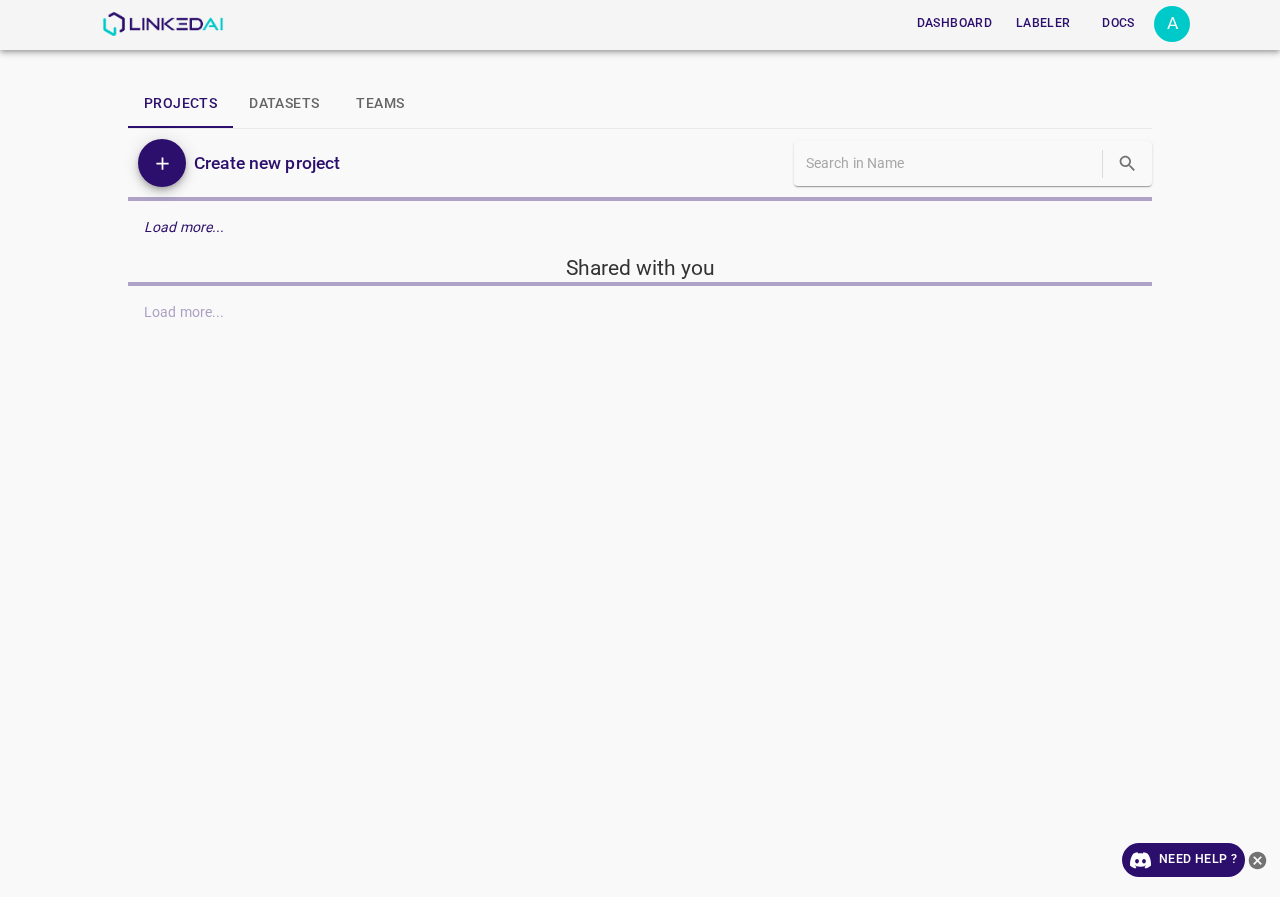 scroll, scrollTop: 0, scrollLeft: 0, axis: both 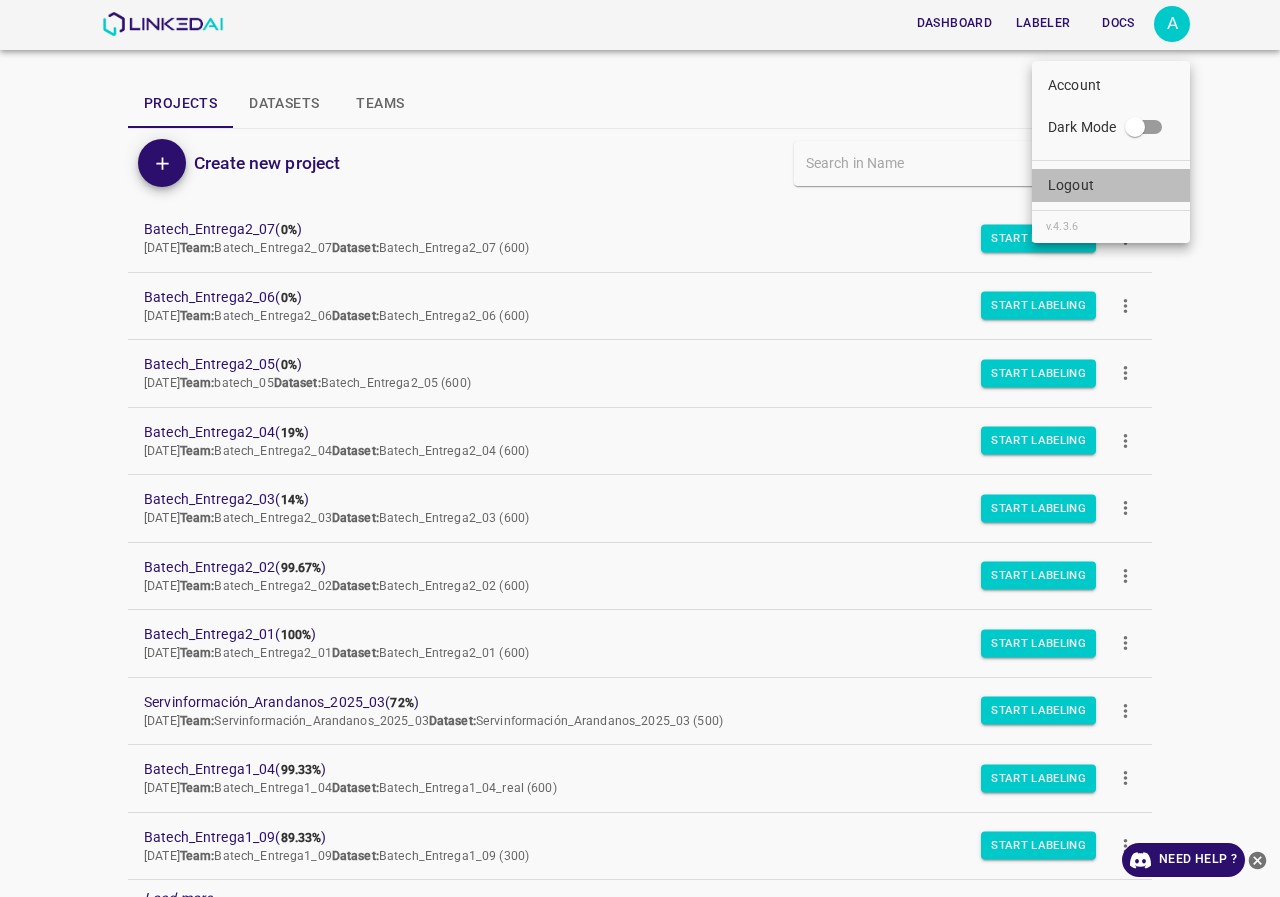 click on "Logout" at bounding box center [1071, 185] 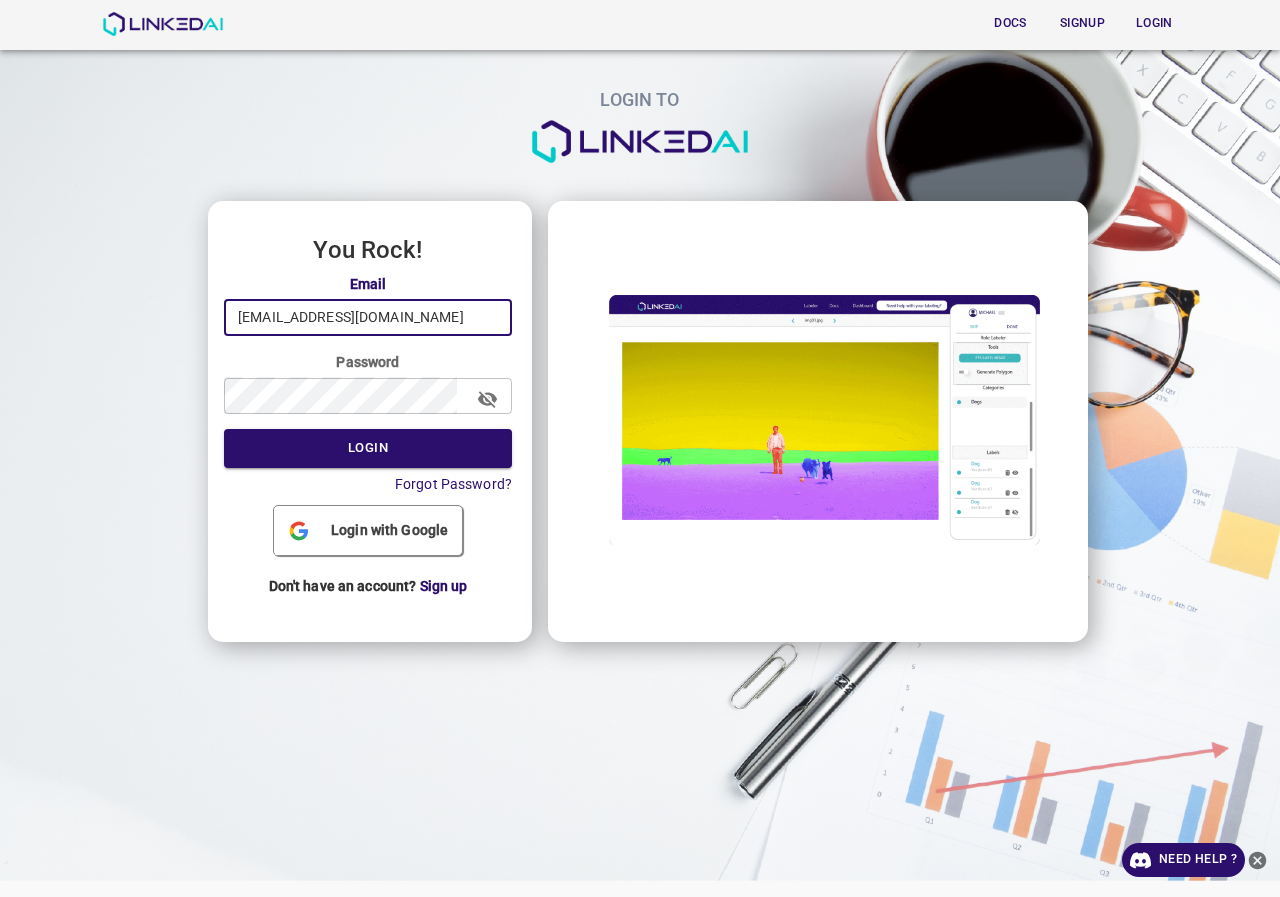click on "admin@linkedai.co" at bounding box center (368, 317) 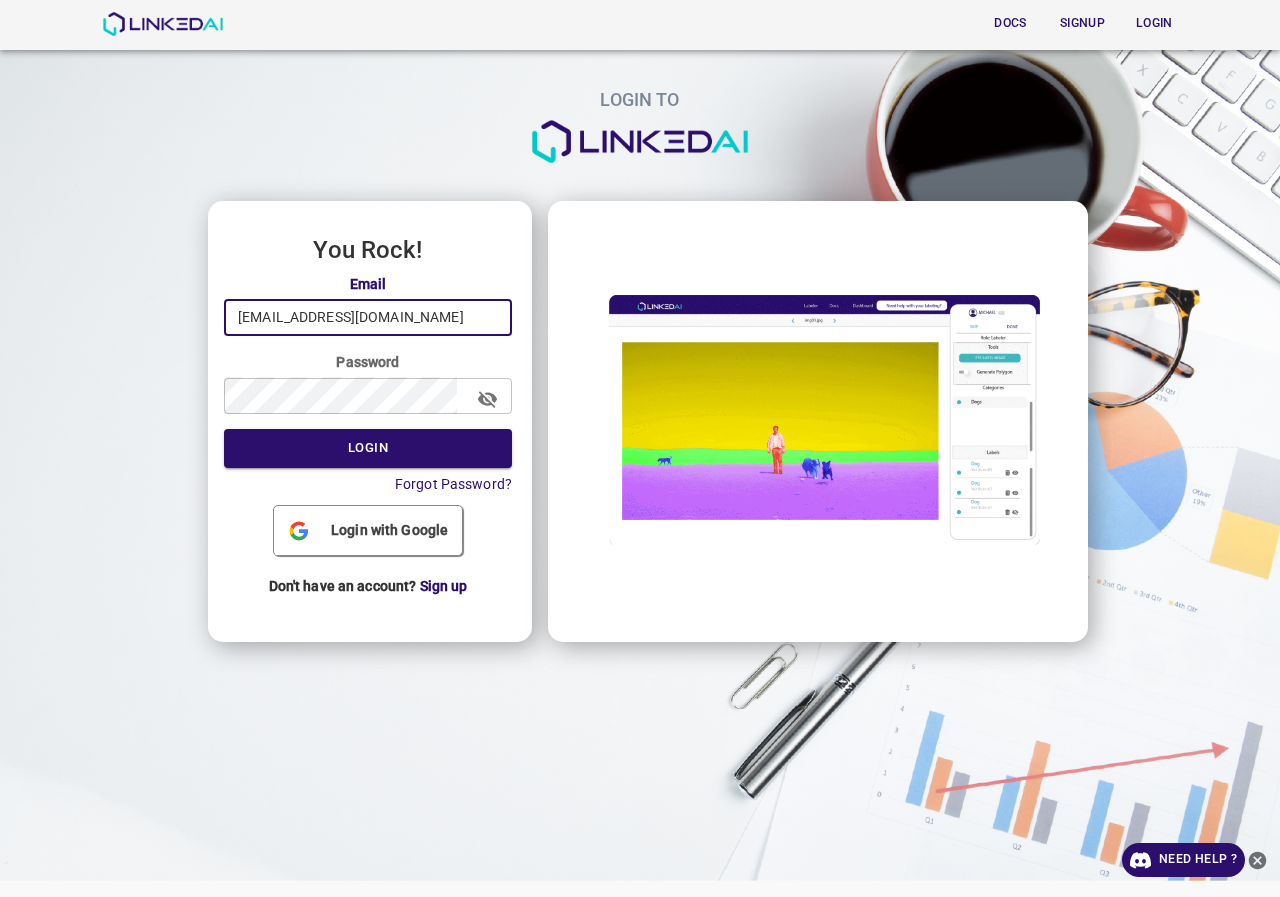 type on "legit@linkedai.co" 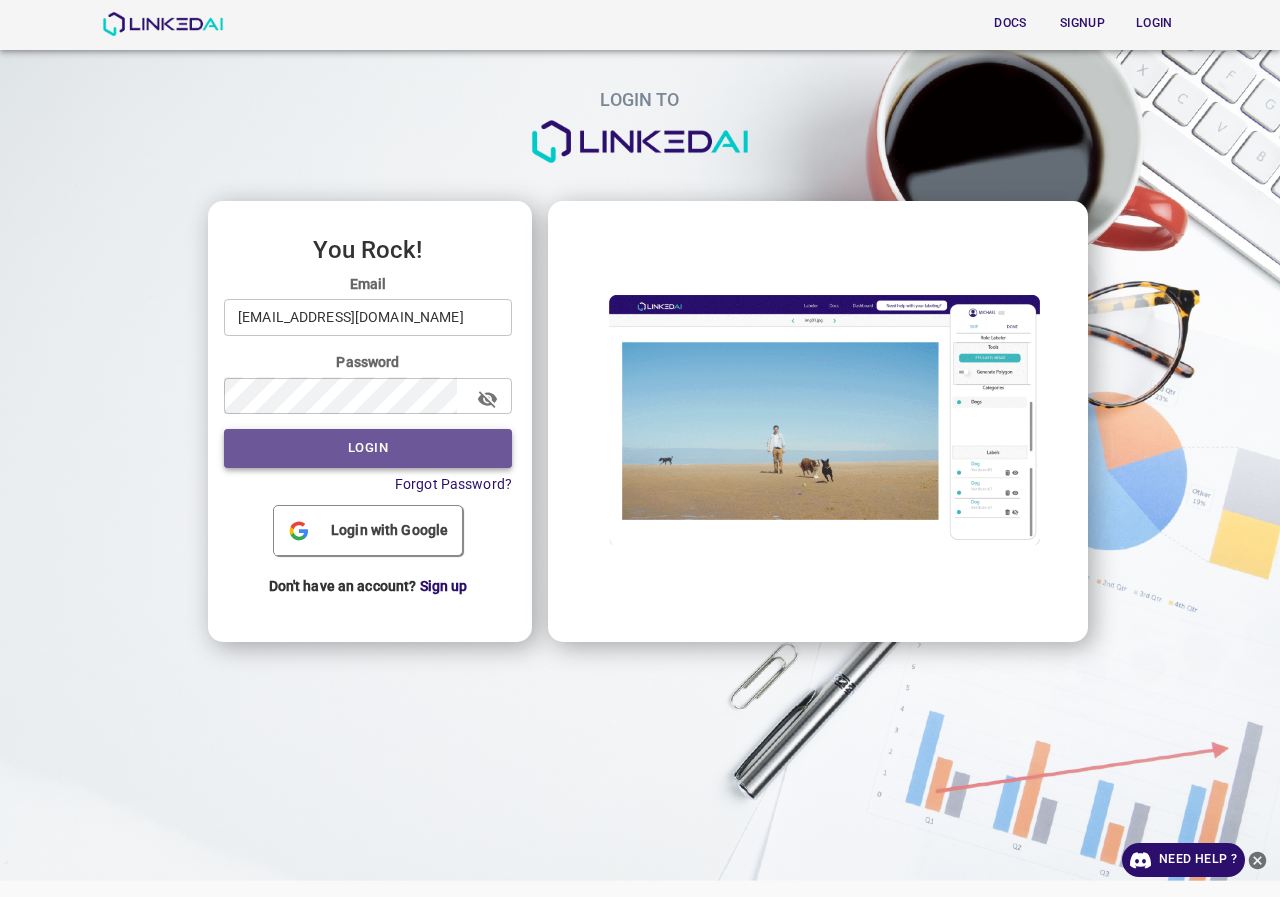 click on "Login" at bounding box center (368, 448) 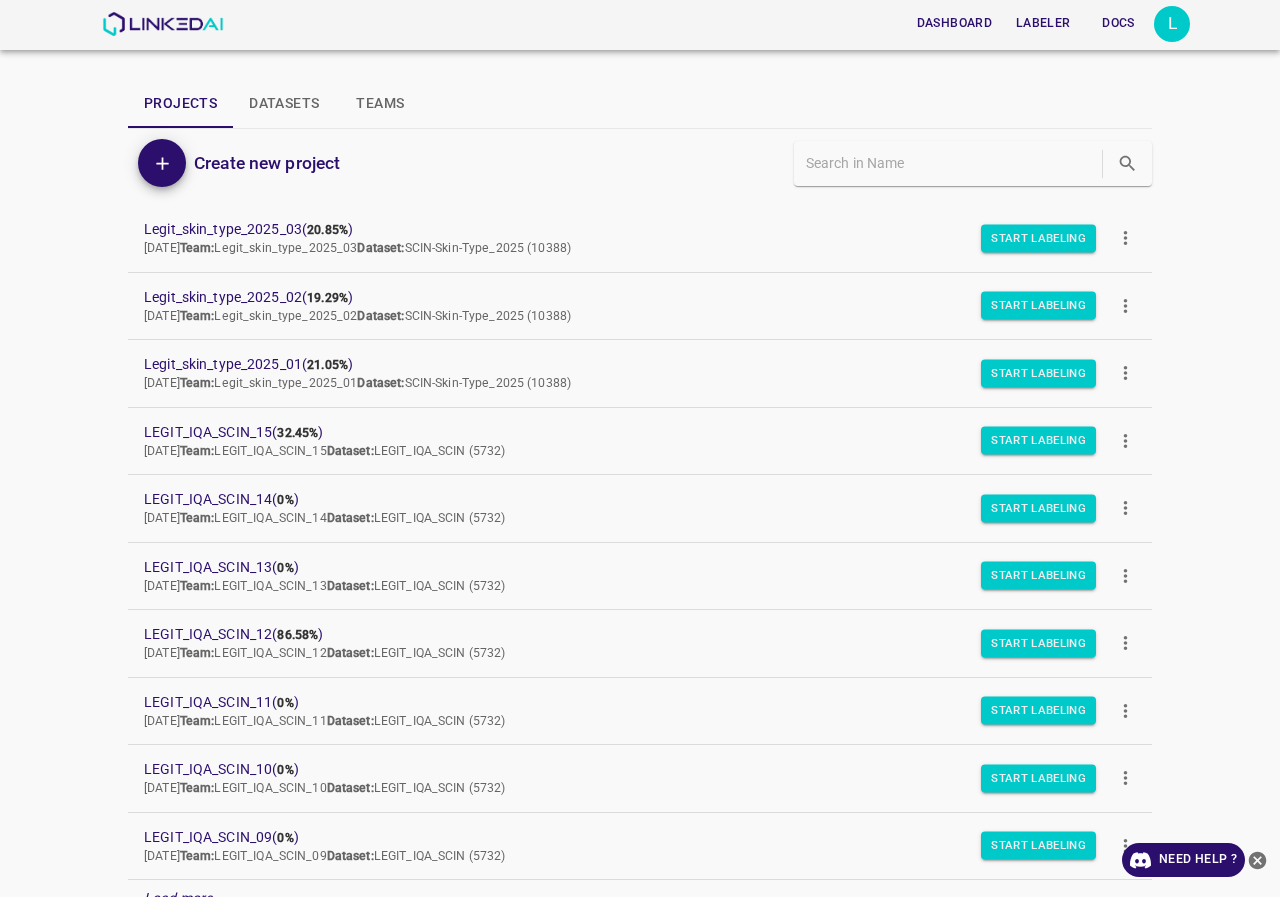 click on "Datasets" at bounding box center [284, 104] 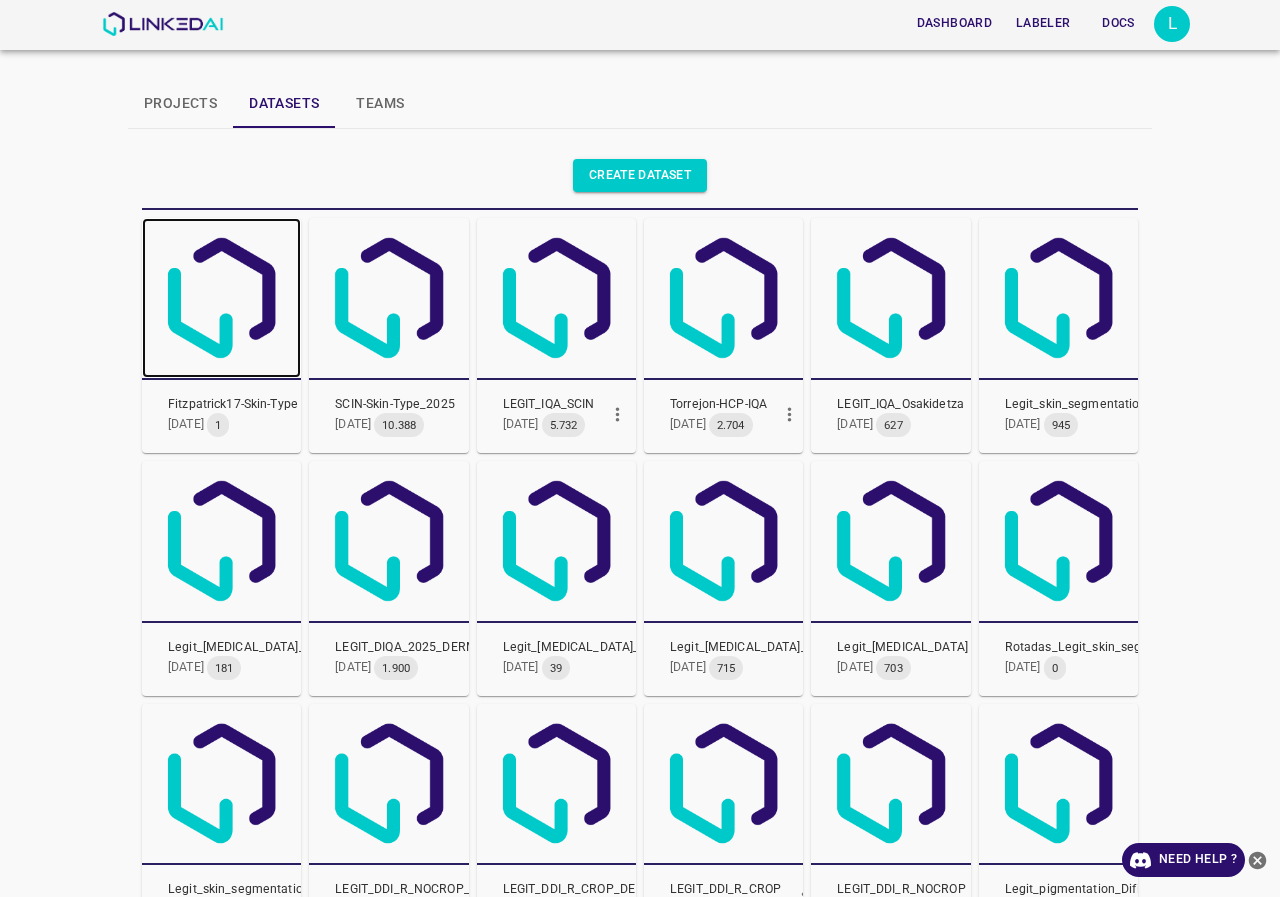 click at bounding box center (221, 297) 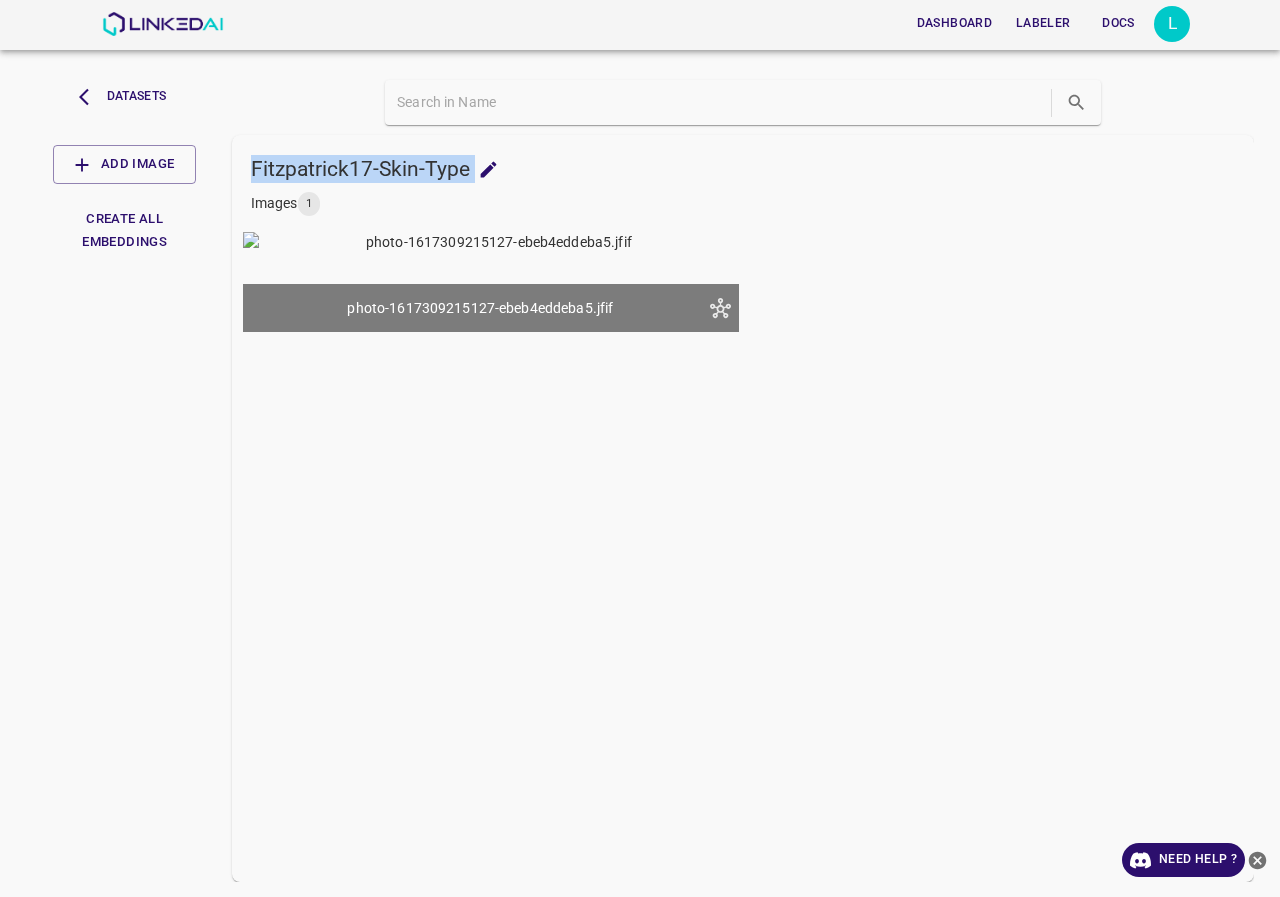 drag, startPoint x: 253, startPoint y: 166, endPoint x: 470, endPoint y: 173, distance: 217.11287 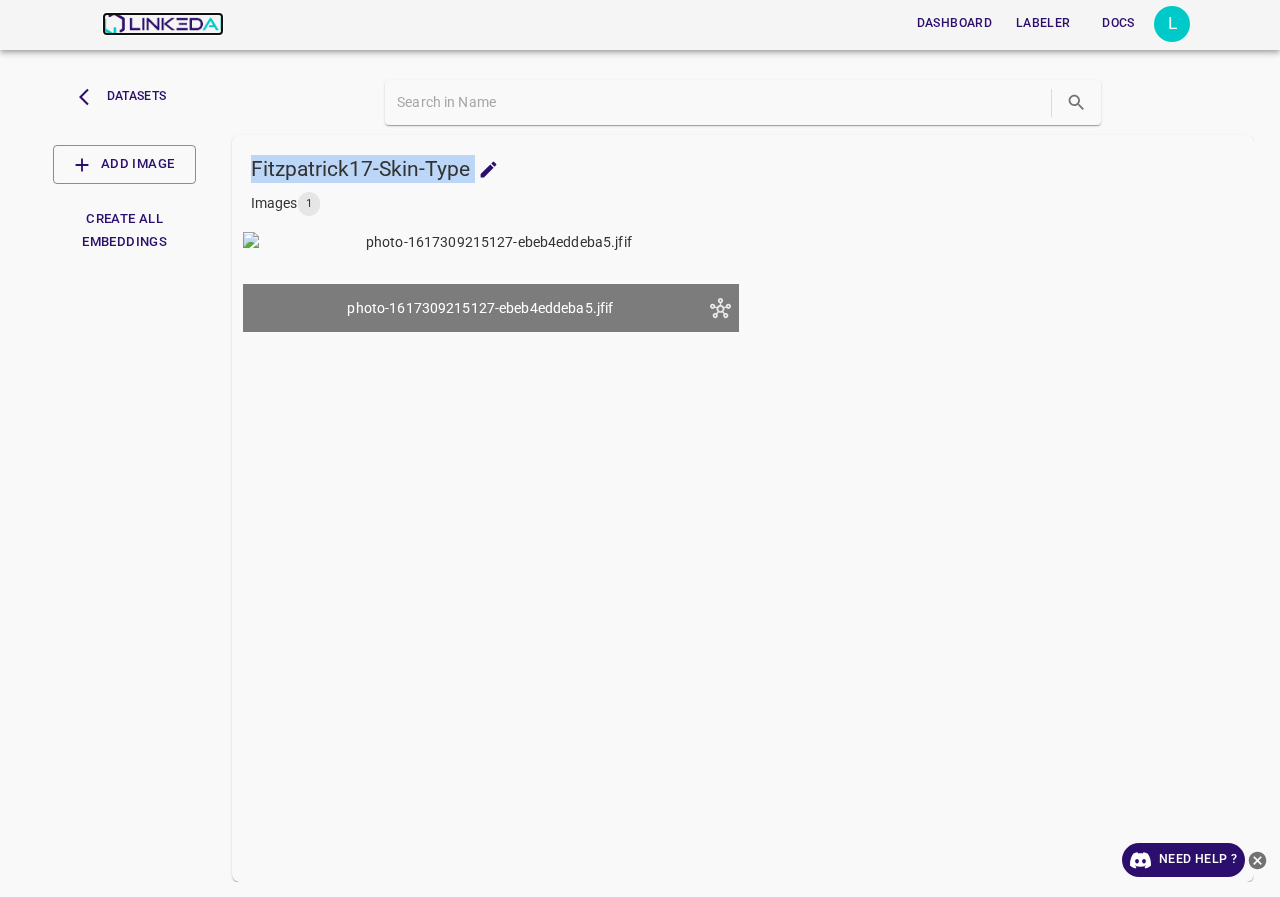 click at bounding box center (162, 24) 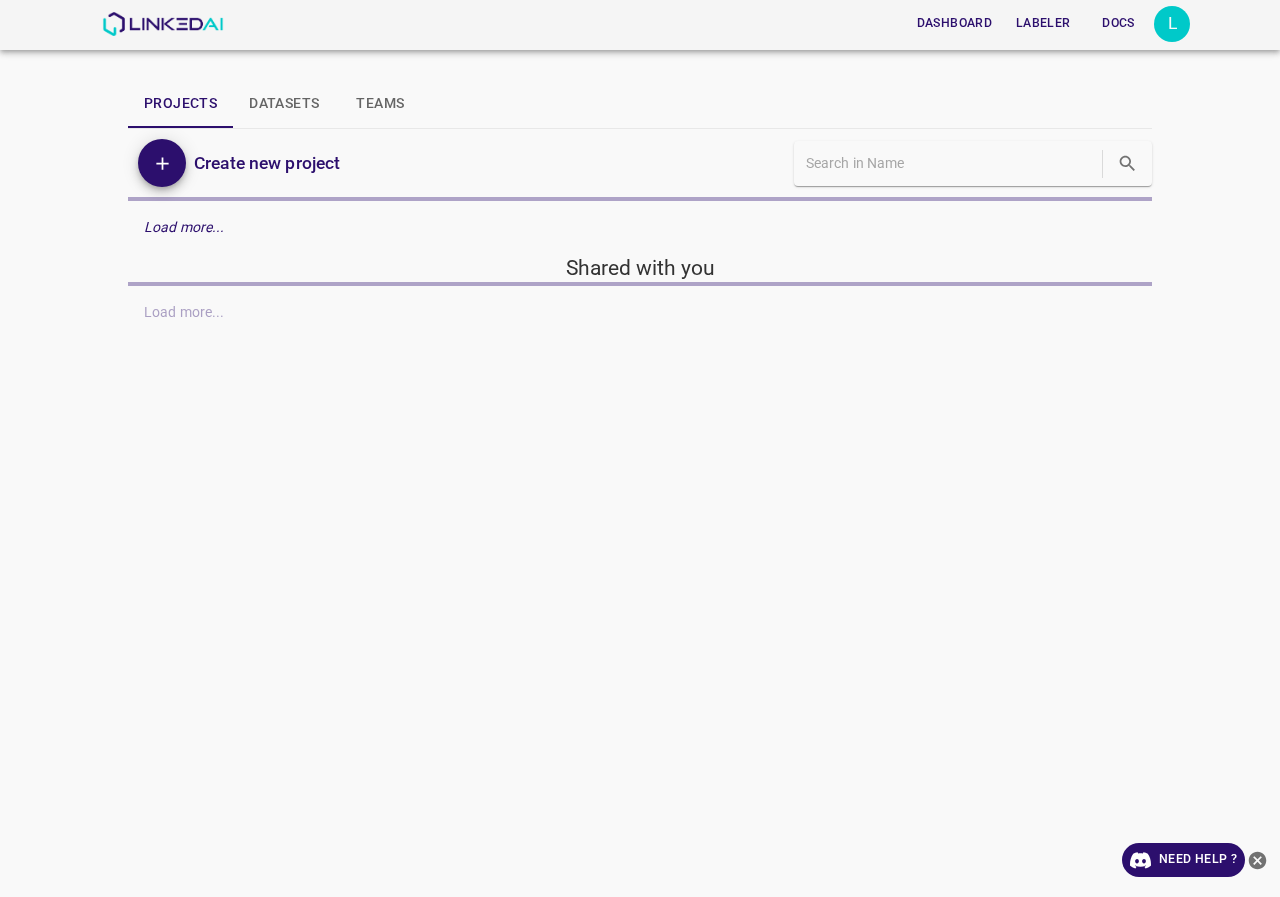 scroll, scrollTop: 0, scrollLeft: 0, axis: both 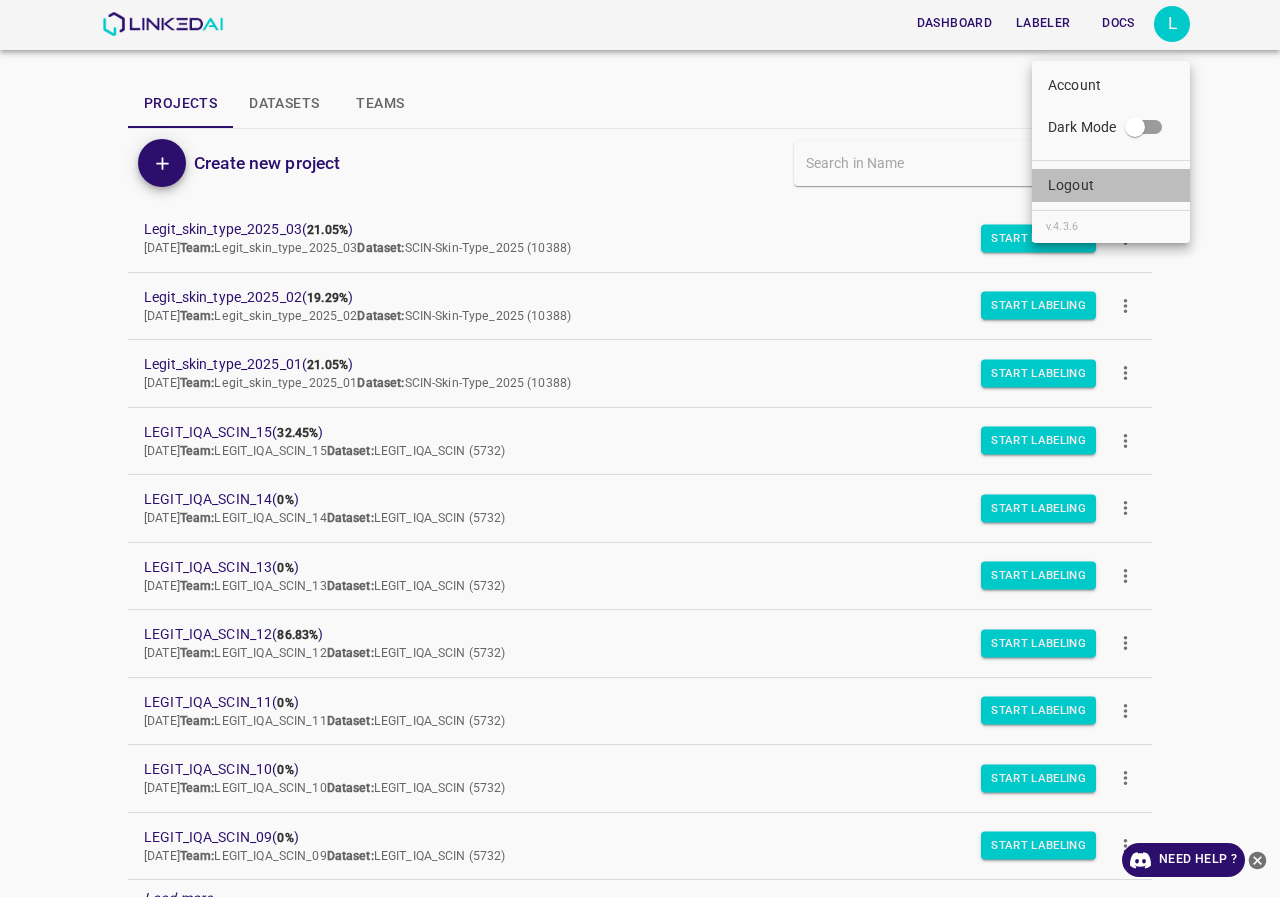 click on "Logout" at bounding box center [1071, 185] 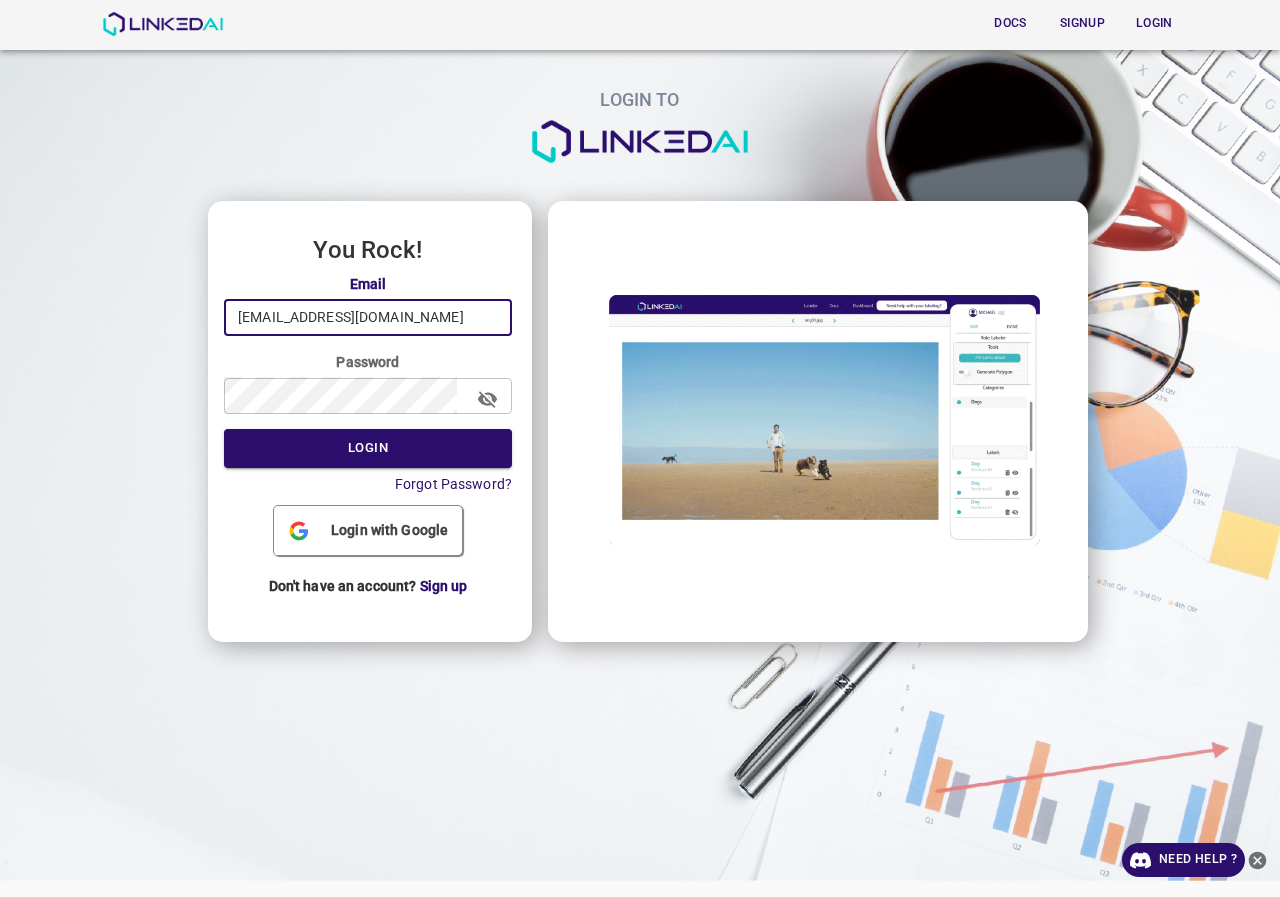 click on "legit@linkedai.co" at bounding box center (368, 317) 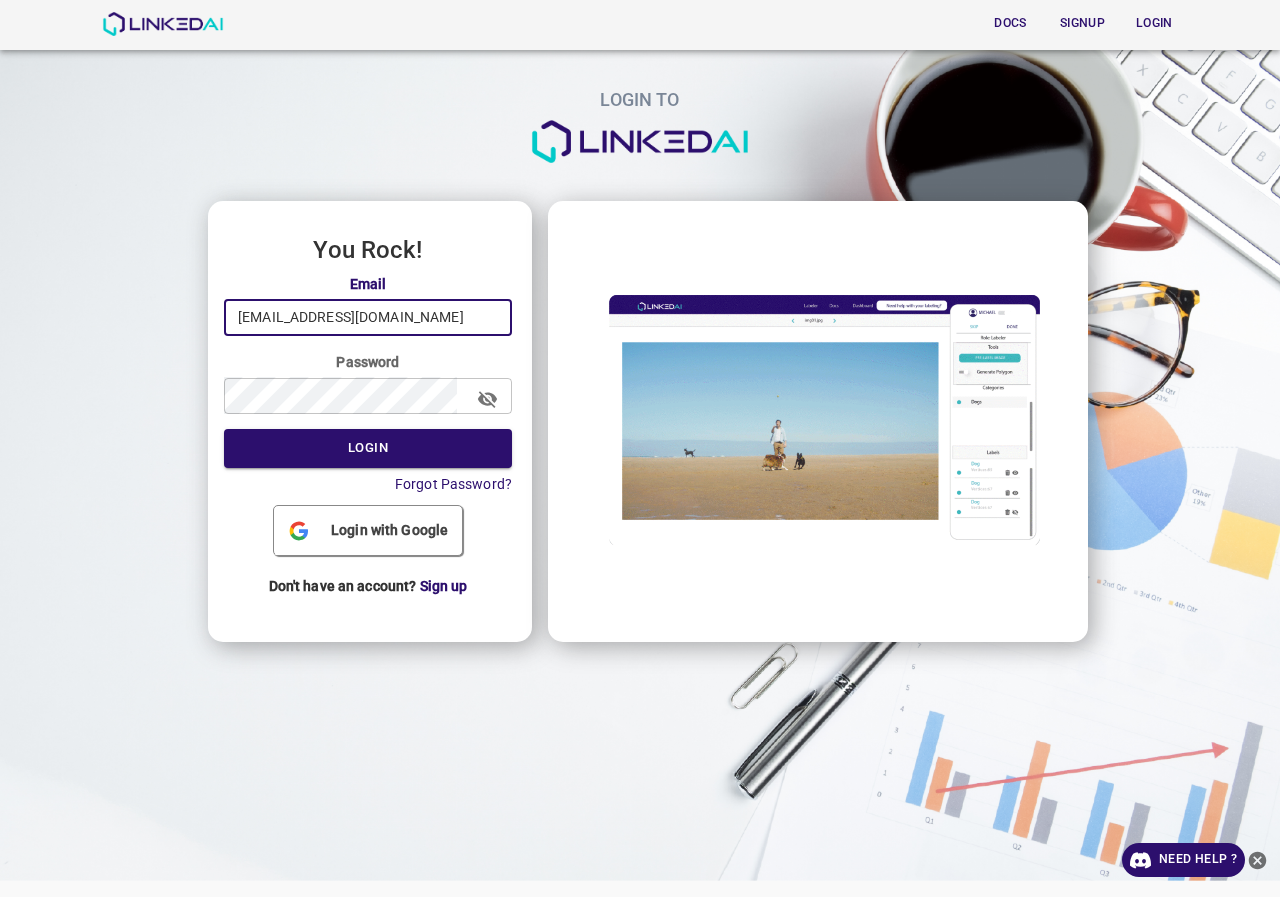 type on "admin@linkedai.co" 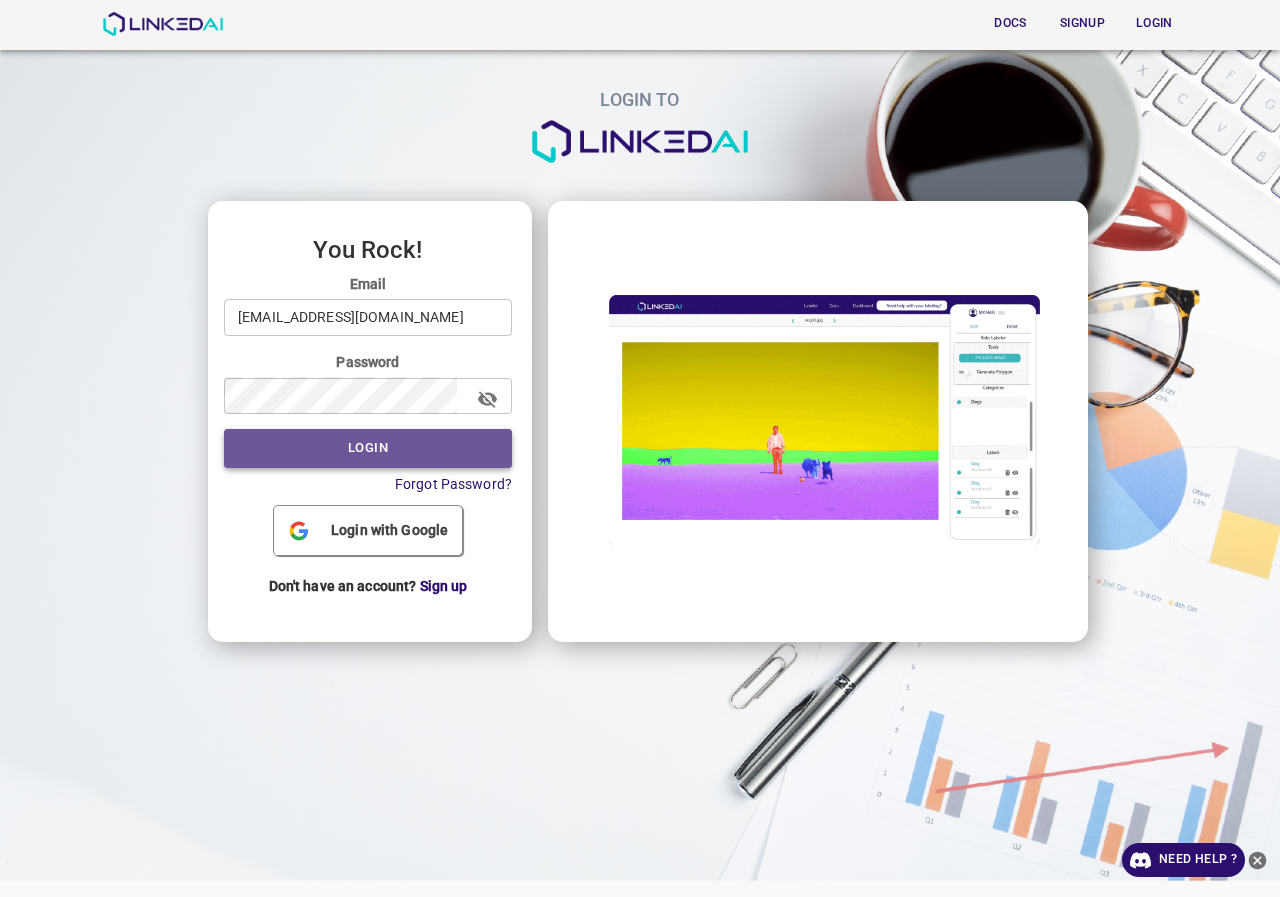 click on "Login" at bounding box center (368, 448) 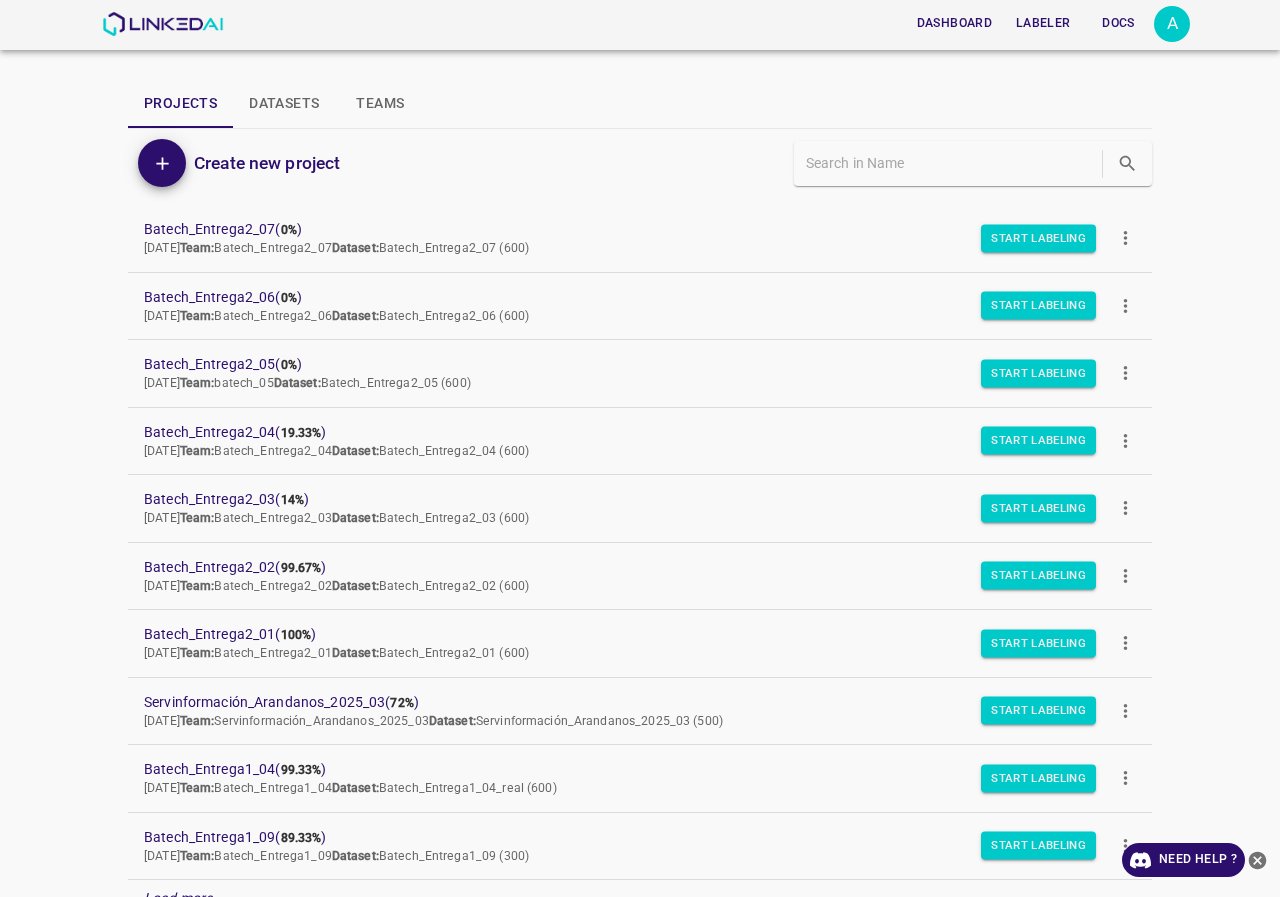 scroll, scrollTop: 173, scrollLeft: 0, axis: vertical 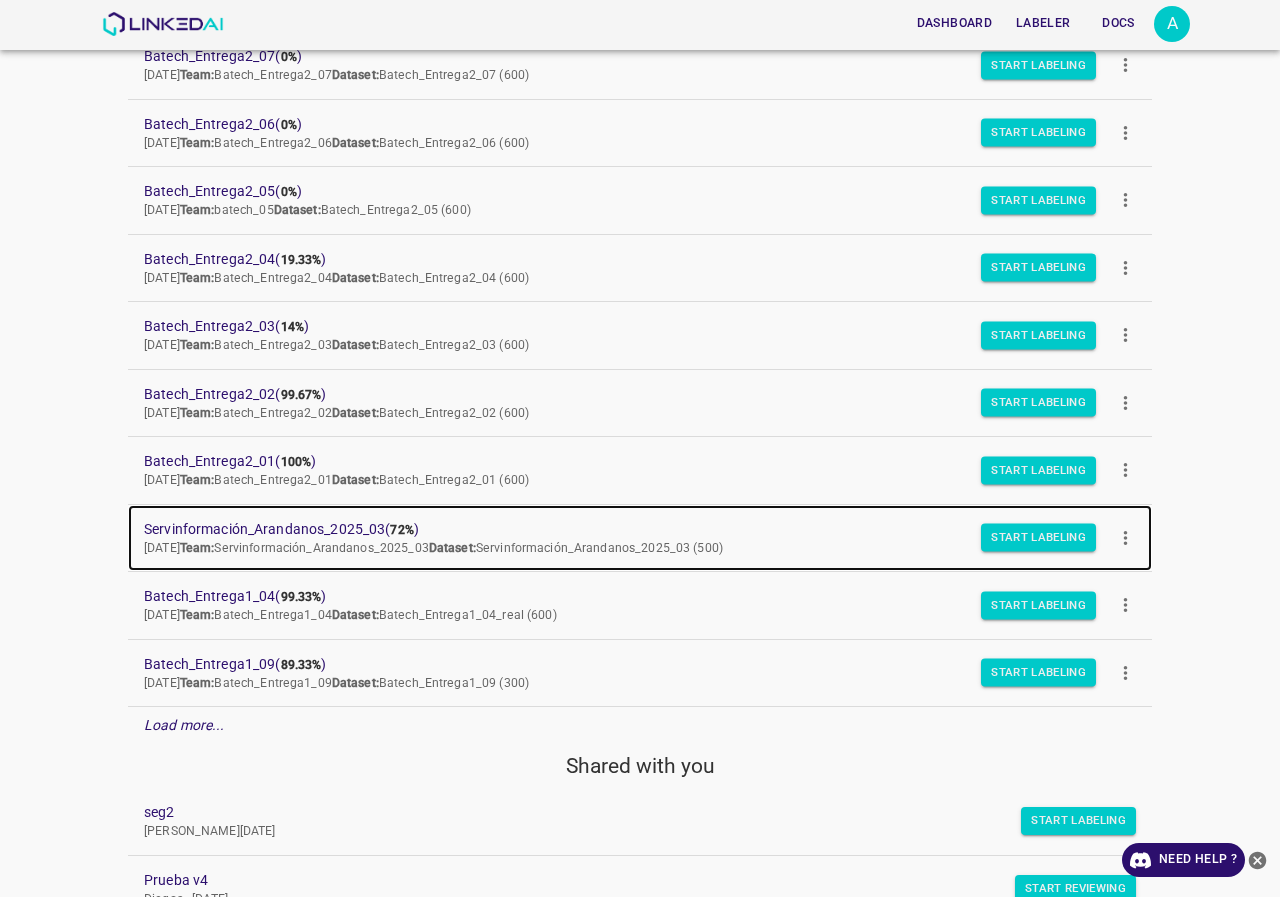 click on "Servinformación_Arandanos_2025_03  ( 72% )  Tue Jun 17 2025  Team:  Servinformación_Arandanos_2025_03  Dataset:  Servinformación_Arandanos_2025_03 (500)" at bounding box center (640, 538) 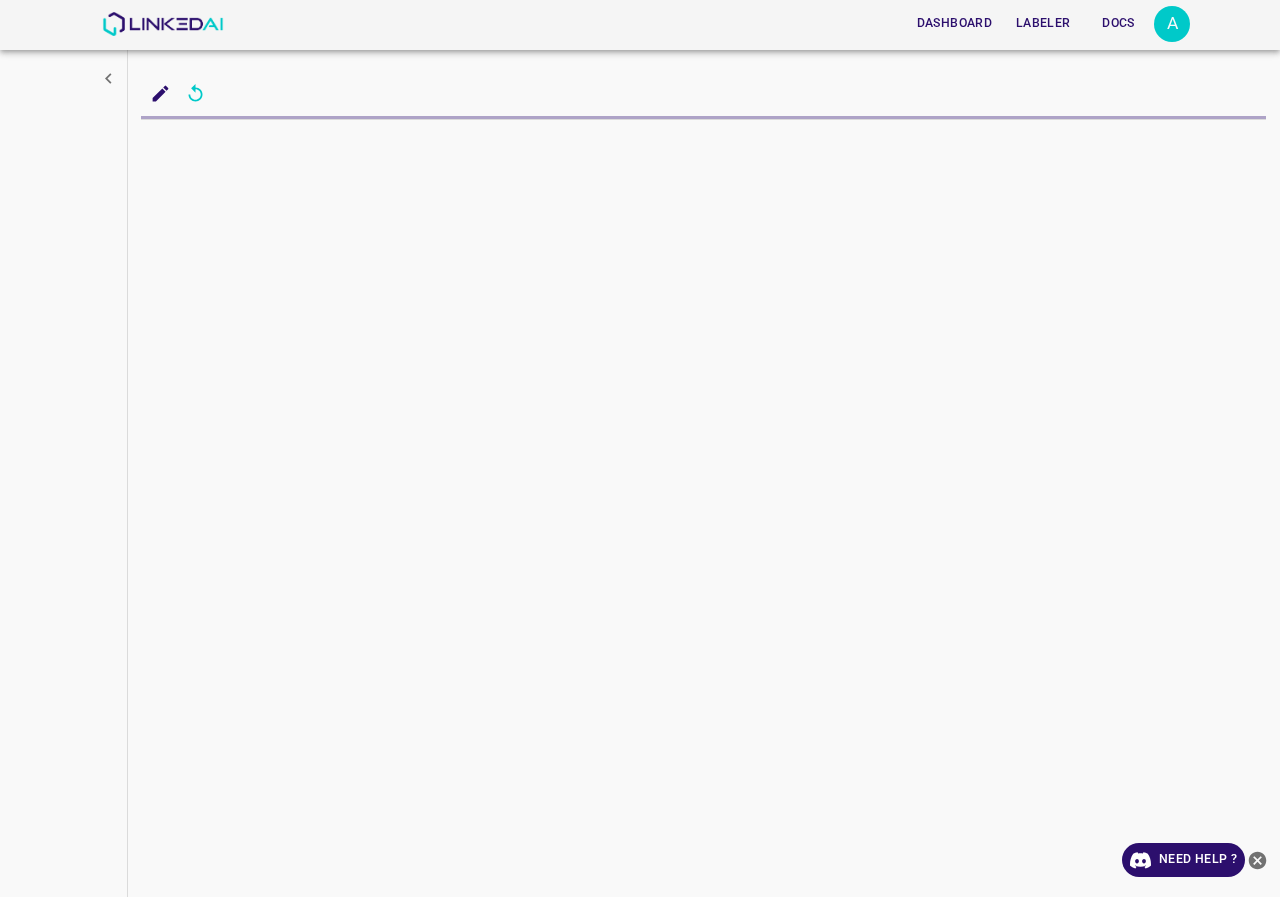 scroll, scrollTop: 0, scrollLeft: 0, axis: both 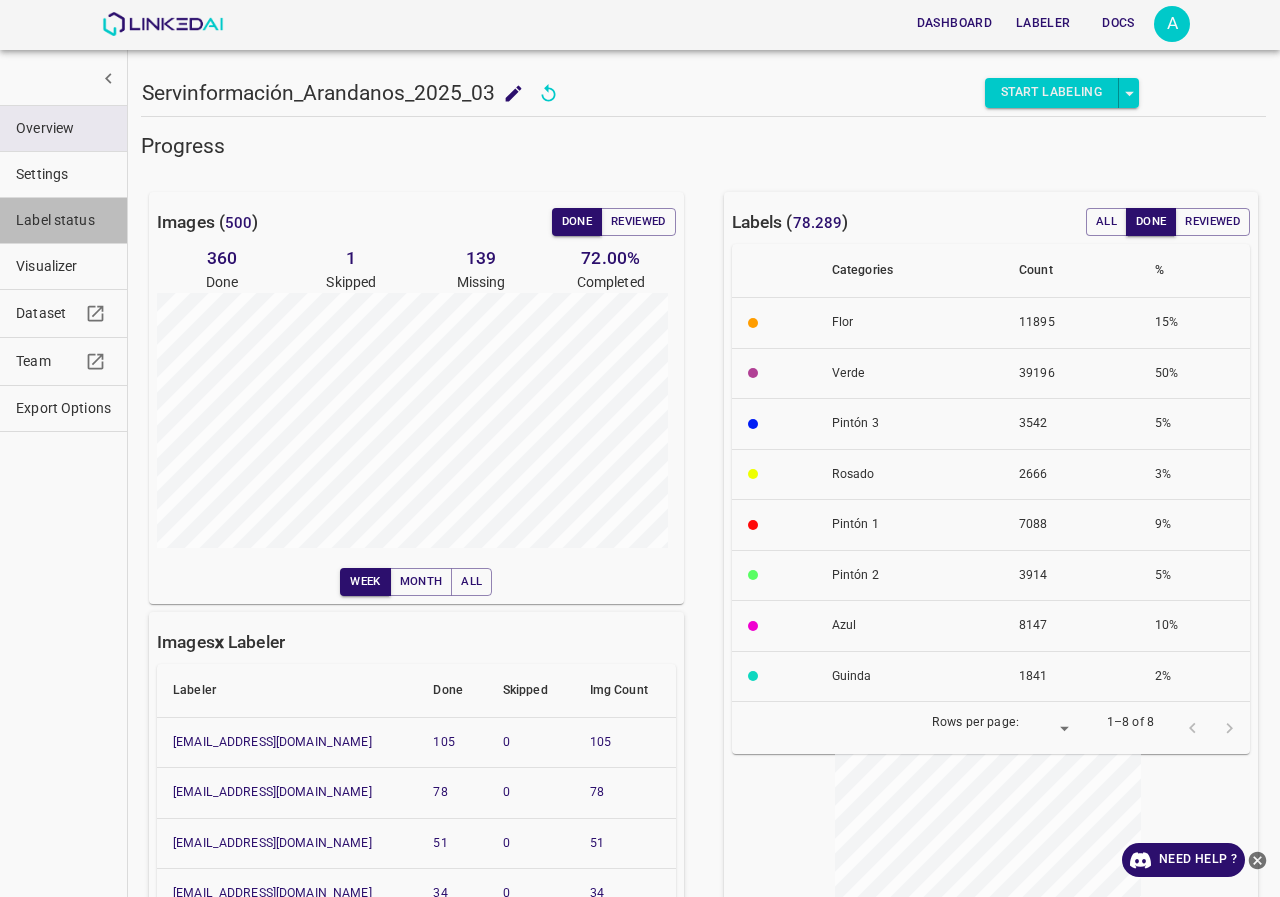 click on "Label status" at bounding box center (63, 220) 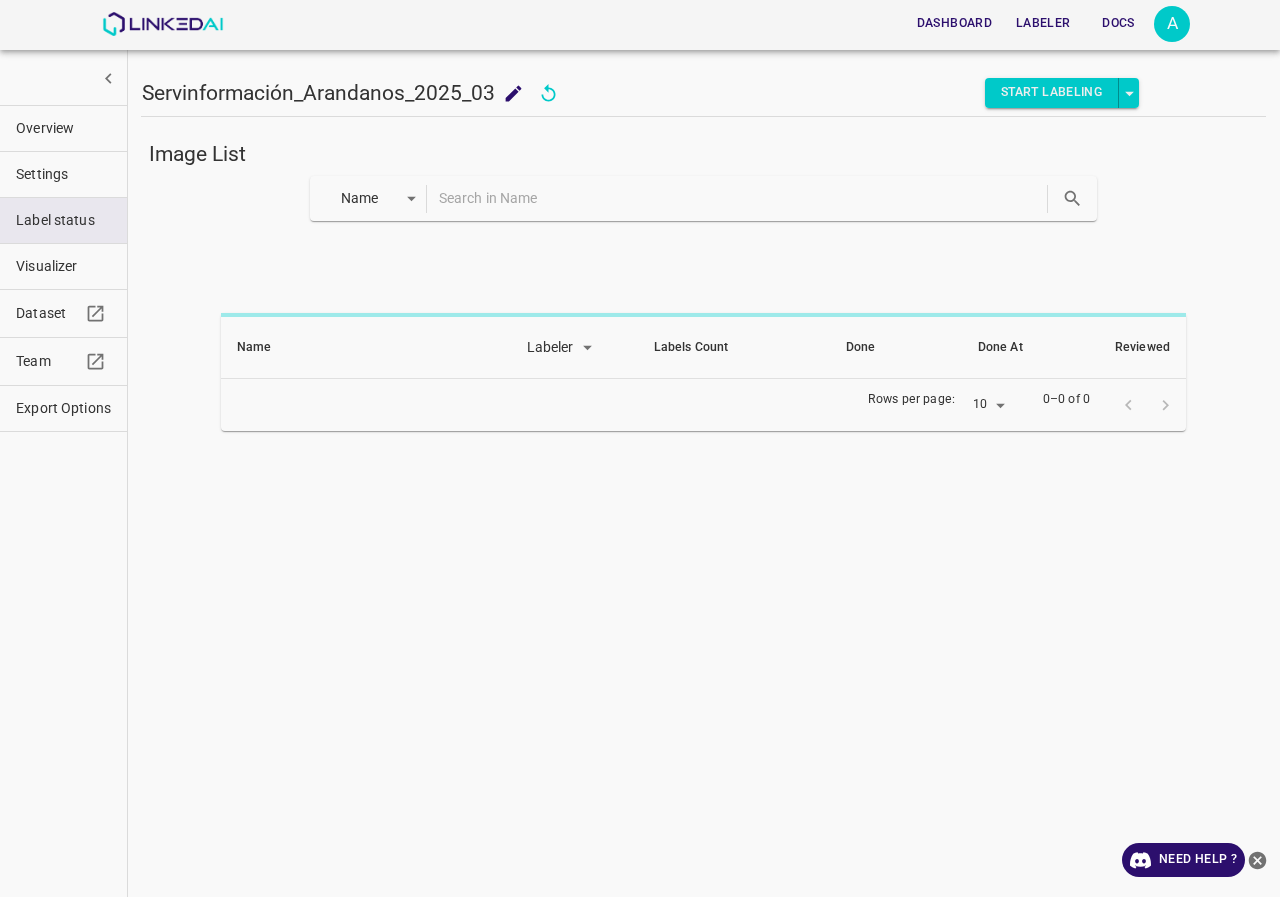 click at bounding box center [741, 198] 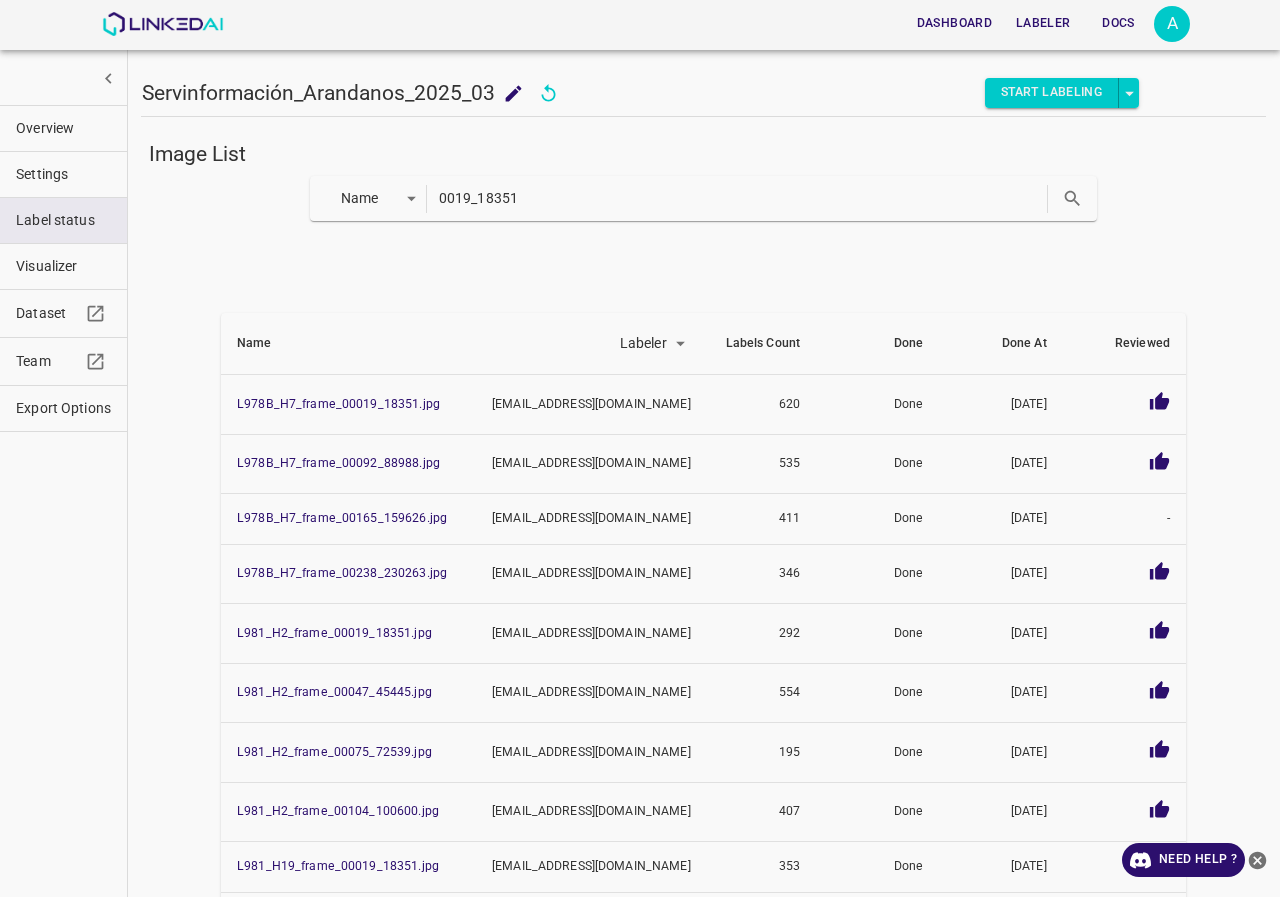 type on "0019_18351" 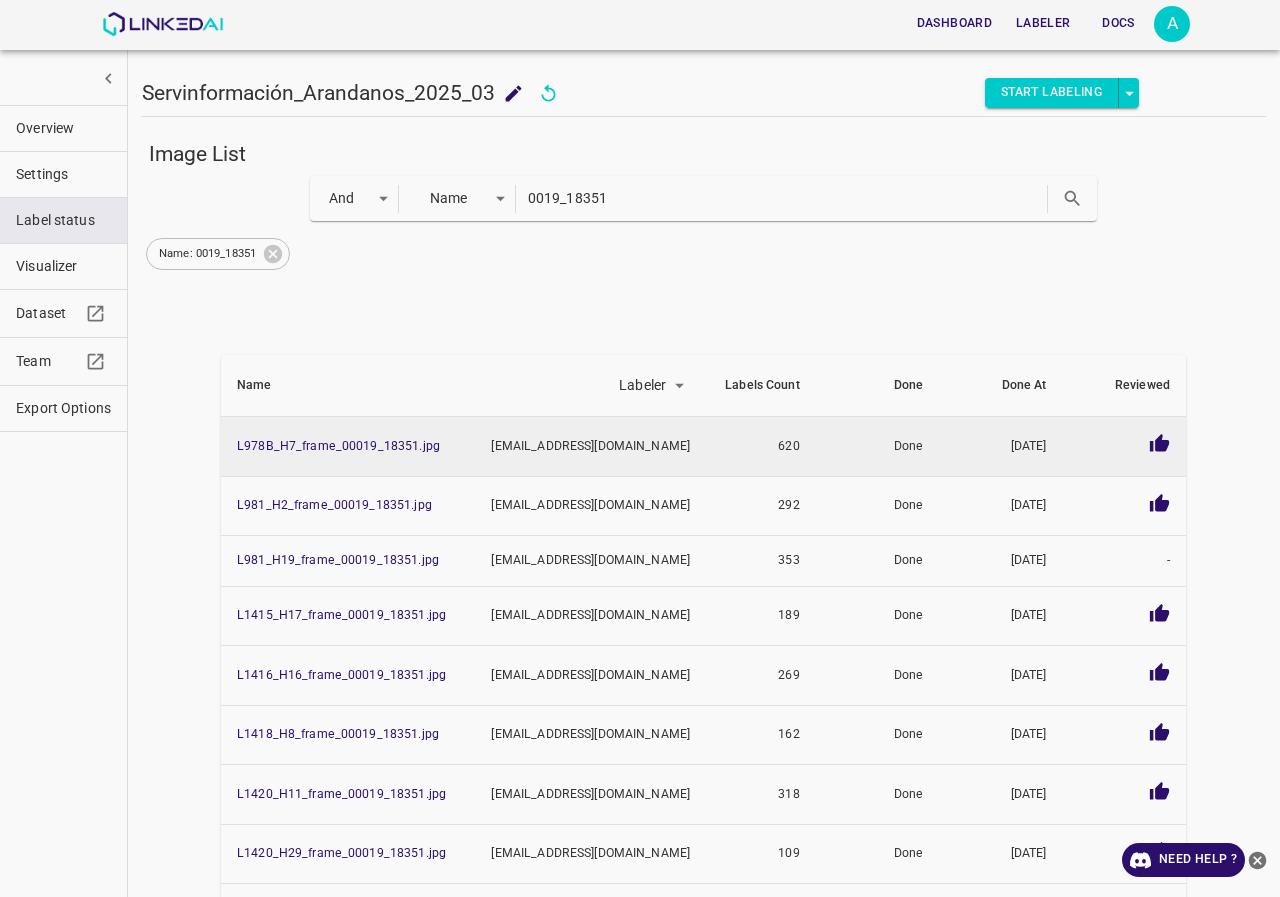 scroll, scrollTop: 100, scrollLeft: 0, axis: vertical 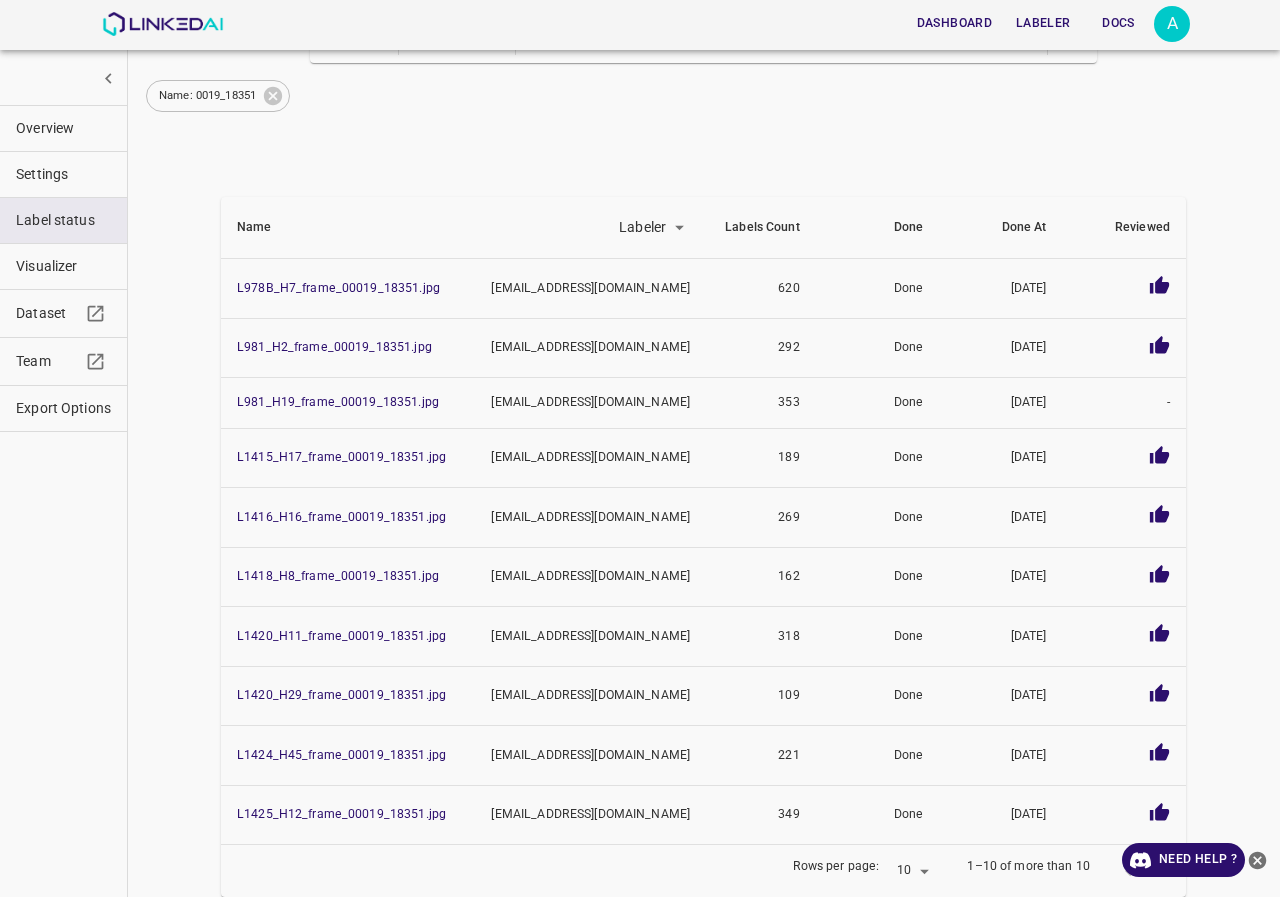 click 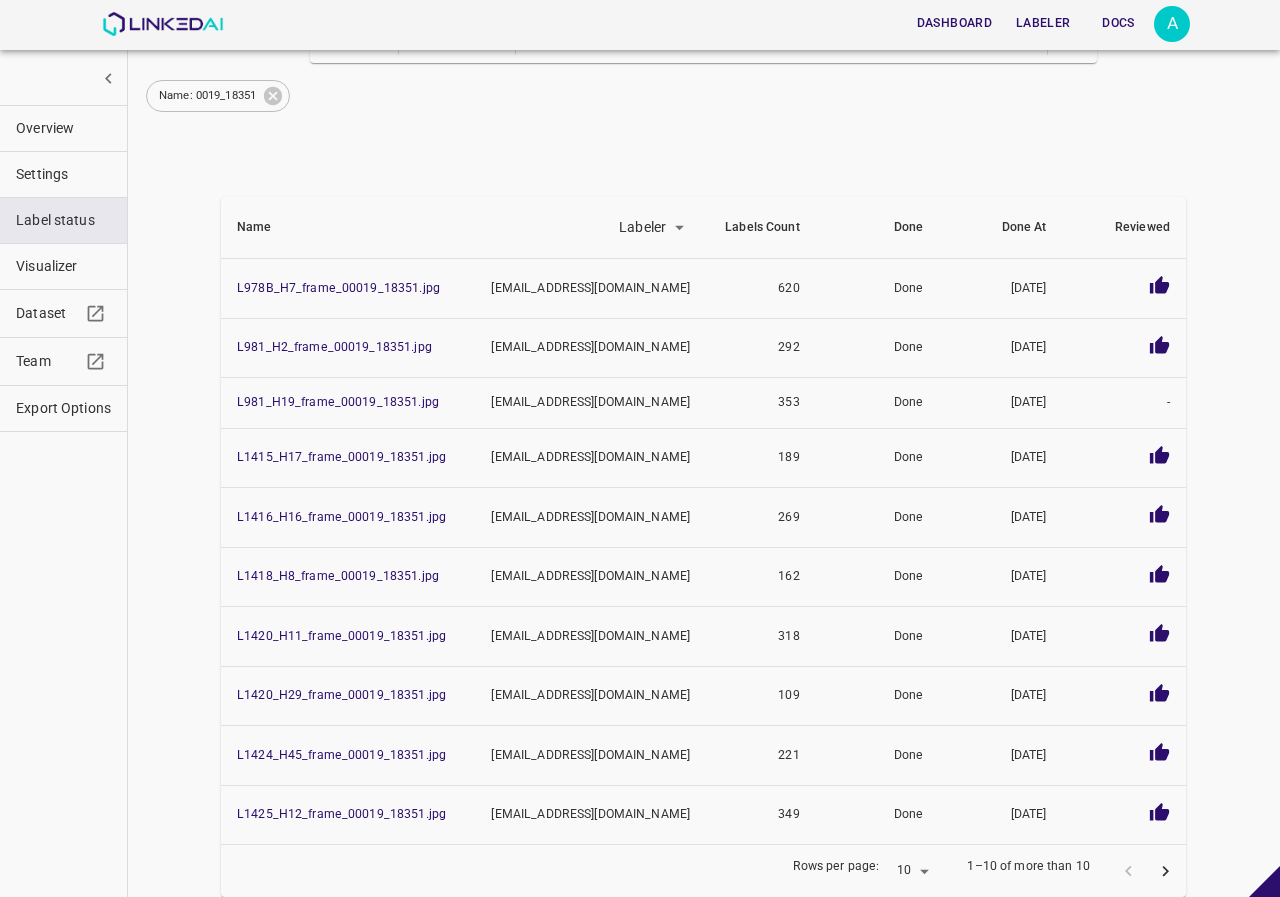 click 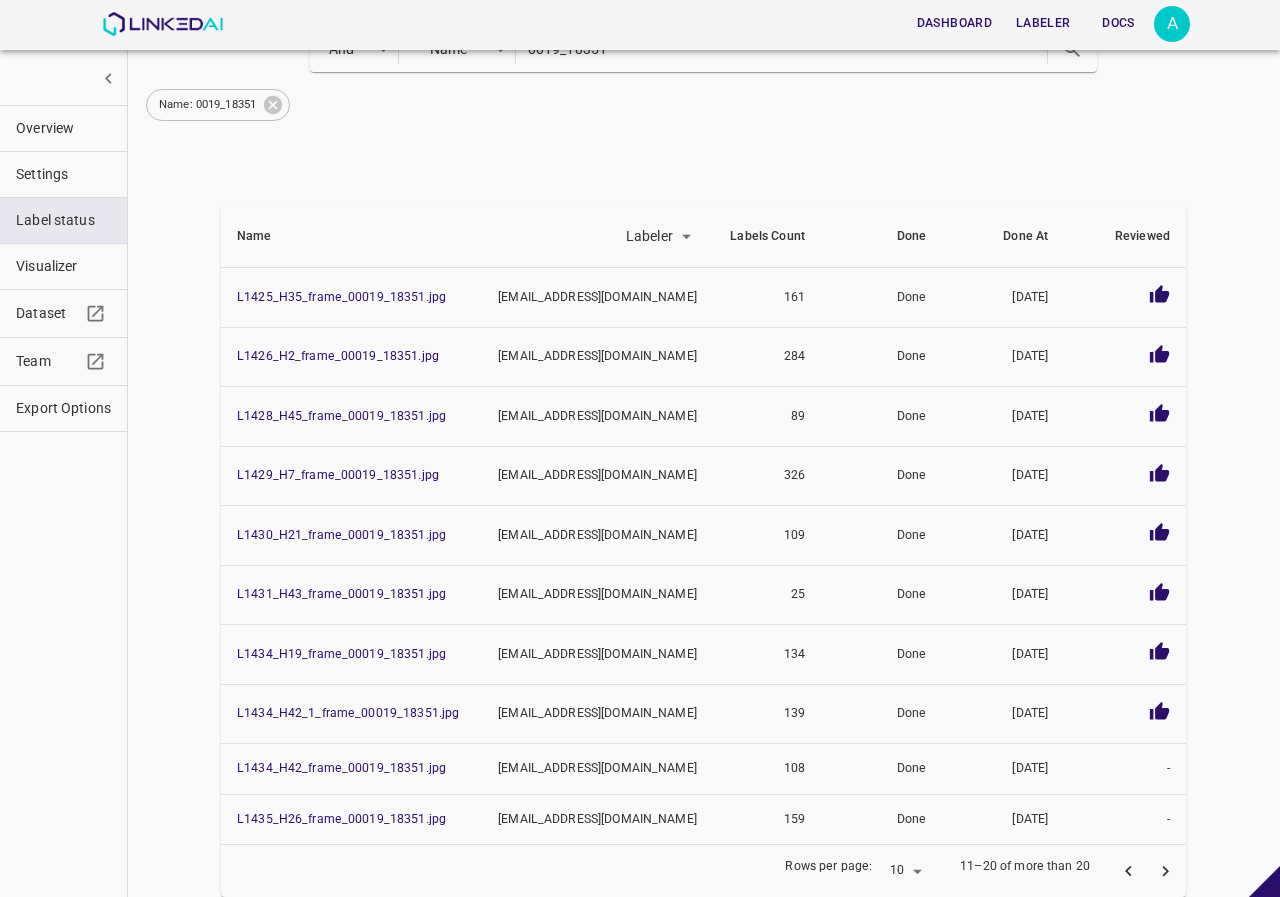 scroll, scrollTop: 141, scrollLeft: 0, axis: vertical 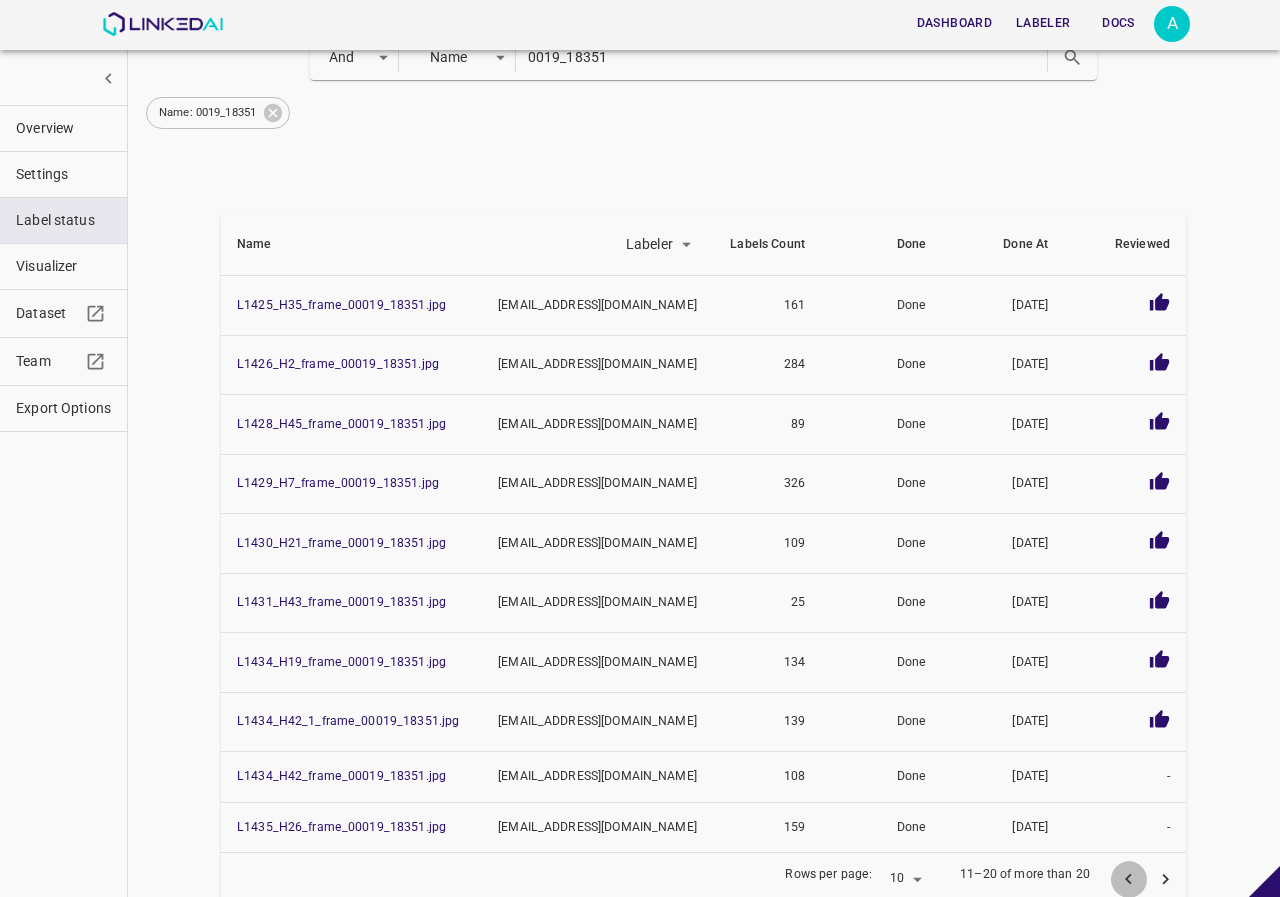 click 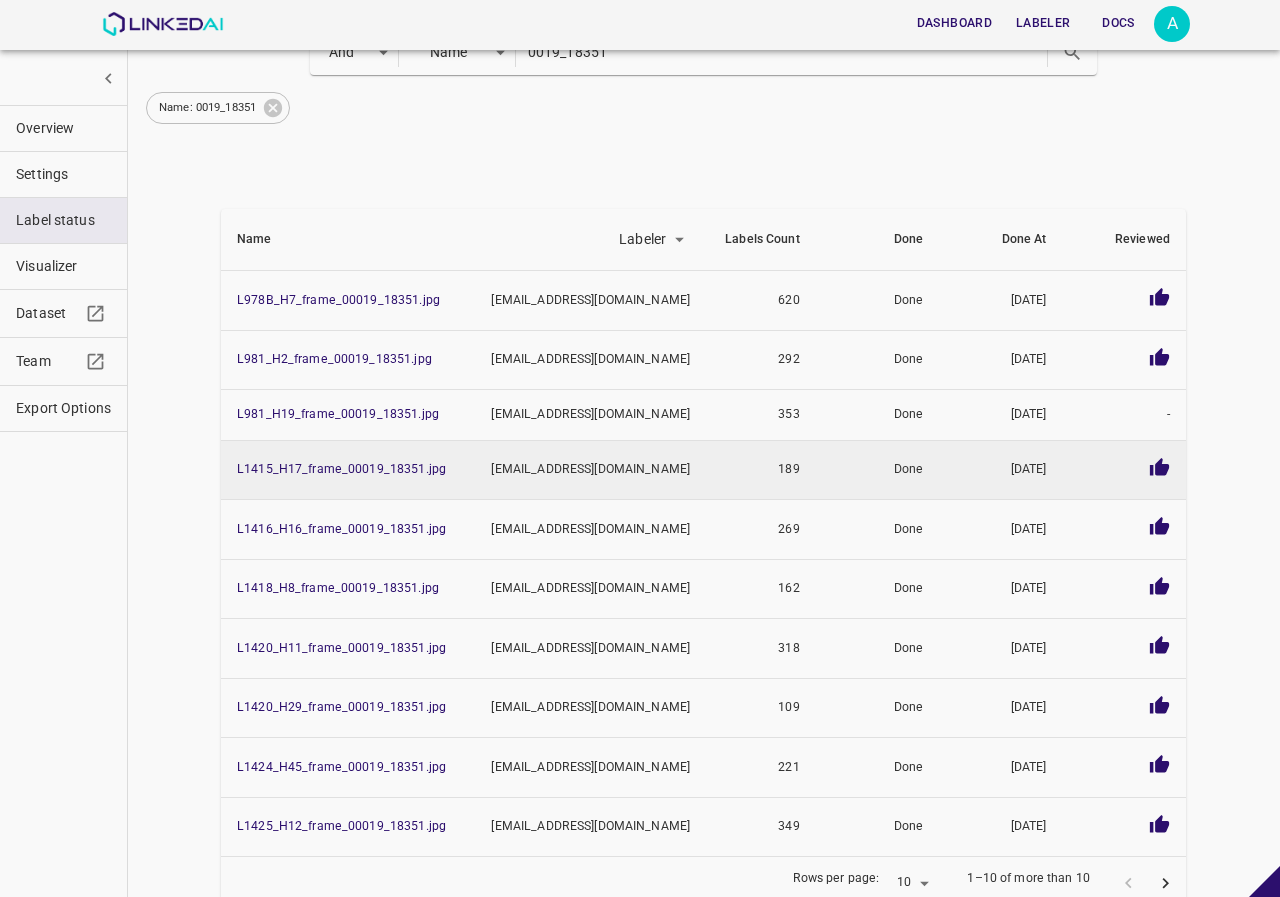 scroll, scrollTop: 246, scrollLeft: 0, axis: vertical 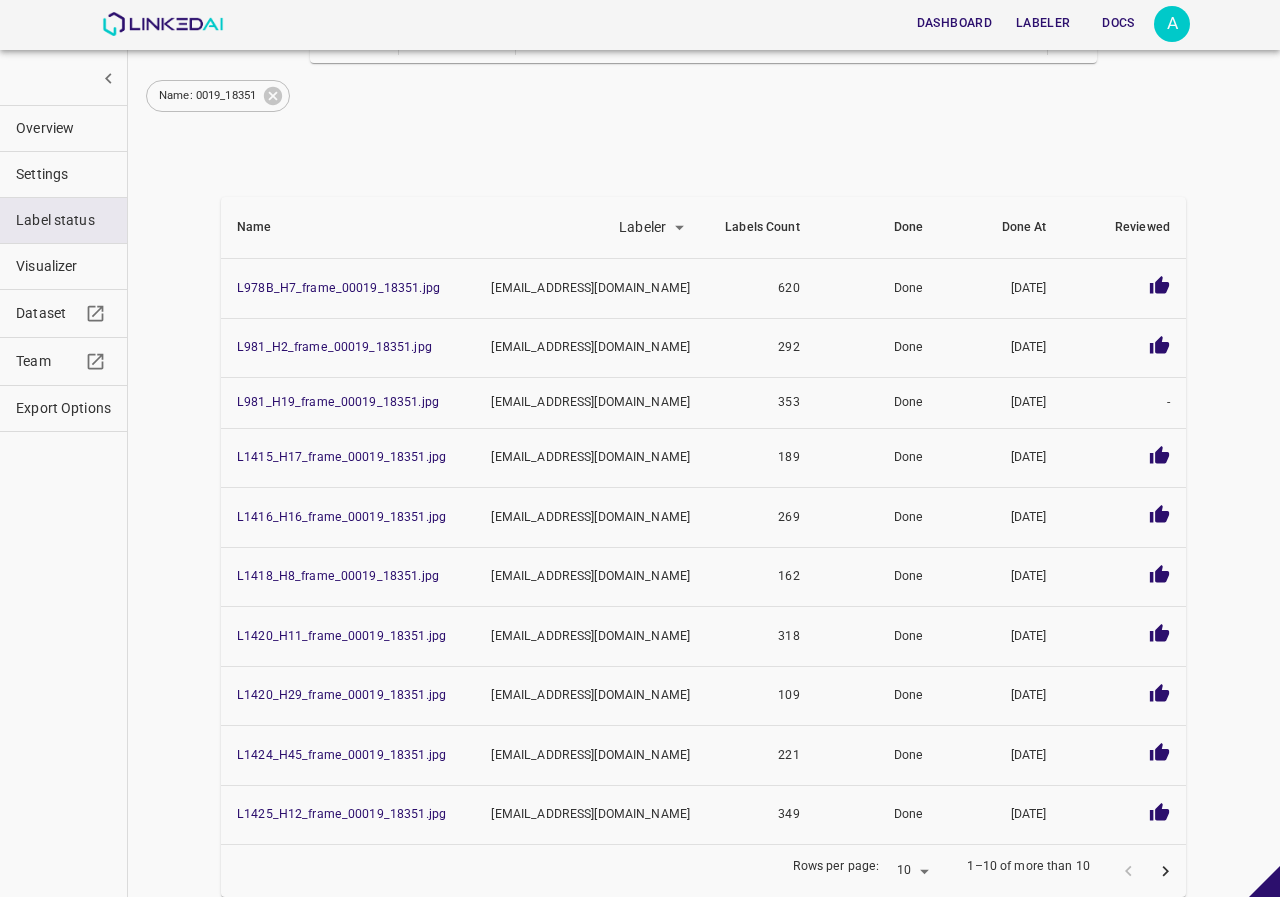 click 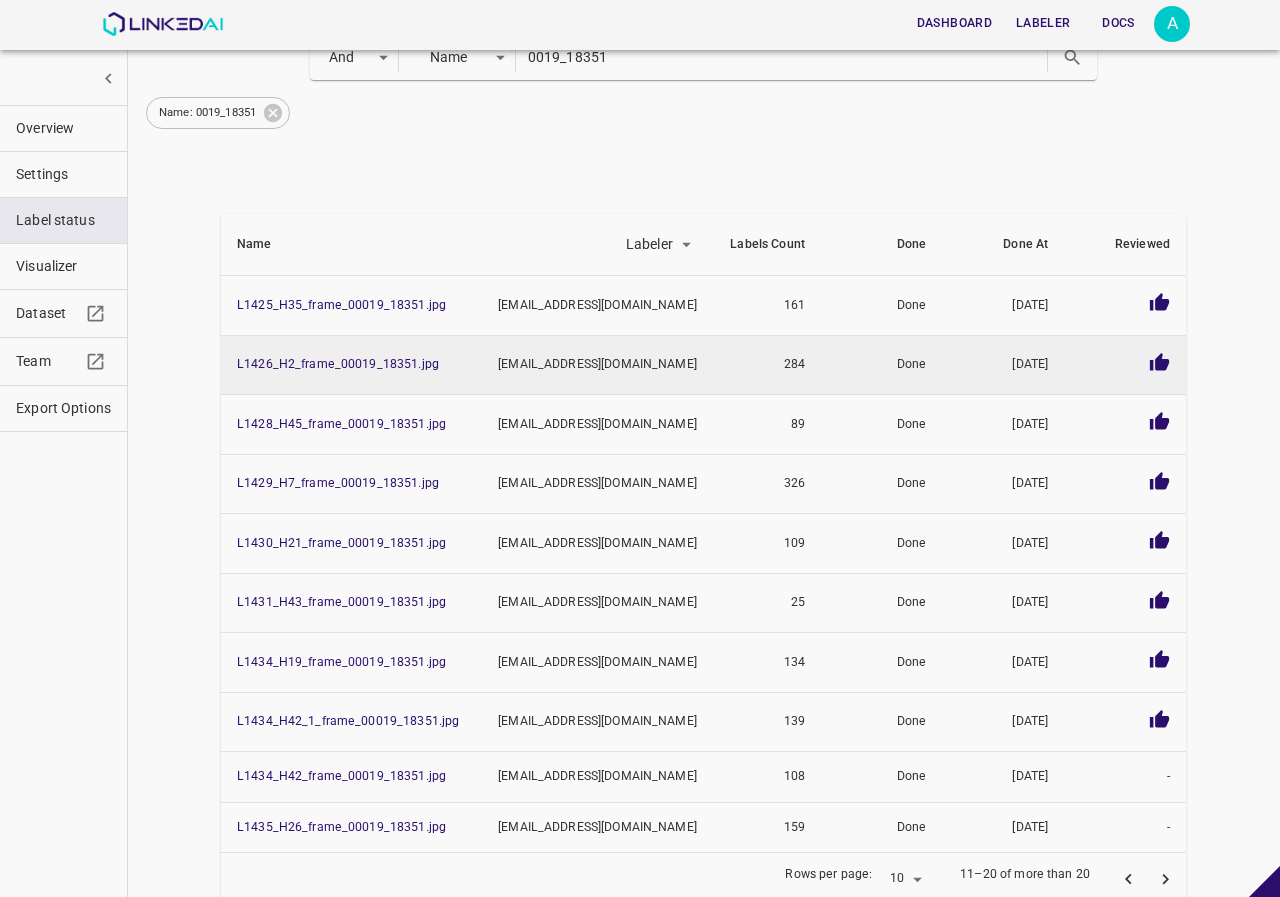 scroll, scrollTop: 0, scrollLeft: 0, axis: both 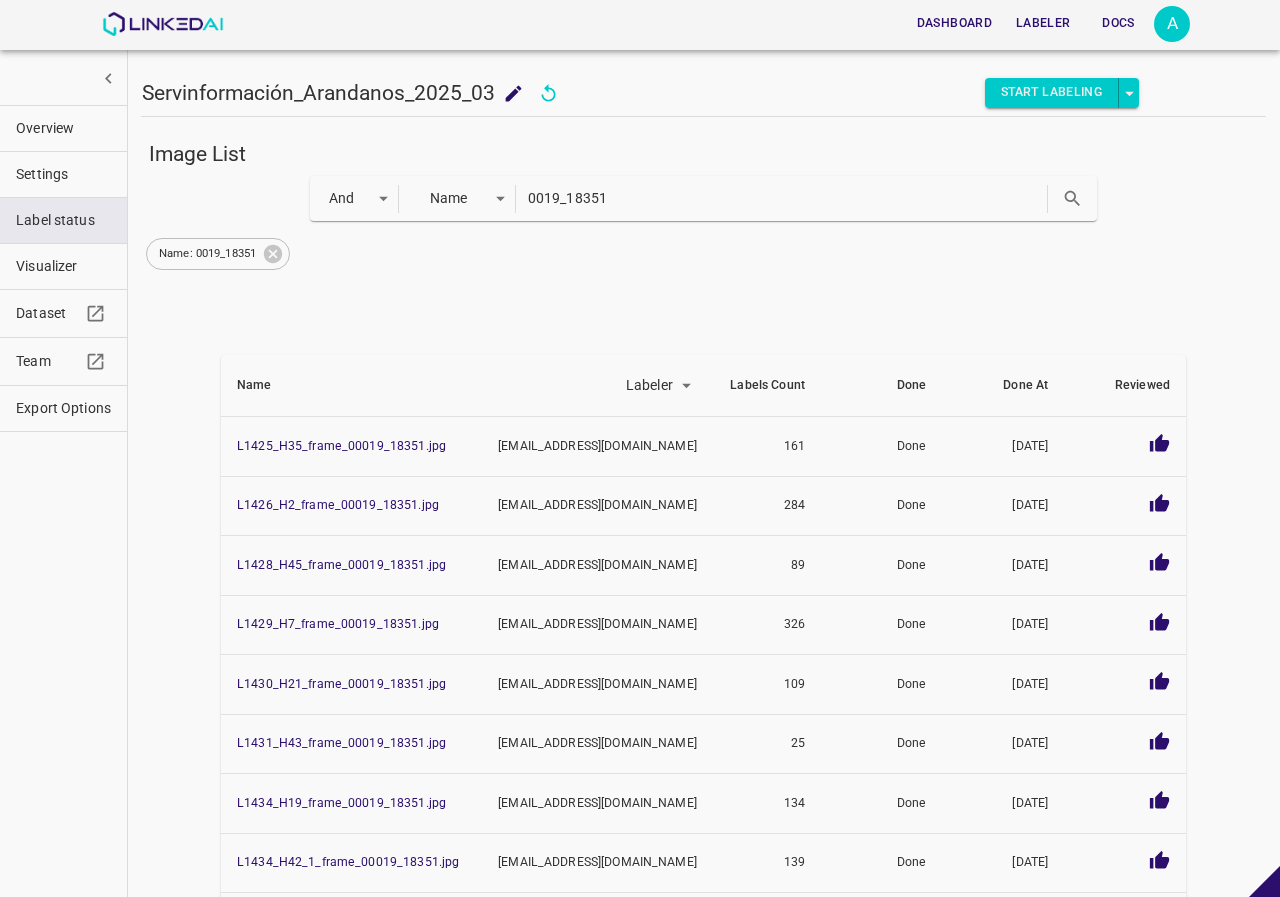 drag, startPoint x: 384, startPoint y: 195, endPoint x: 325, endPoint y: 188, distance: 59.413803 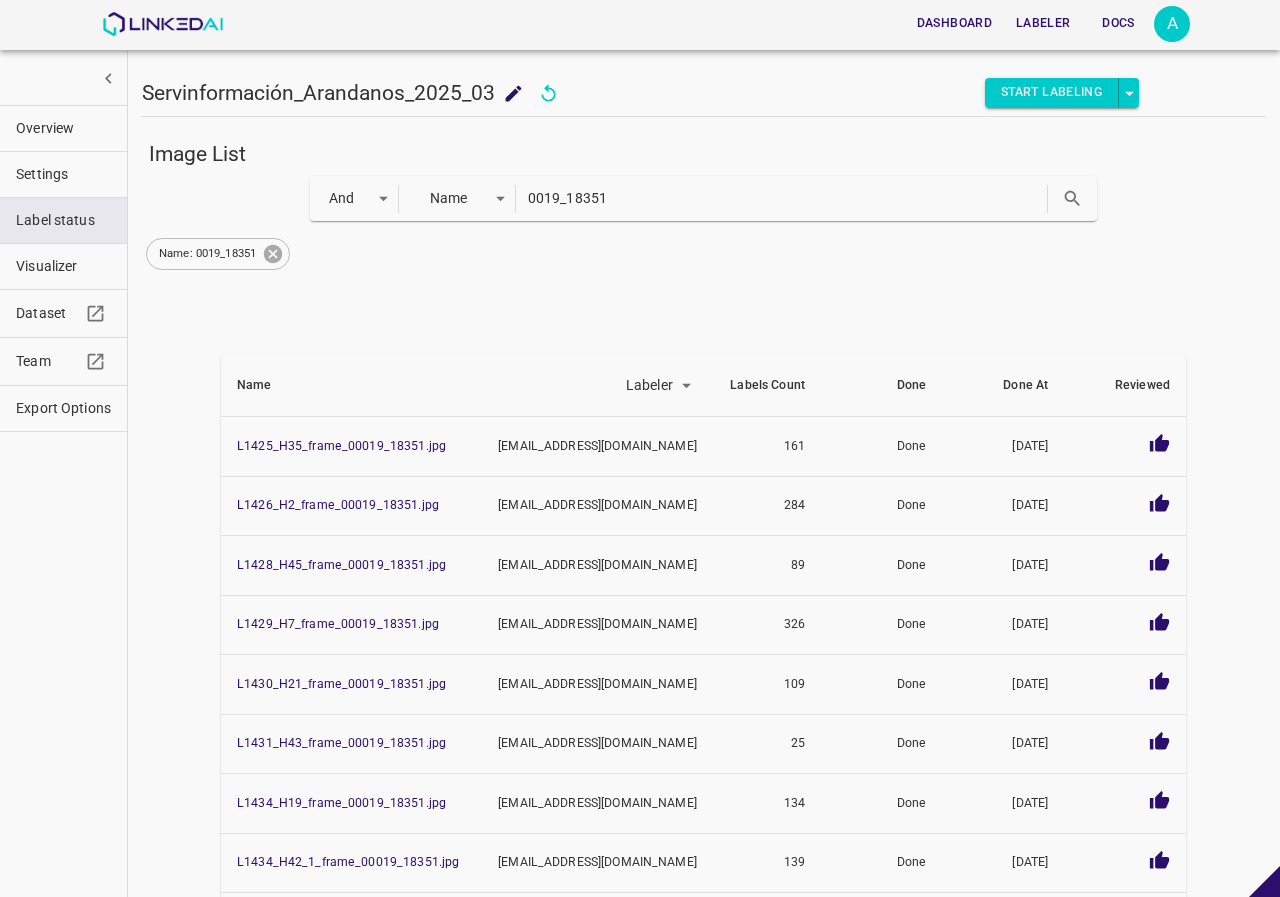 click 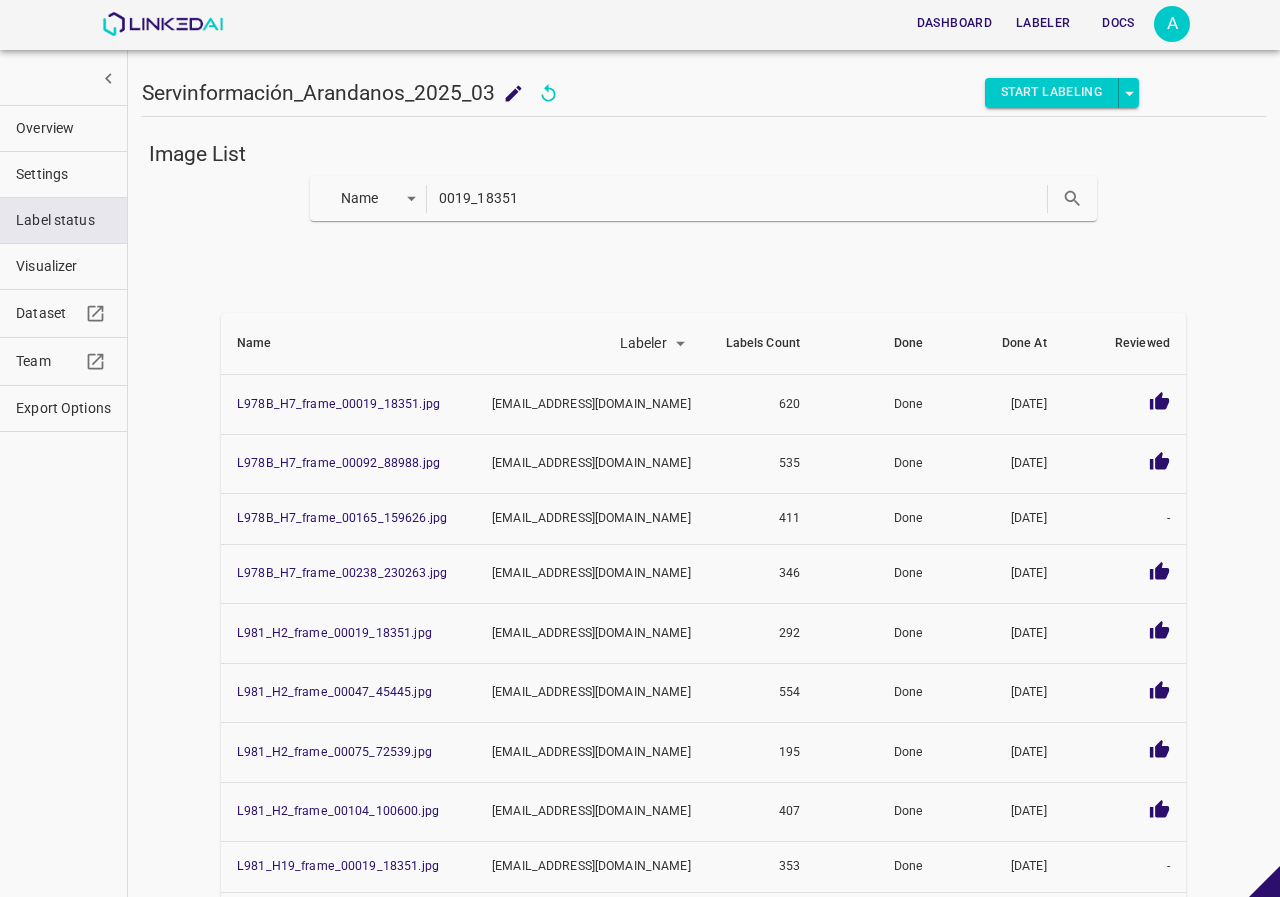 click on "0019_18351" at bounding box center [741, 198] 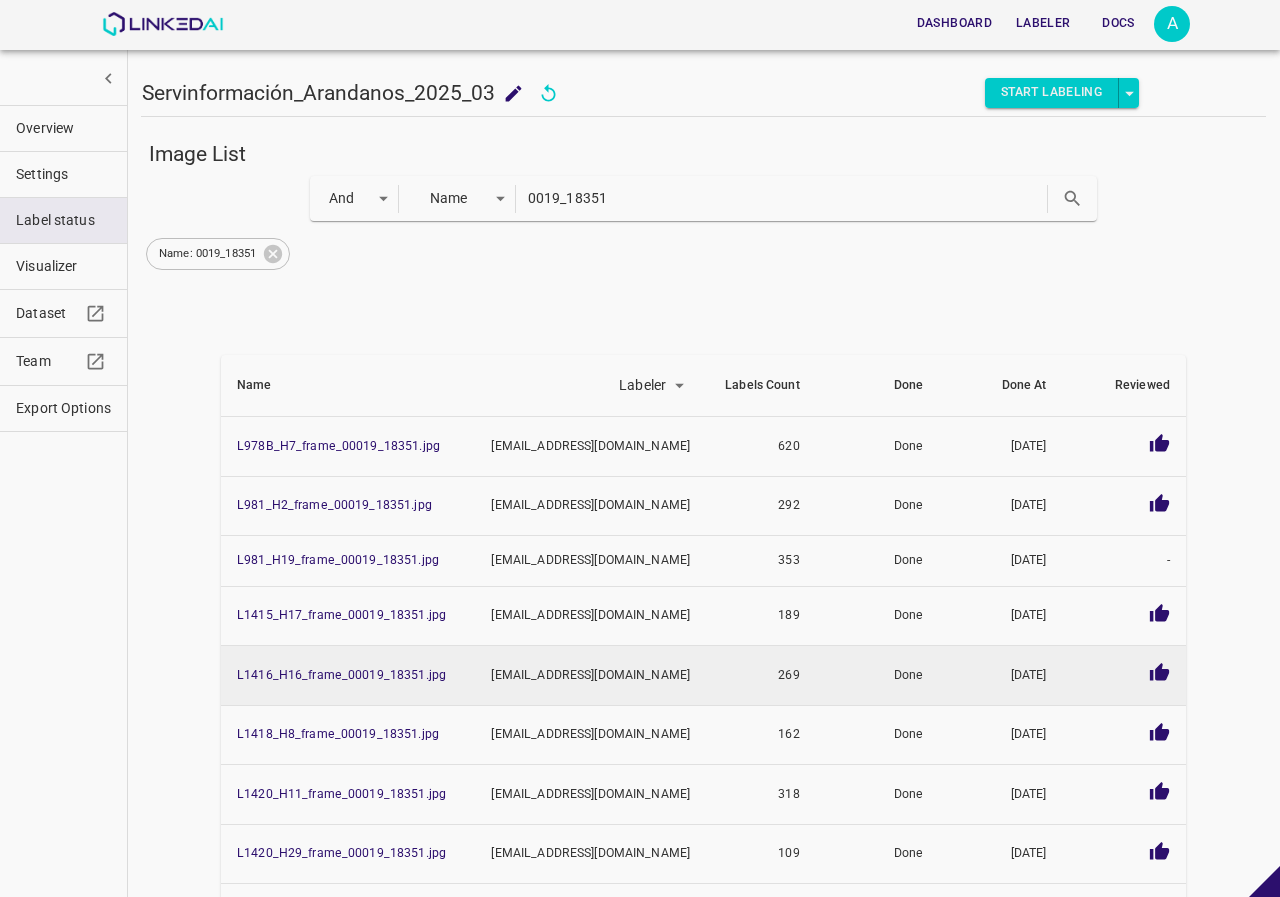 scroll, scrollTop: 246, scrollLeft: 0, axis: vertical 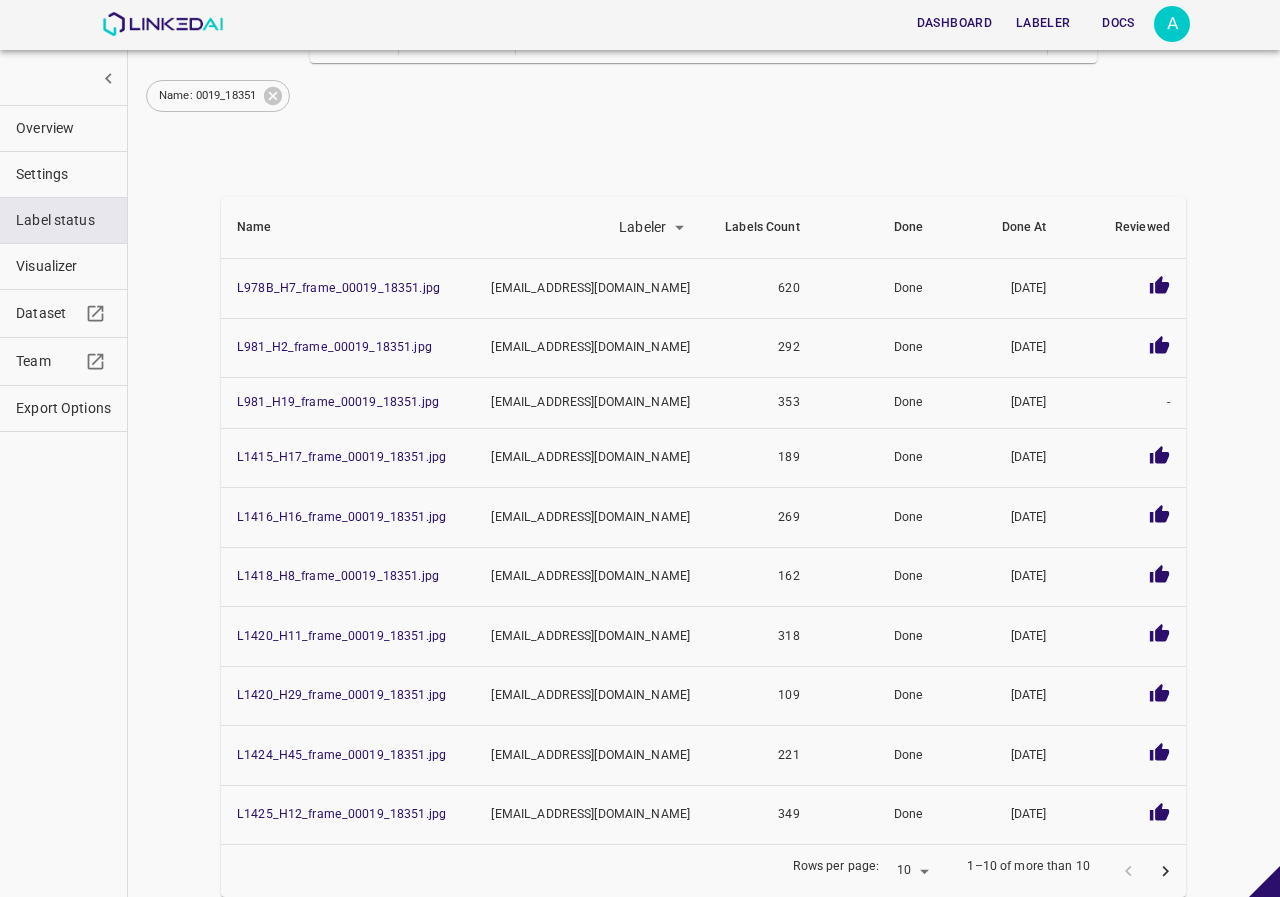 click 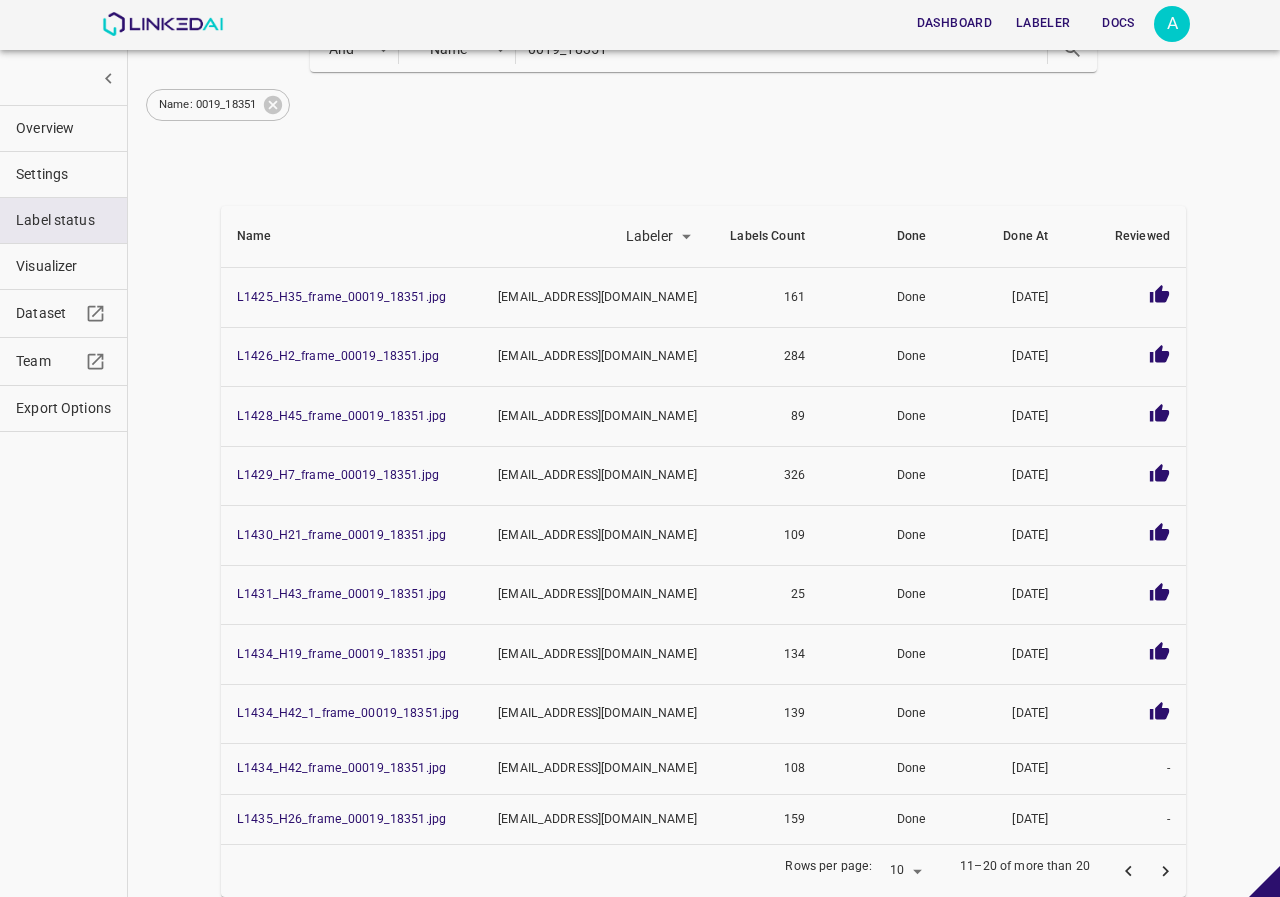 scroll, scrollTop: 141, scrollLeft: 0, axis: vertical 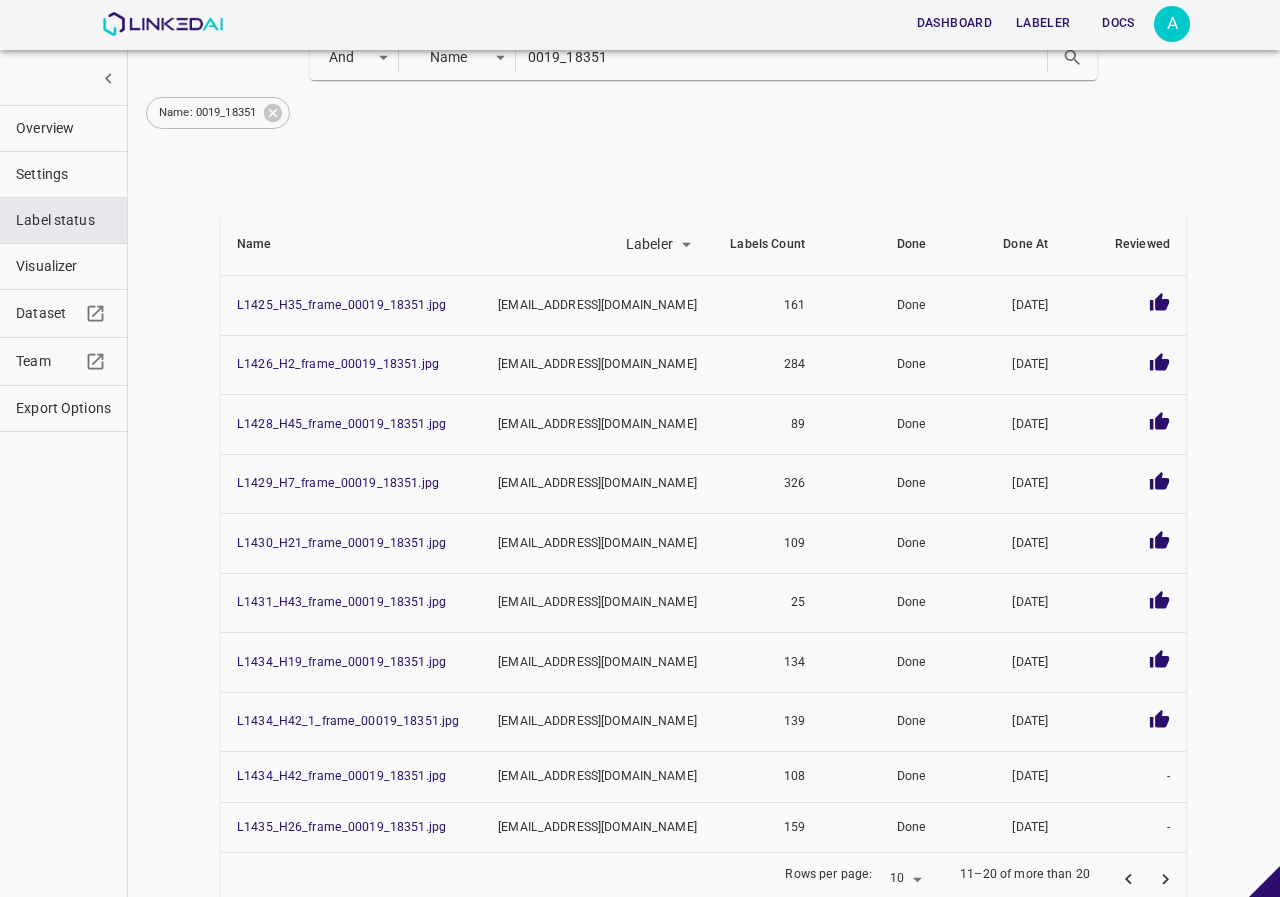 click 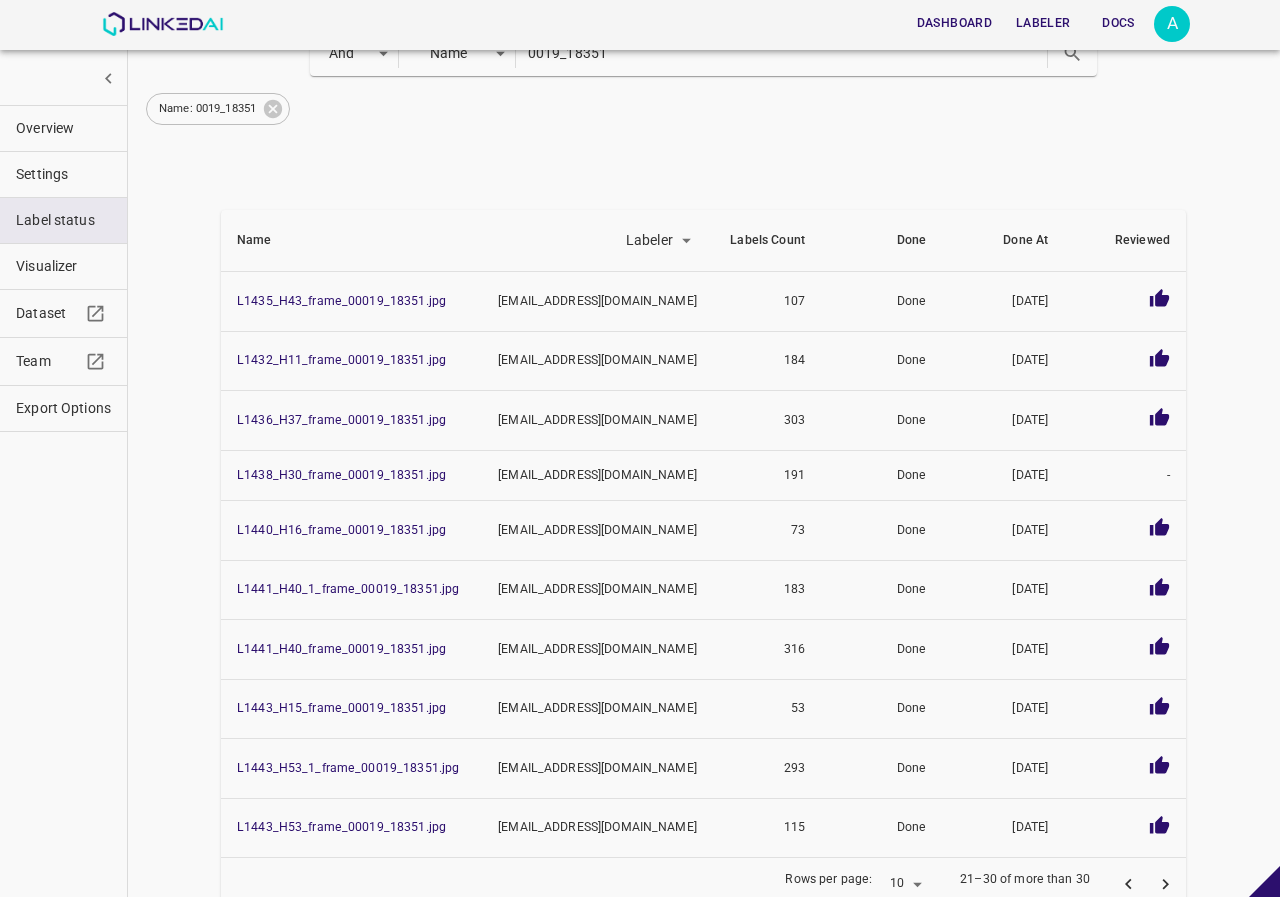 scroll, scrollTop: 149, scrollLeft: 0, axis: vertical 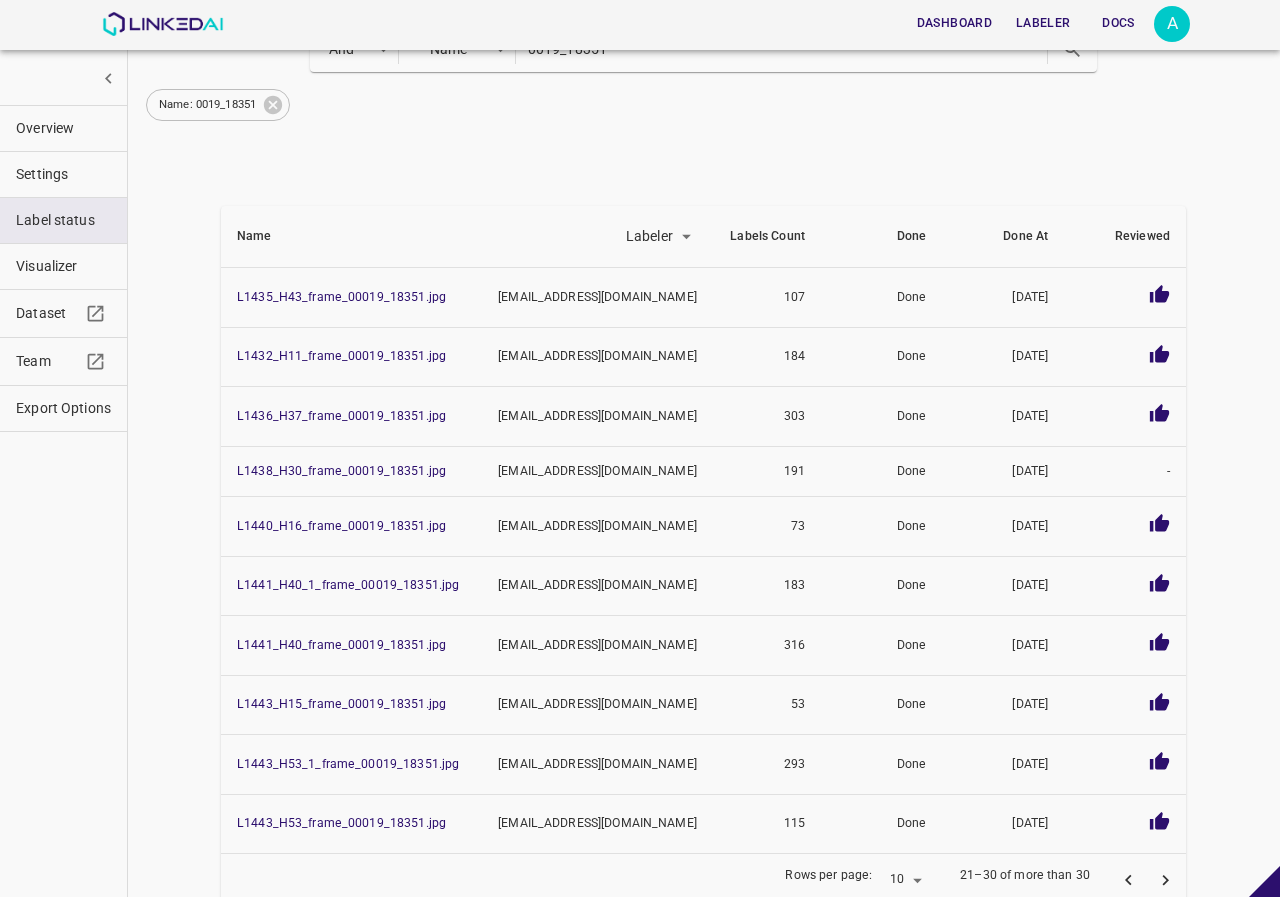 click 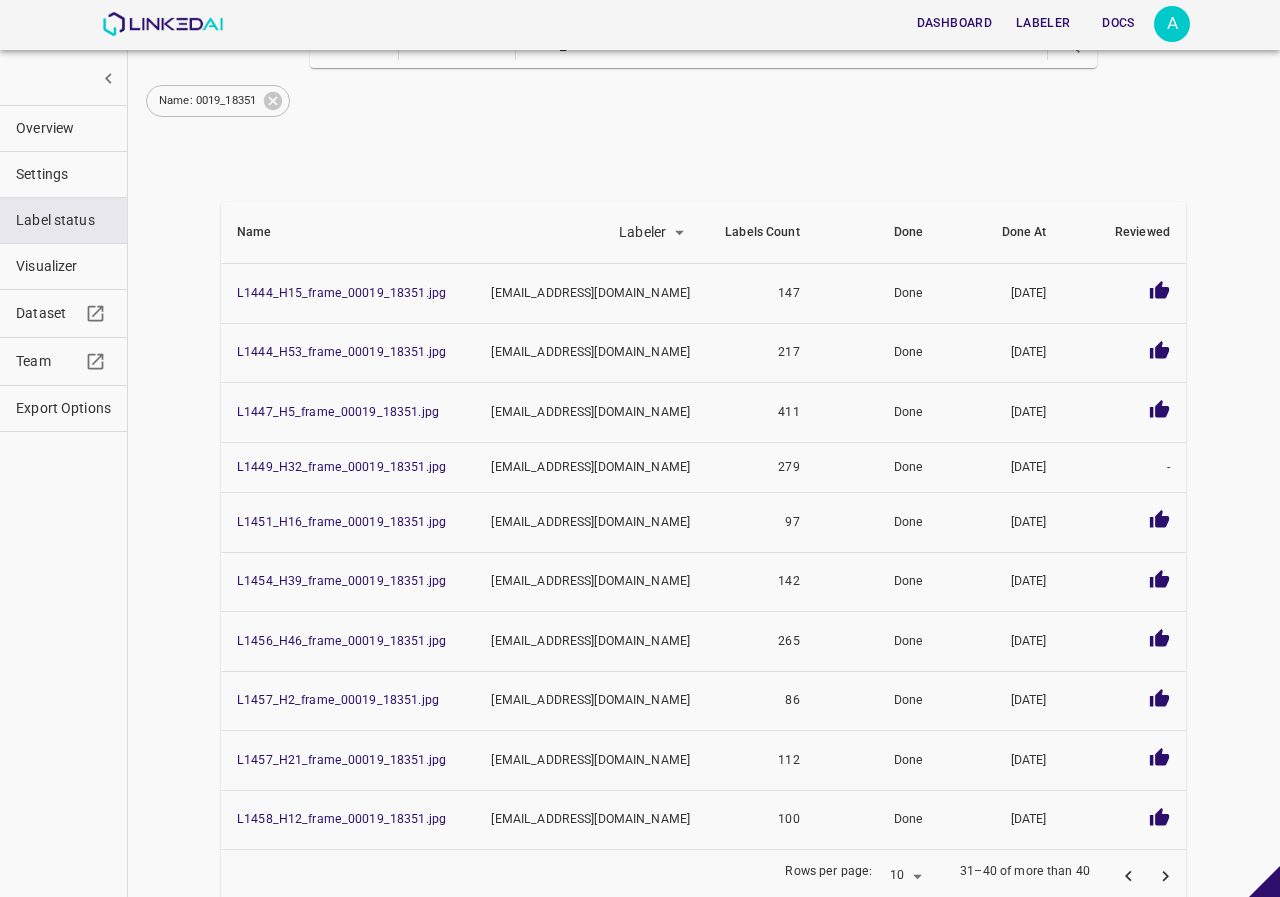 scroll, scrollTop: 149, scrollLeft: 0, axis: vertical 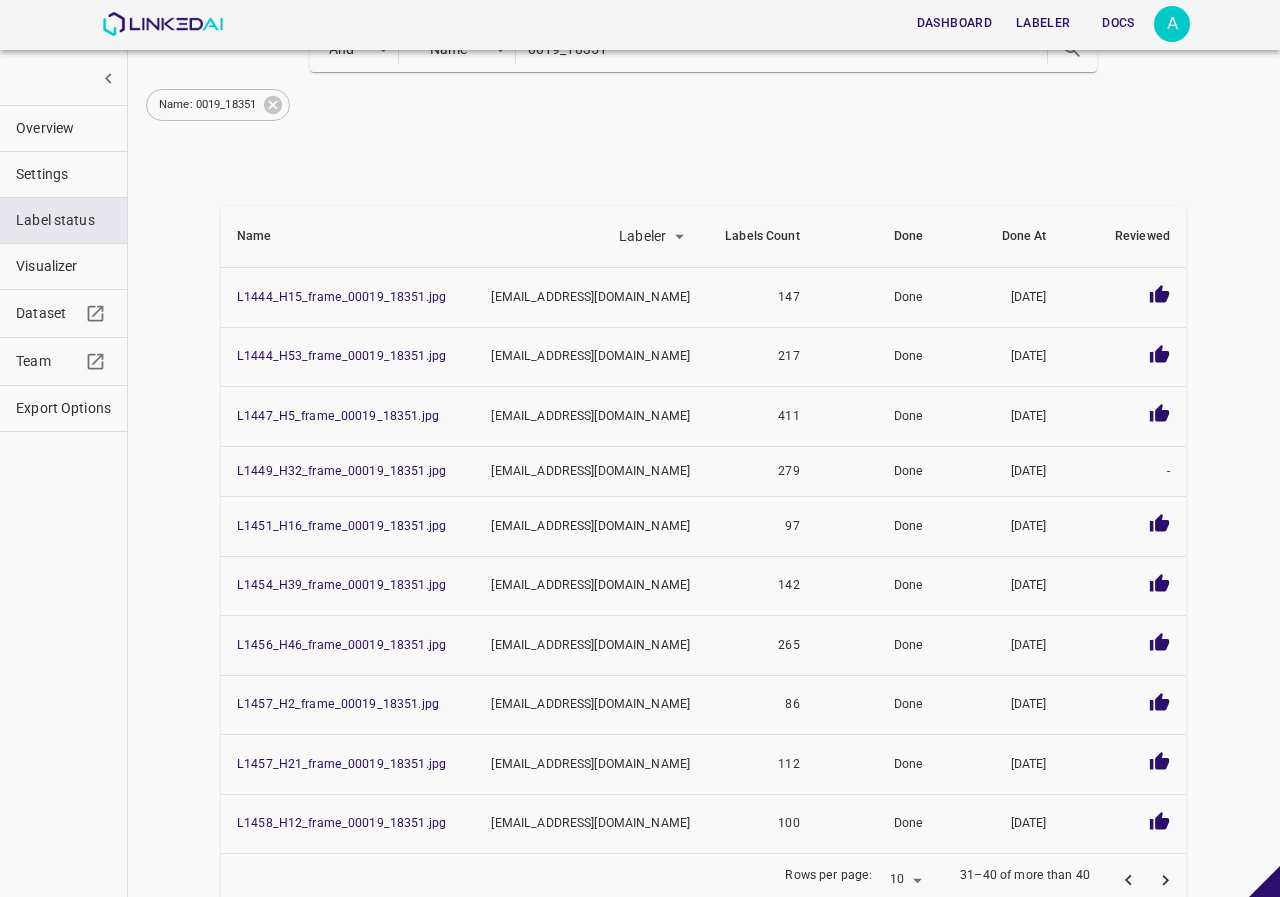 click 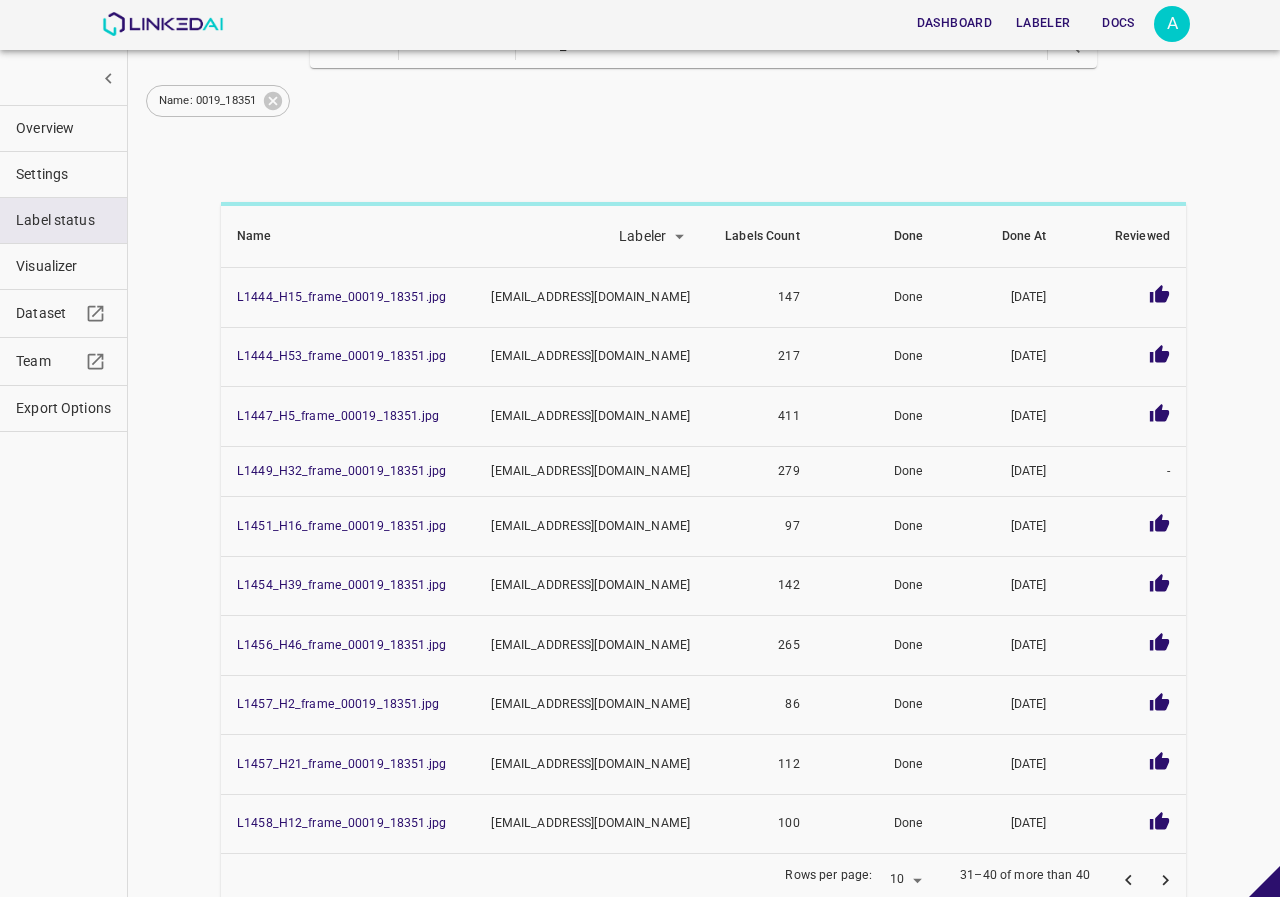 scroll, scrollTop: 237, scrollLeft: 0, axis: vertical 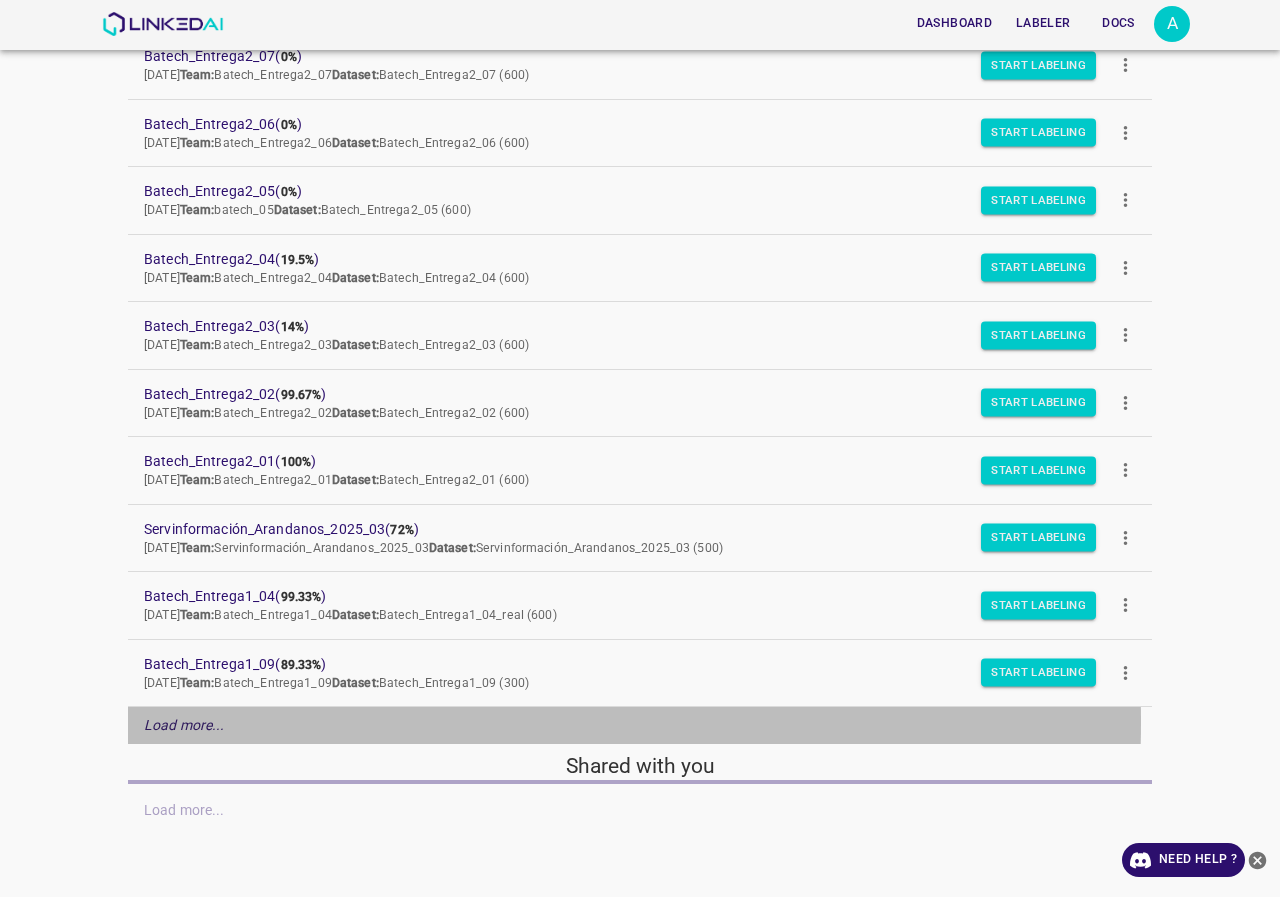 click on "Load more..." at bounding box center [640, 725] 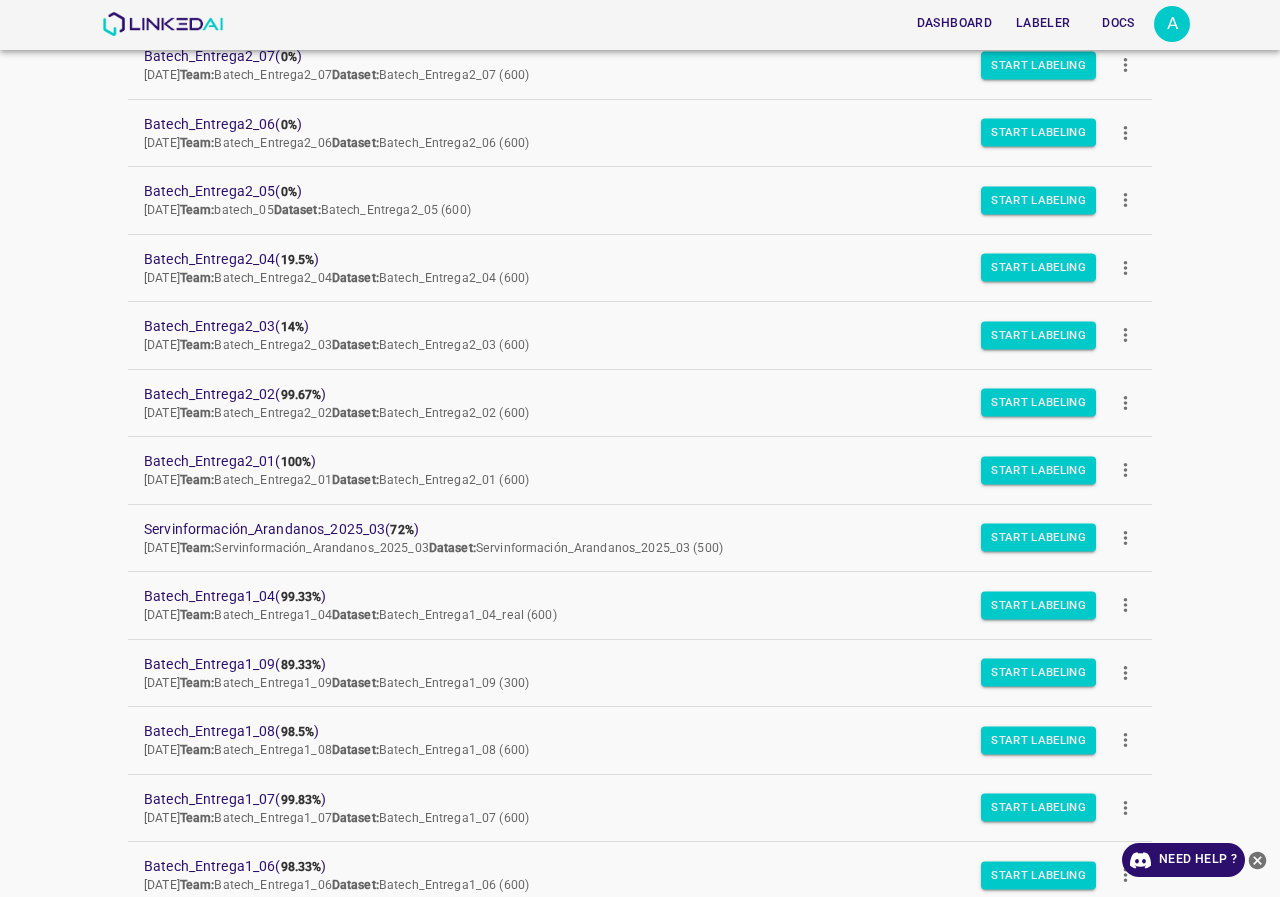 scroll, scrollTop: 673, scrollLeft: 0, axis: vertical 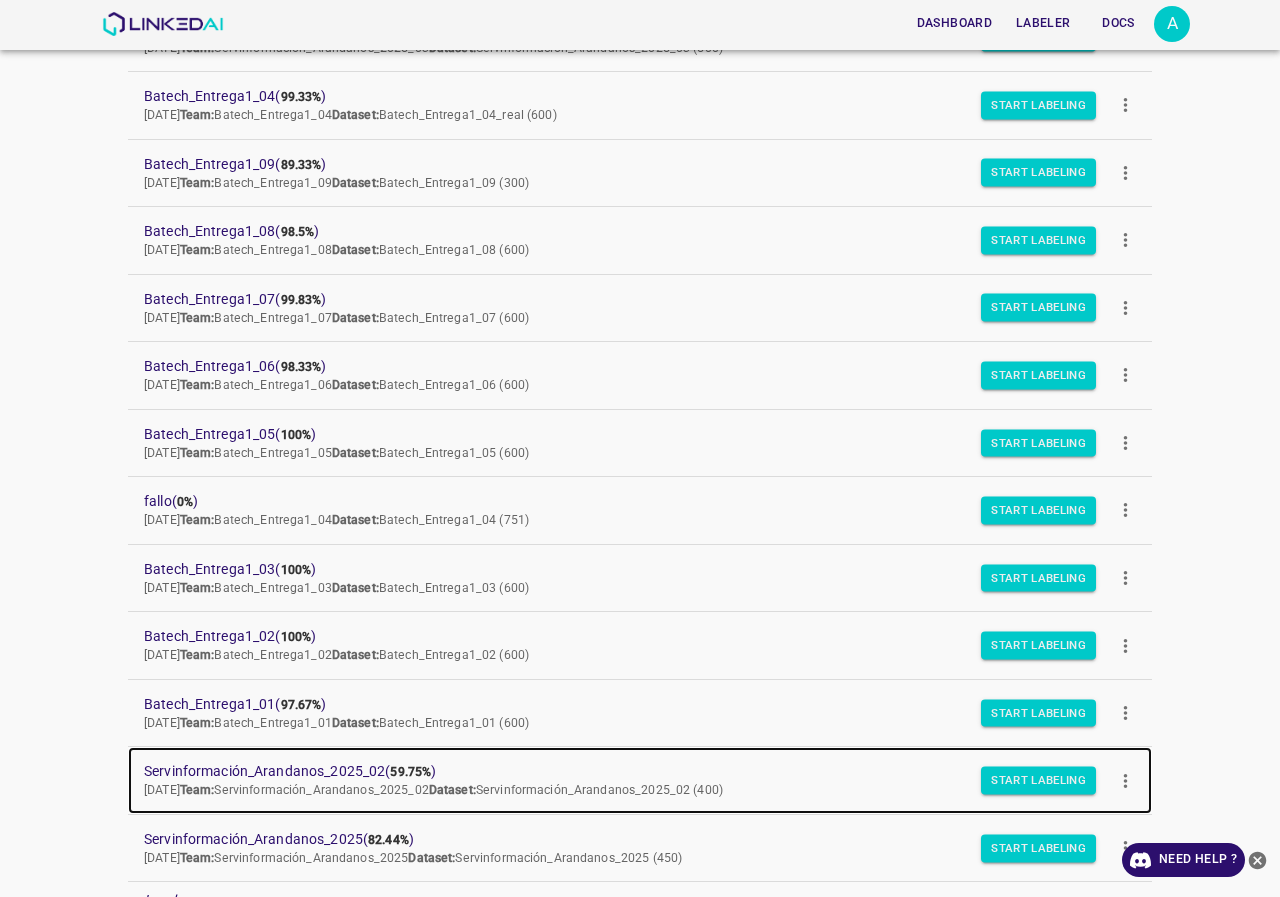 click on "Servinformación_Arandanos_2025_02  ( 59.75% )" at bounding box center [624, 771] 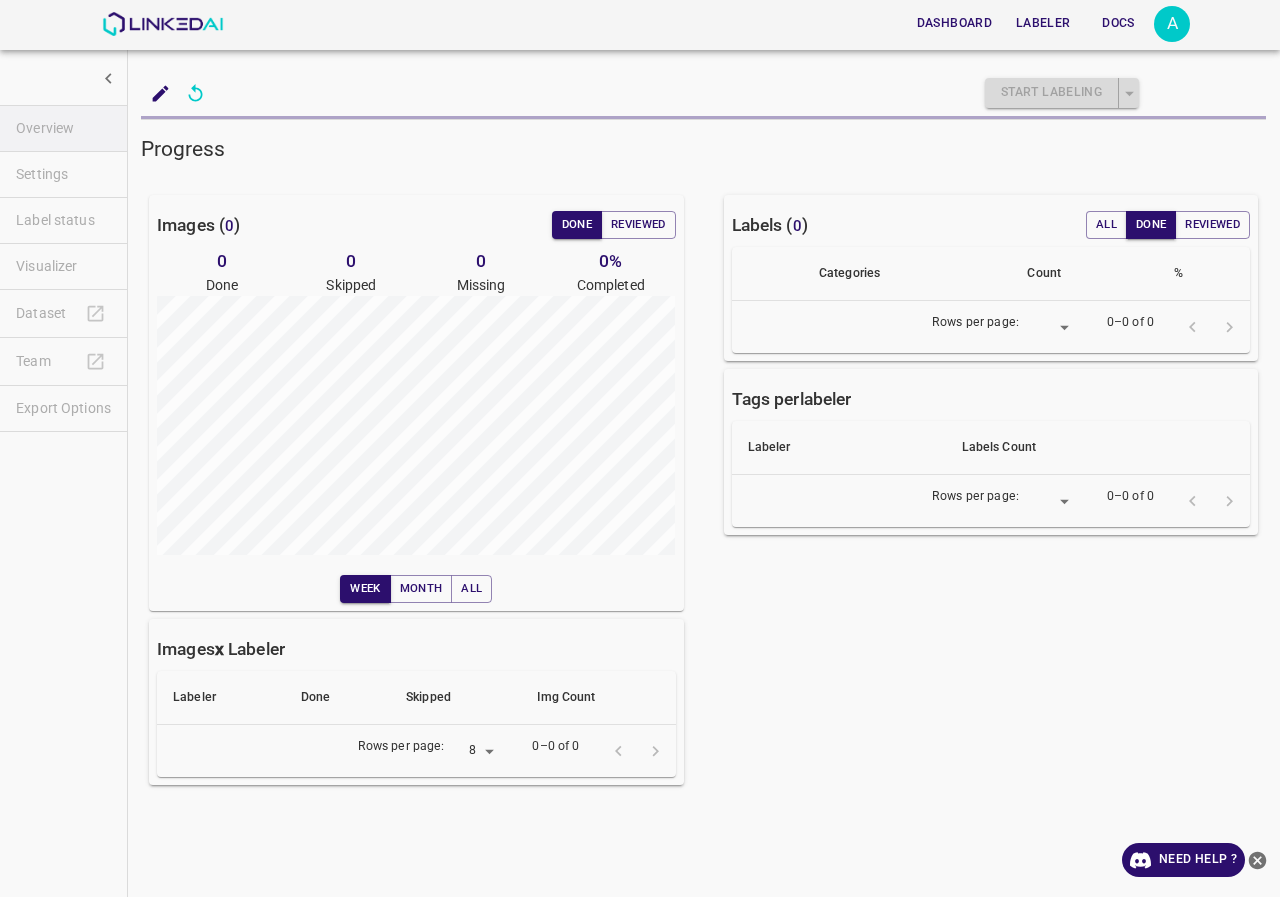 scroll, scrollTop: 0, scrollLeft: 0, axis: both 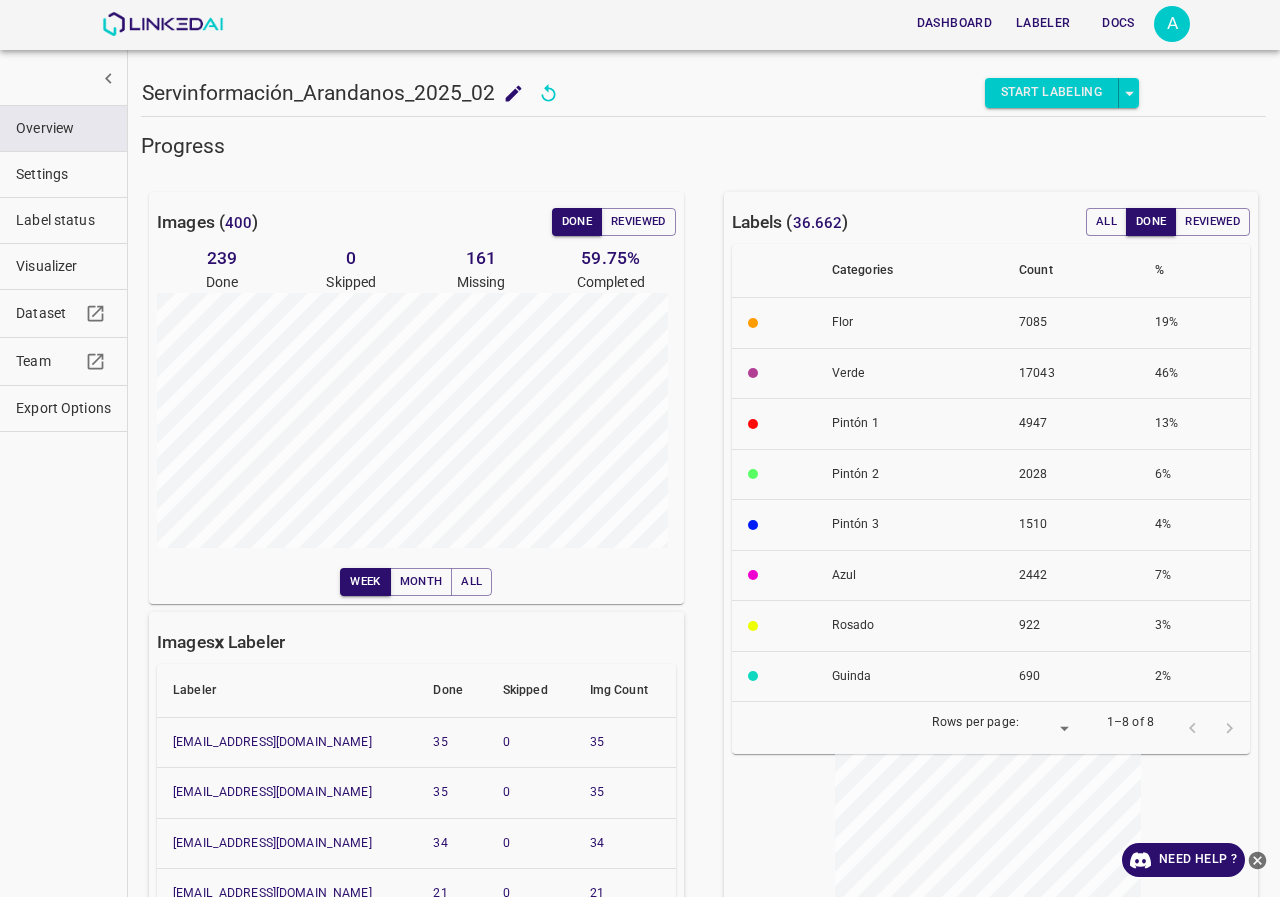 click on "Label status" at bounding box center [63, 220] 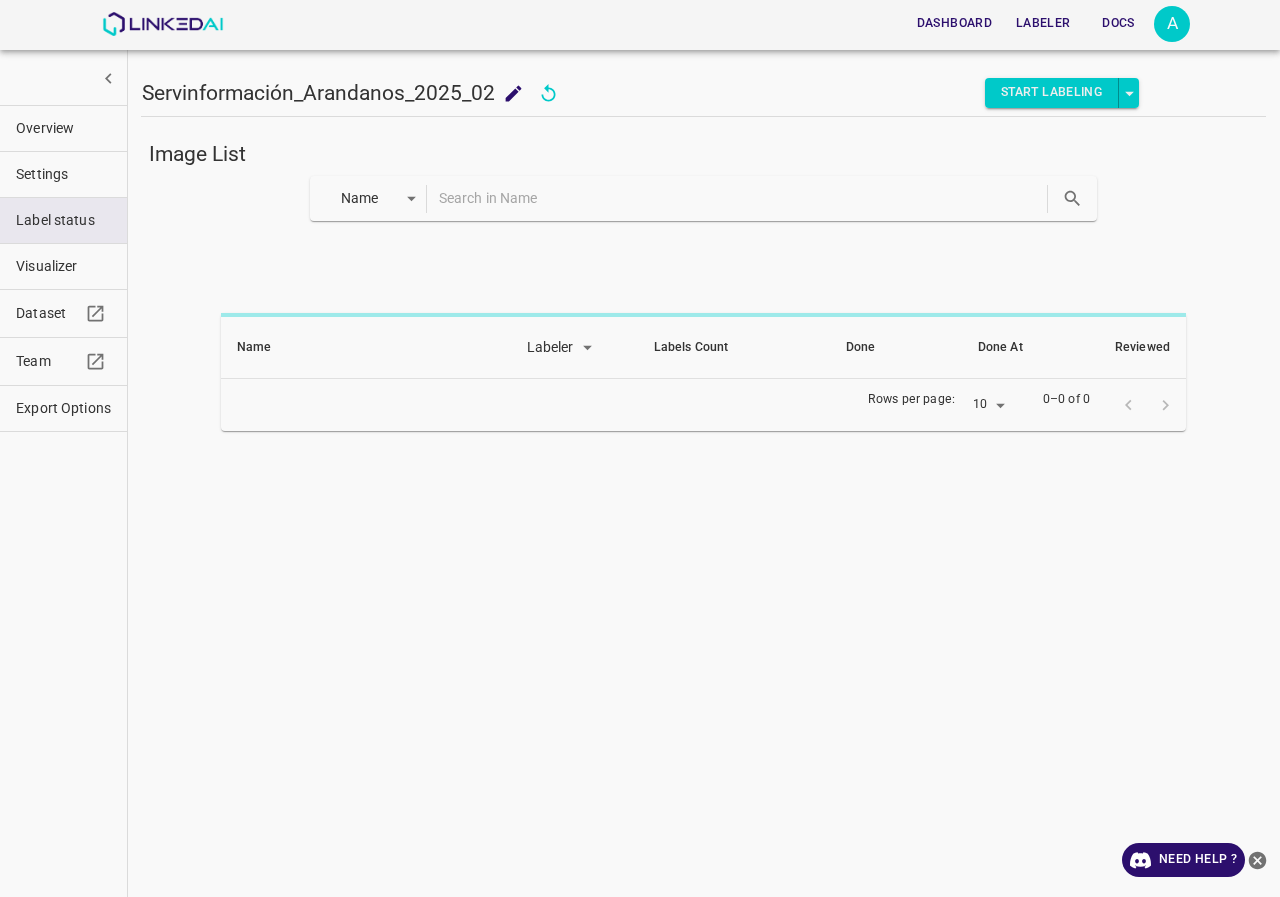 click at bounding box center (741, 198) 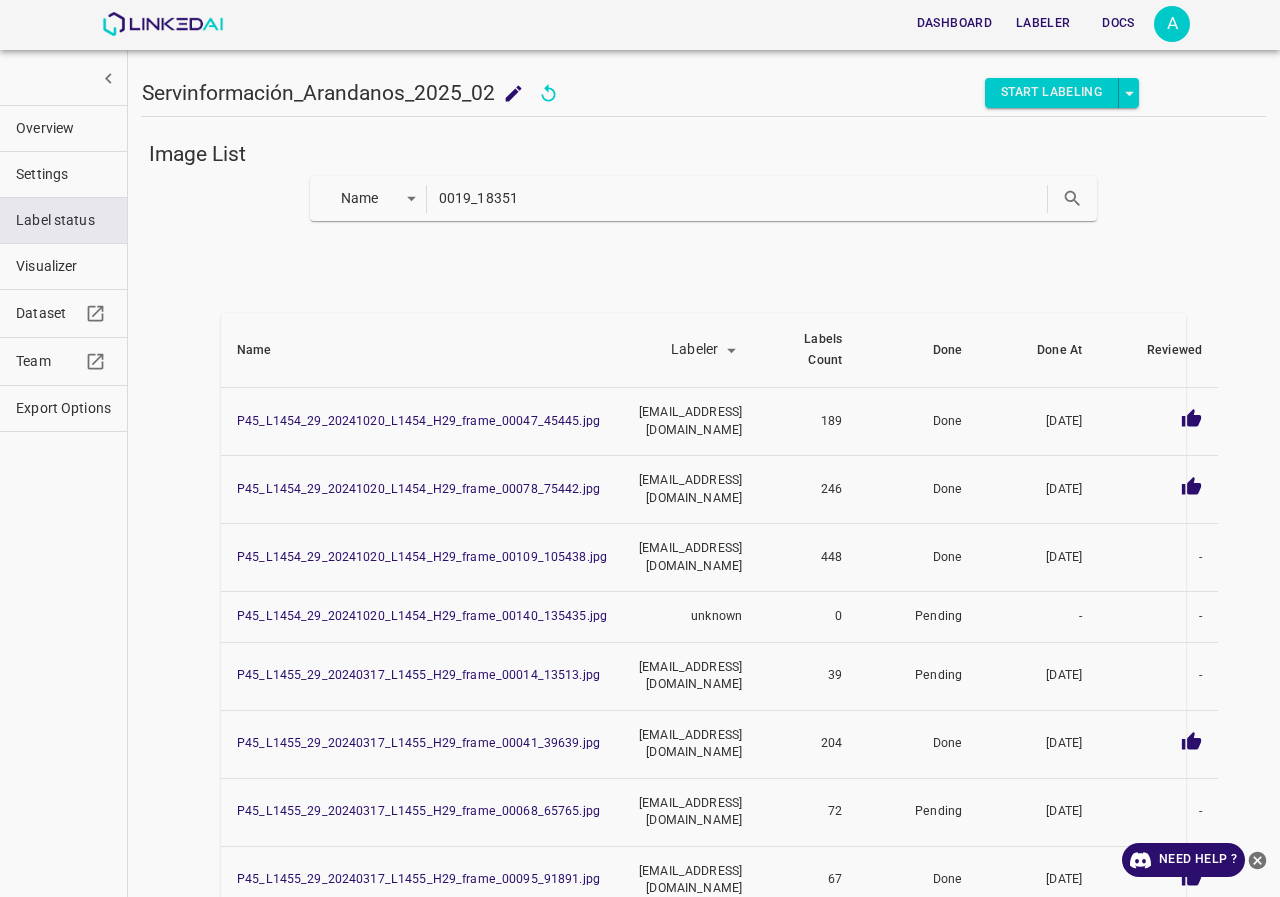 type on "0019_18351" 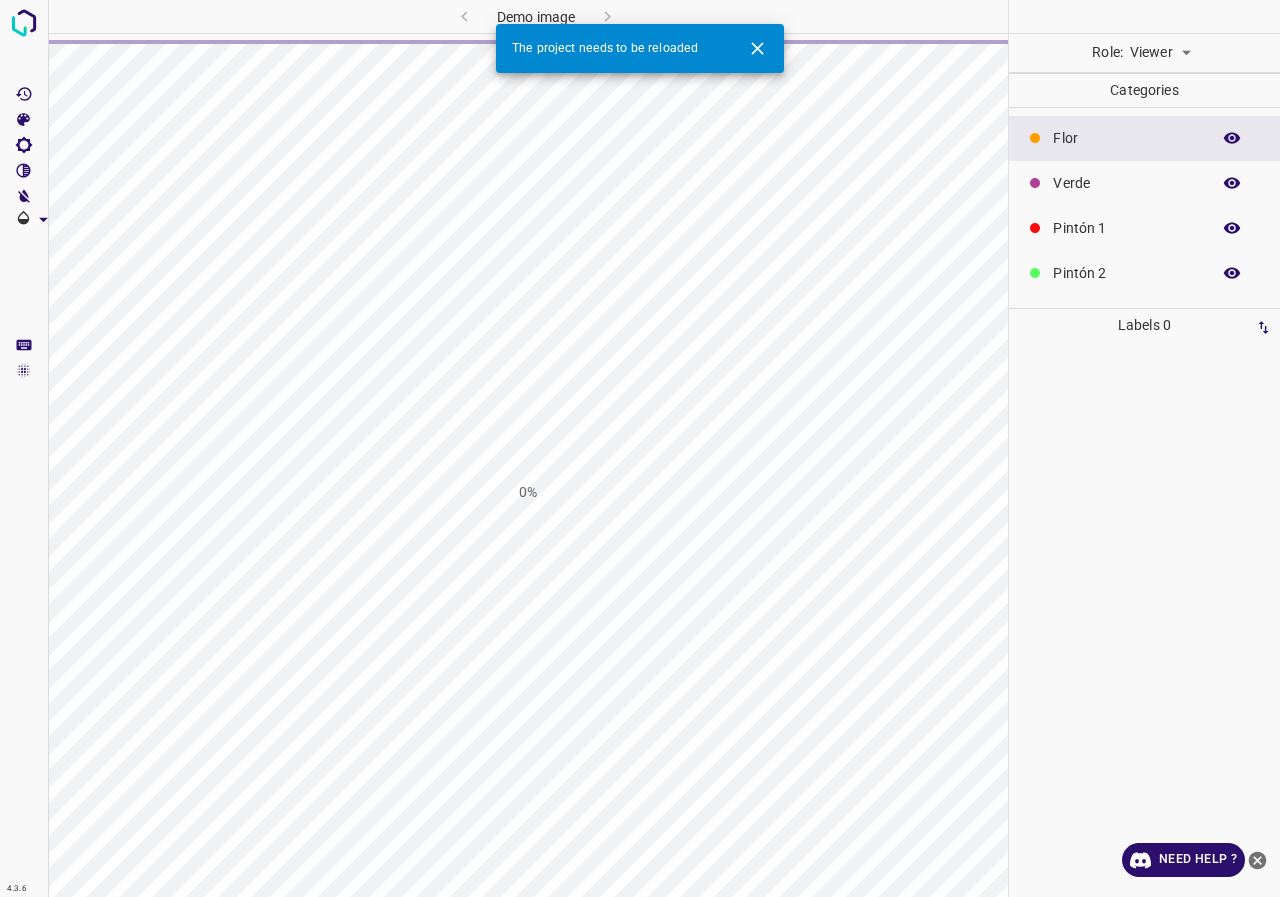 scroll, scrollTop: 0, scrollLeft: 0, axis: both 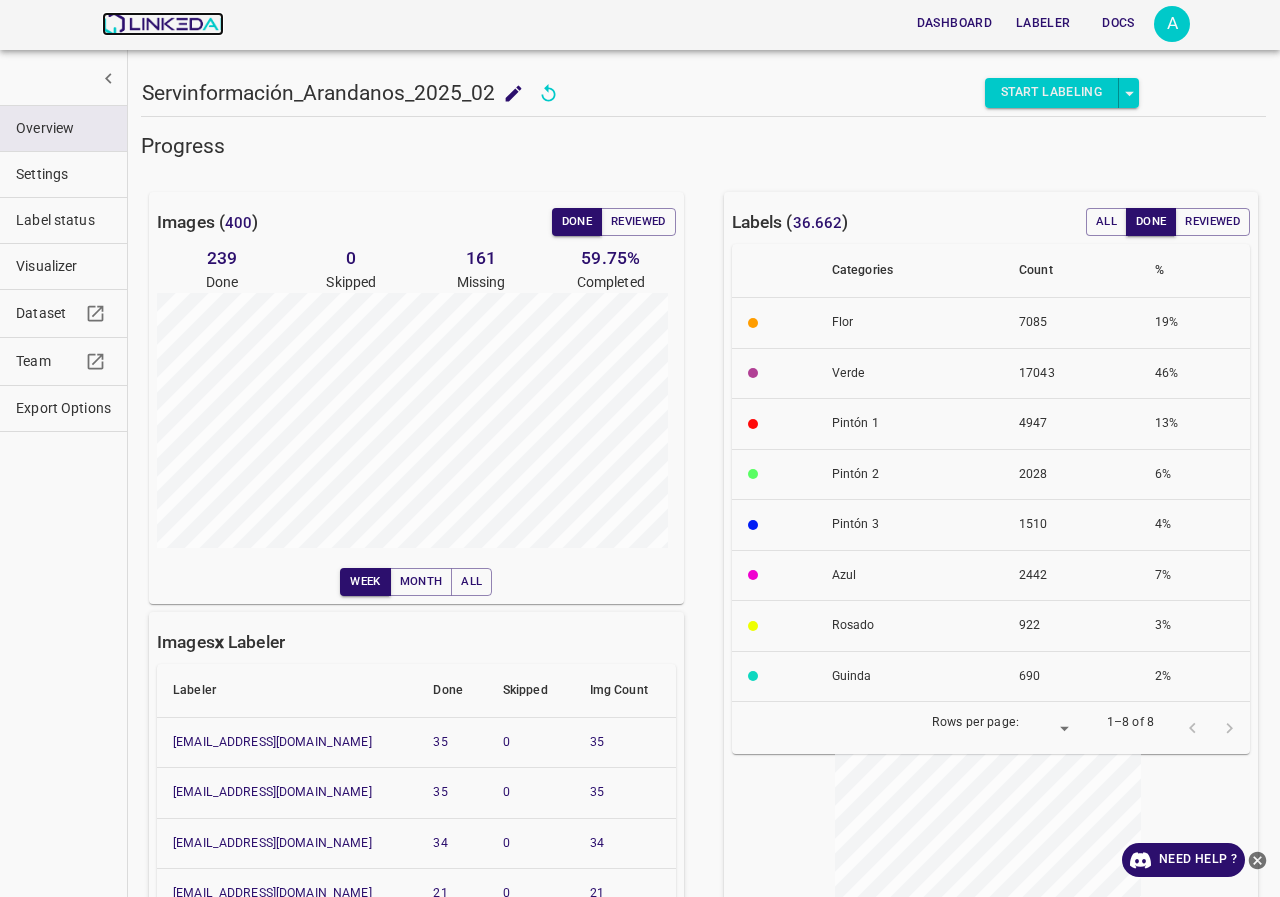 click at bounding box center (162, 24) 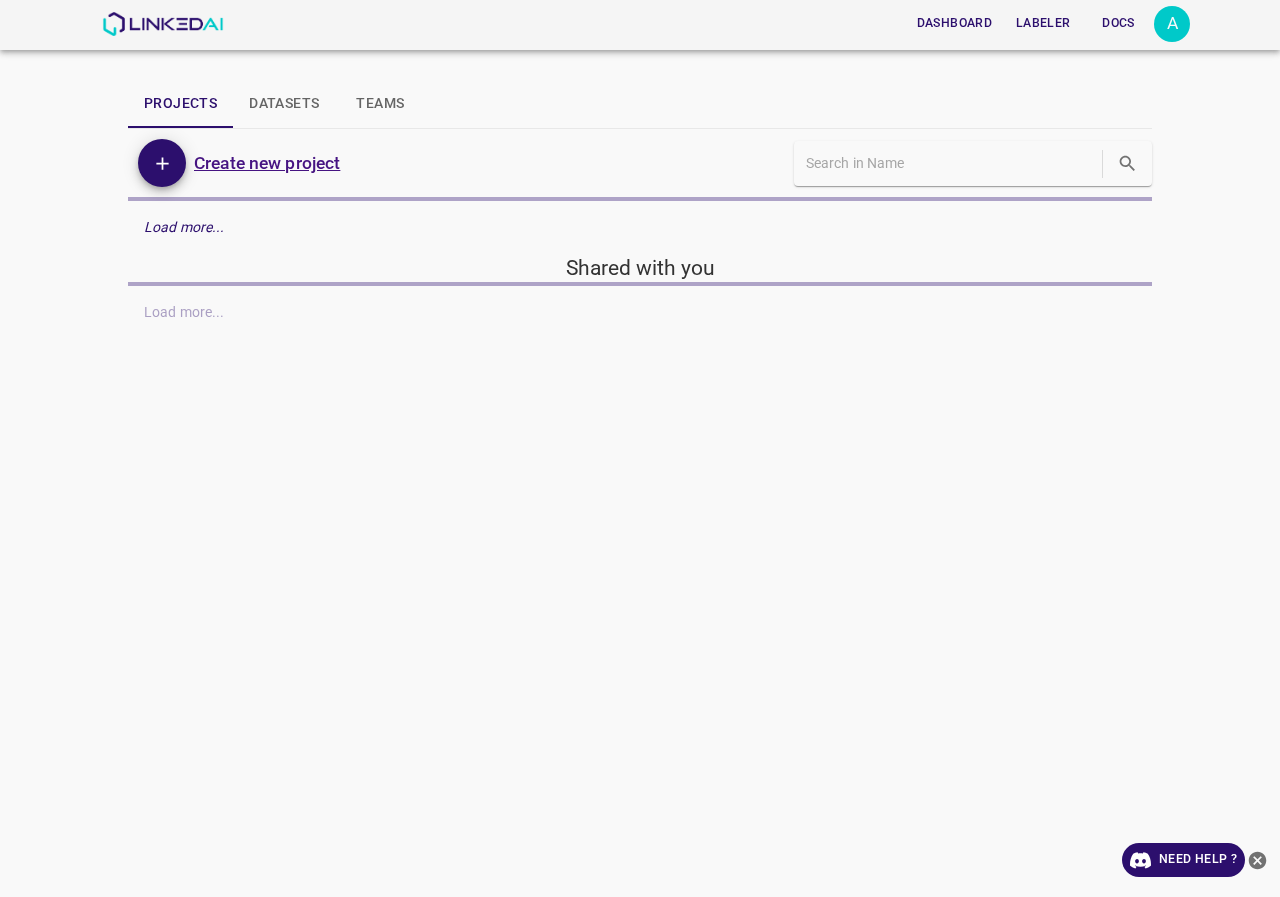 scroll, scrollTop: 0, scrollLeft: 0, axis: both 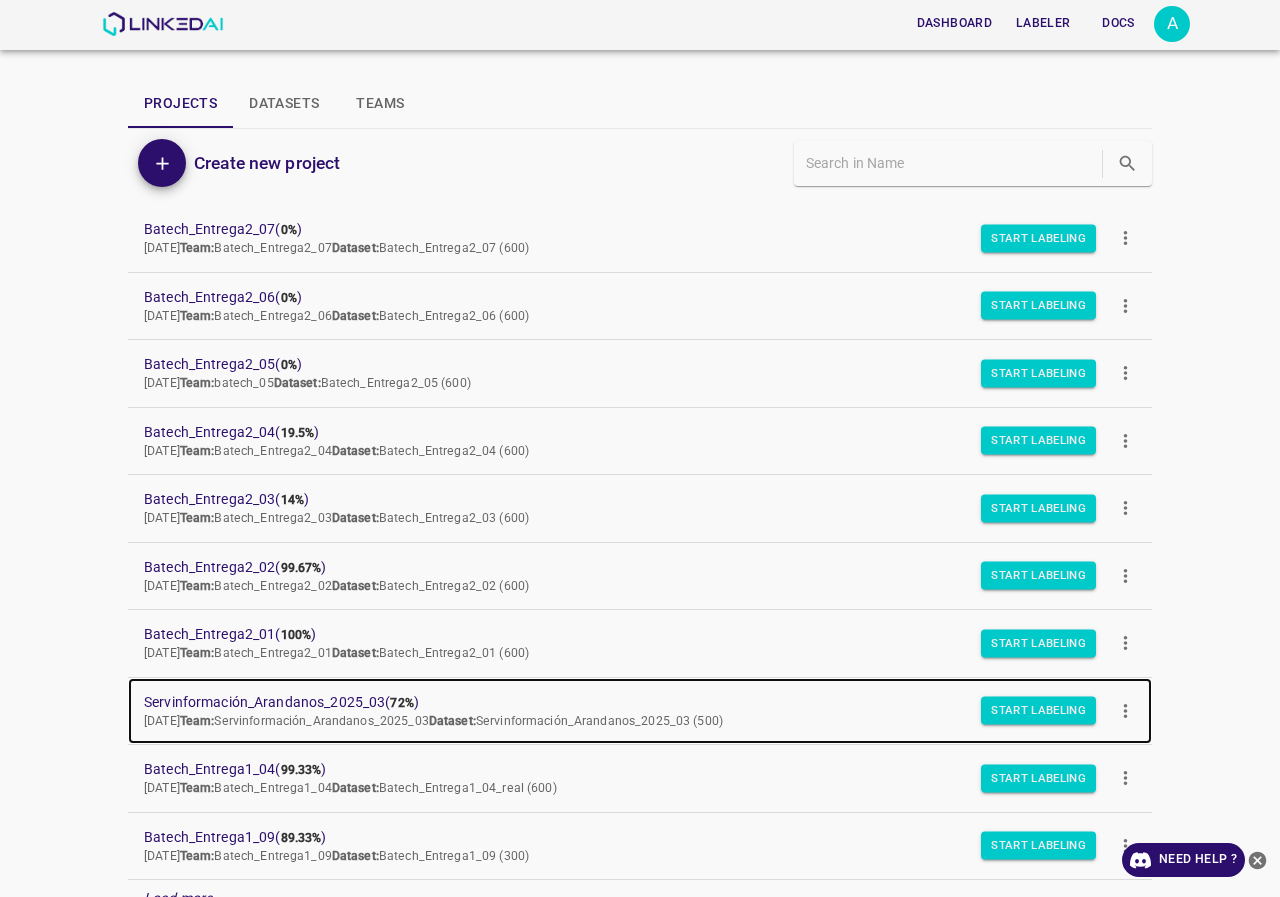 click on "Servinformación_Arandanos_2025_03  ( 72% )" at bounding box center (624, 702) 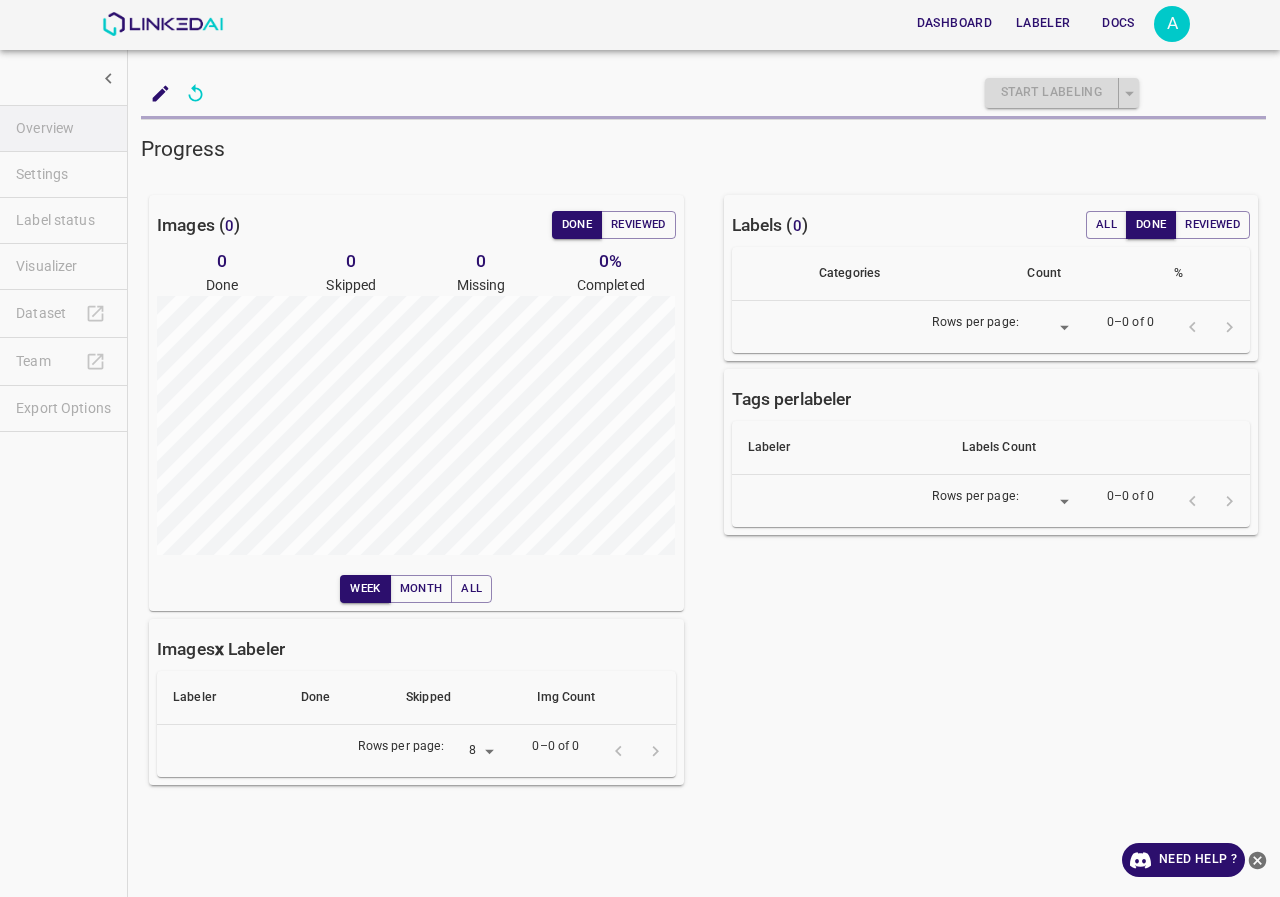 scroll, scrollTop: 0, scrollLeft: 0, axis: both 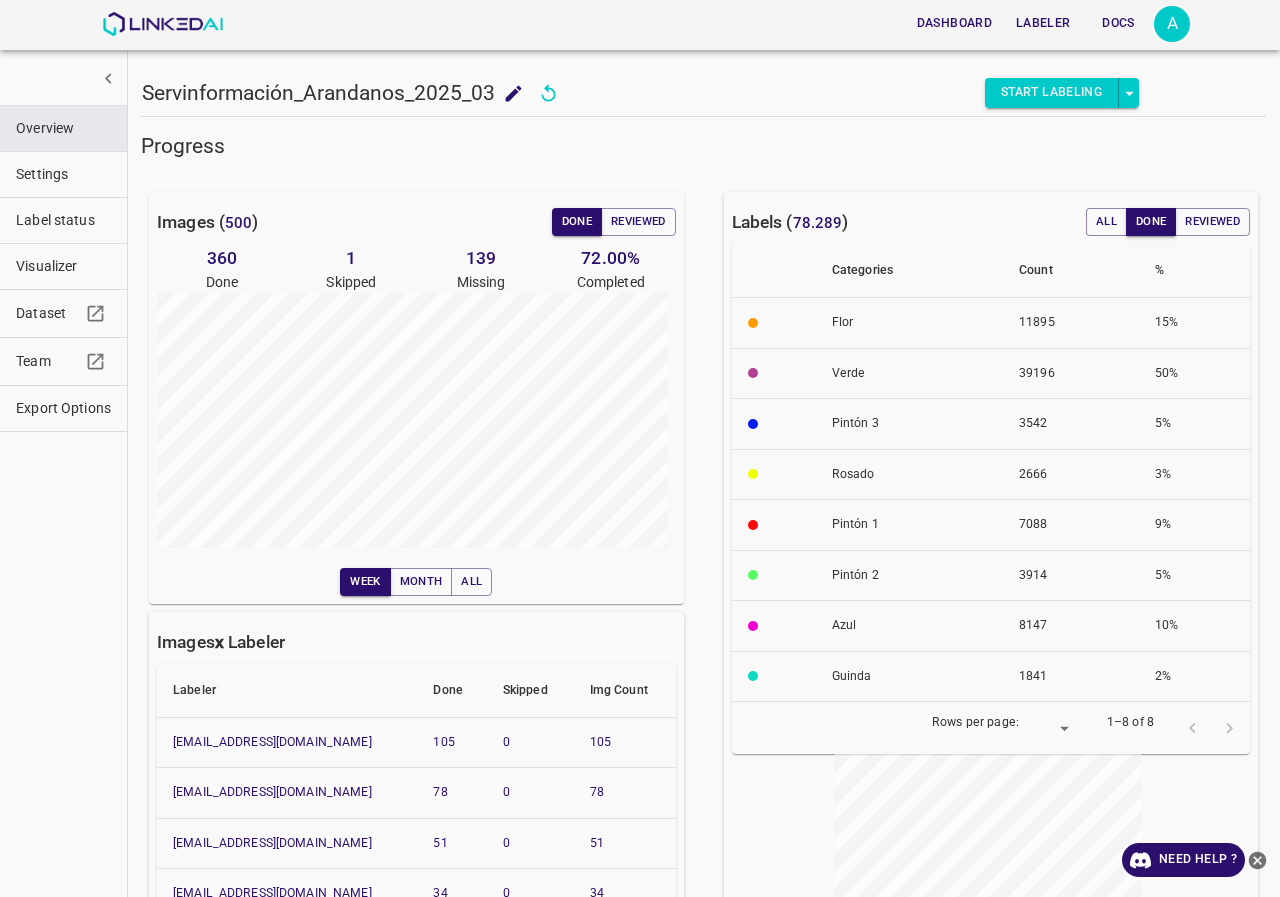 click on "Label status" at bounding box center (63, 220) 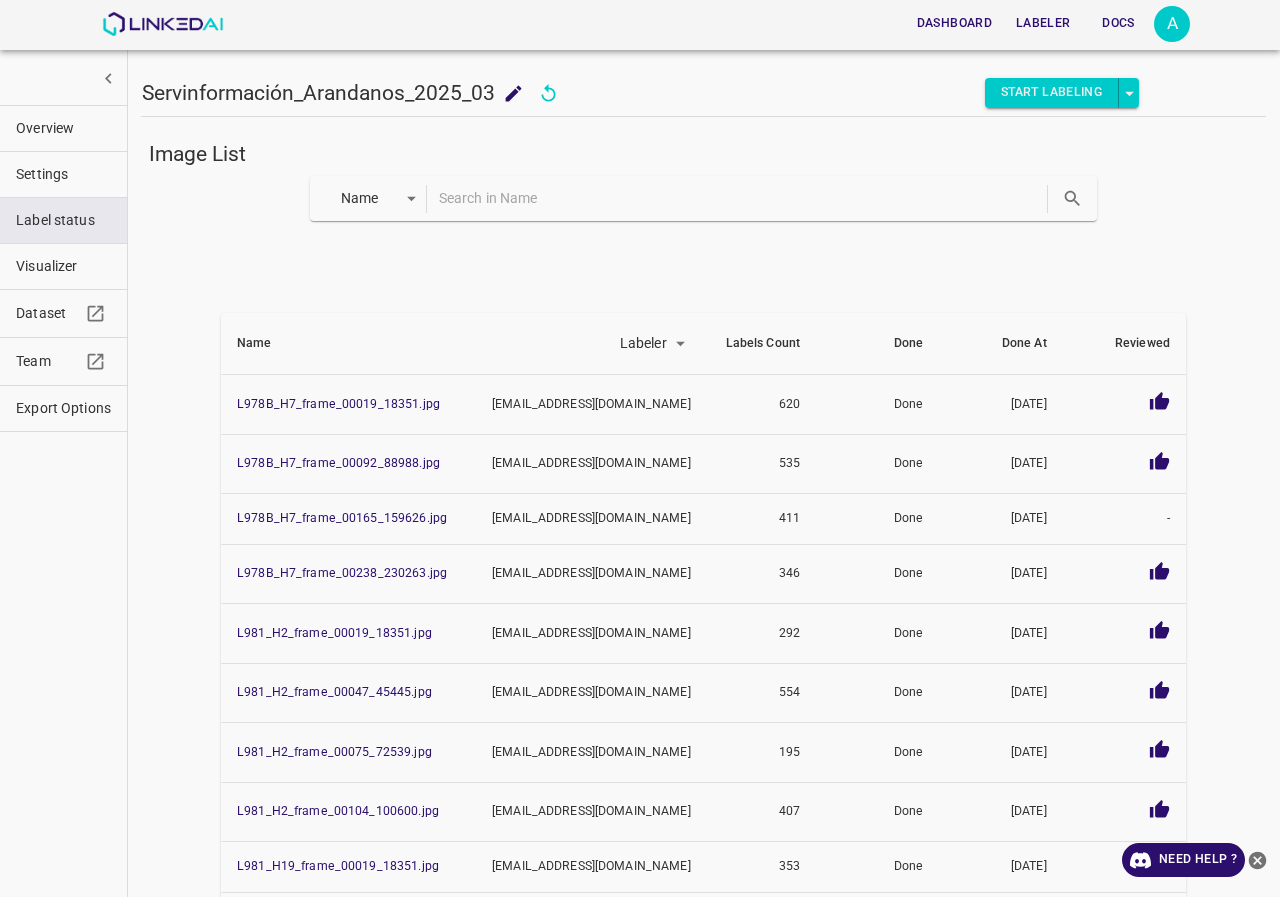click at bounding box center [741, 198] 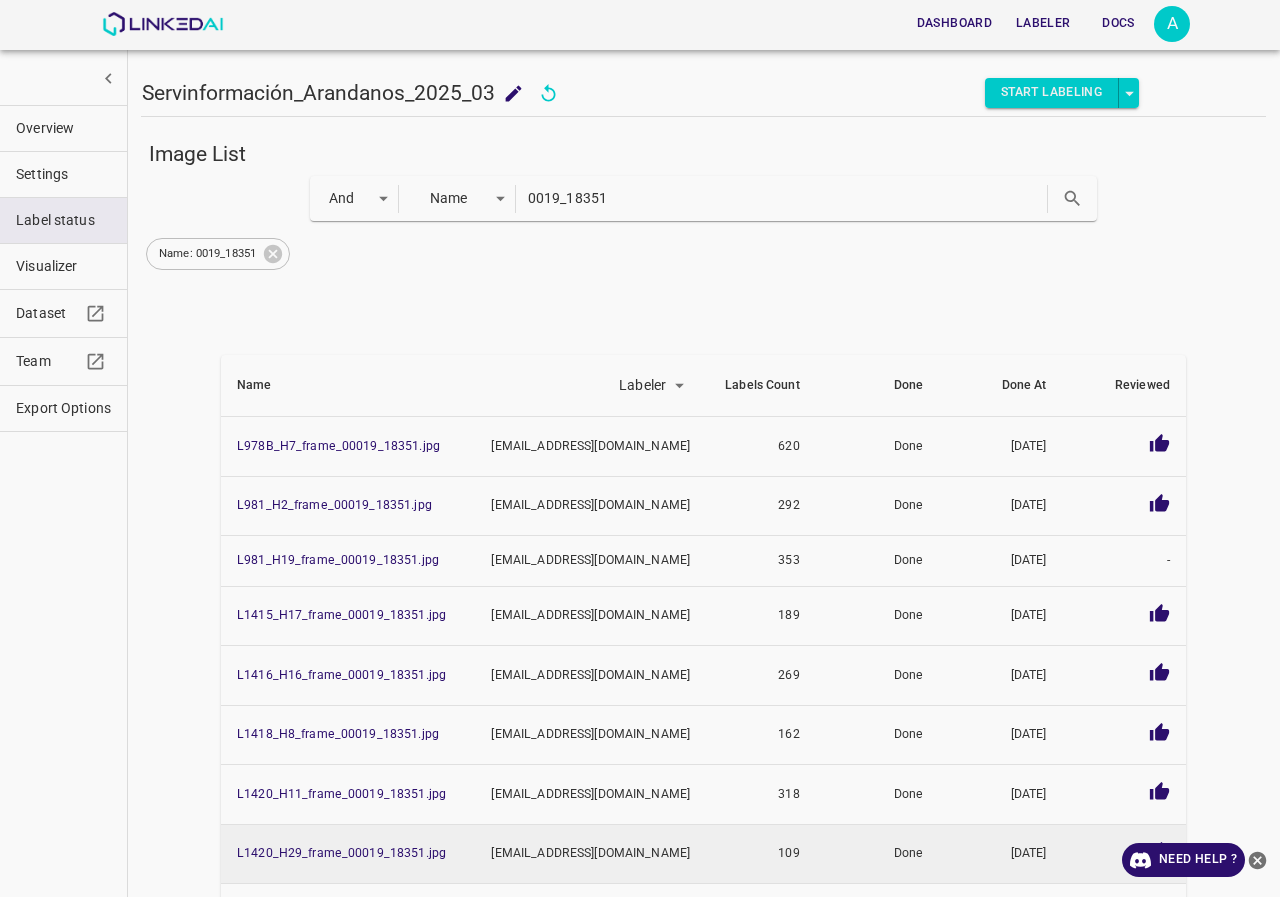 scroll, scrollTop: 246, scrollLeft: 0, axis: vertical 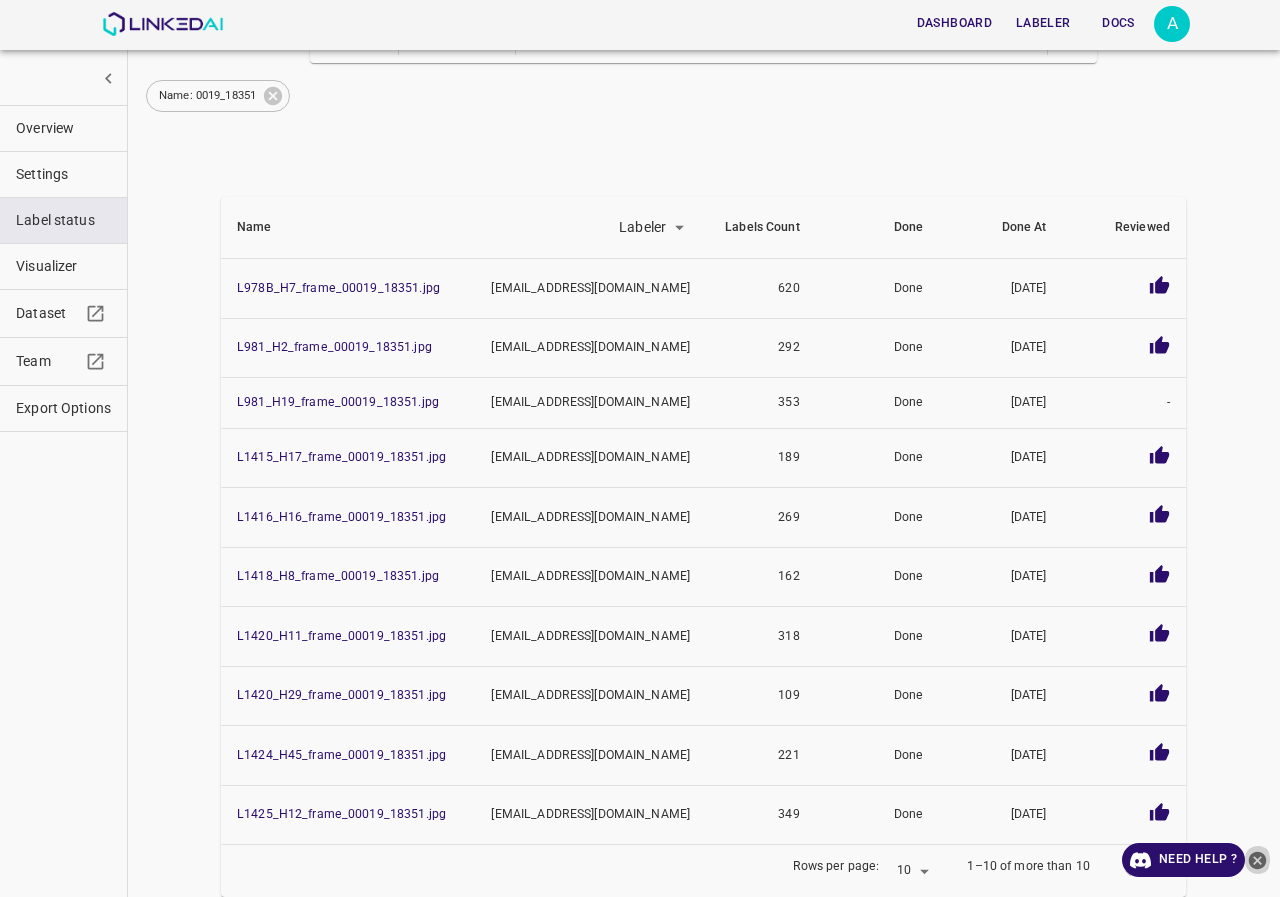 click 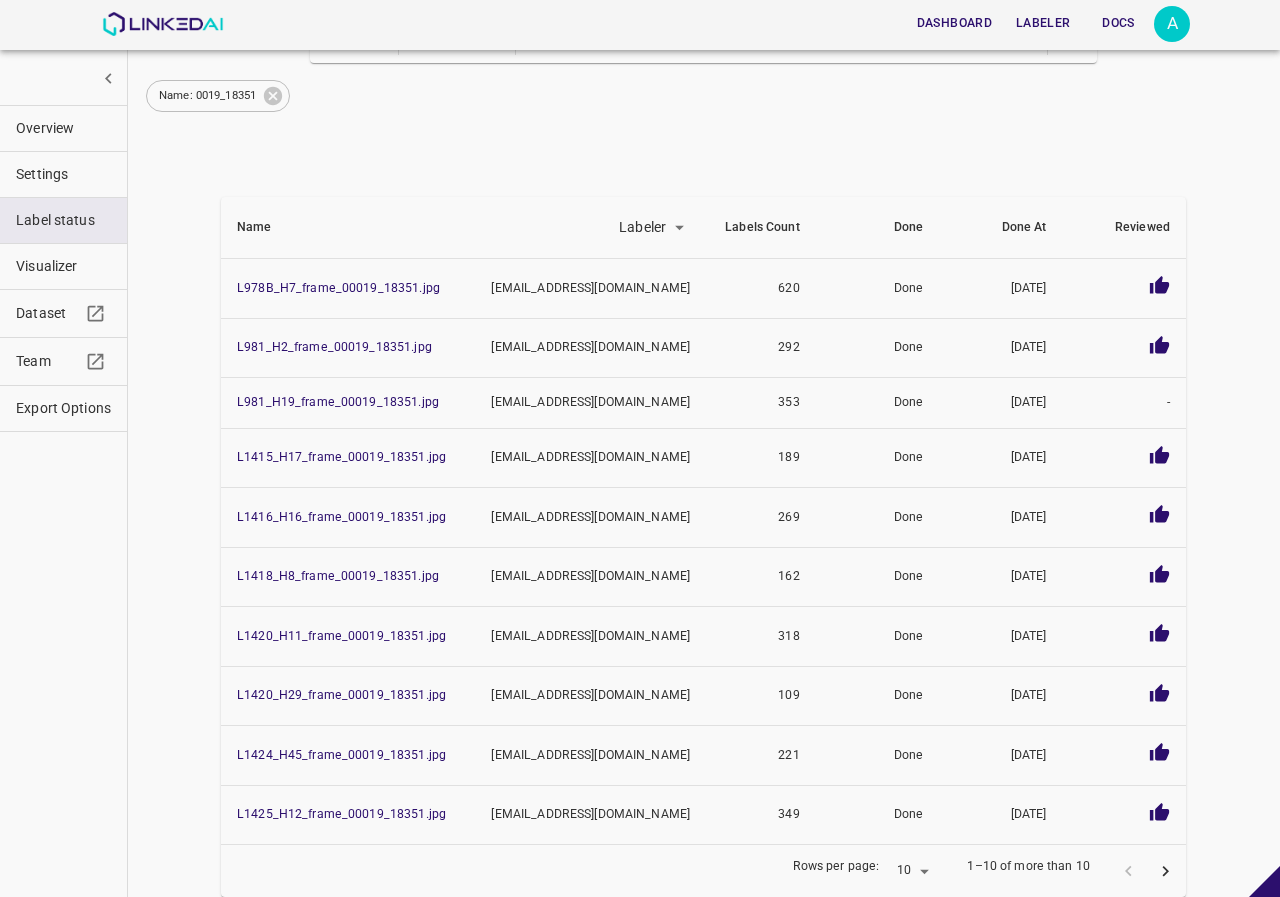 click 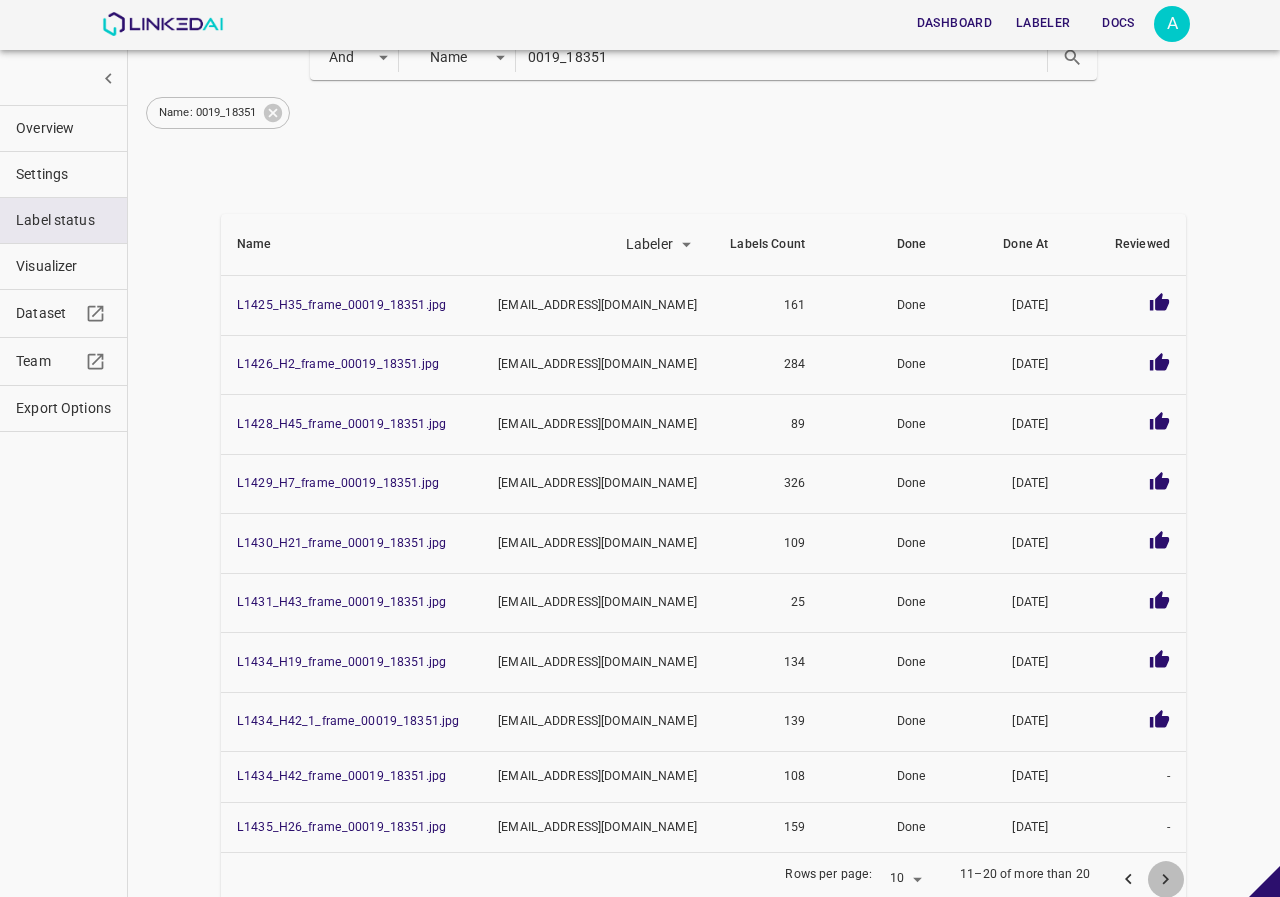 click 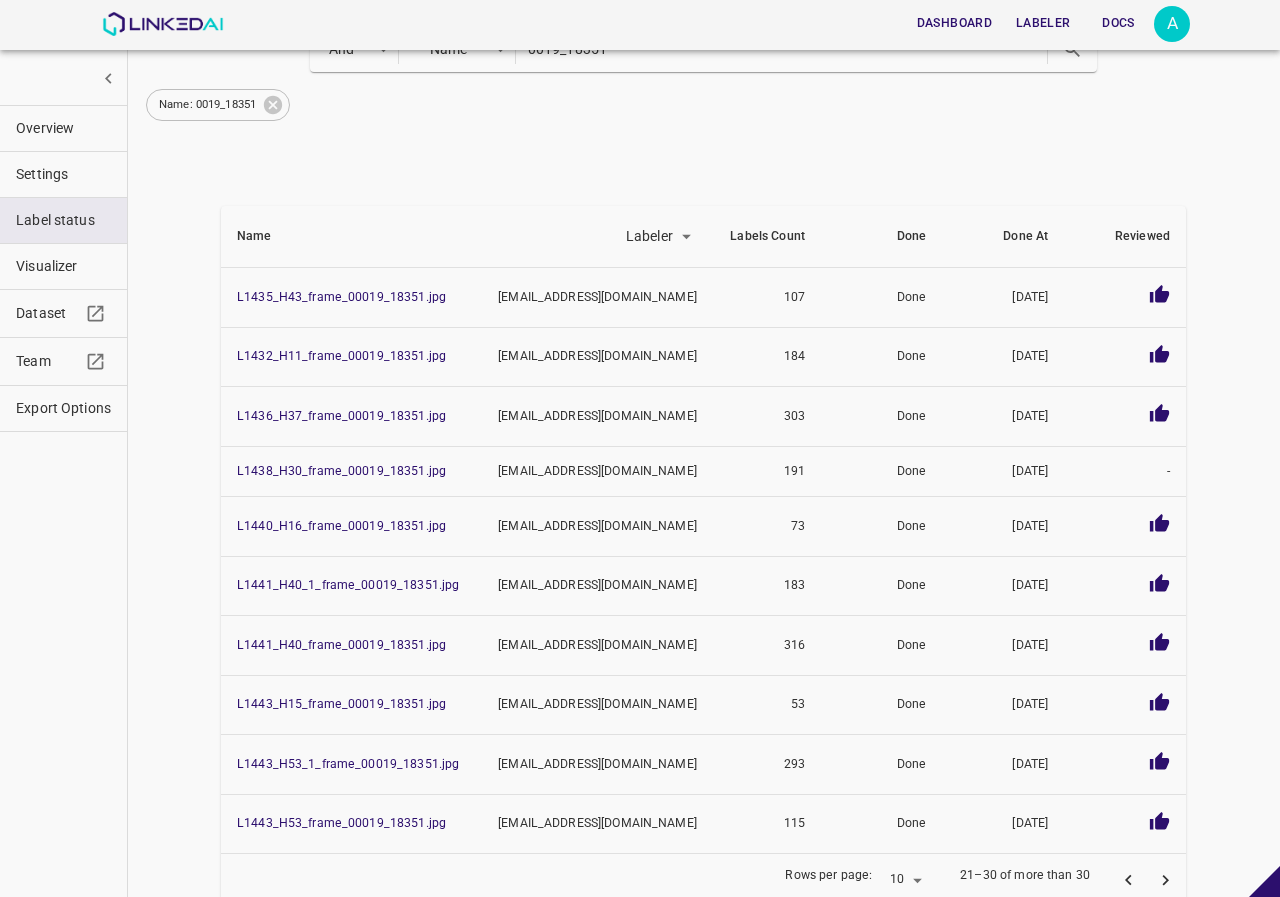 click 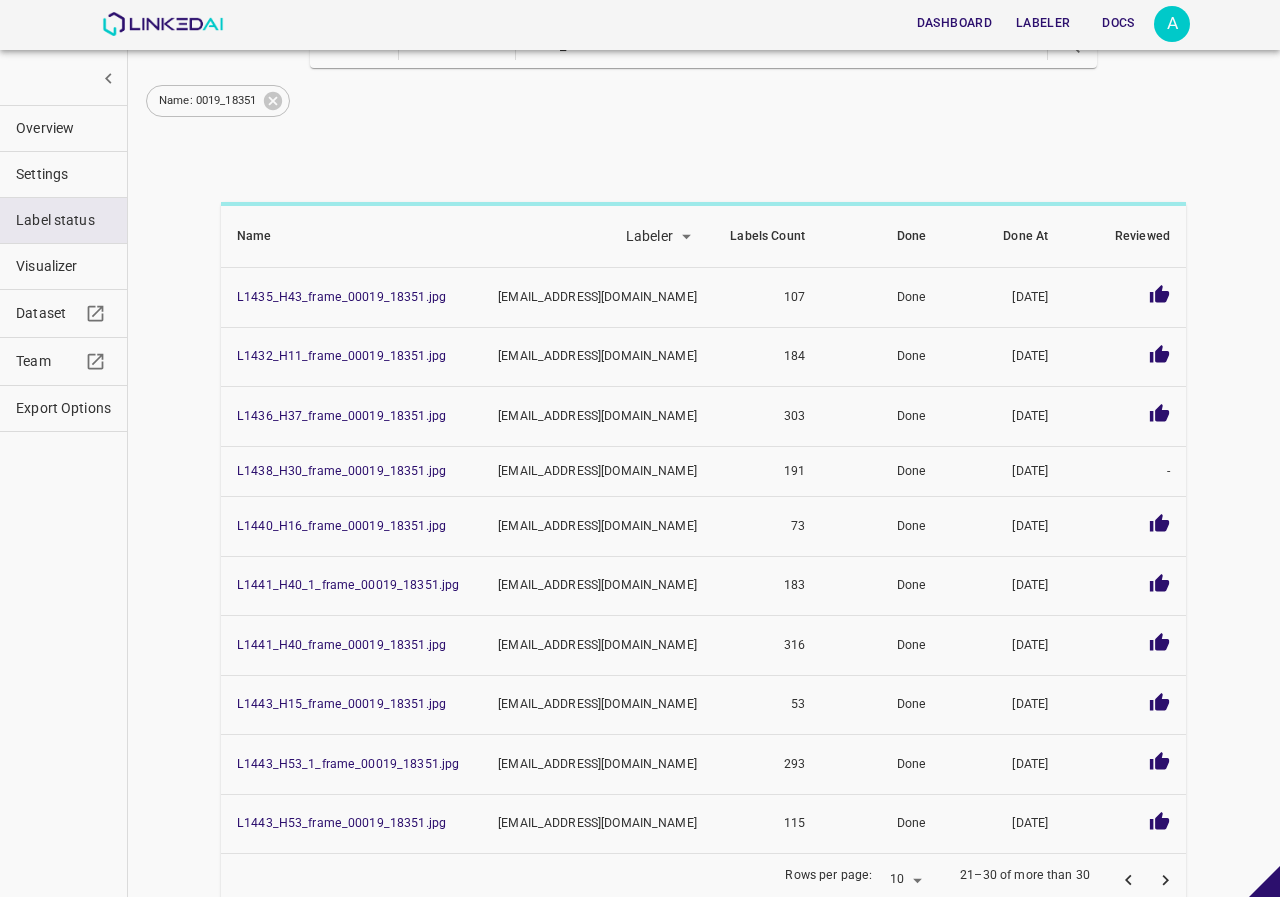 scroll, scrollTop: 149, scrollLeft: 0, axis: vertical 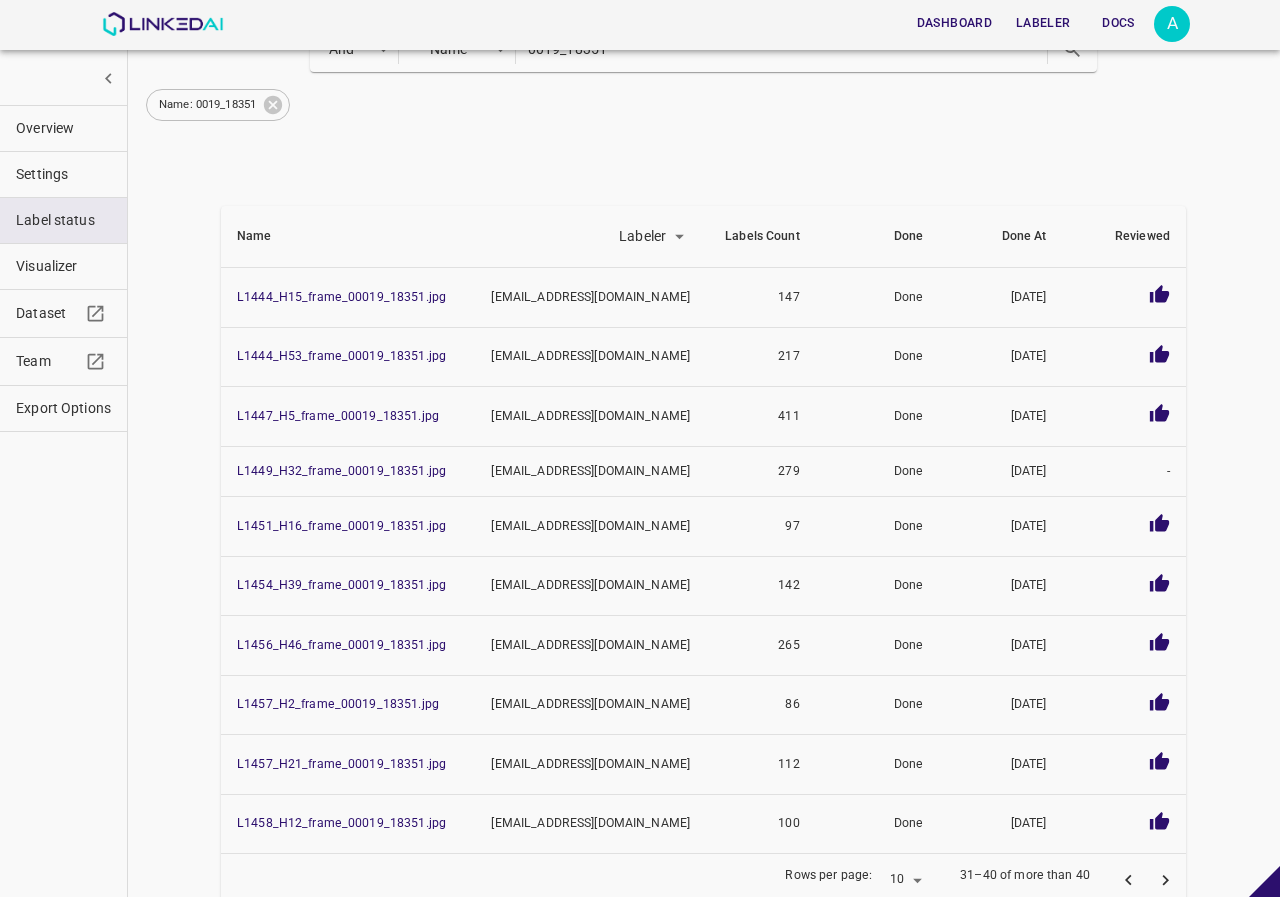 click 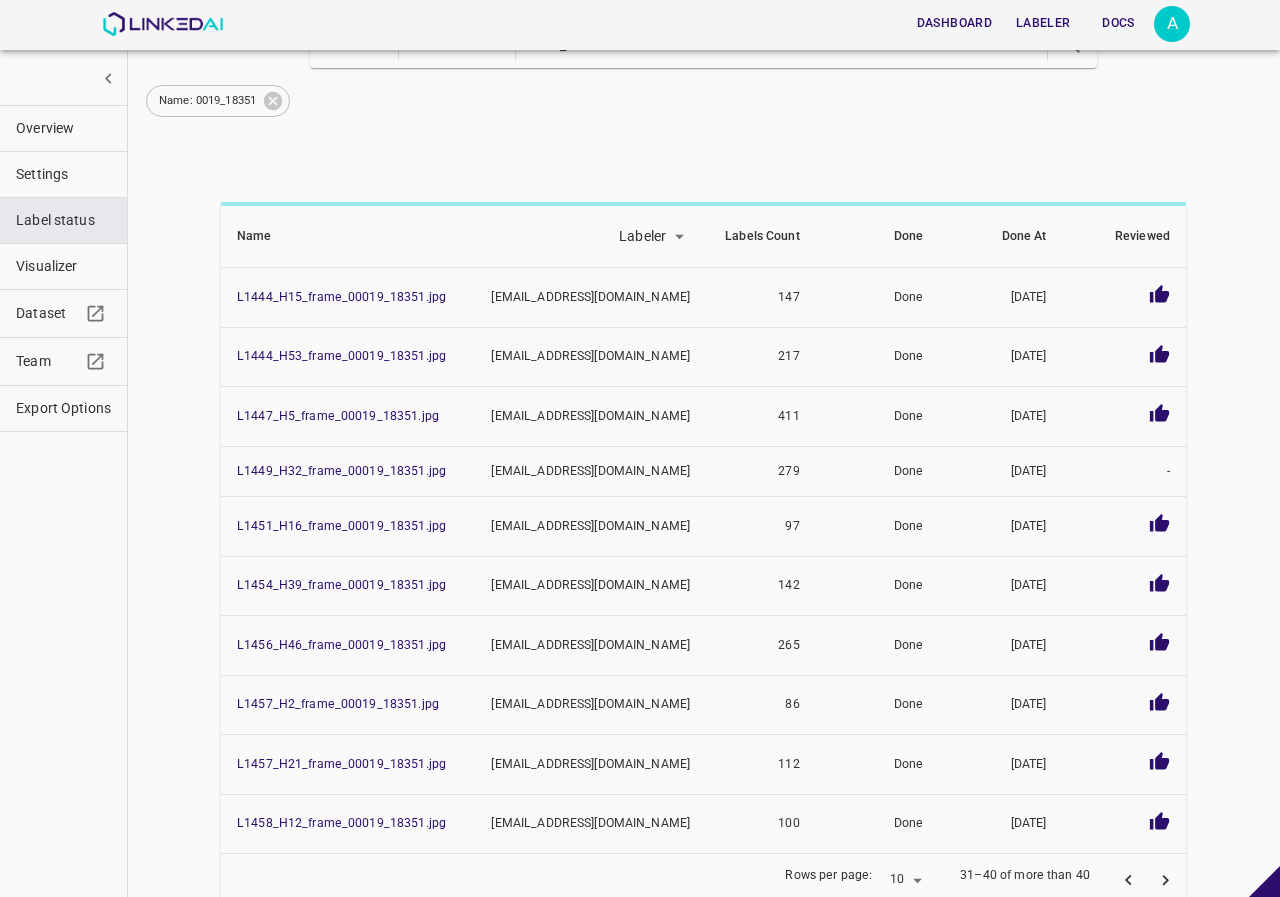 scroll, scrollTop: 237, scrollLeft: 0, axis: vertical 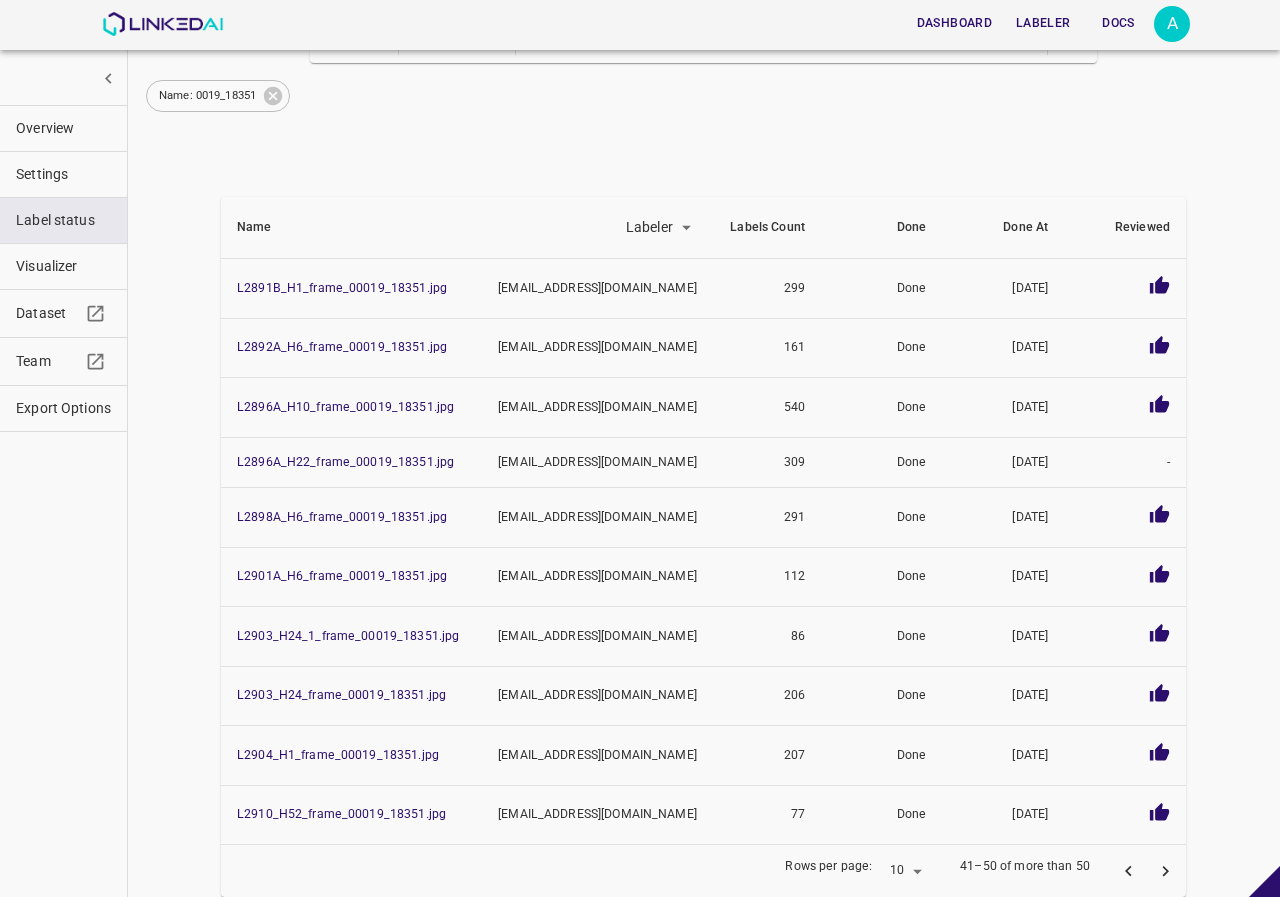 drag, startPoint x: 364, startPoint y: 489, endPoint x: 109, endPoint y: 487, distance: 255.00784 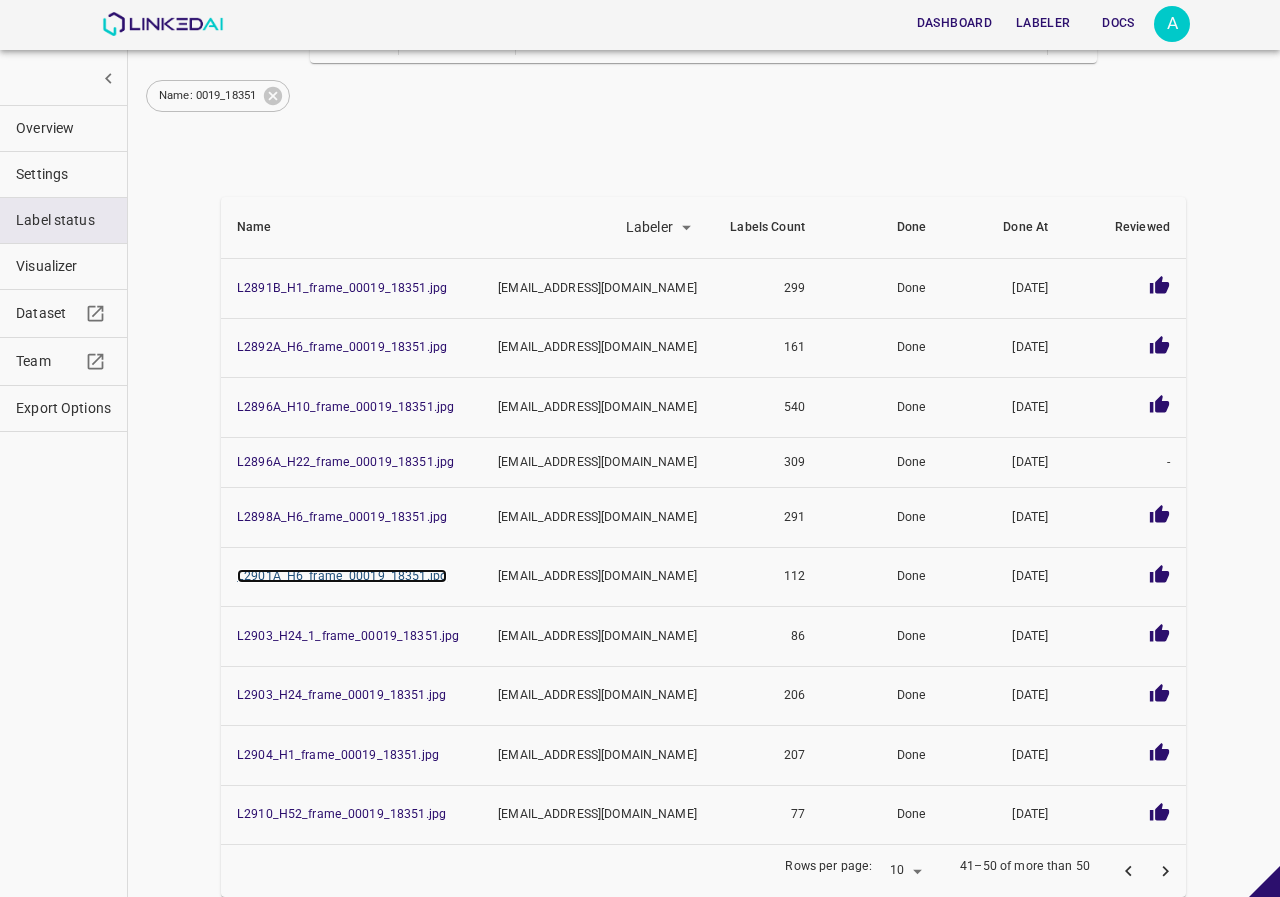 scroll, scrollTop: 0, scrollLeft: 0, axis: both 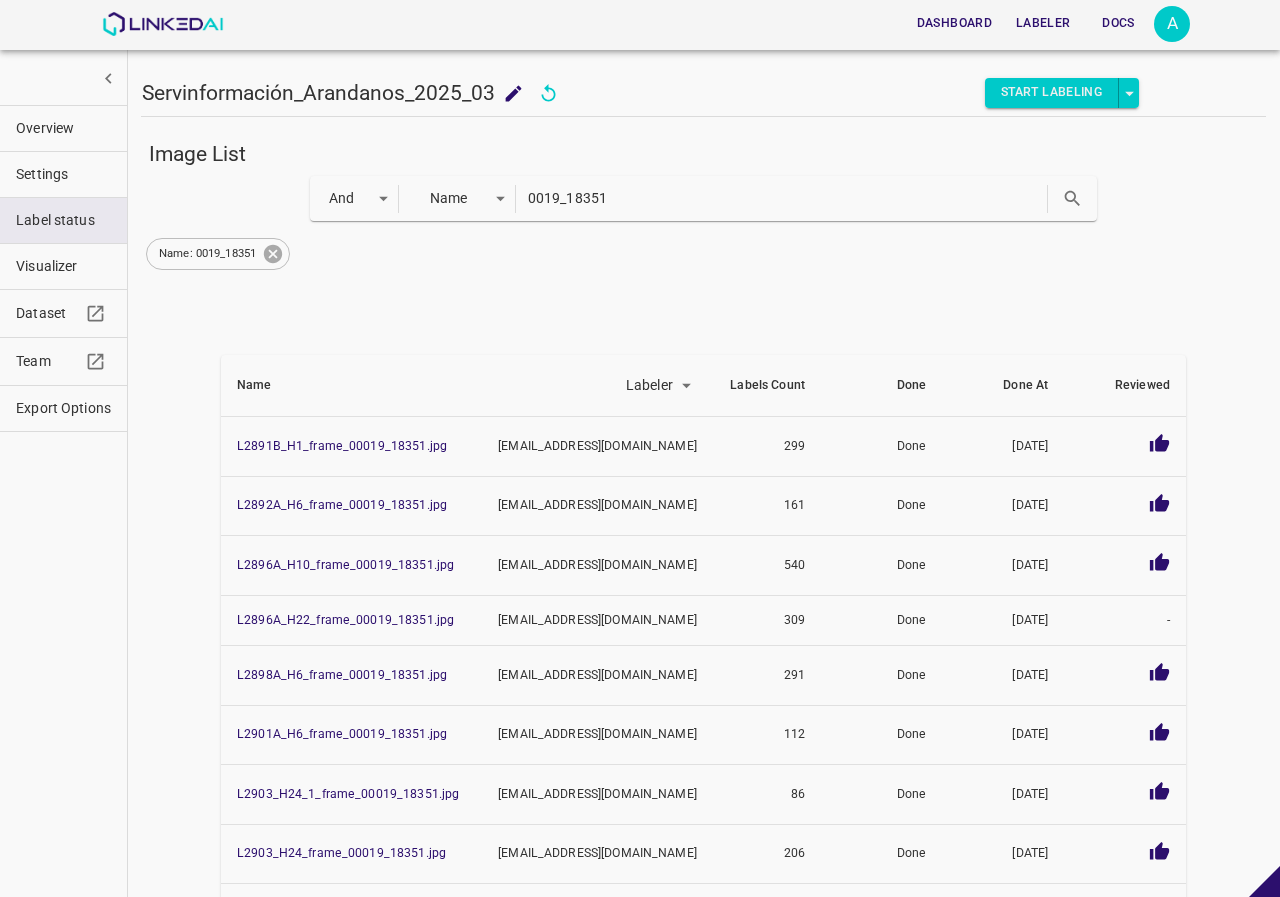 click 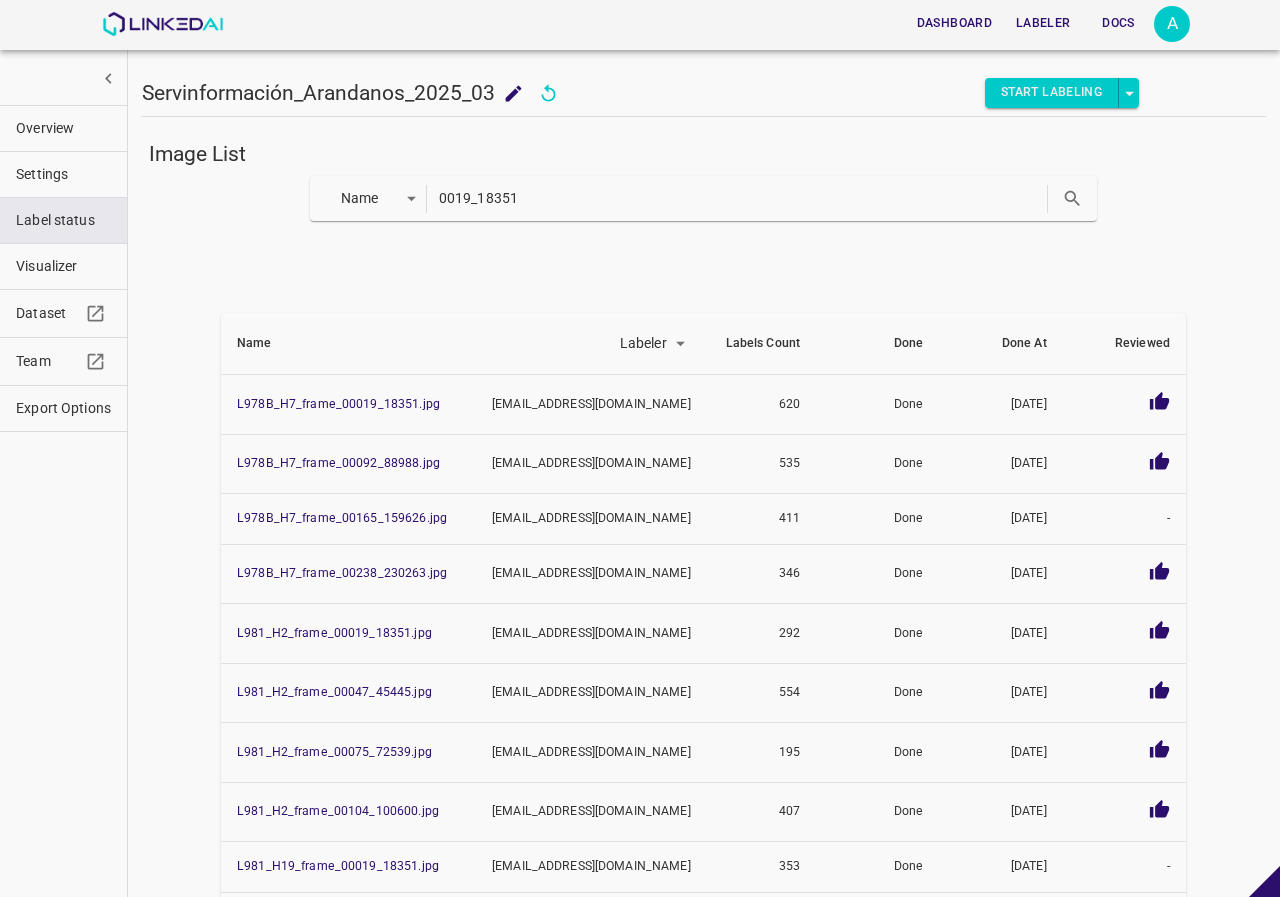 click on "0019_18351" at bounding box center (741, 198) 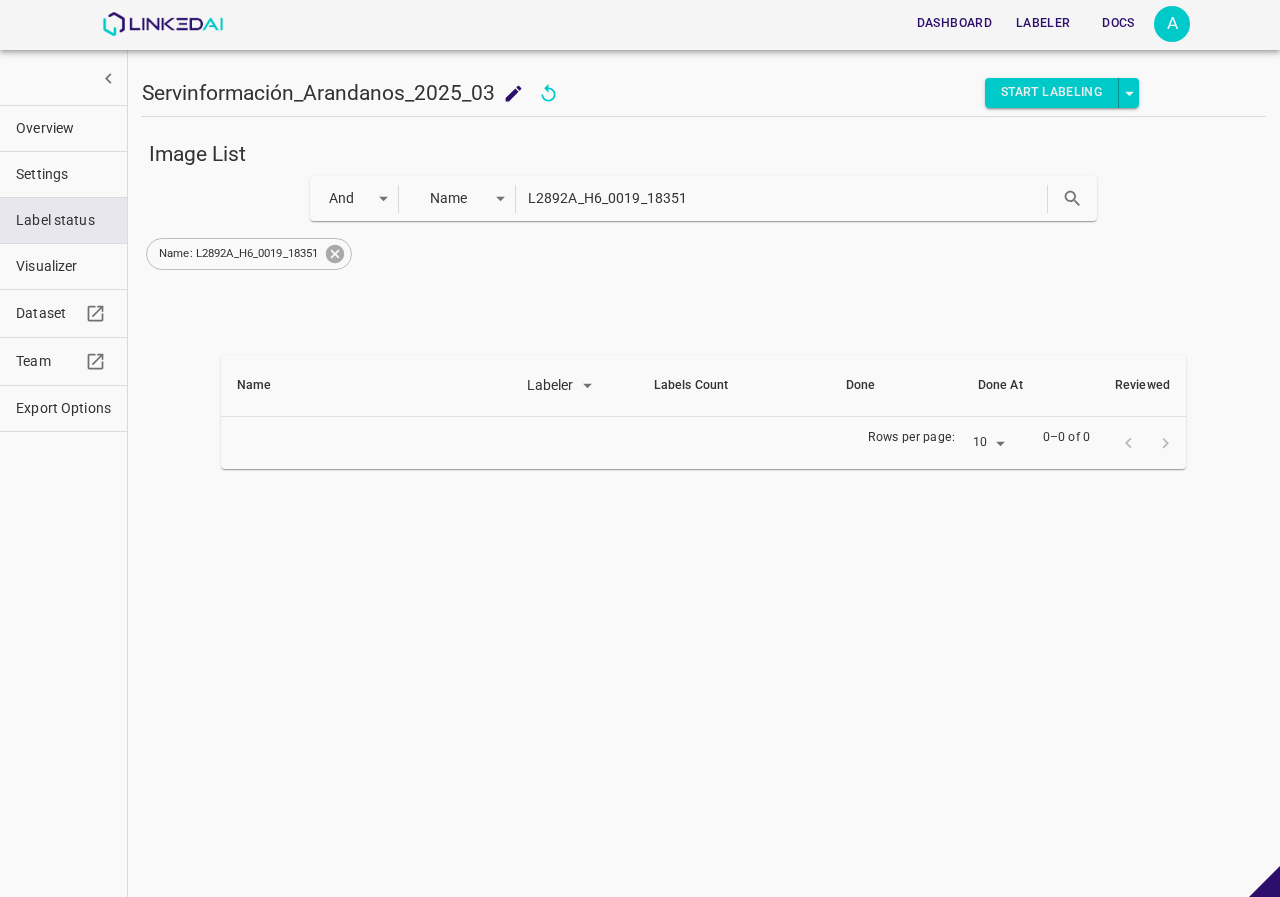 click 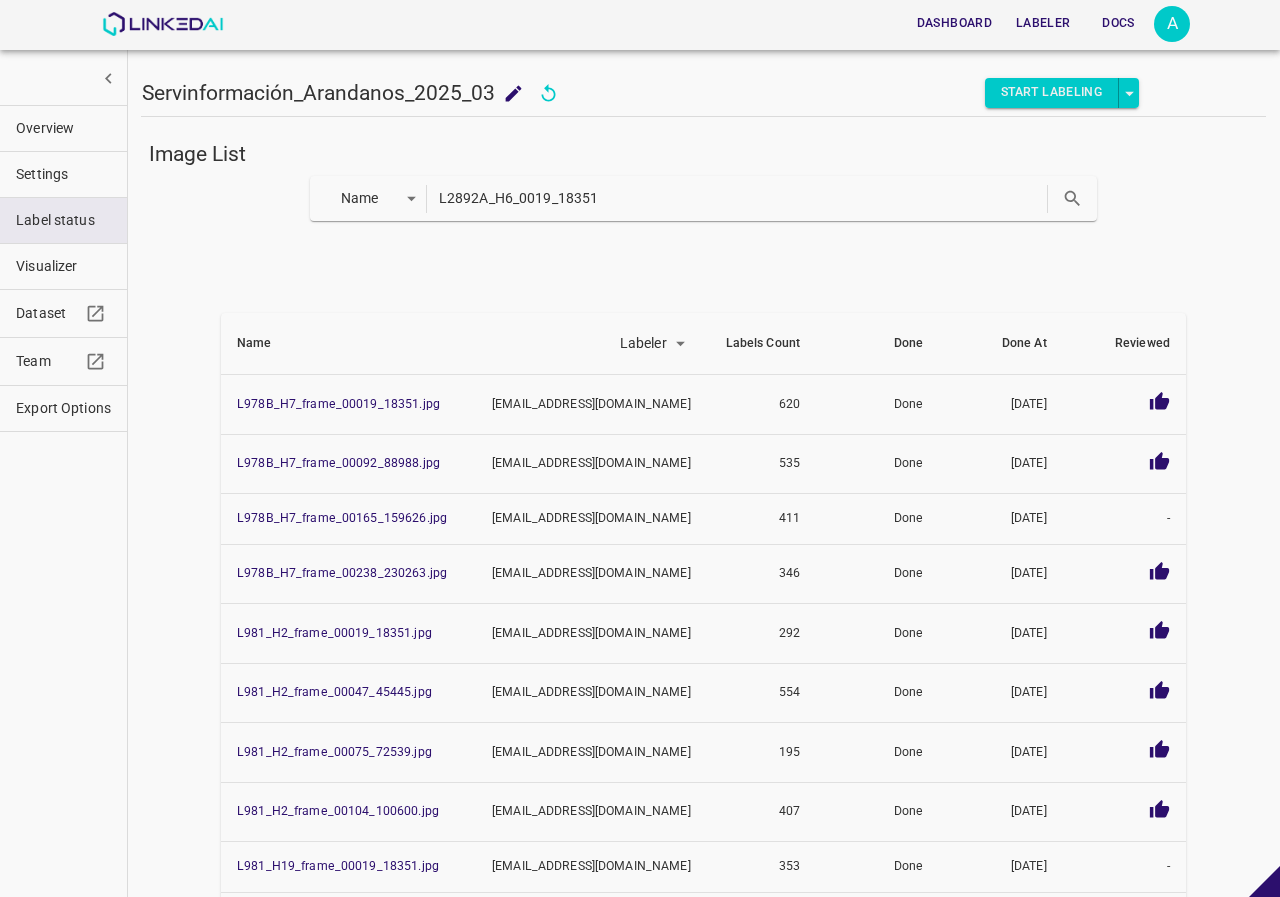click on "L2892A_H6_0019_18351" at bounding box center [741, 198] 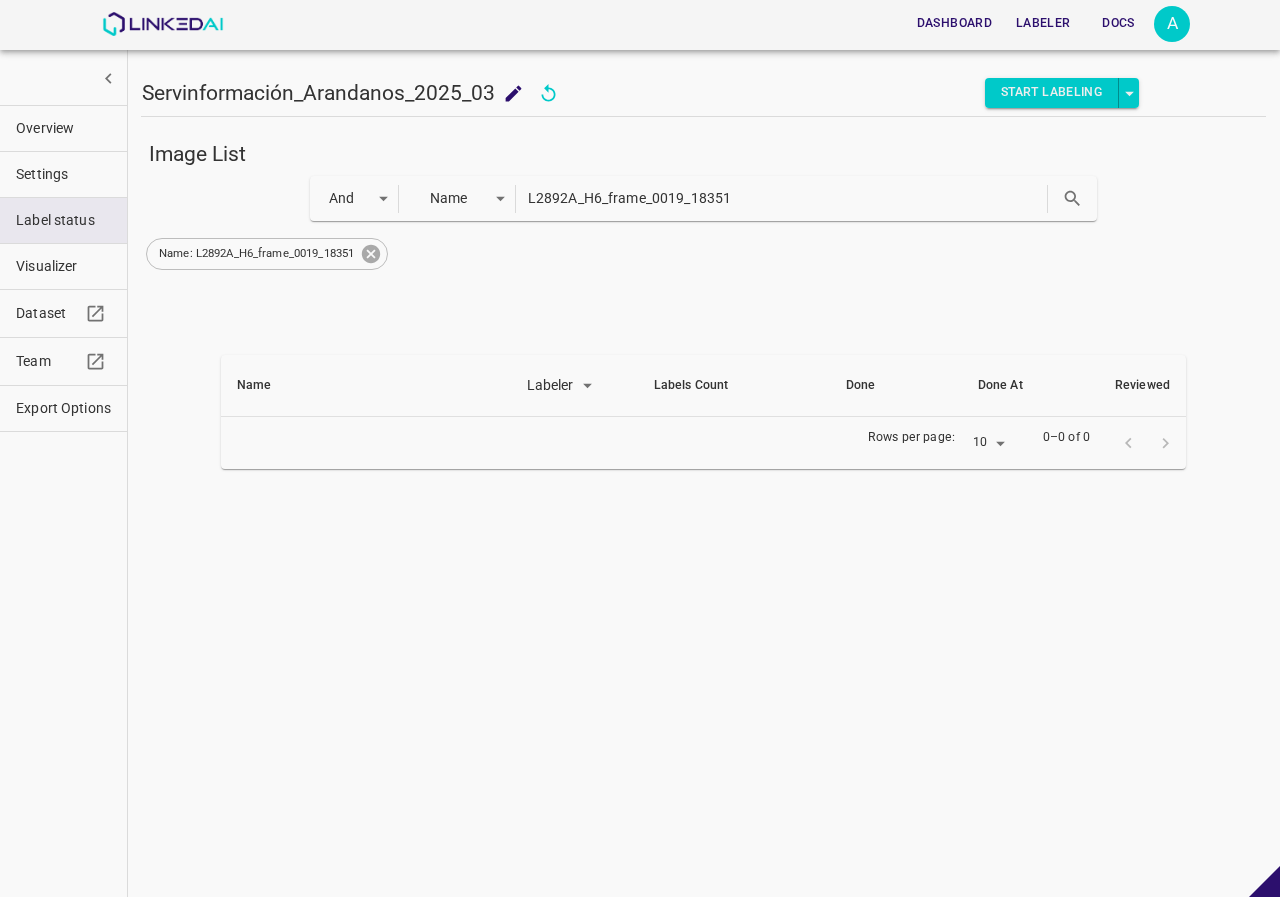 click 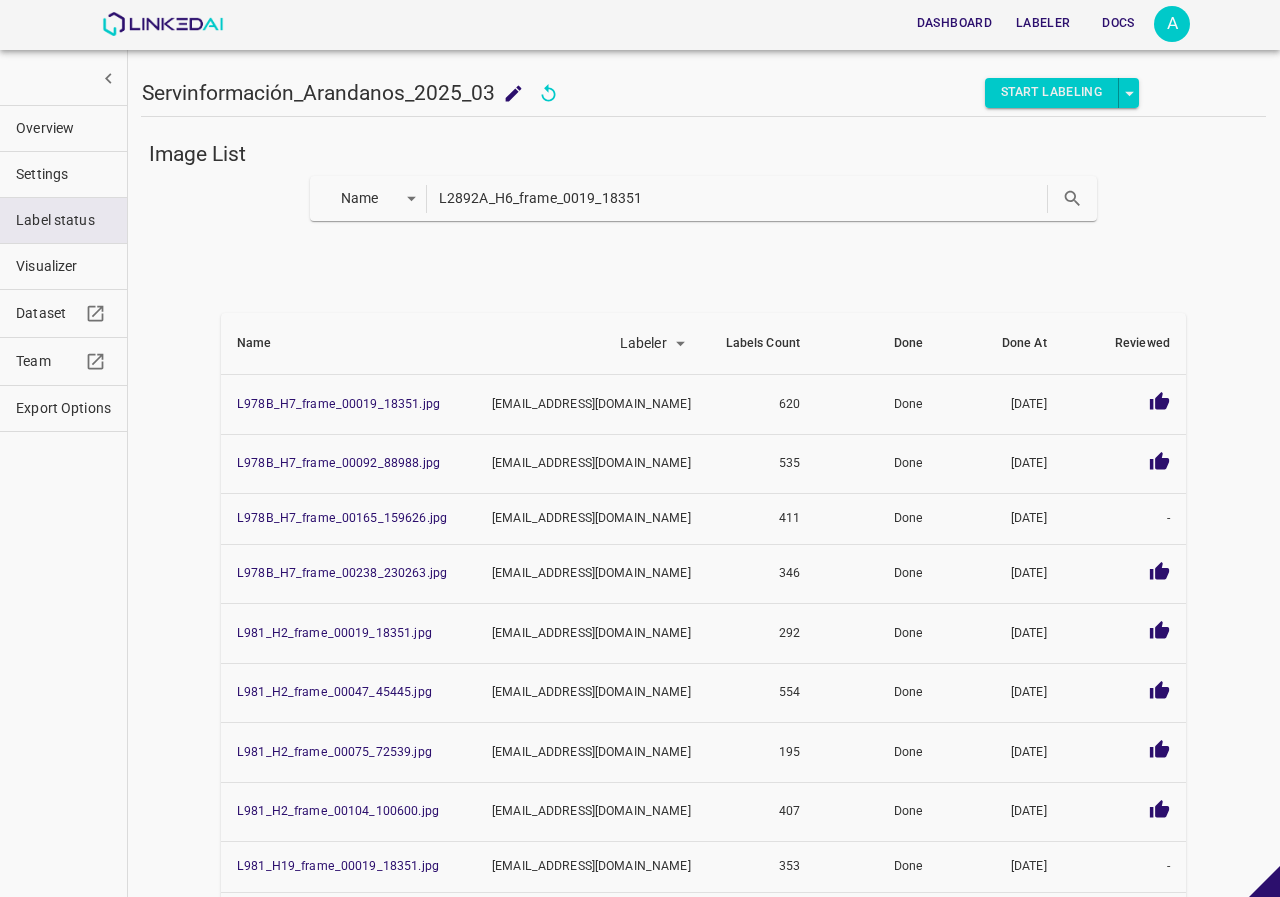 drag, startPoint x: 750, startPoint y: 206, endPoint x: 485, endPoint y: 222, distance: 265.48257 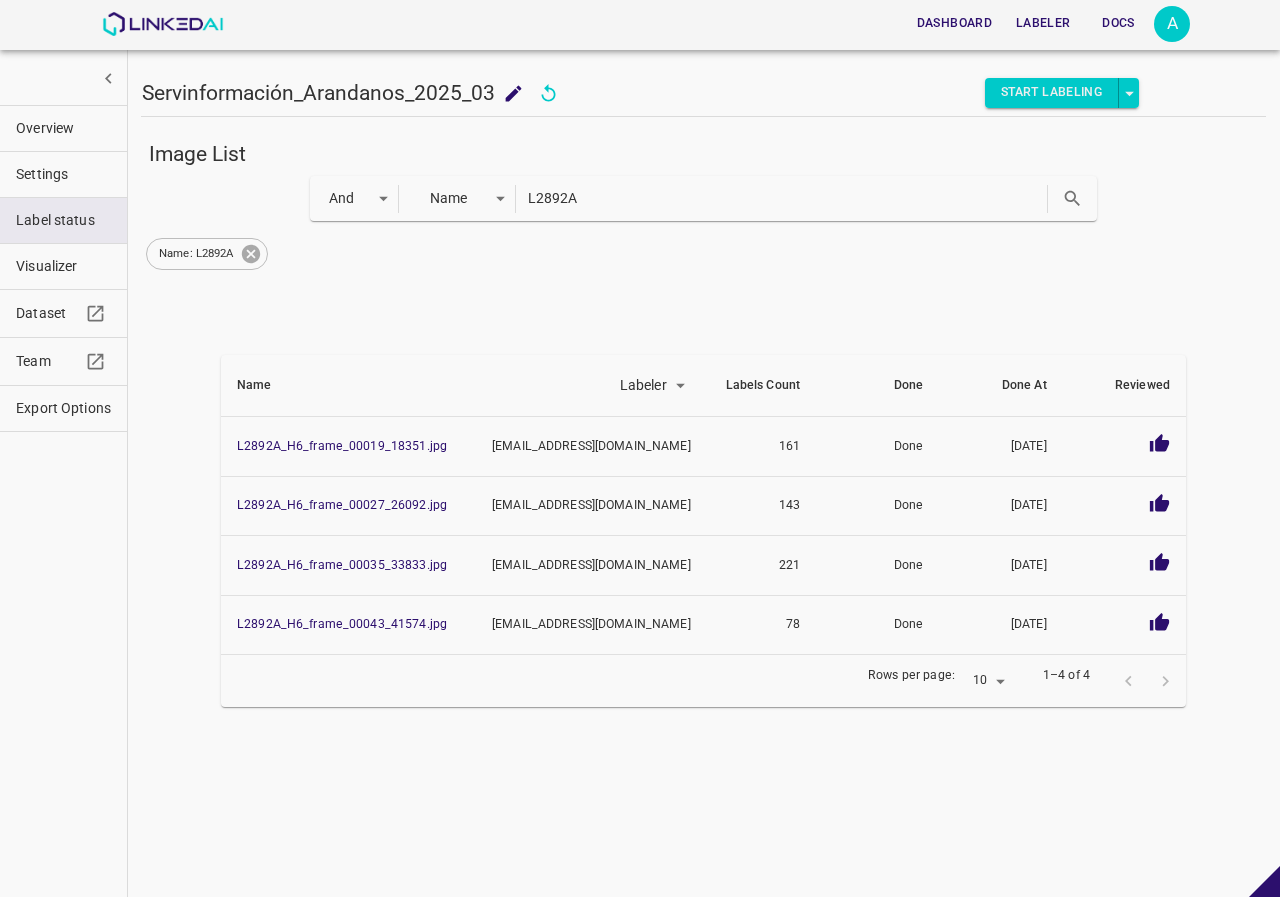 click 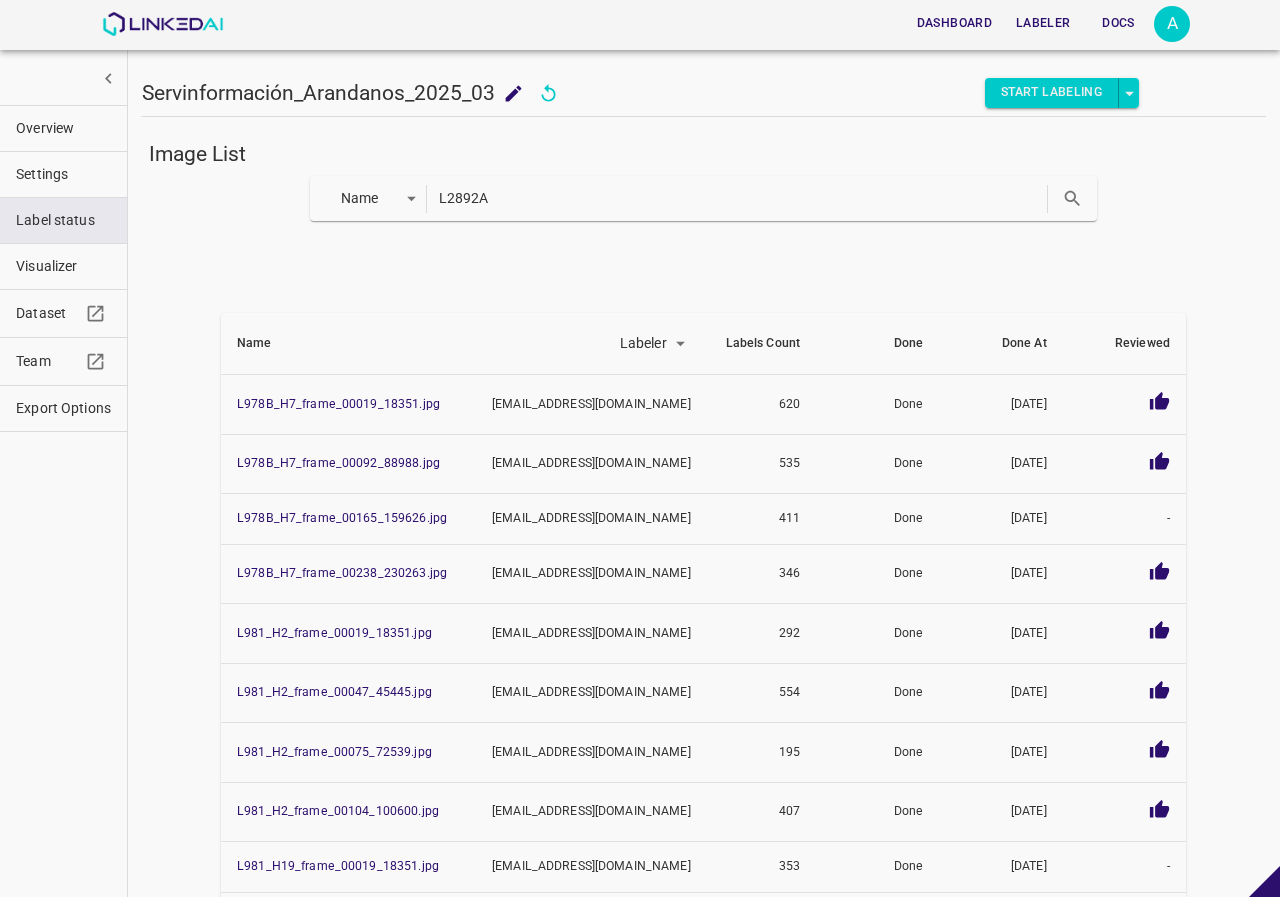 drag, startPoint x: 578, startPoint y: 199, endPoint x: 444, endPoint y: 217, distance: 135.20355 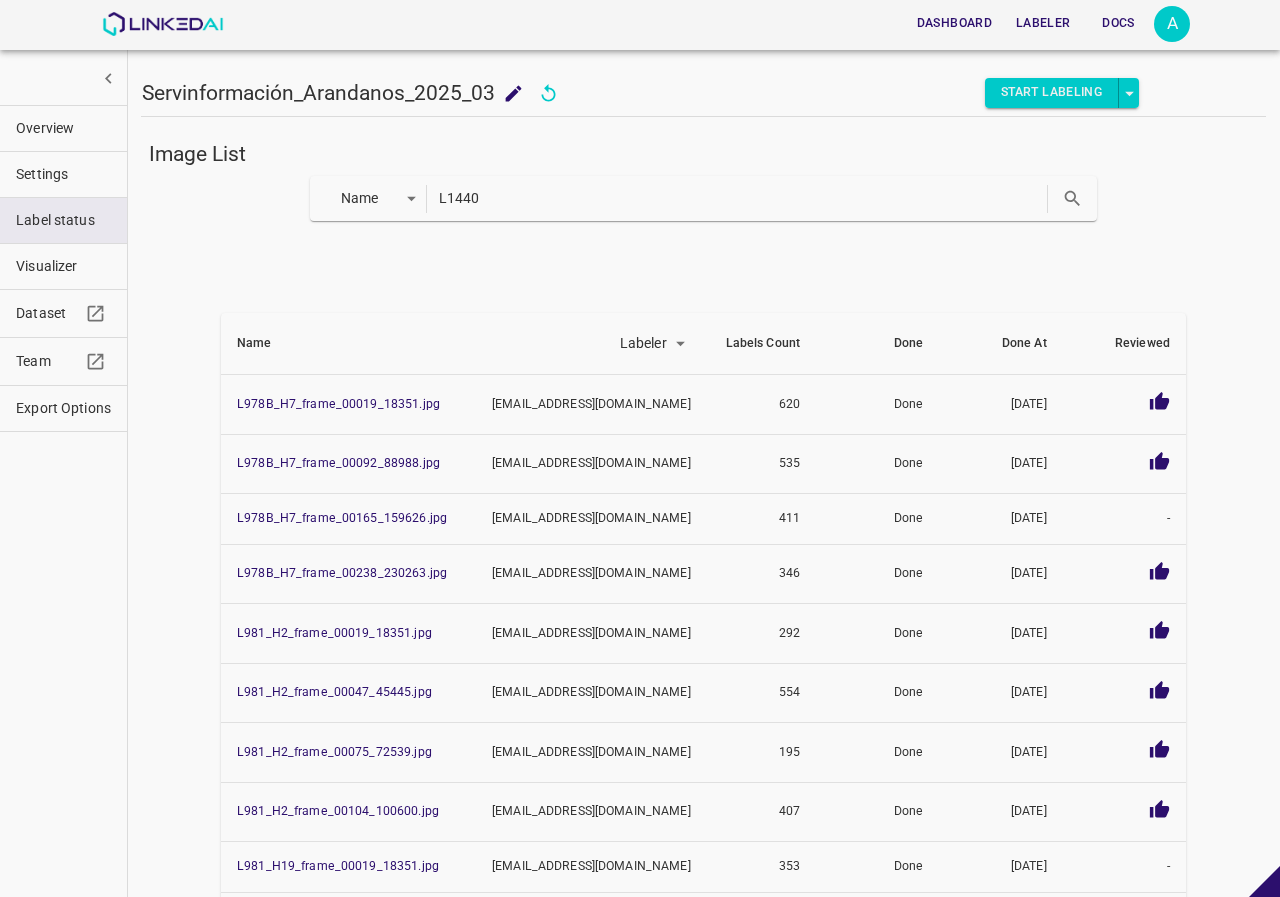 type on "L1440" 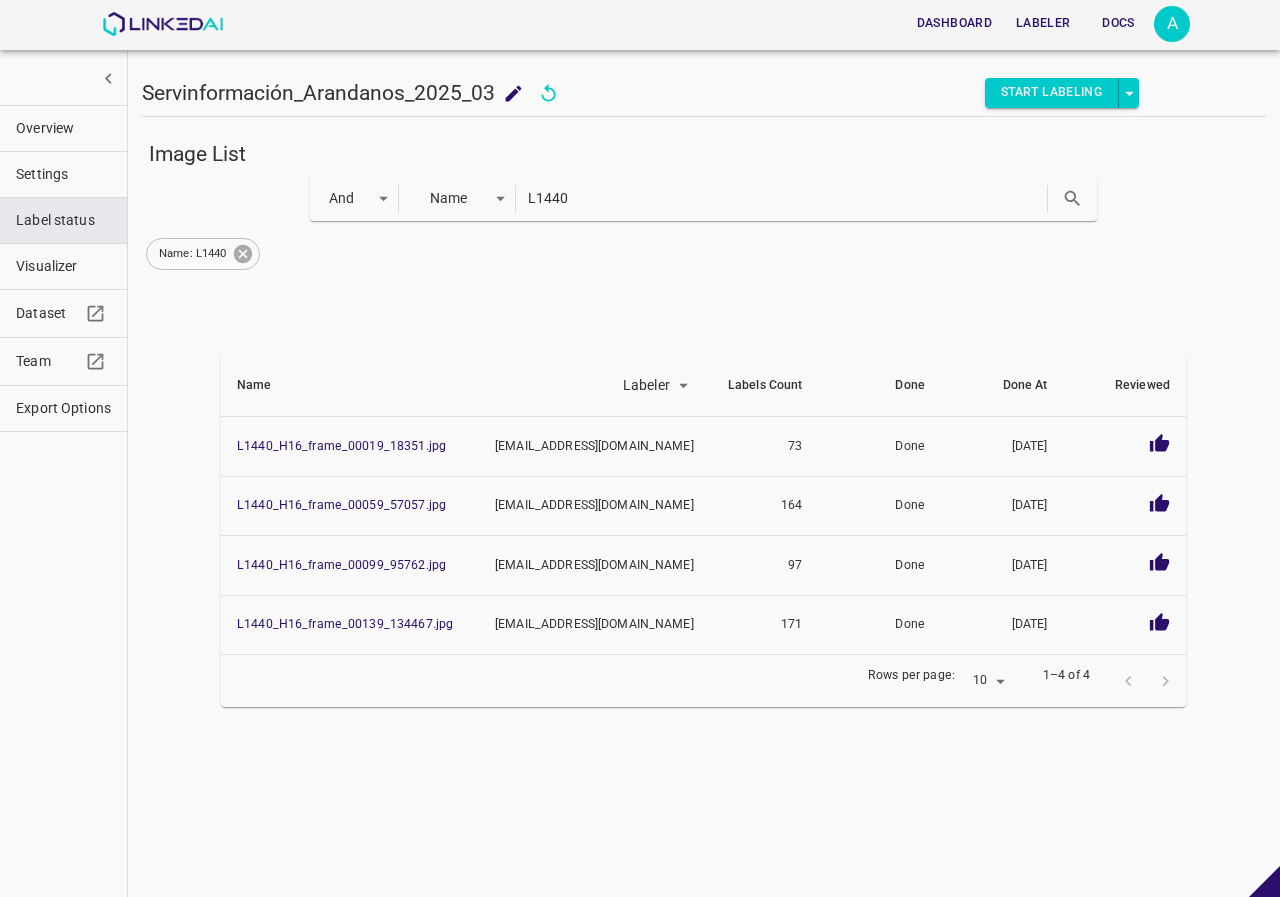 click 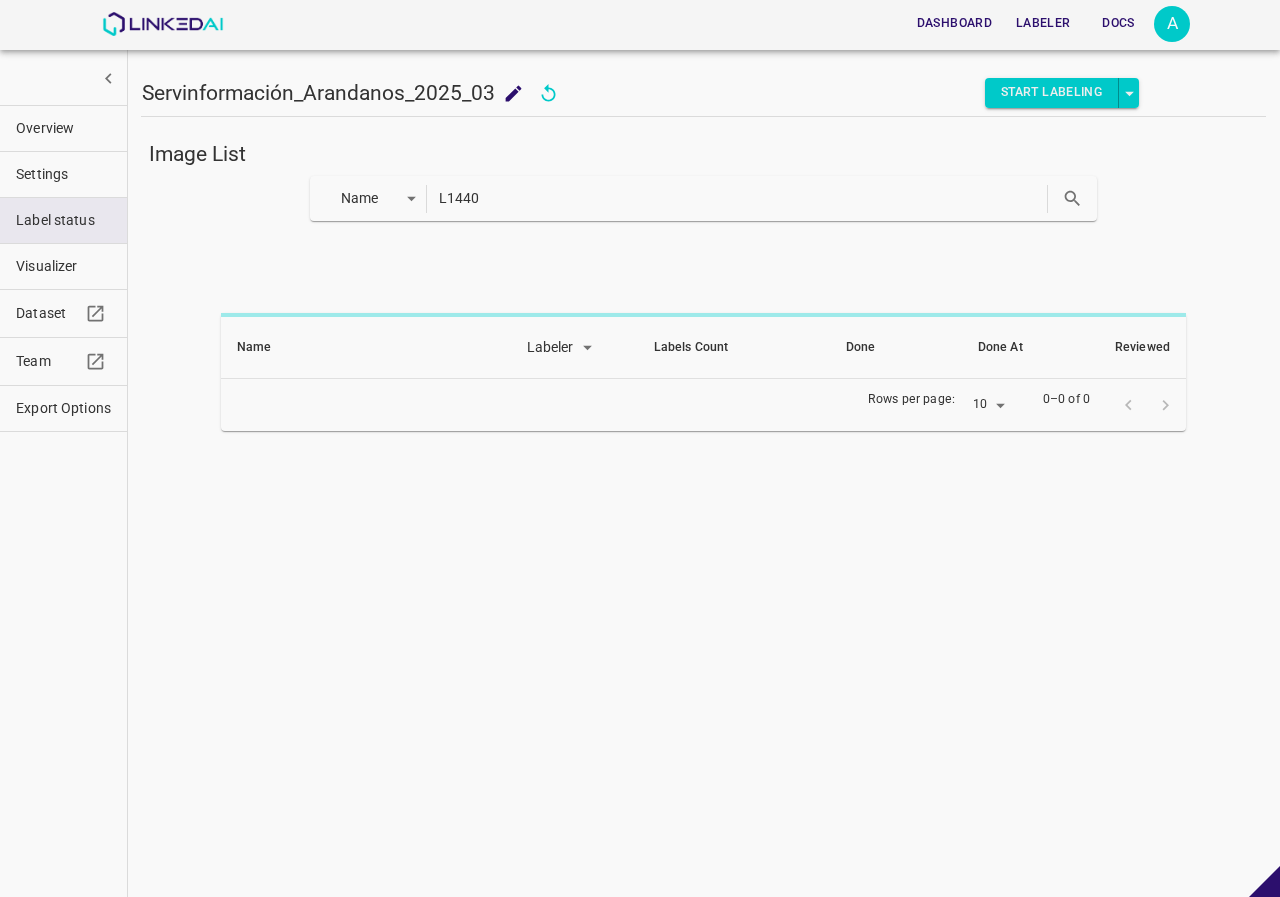 drag, startPoint x: 500, startPoint y: 207, endPoint x: 375, endPoint y: 207, distance: 125 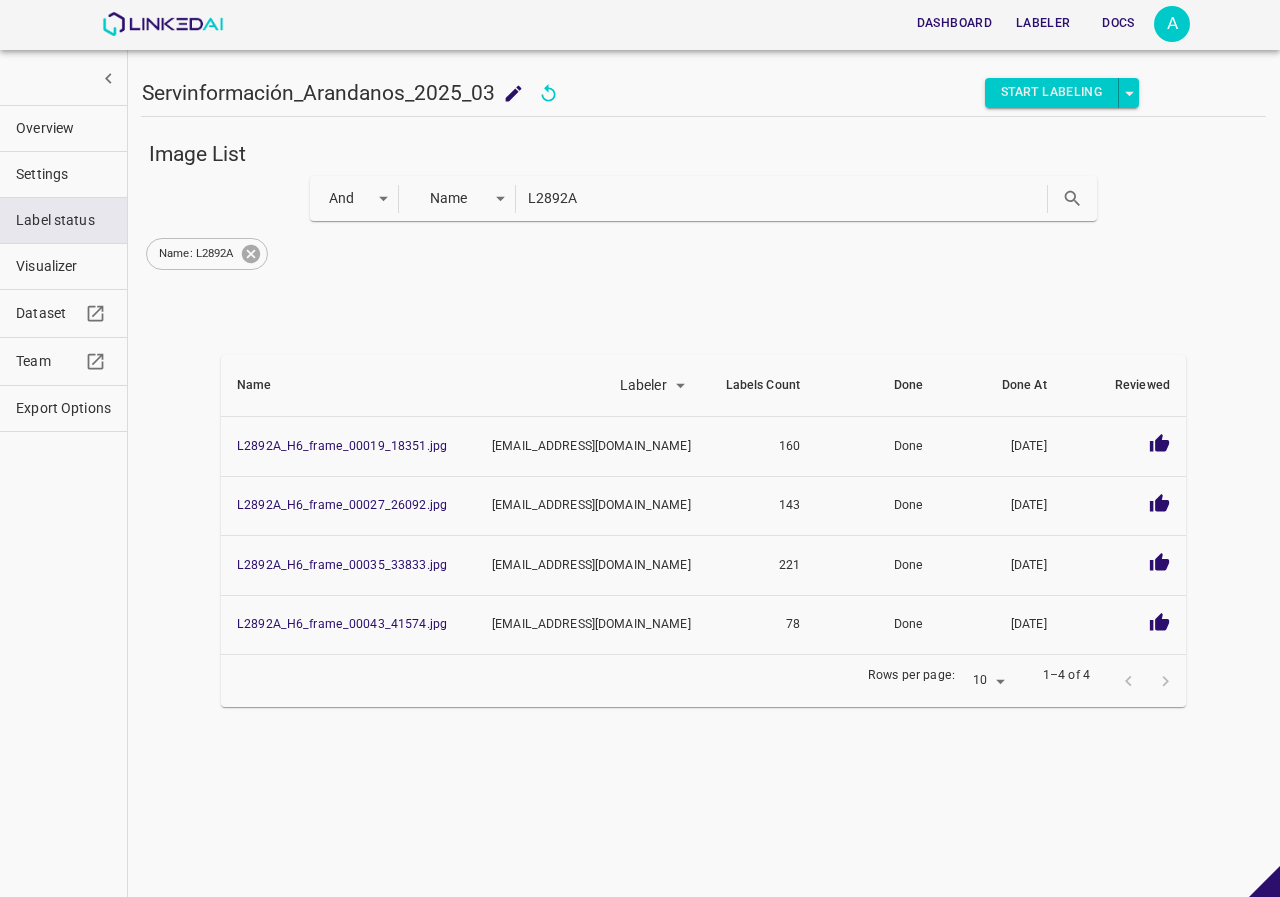 click 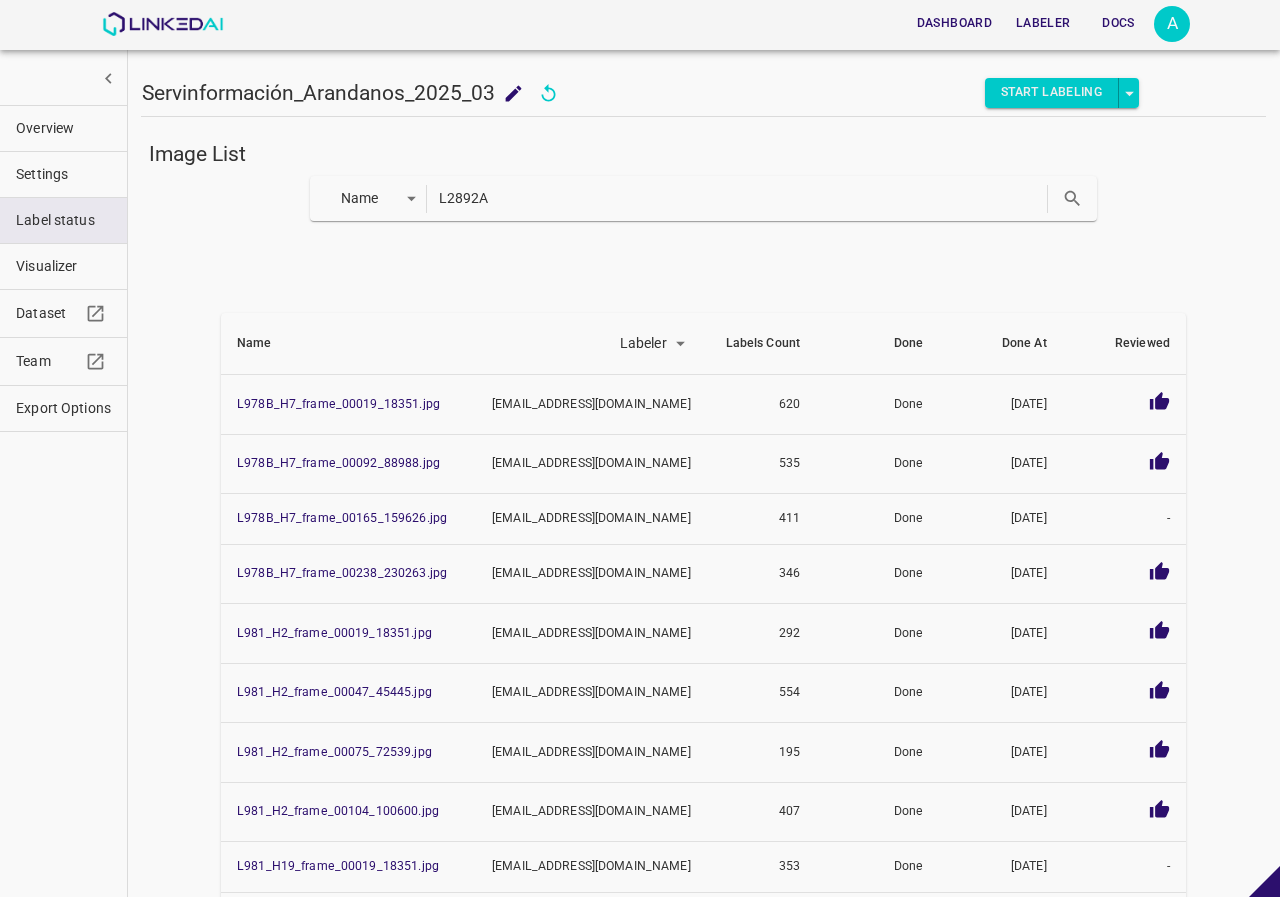 drag, startPoint x: 498, startPoint y: 196, endPoint x: 453, endPoint y: 203, distance: 45.54119 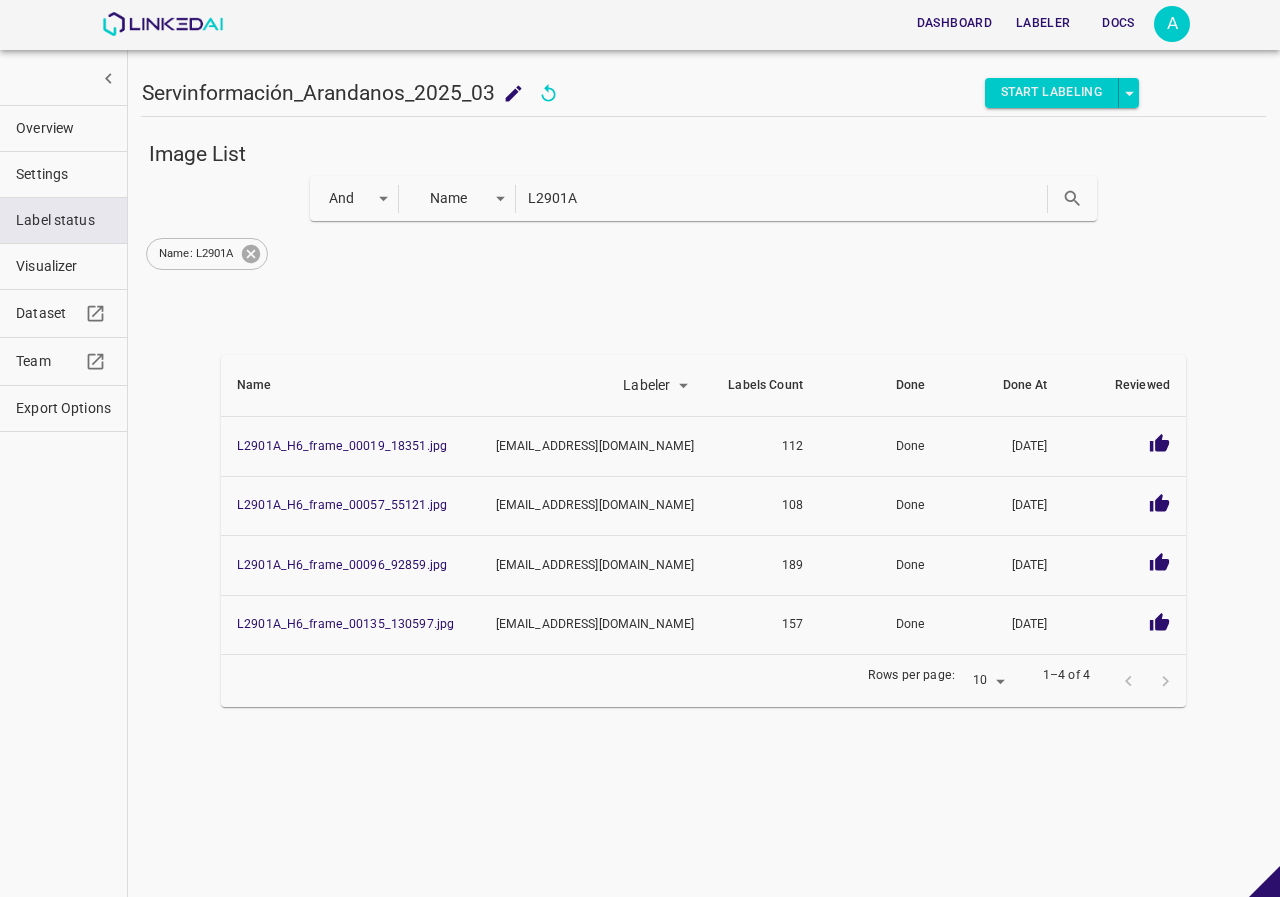 click 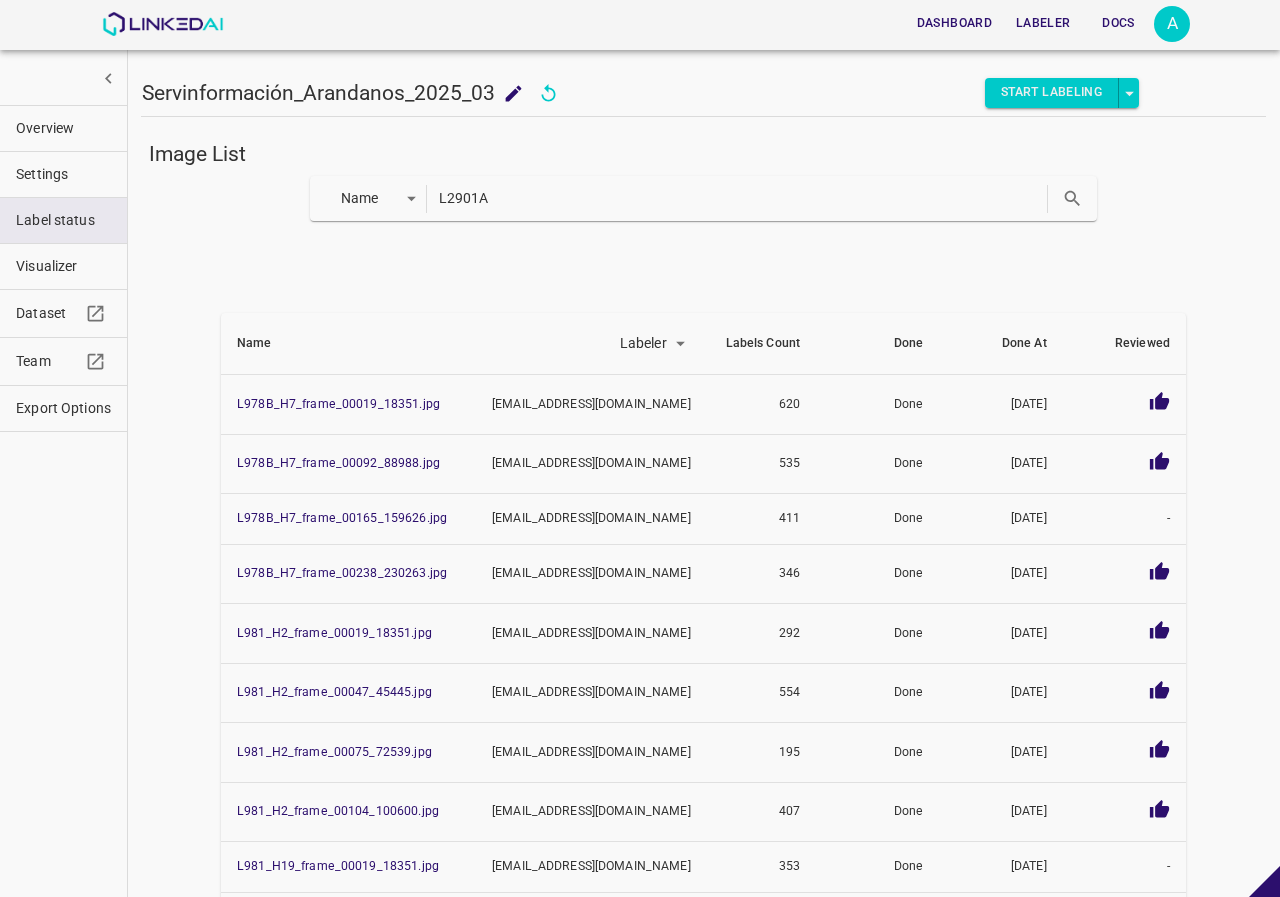 drag, startPoint x: 596, startPoint y: 206, endPoint x: 448, endPoint y: 211, distance: 148.08444 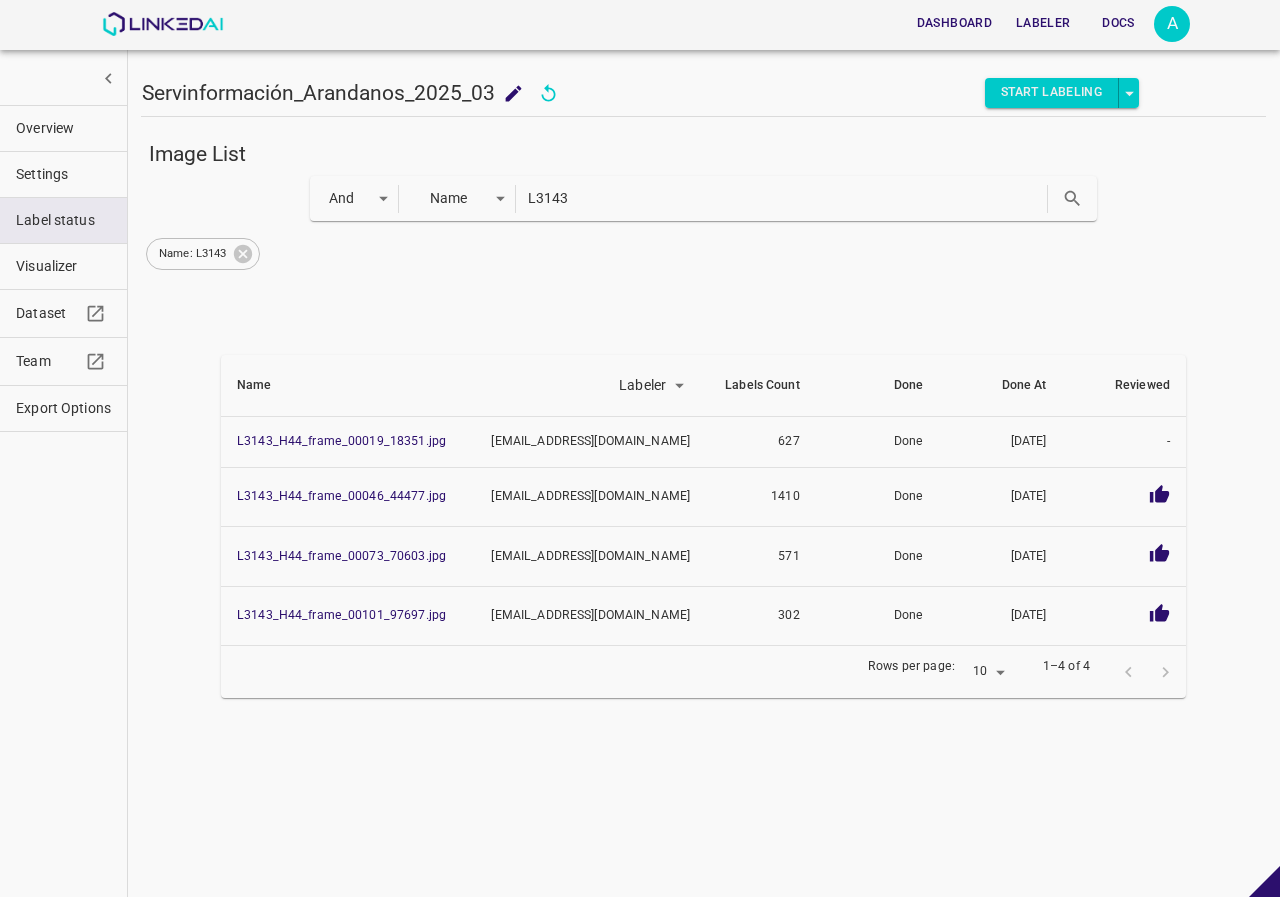 click on "Name: L3143" at bounding box center [203, 254] 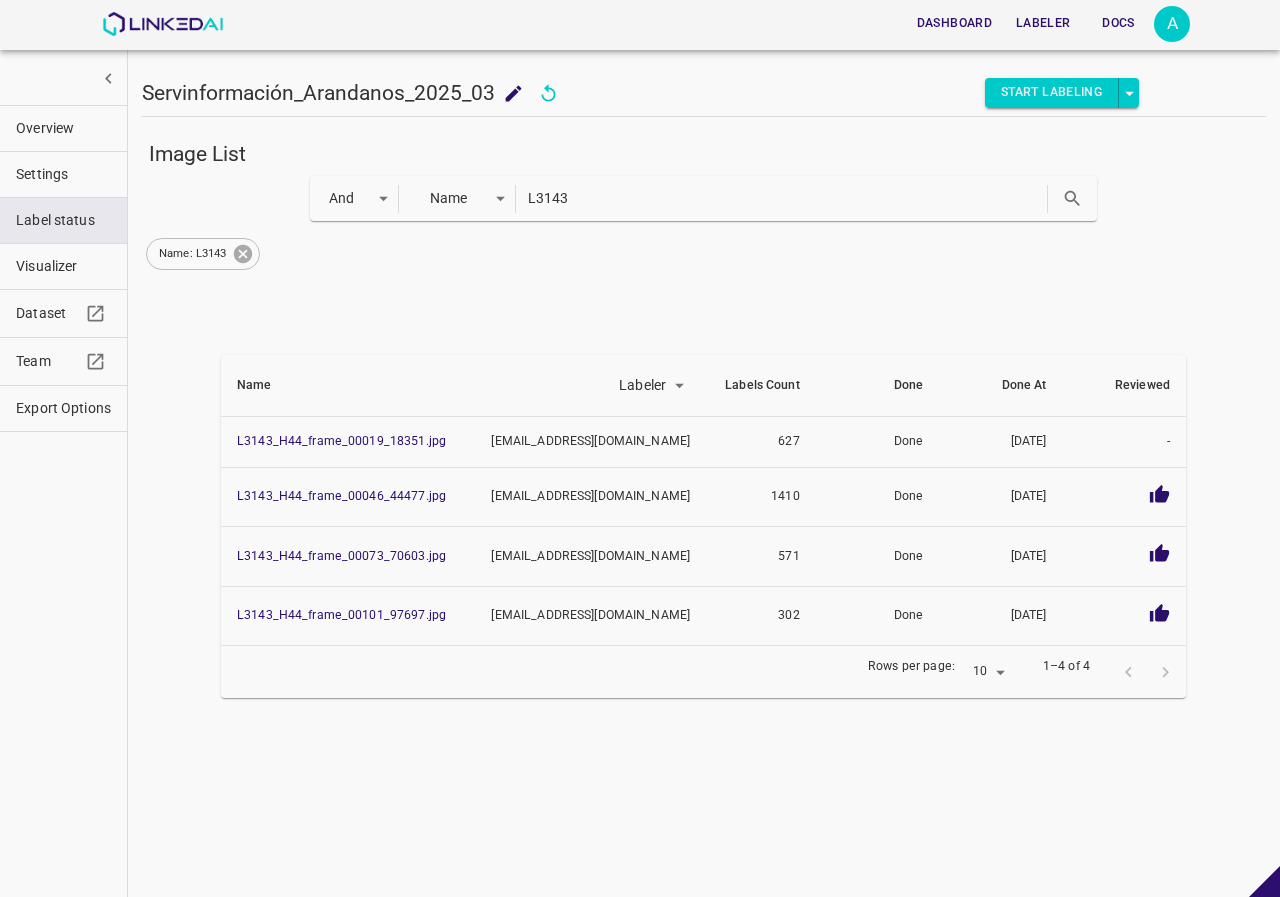 click 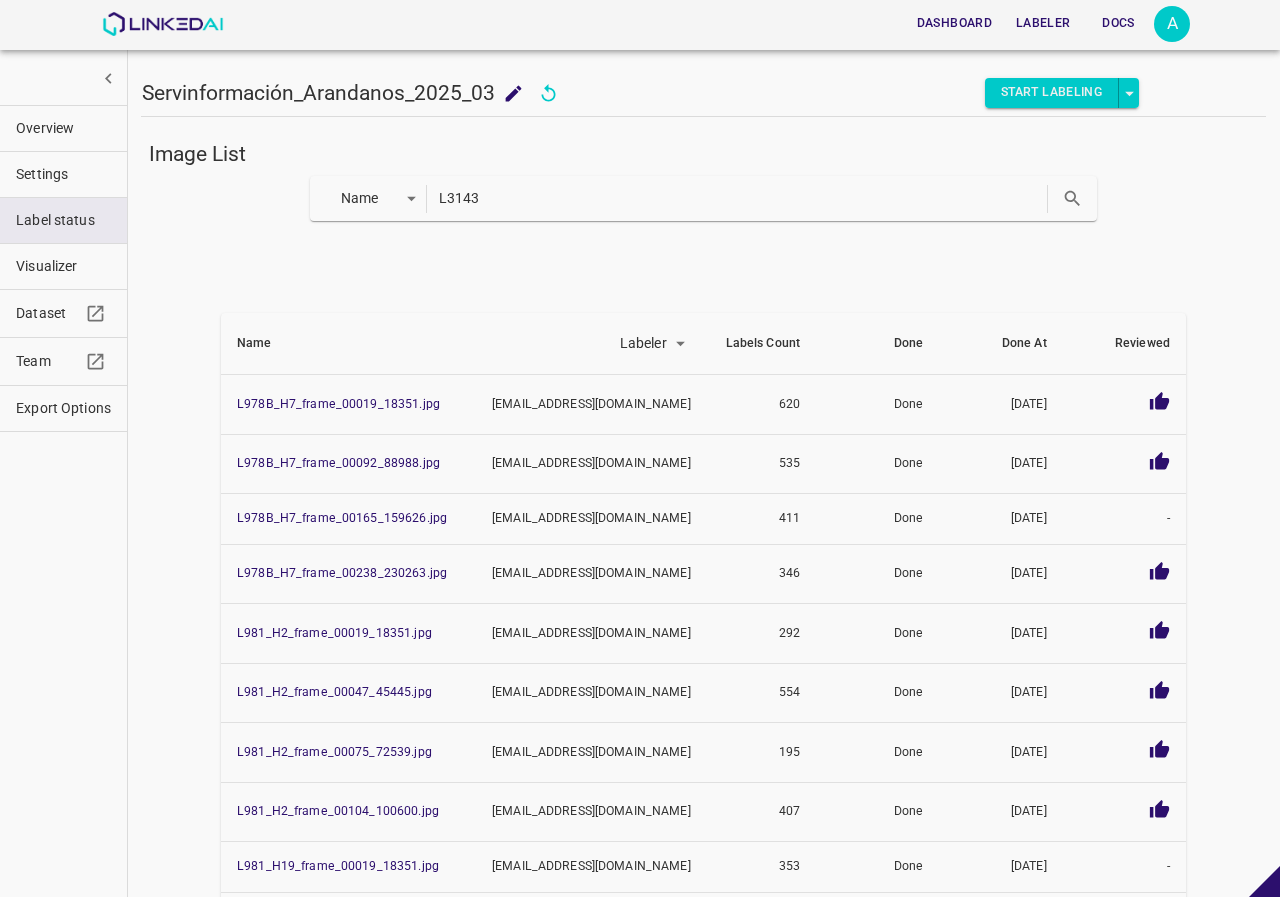 drag, startPoint x: 627, startPoint y: 195, endPoint x: 448, endPoint y: 196, distance: 179.00279 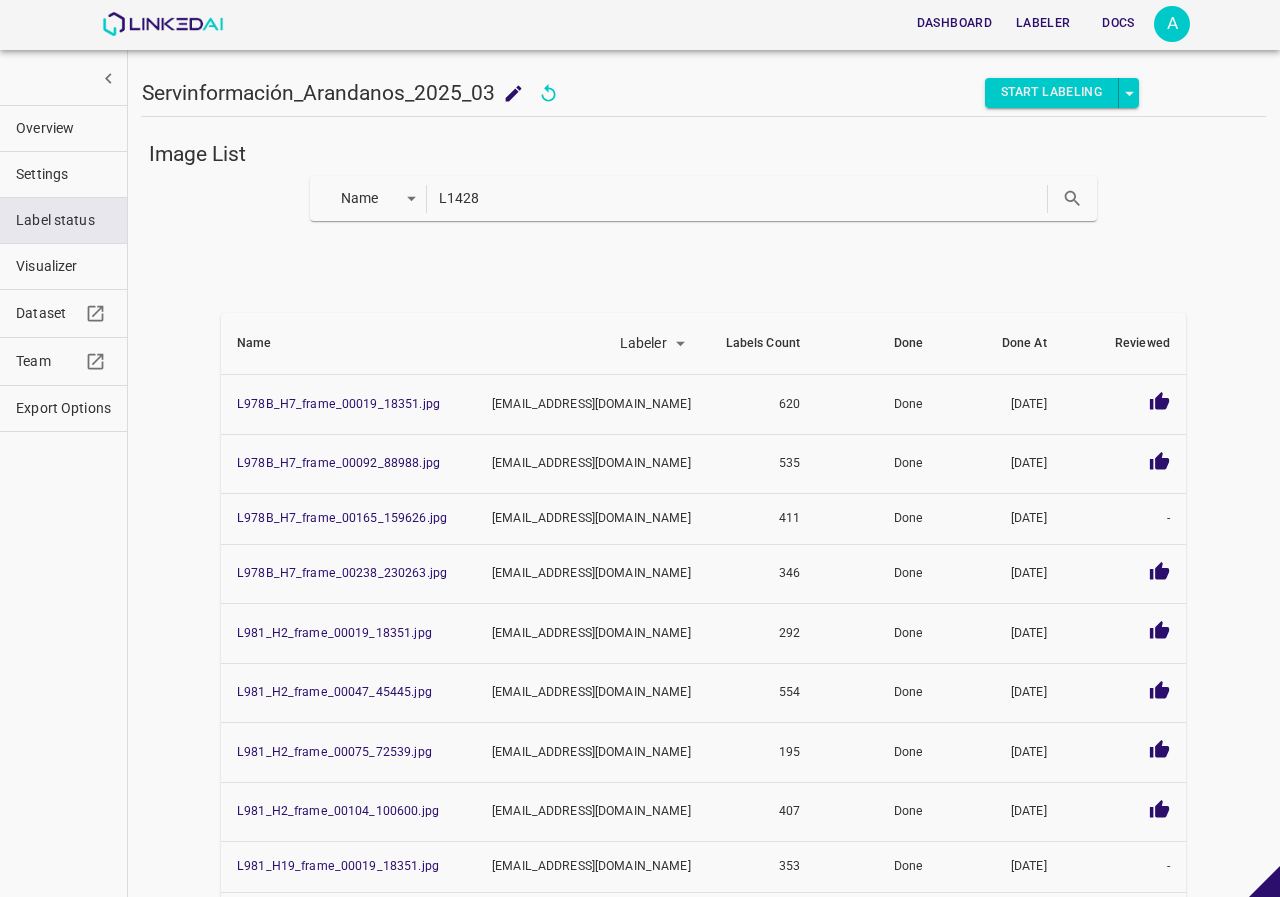 type on "L1428" 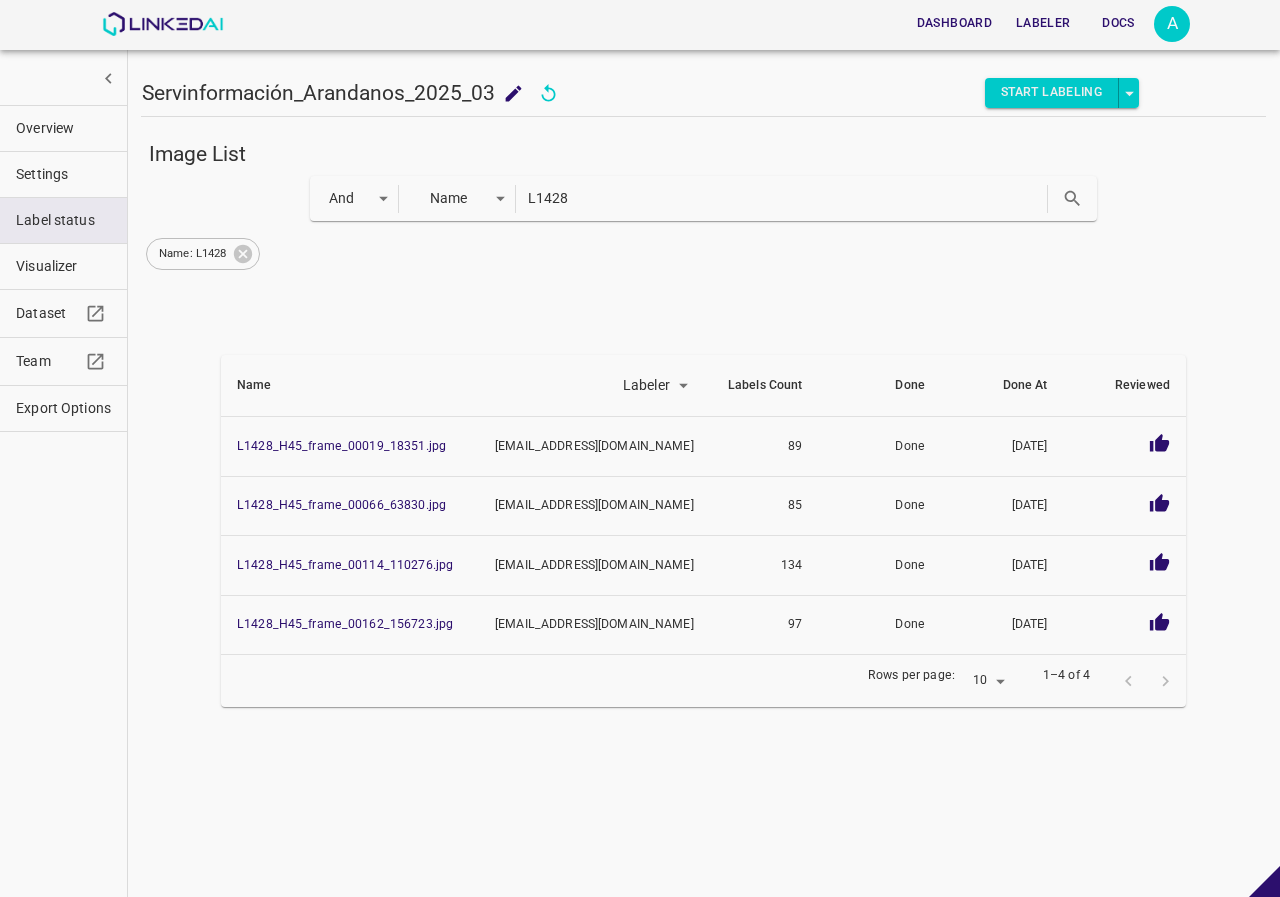 drag, startPoint x: 411, startPoint y: 612, endPoint x: 328, endPoint y: 668, distance: 100.12492 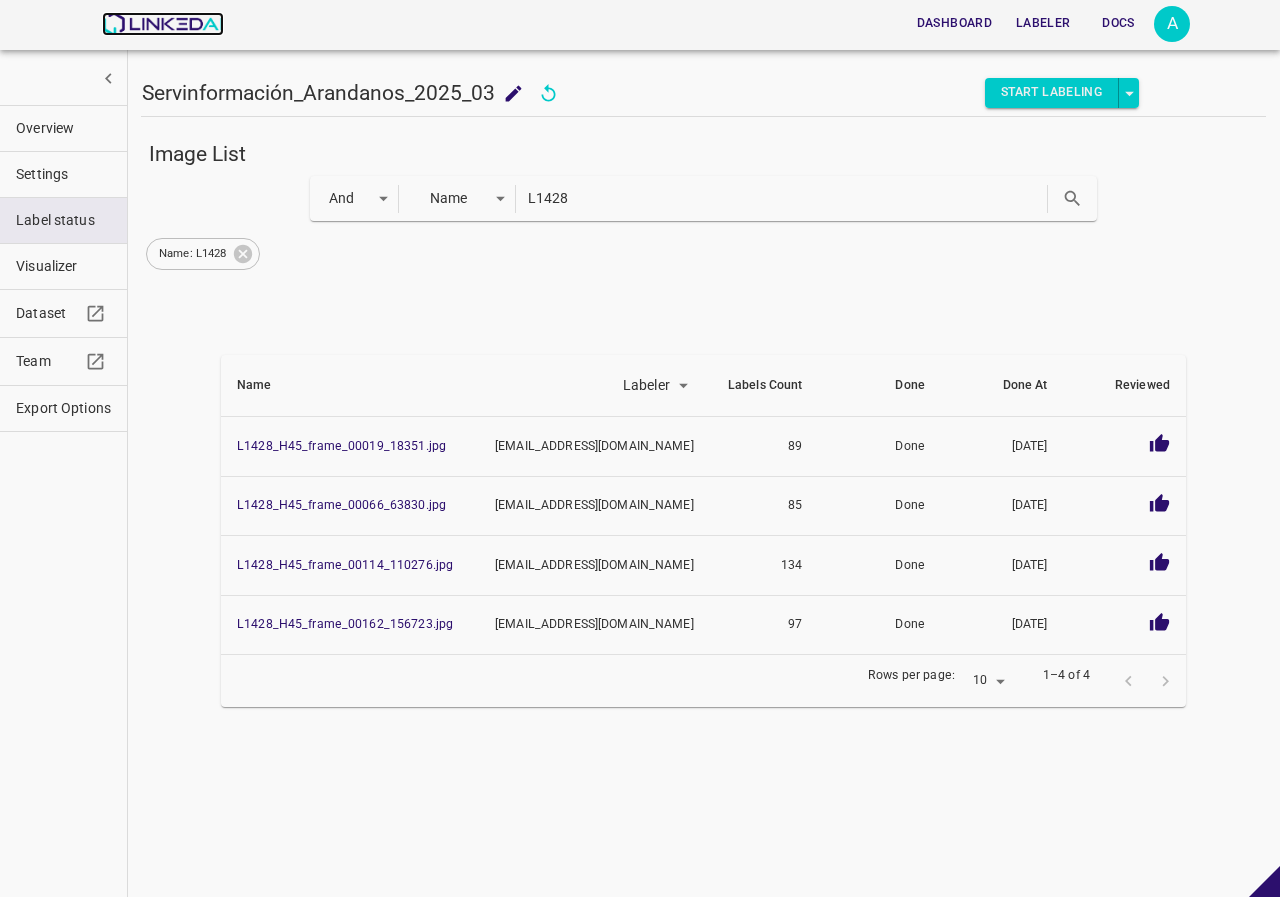 click at bounding box center [162, 24] 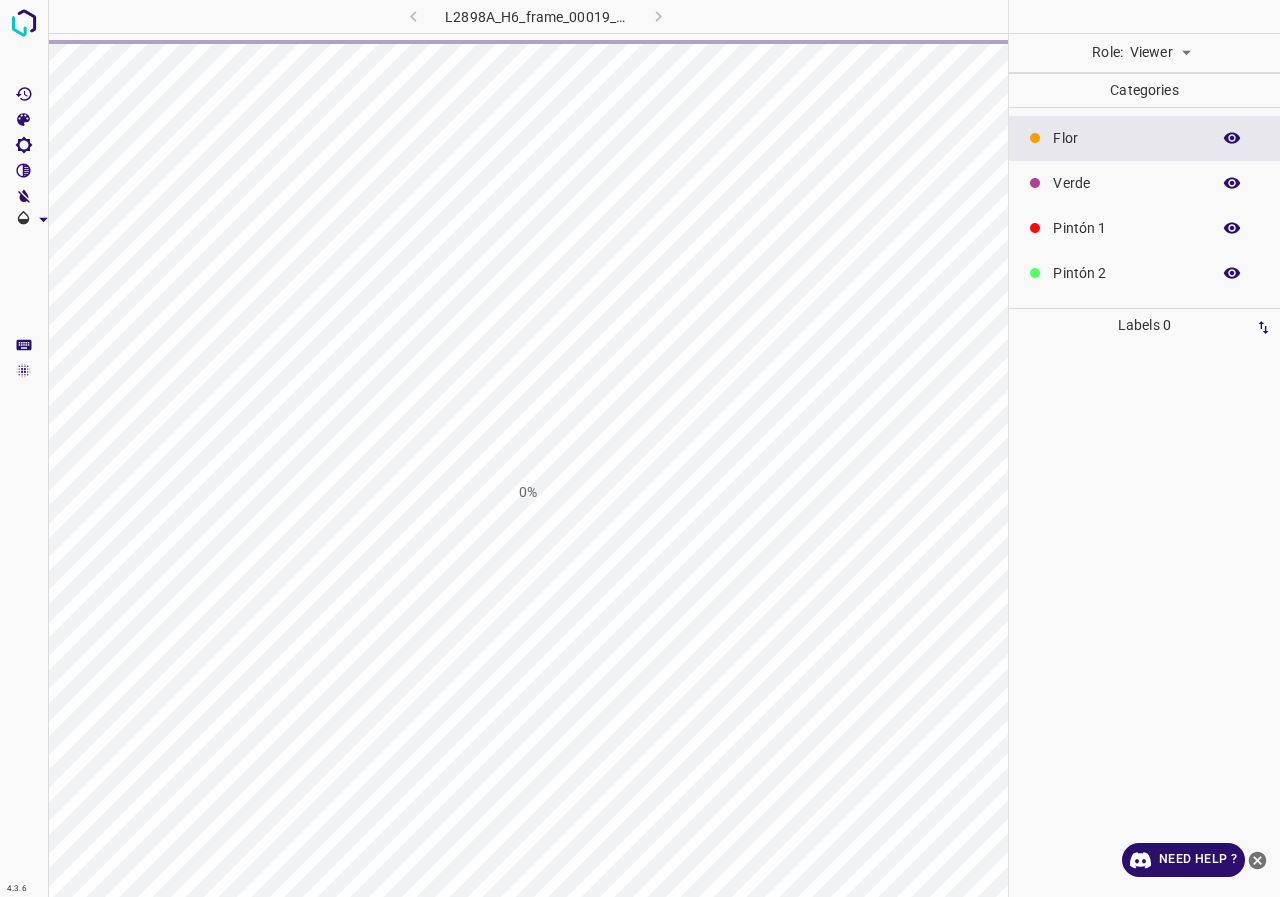 scroll, scrollTop: 0, scrollLeft: 0, axis: both 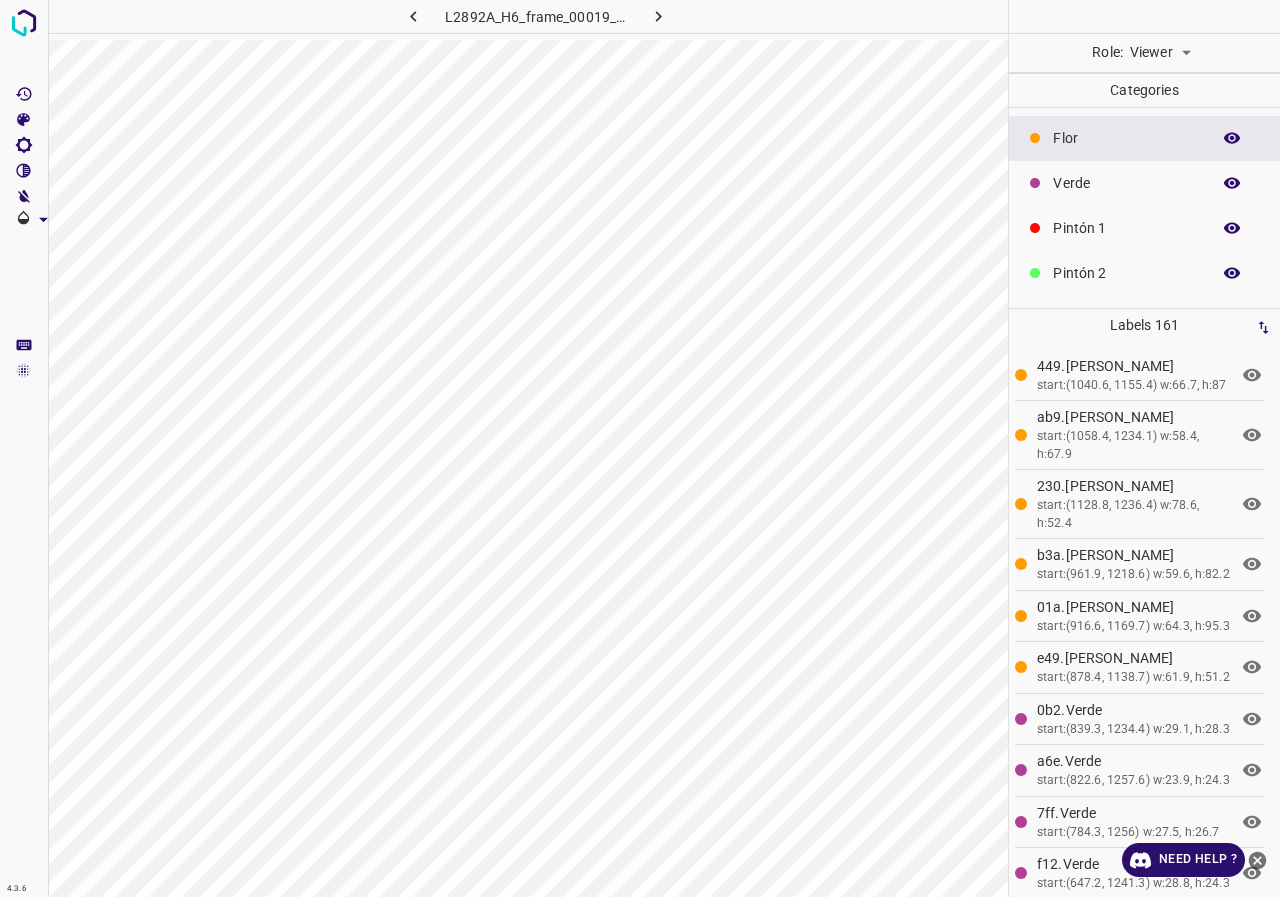 drag, startPoint x: 1165, startPoint y: 35, endPoint x: 1167, endPoint y: 45, distance: 10.198039 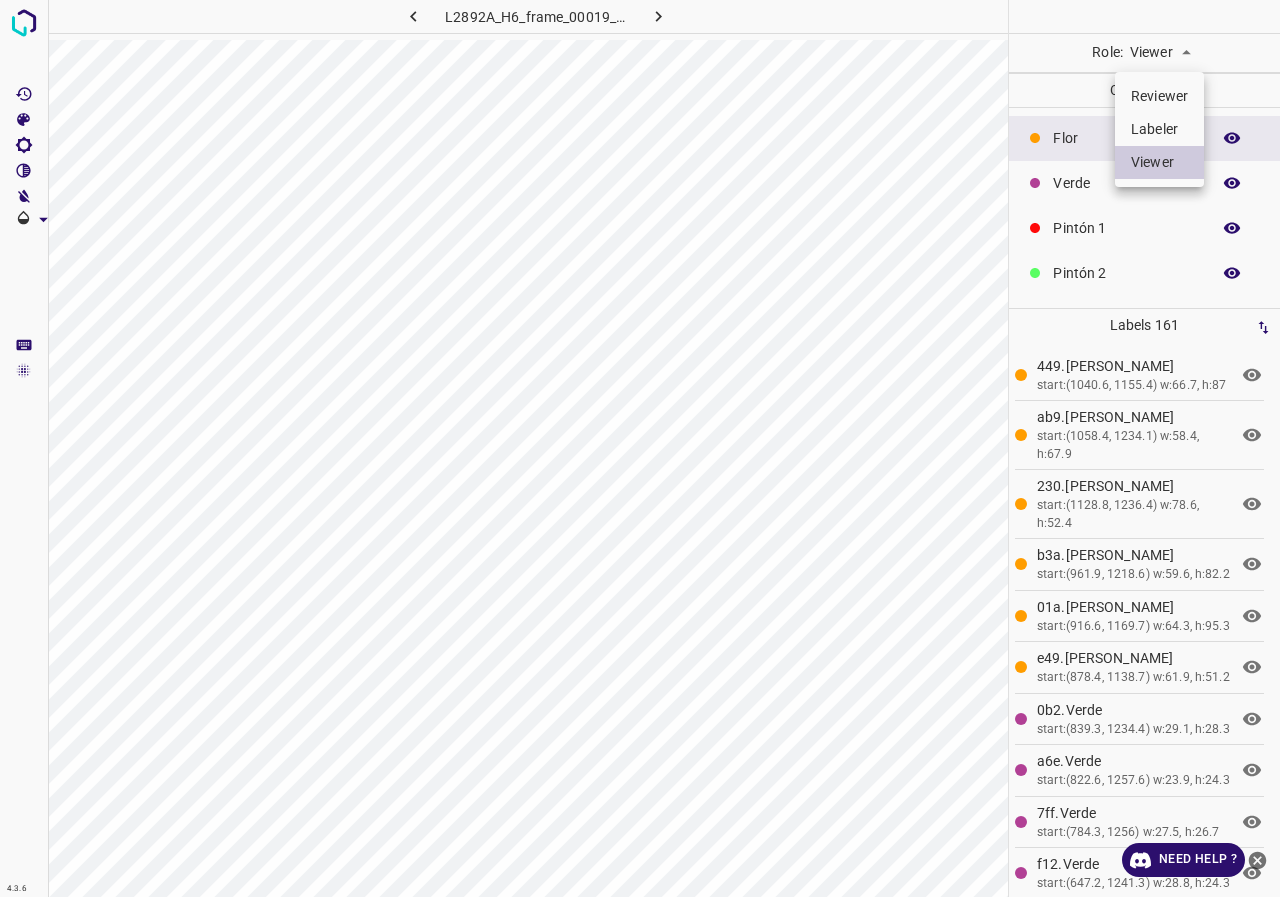 click on "4.3.6  L2892A_H6_frame_00019_18351.jpg Role: Viewer viewer Categories Flor Verde Pintón 1 Pintón 2 Pintón 3 Rosado Guinda Azul Labels   161 449.Flor
start:(1040.6, 1155.4)
w:66.7, h:87
ab9.Flor
start:(1058.4, 1234.1)
w:58.4, h:67.9
230.Flor
start:(1128.8, 1236.4)
w:78.6, h:52.4
b3a.Flor
start:(961.9, 1218.6)
w:59.6, h:82.2
01a.Flor
start:(916.6, 1169.7)
w:64.3, h:95.3
e49.Flor
start:(878.4, 1138.7)
w:61.9, h:51.2
0b2.Verde
start:(839.3, 1234.4)
w:29.1, h:28.3
a6e.Verde
start:(822.6, 1257.6)
w:23.9, h:24.3
7ff.Verde
start:(784.3, 1256)
w:27.5, h:26.7
f12.Verde
start:(647.2, 1241.3)
w:28.8, h:24.3
70b.Verde
start:(668, 1242.5)
w:20.1, h:24
bb5.Verde
start:(677.3, 1252.5)
w:26.6, h:27.5
4ba.Verde 2e9.Verde 86e.Flor e9b.Flor 1" at bounding box center [640, 448] 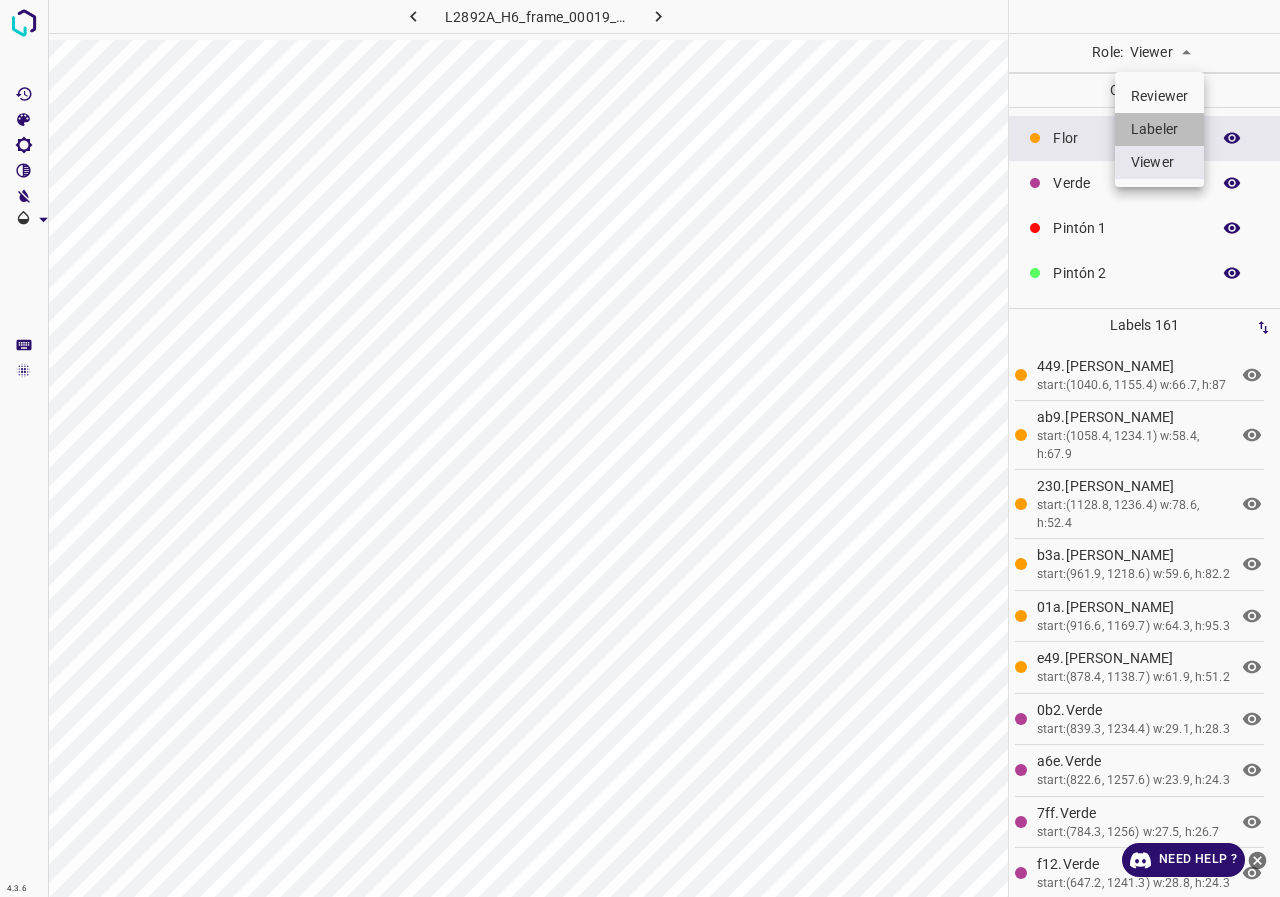 click on "Labeler" at bounding box center (1159, 129) 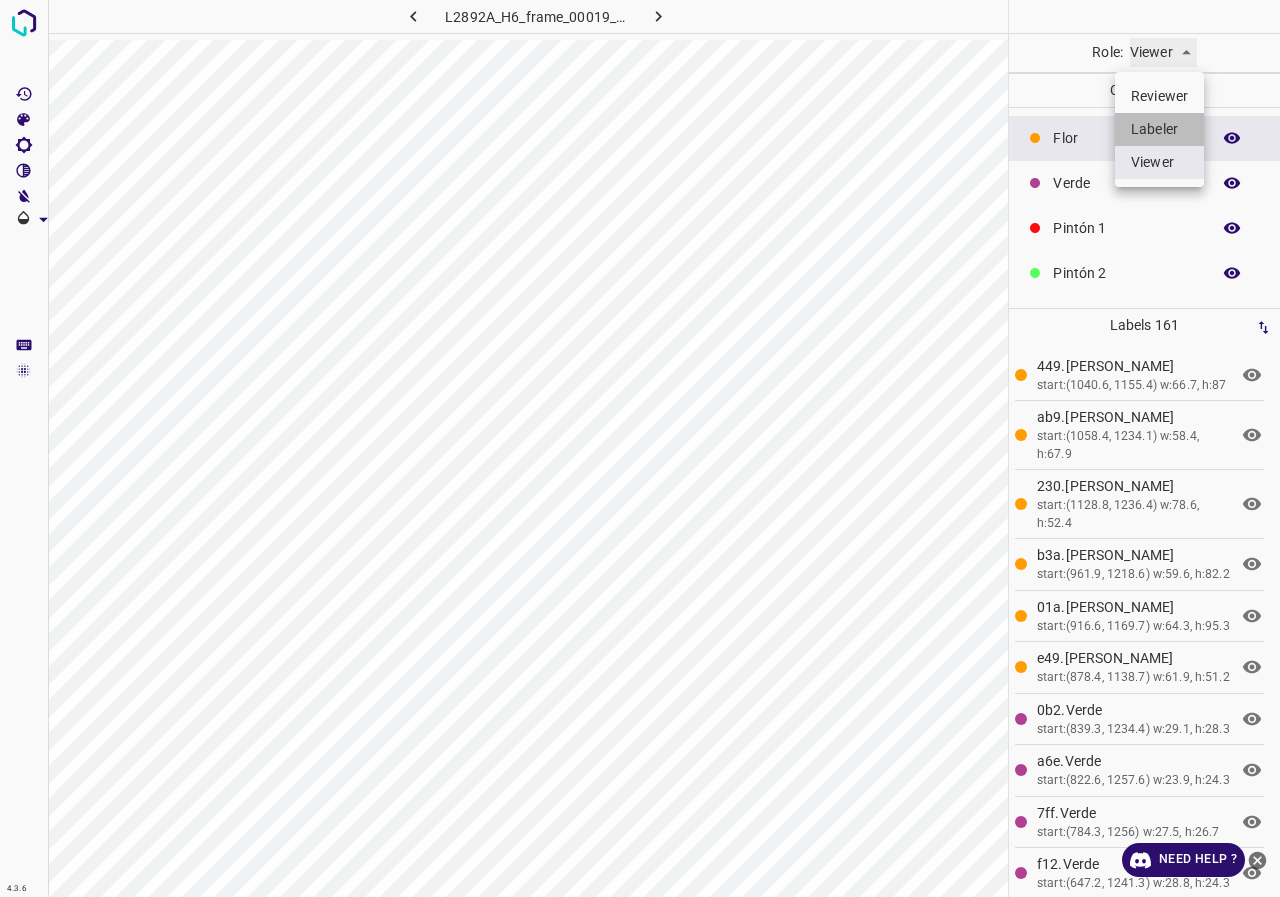 type on "labeler" 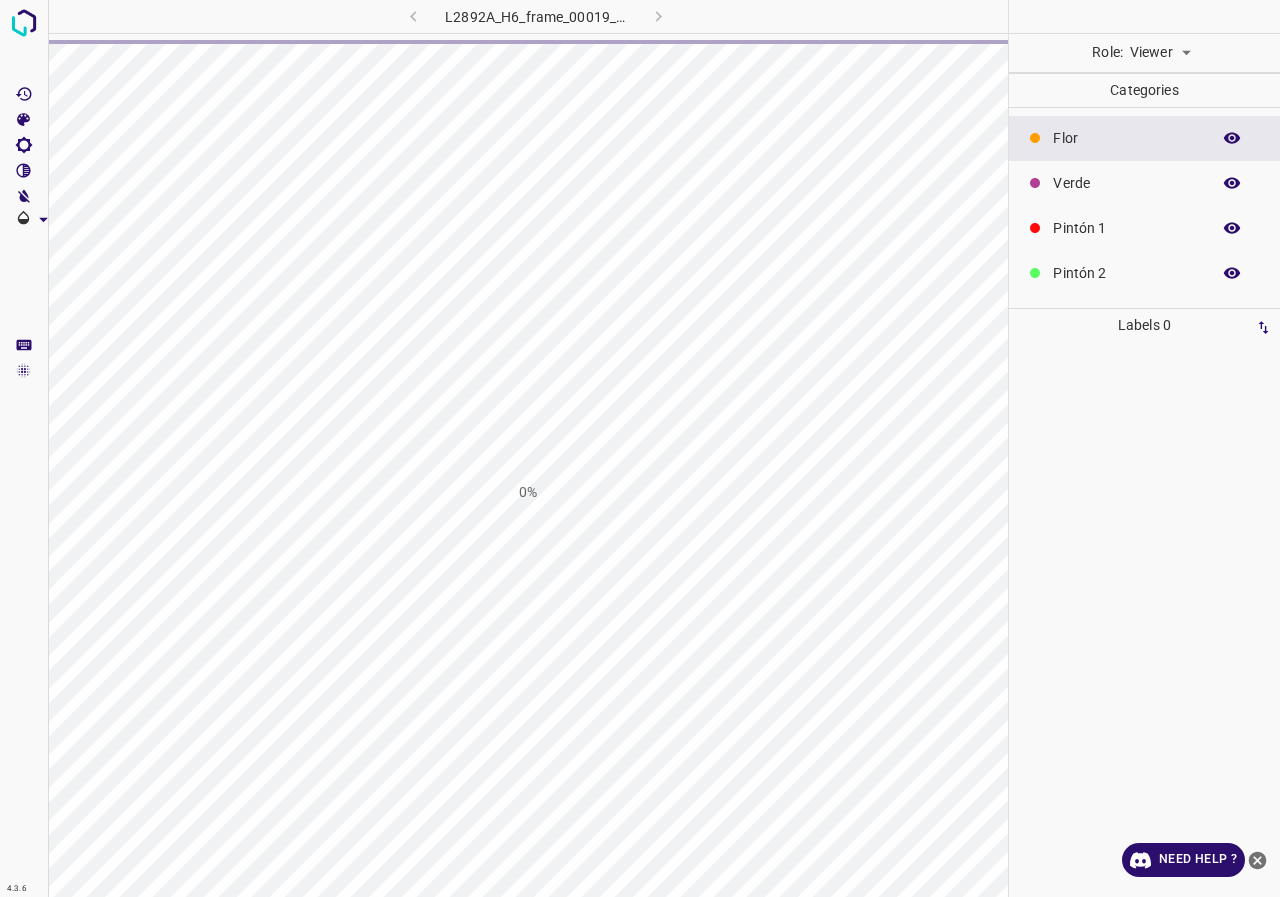 scroll, scrollTop: 0, scrollLeft: 0, axis: both 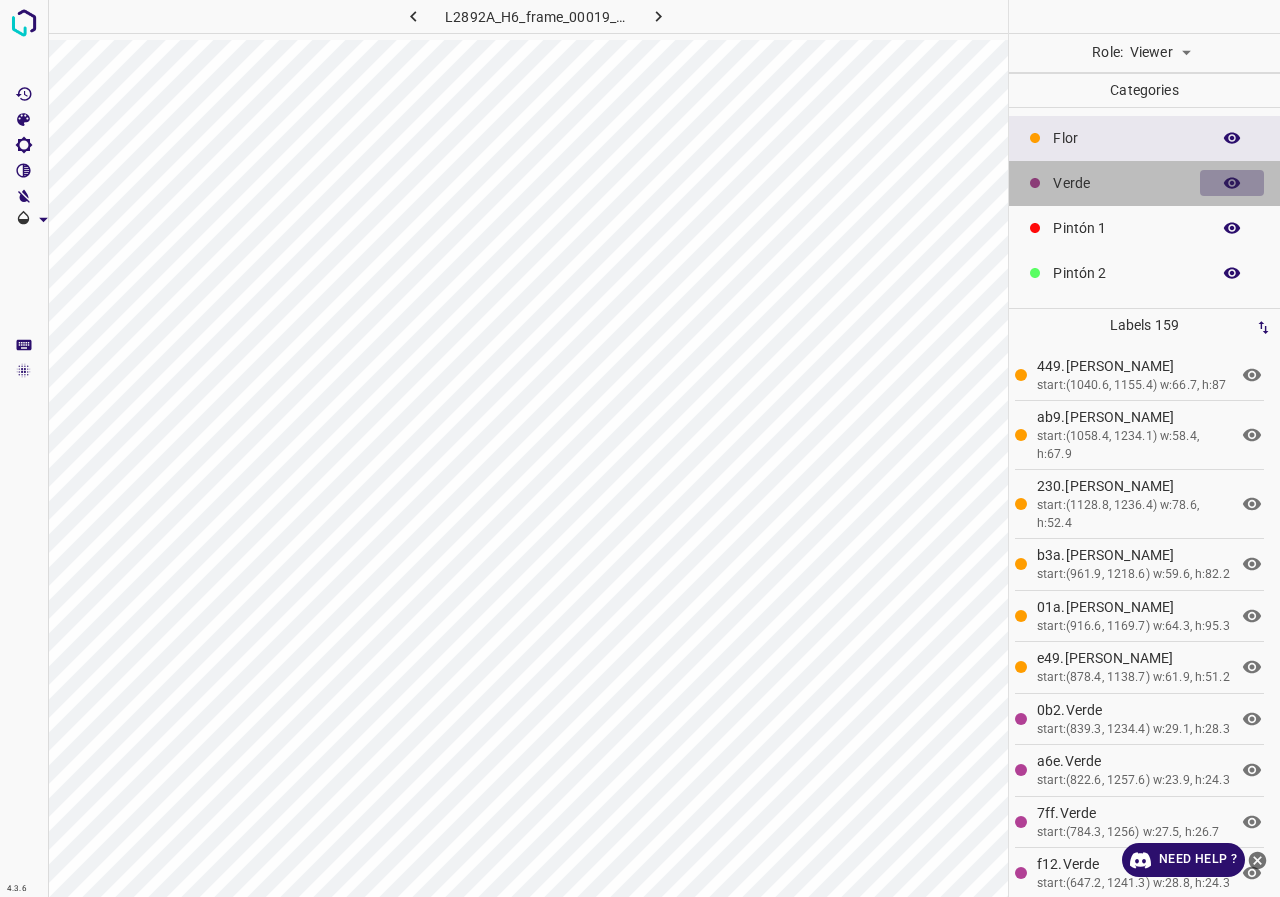 click at bounding box center (1232, 183) 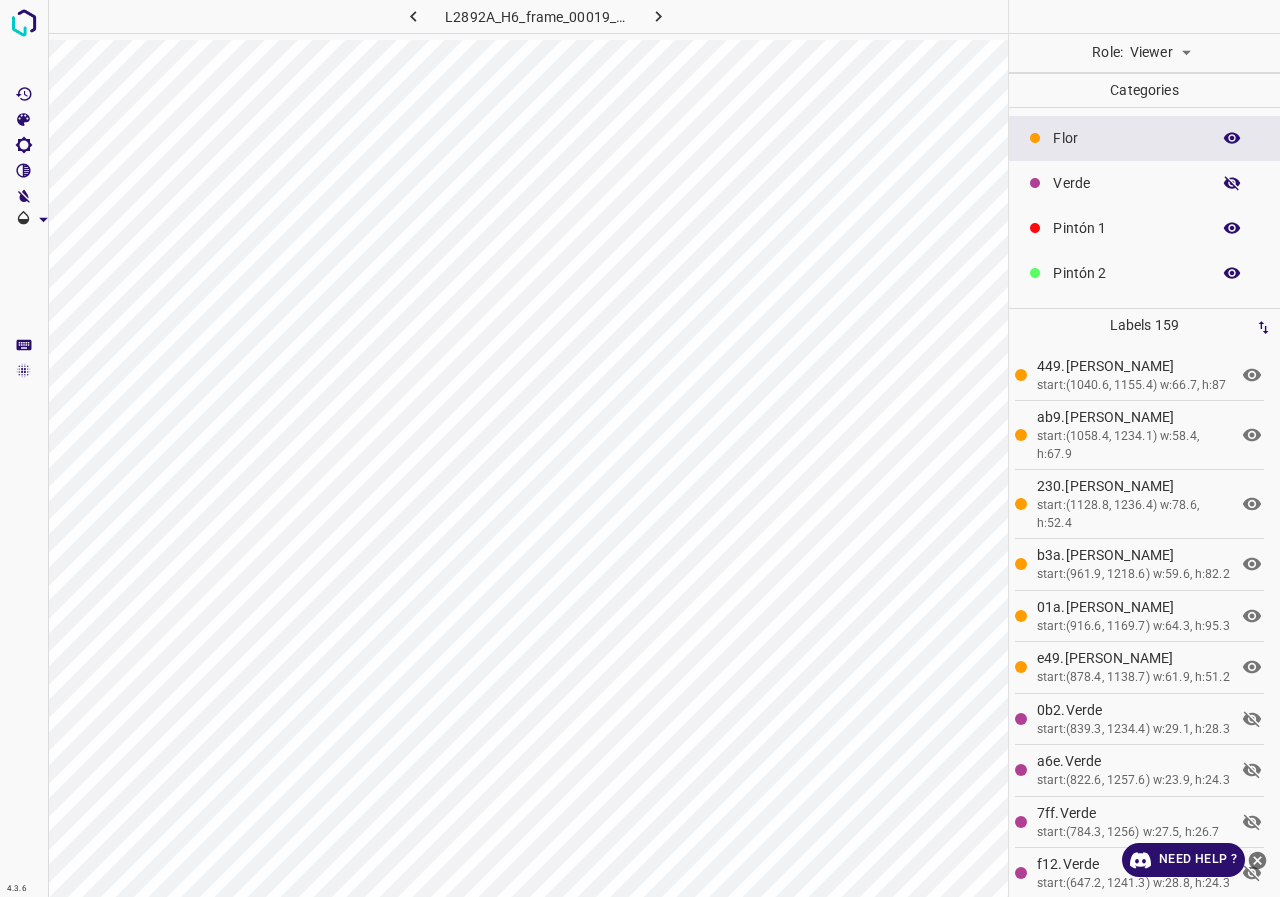 click at bounding box center [1232, 183] 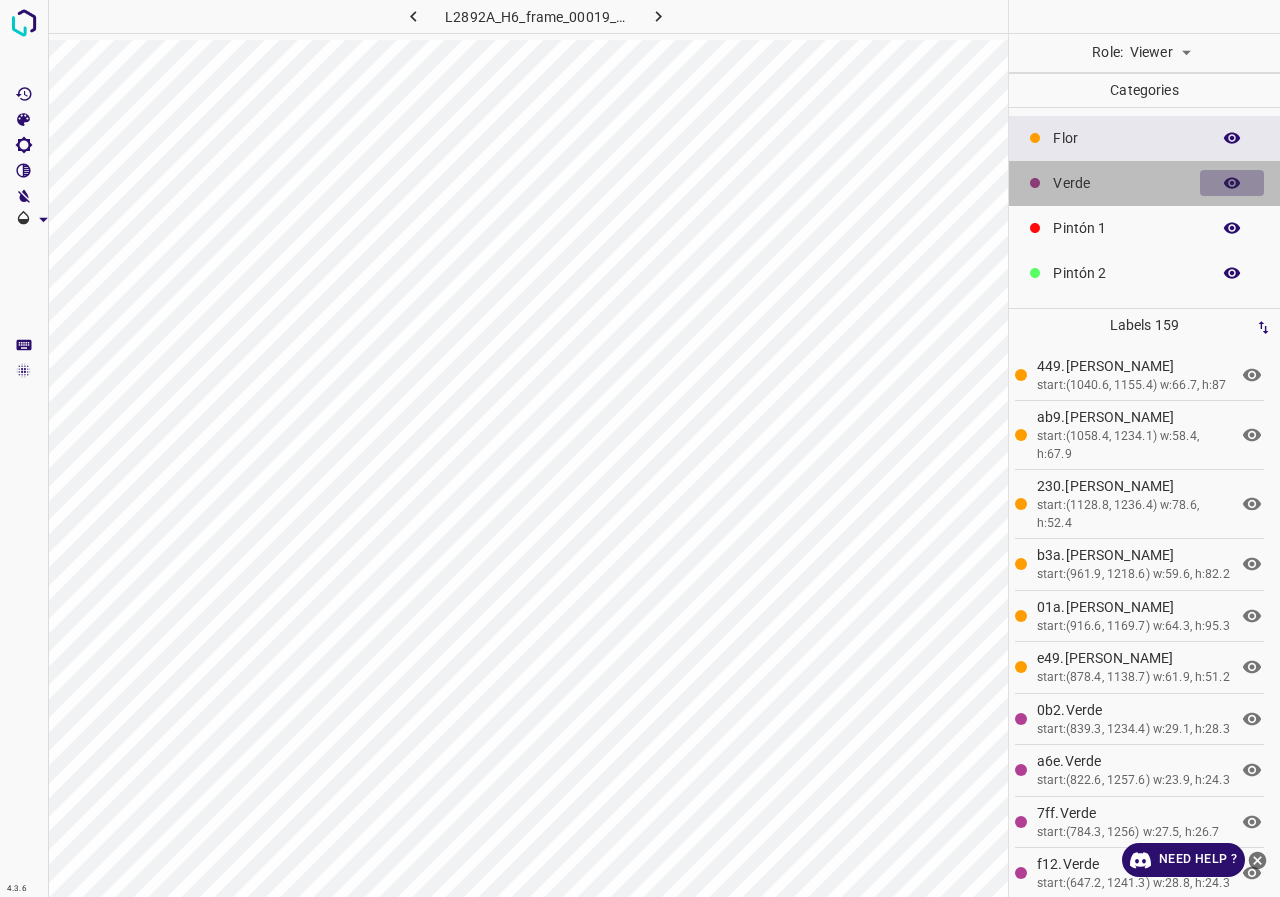 click at bounding box center (1232, 183) 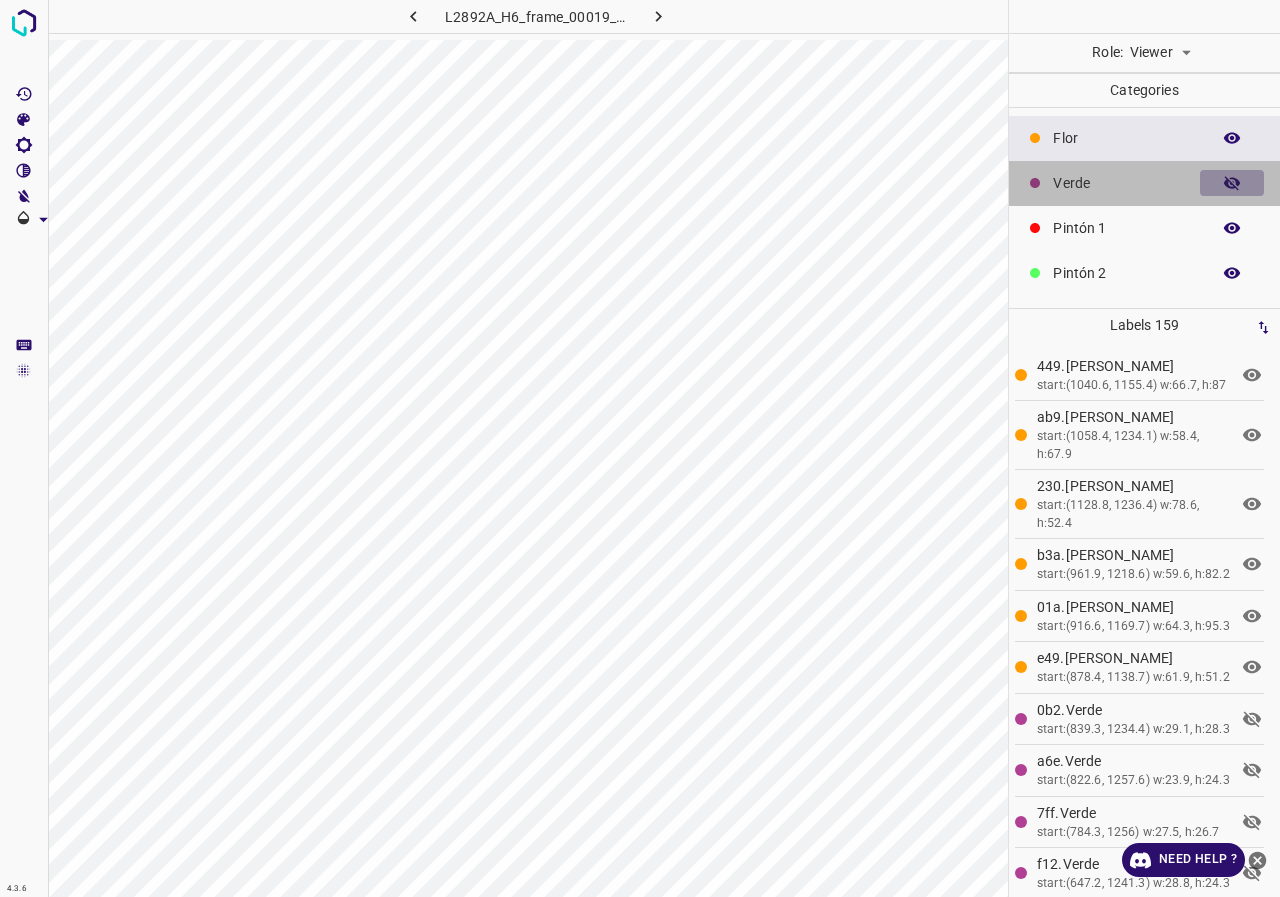 click at bounding box center (1232, 183) 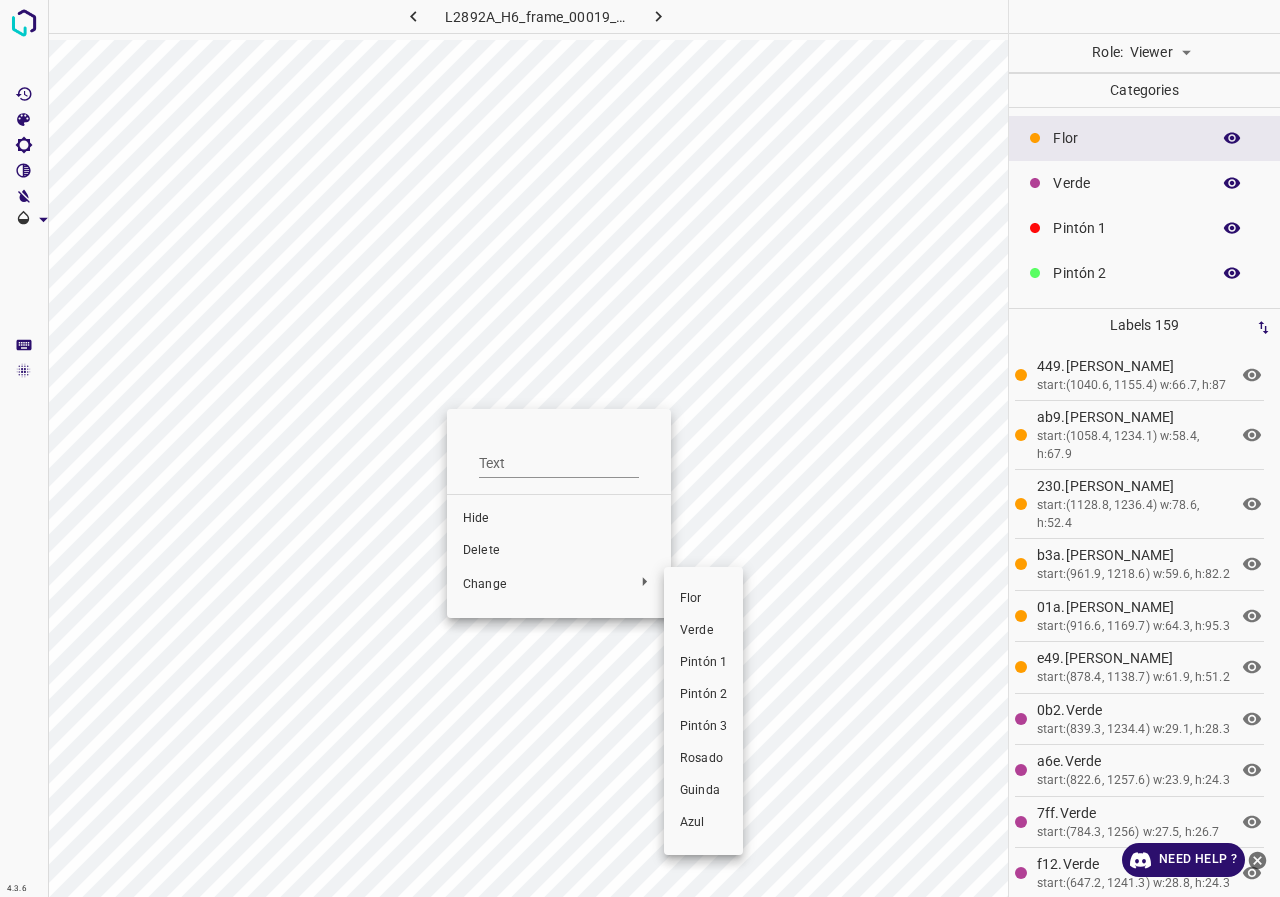 click on "Azul" at bounding box center (703, 823) 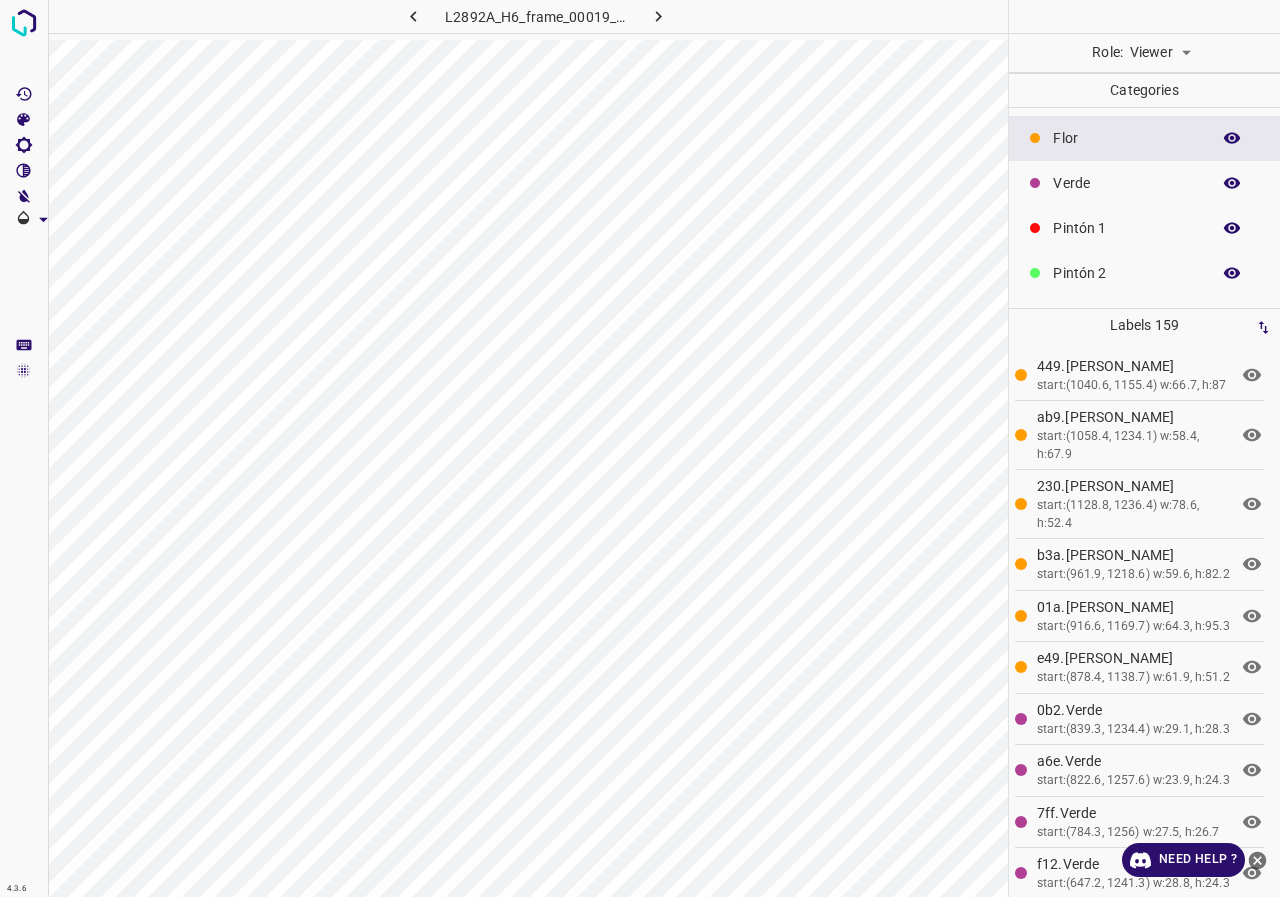 click 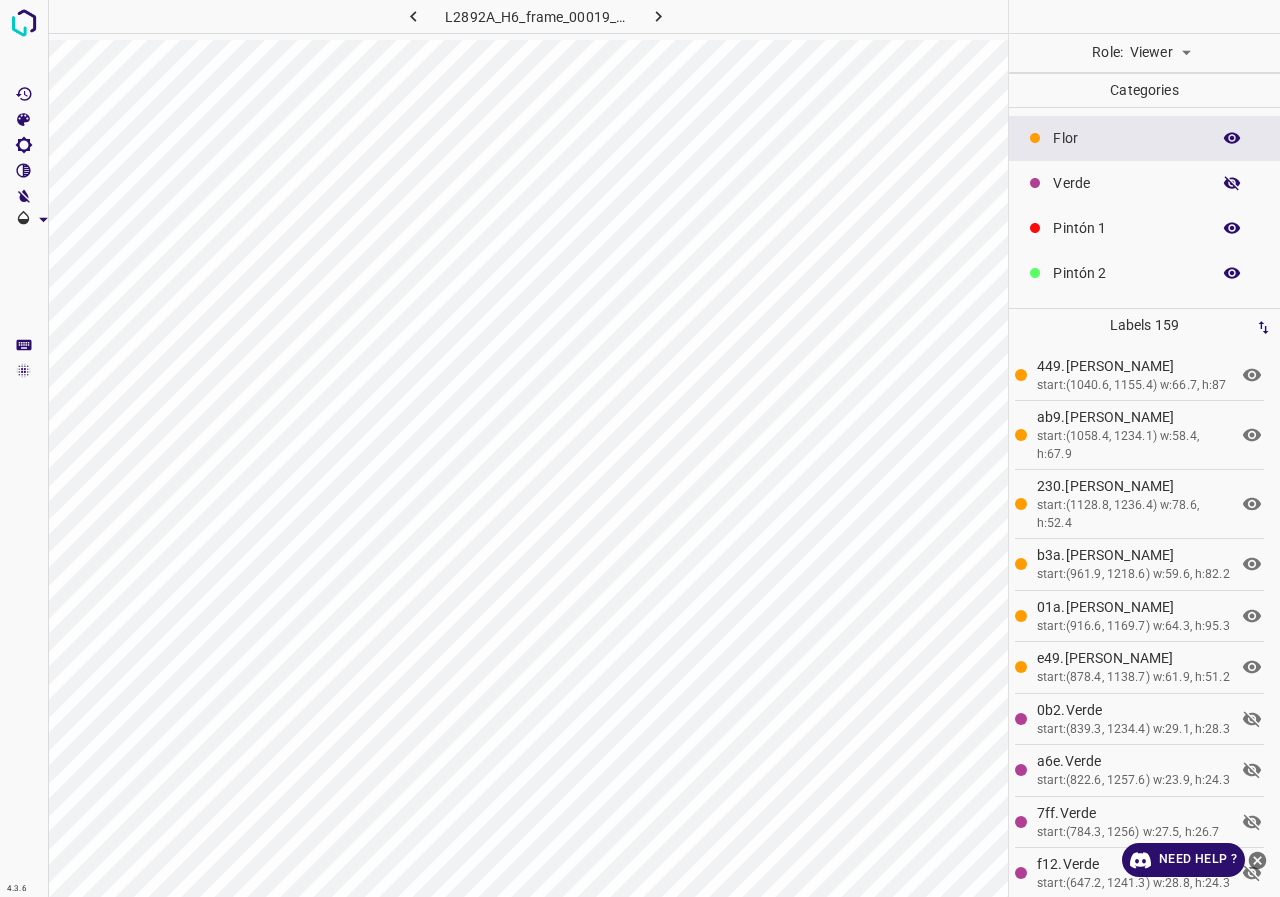 click 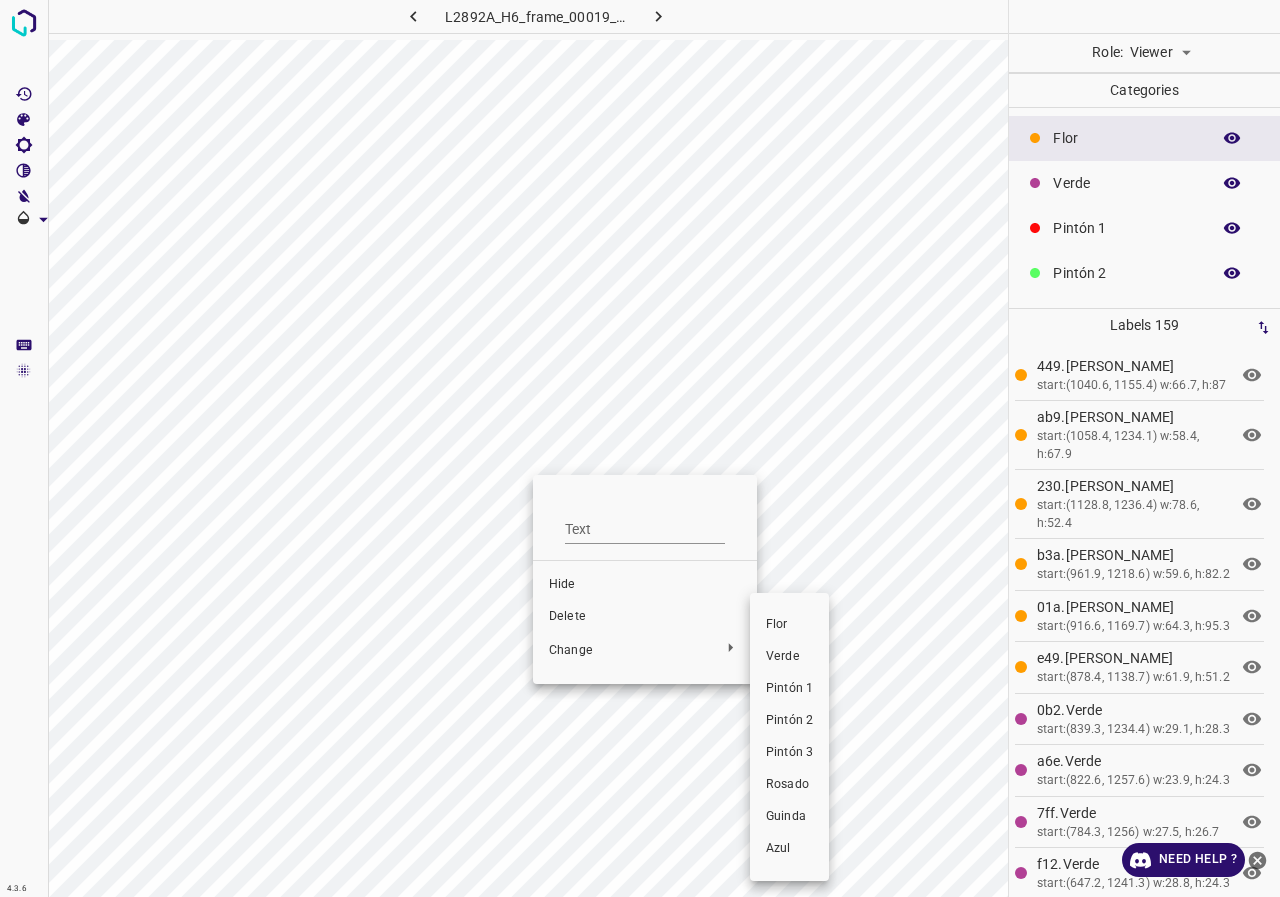 drag, startPoint x: 799, startPoint y: 696, endPoint x: 788, endPoint y: 678, distance: 21.095022 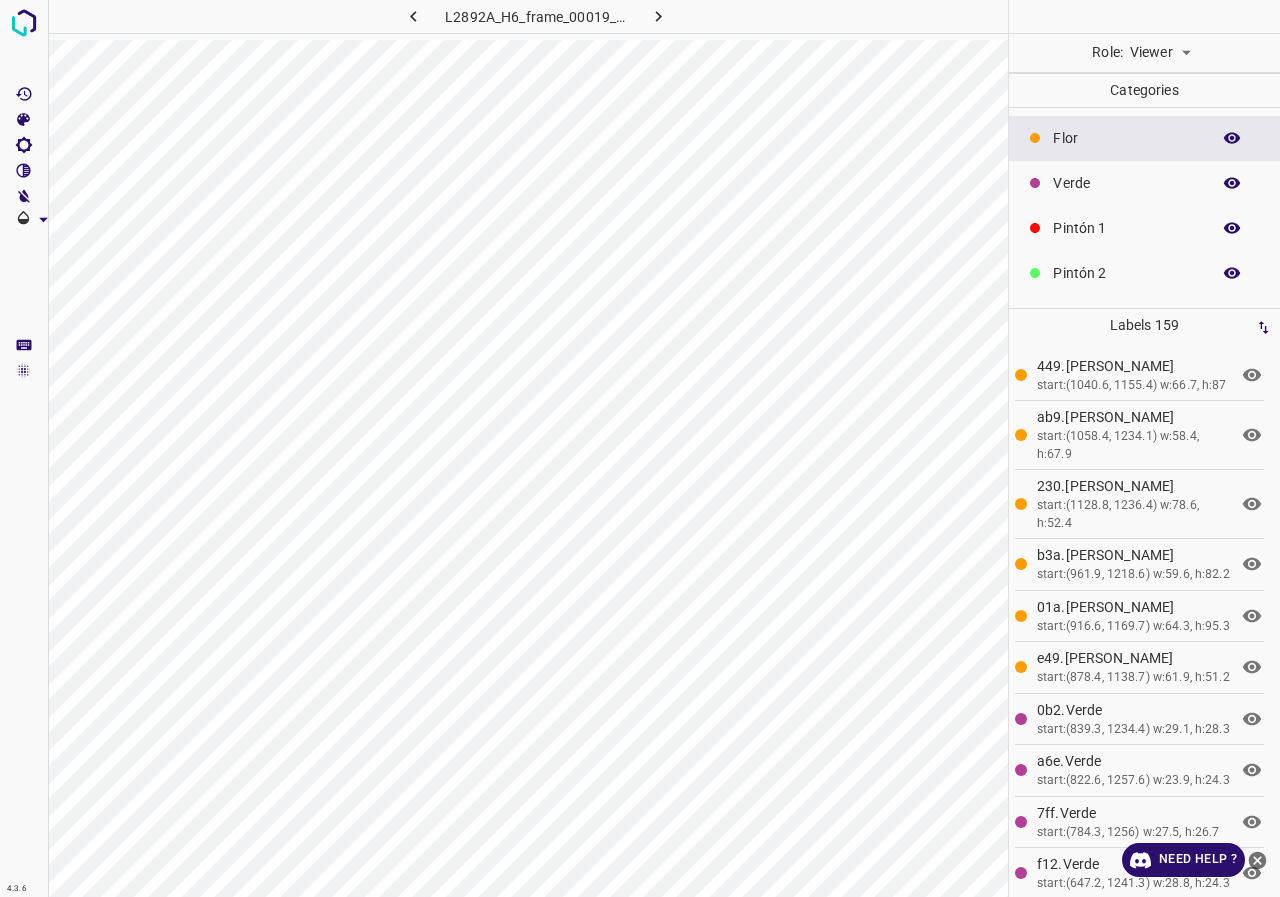 click at bounding box center [1232, 183] 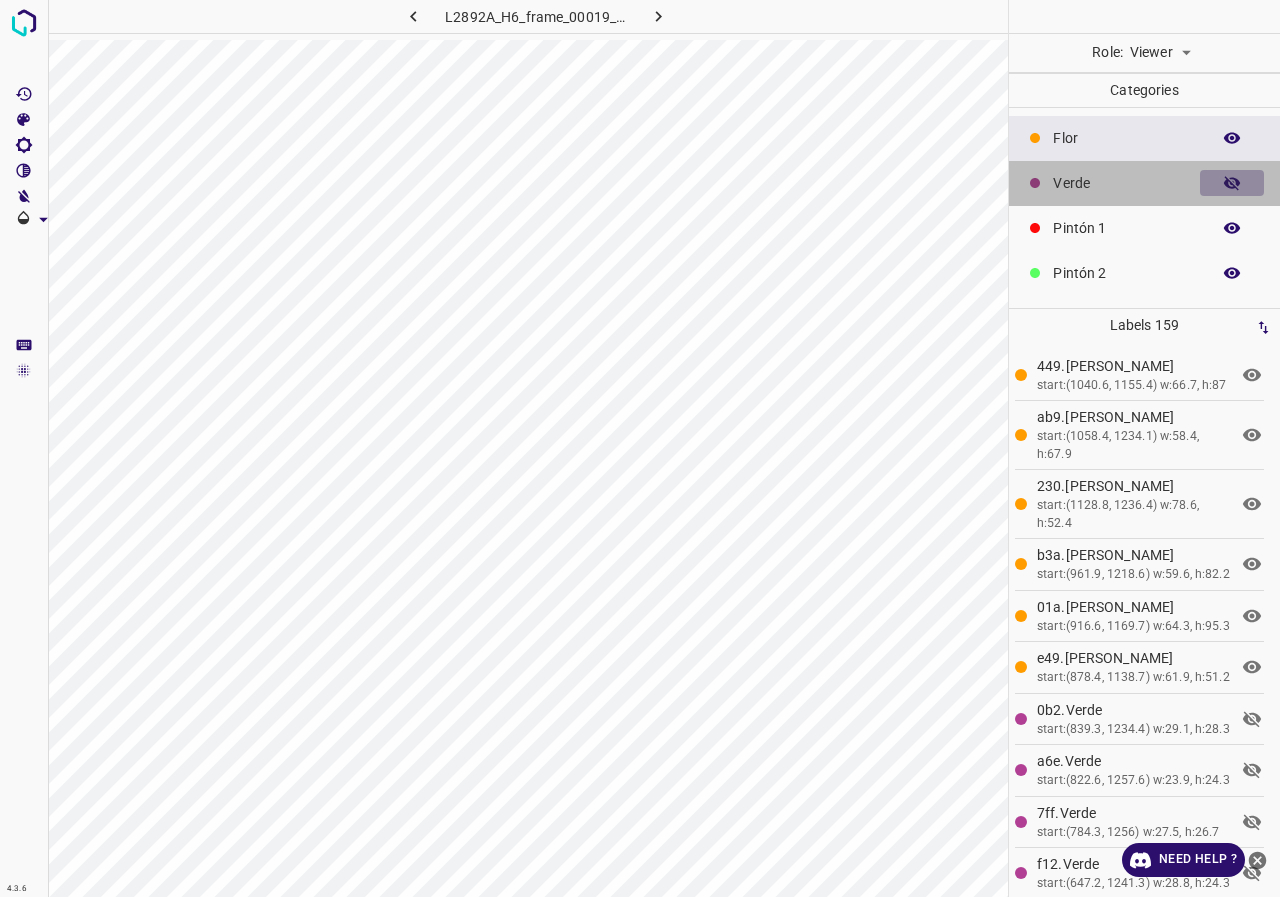 click at bounding box center [1232, 183] 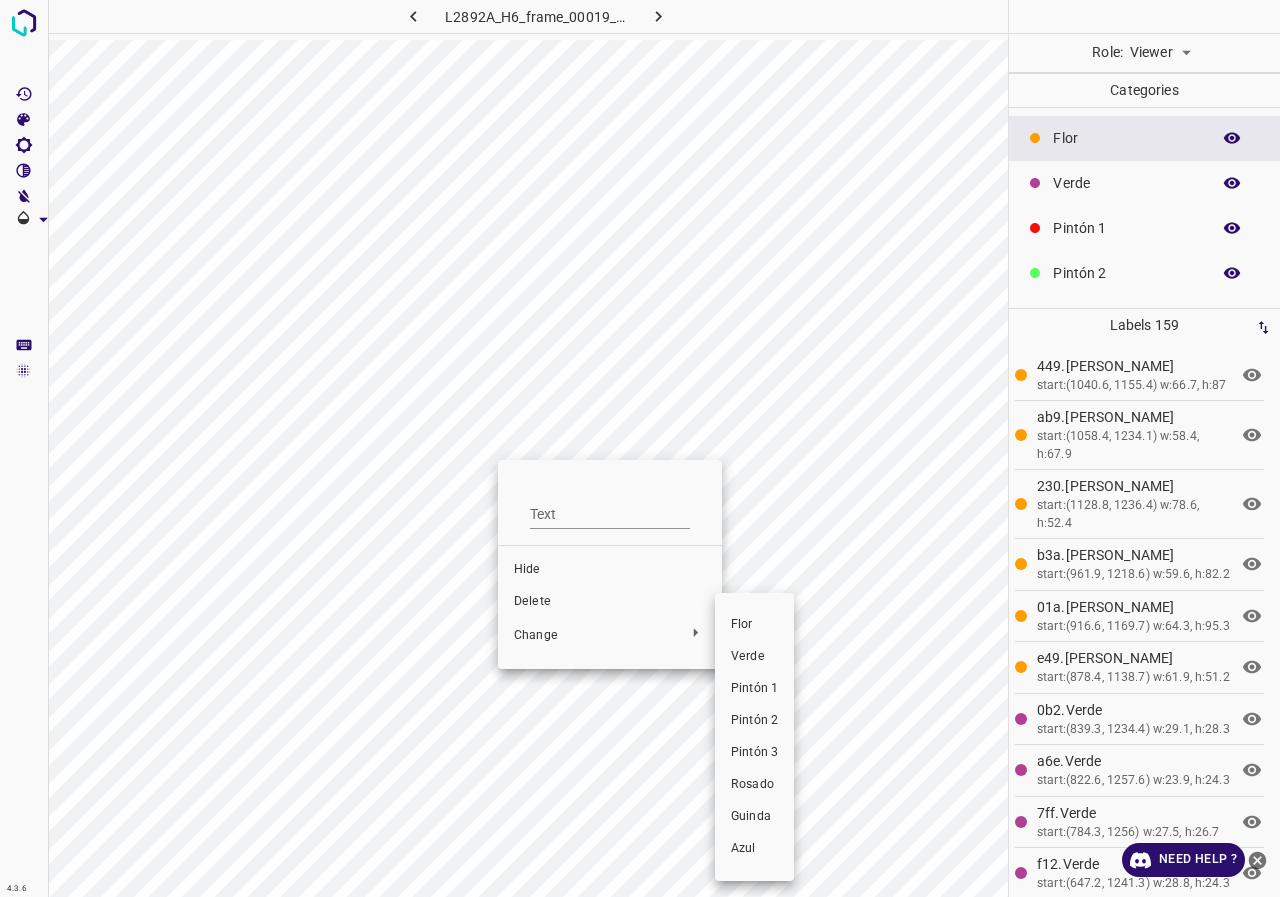 drag, startPoint x: 767, startPoint y: 688, endPoint x: 533, endPoint y: 625, distance: 242.33241 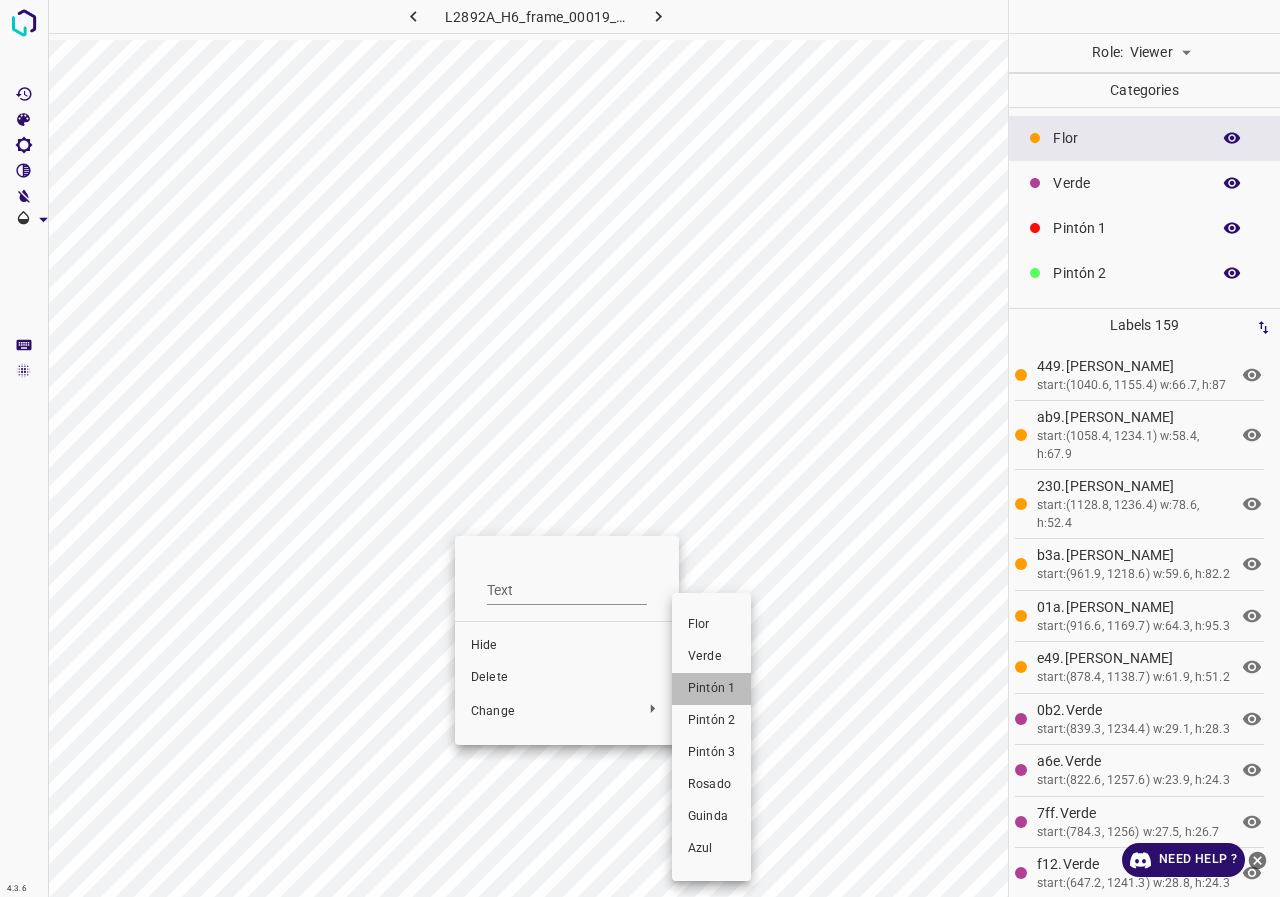 click on "Pintón 1" at bounding box center [711, 689] 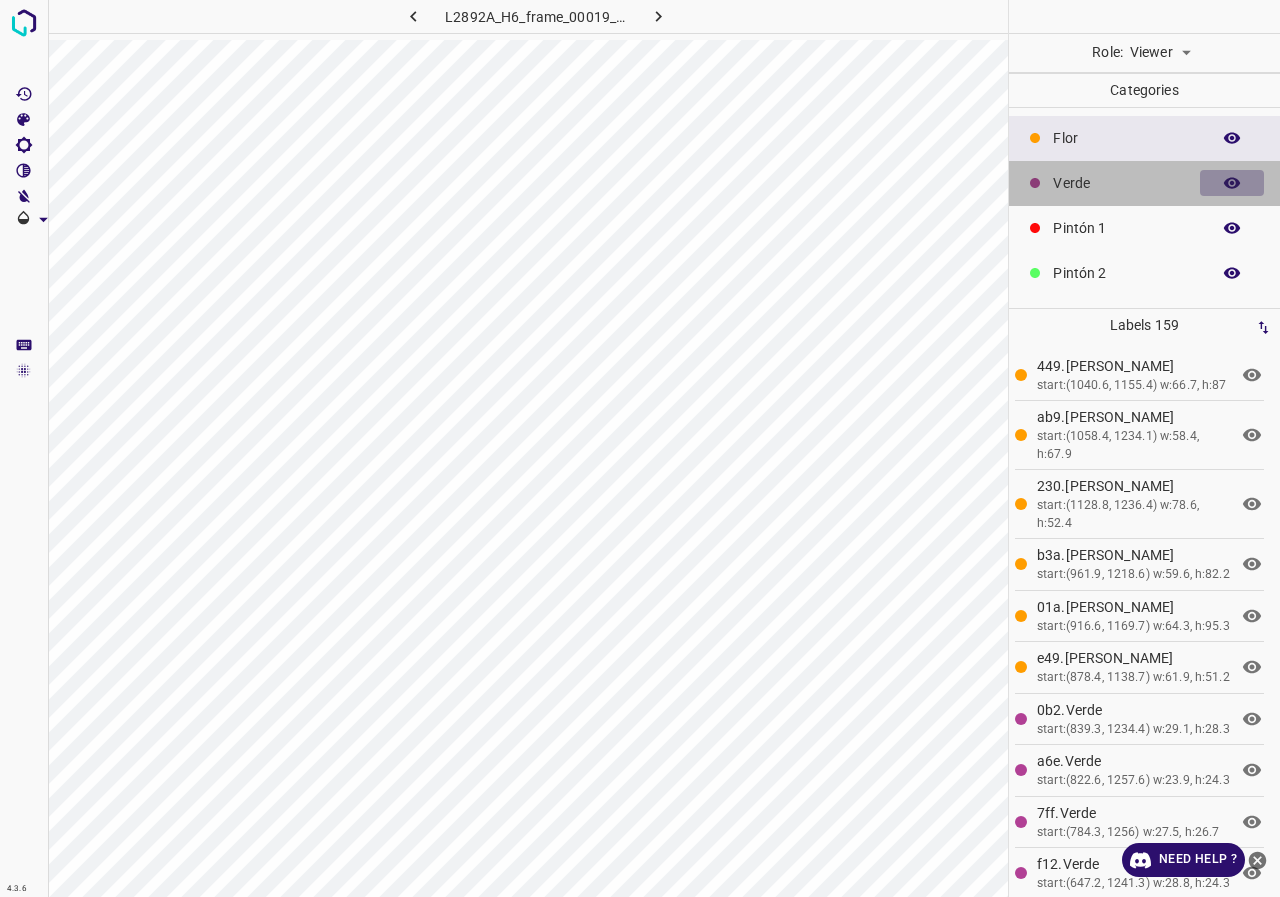 click 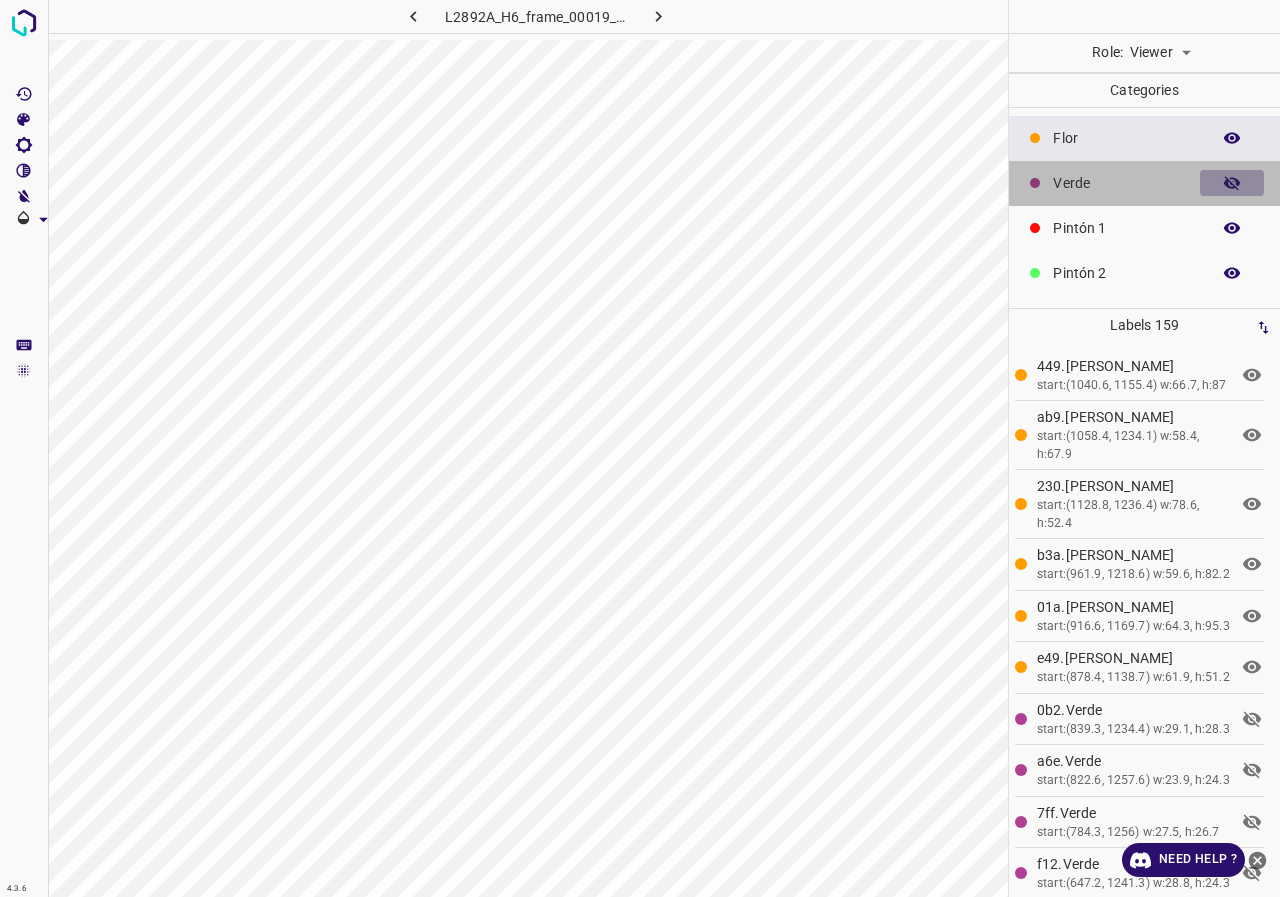 click 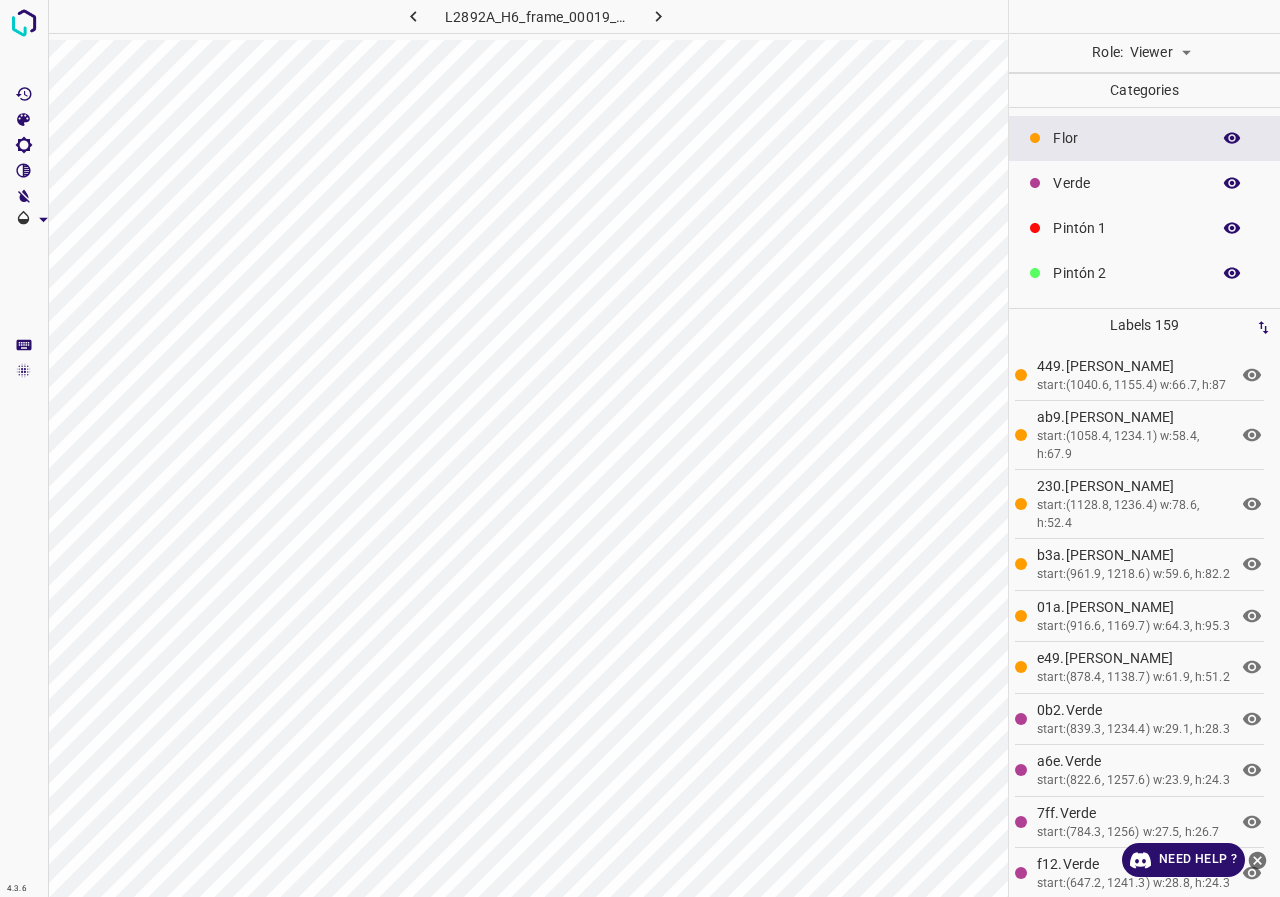 click 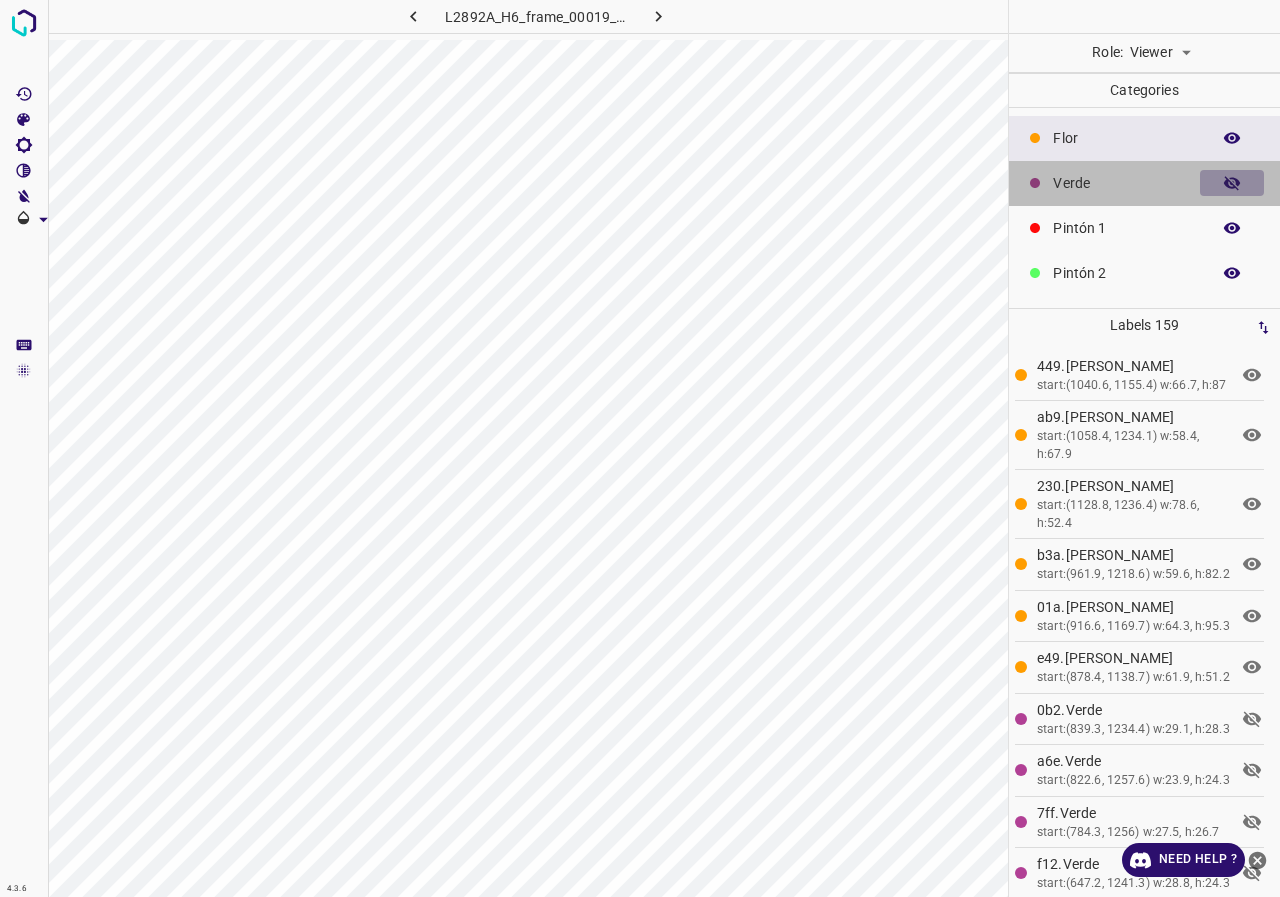 click 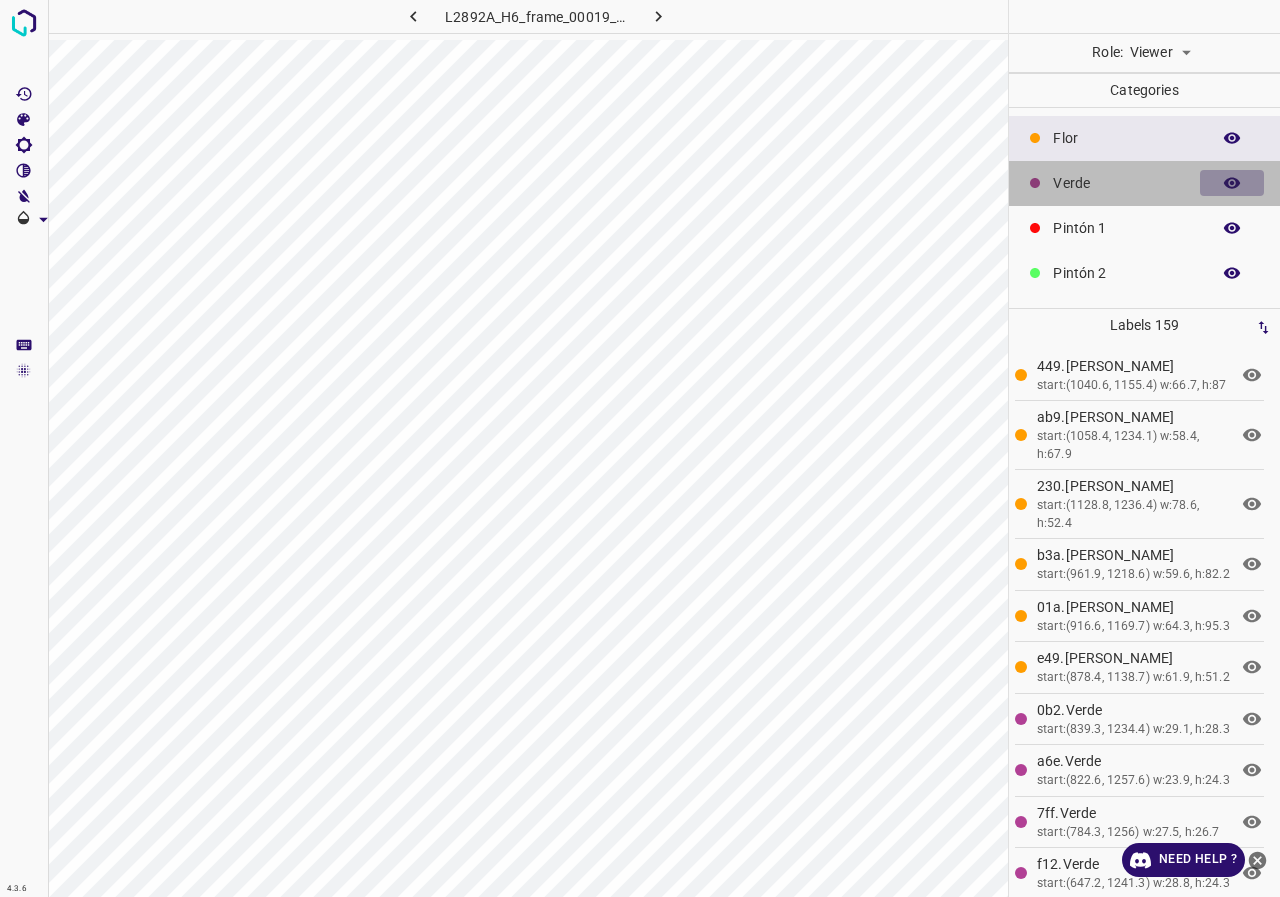 click 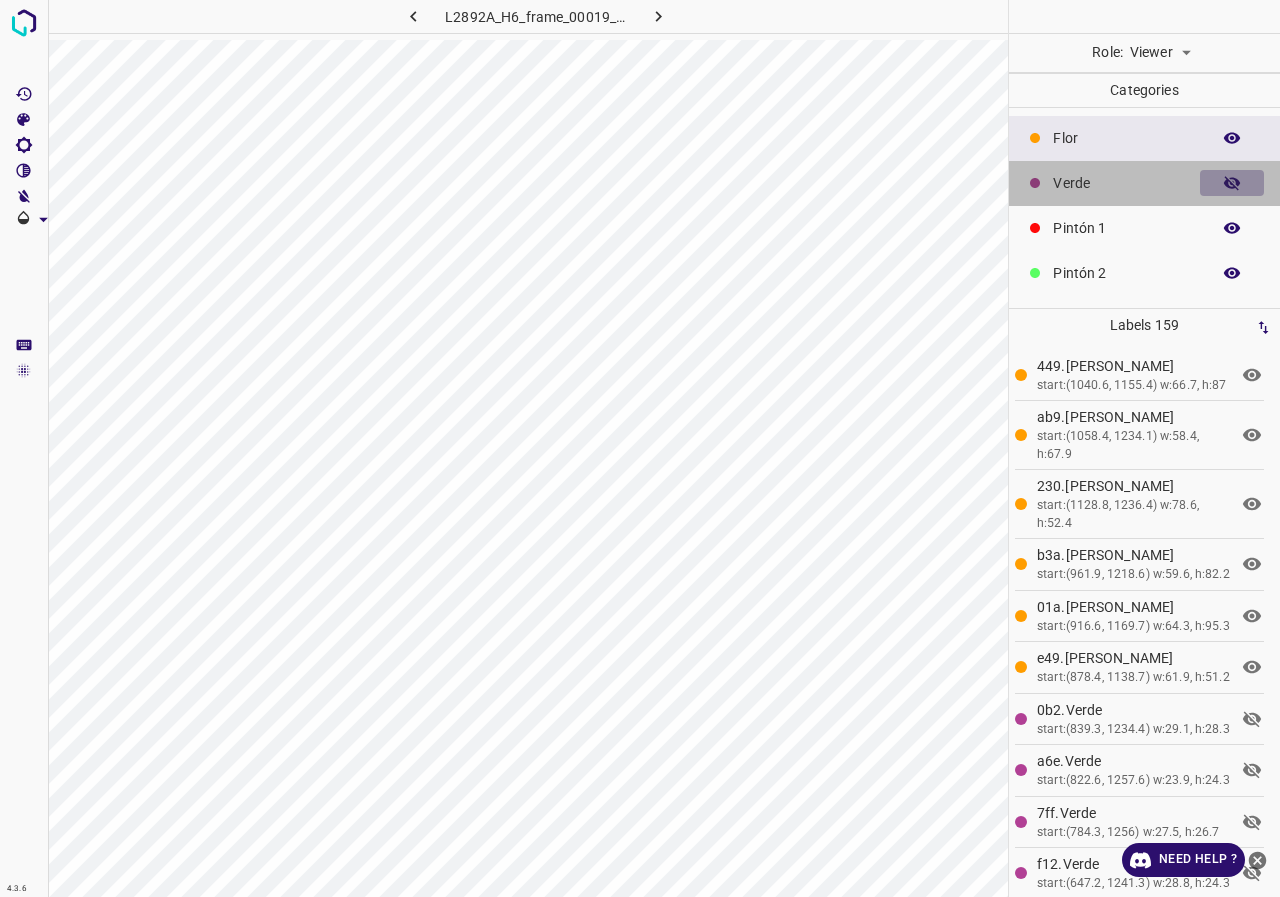 click 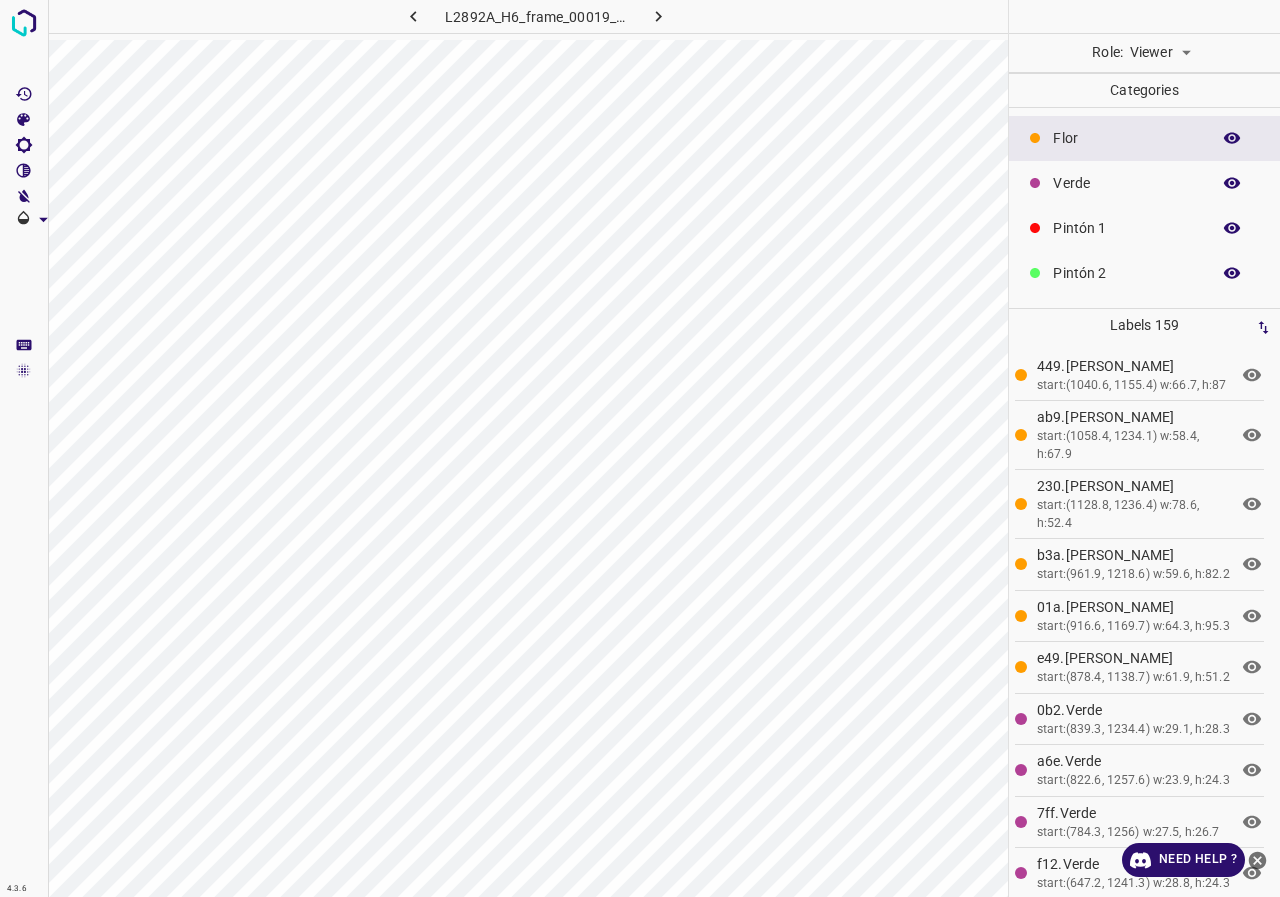 type 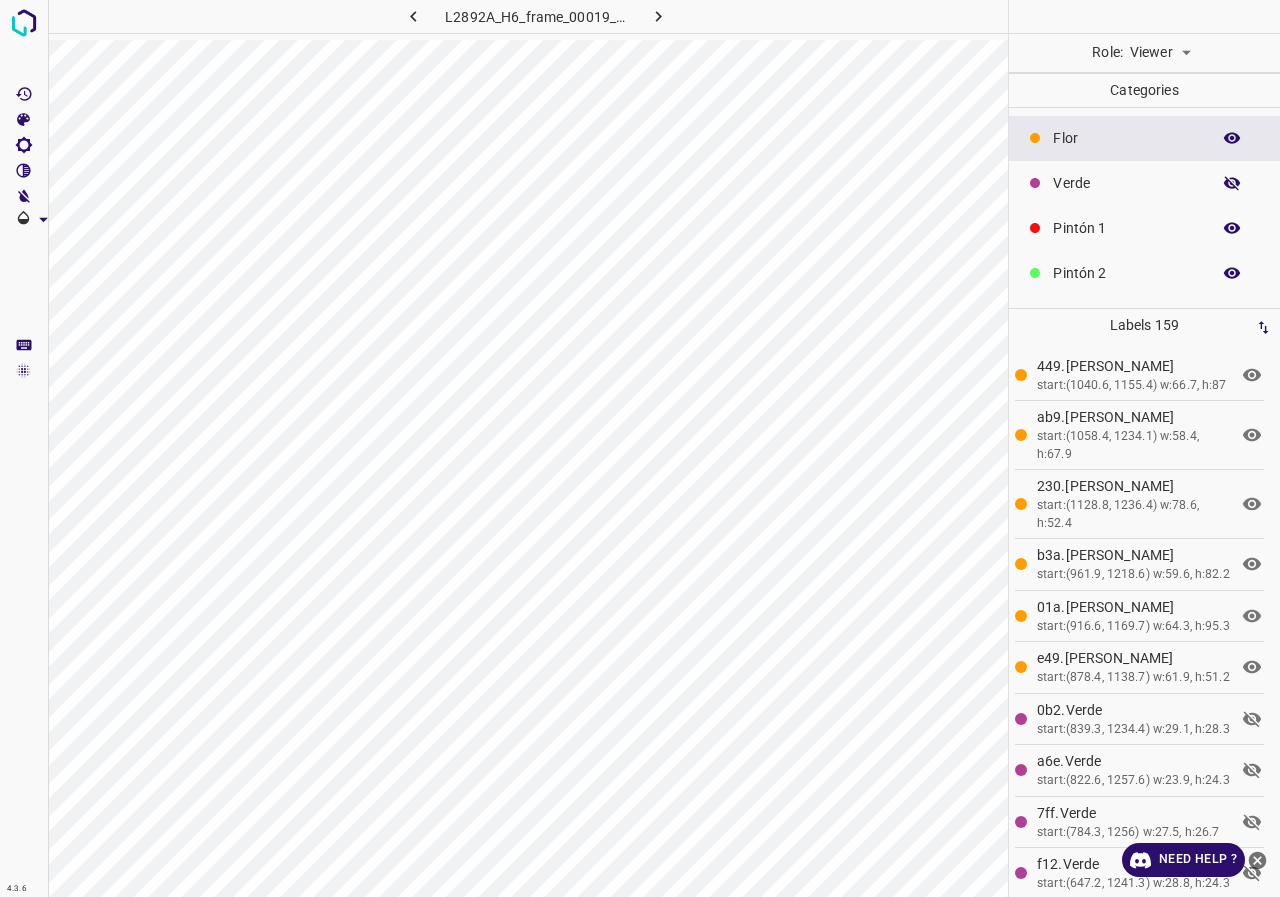 click at bounding box center [1232, 183] 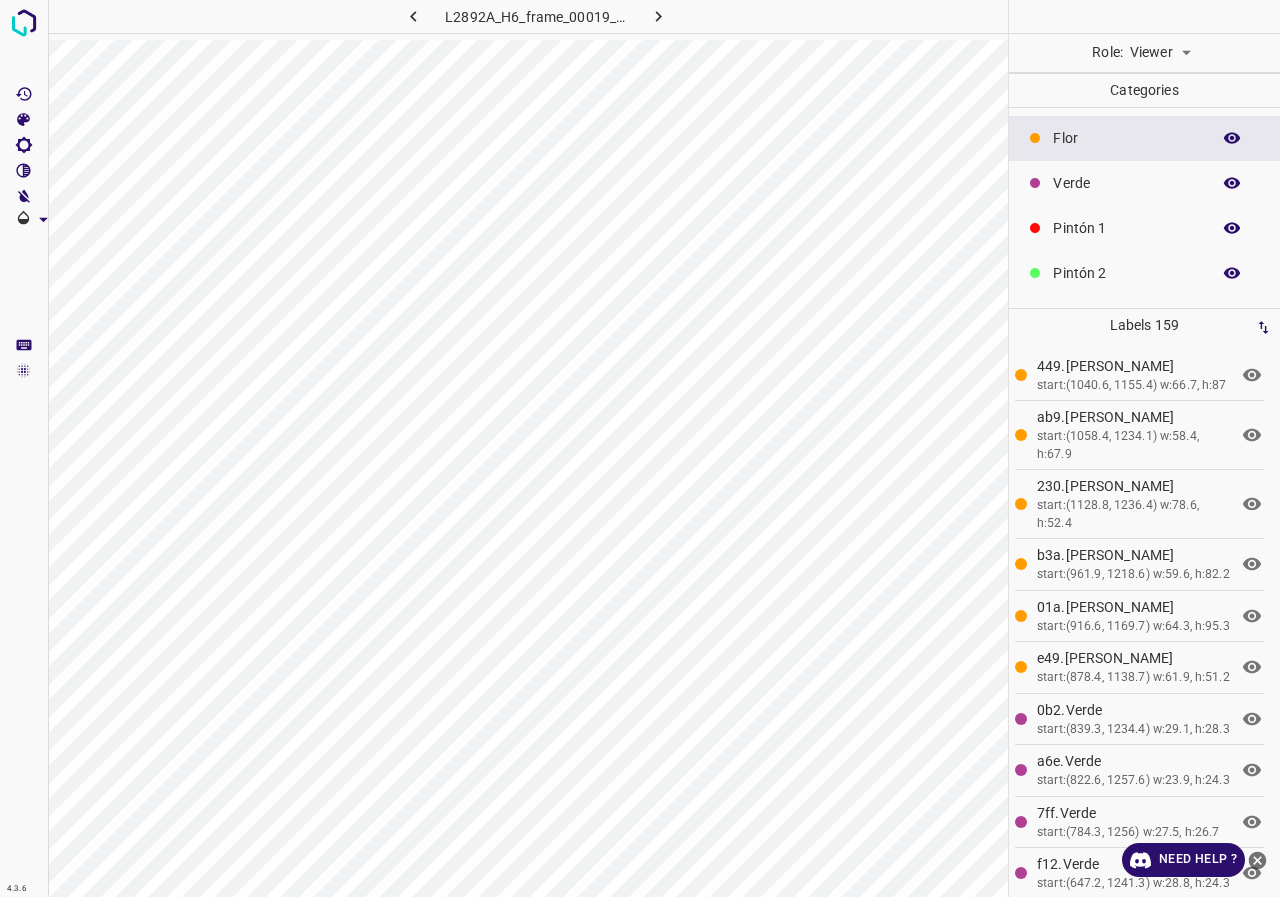 click at bounding box center (1232, 183) 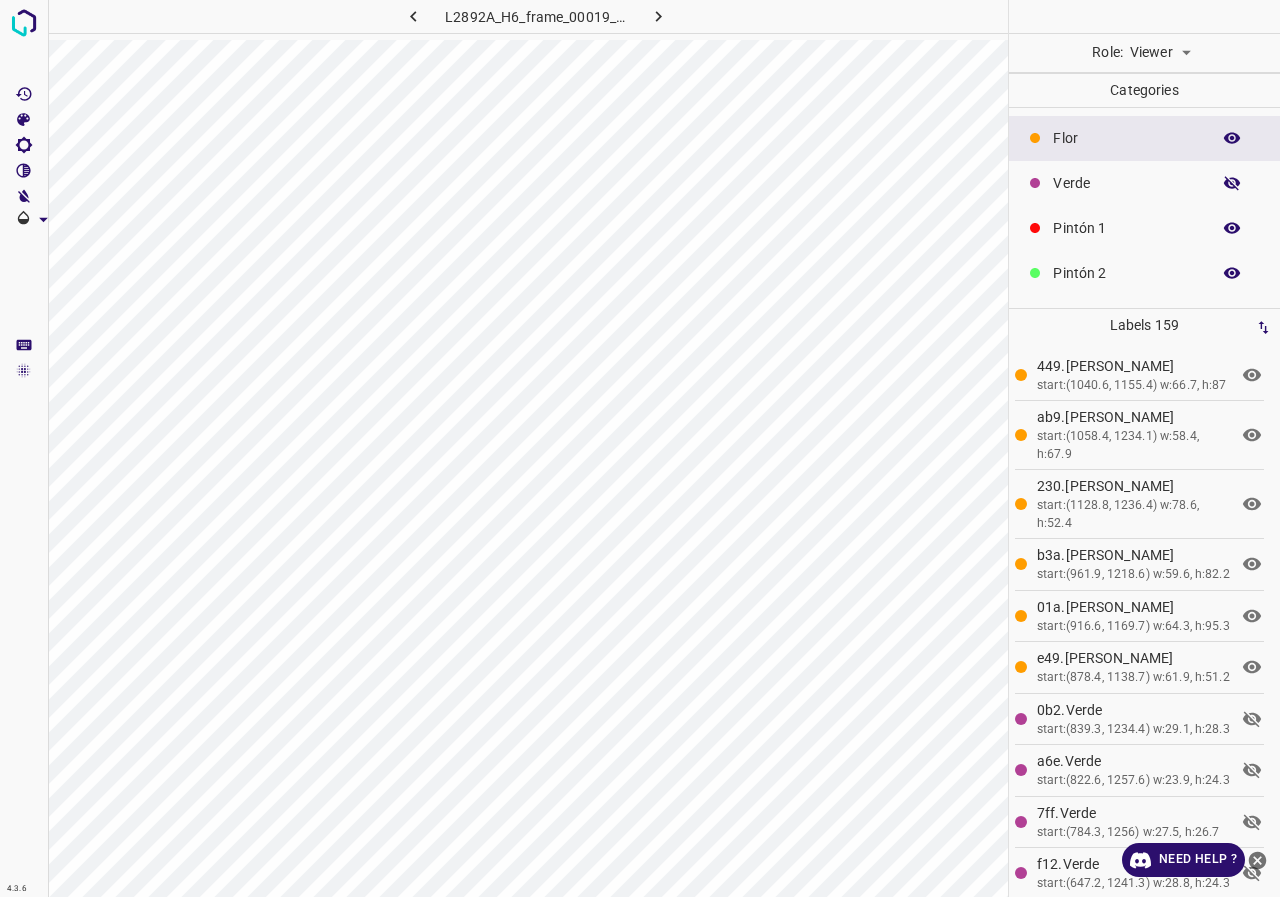 click at bounding box center (1144, 16) 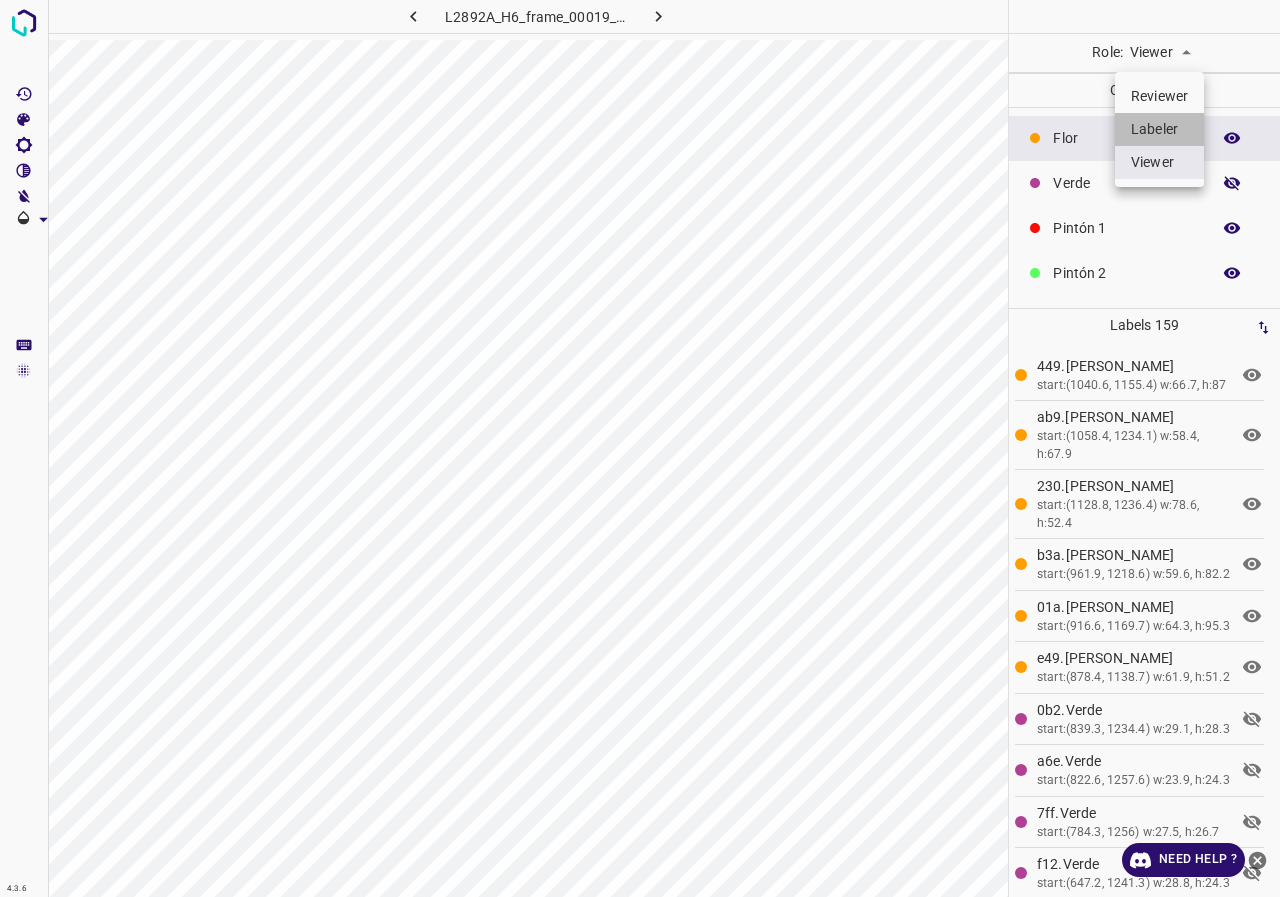 click on "Labeler" at bounding box center (1159, 129) 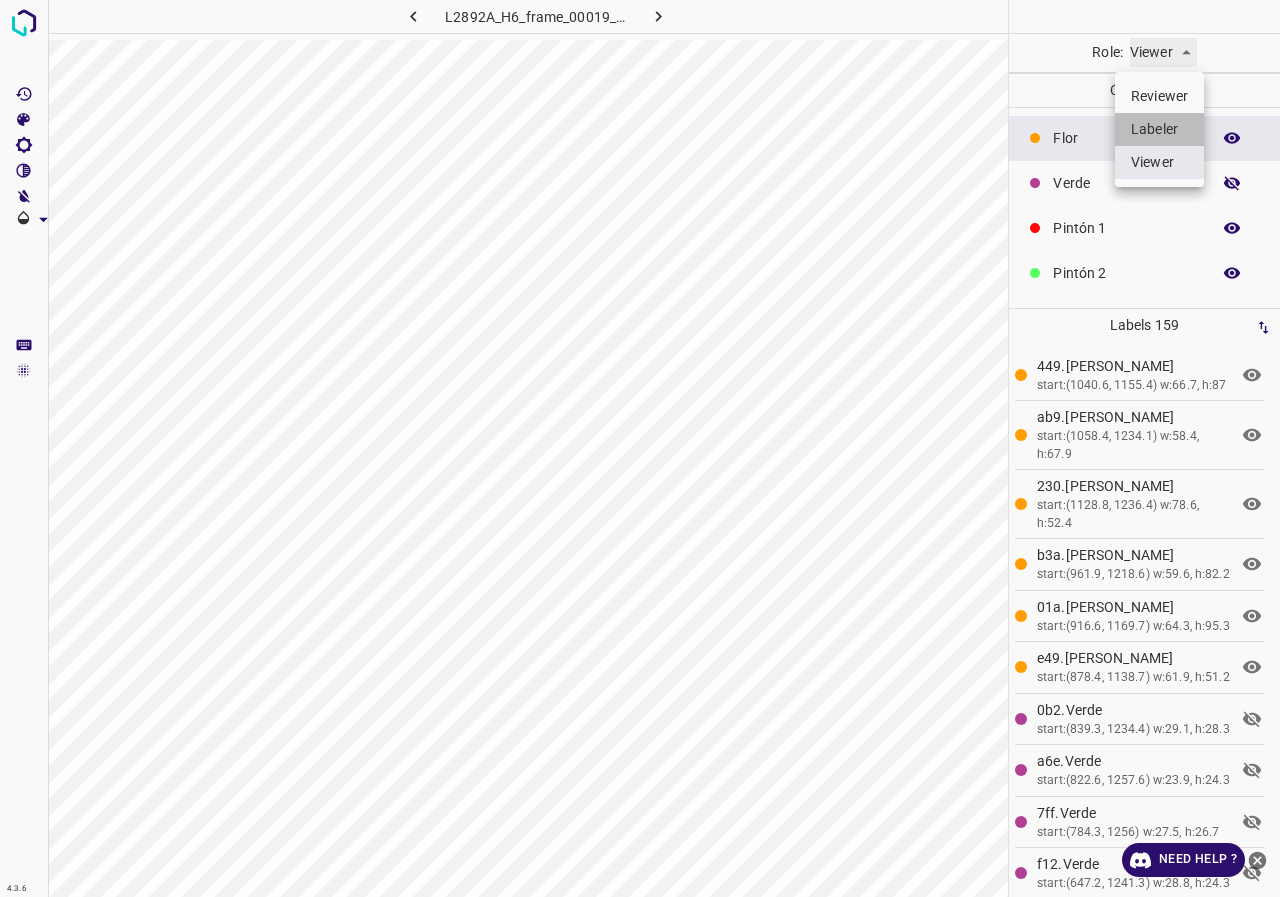 type on "labeler" 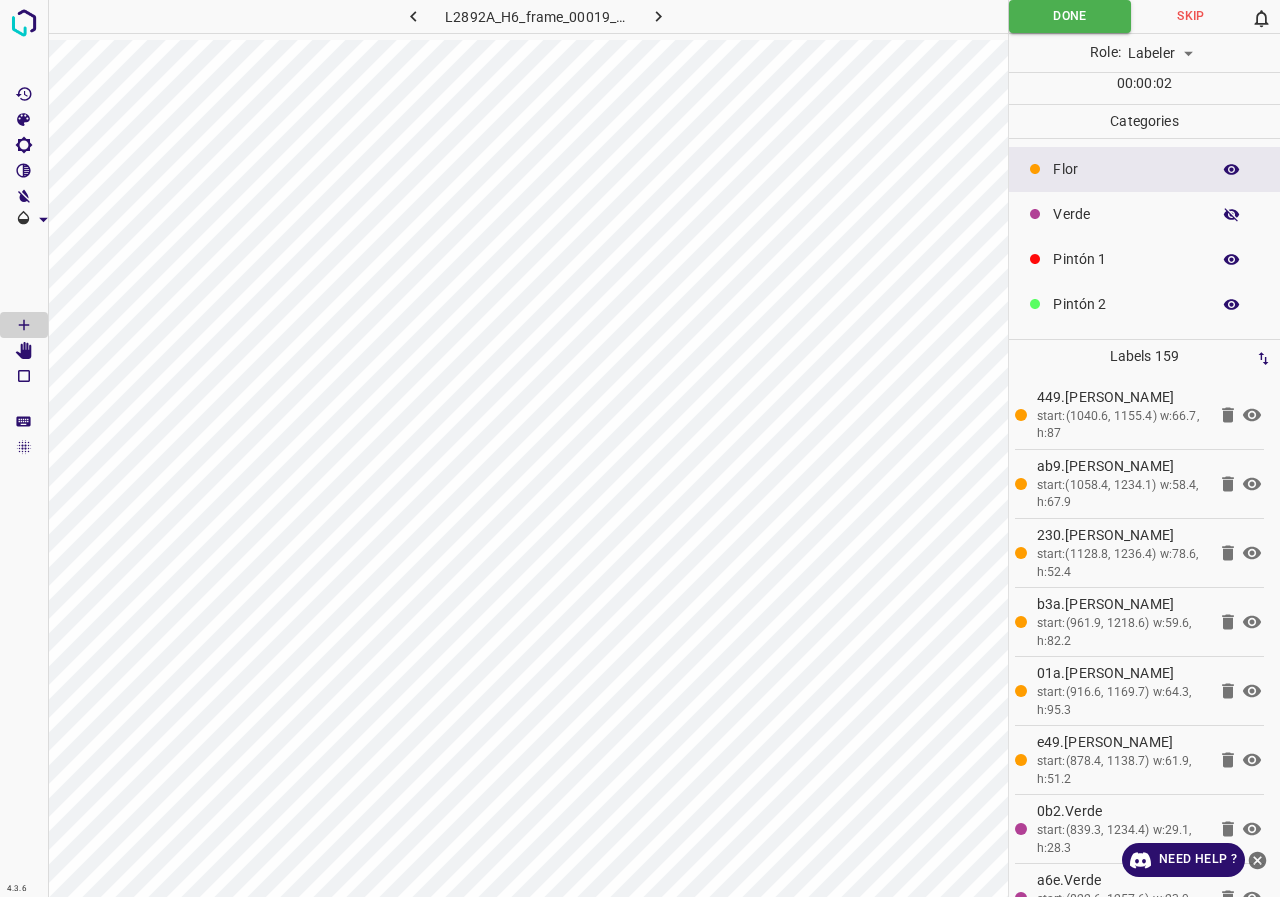 click 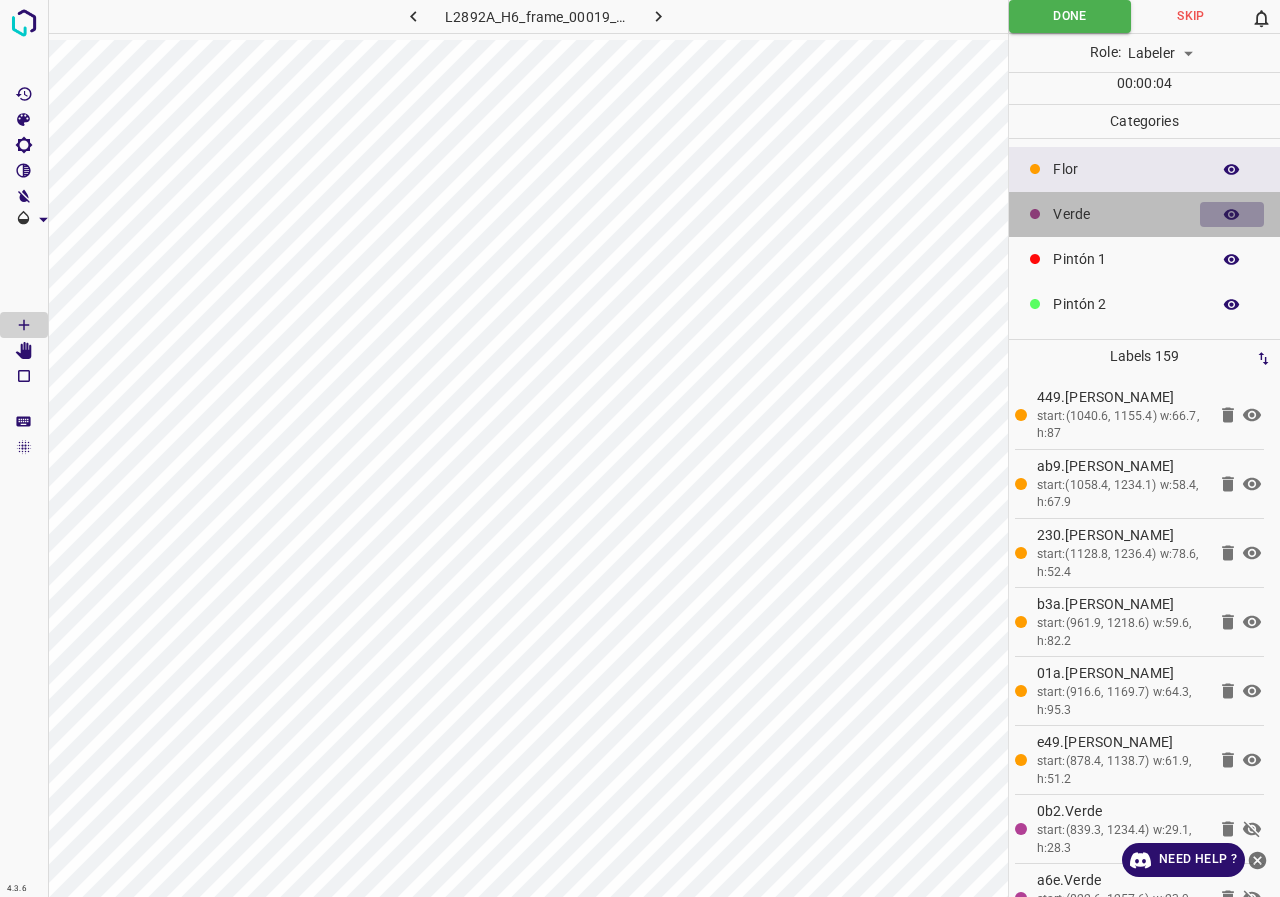 click at bounding box center [1232, 215] 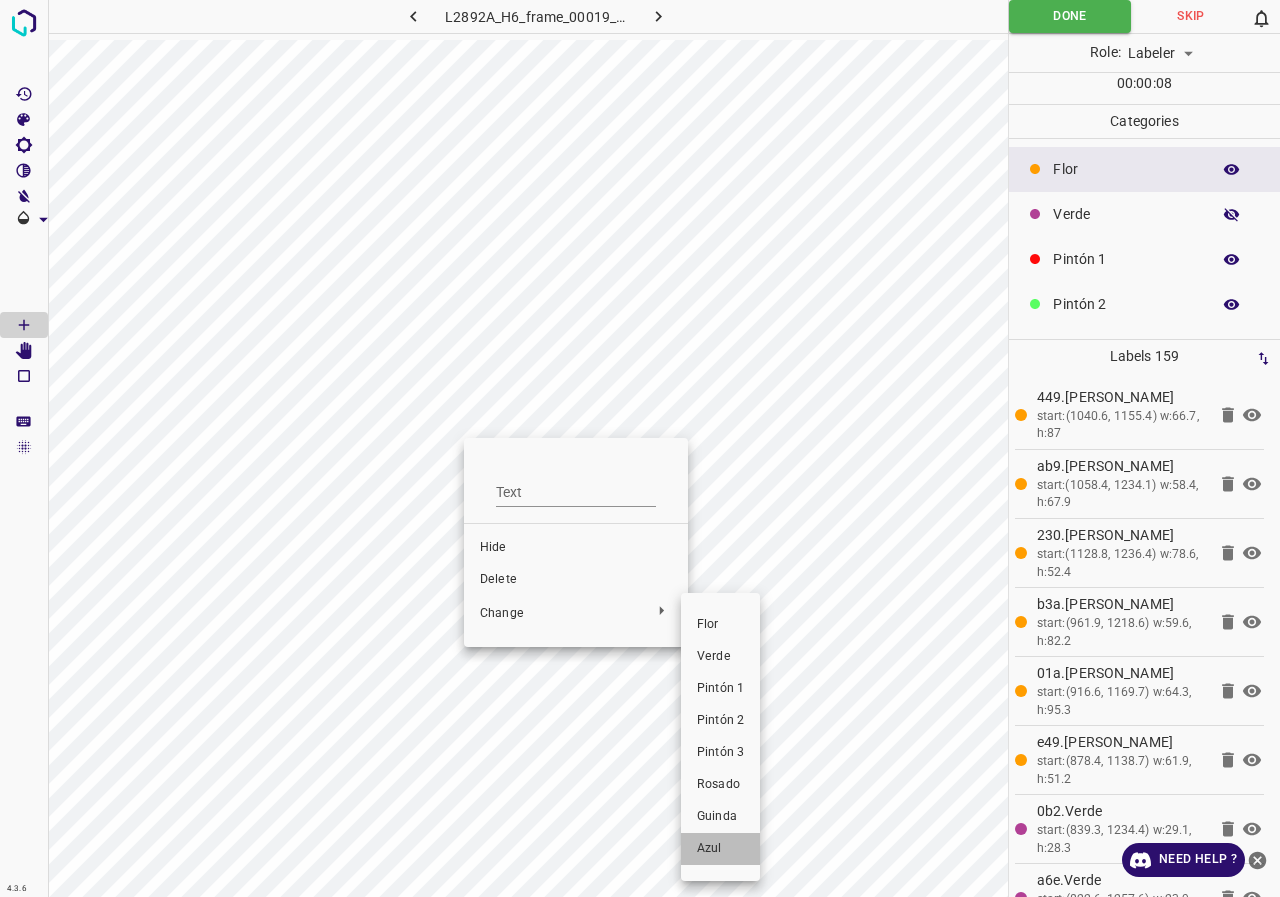 click on "Azul" at bounding box center [720, 849] 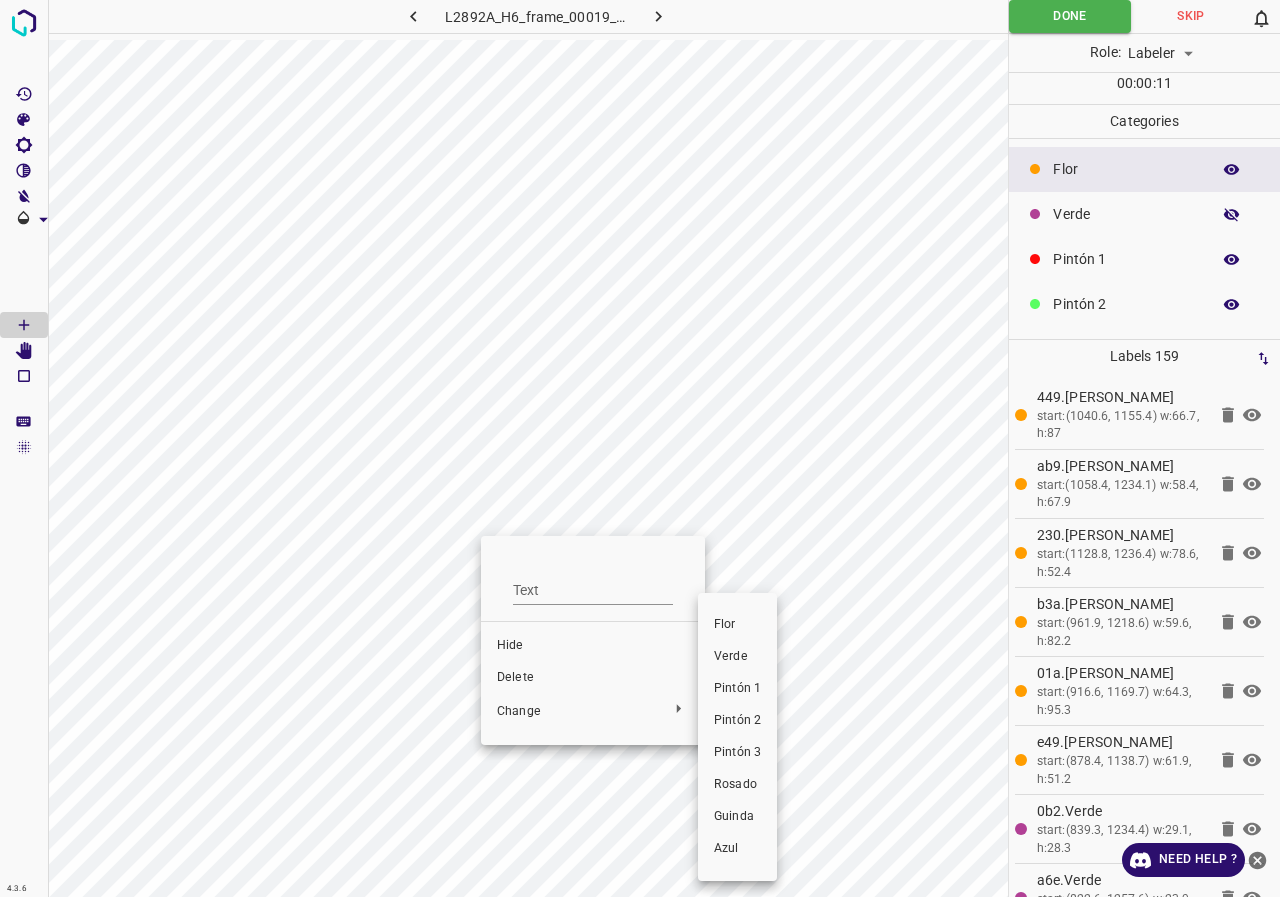 click on "Pintón 1" at bounding box center (737, 689) 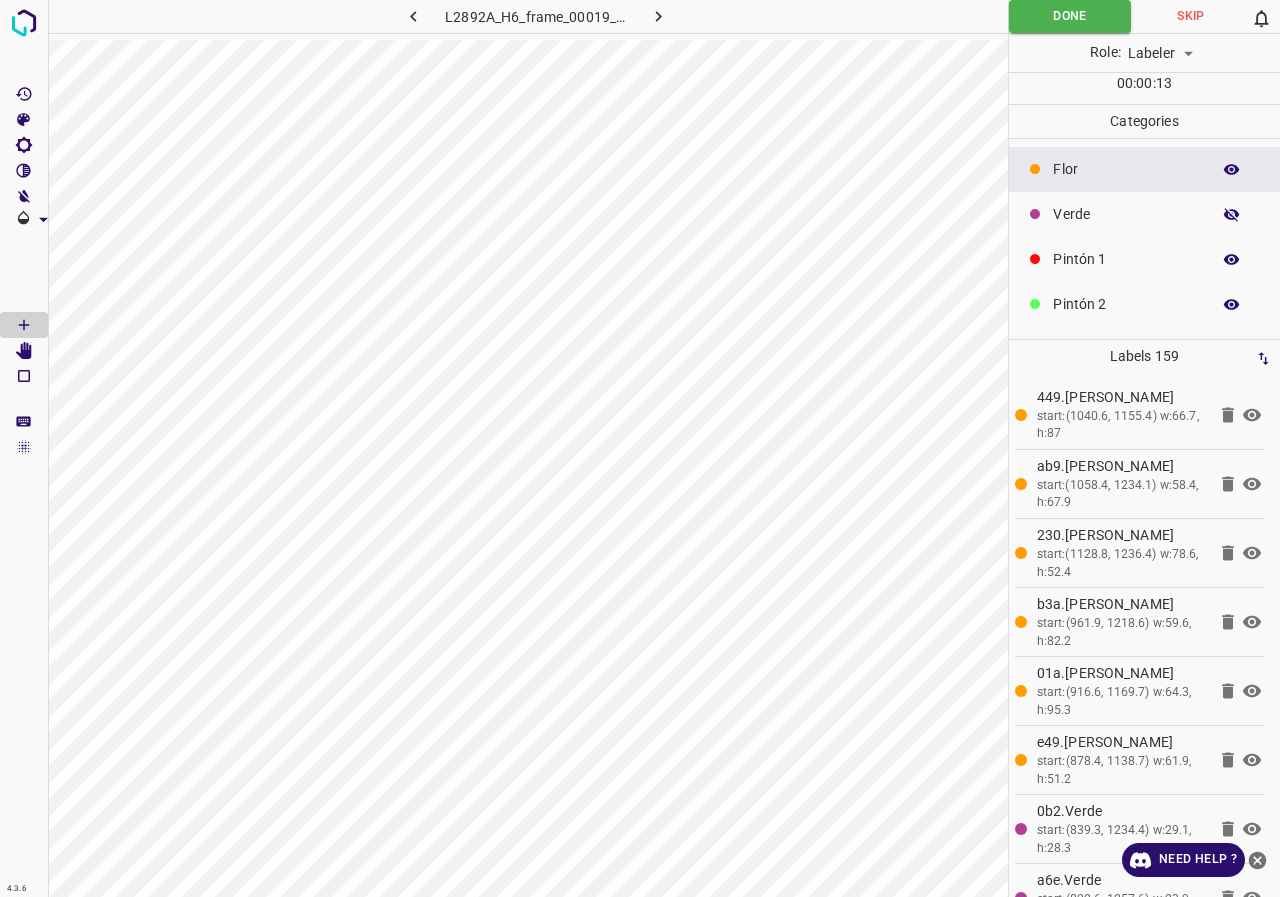click 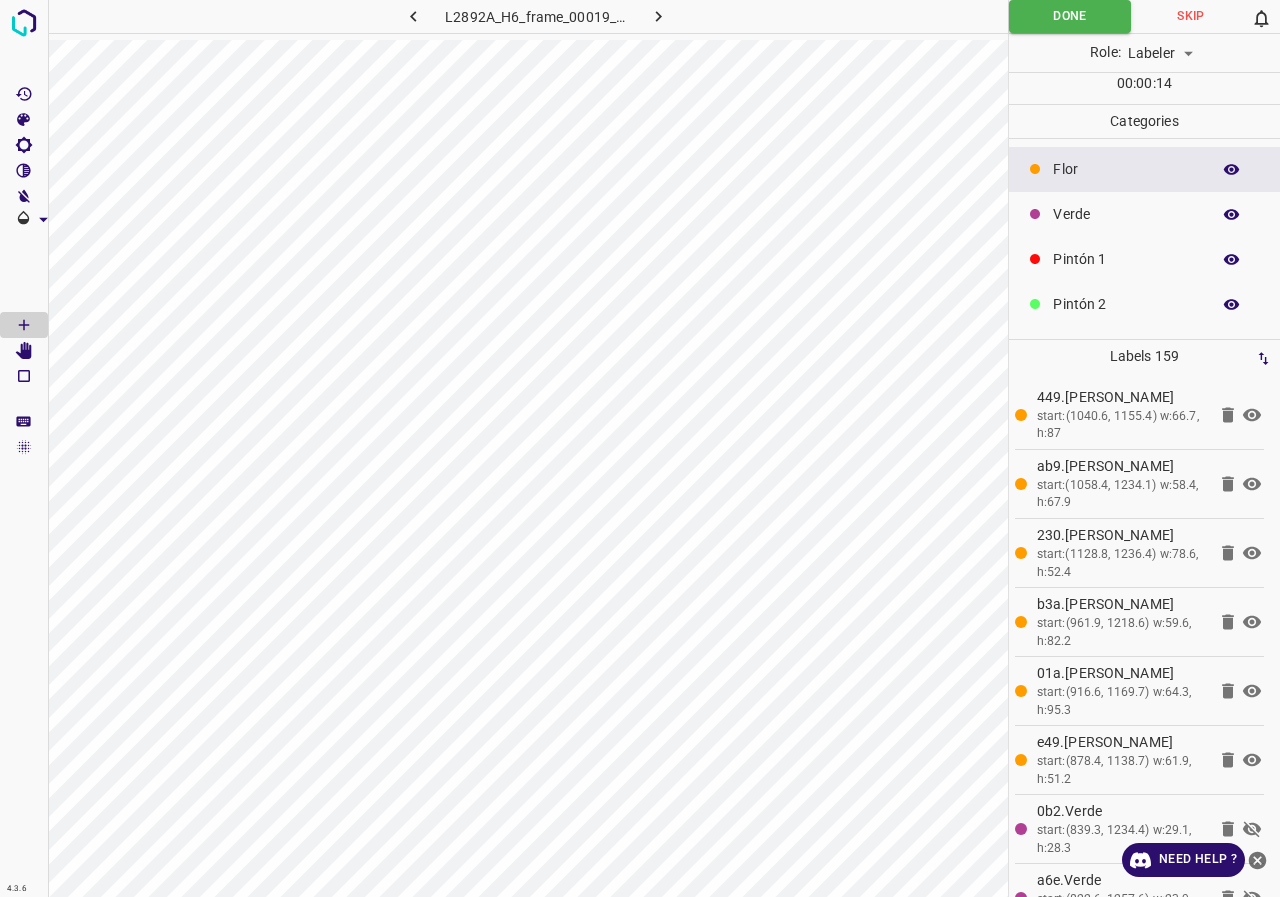 click 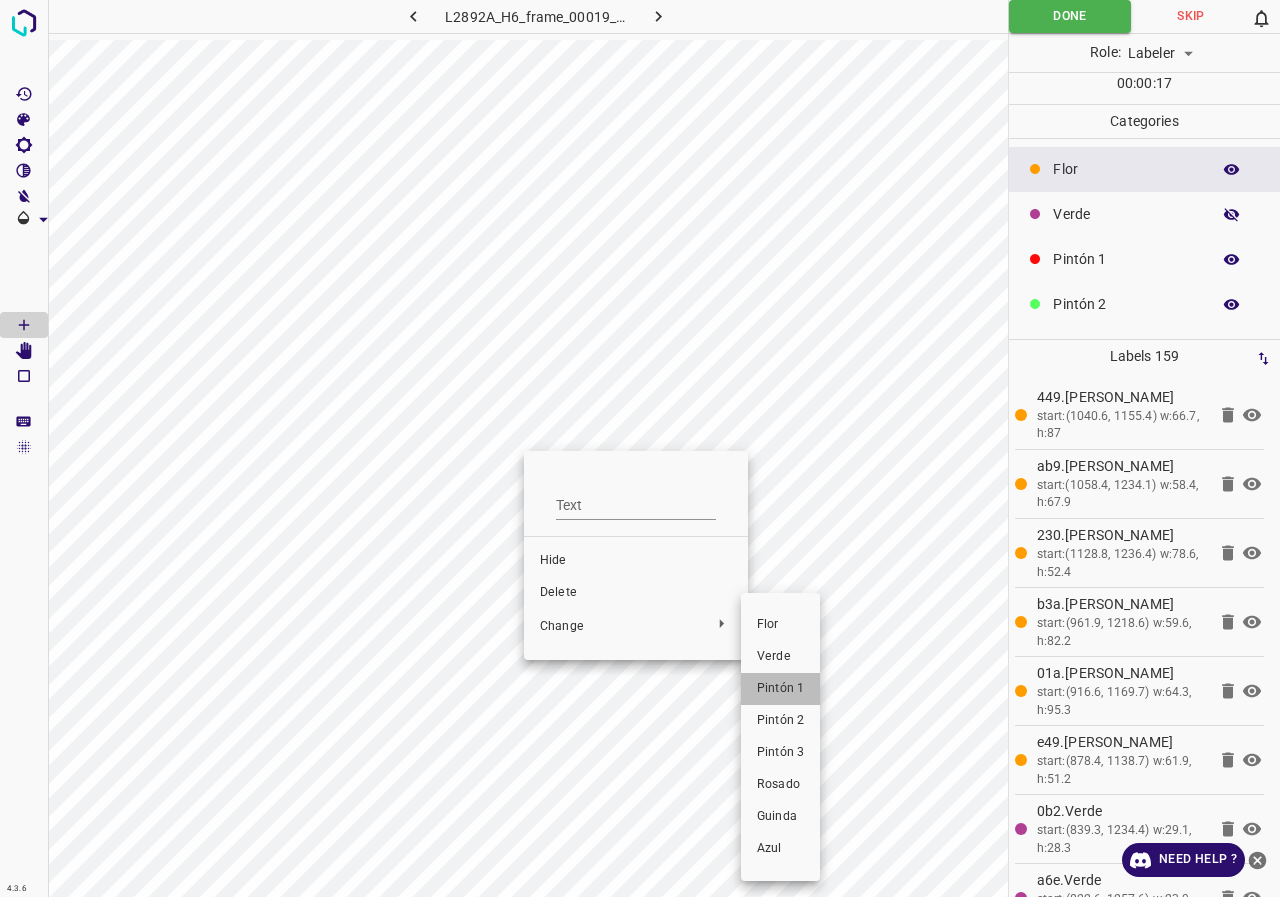 drag, startPoint x: 795, startPoint y: 688, endPoint x: 693, endPoint y: 574, distance: 152.97058 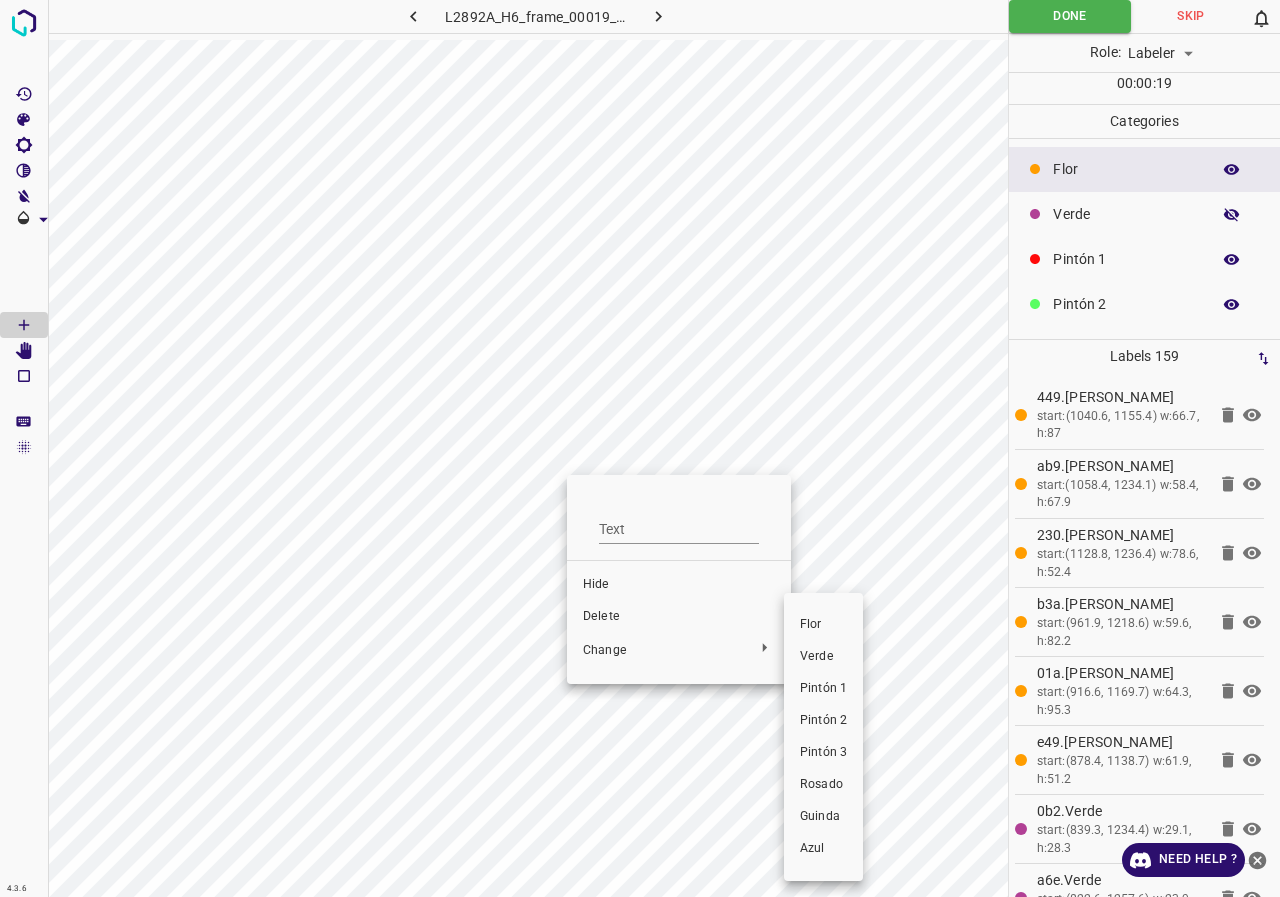 drag, startPoint x: 819, startPoint y: 686, endPoint x: 753, endPoint y: 660, distance: 70.93659 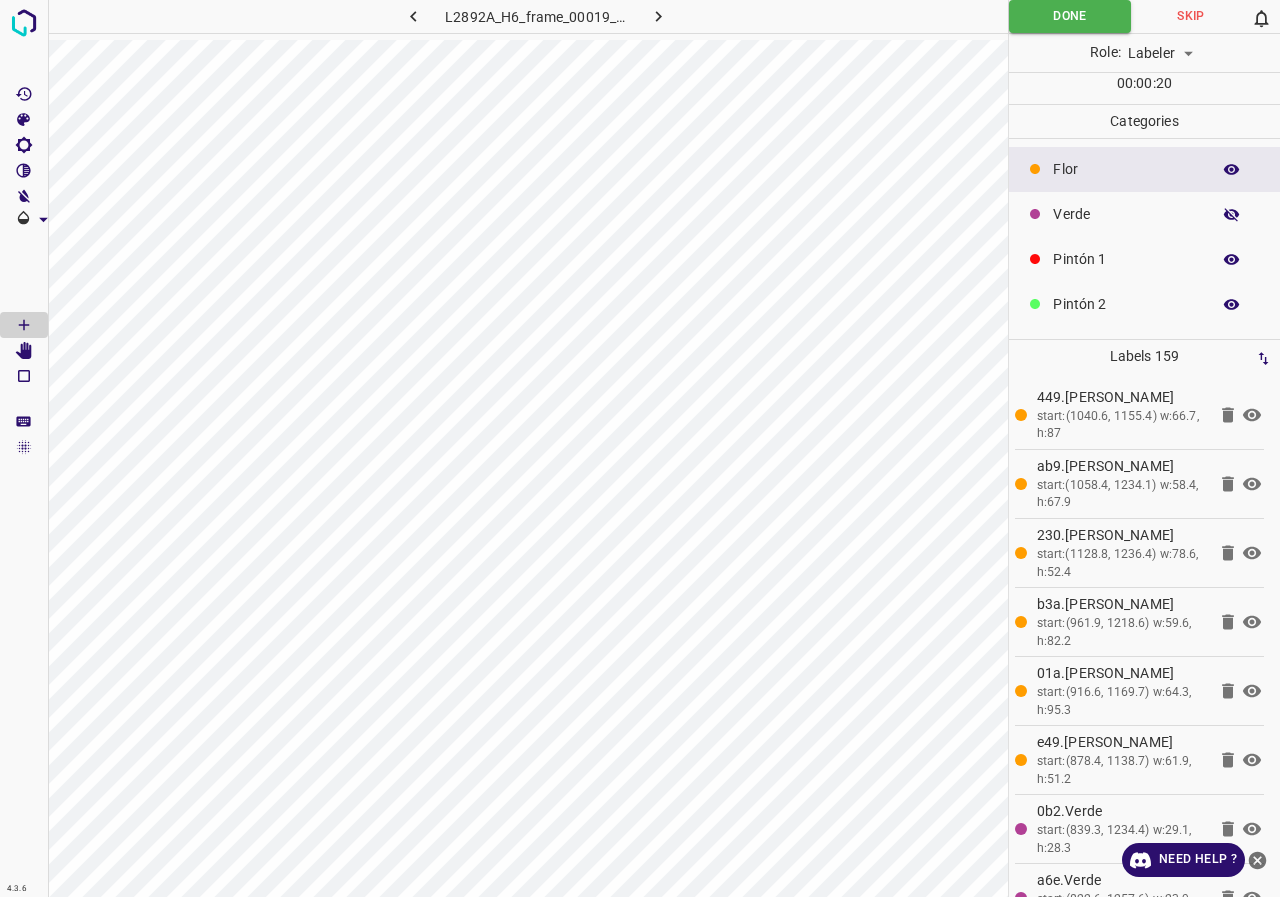 click at bounding box center (1232, 215) 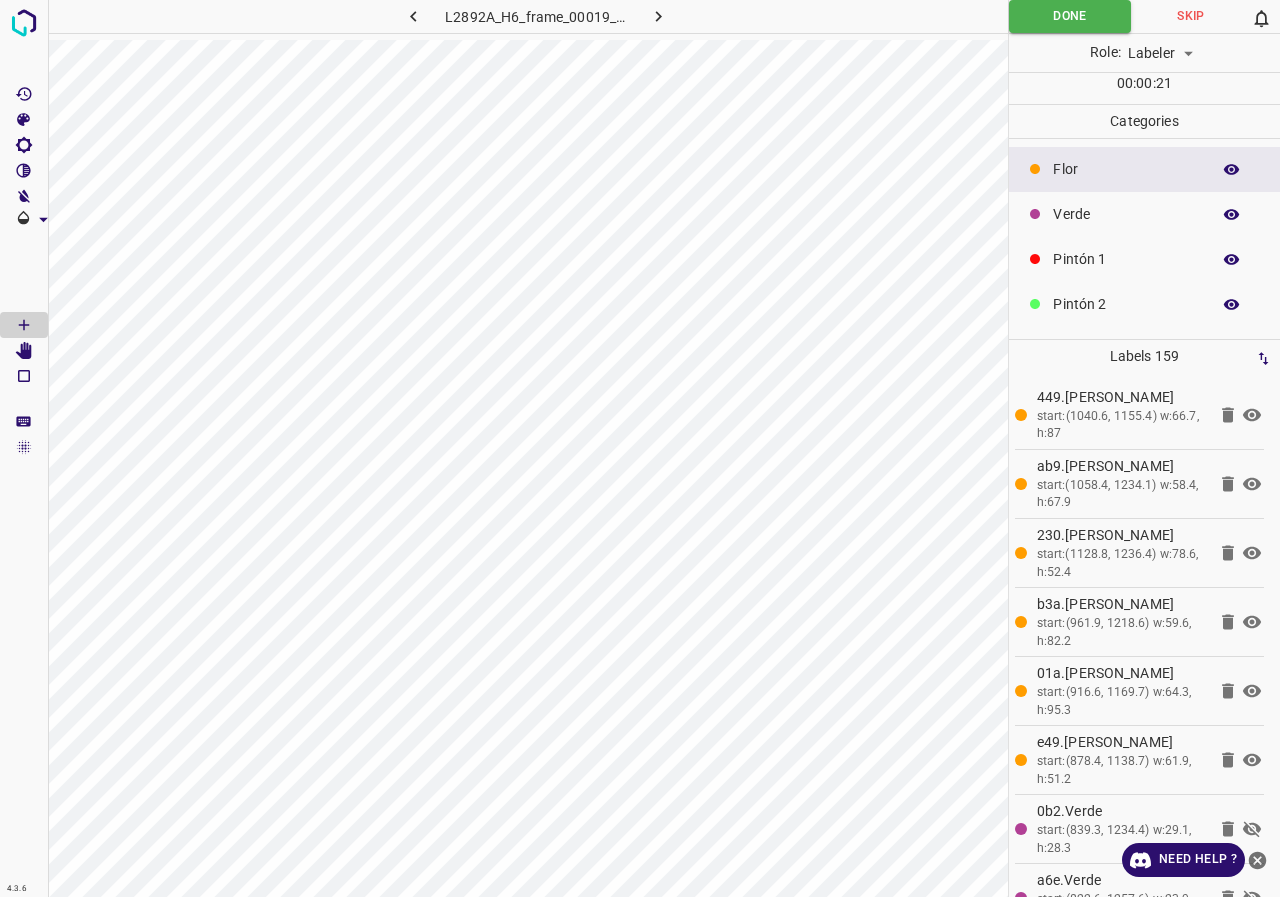 click at bounding box center [1232, 215] 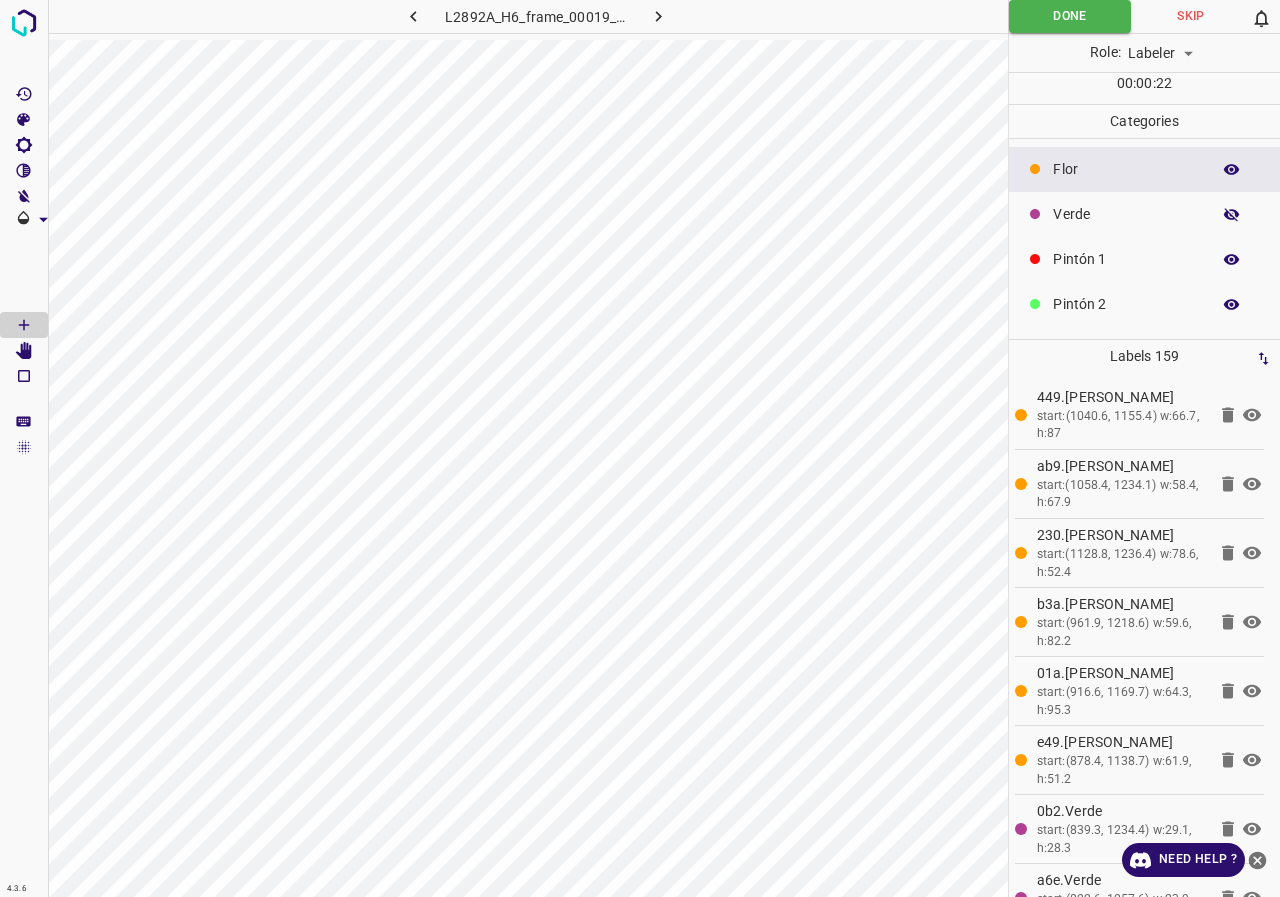 click at bounding box center (1232, 215) 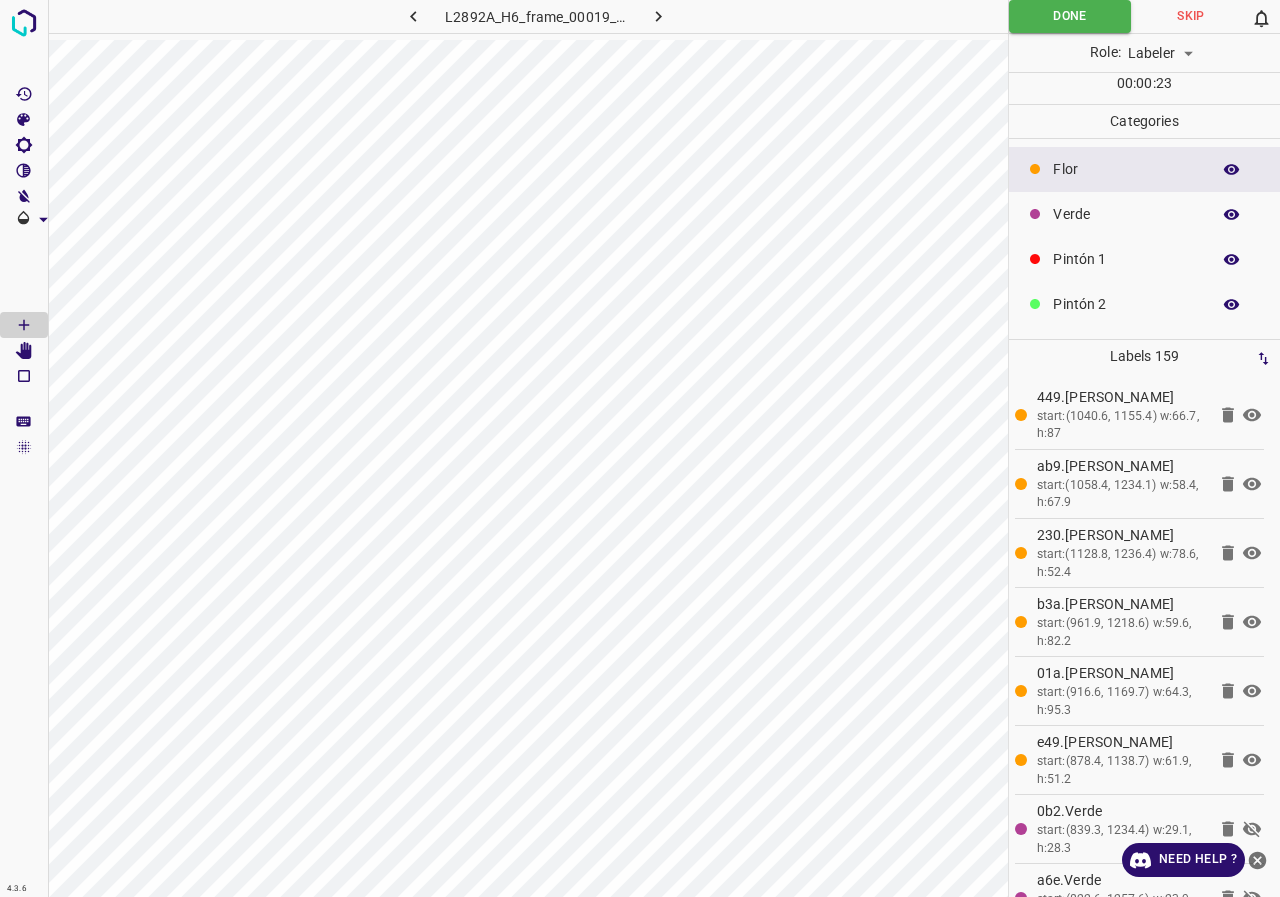 click at bounding box center [863, 16] 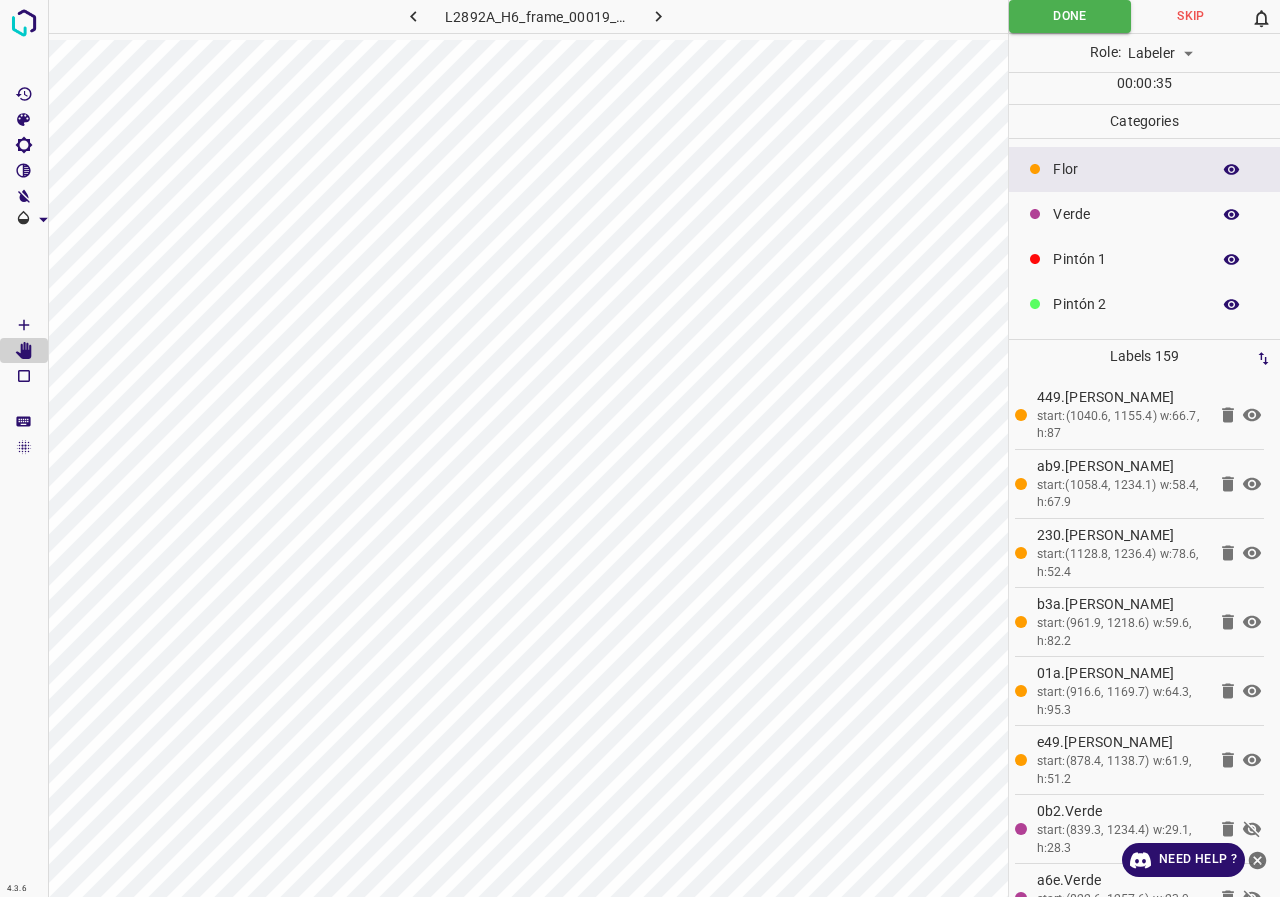 click 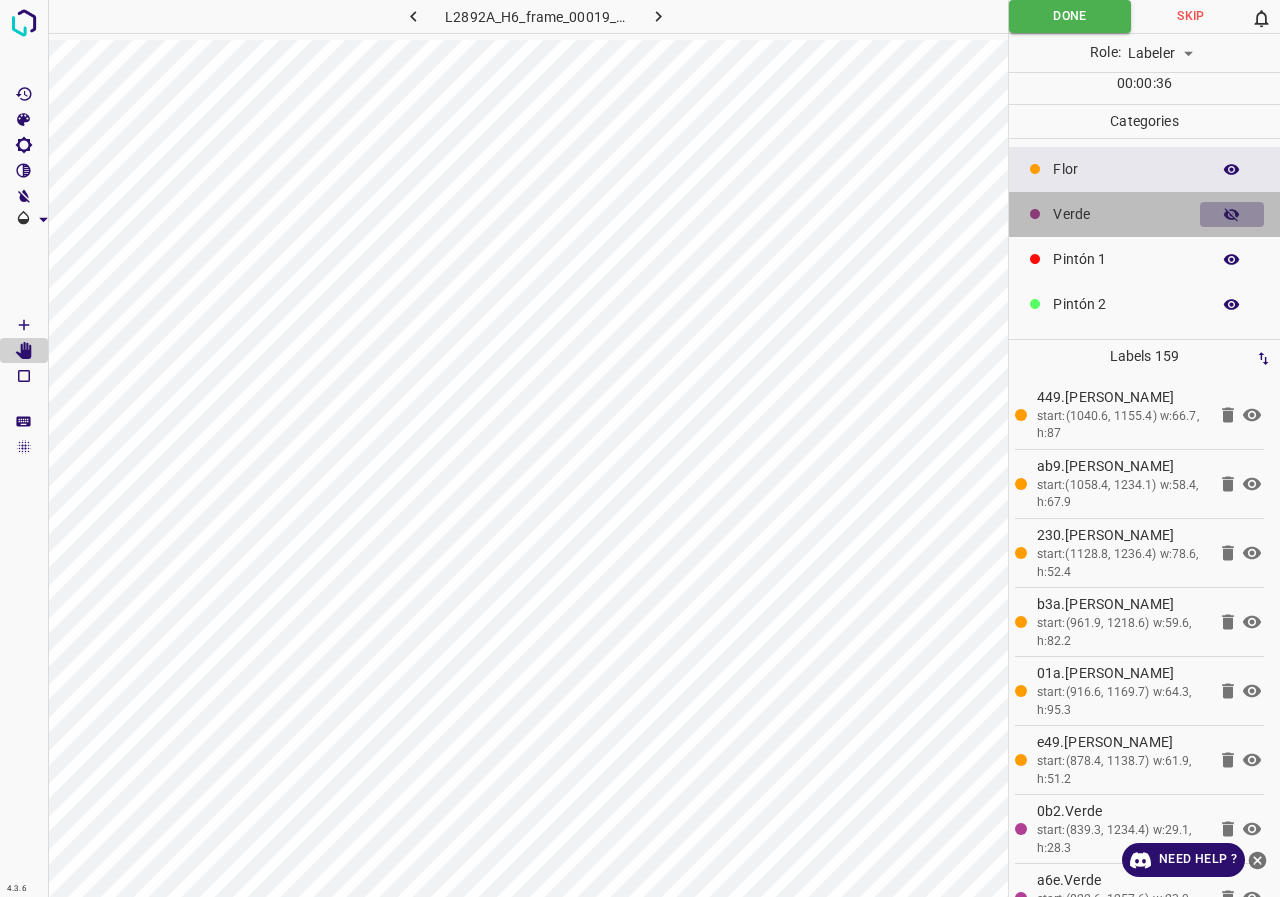click 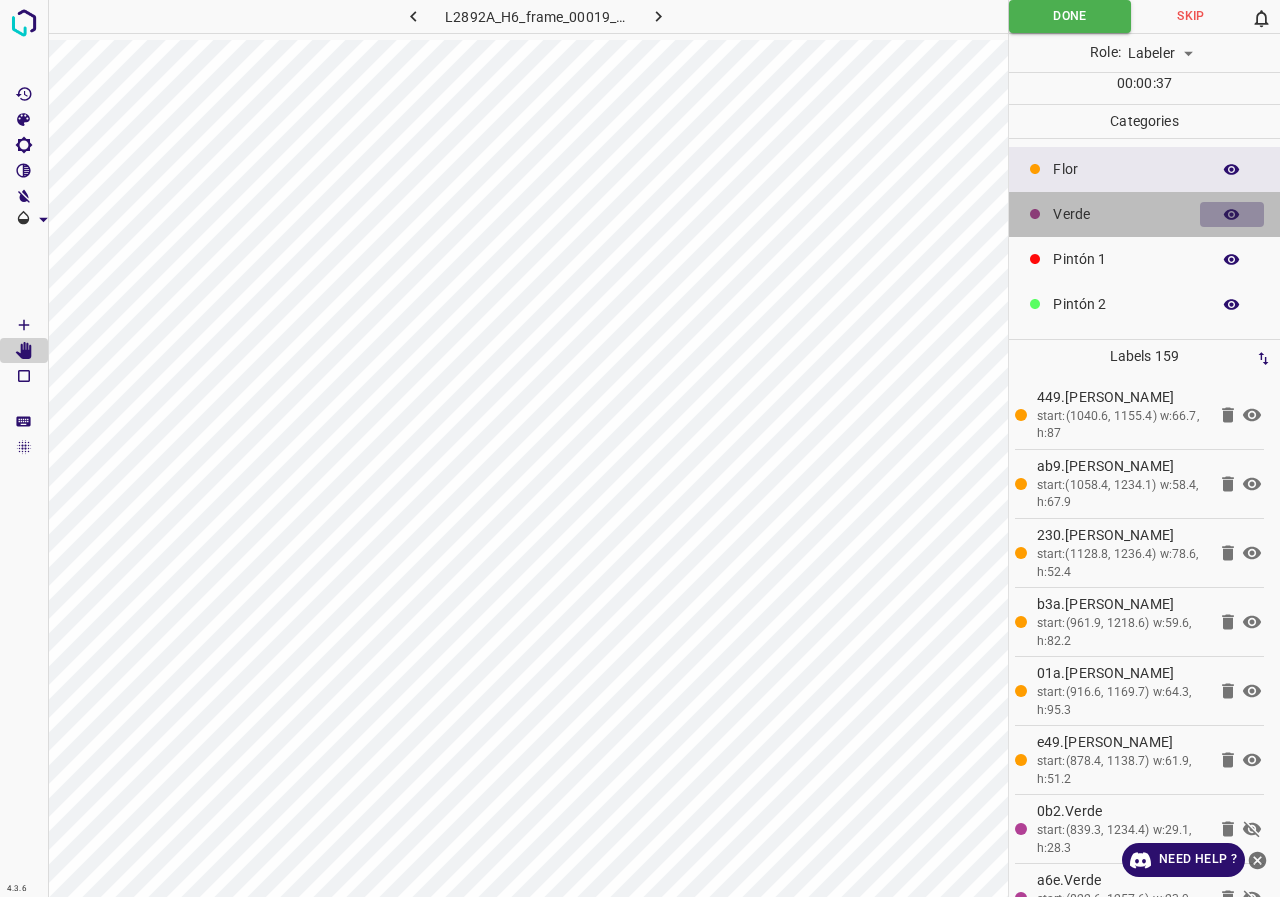 click 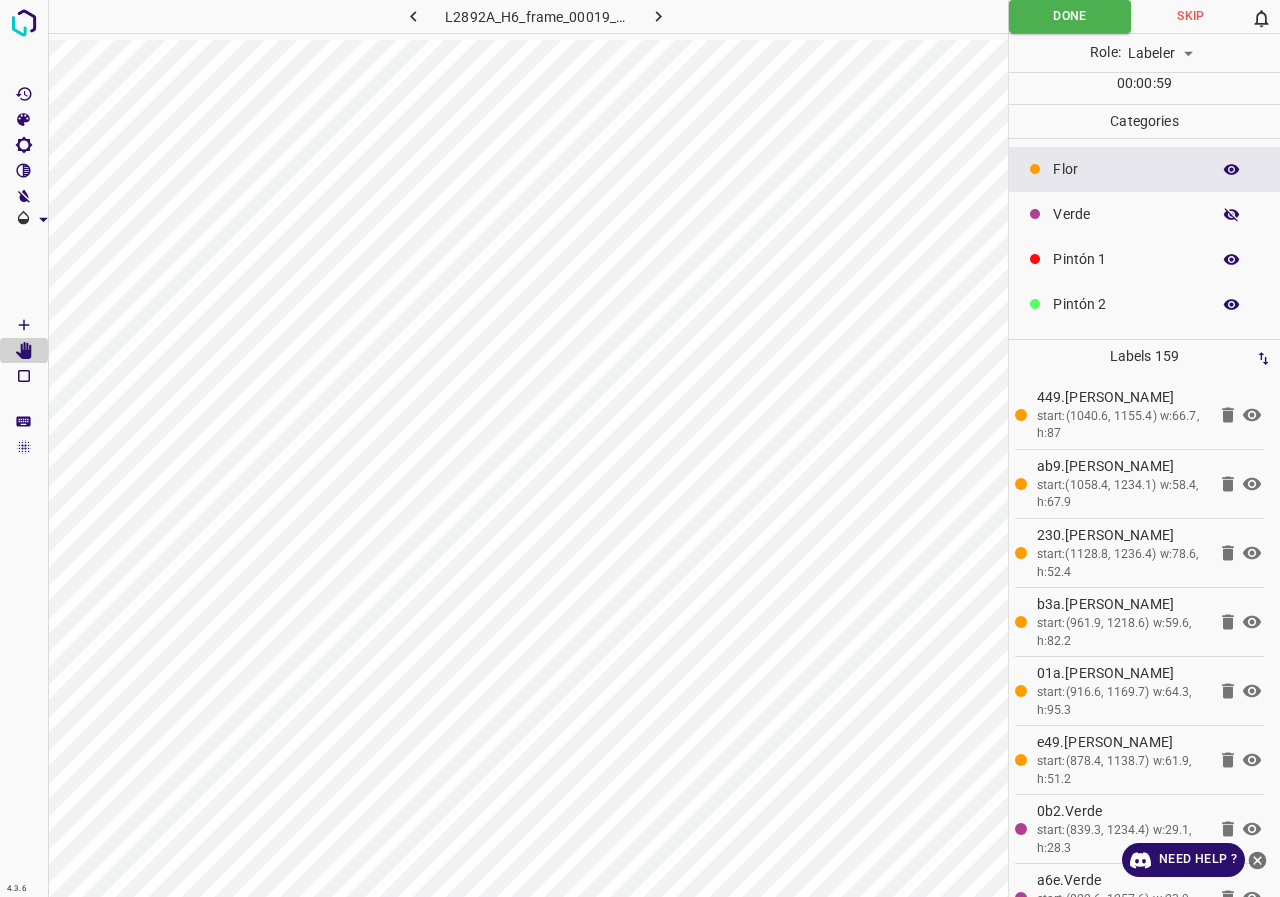 scroll, scrollTop: 176, scrollLeft: 0, axis: vertical 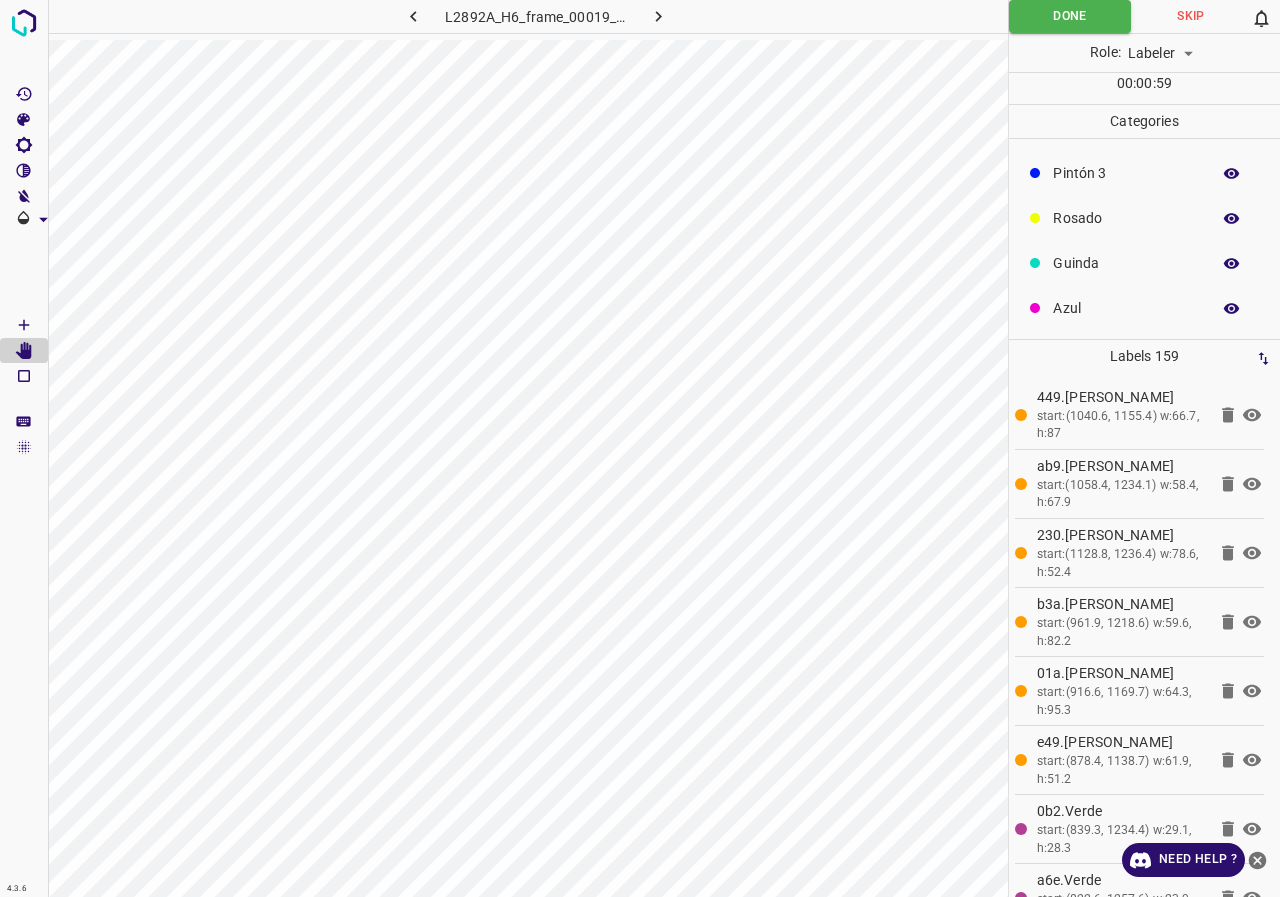 click at bounding box center (1232, 309) 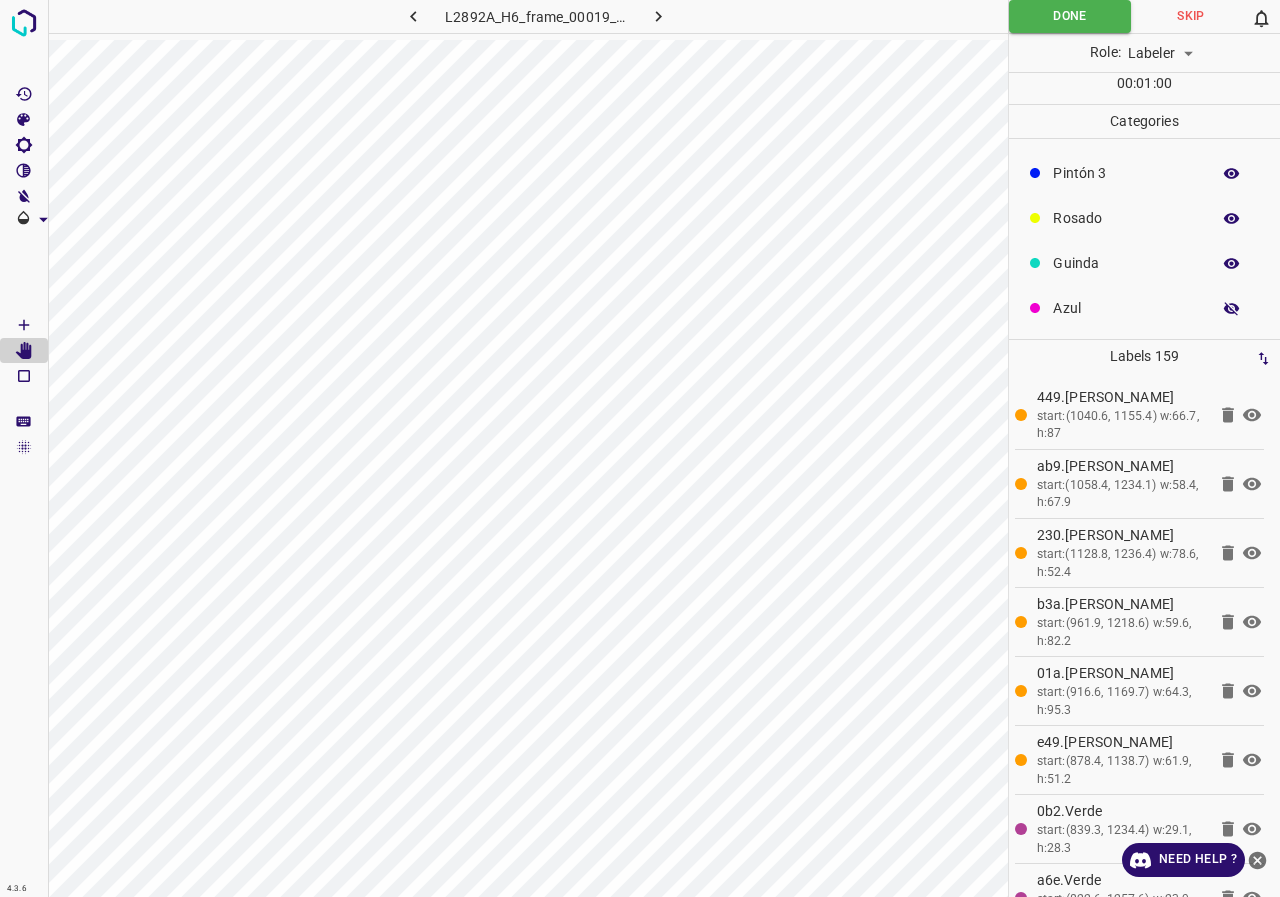 click 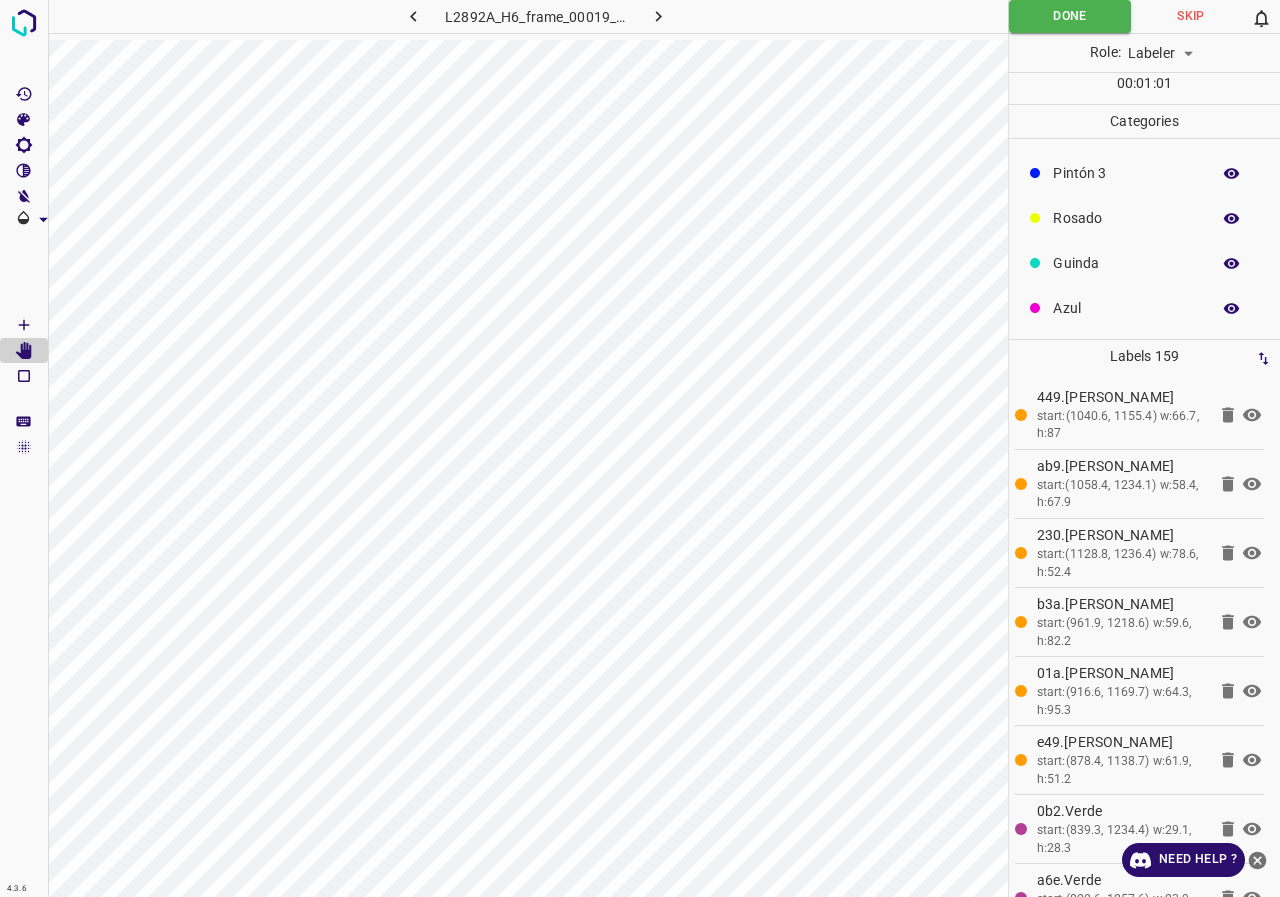 scroll, scrollTop: 0, scrollLeft: 0, axis: both 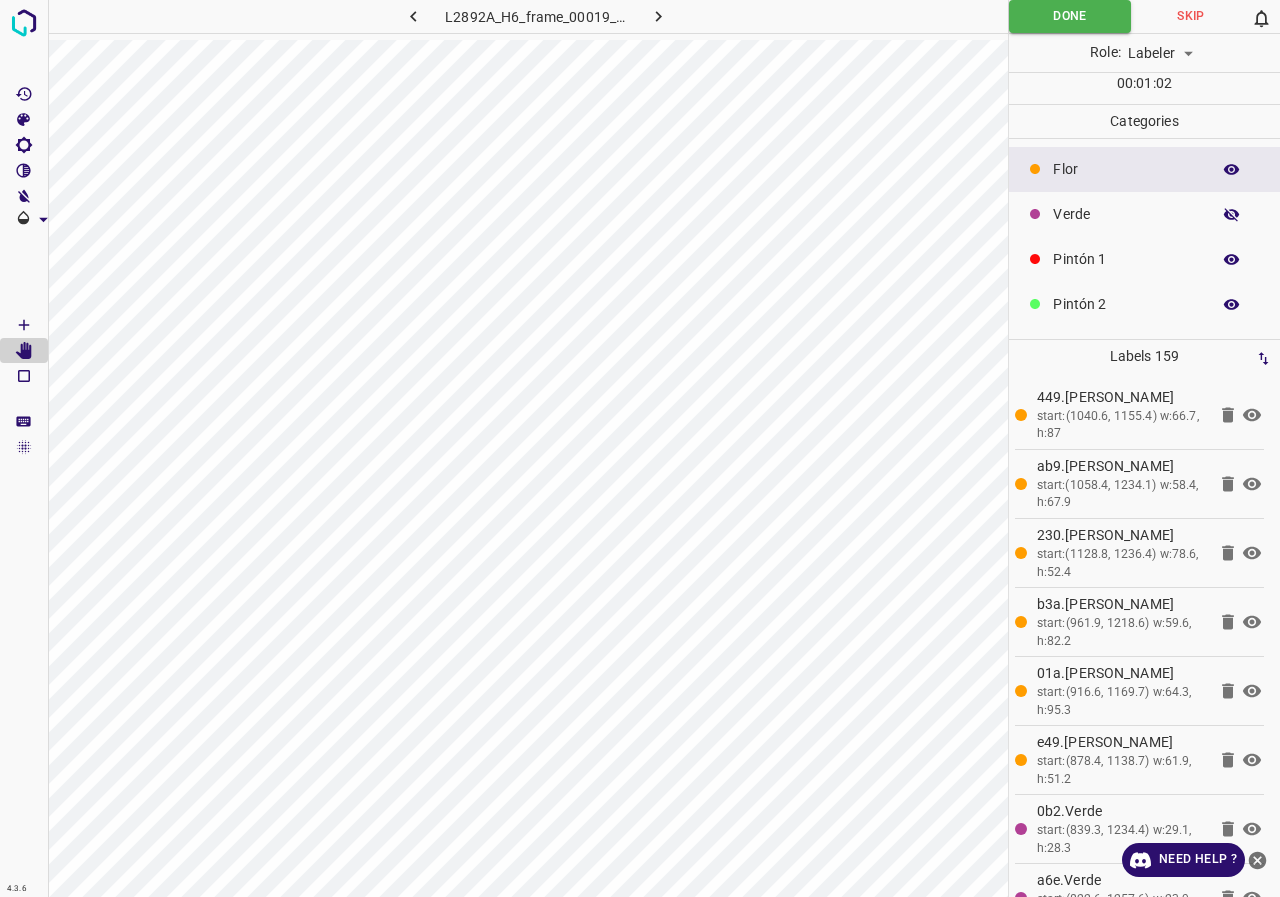 click at bounding box center [1232, 215] 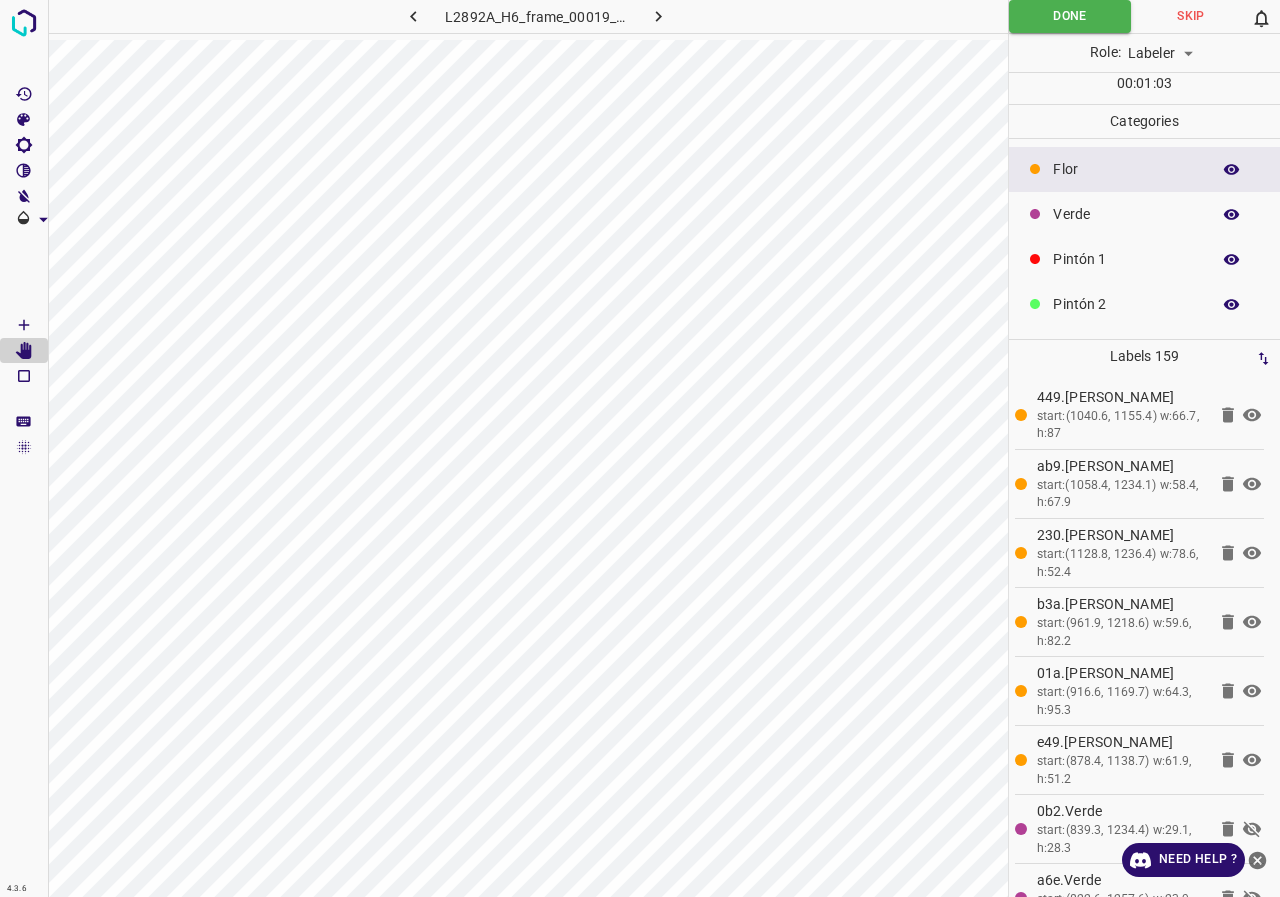click at bounding box center (1232, 215) 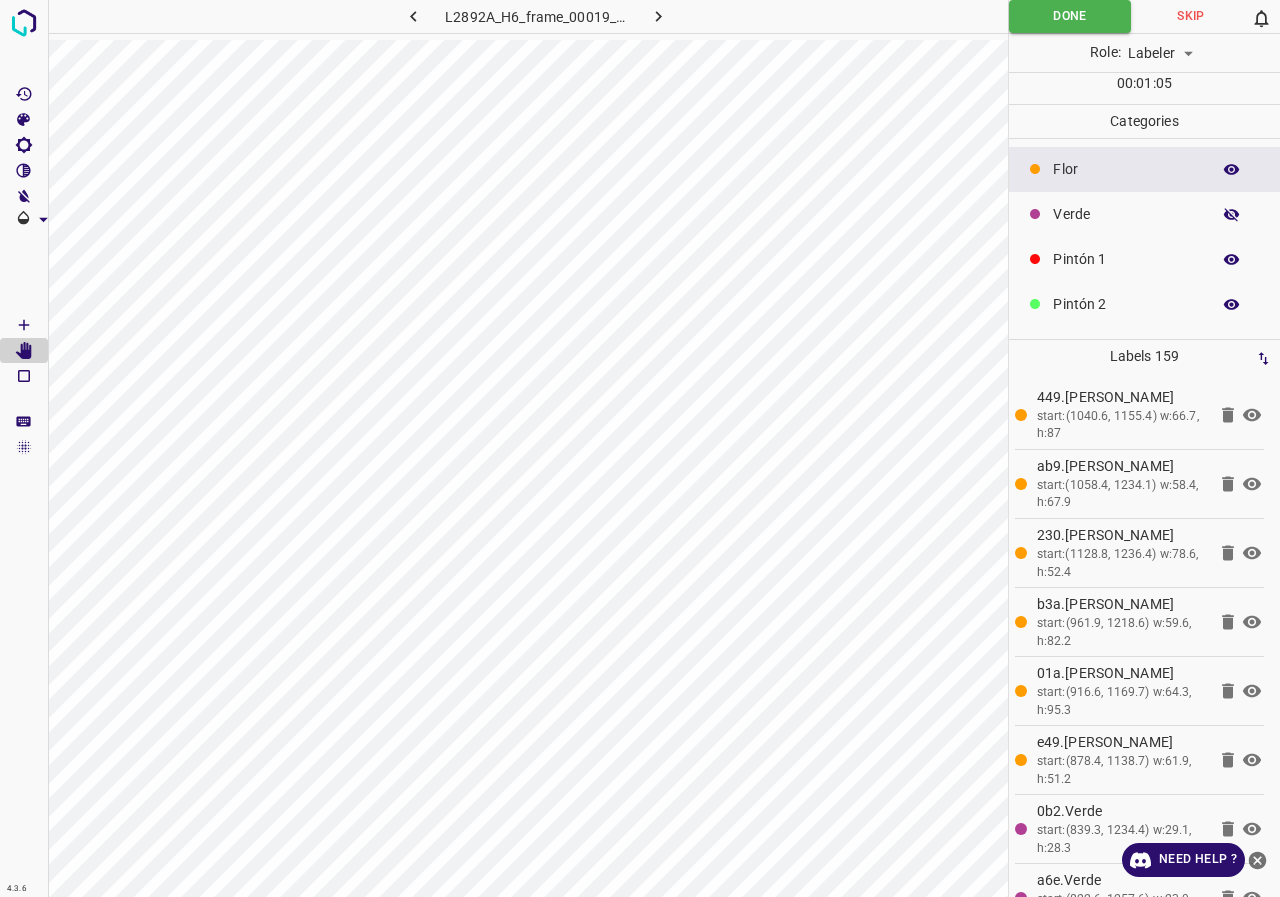 click at bounding box center (1232, 215) 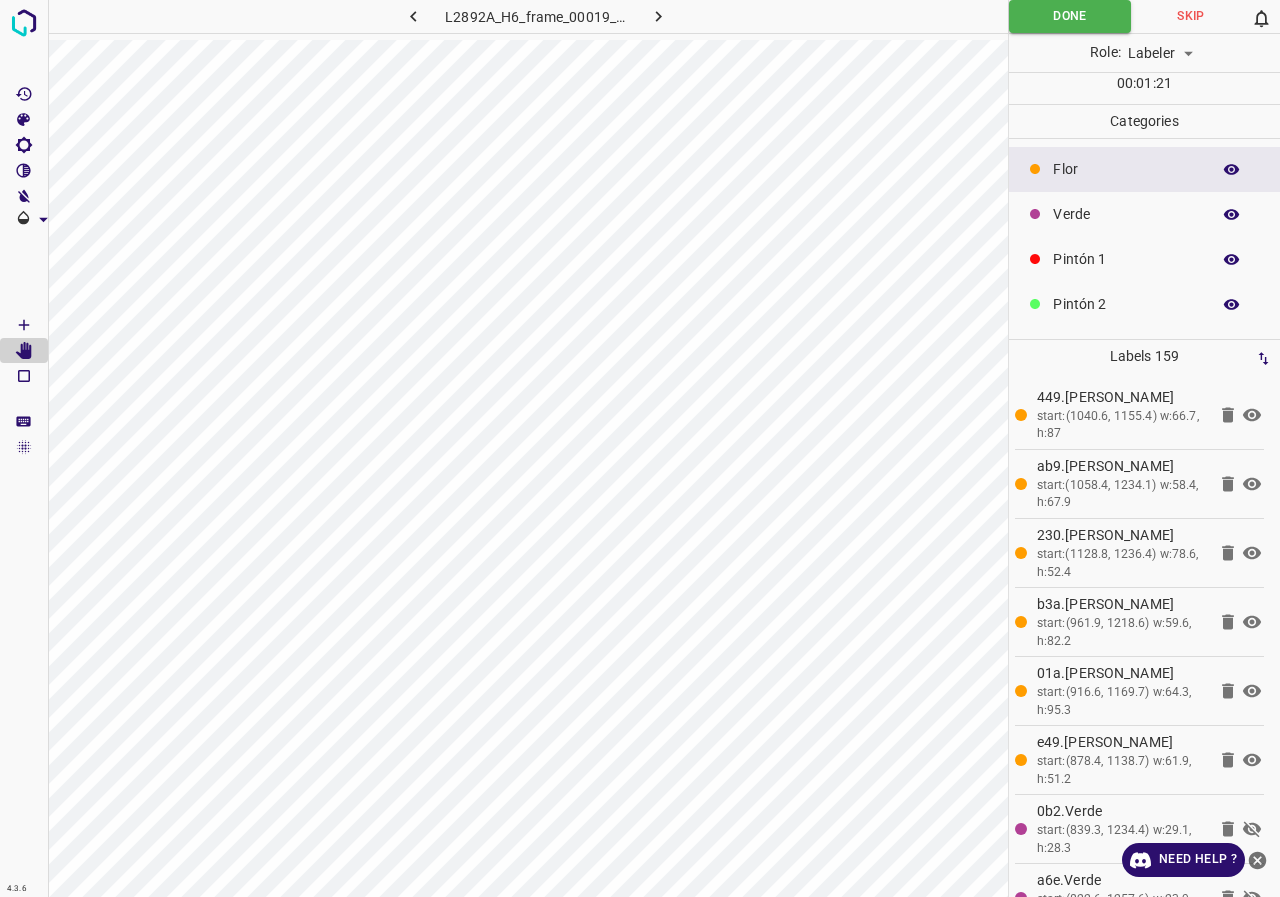 click at bounding box center (1232, 170) 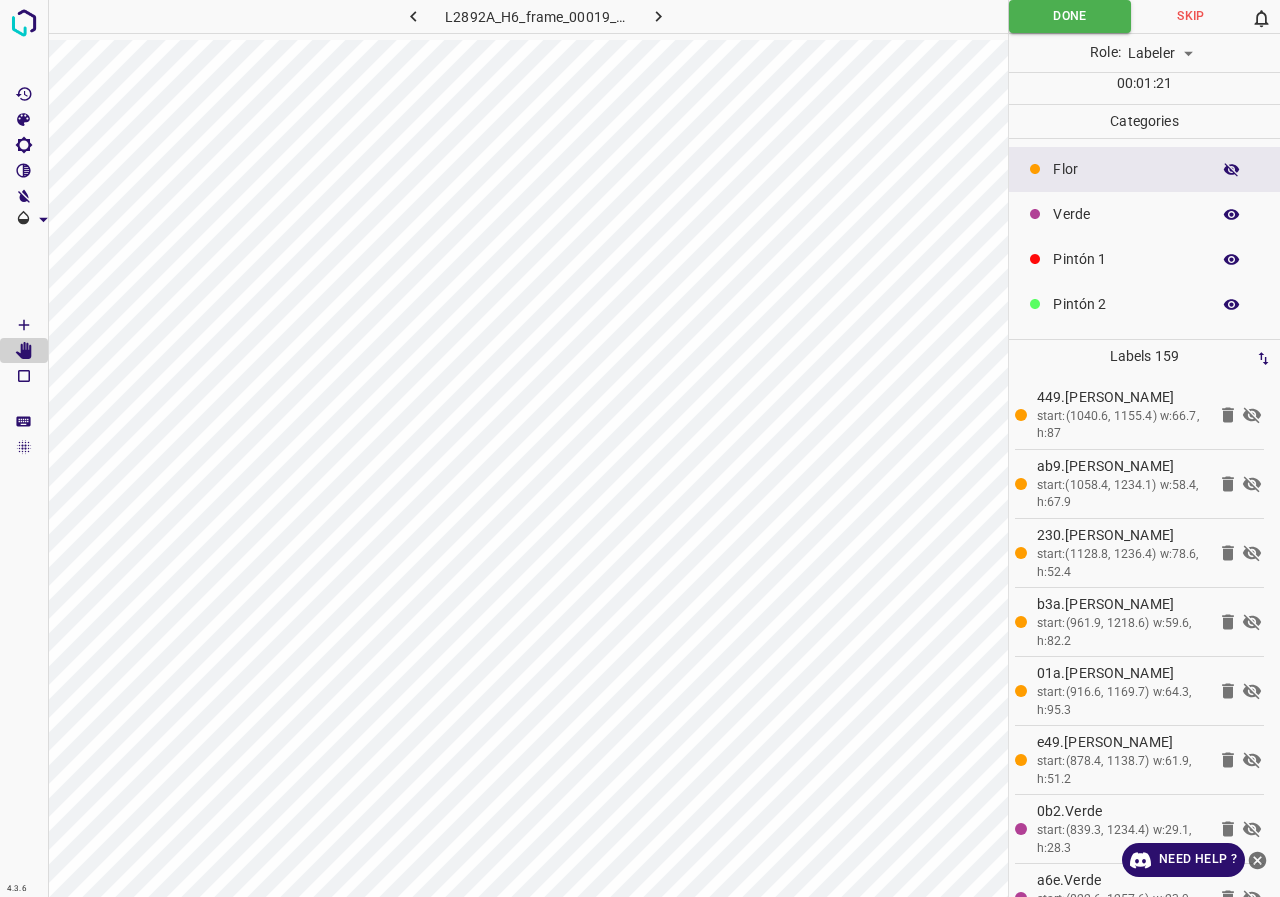 click 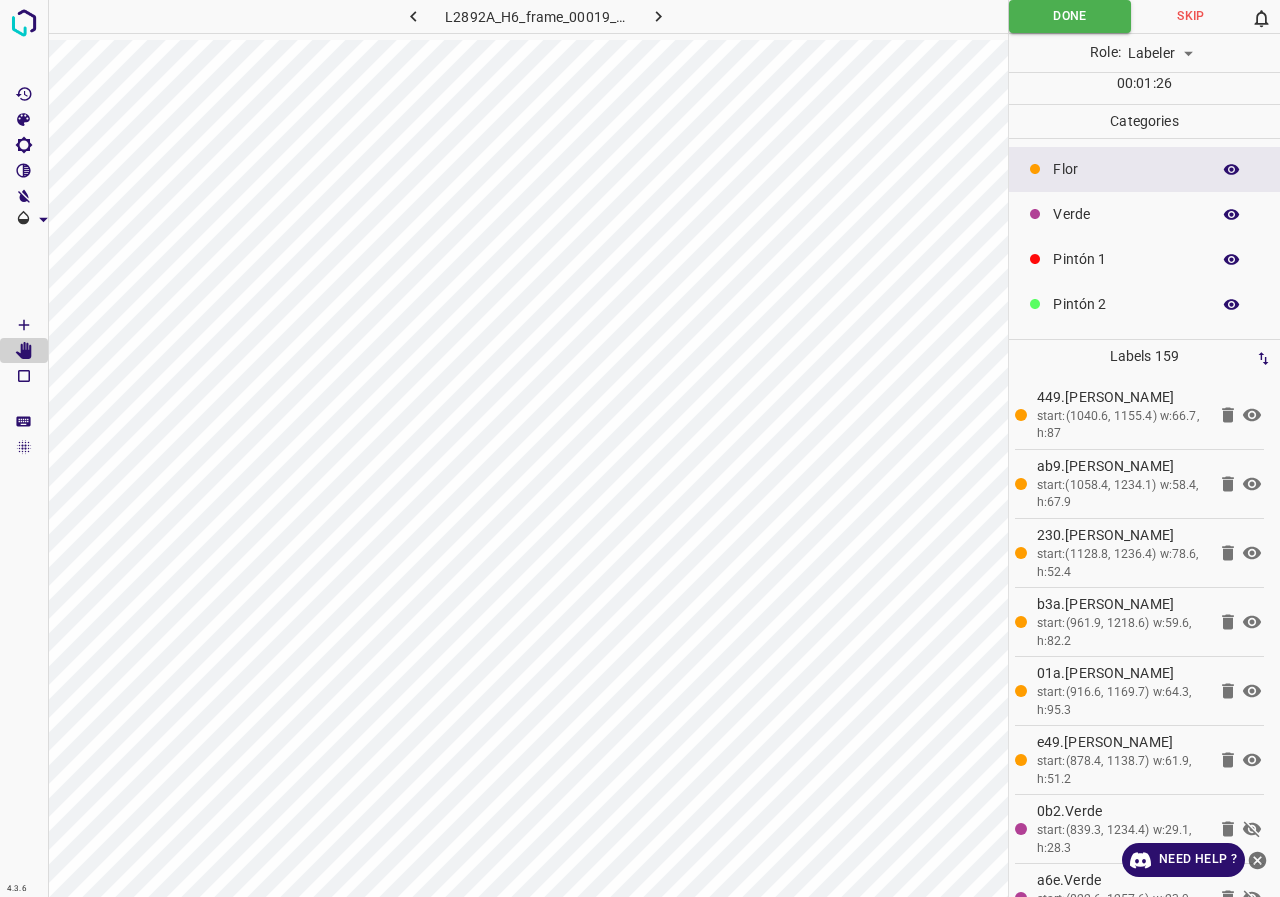 click at bounding box center (24, 272) 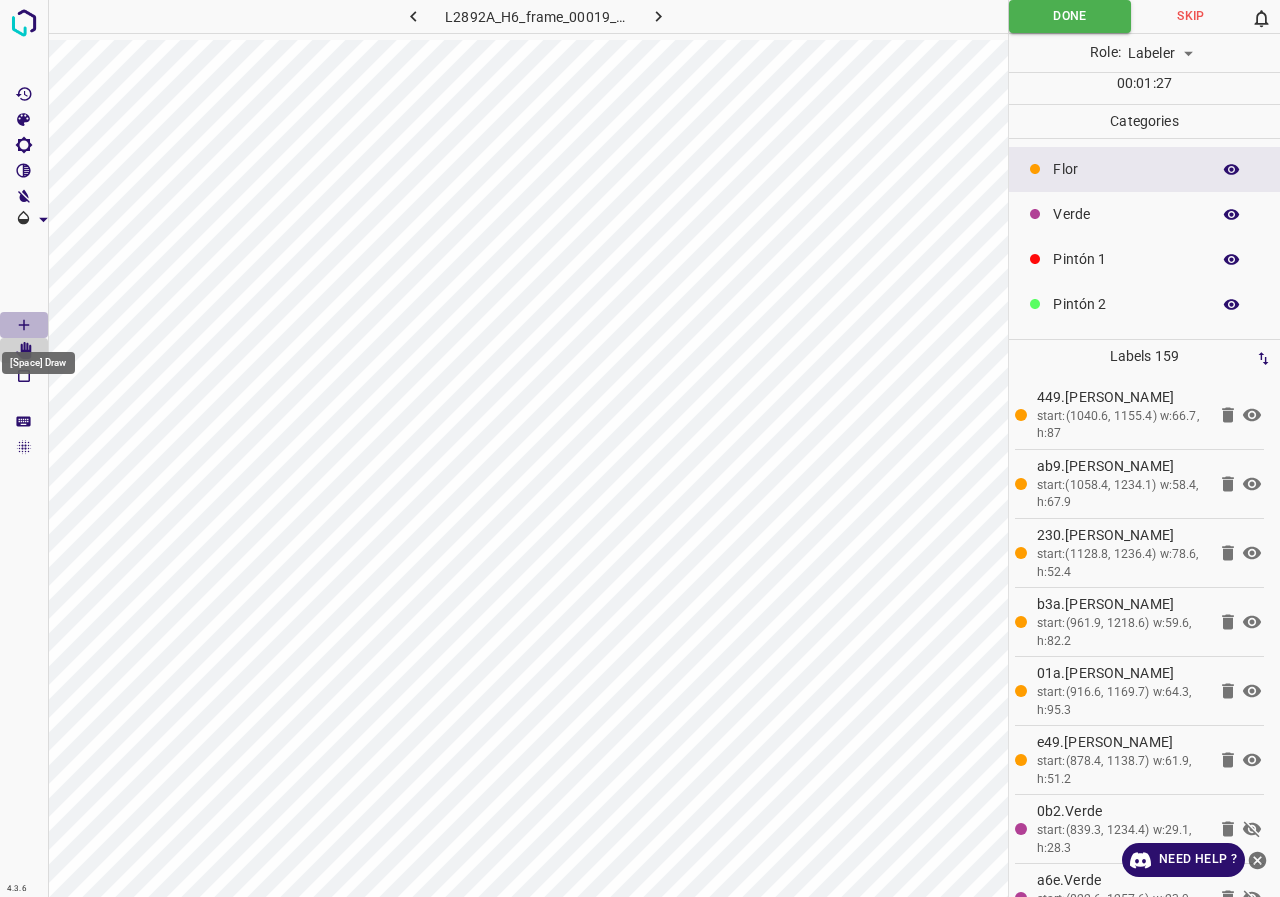 click 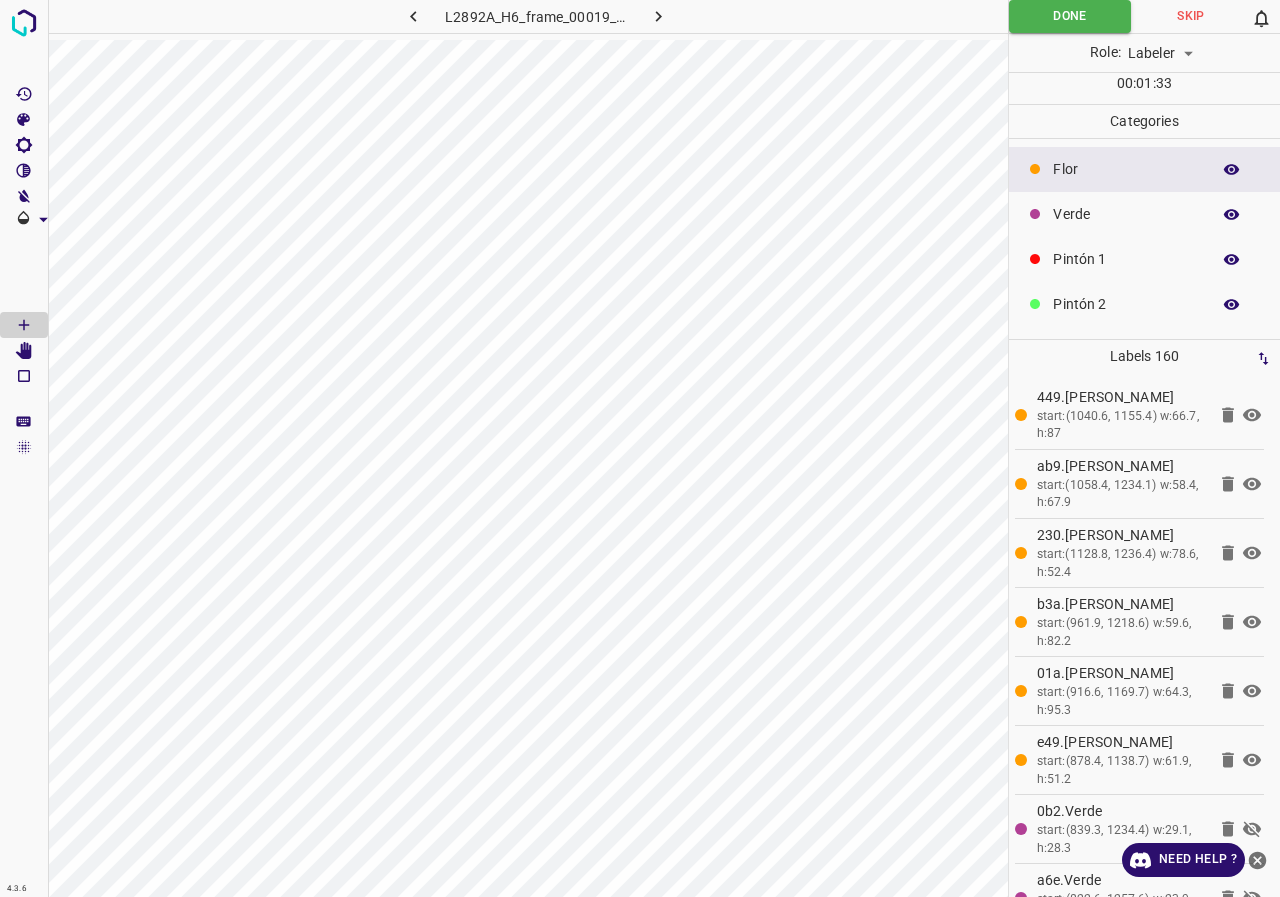 click 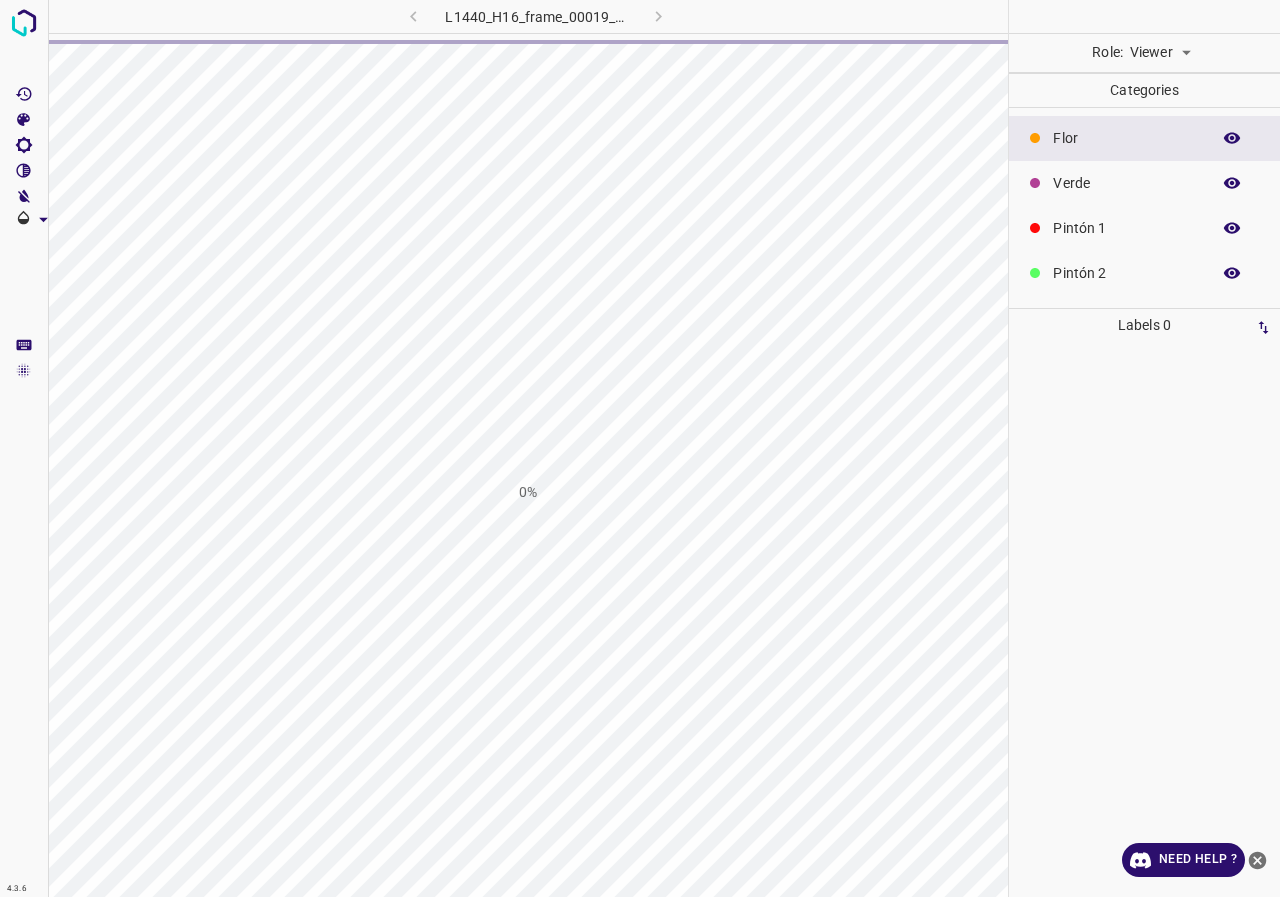 scroll, scrollTop: 0, scrollLeft: 0, axis: both 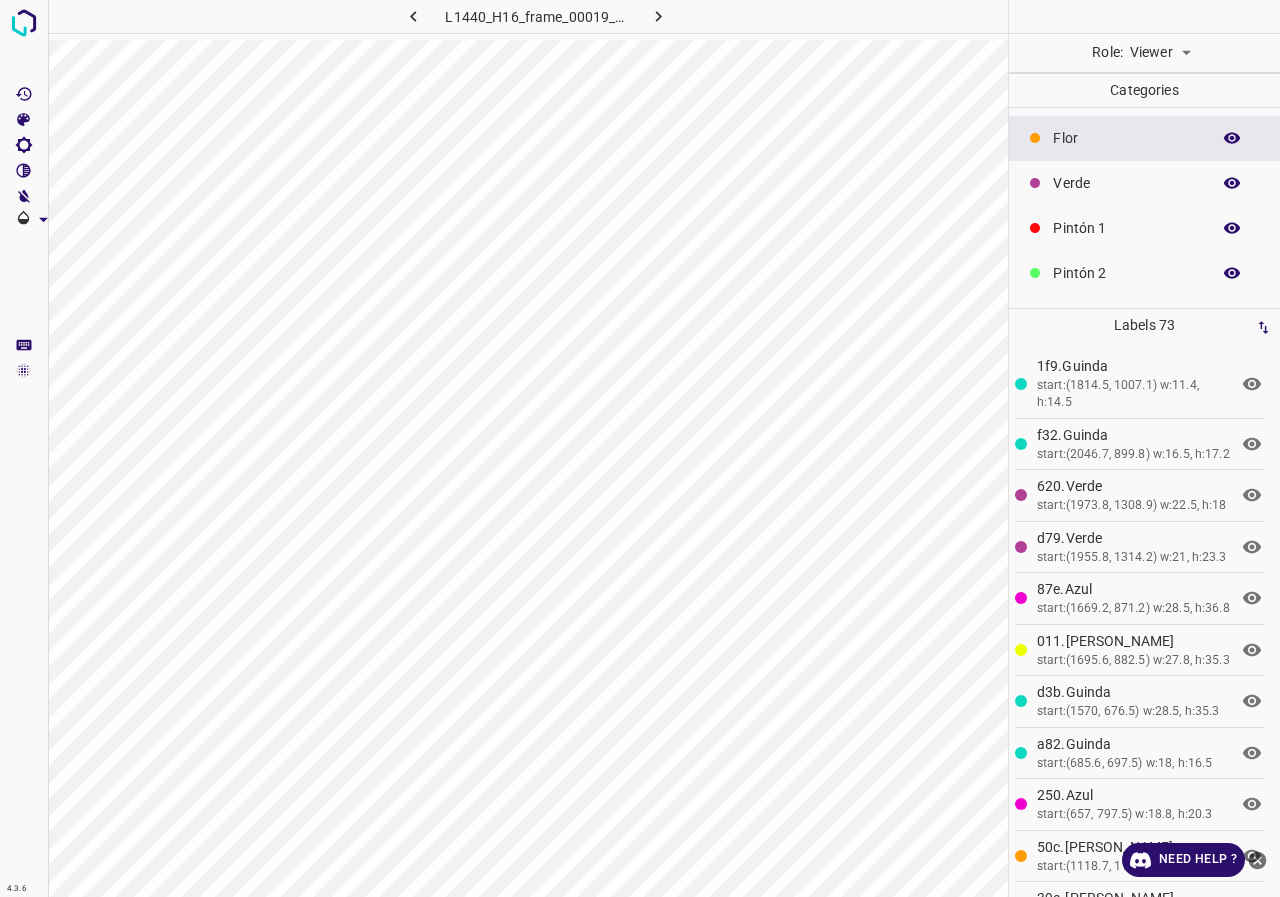 click on "4.3.6  L1440_H16_frame_00019_18351.jpg Role: Viewer viewer Categories Flor Verde Pintón 1 Pintón 2 Pintón 3 Rosado Guinda Azul Labels   73 1f9.Guinda
start:(1814.5, 1007.1)
w:11.4, h:14.5
f32.Guinda
start:(2046.7, 899.8)
w:16.5, h:17.2
620.Verde
start:(1973.8, 1308.9)
w:22.5, h:18
d79.Verde
start:(1955.8, 1314.2)
w:21, h:23.3
87e.Azul
start:(1669.2, 871.2)
w:28.5, h:36.8
011.Rosado
start:(1695.6, 882.5)
w:27.8, h:35.3
d3b.Guinda
start:(1570, 676.5)
w:28.5, h:35.3
a82.Guinda
start:(685.6, 697.5)
w:18, h:16.5
250.Azul
start:(657, 797.5)
w:18.8, h:20.3
50c.Flor
start:(1118.7, 1112.6)
w:21, h:30
39a.Flor
start:(1088.7, 1114.2)
w:26.3, h:34.5
601.Flor
start:(1033, 1422.5)
w:33.8, h:28.5
fe4.Flor 515.Flor 78a.Azul d63.Azul Yj   1" at bounding box center [640, 448] 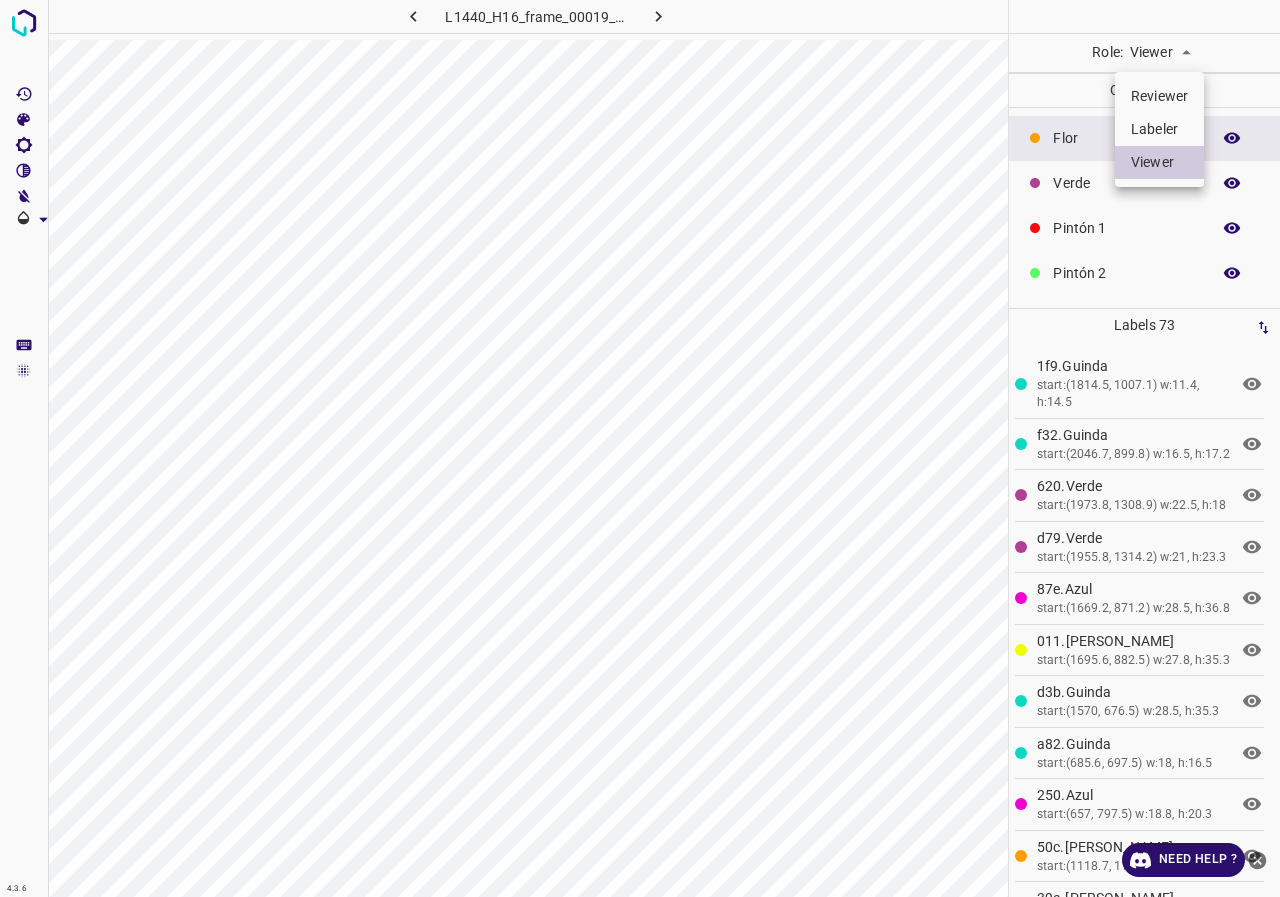 click on "Labeler" at bounding box center (1159, 129) 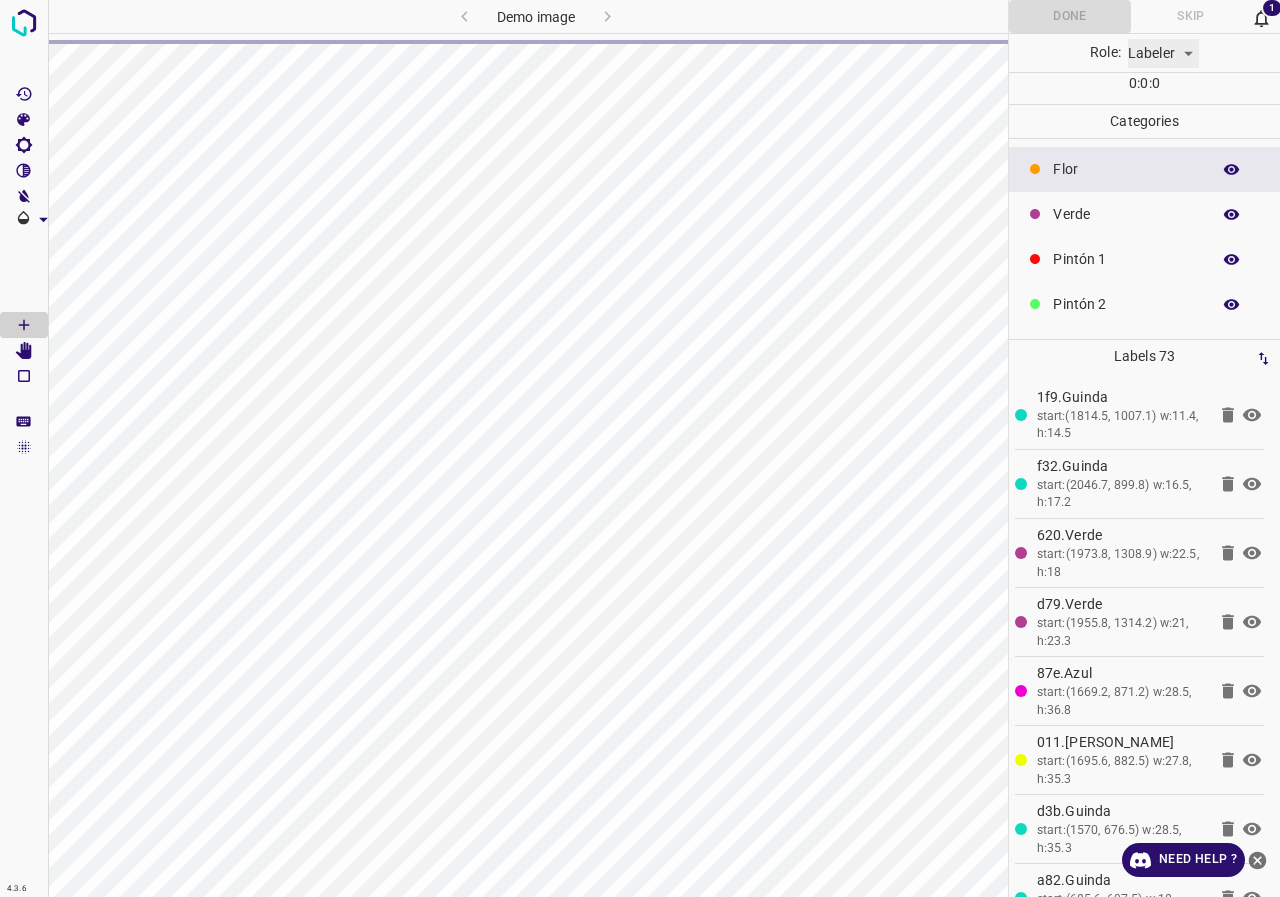 type on "labeler" 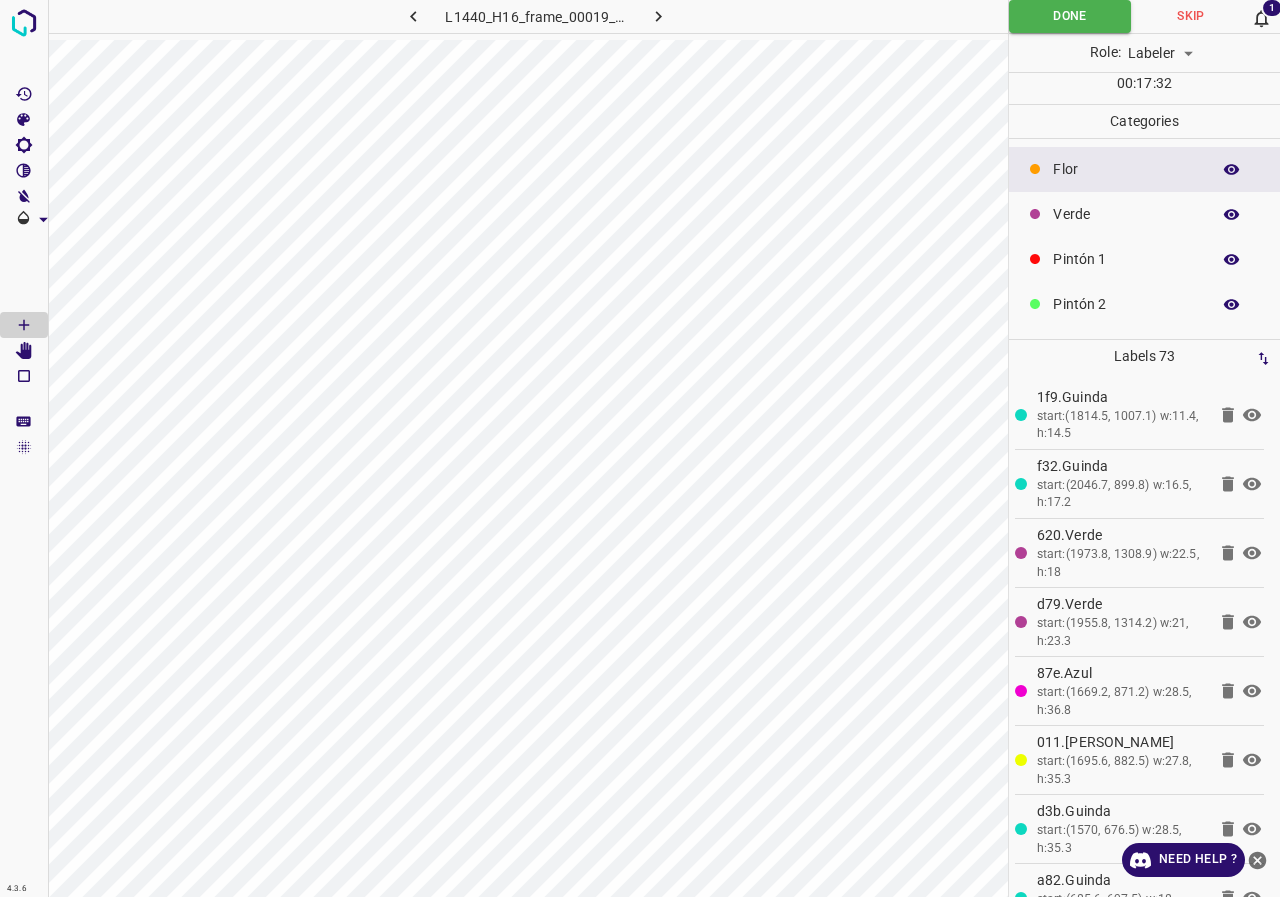 scroll, scrollTop: 0, scrollLeft: 3, axis: horizontal 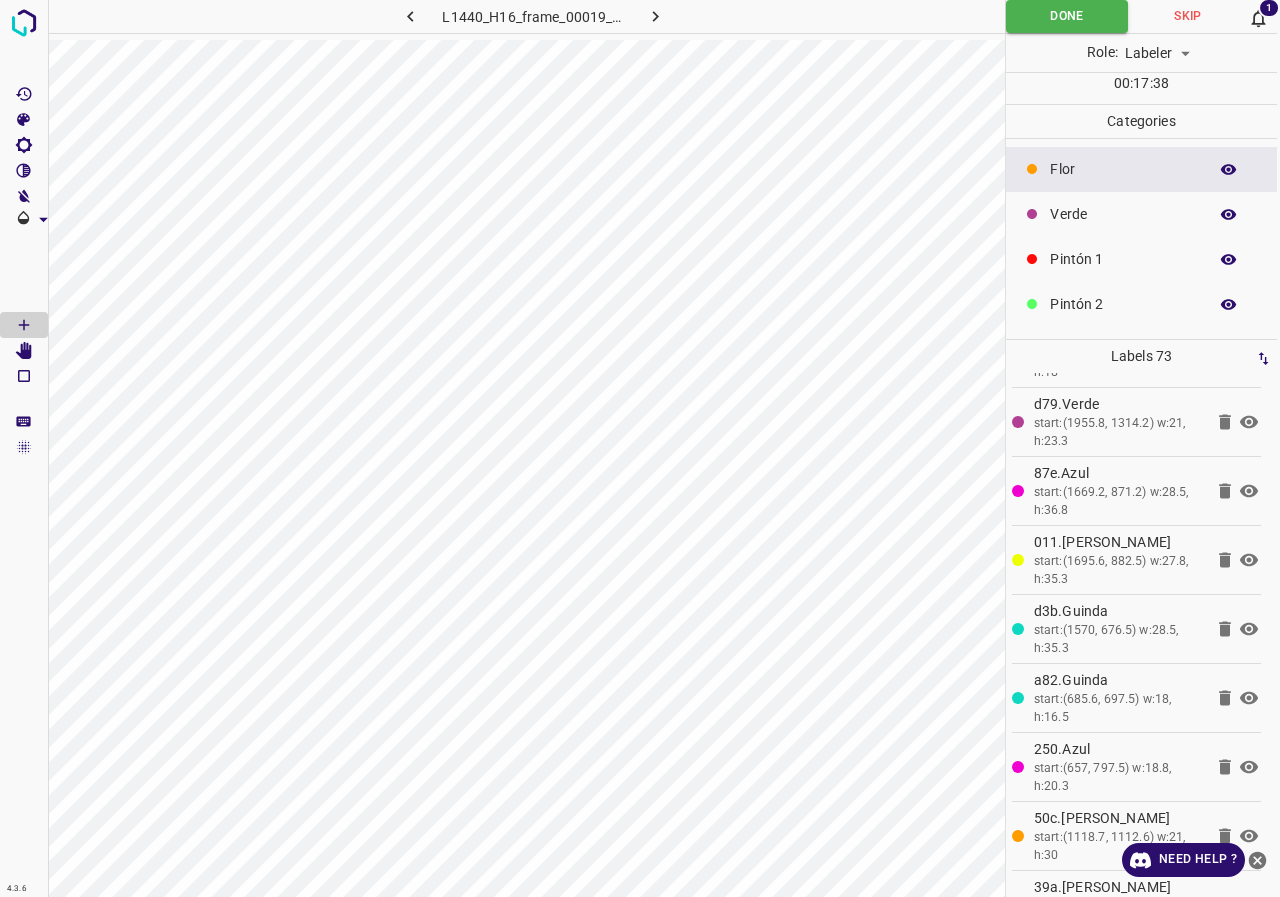 click at bounding box center [1229, 215] 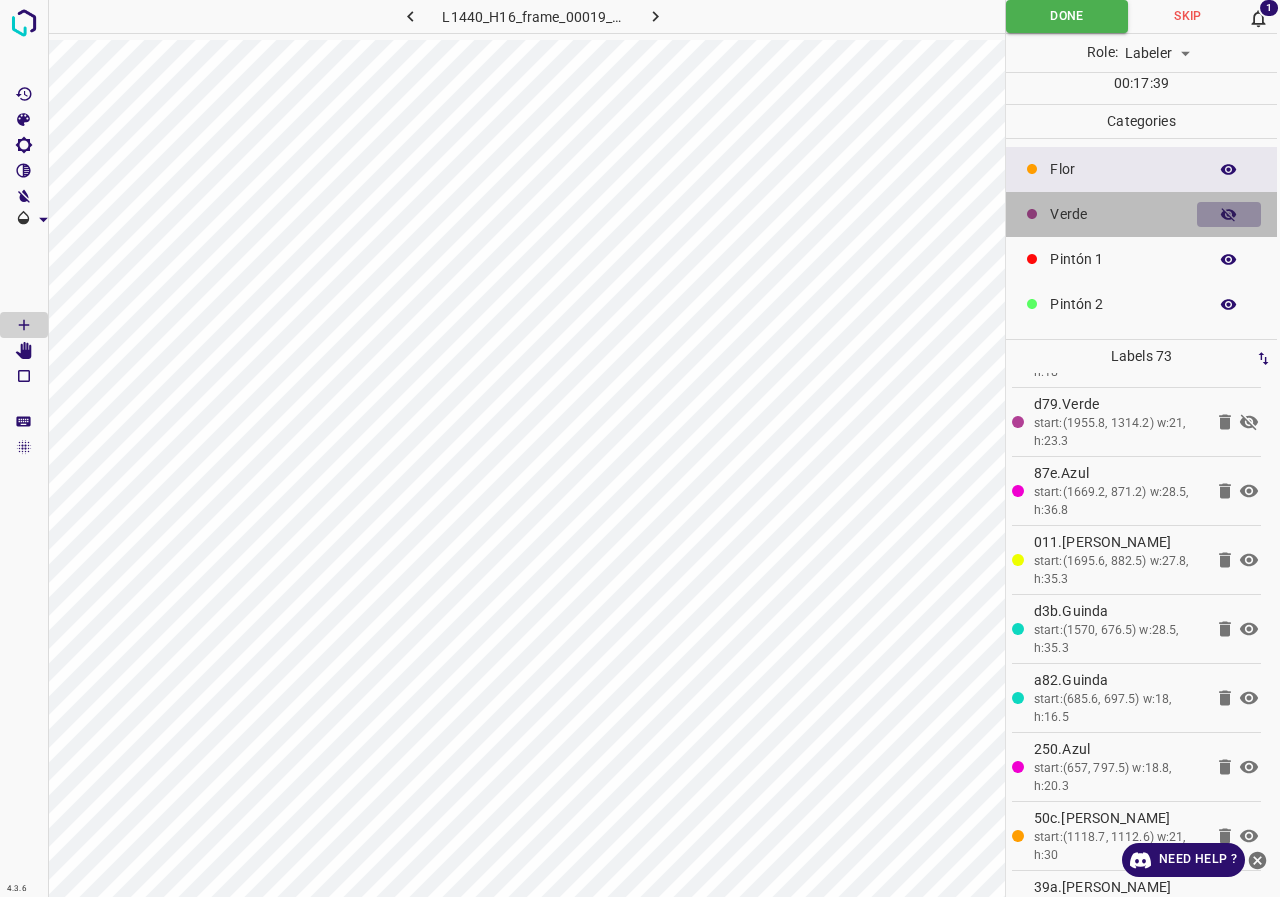 click at bounding box center [1229, 215] 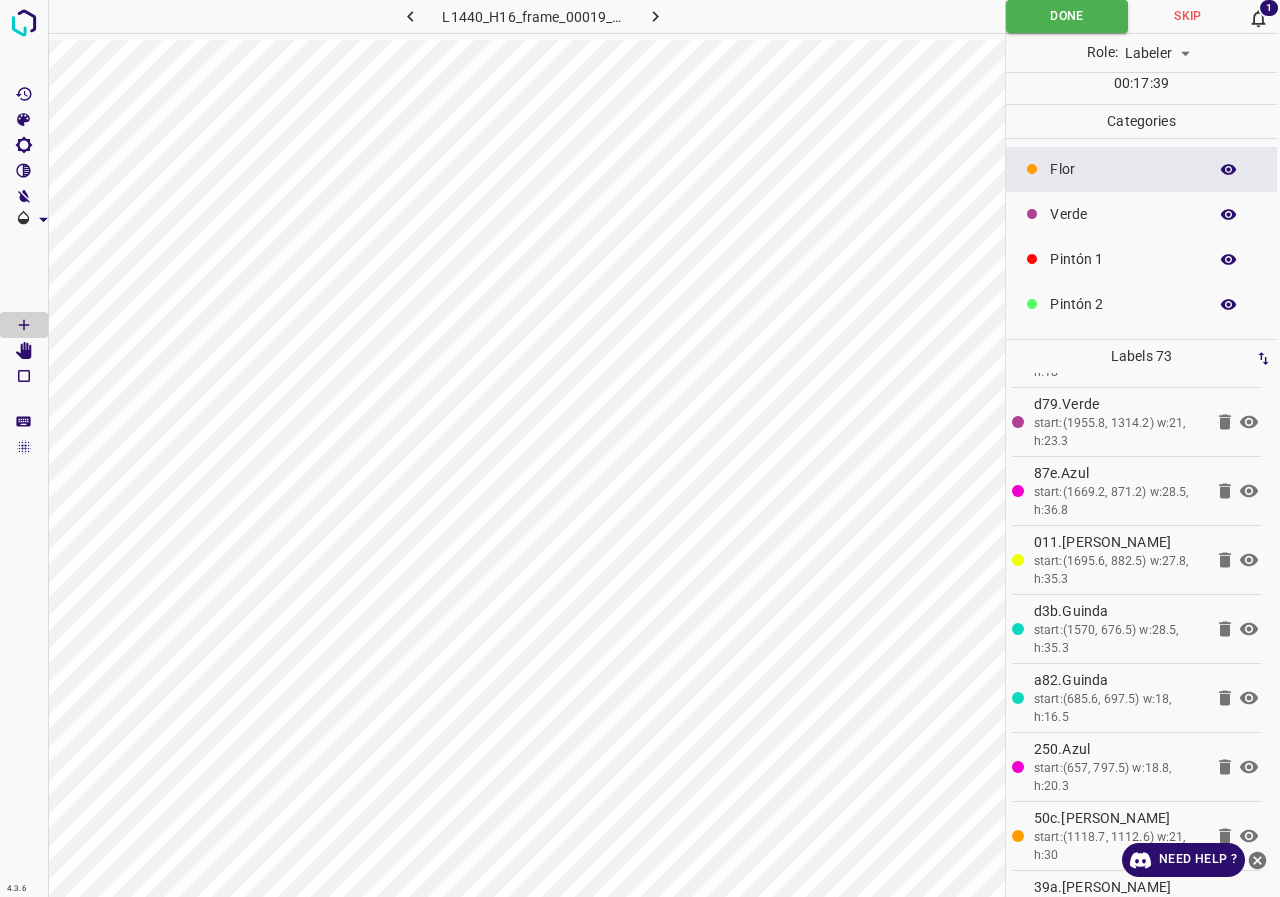 click at bounding box center (1229, 215) 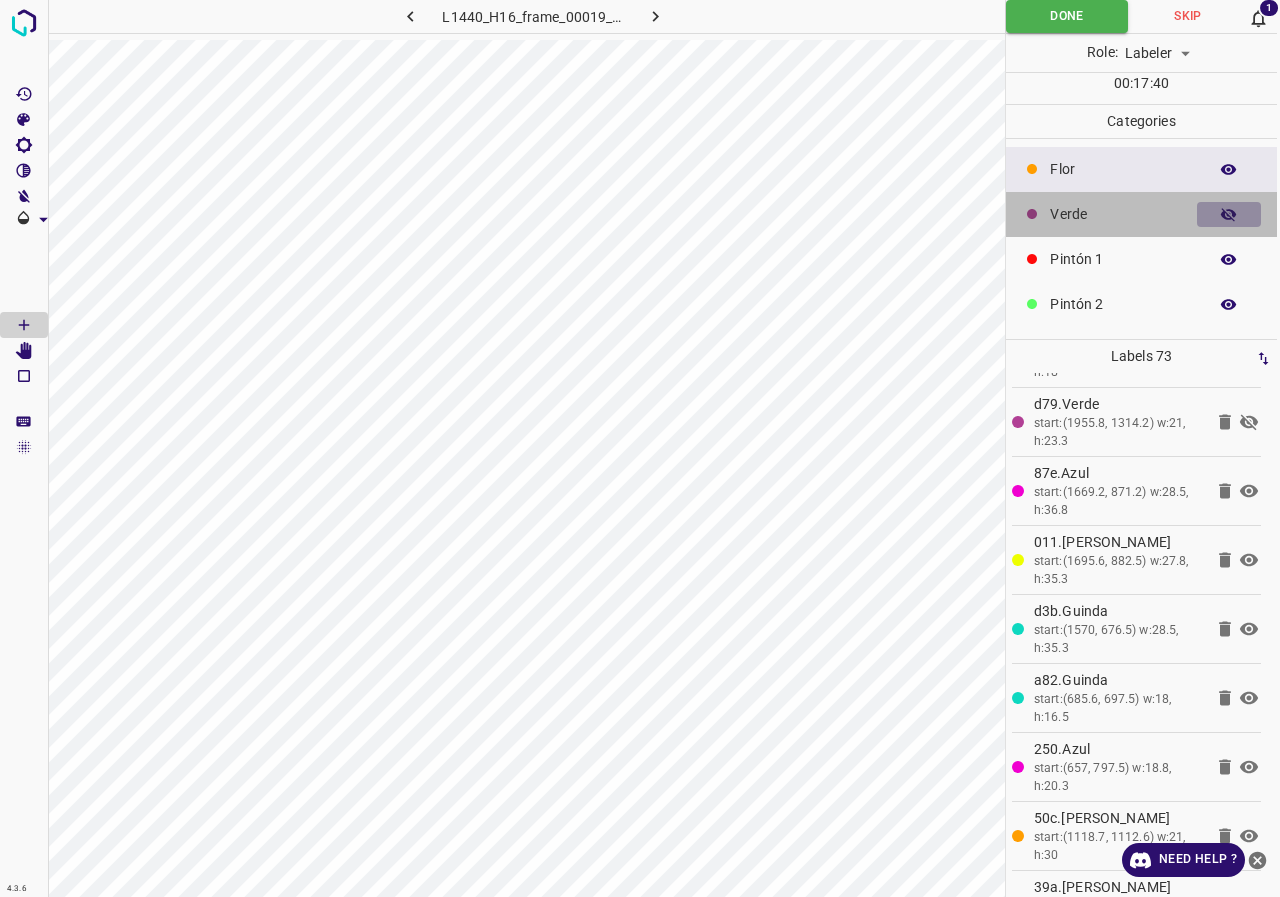 click at bounding box center [1229, 215] 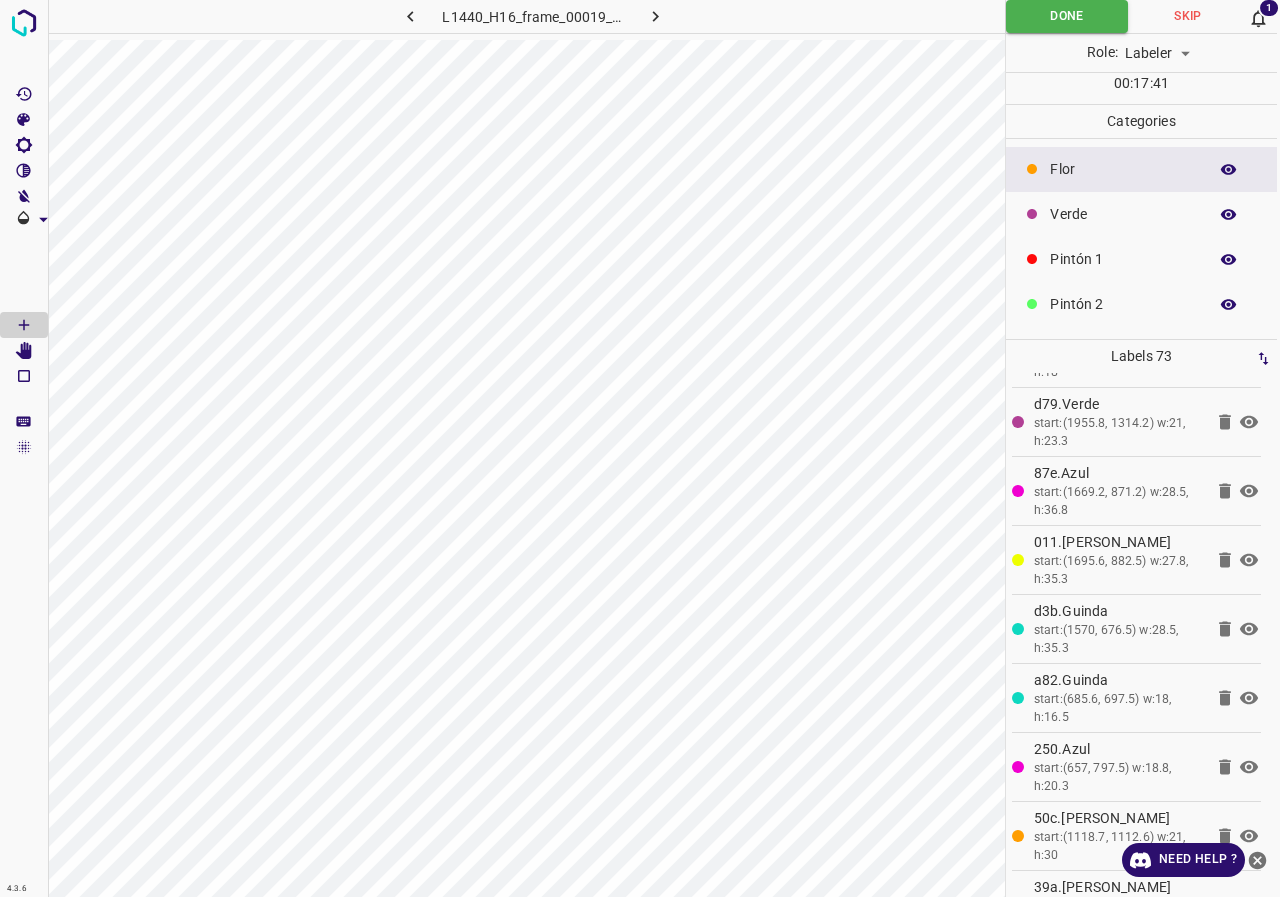 type 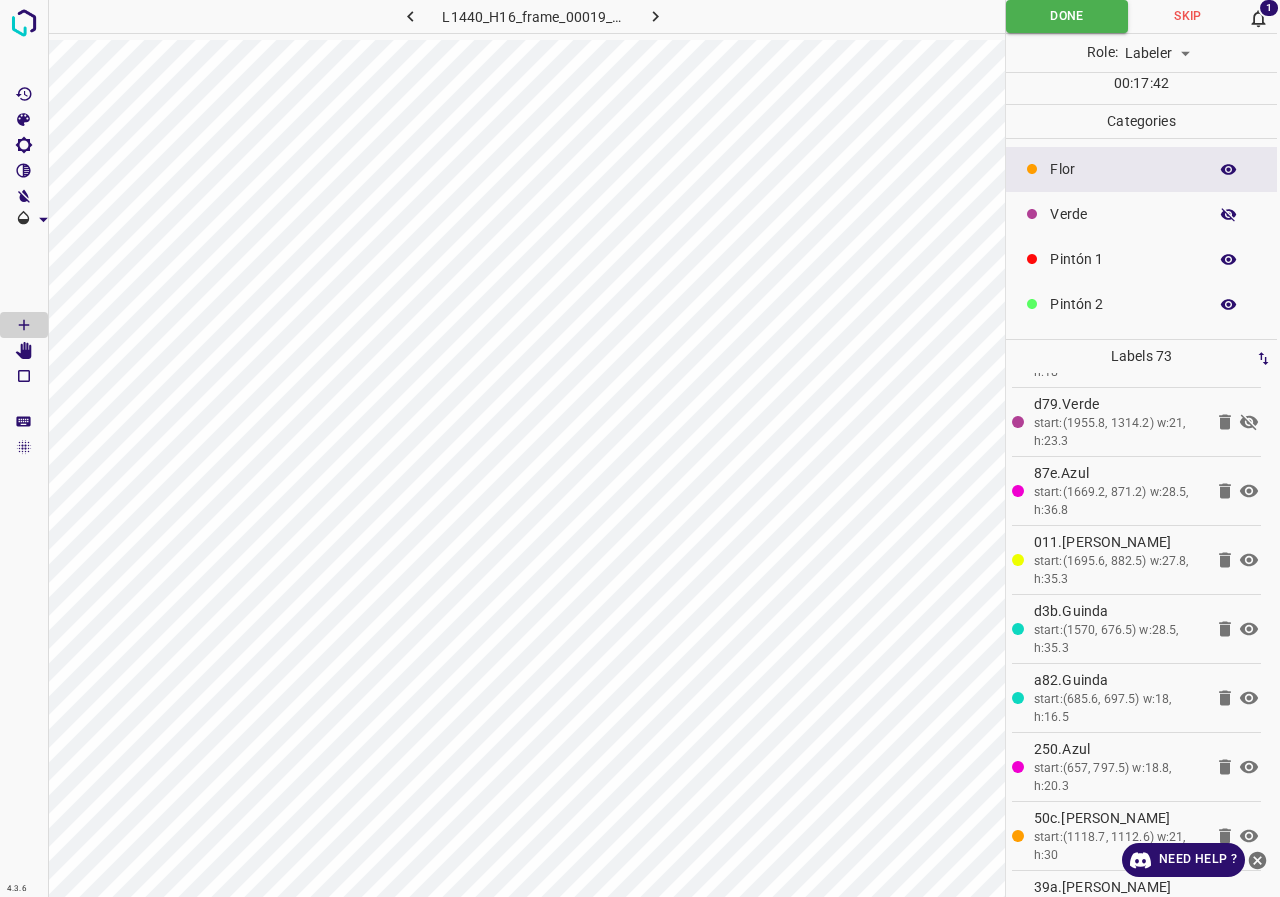 click at bounding box center (1229, 215) 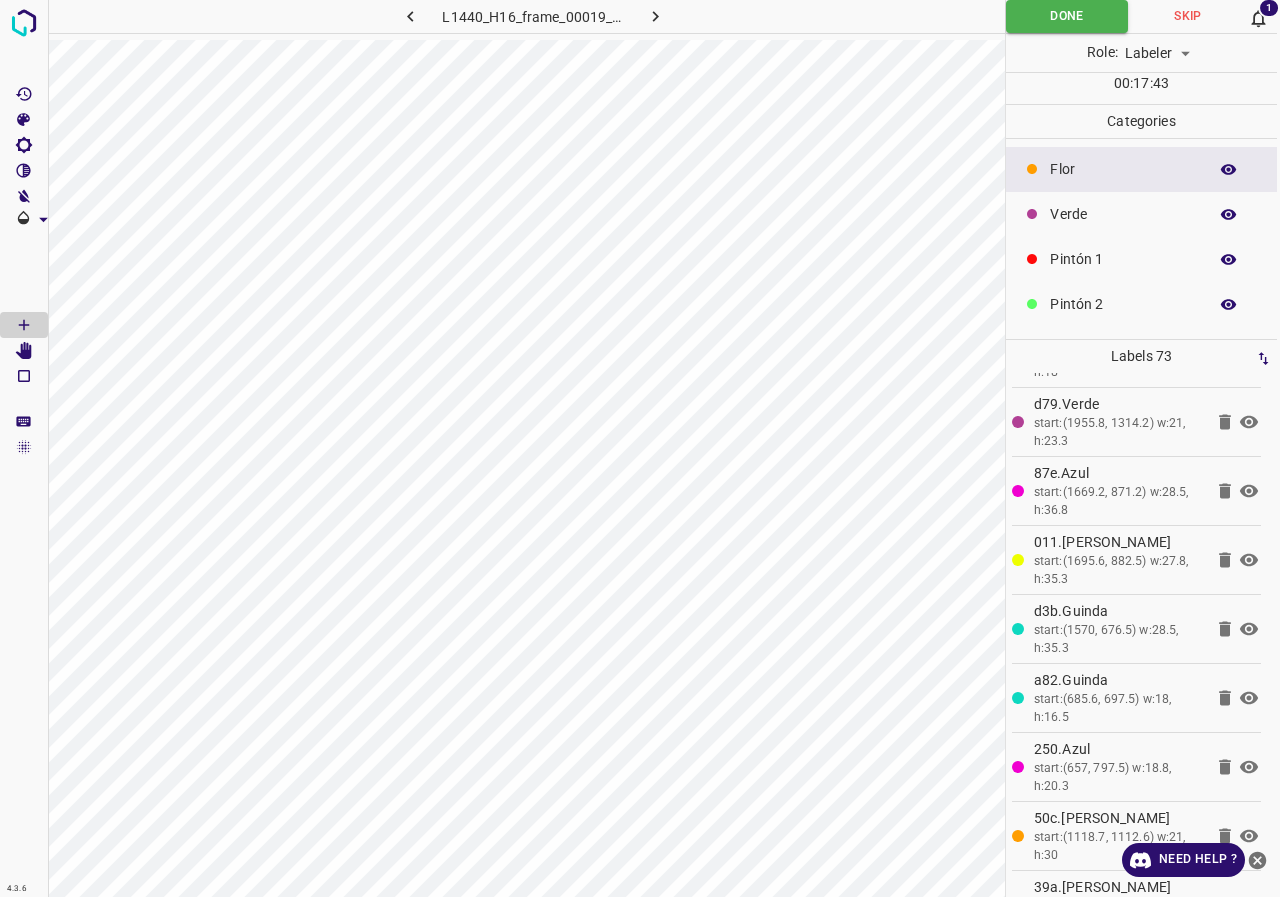 click on "Categories" at bounding box center [1141, 121] 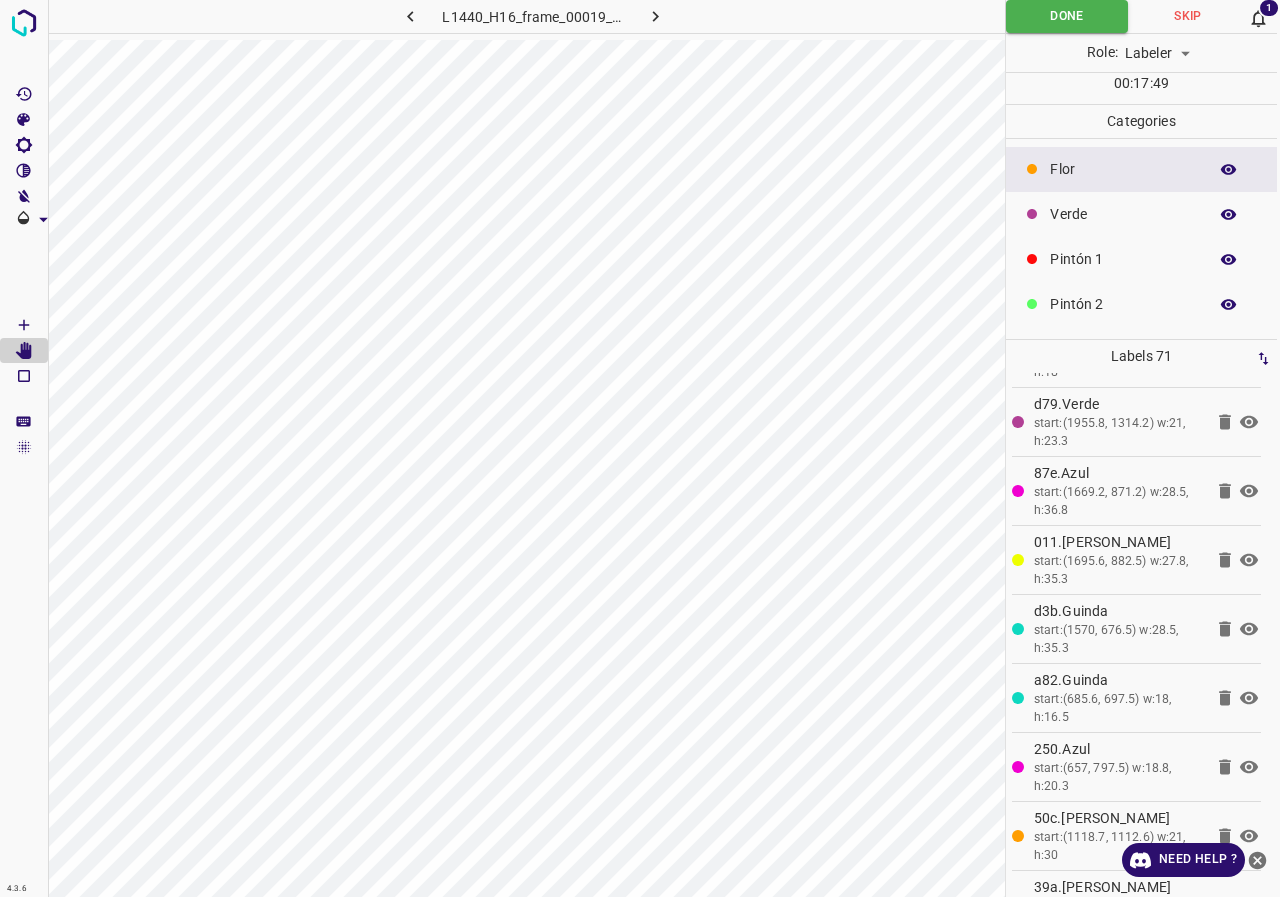 scroll, scrollTop: 0, scrollLeft: 0, axis: both 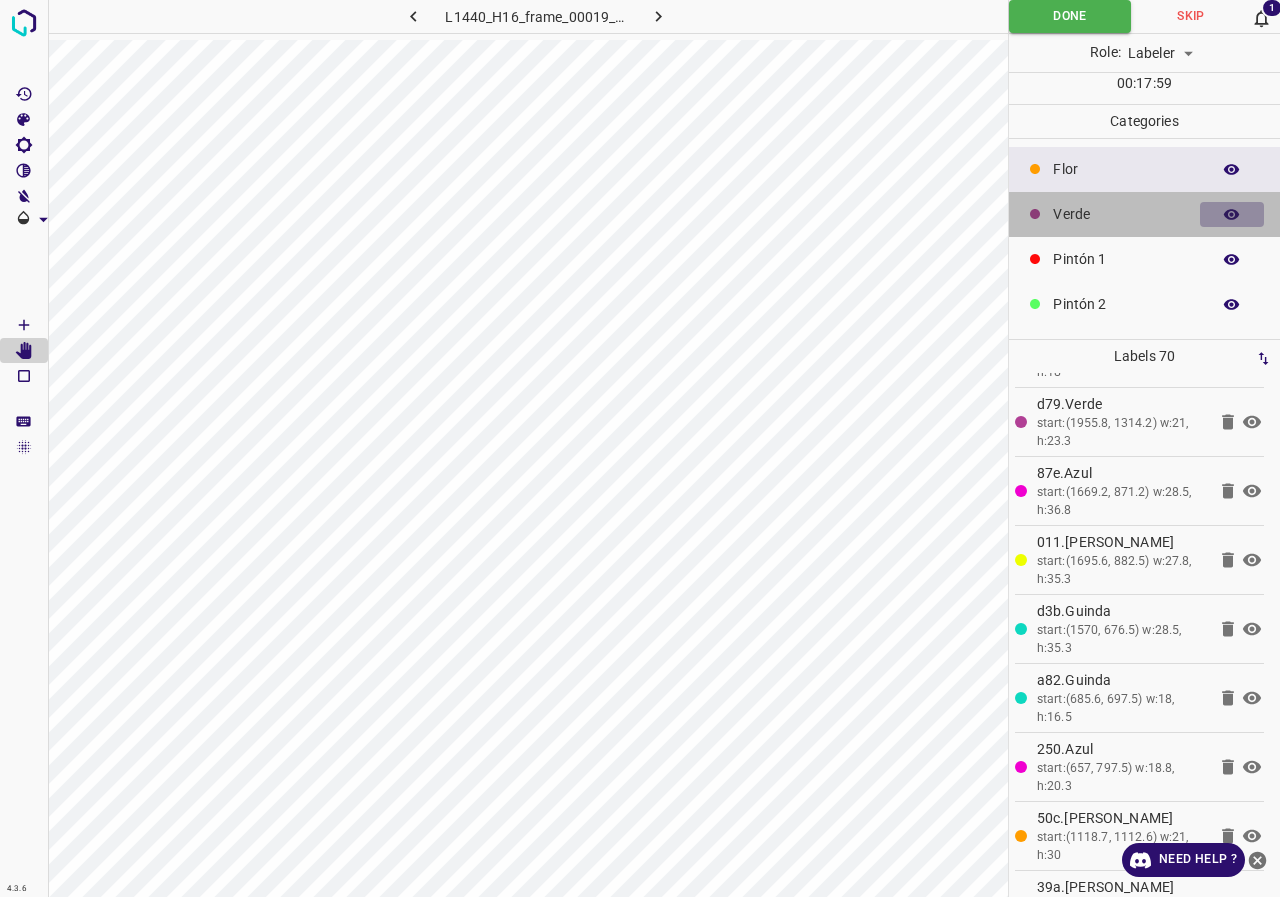 click at bounding box center (1232, 215) 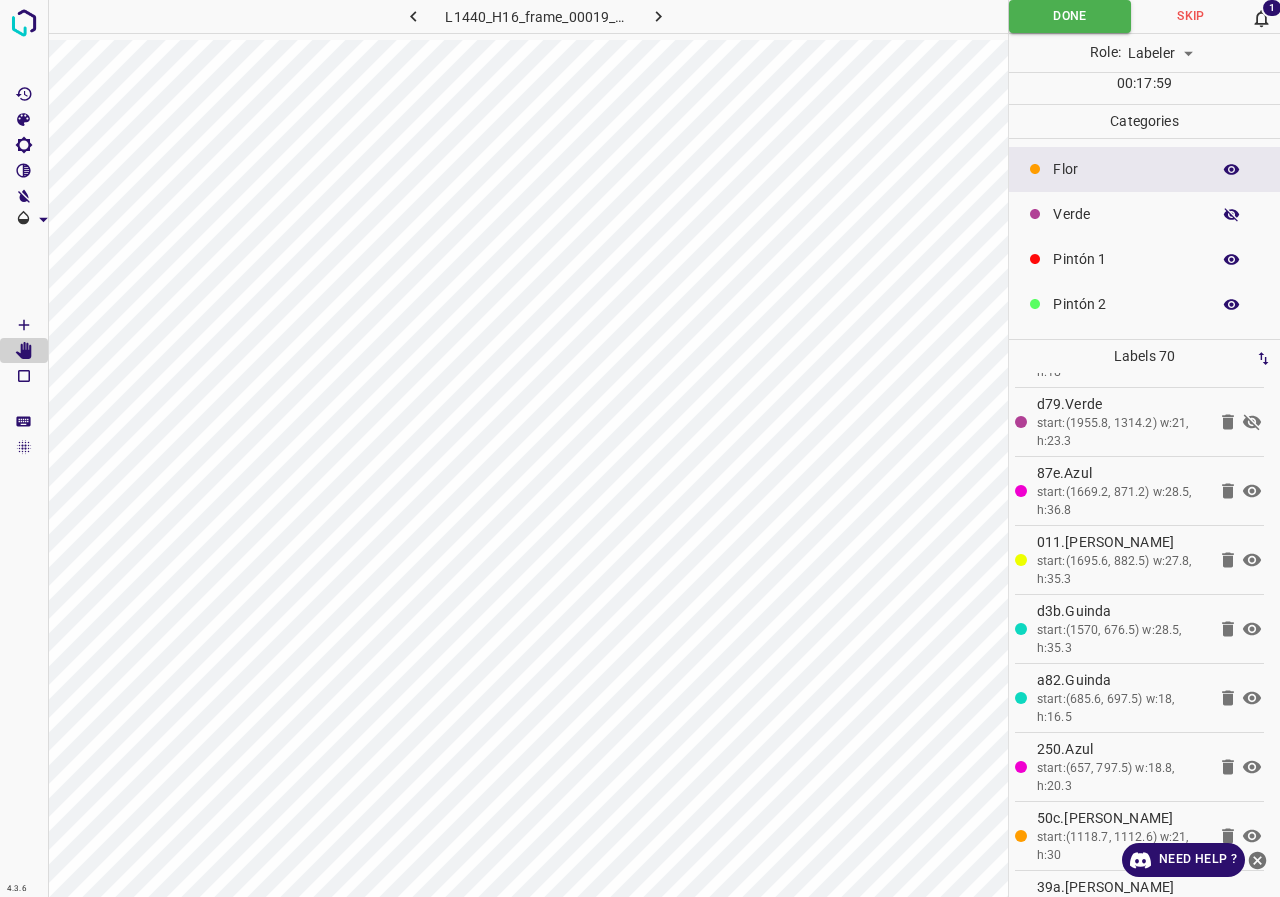 click at bounding box center [1232, 215] 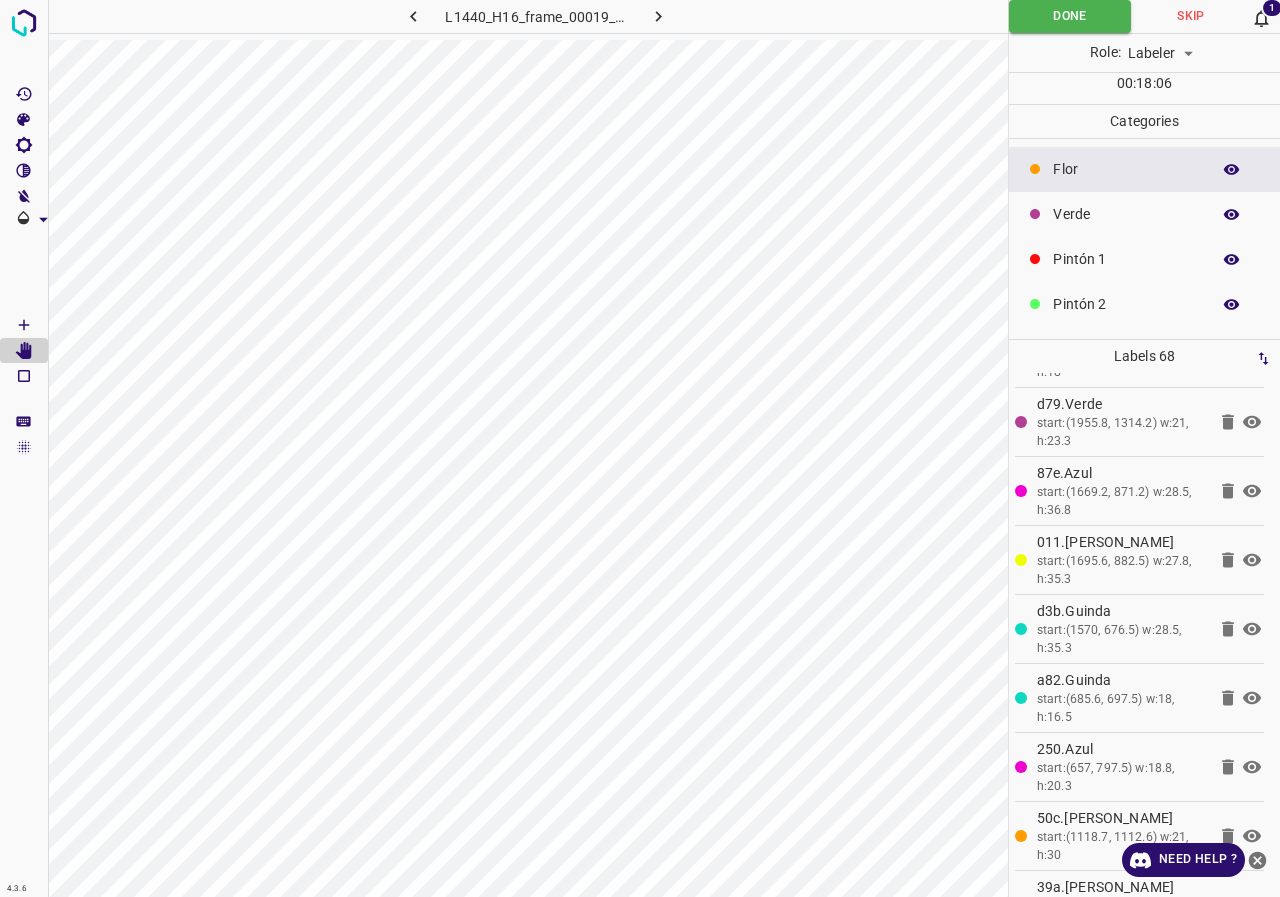 scroll, scrollTop: 0, scrollLeft: 3, axis: horizontal 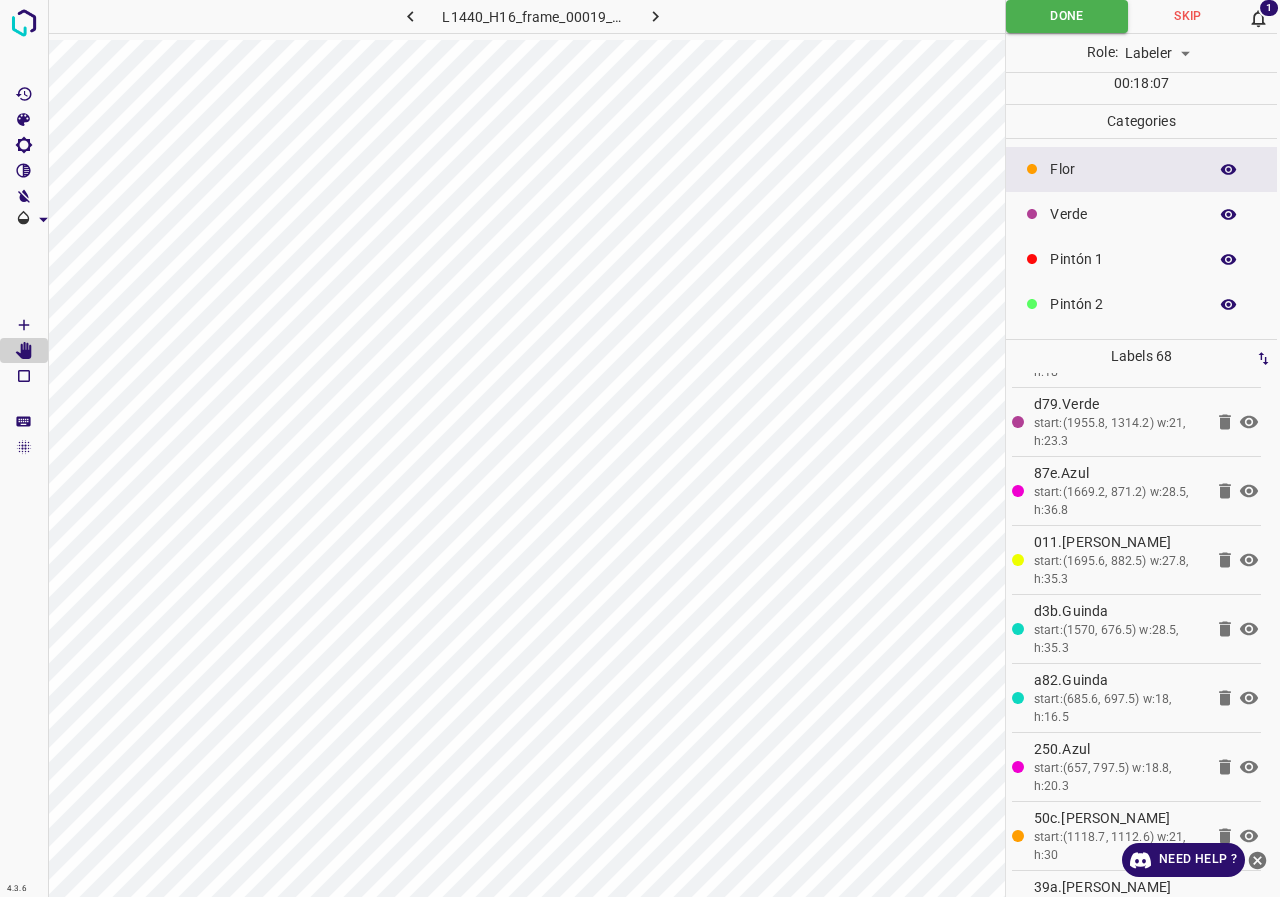 click 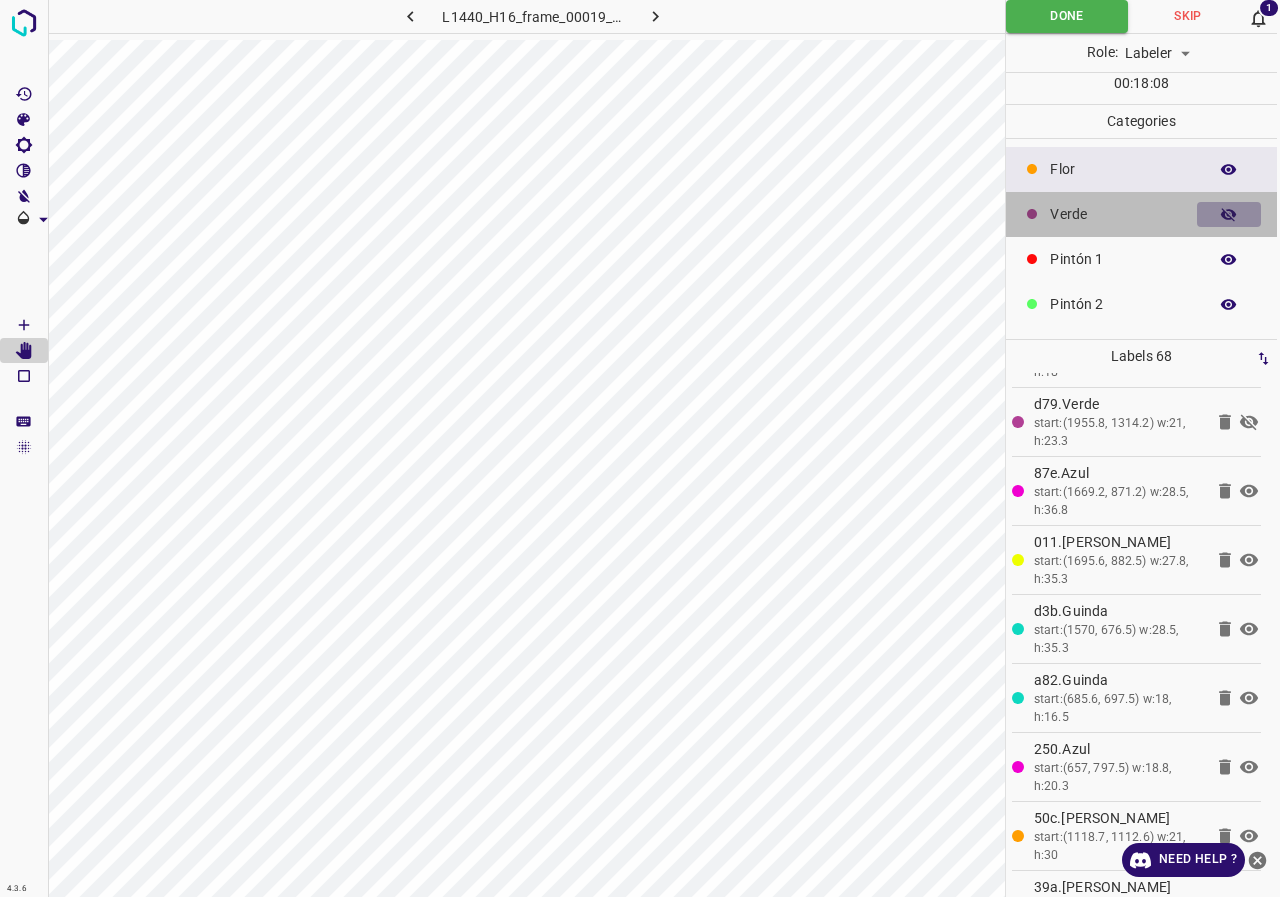 drag, startPoint x: 1207, startPoint y: 222, endPoint x: 1125, endPoint y: 243, distance: 84.646324 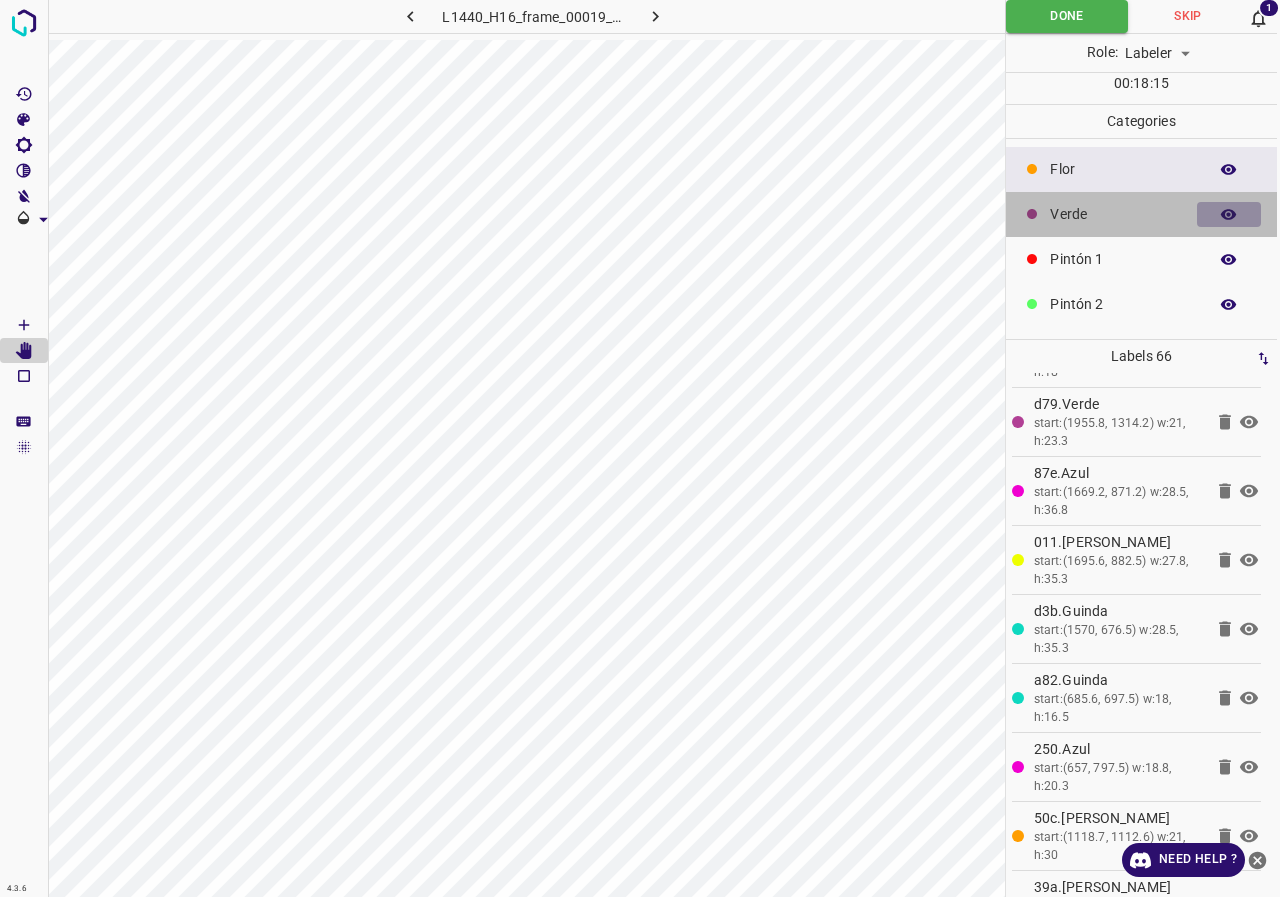 click at bounding box center [1229, 215] 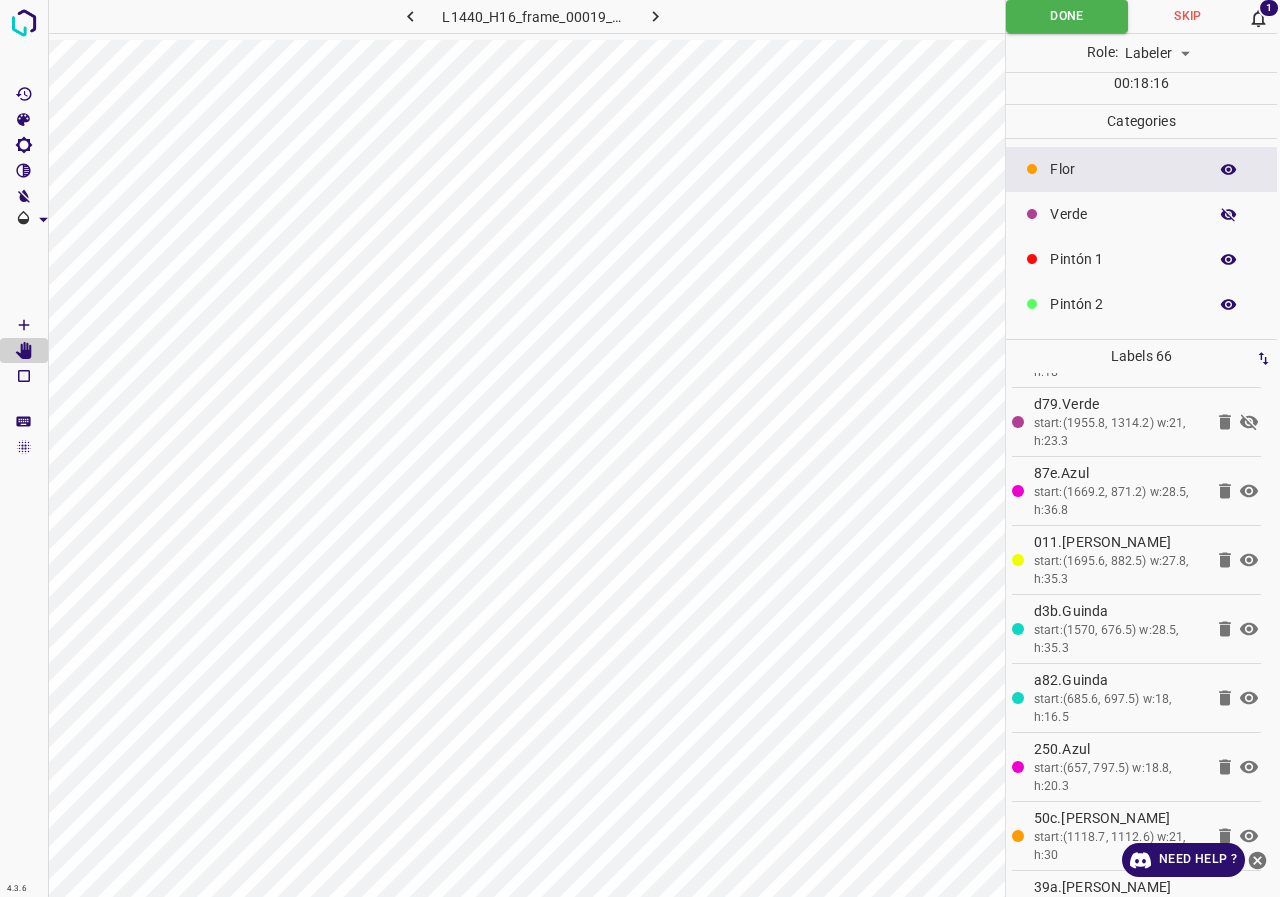 click at bounding box center [1229, 215] 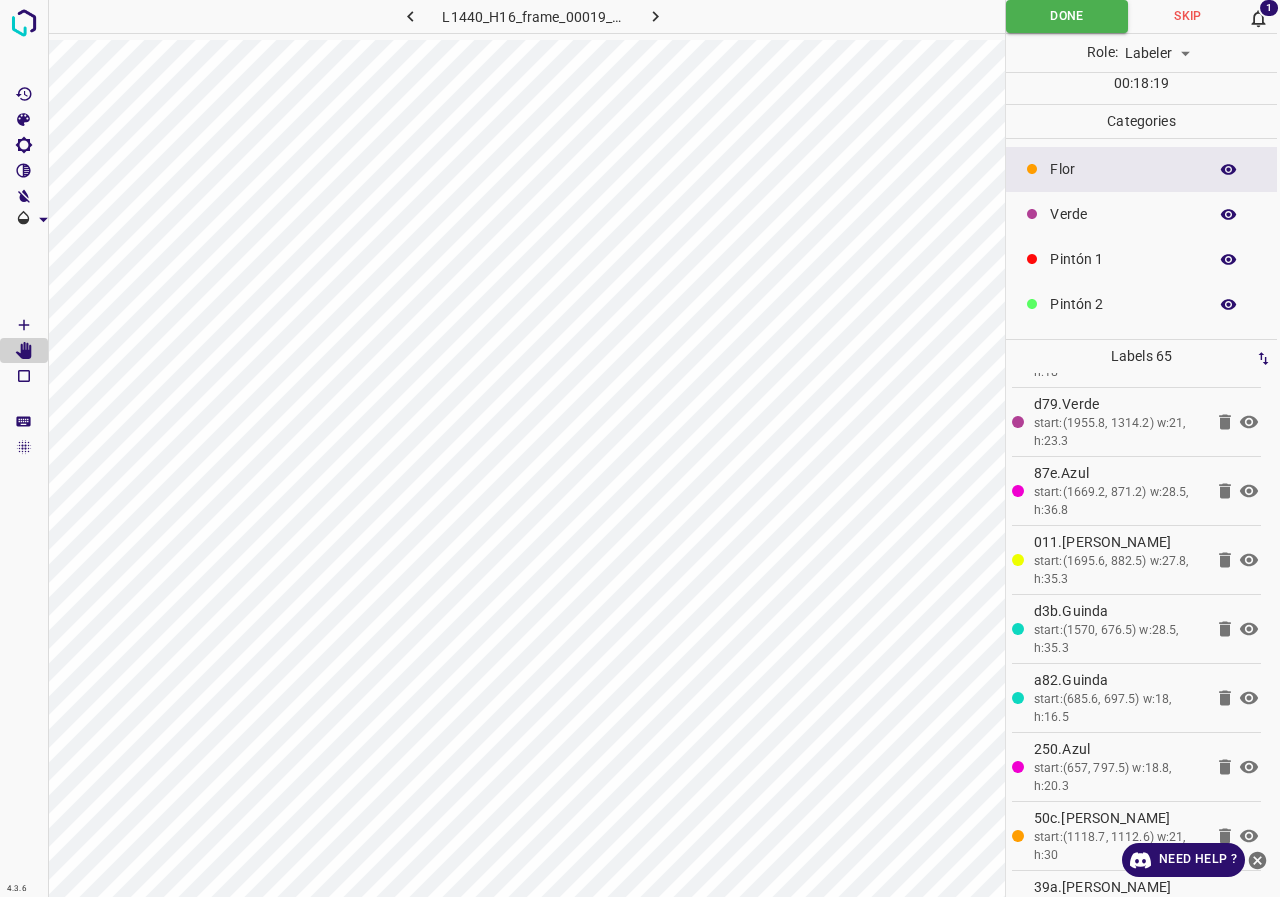 scroll, scrollTop: 0, scrollLeft: 0, axis: both 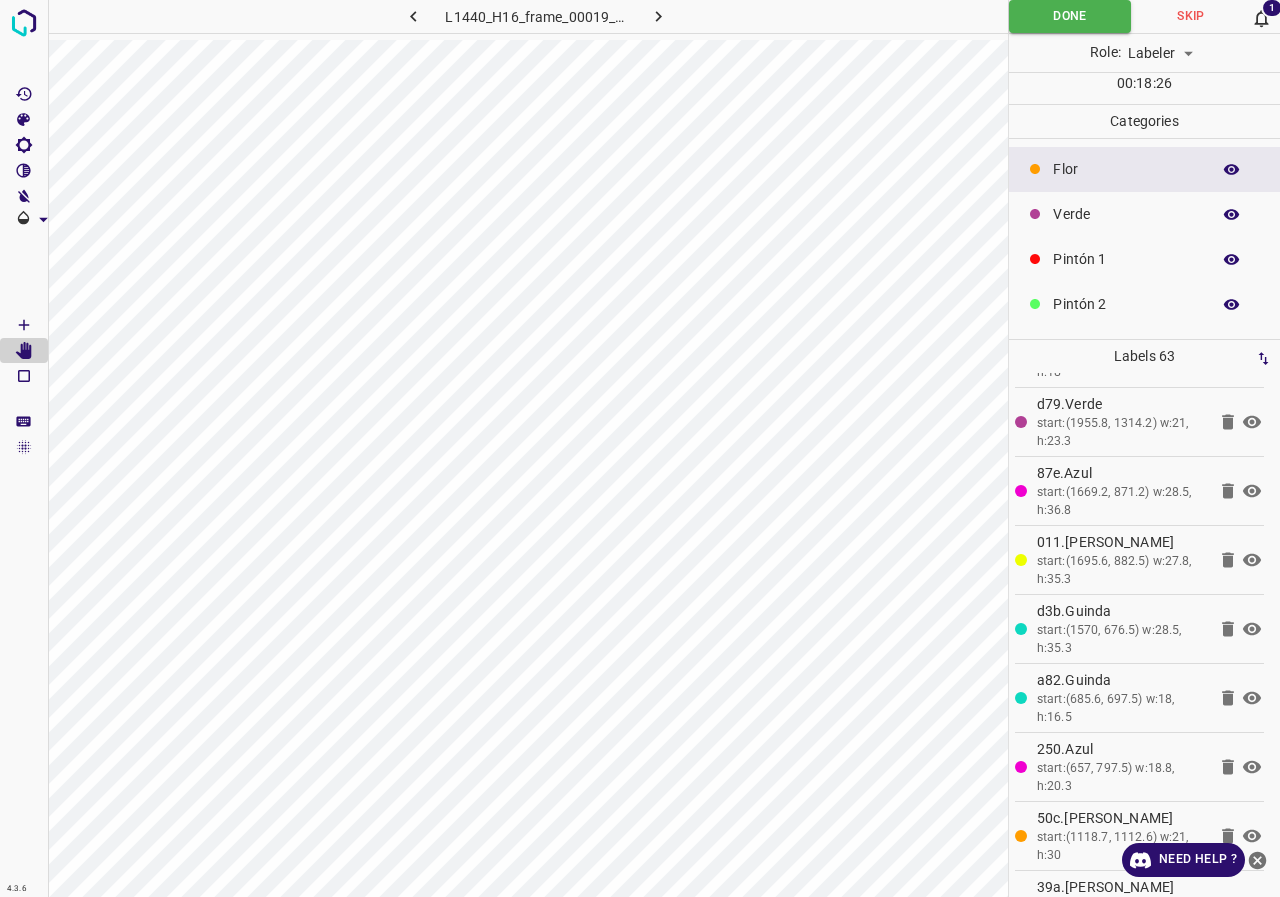 click 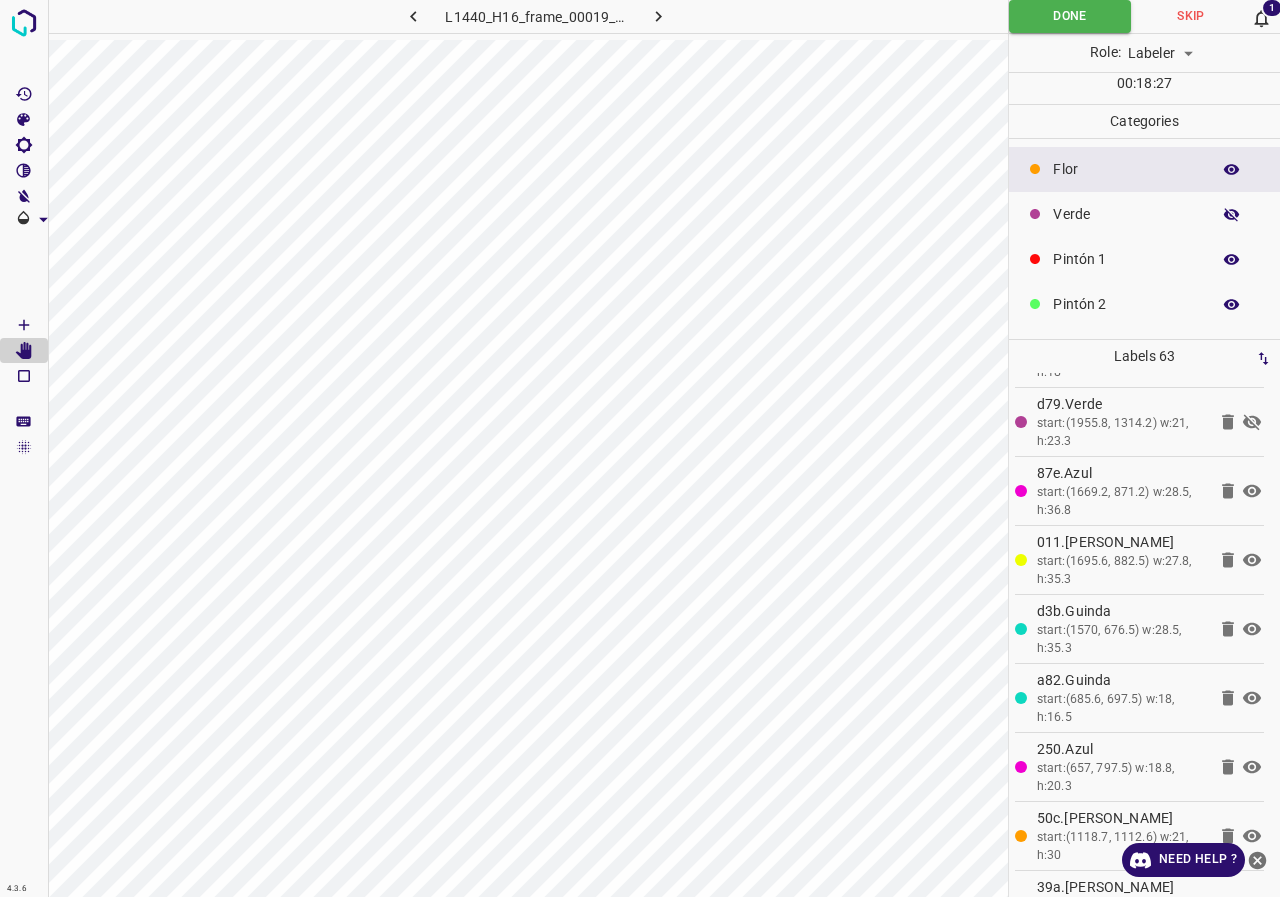 click 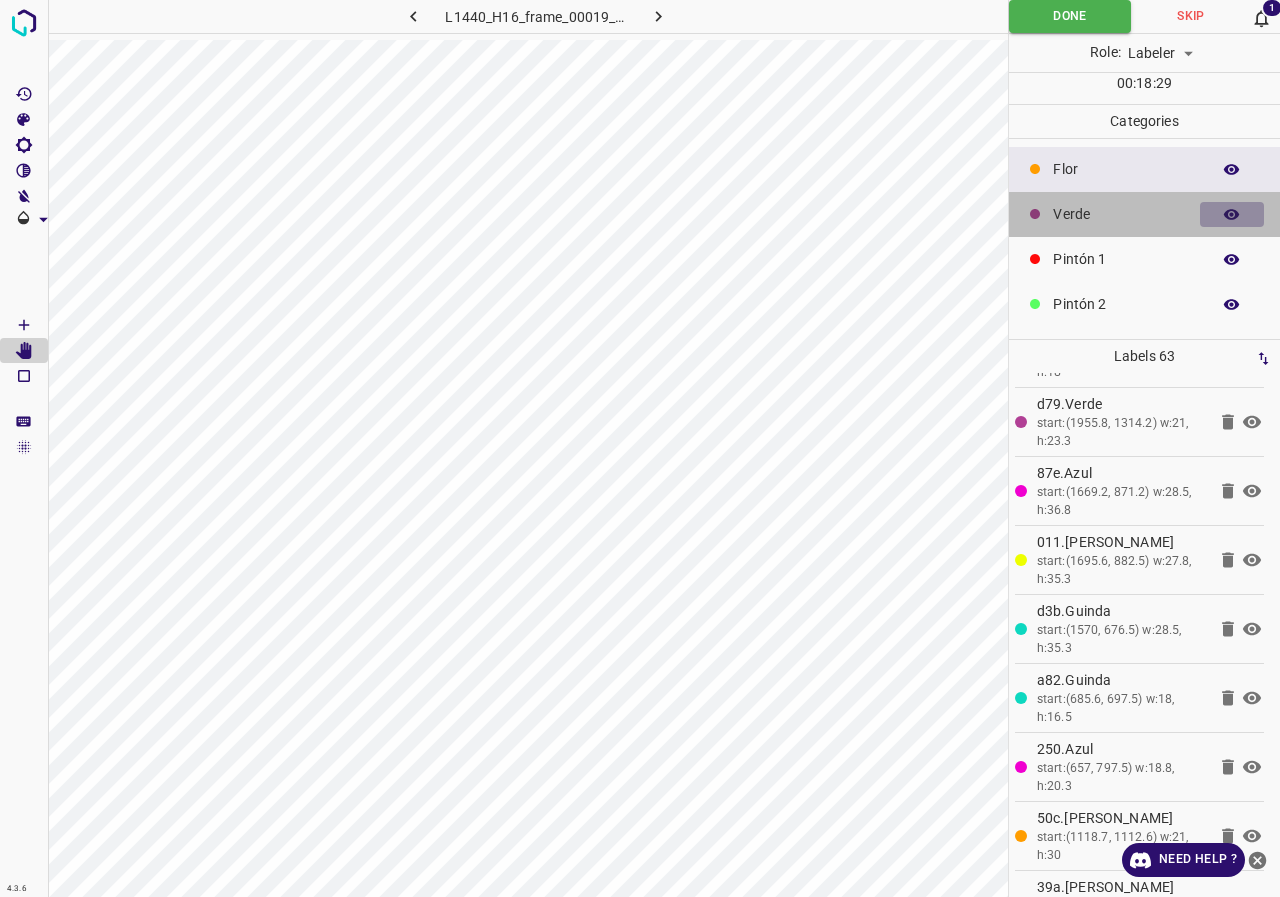 click 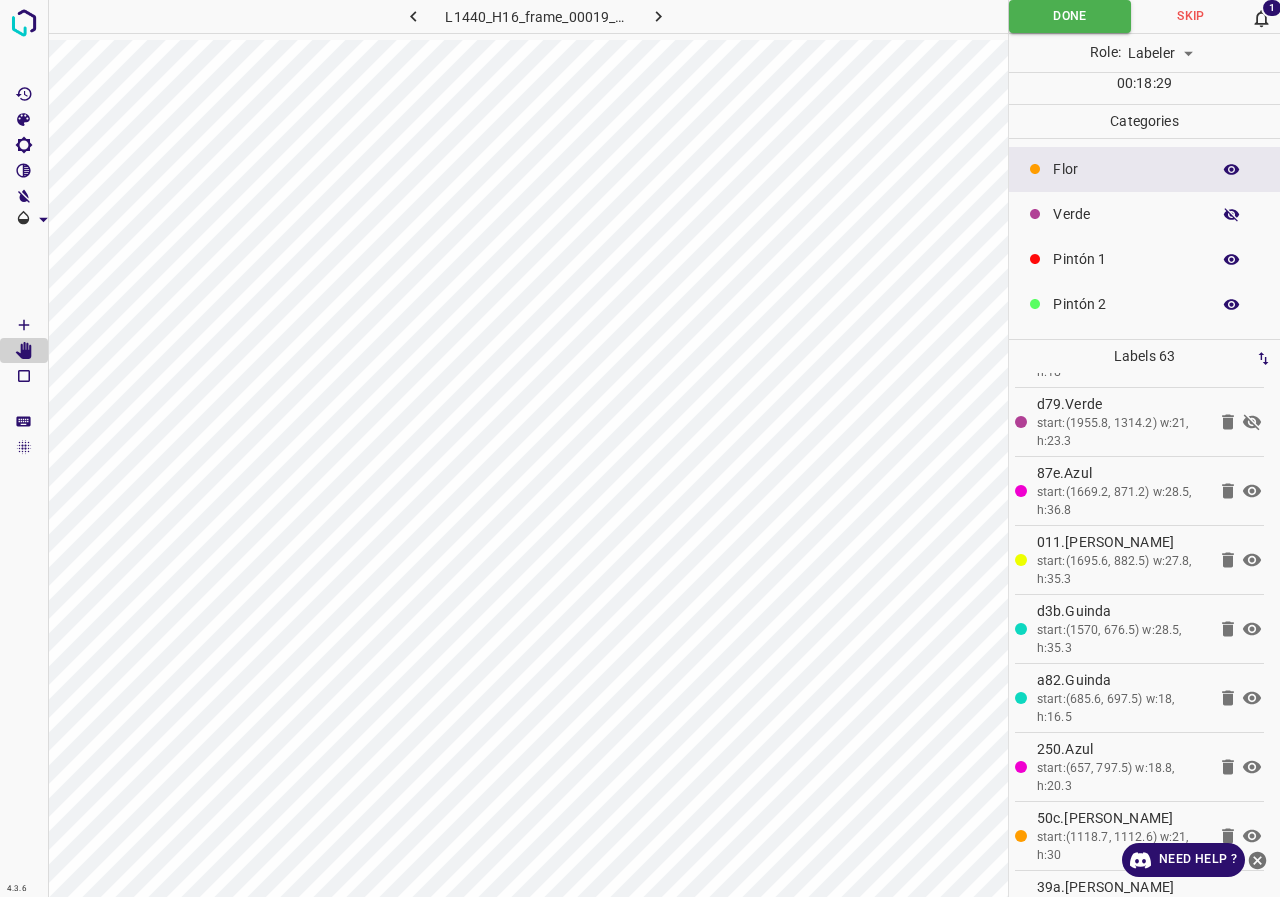 click 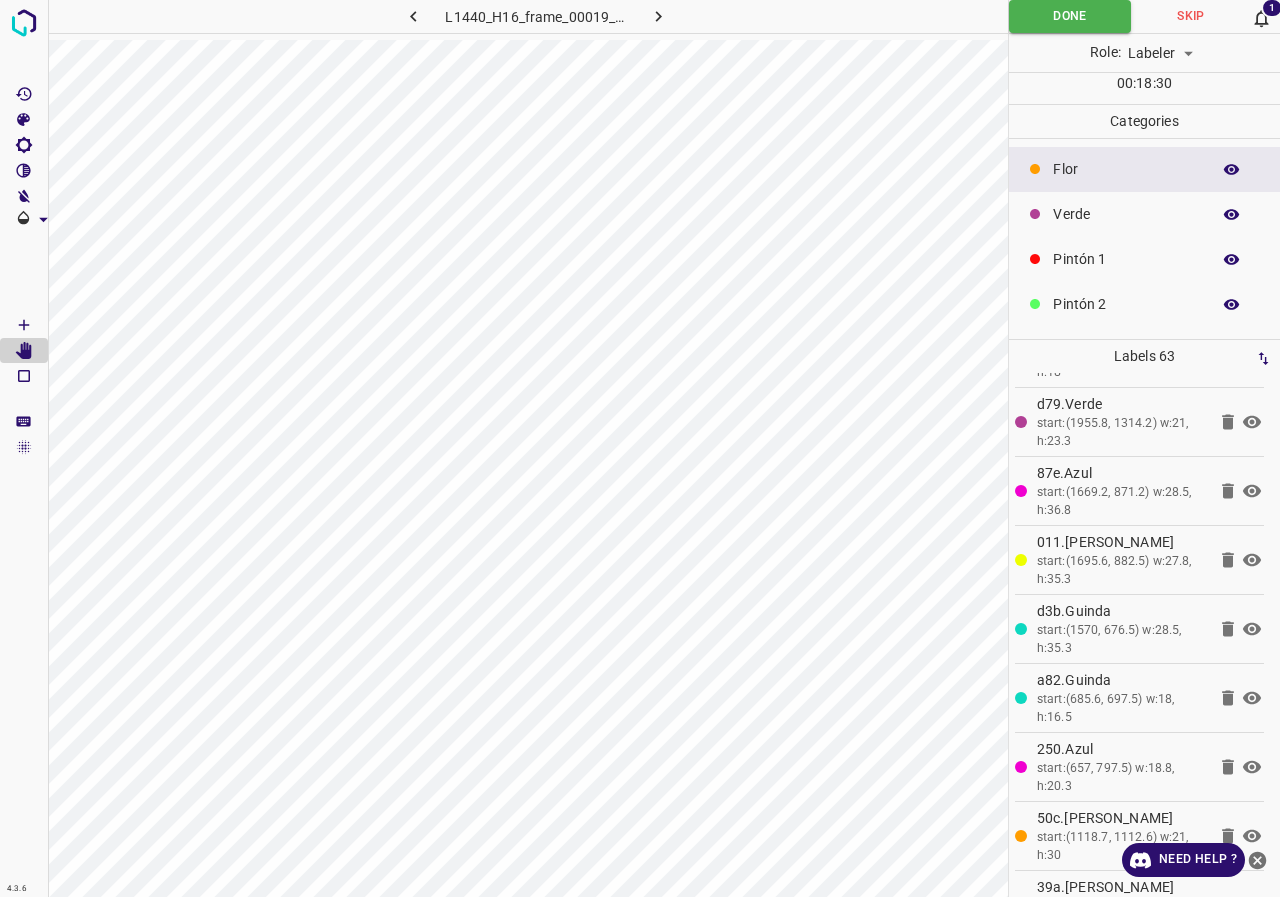 scroll, scrollTop: 176, scrollLeft: 0, axis: vertical 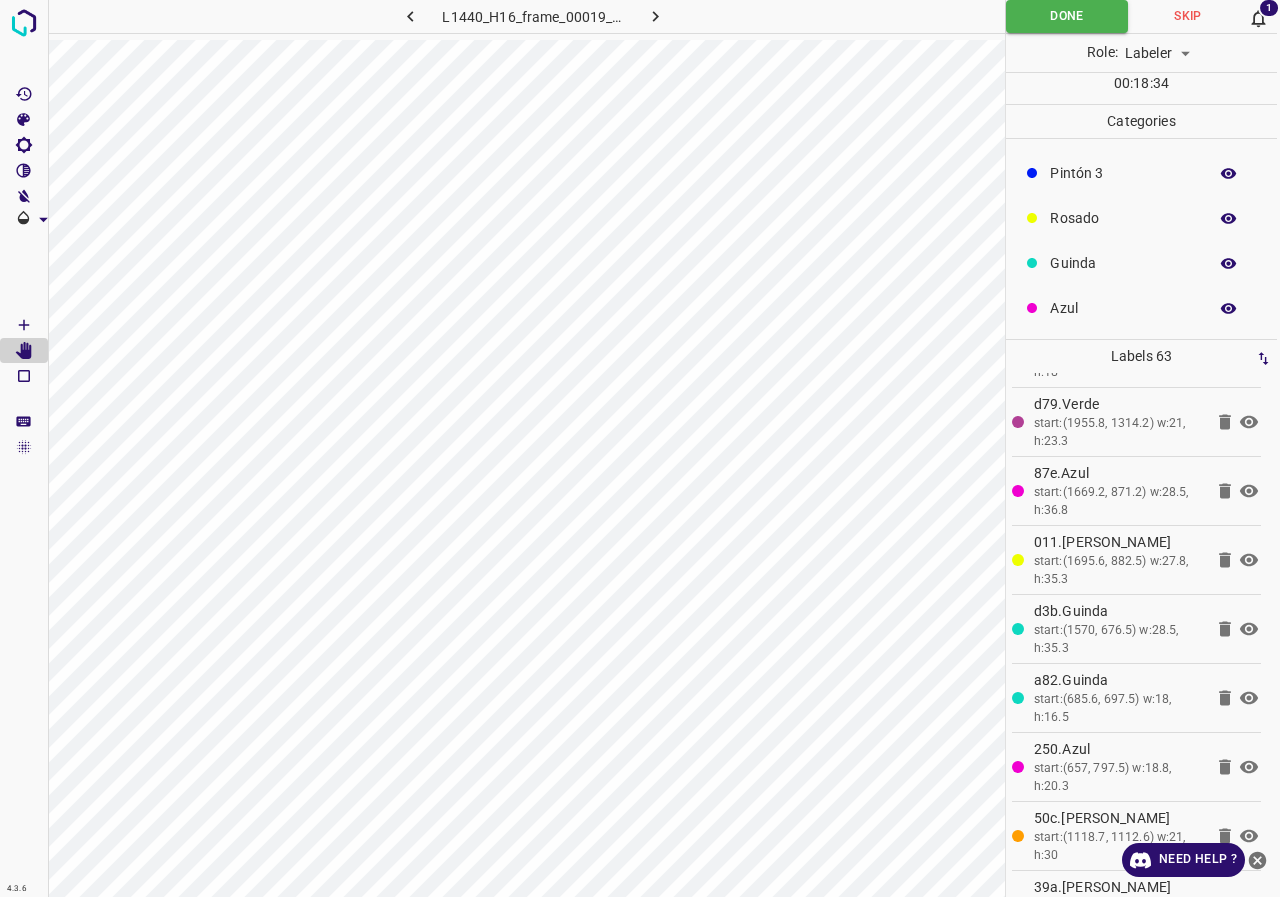 click 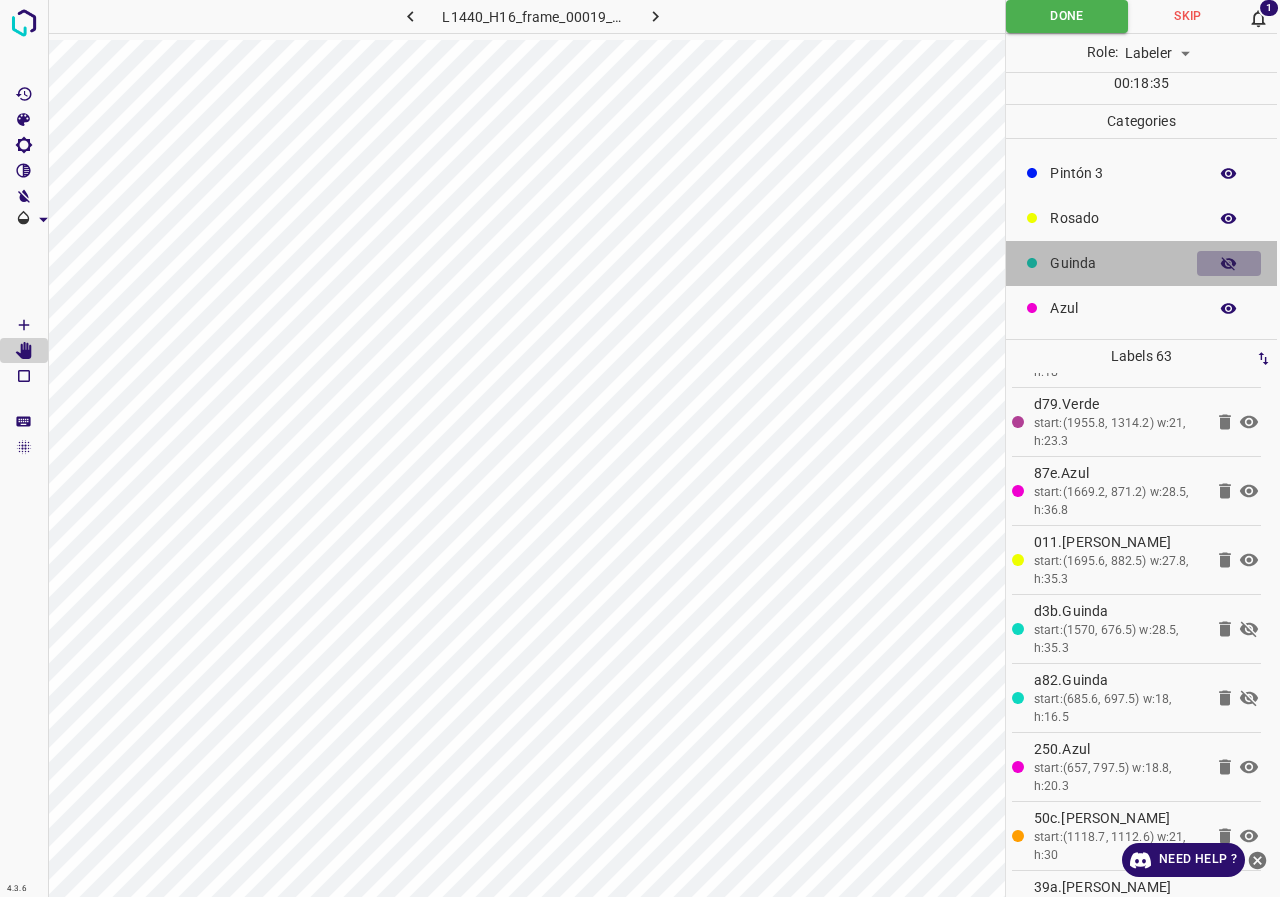 click 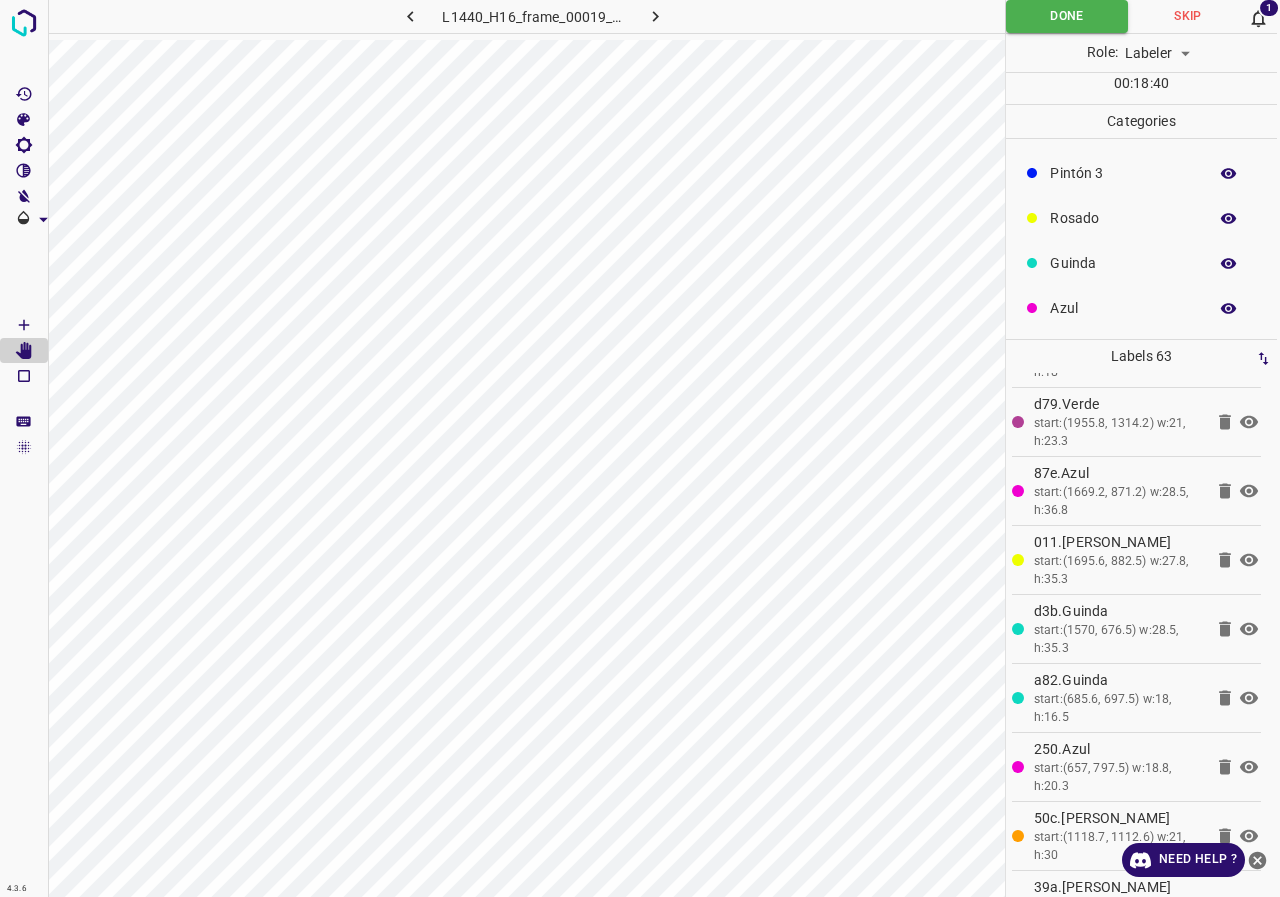 scroll, scrollTop: 0, scrollLeft: 0, axis: both 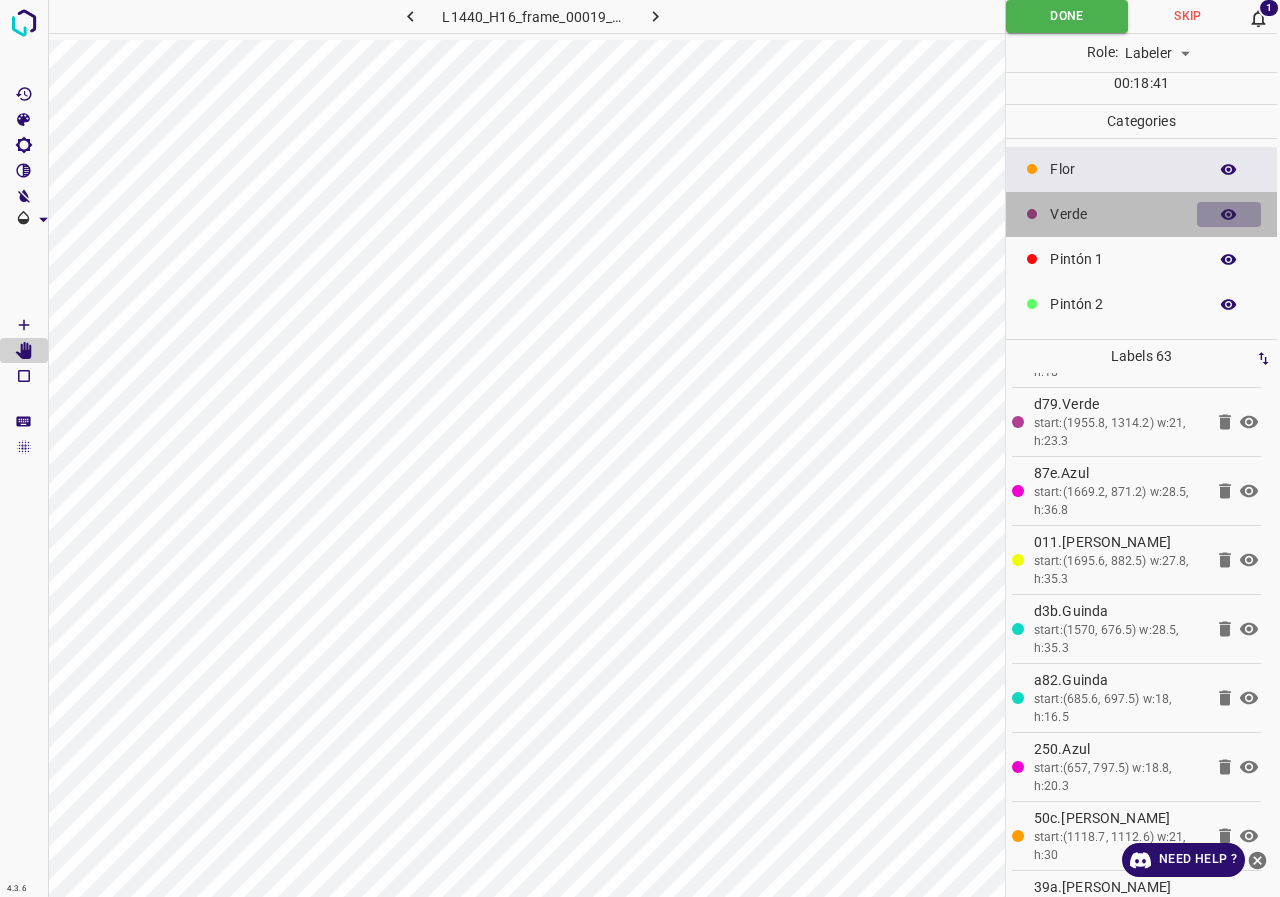 click at bounding box center (1229, 215) 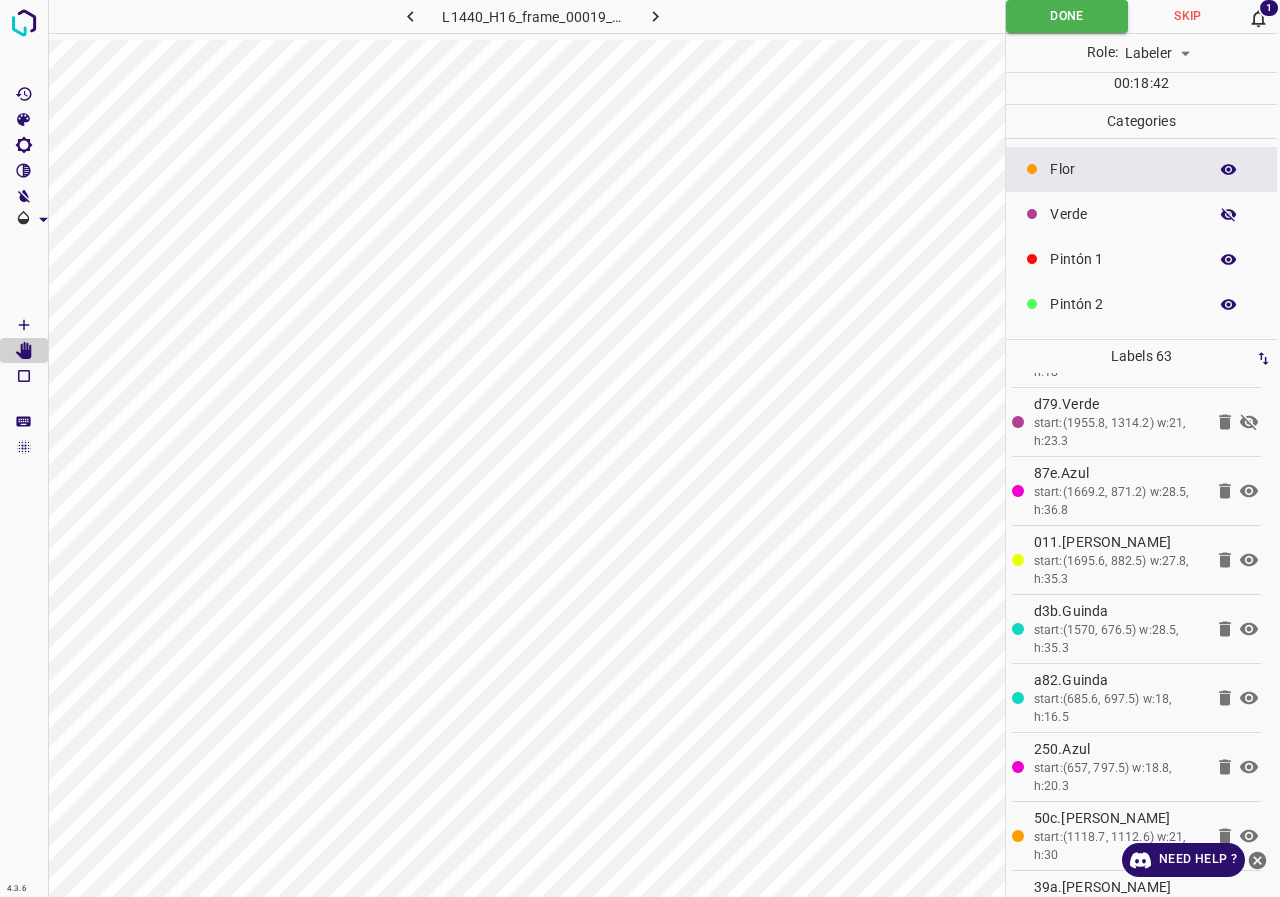 click at bounding box center [1229, 215] 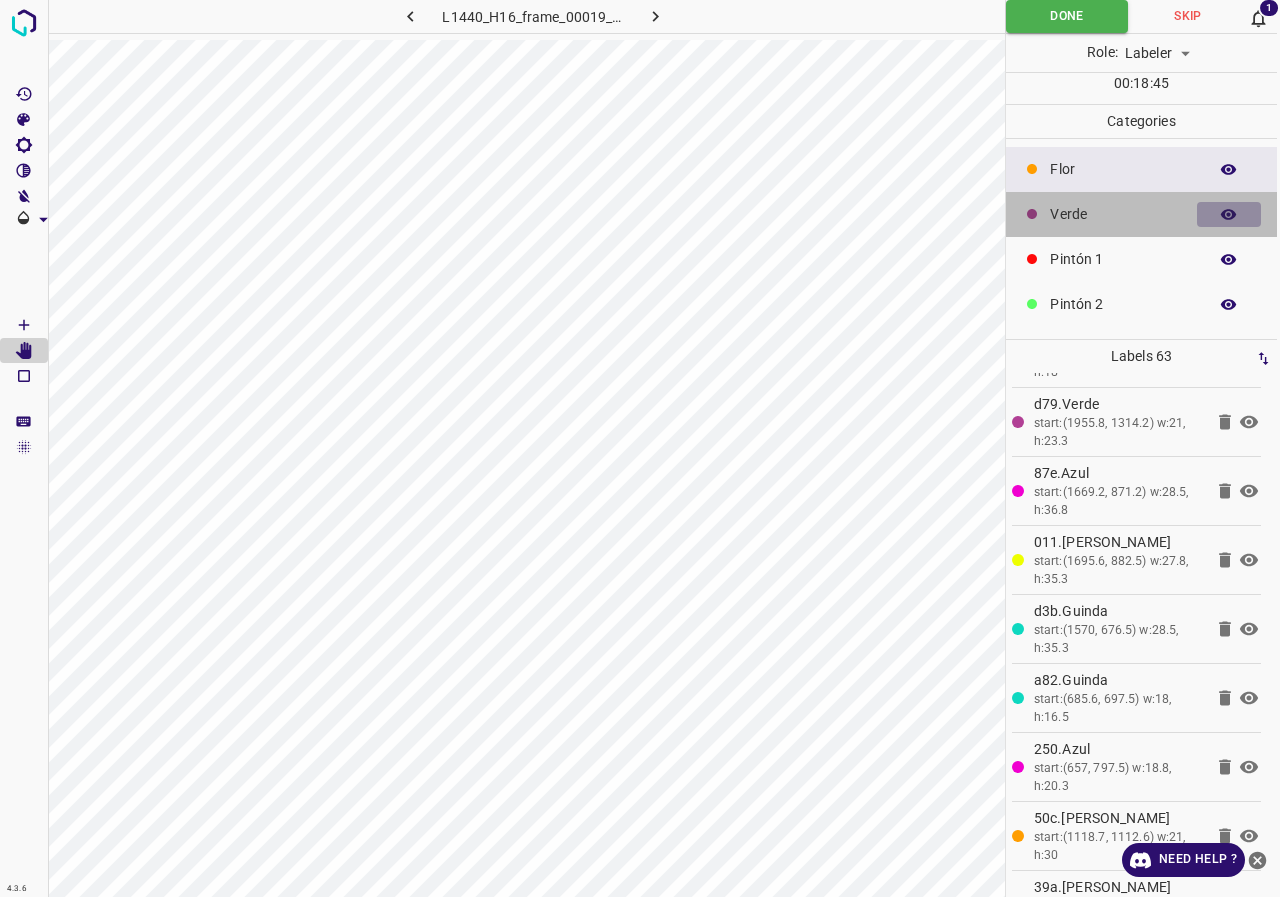 click 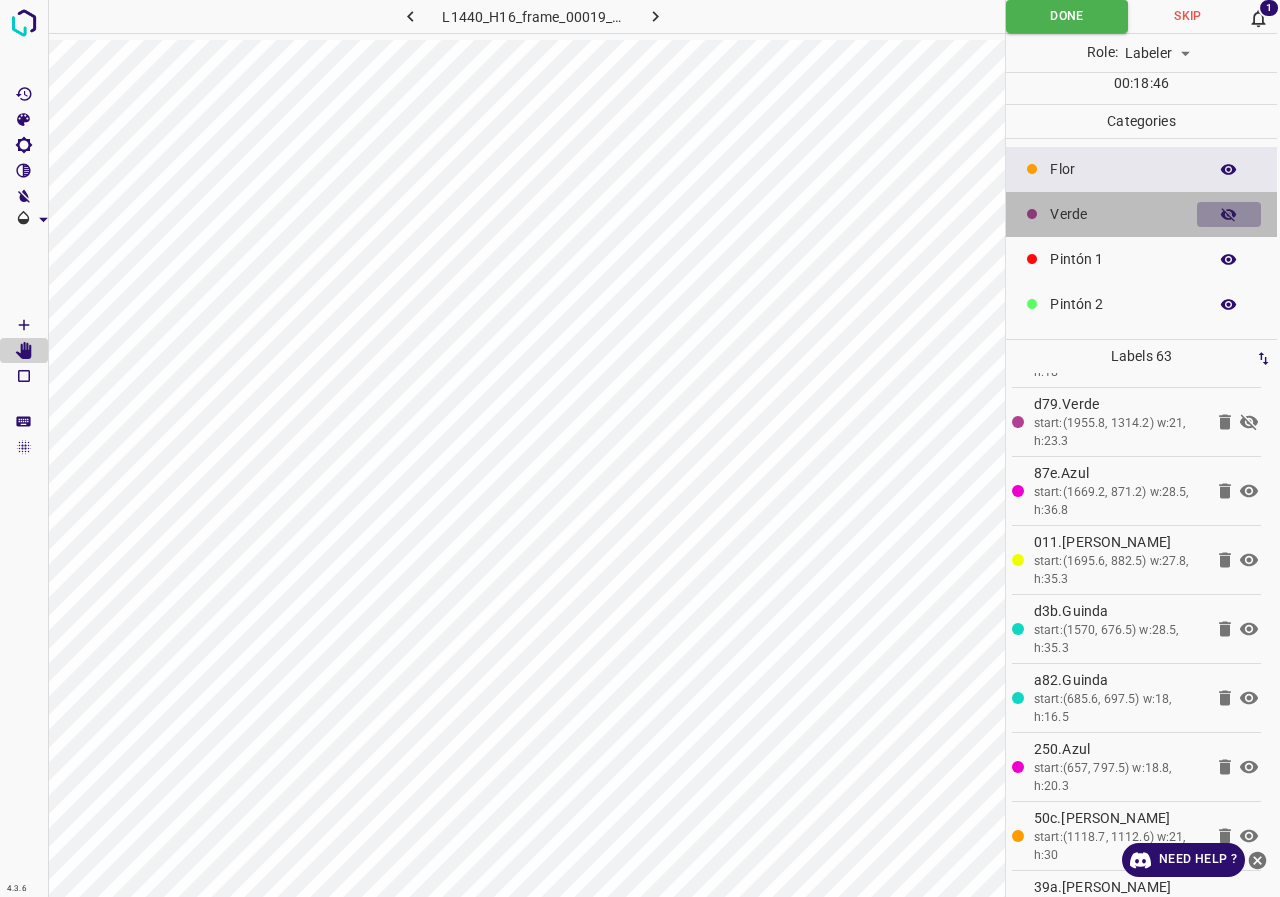 drag, startPoint x: 1221, startPoint y: 220, endPoint x: 1046, endPoint y: 317, distance: 200.08498 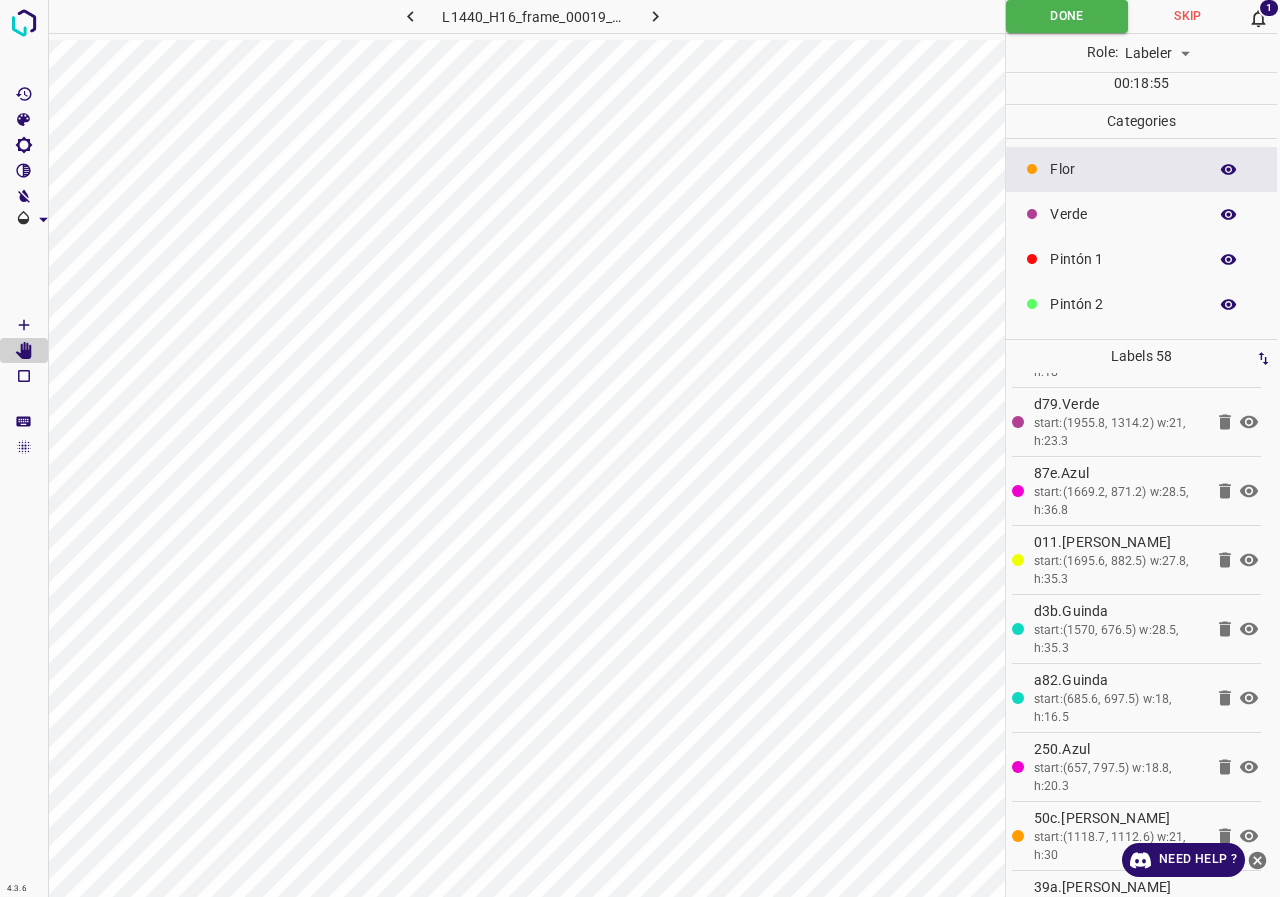 click at bounding box center [1229, 260] 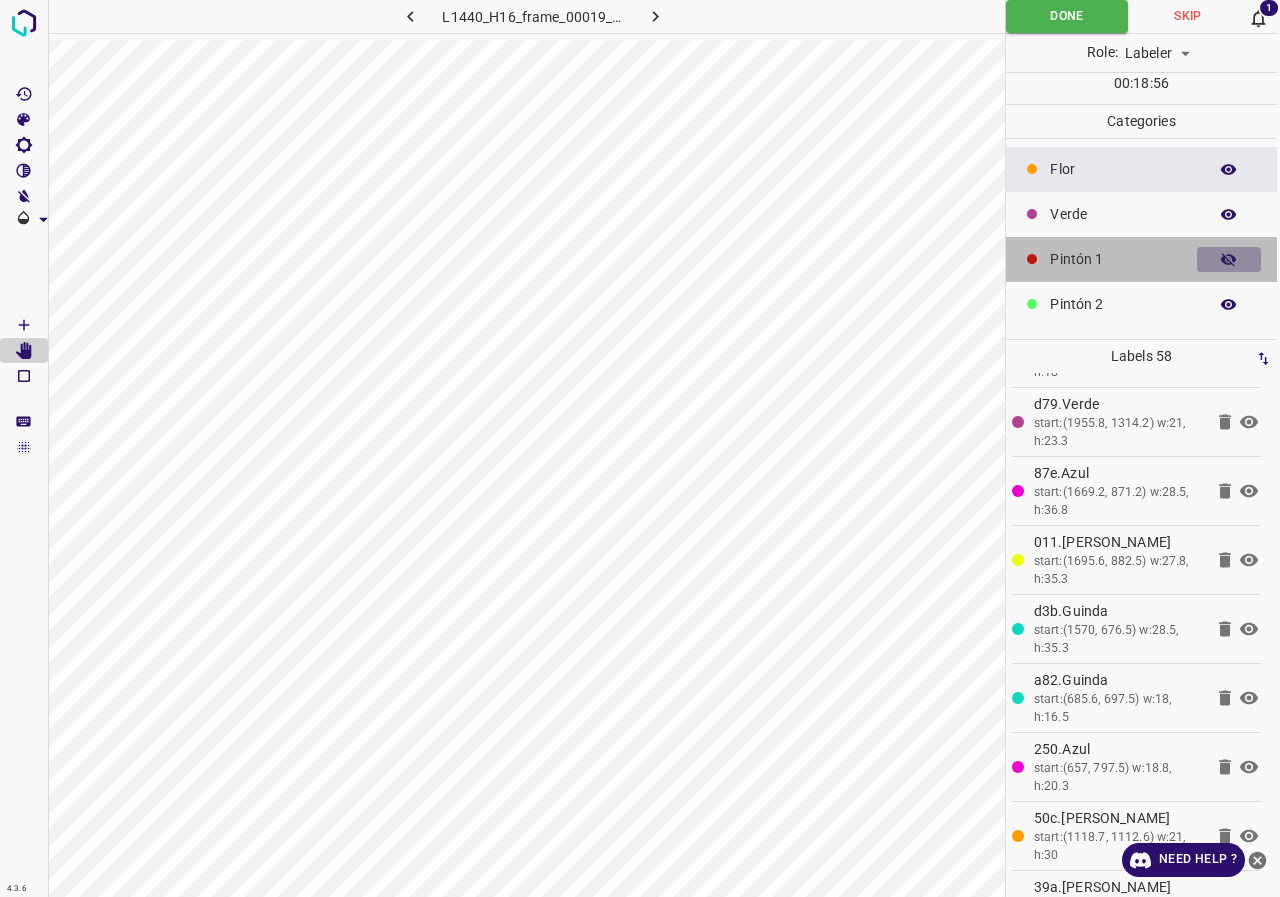 click at bounding box center (1229, 260) 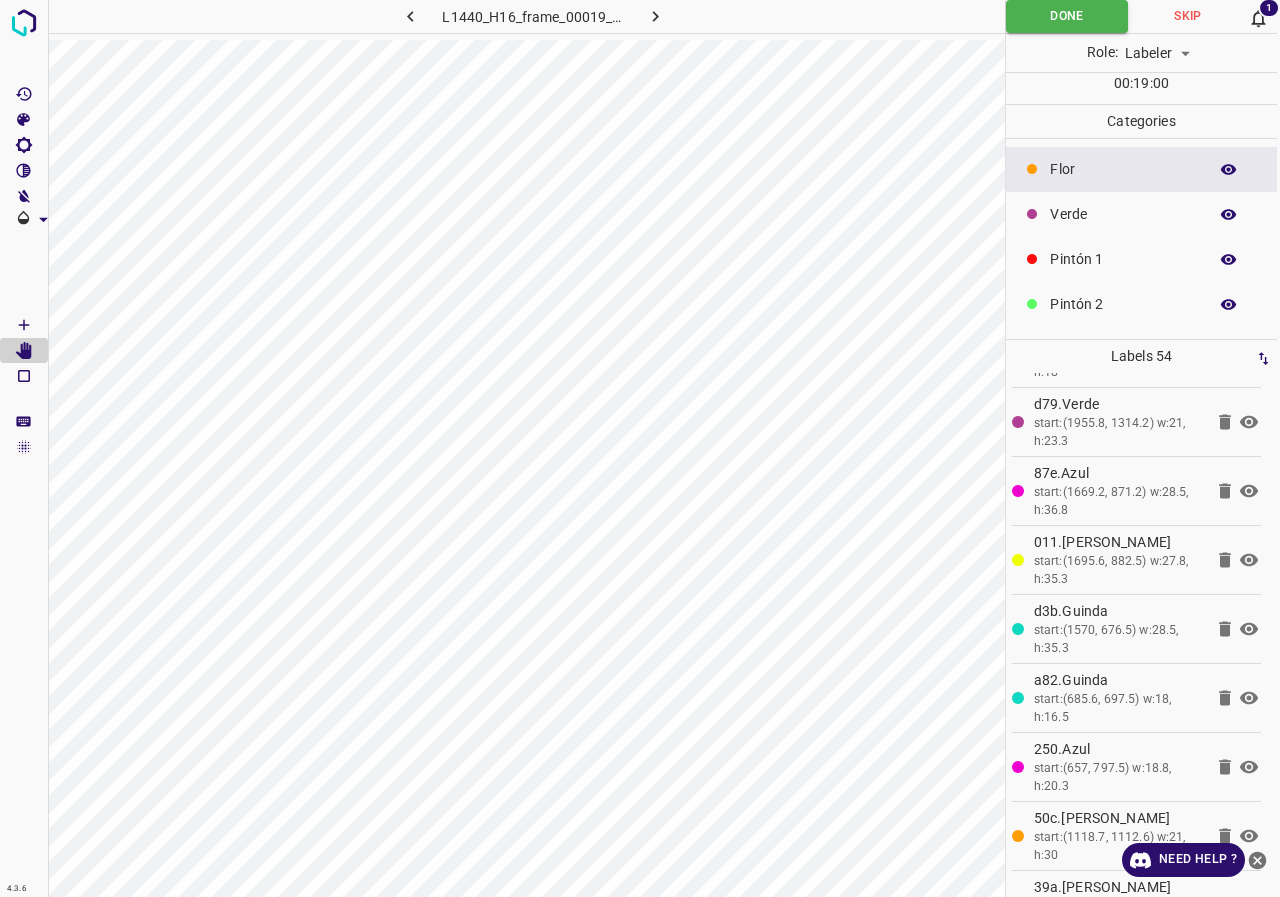 scroll, scrollTop: 100, scrollLeft: 0, axis: vertical 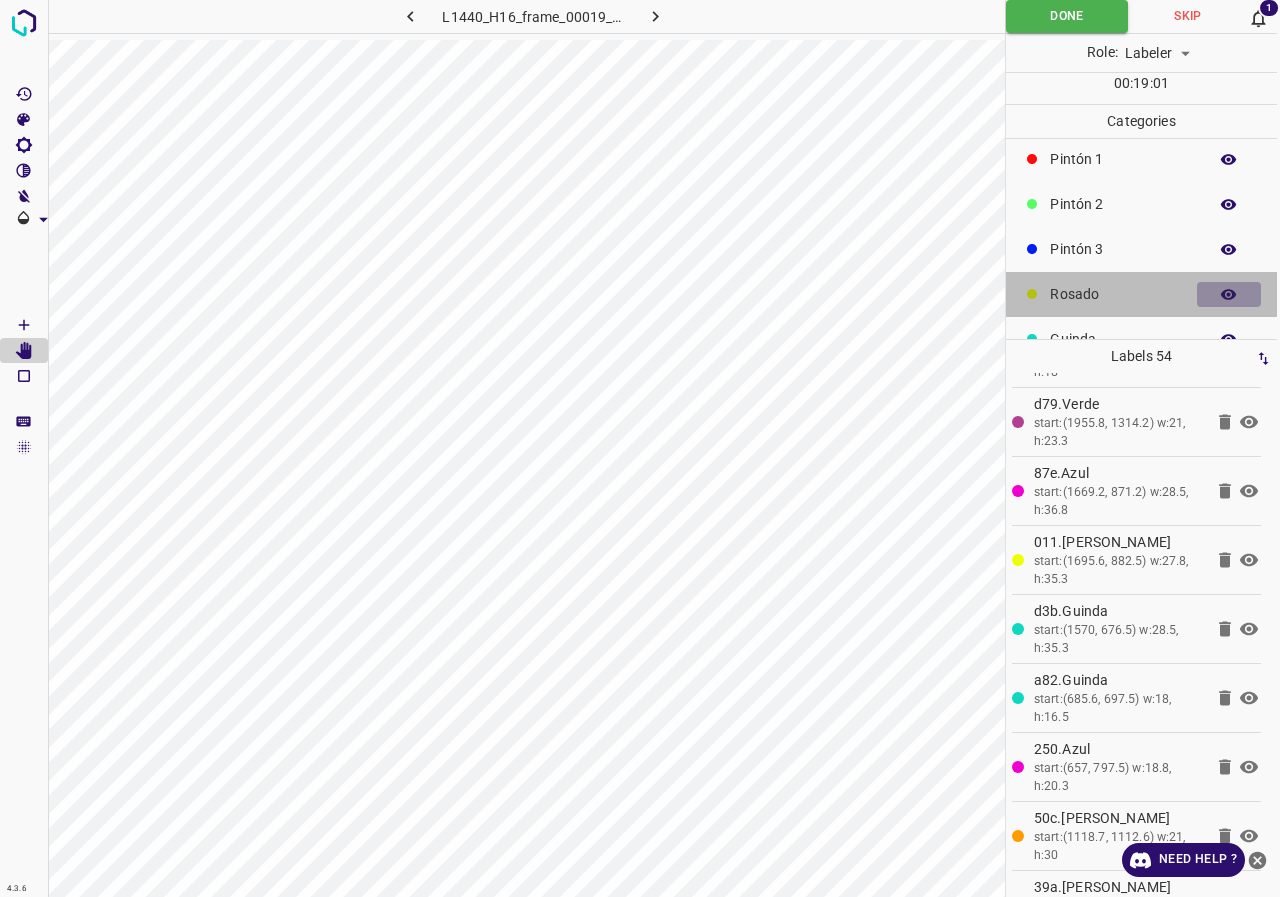 click 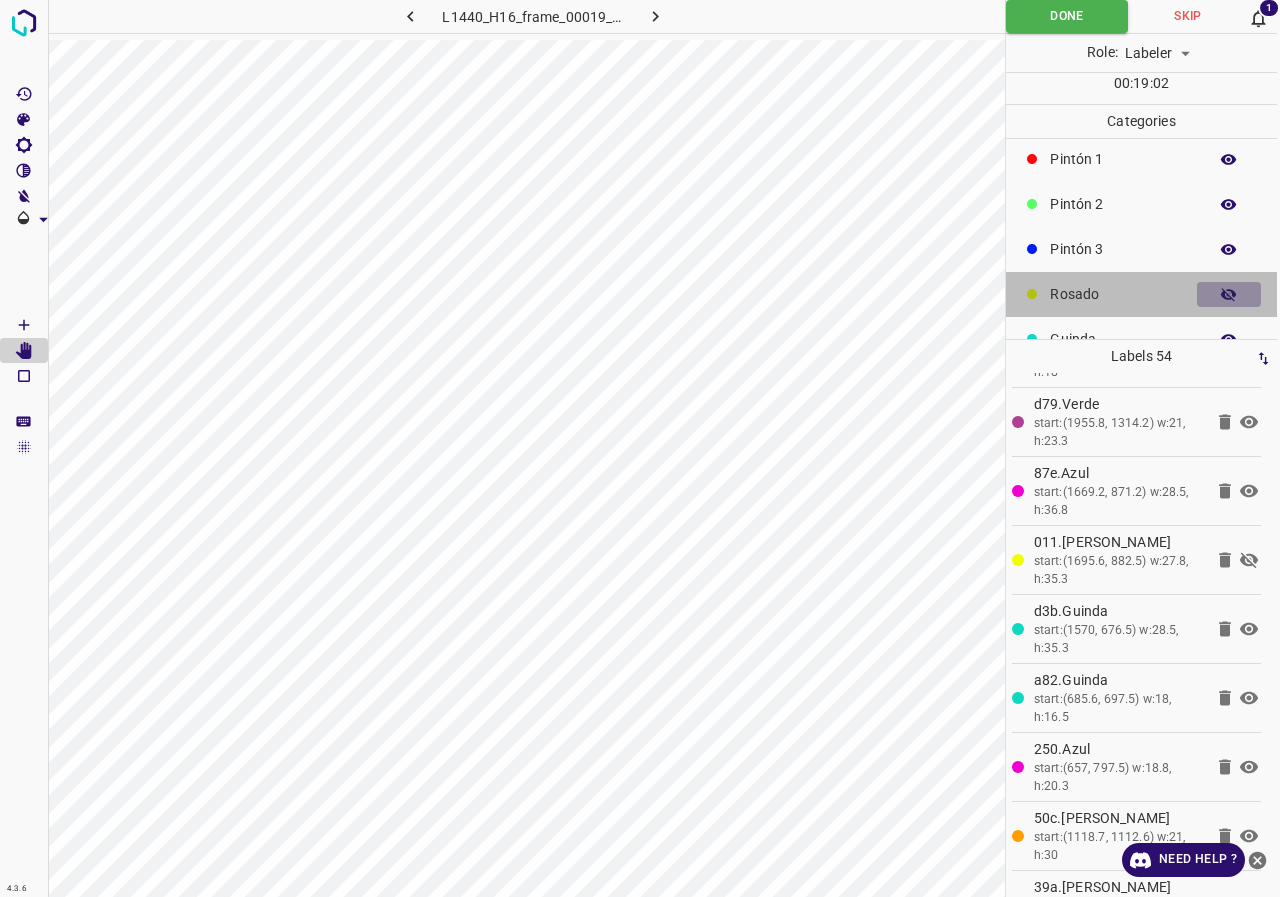 click 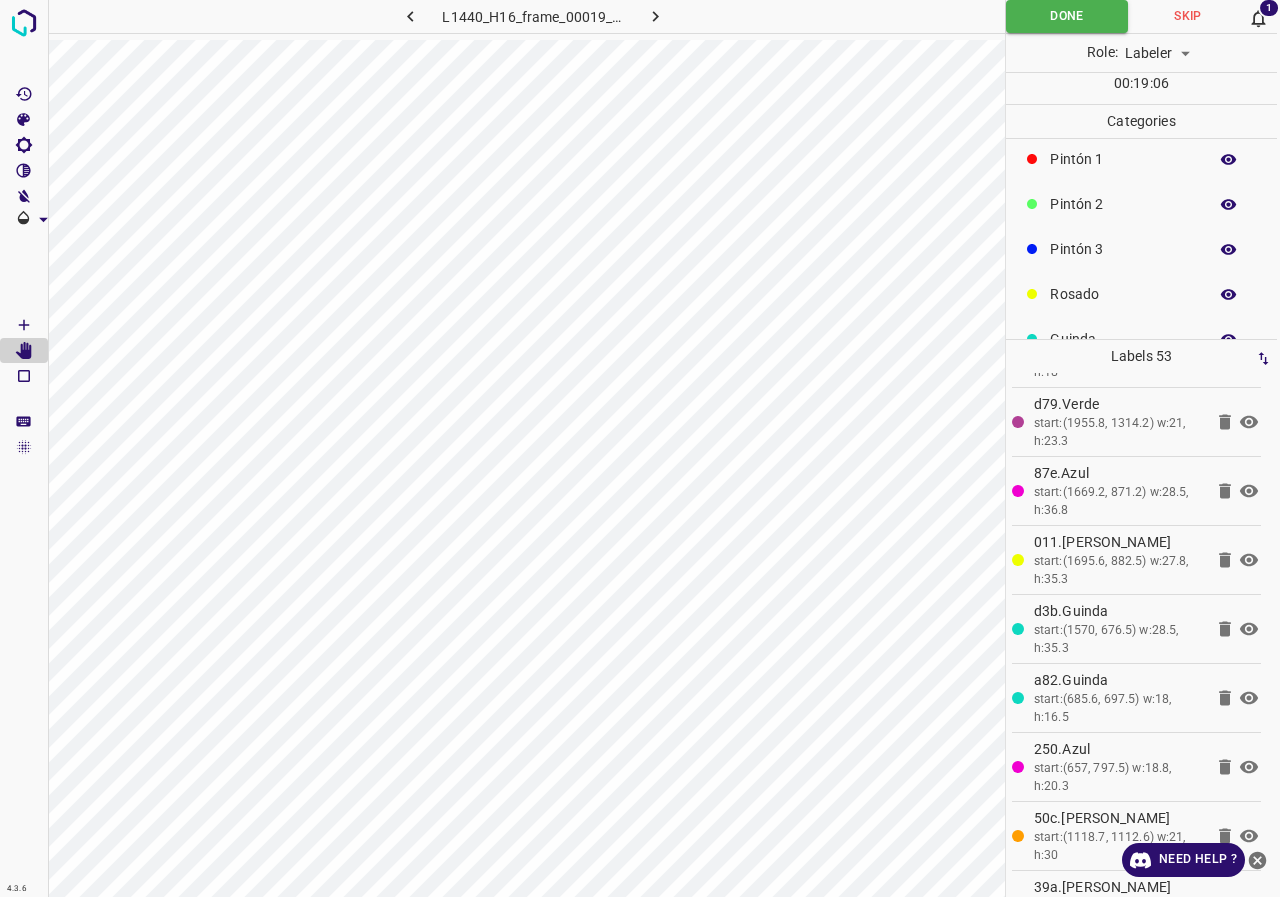 scroll, scrollTop: 0, scrollLeft: 0, axis: both 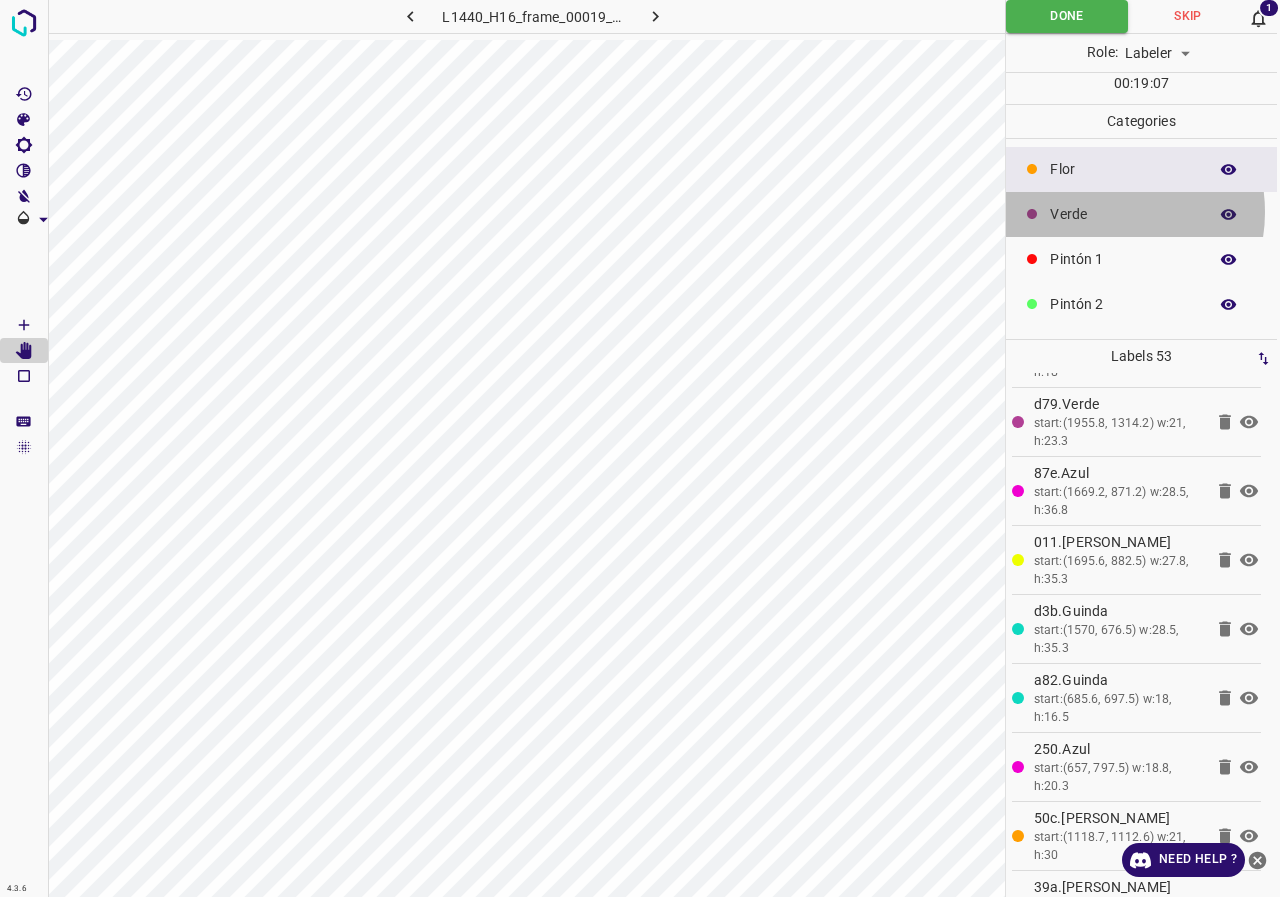 click on "Verde" at bounding box center (1123, 214) 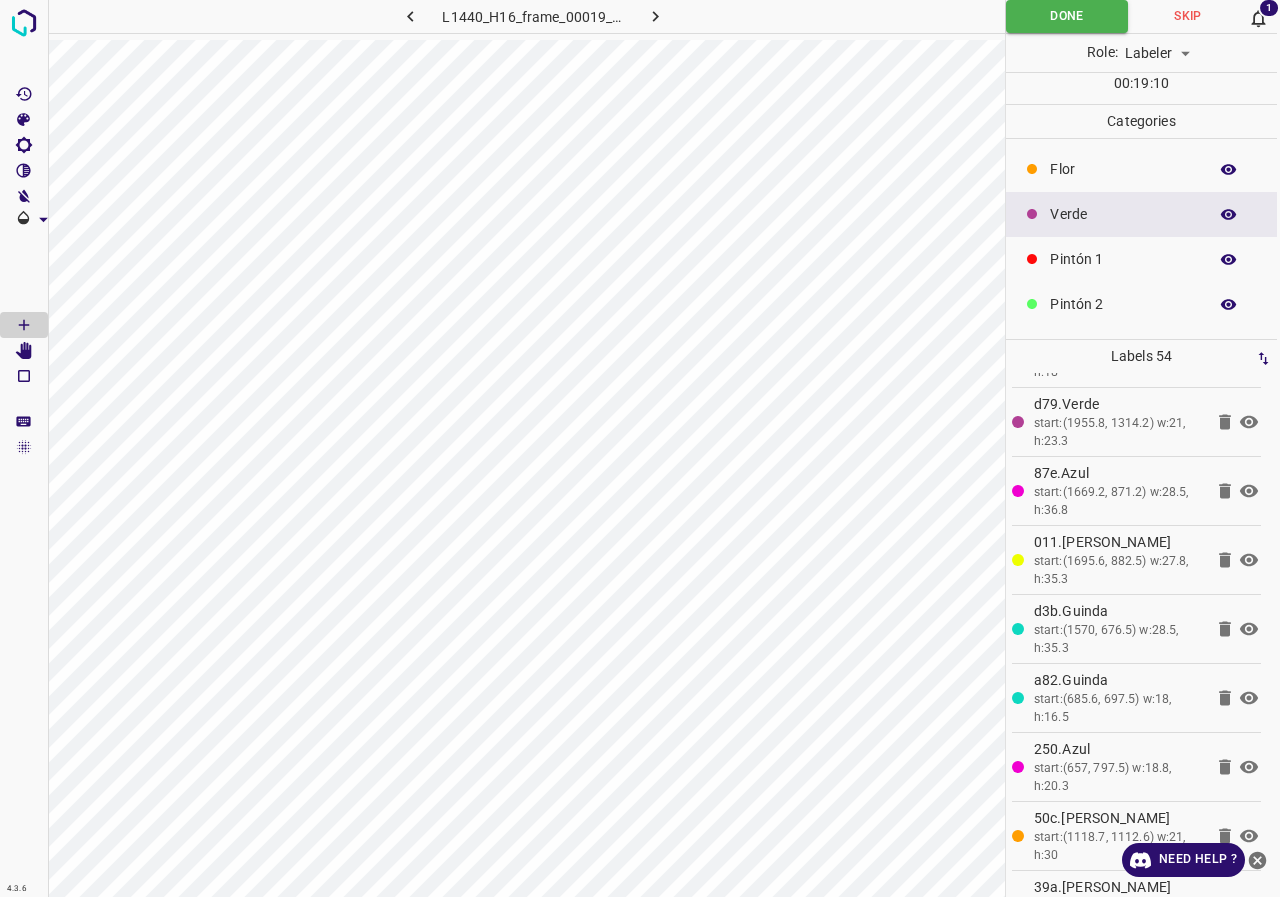 scroll, scrollTop: 0, scrollLeft: 0, axis: both 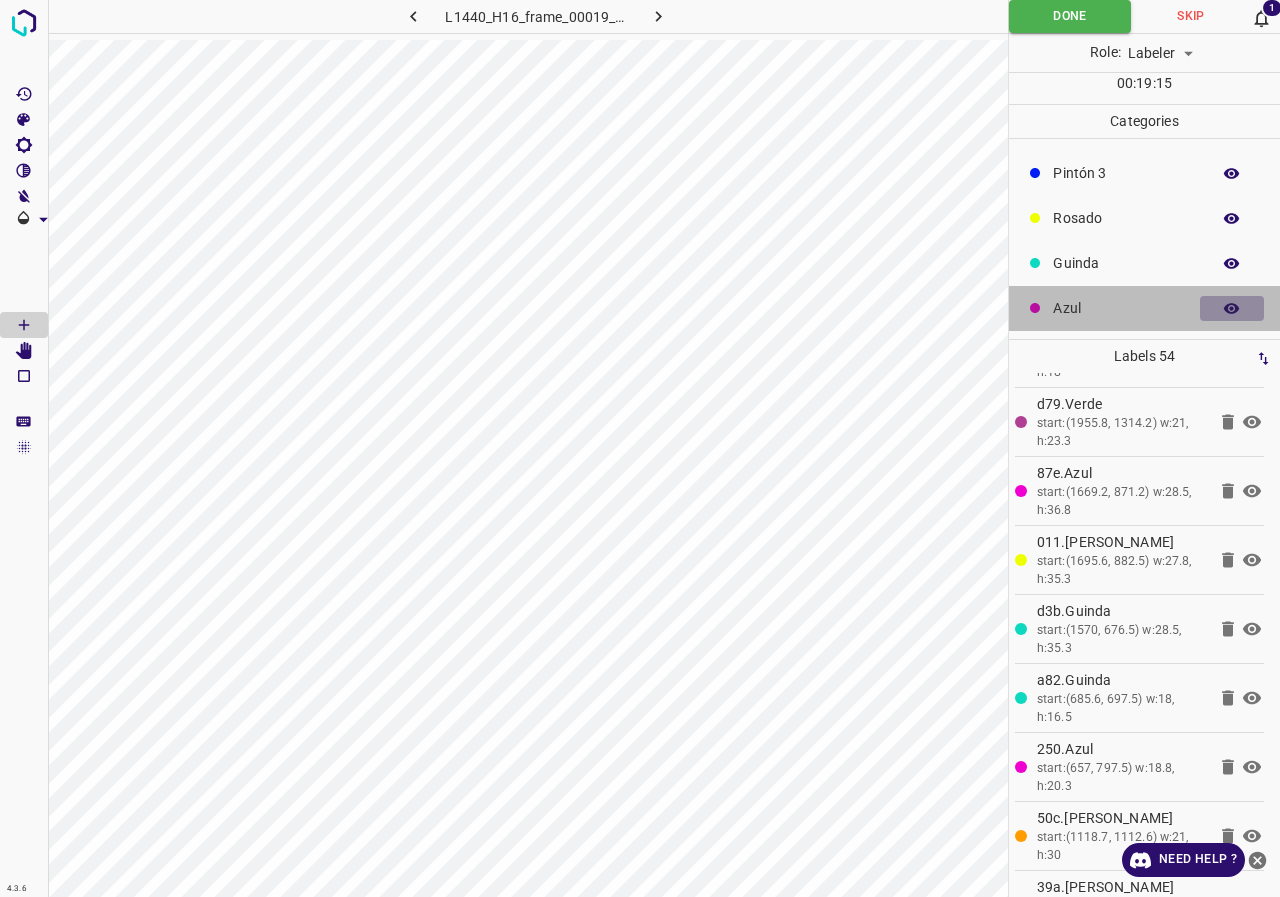 click 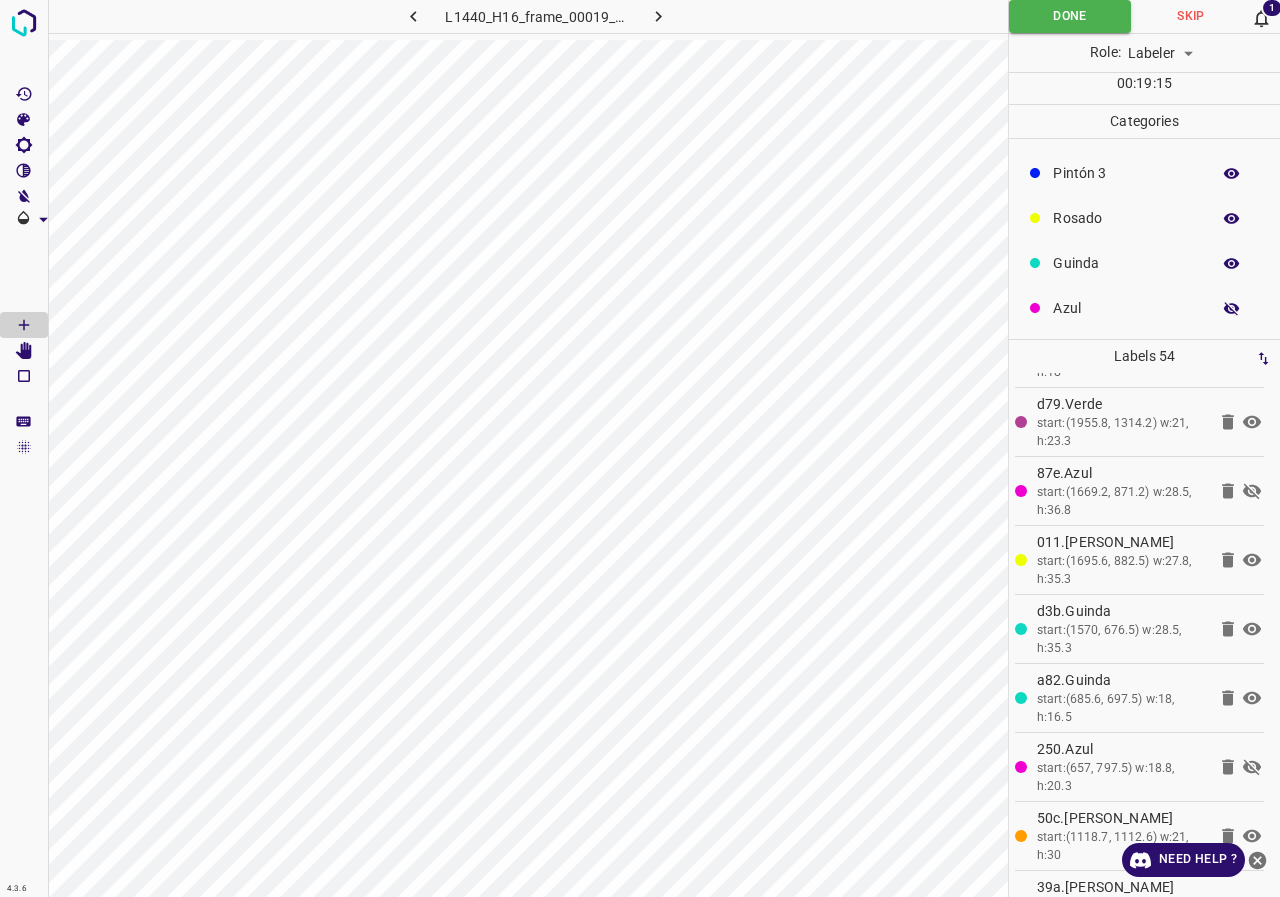 click 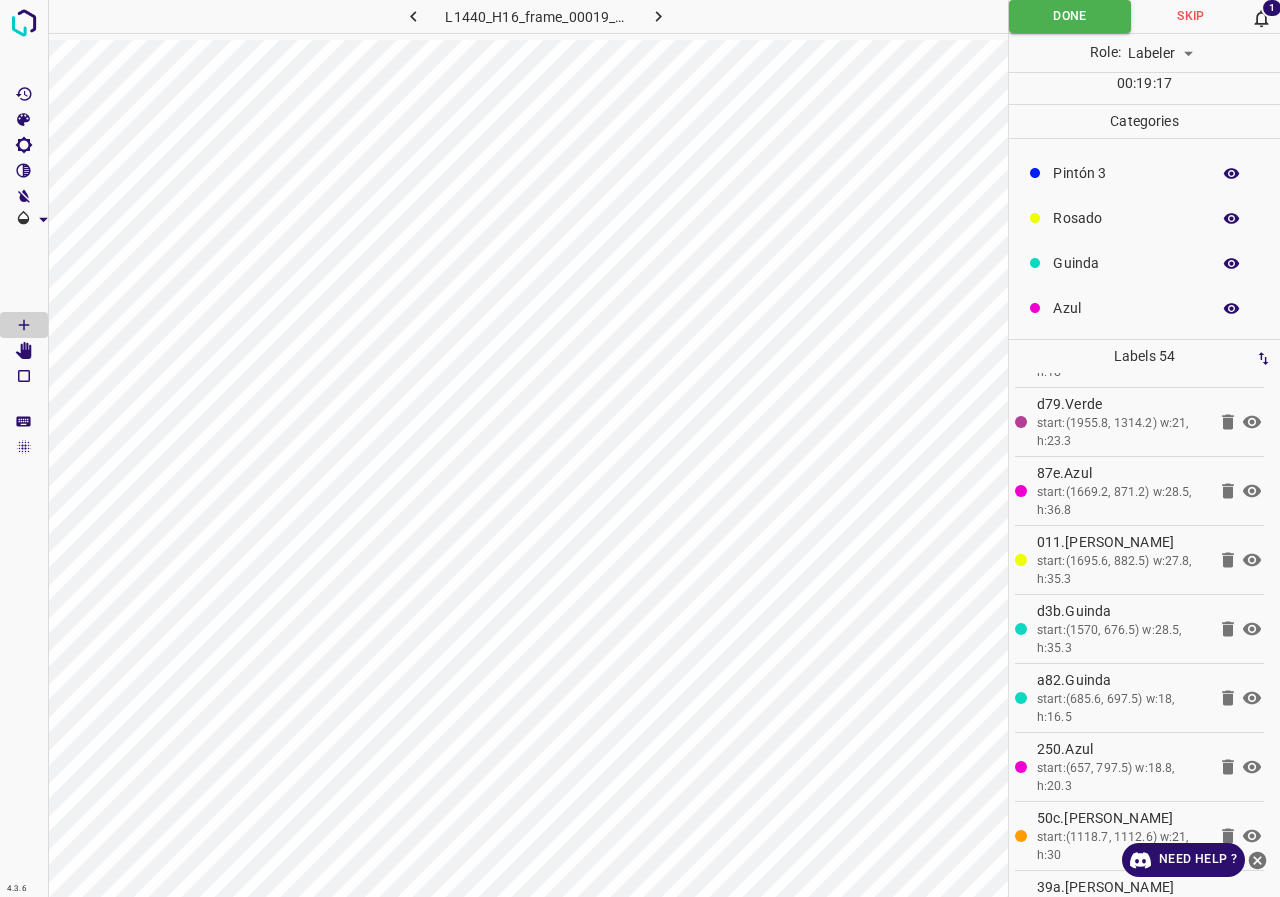 scroll, scrollTop: 0, scrollLeft: 3, axis: horizontal 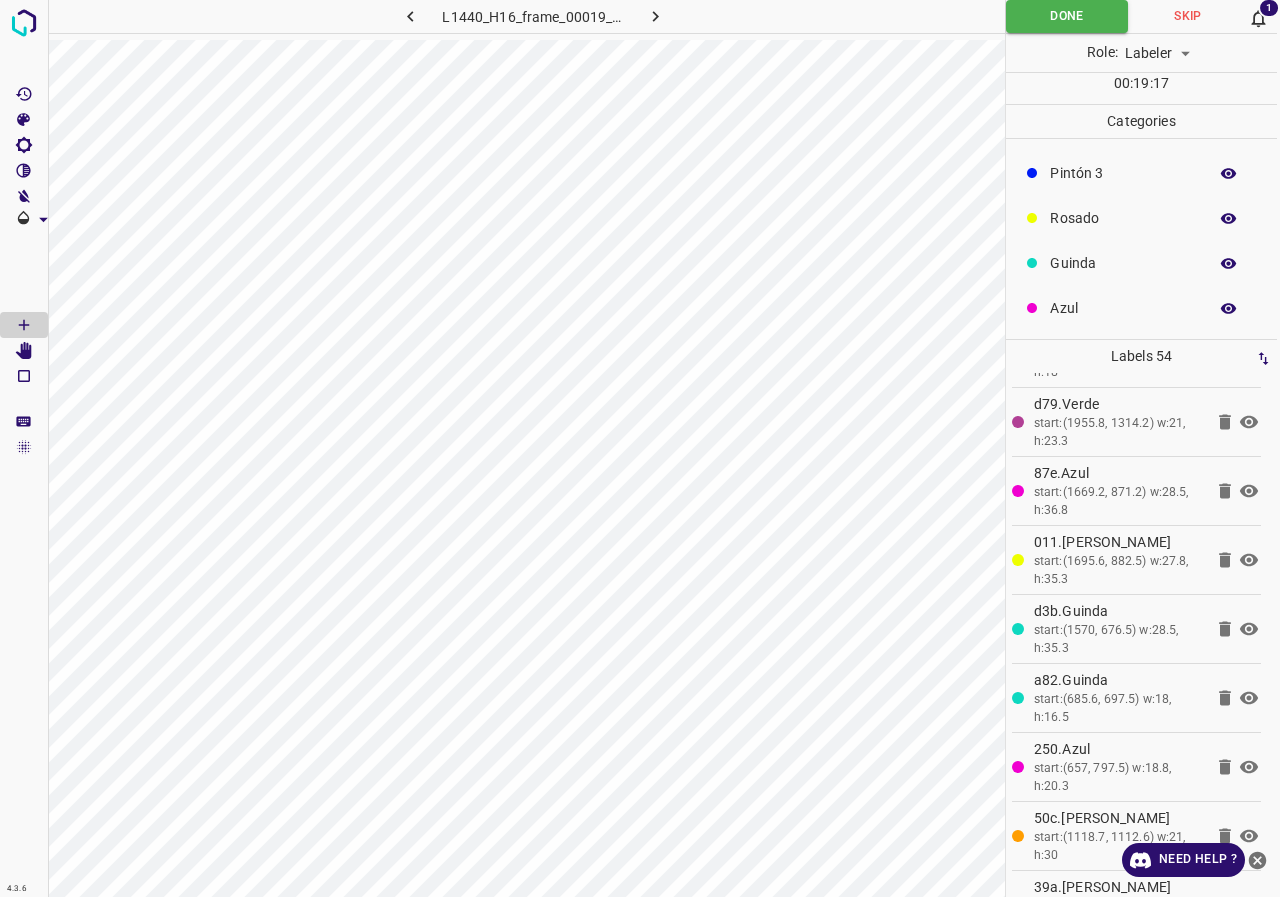 click at bounding box center [1229, 309] 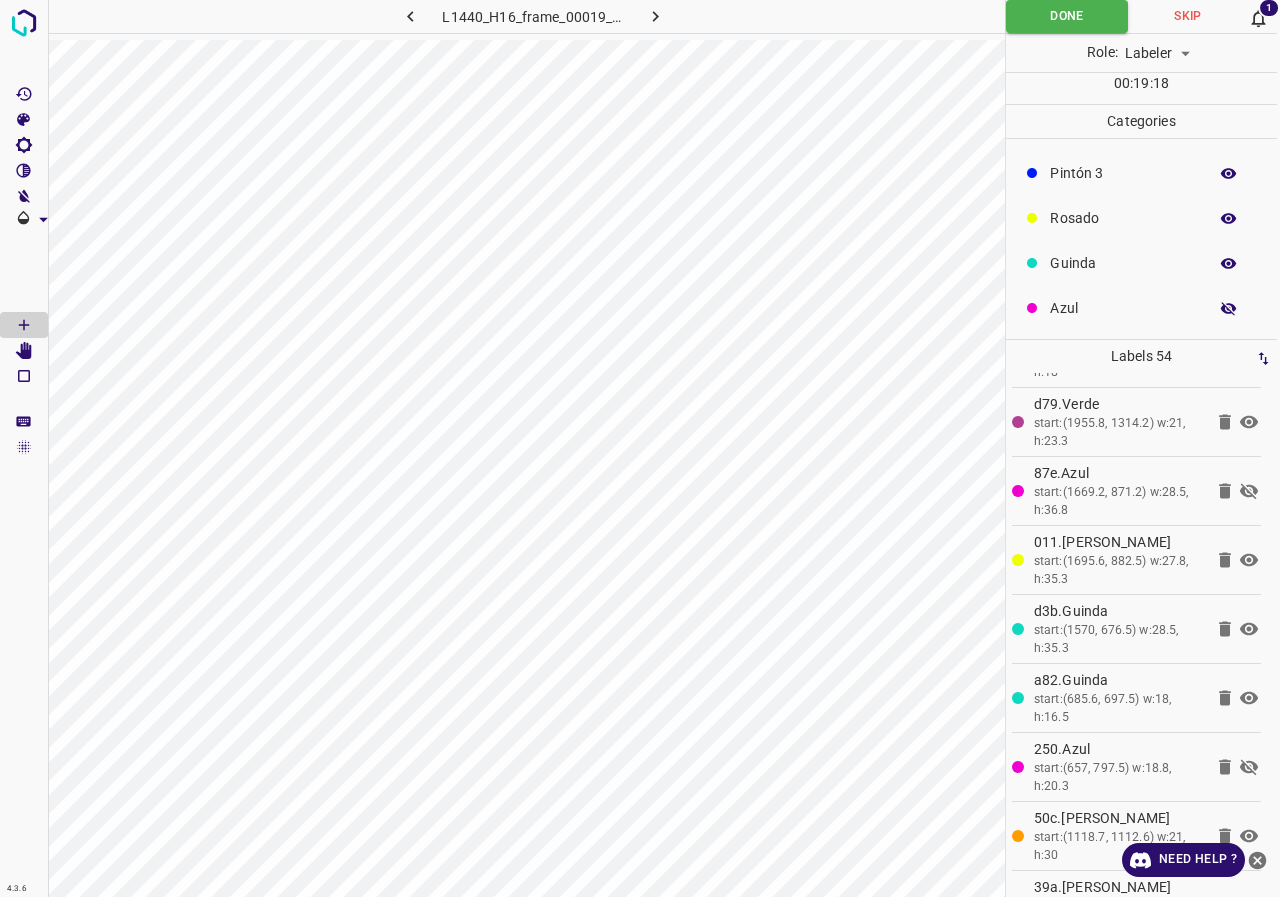 click 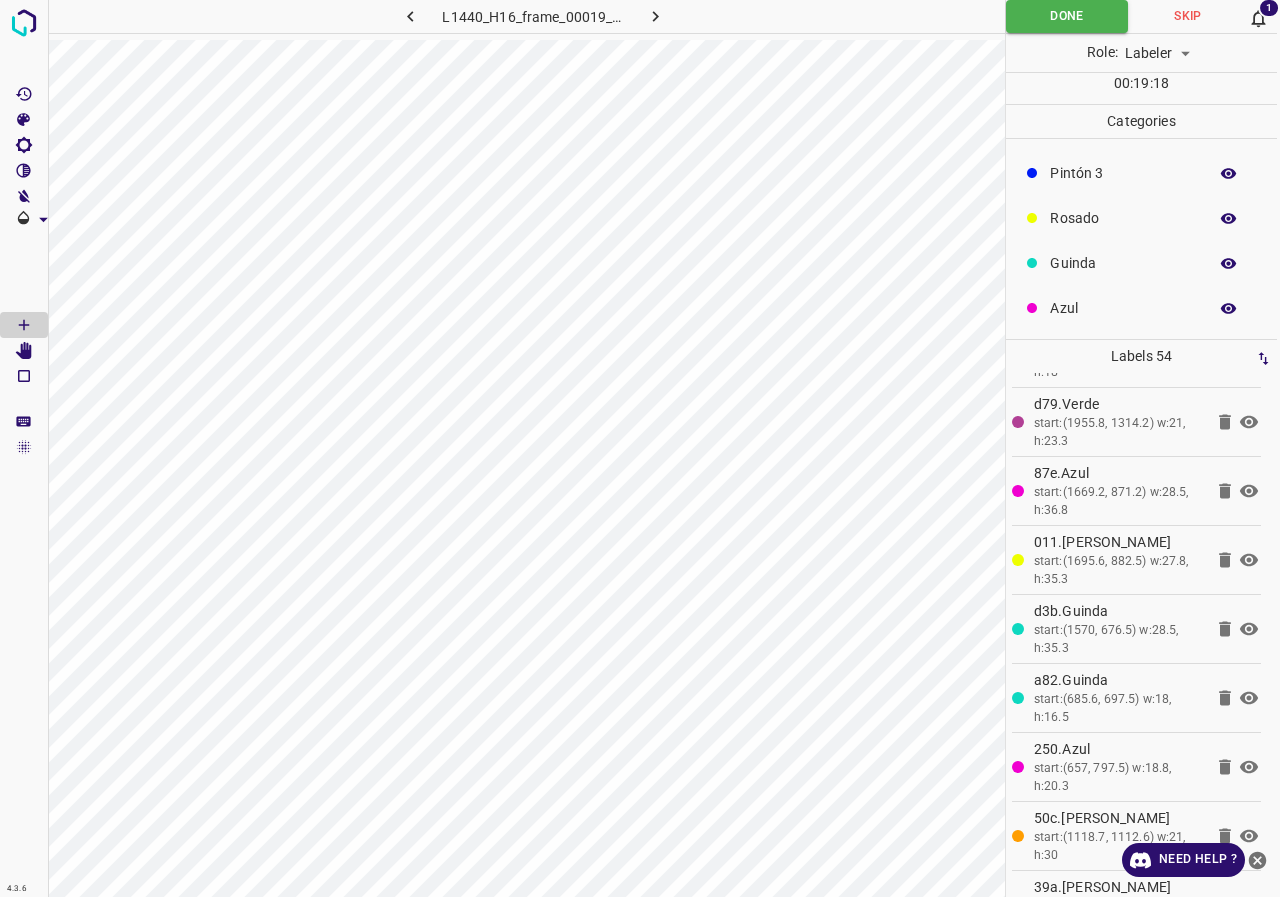 type 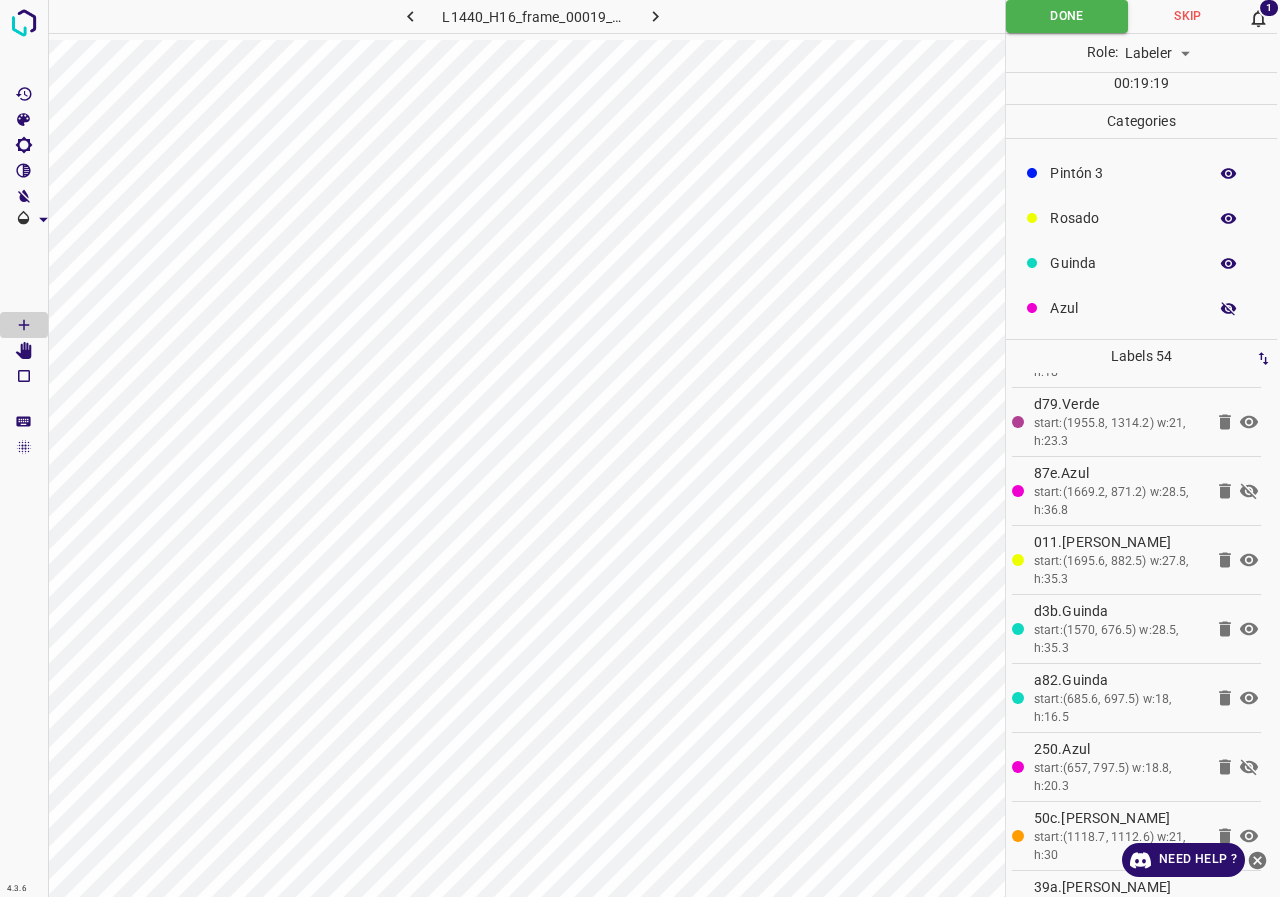 click at bounding box center [1229, 309] 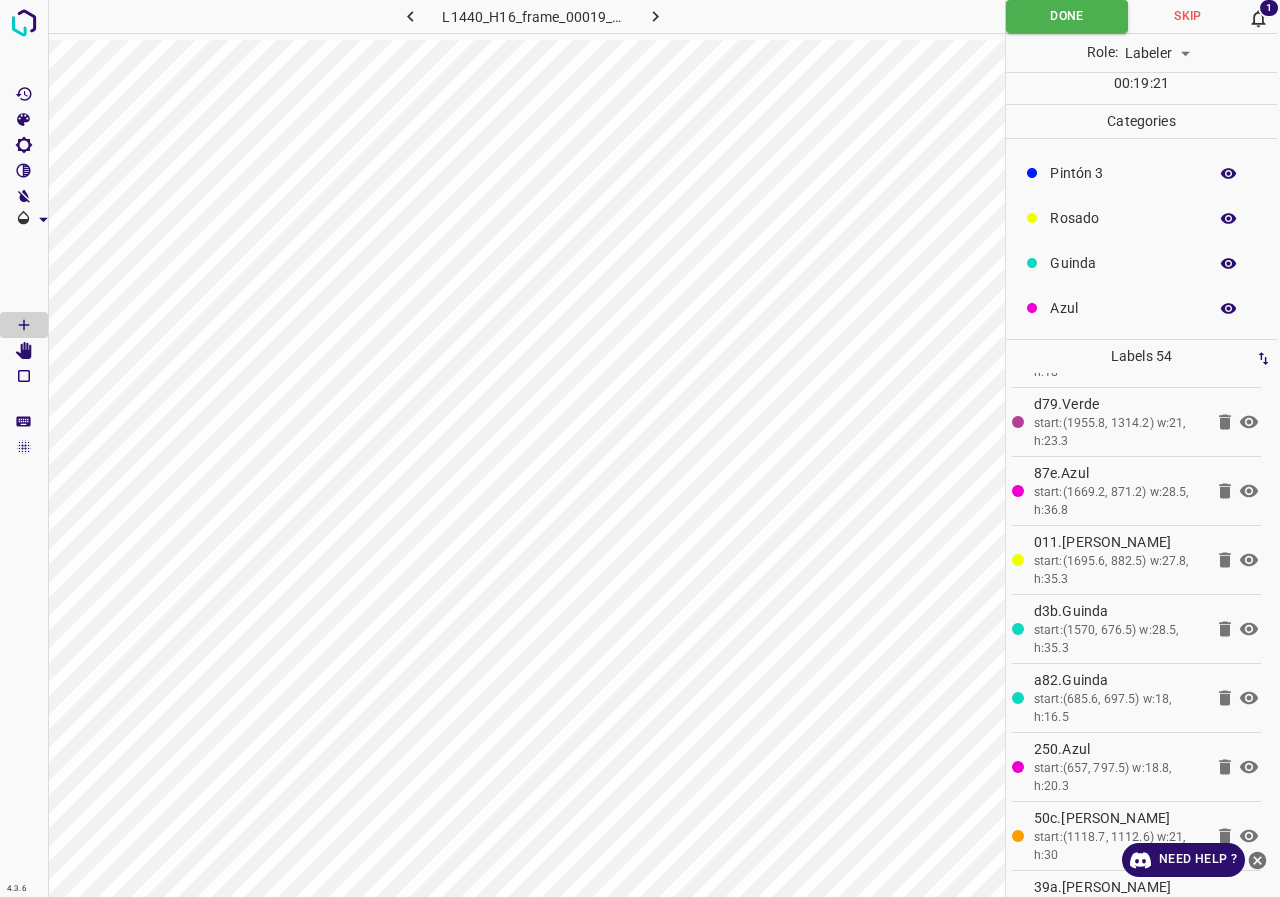 click on "Categories" at bounding box center [1141, 121] 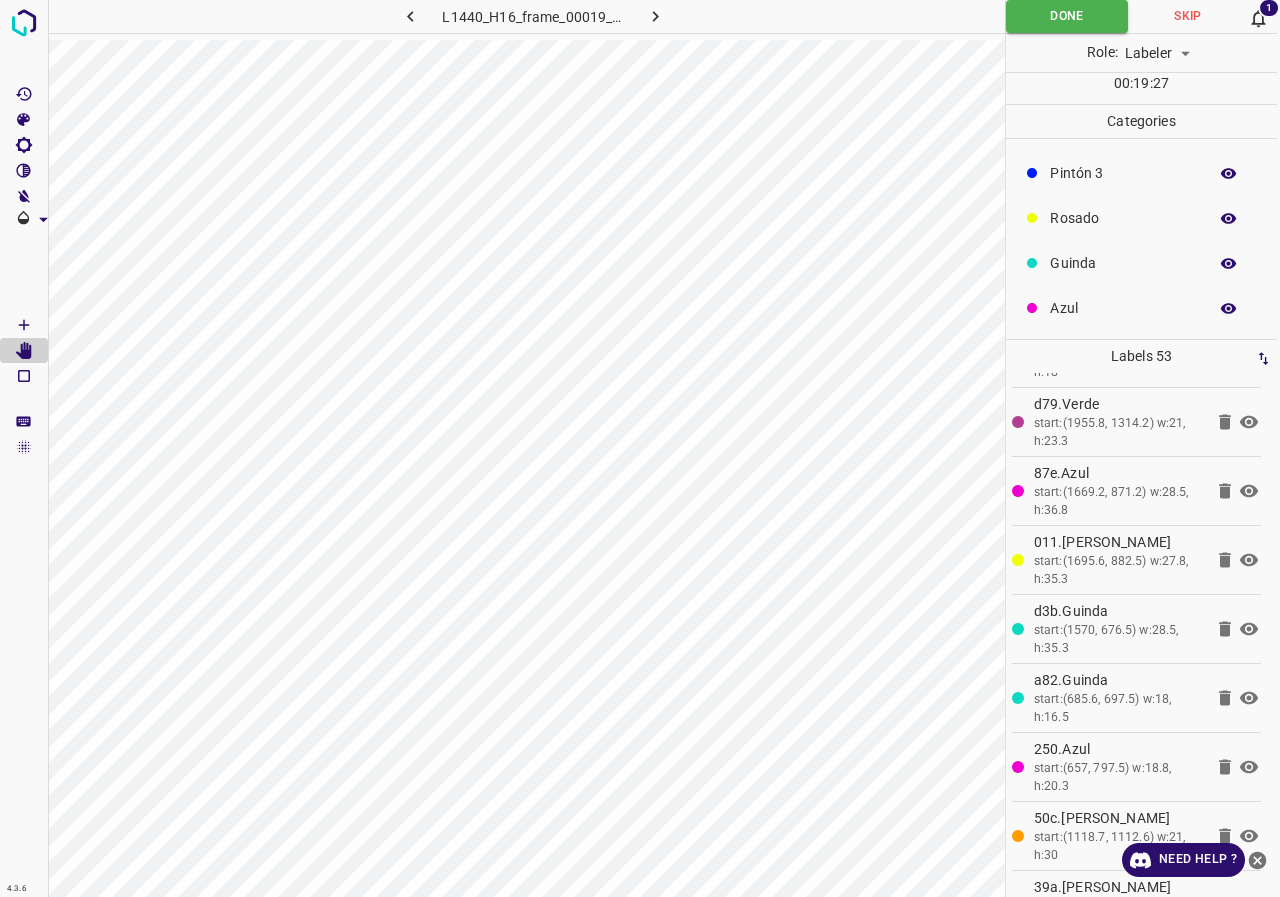 click 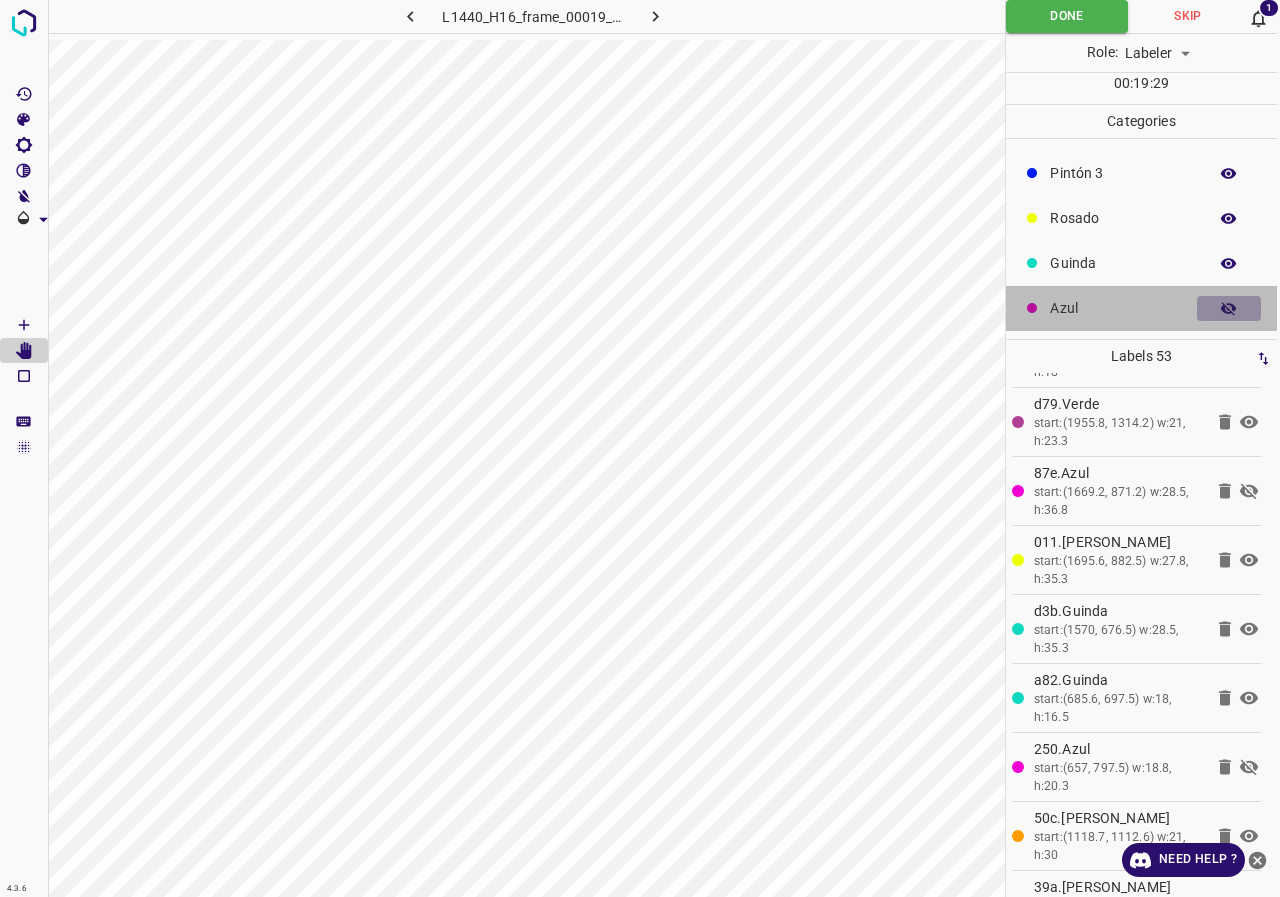 click 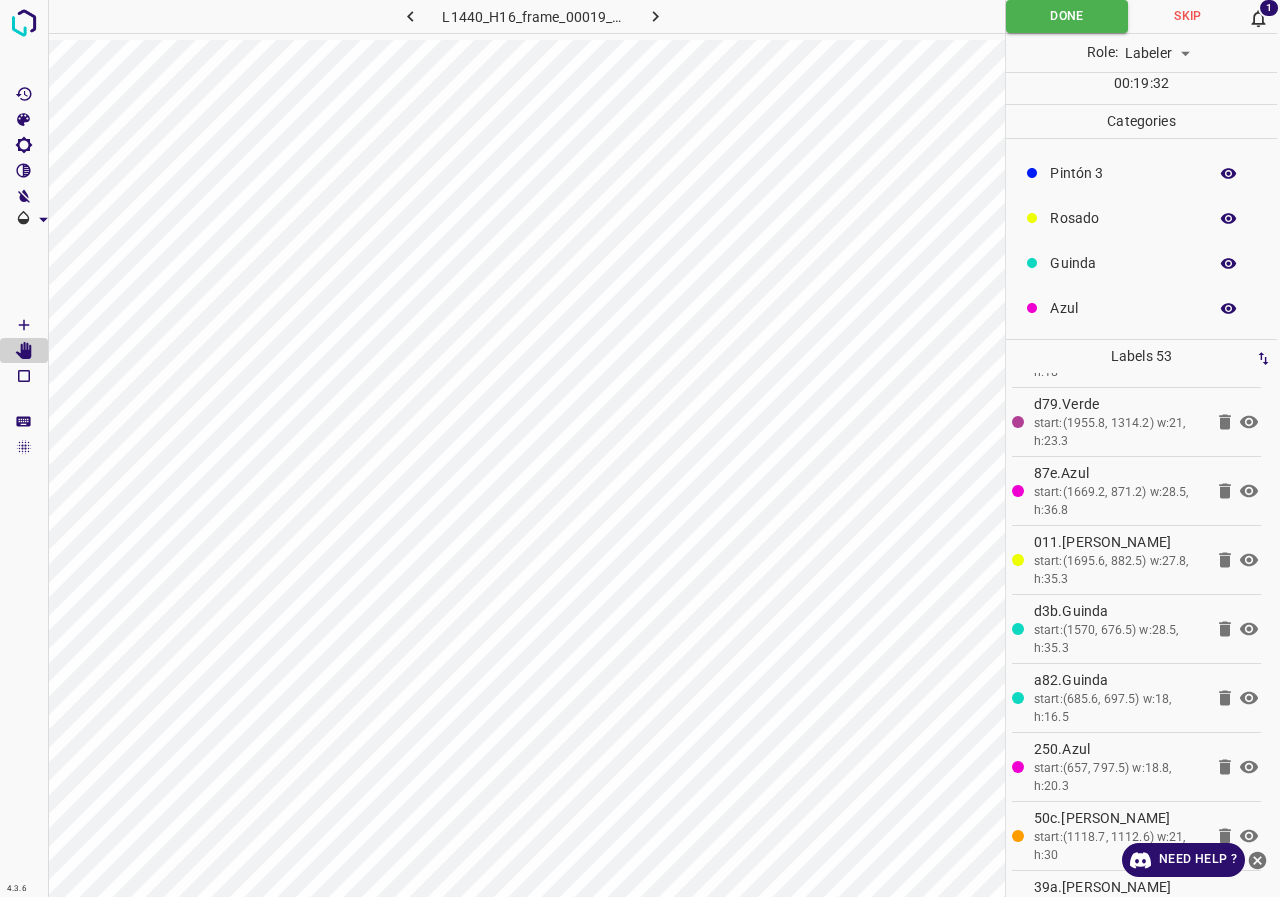 scroll, scrollTop: 0, scrollLeft: 0, axis: both 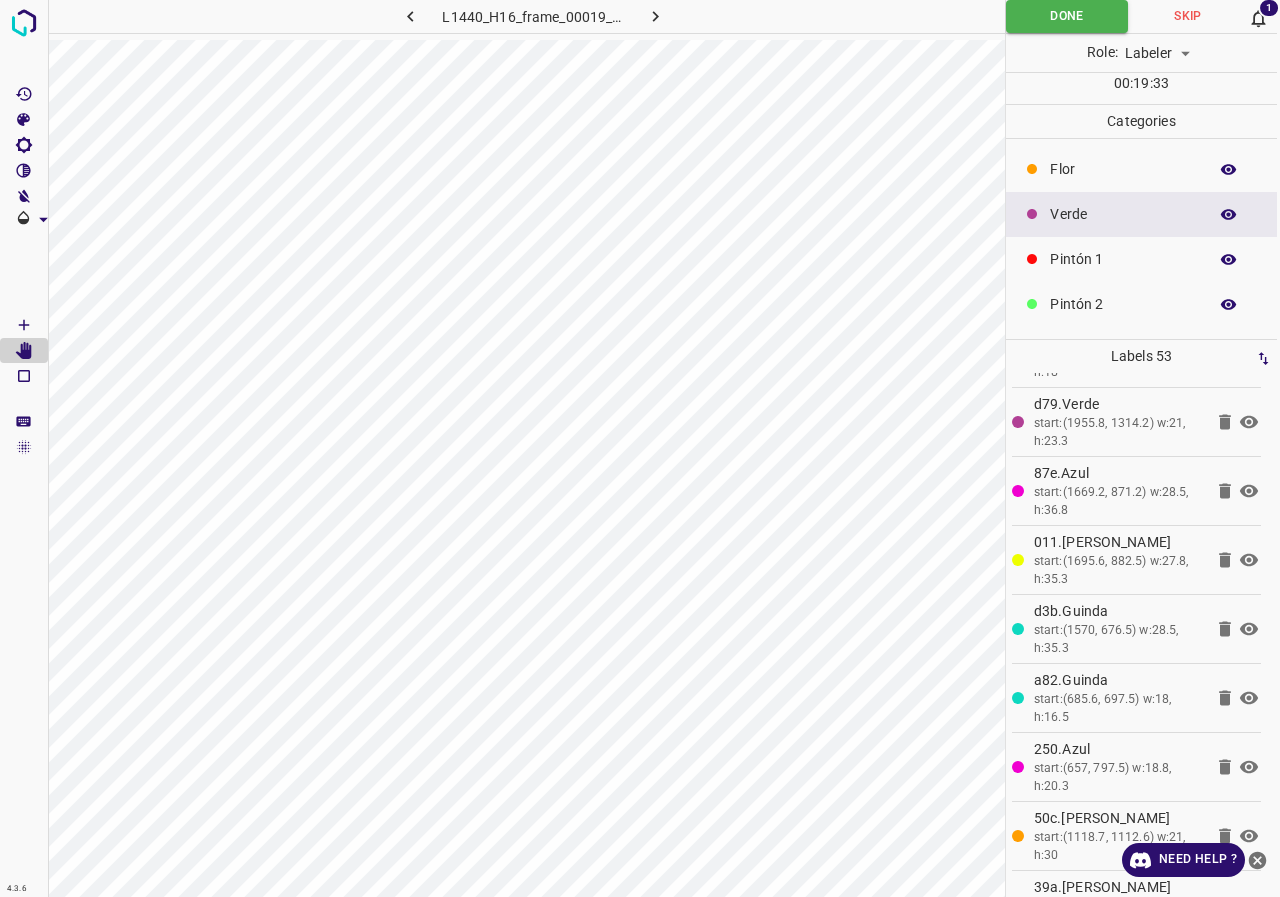 click 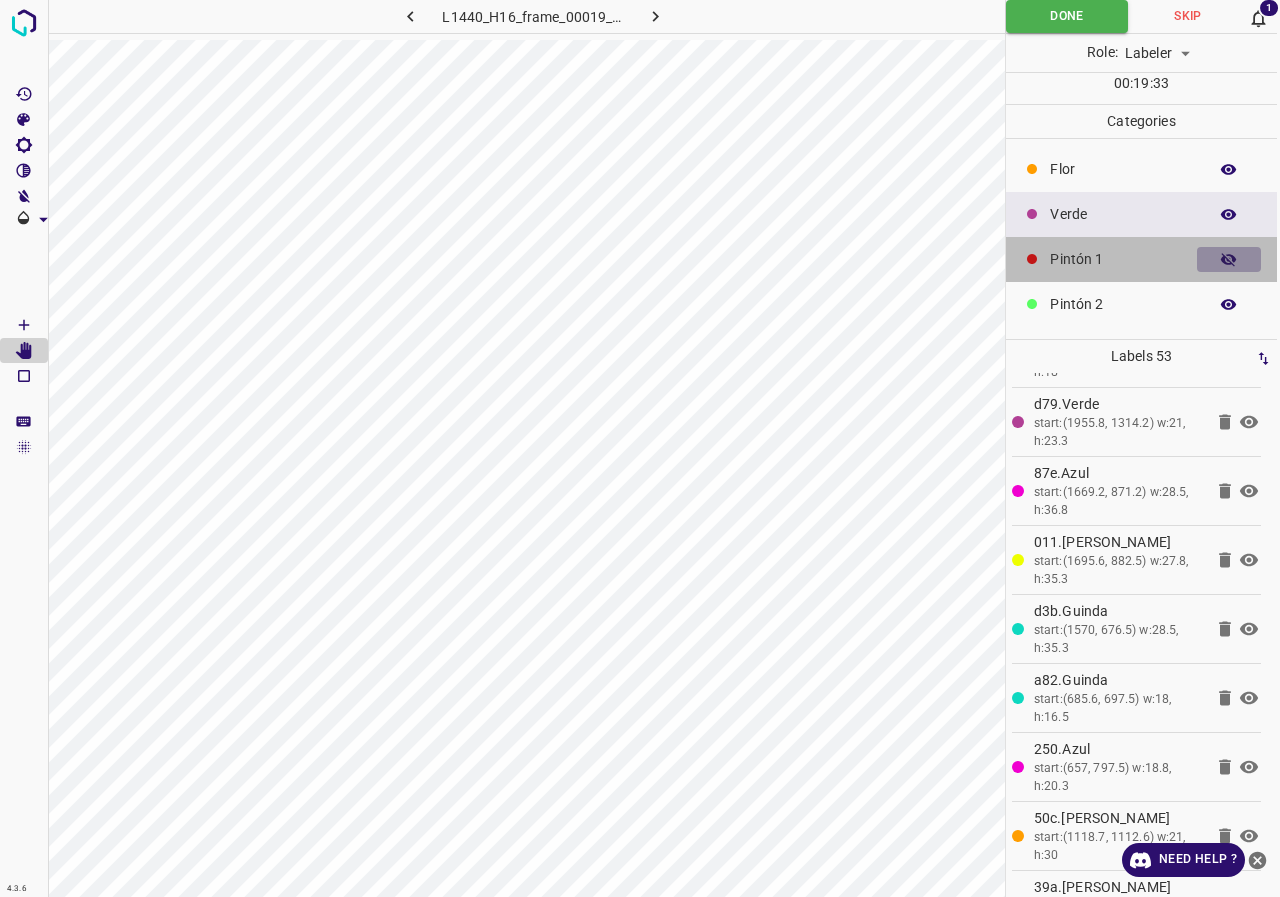 click 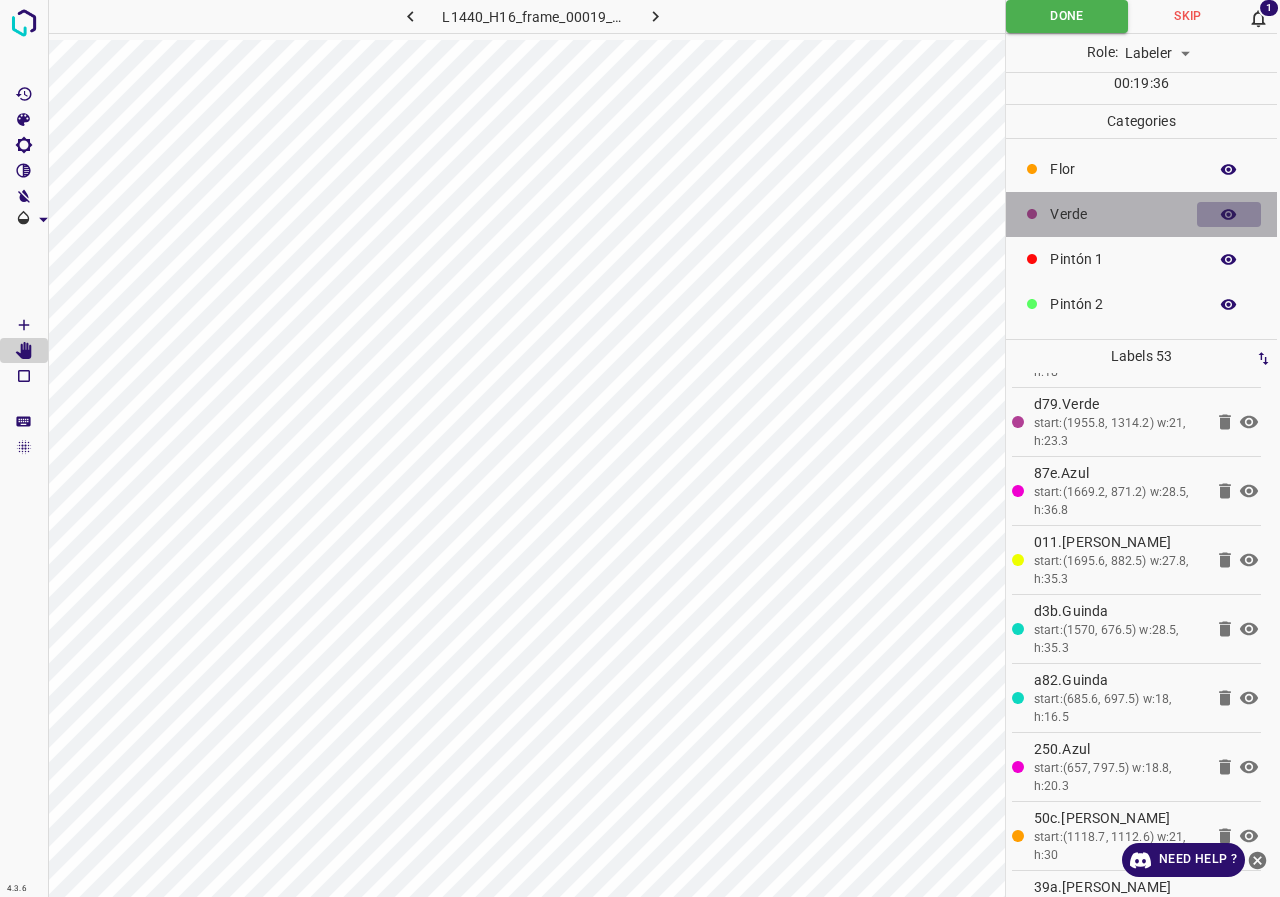click 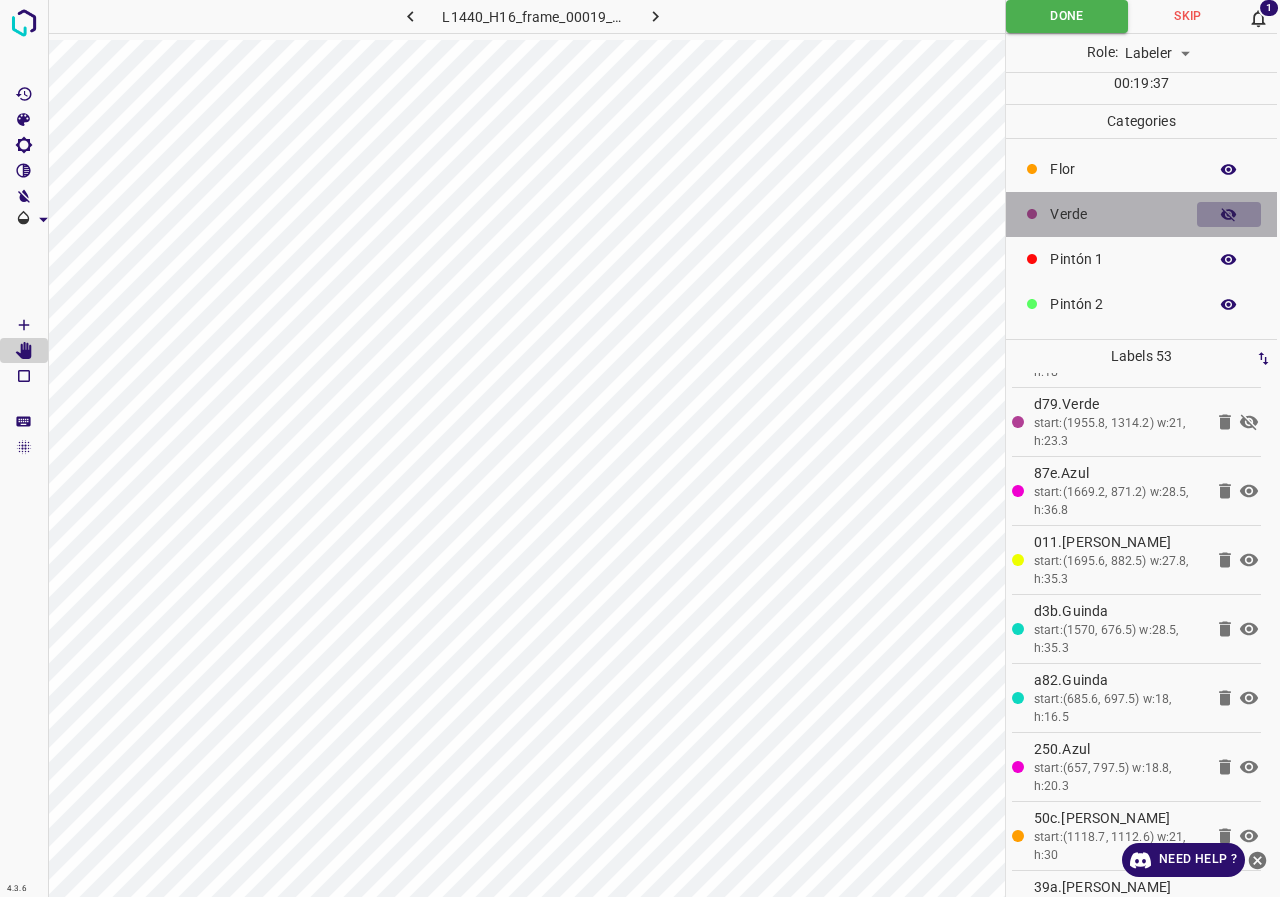 click 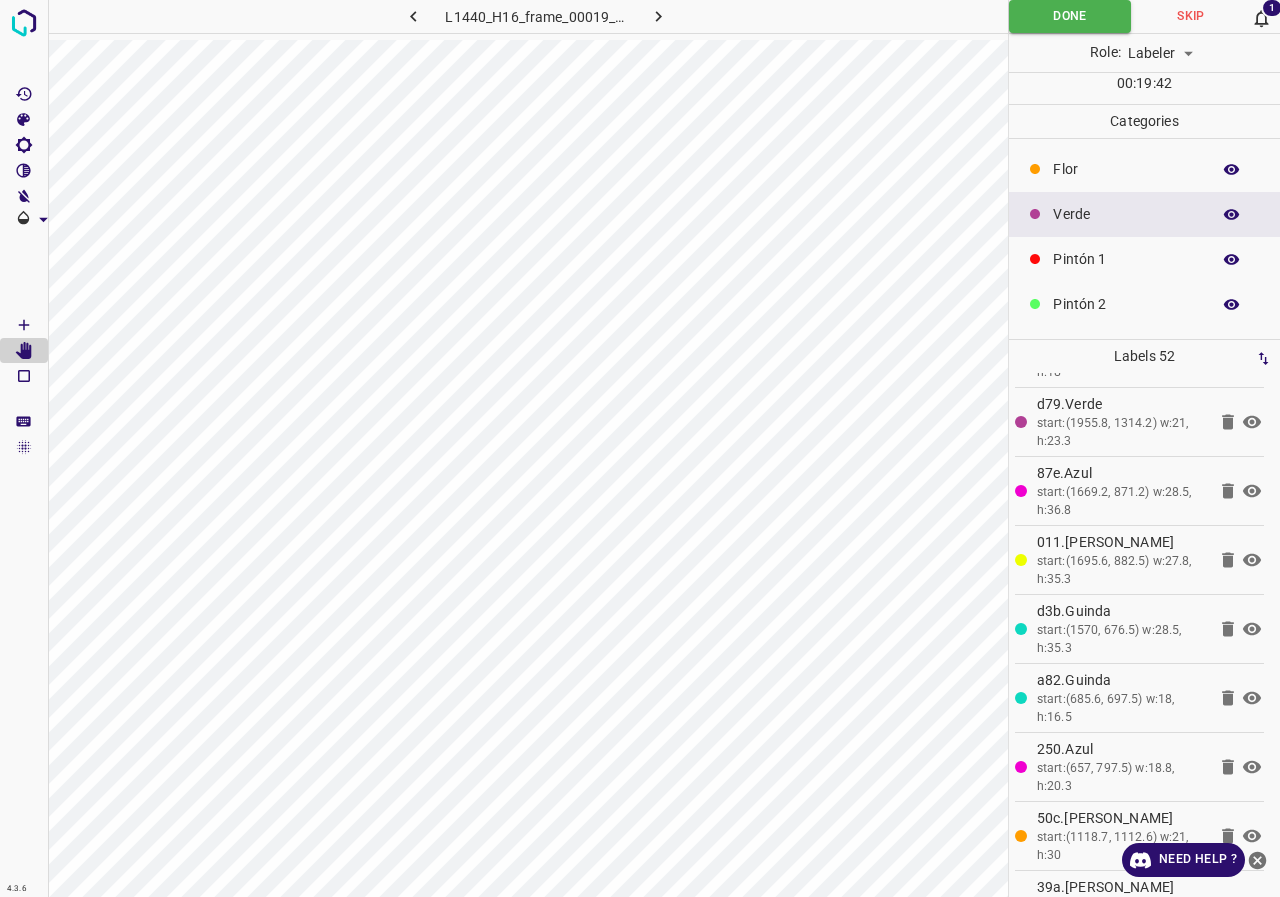 scroll, scrollTop: 0, scrollLeft: 3, axis: horizontal 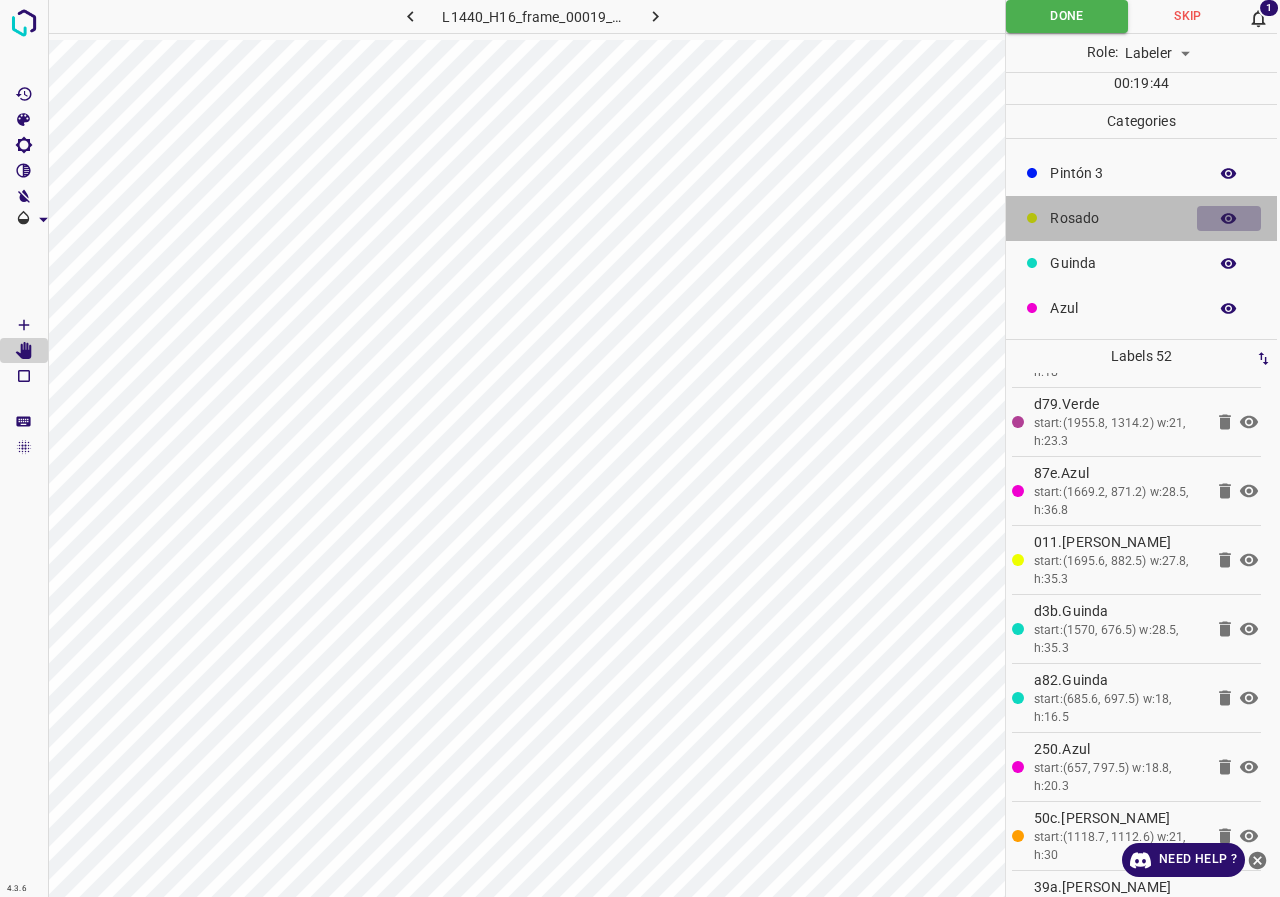 click 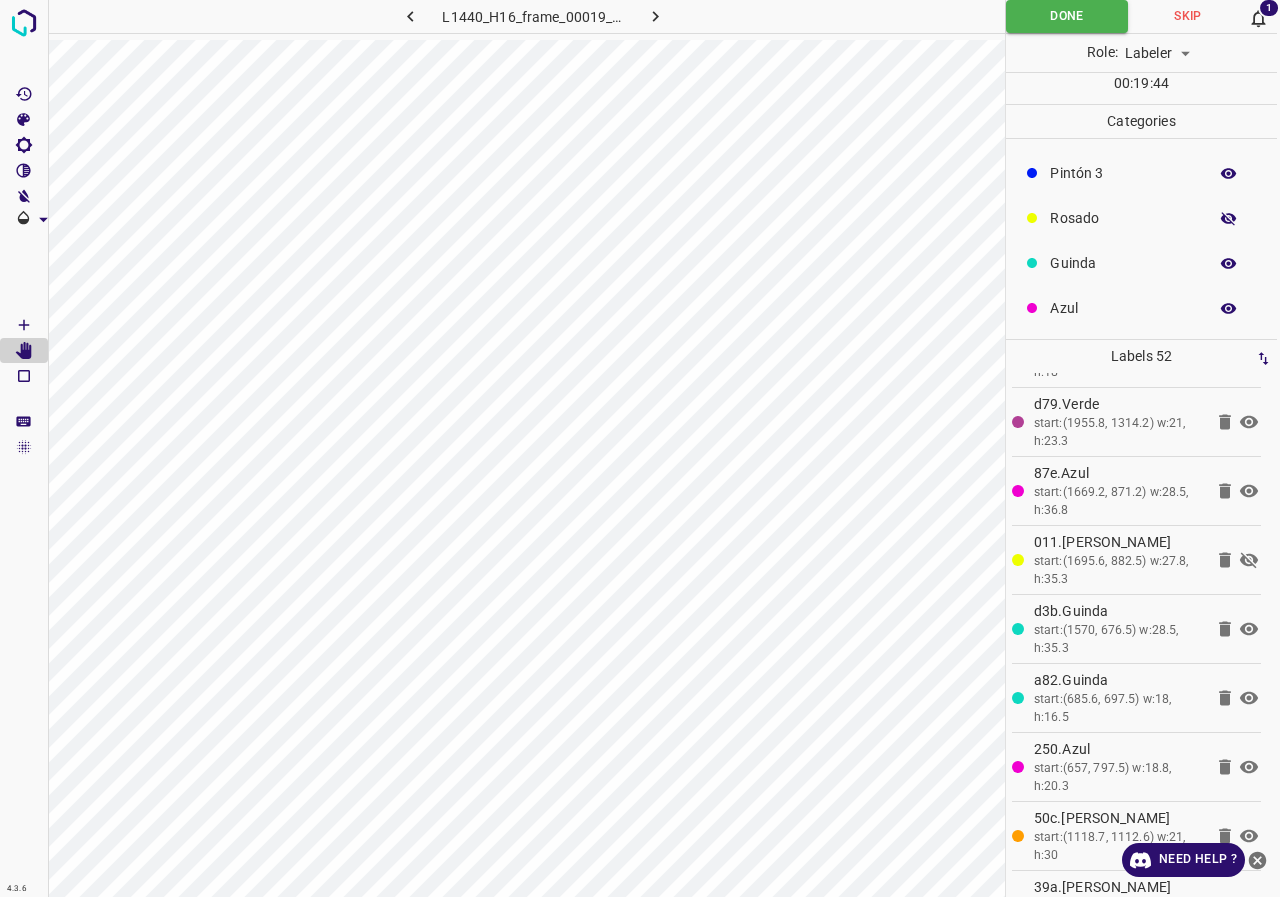 click 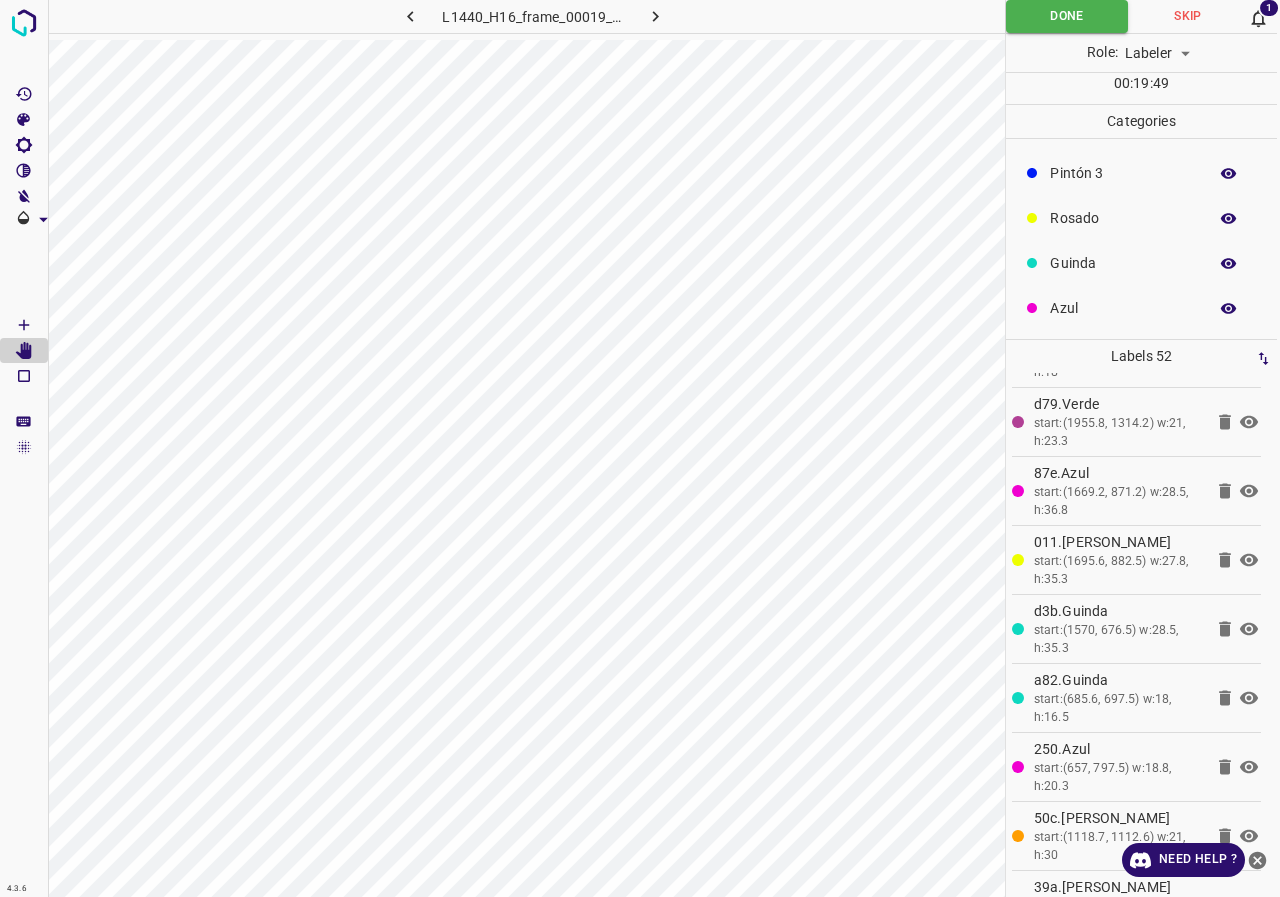 scroll, scrollTop: 76, scrollLeft: 0, axis: vertical 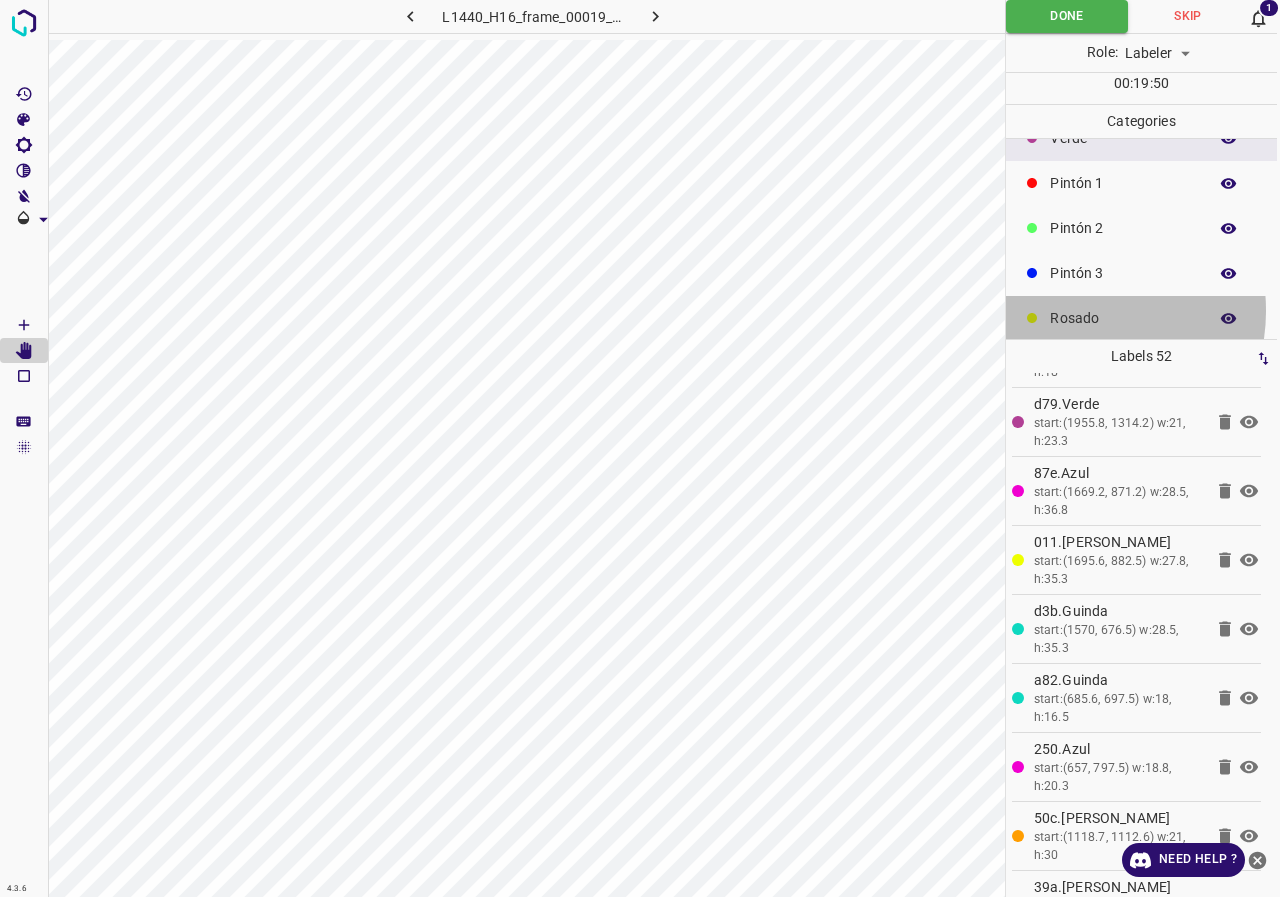 click on "Rosado" at bounding box center [1123, 318] 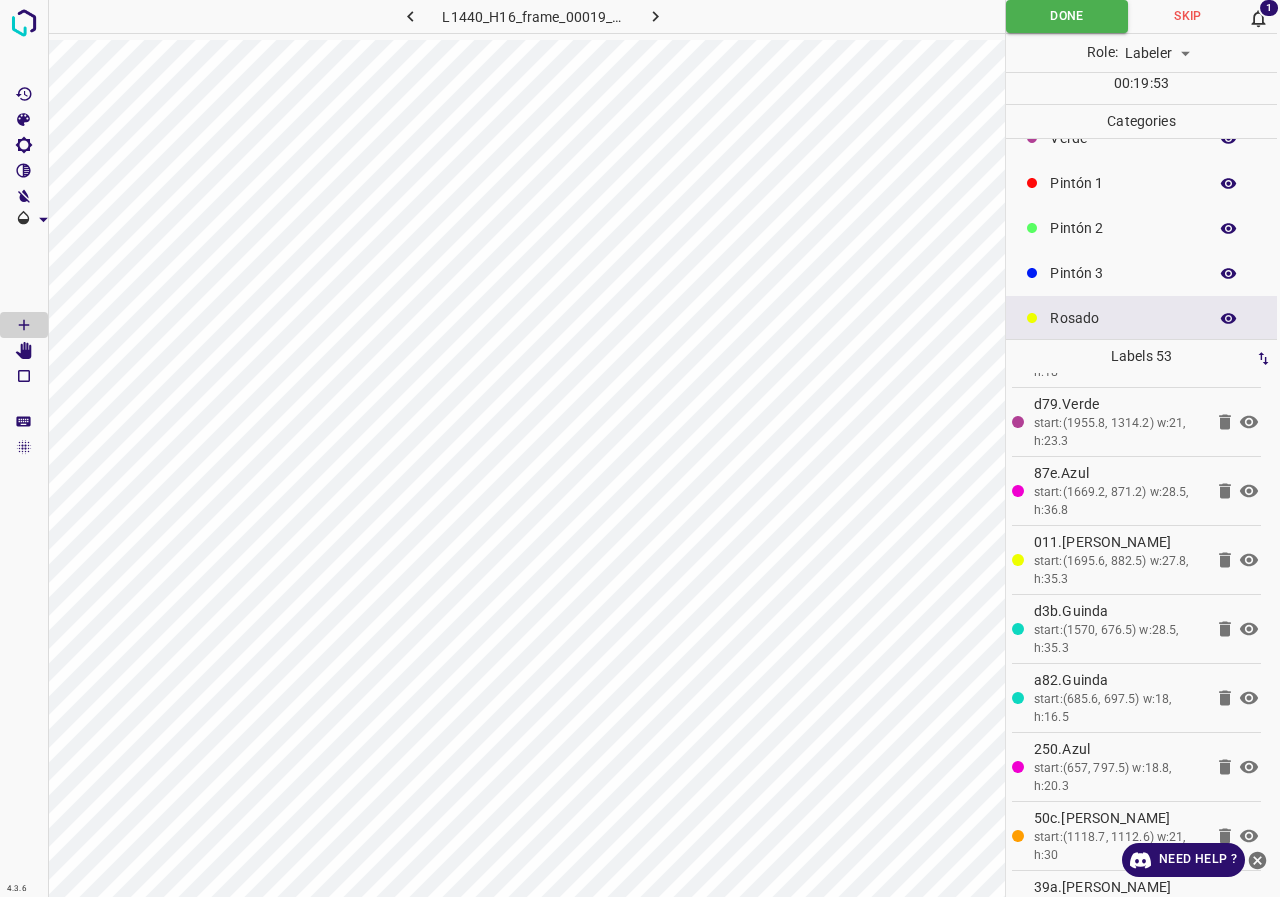 scroll, scrollTop: 0, scrollLeft: 0, axis: both 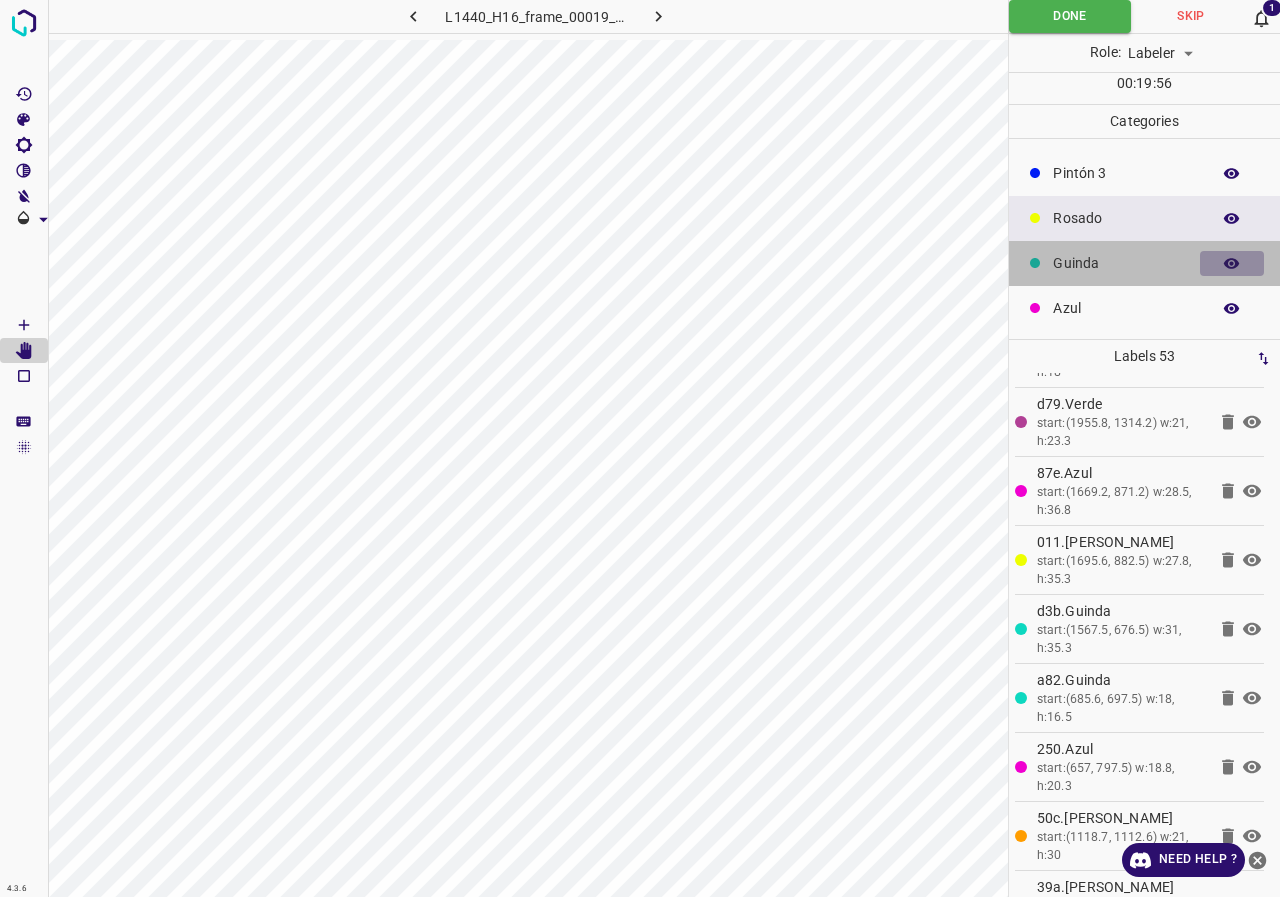 click at bounding box center [1232, 264] 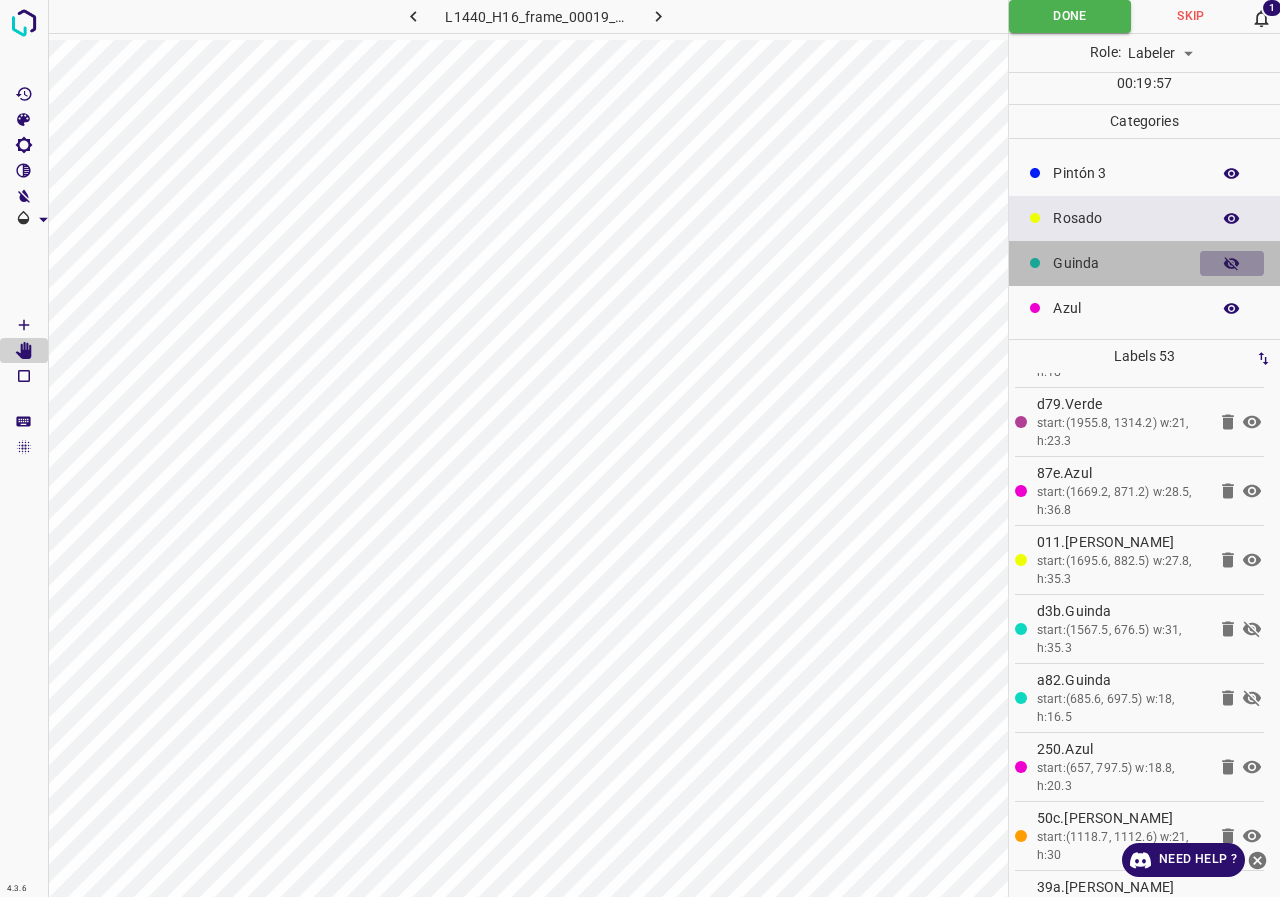 click at bounding box center [1232, 264] 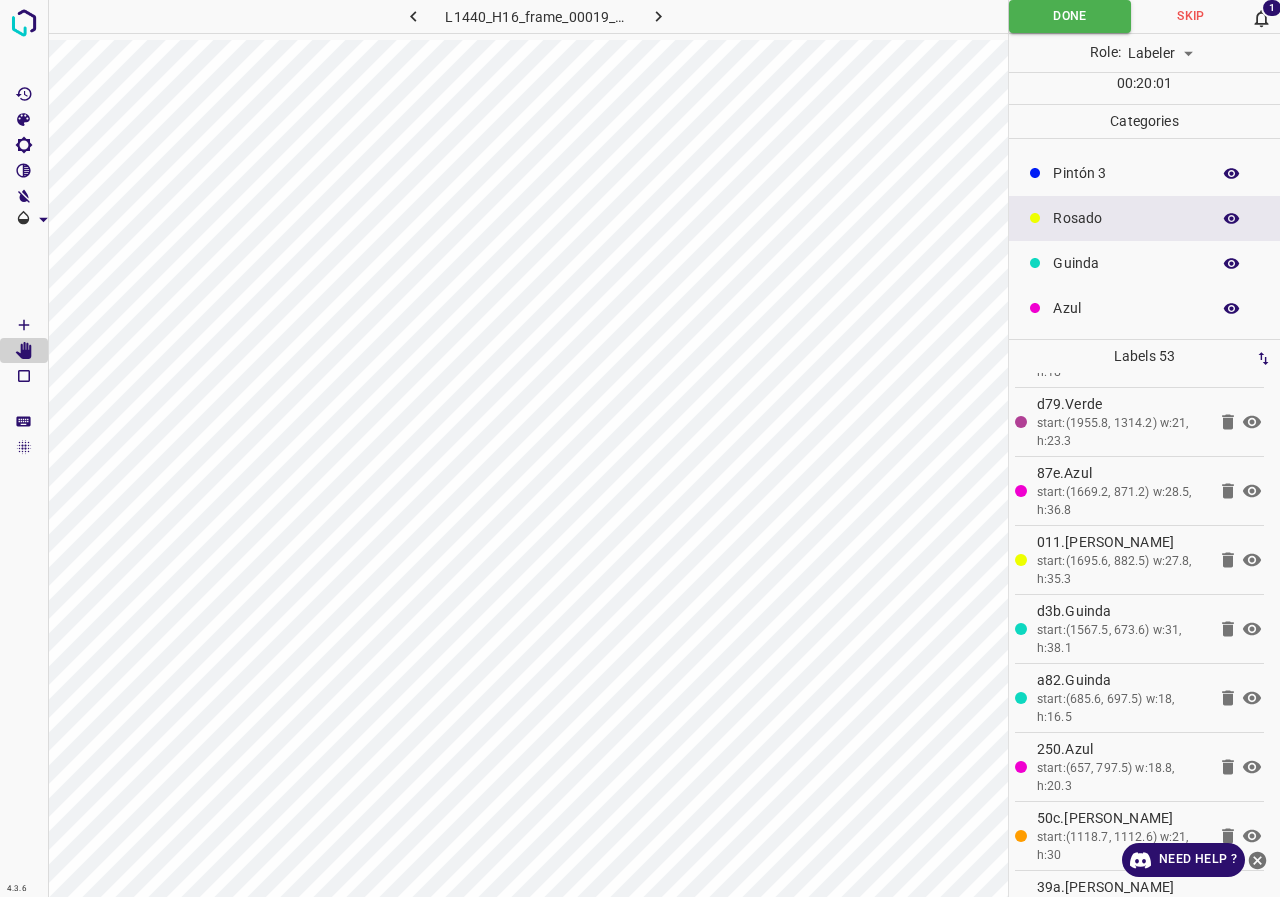 click 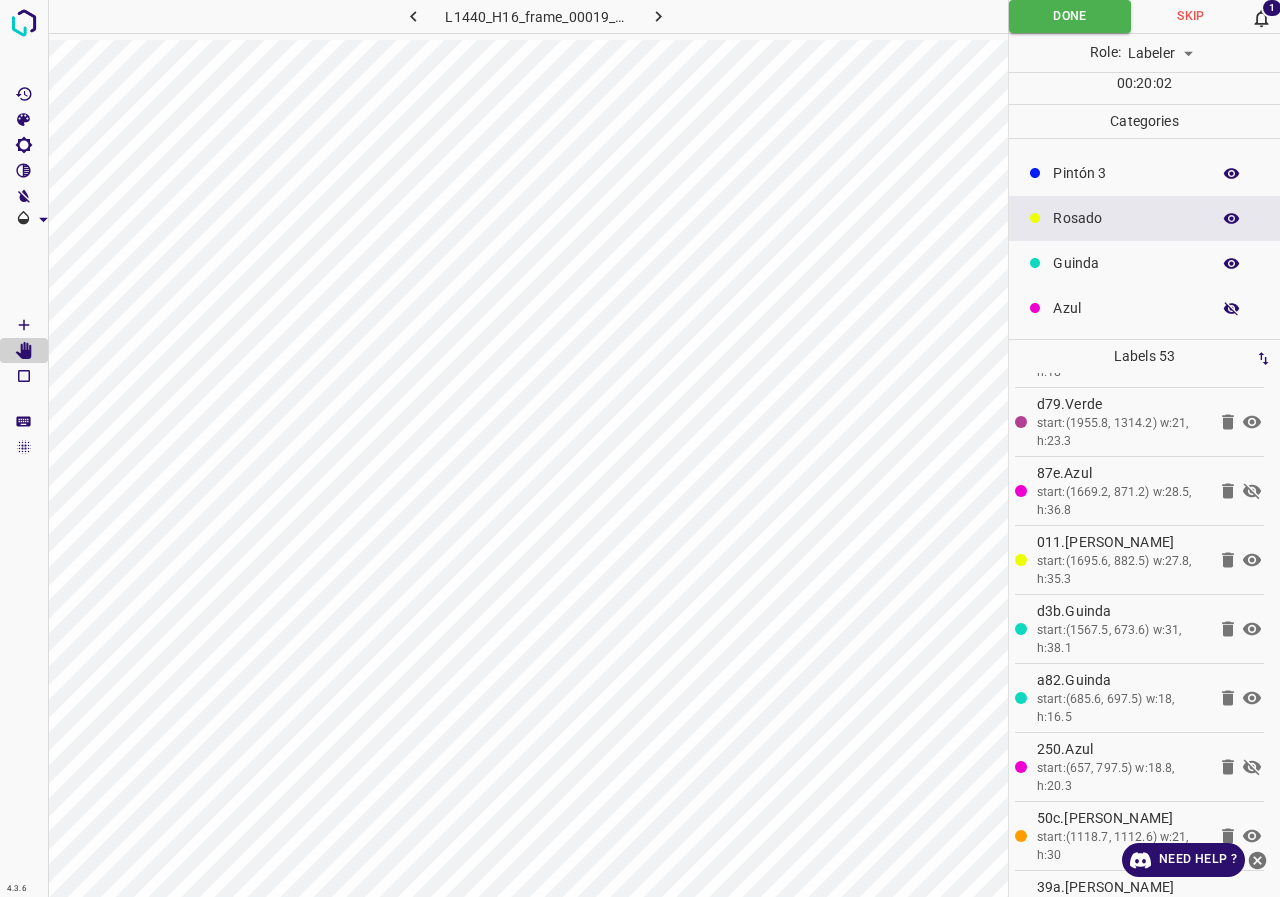 click 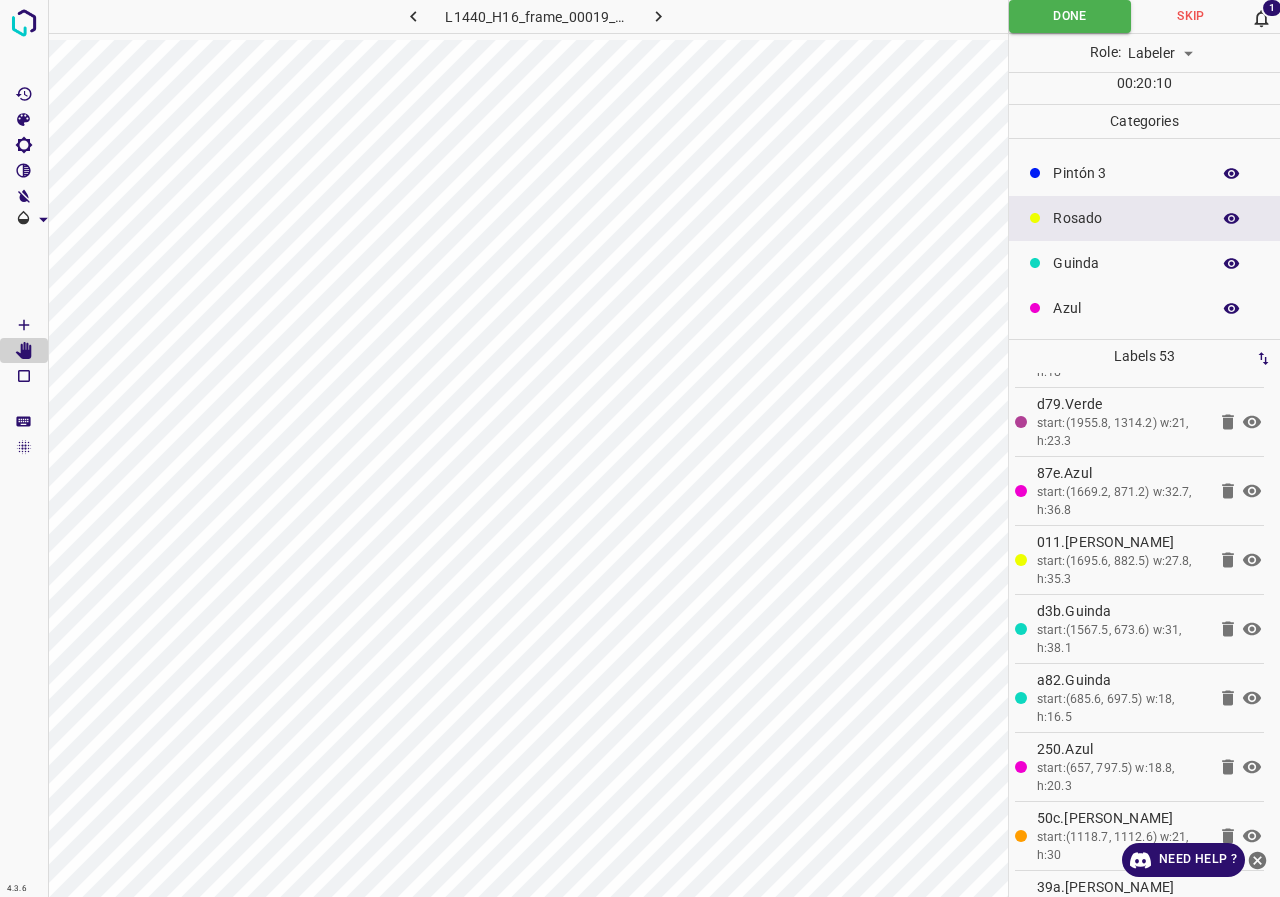 click 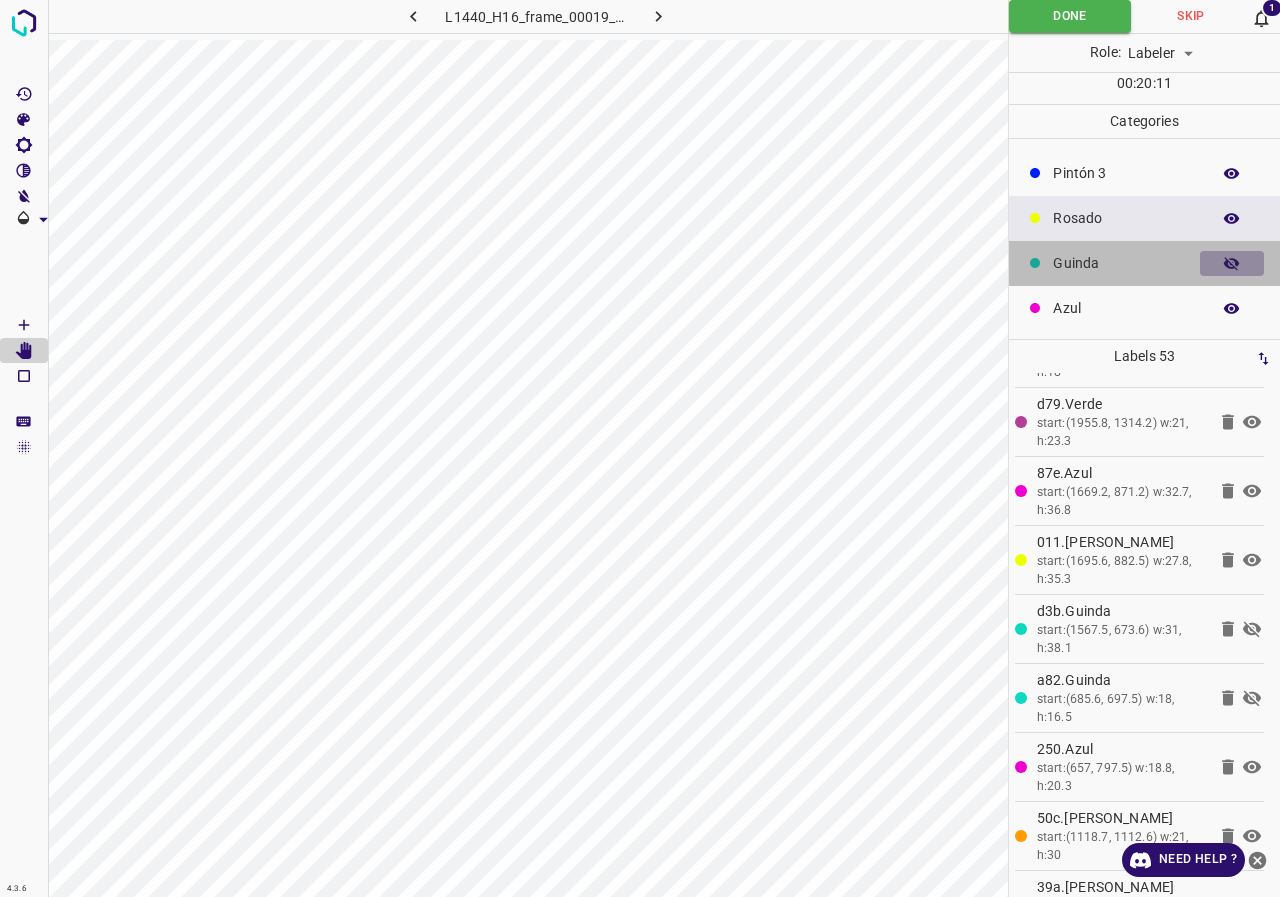 click 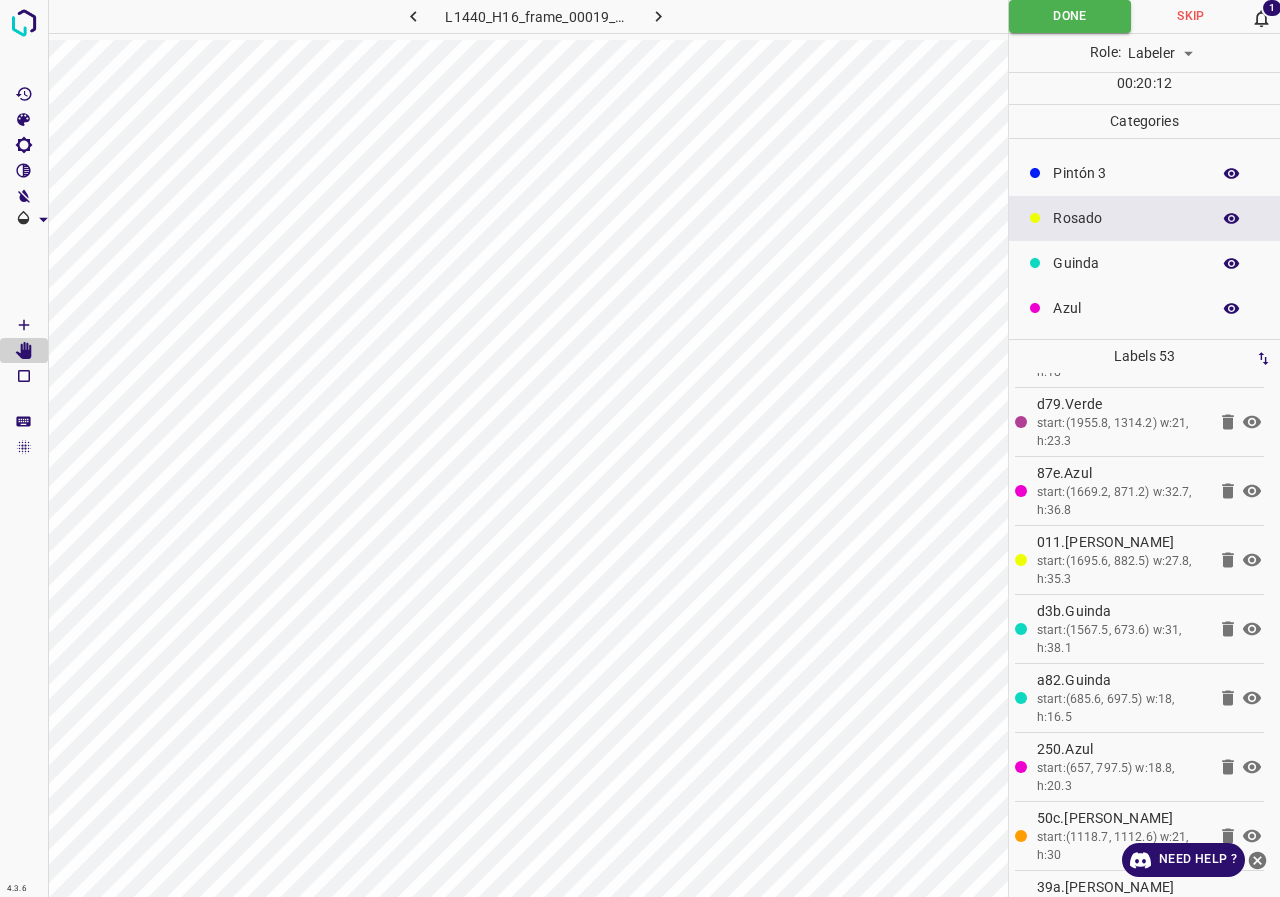 scroll, scrollTop: 0, scrollLeft: 3, axis: horizontal 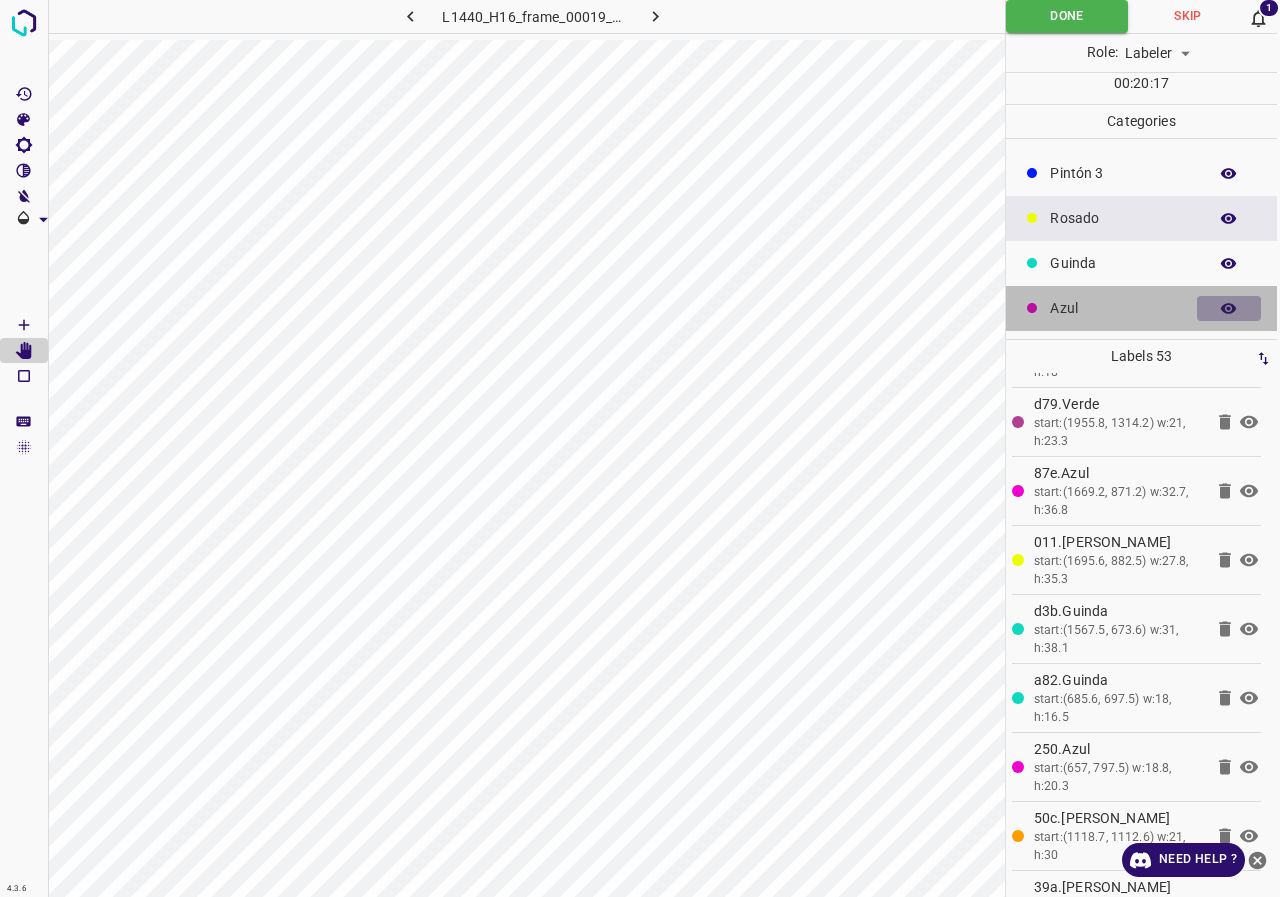 click 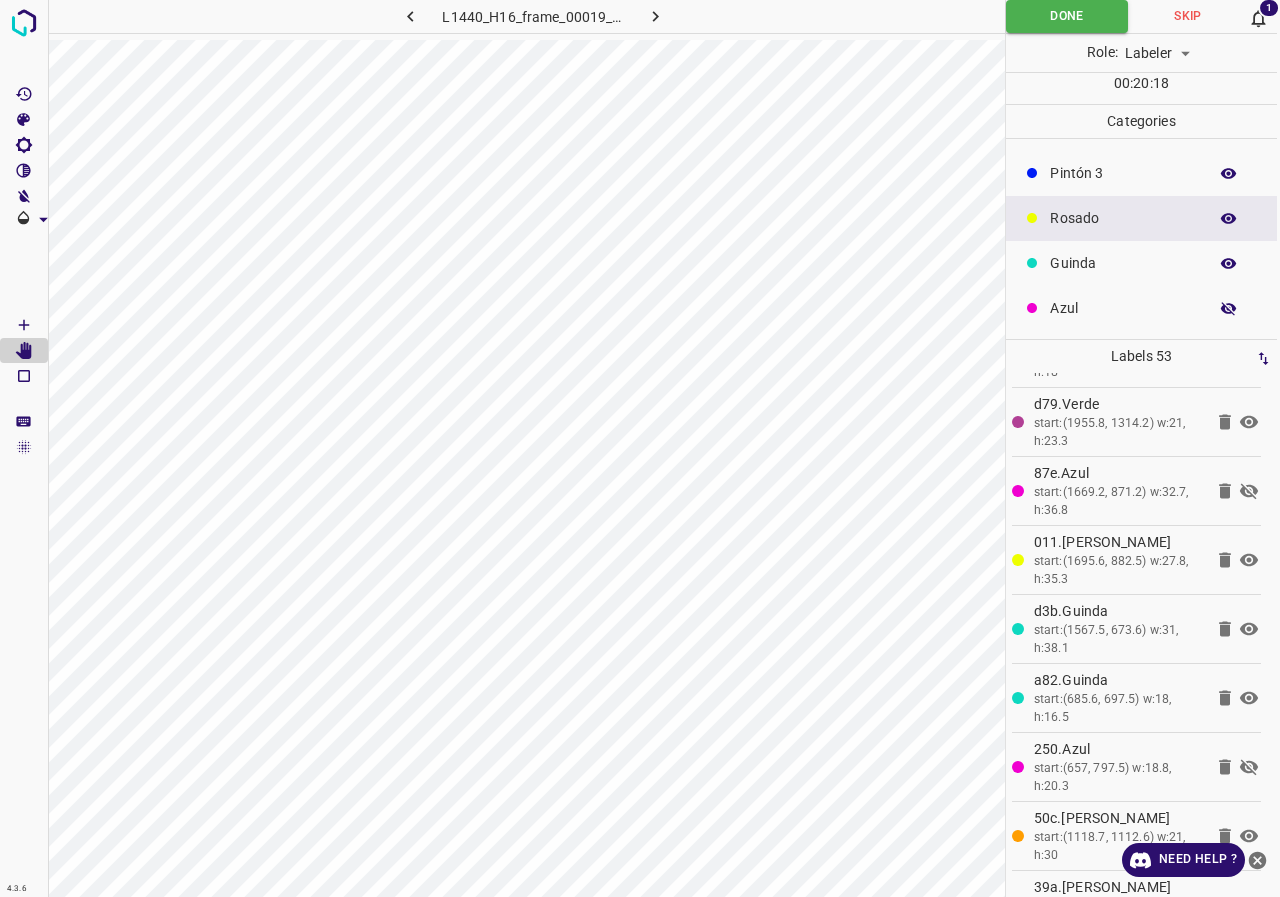 click 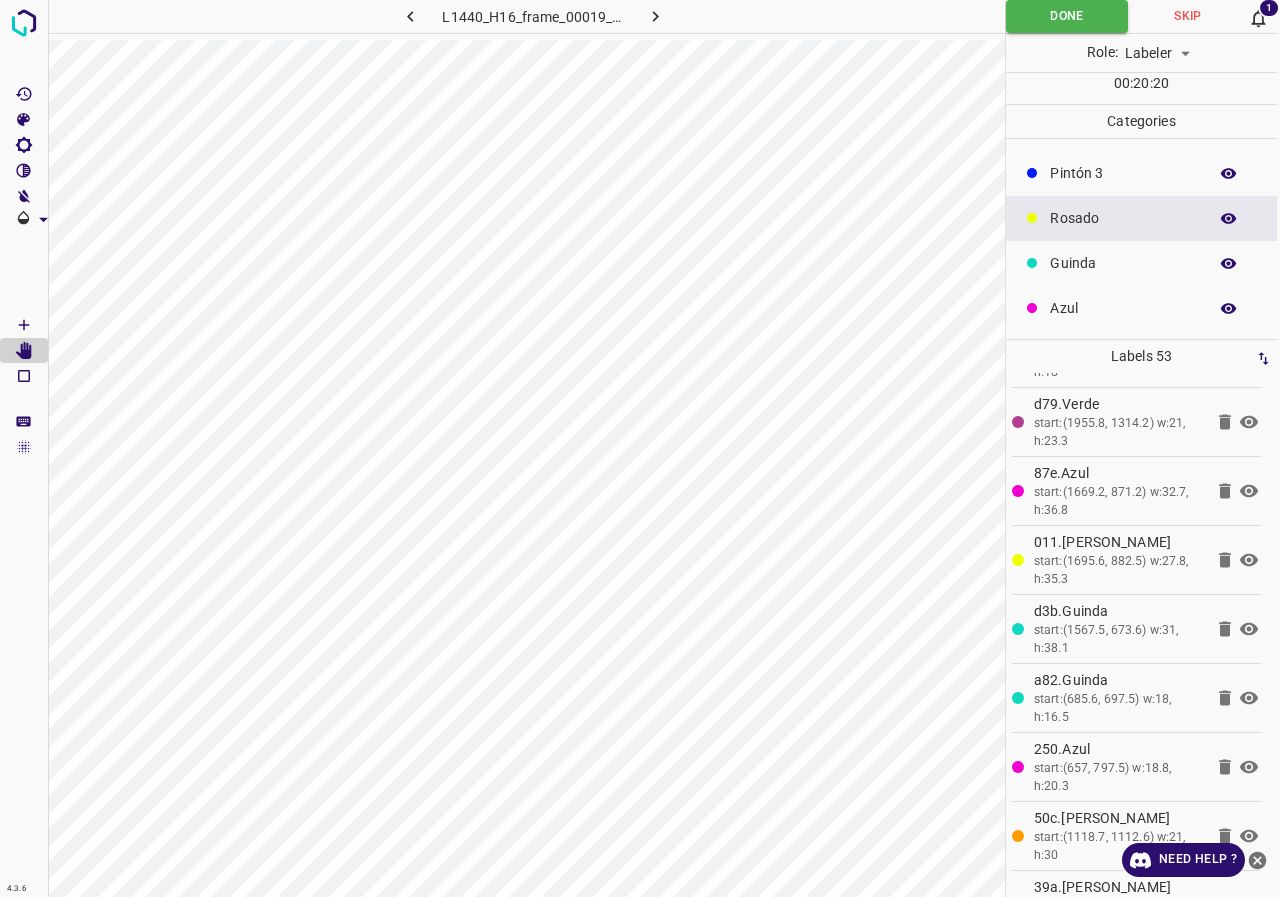 click 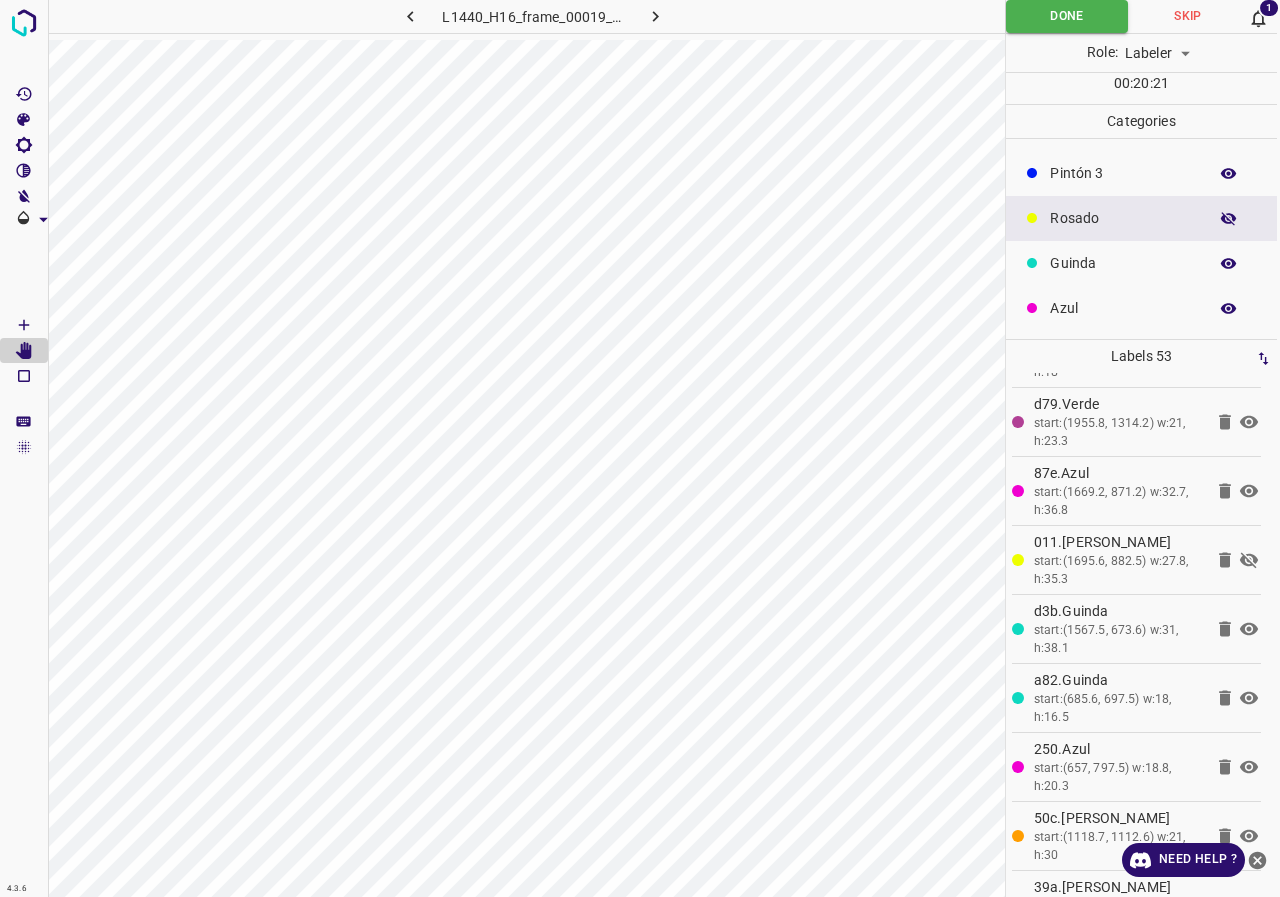 click 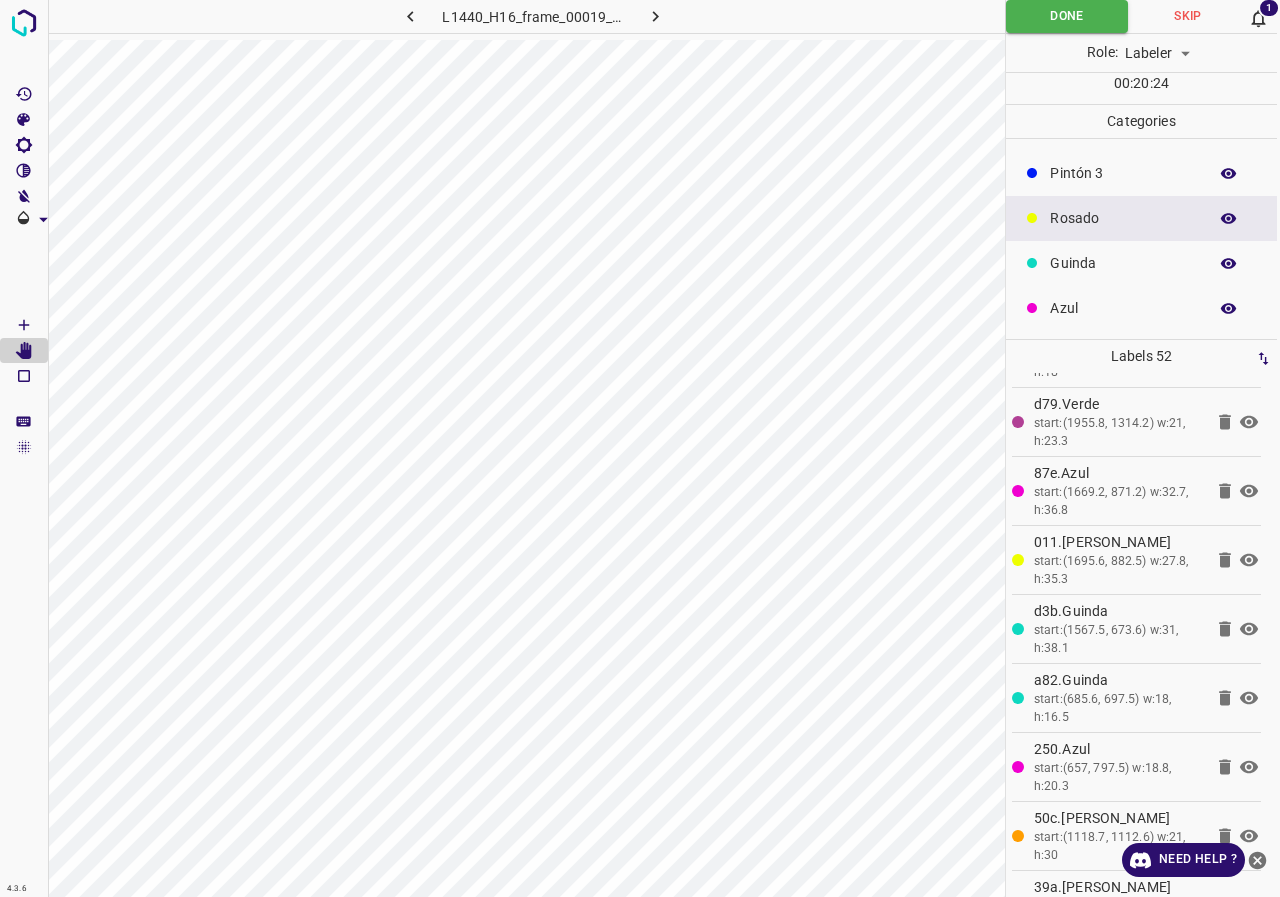 scroll, scrollTop: 76, scrollLeft: 0, axis: vertical 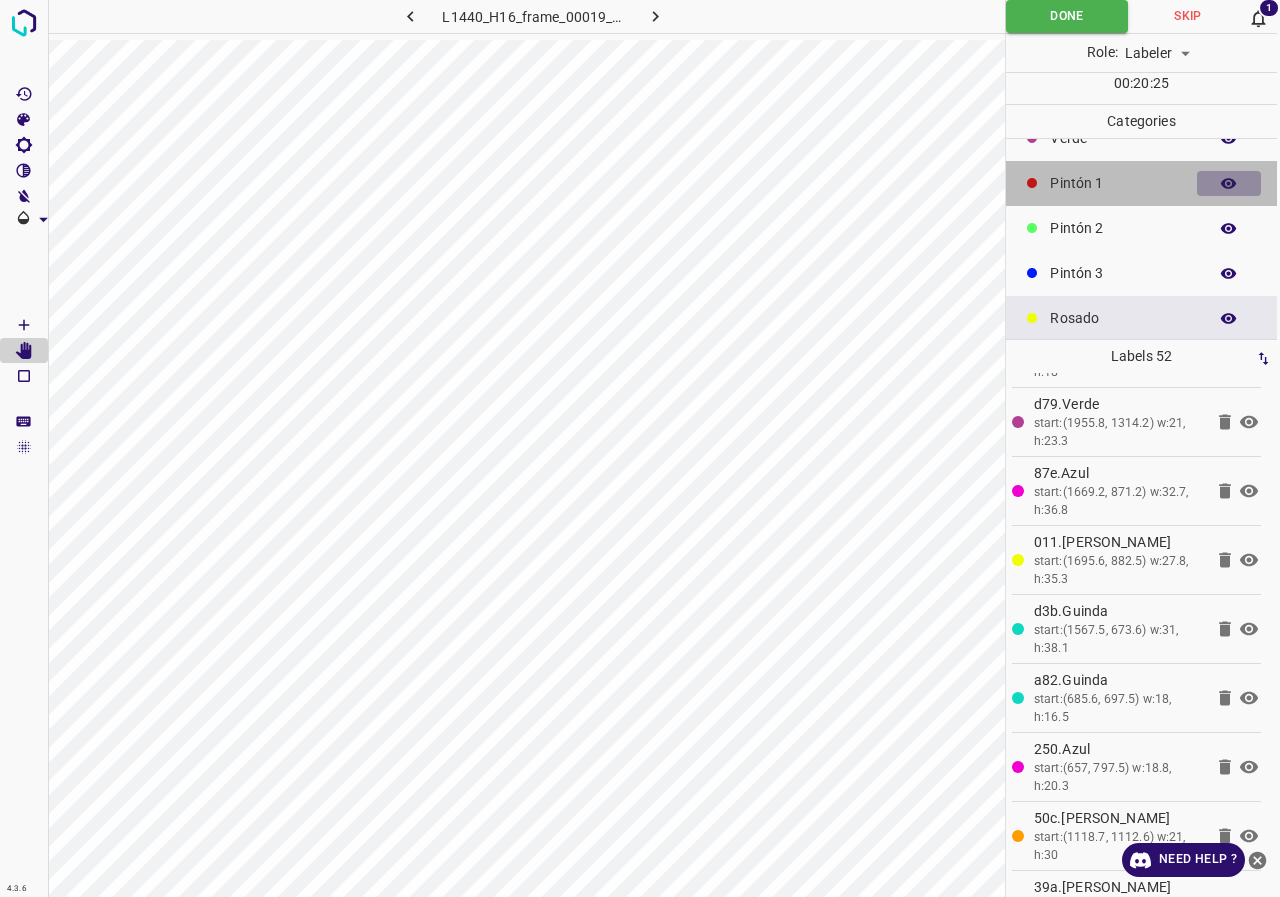 click 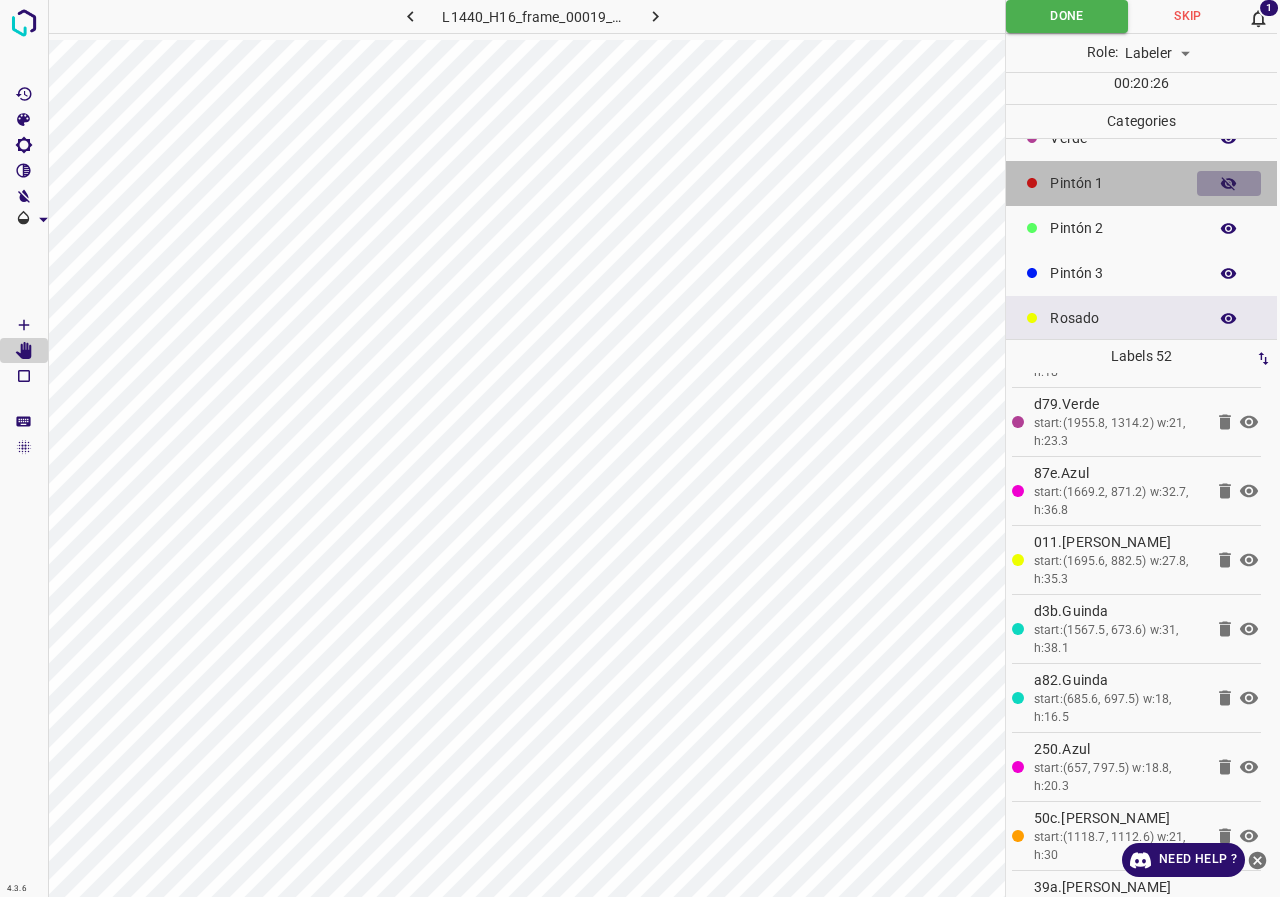 click 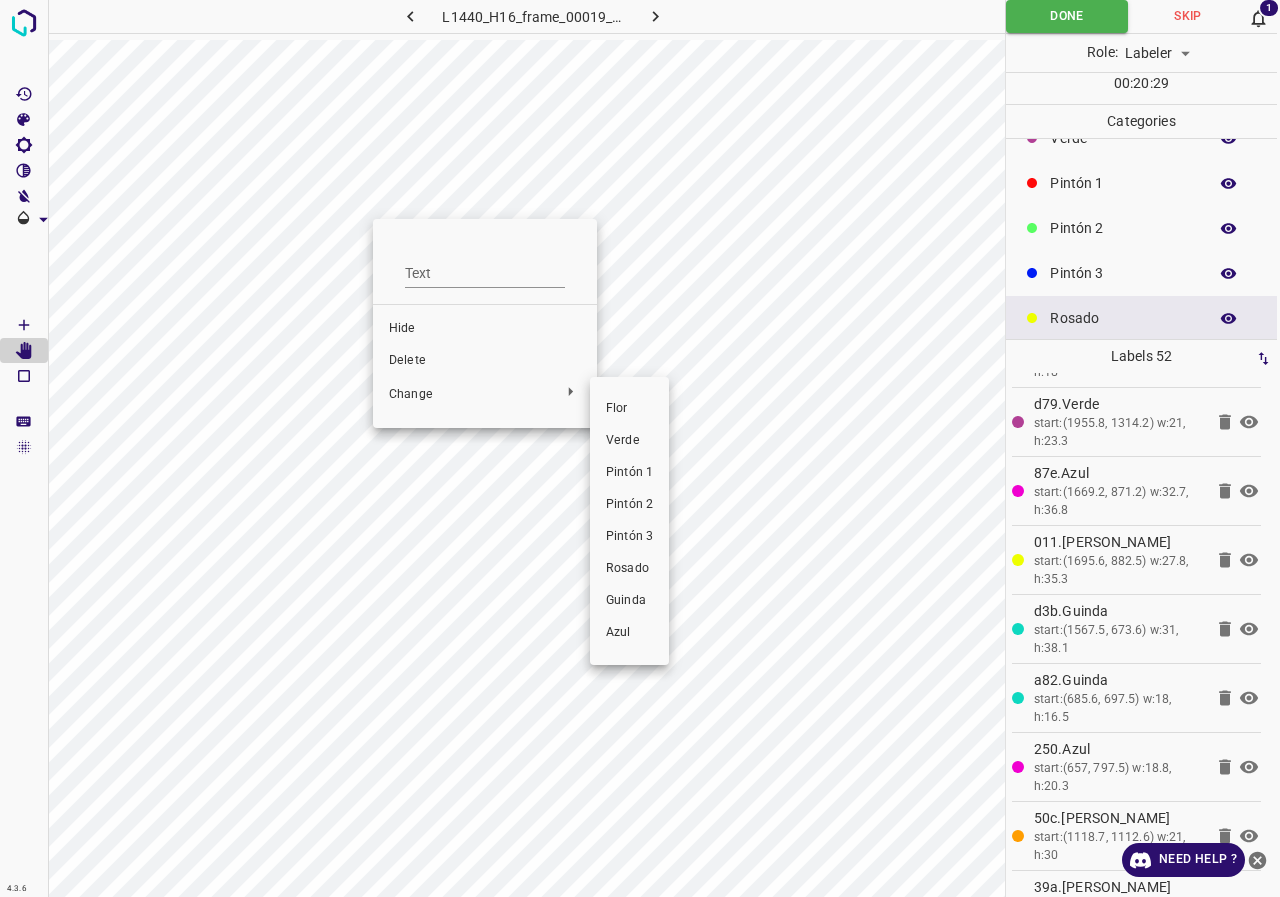 click on "Verde" at bounding box center (629, 441) 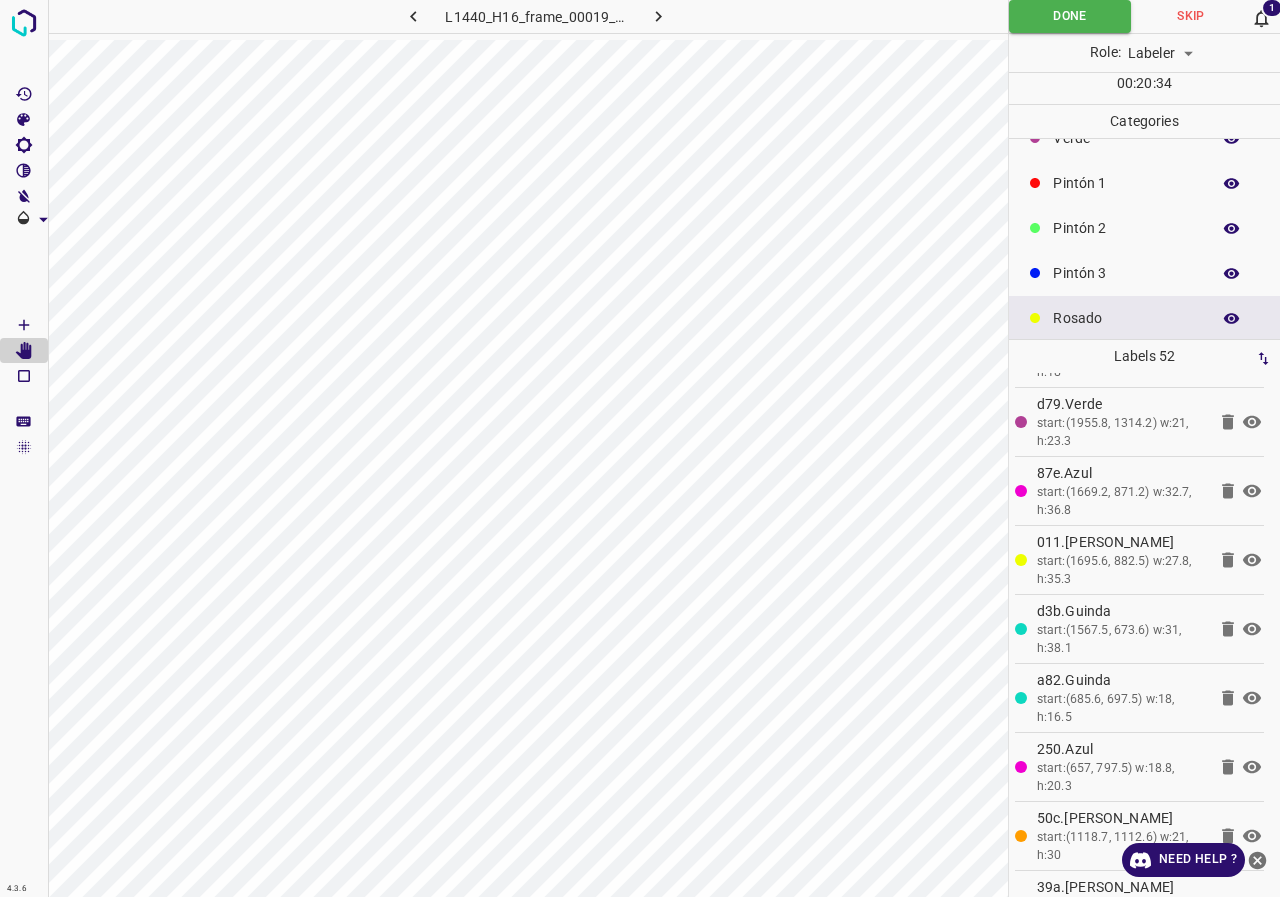 scroll, scrollTop: 0, scrollLeft: 3, axis: horizontal 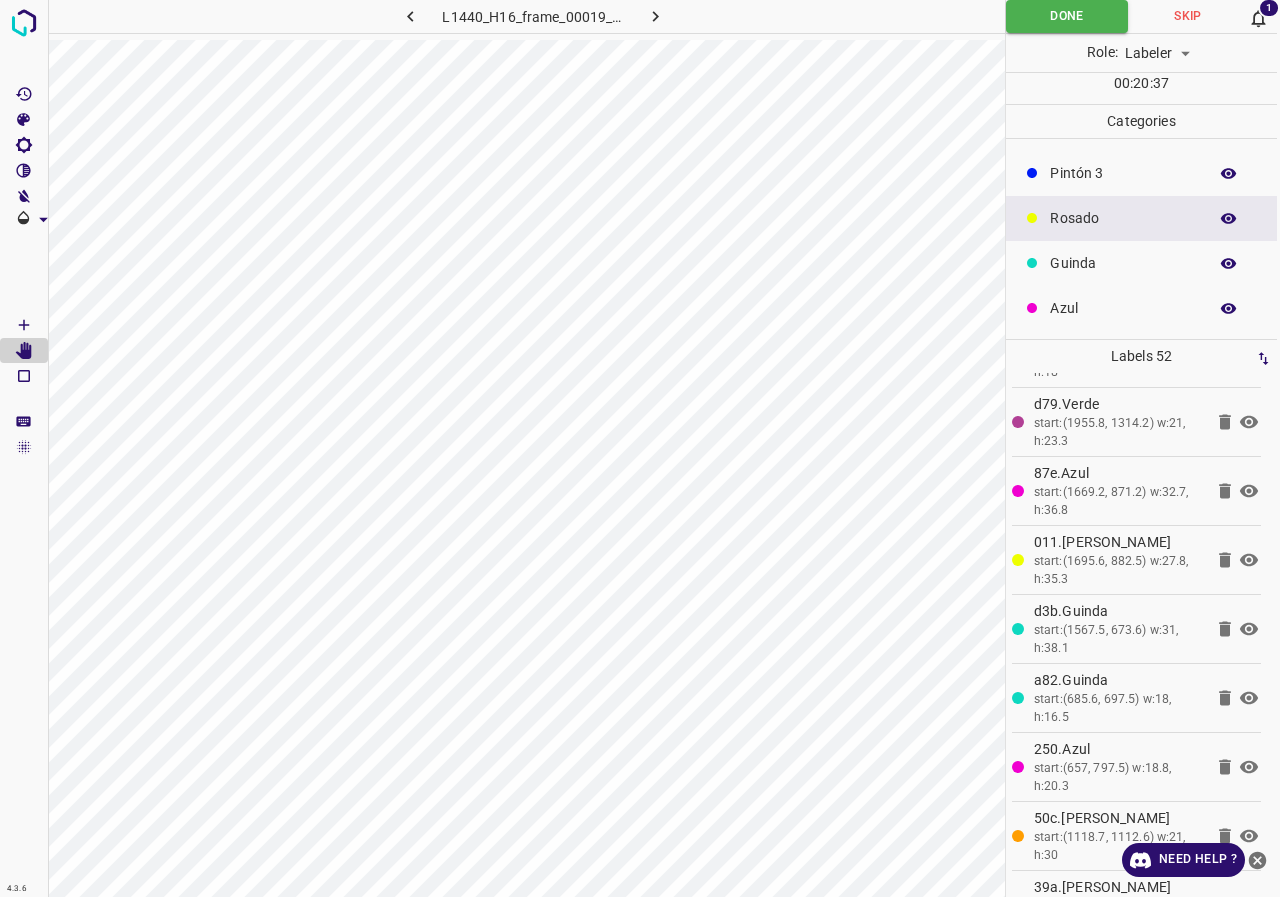 click at bounding box center (1229, 309) 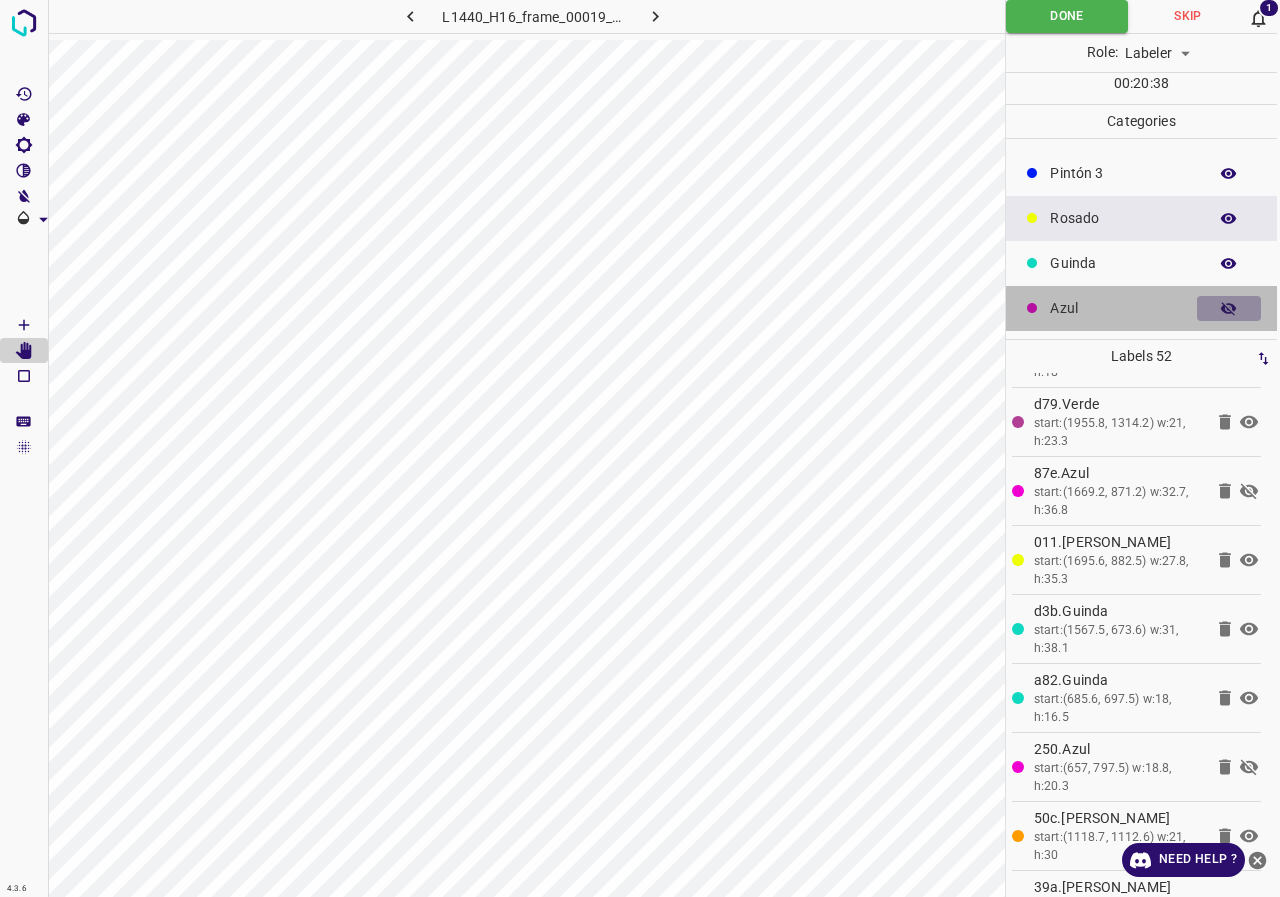 click at bounding box center [1229, 309] 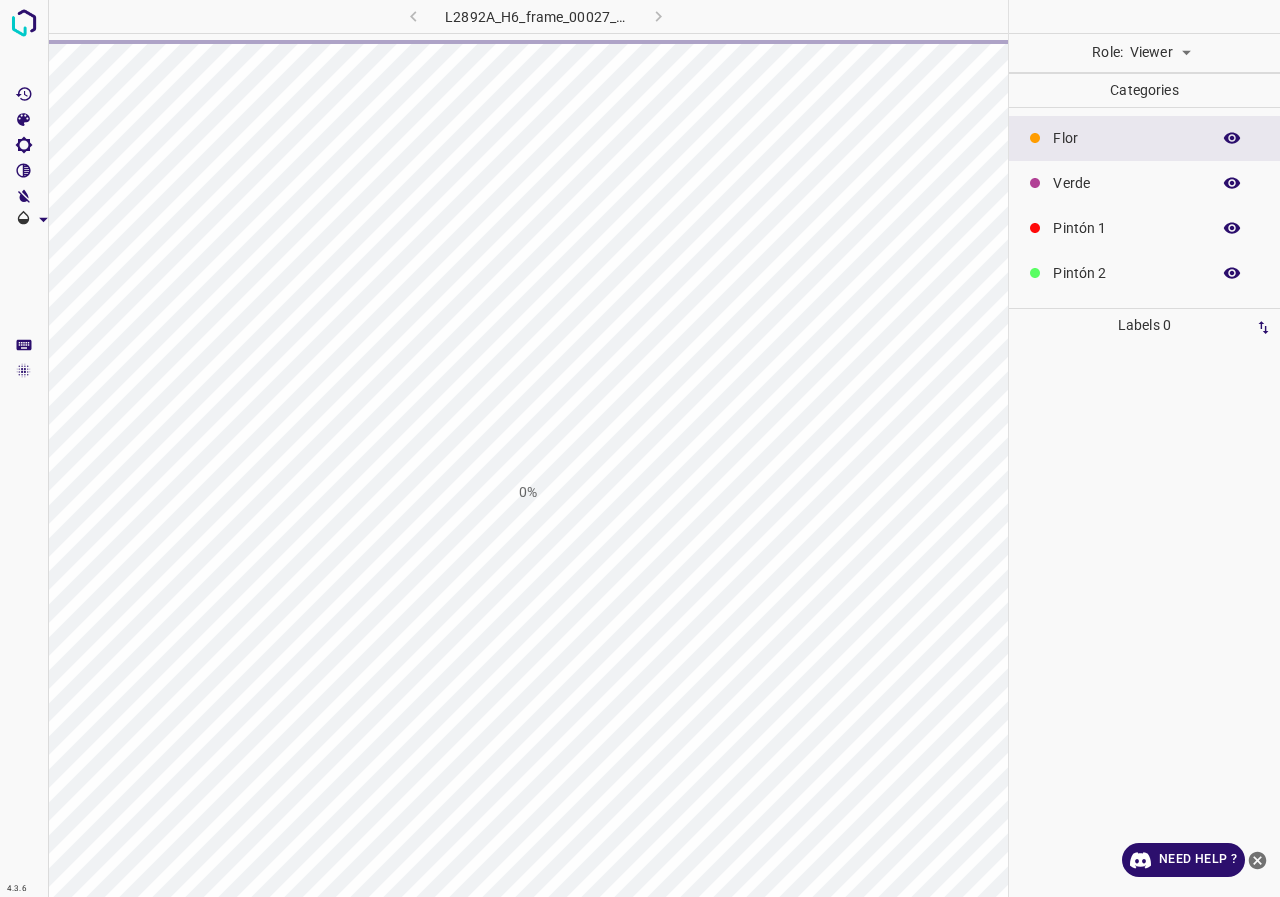 scroll, scrollTop: 0, scrollLeft: 0, axis: both 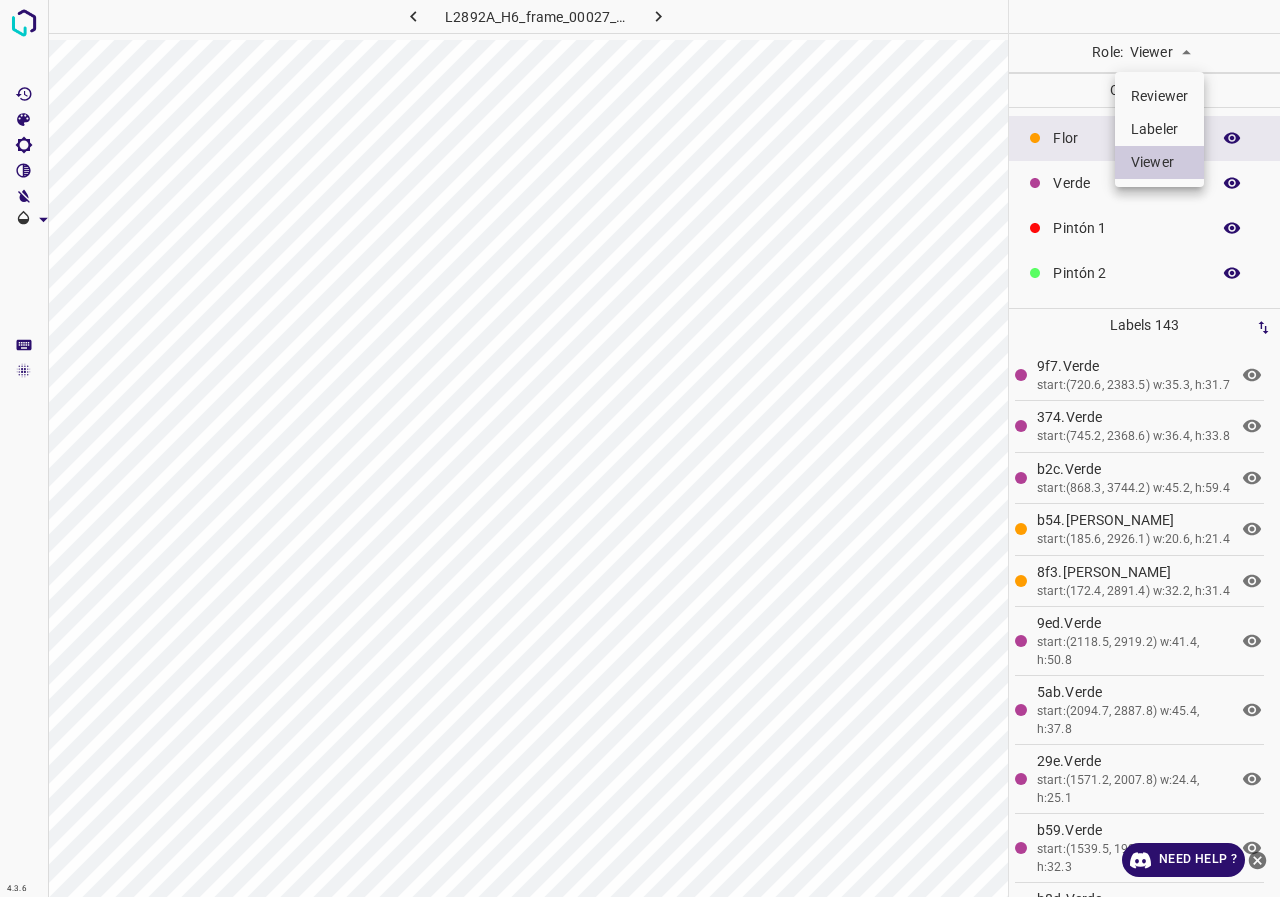 click on "4.3.6  L2892A_H6_frame_00027_26092.jpg Role: Viewer viewer Categories [PERSON_NAME] Verde Pintón 1 Pintón 2 Pintón 3 [PERSON_NAME] Azul Labels   143 9f7.Verde
start:(720.6, 2383.5)
w:35.3, h:31.7
374.Verde
start:(745.2, 2368.6)
w:36.4, h:33.8
b2c.Verde
start:(868.3, 3744.2)
w:45.2, h:59.4
b54.[PERSON_NAME]
start:(185.6, 2926.1)
w:20.6, h:21.4
8f3.[PERSON_NAME]
start:(172.4, 2891.4)
w:32.2, h:31.4
9ed.Verde
start:(2118.5, 2919.2)
w:41.4, h:50.8
5ab.Verde
start:(2094.7, 2887.8)
w:45.4, h:37.8
29e.Verde
start:(1571.2, 2007.8)
w:24.4, h:25.1
b59.Verde
start:(1539.5, 1997.7)
w:30.9, h:32.3
b8d.Verde
start:(1564.7, 1981.2)
w:23, h:25.8
ba8.Verde
start:(1081.5, 1440.5)
w:29.1, h:34.7
cd2.Verde
start:(1111.3, 1429.3)
w:34.2, h:31.9
289.Verde 3f1.Verde 1 [PERSON_NAME]" at bounding box center [640, 448] 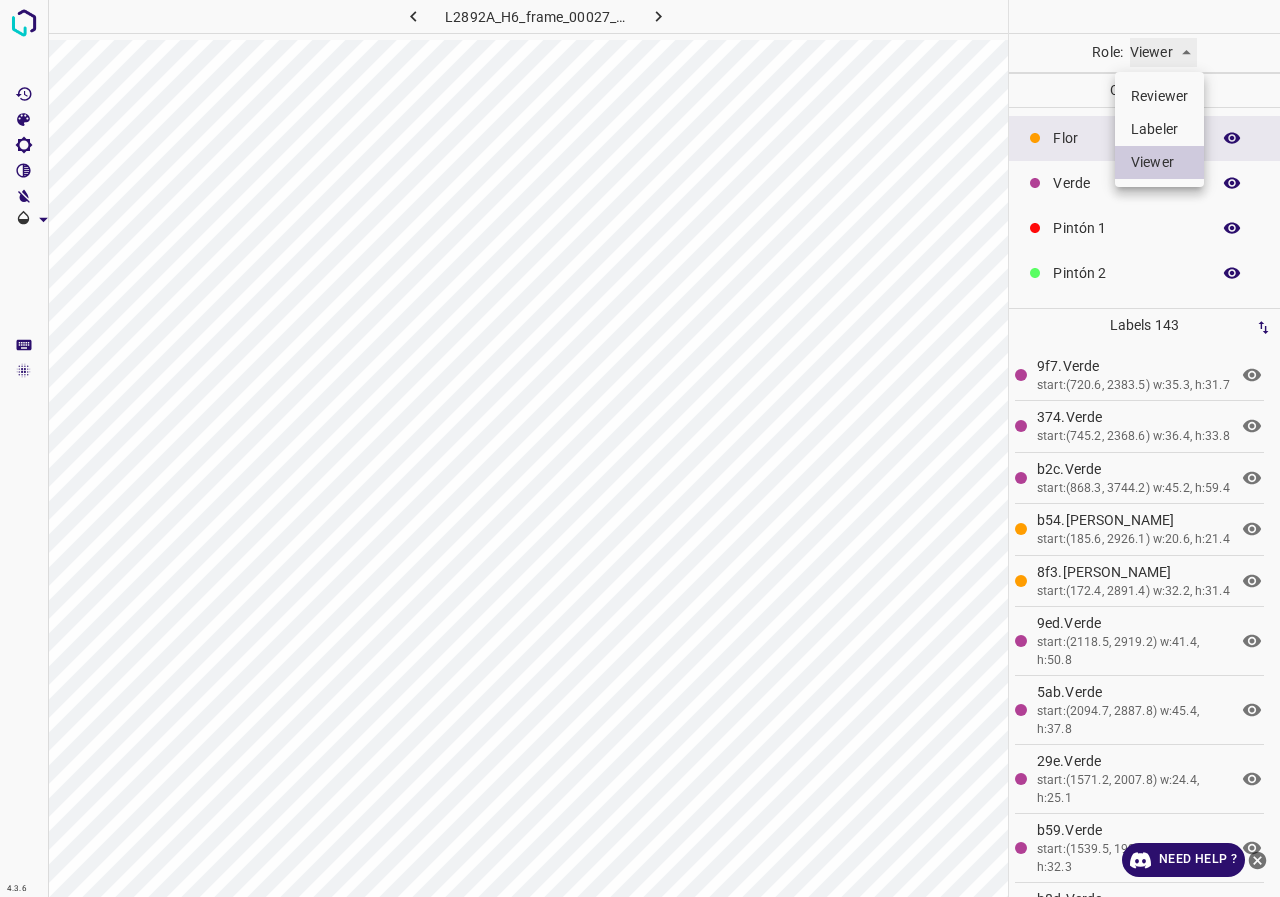 type on "labeler" 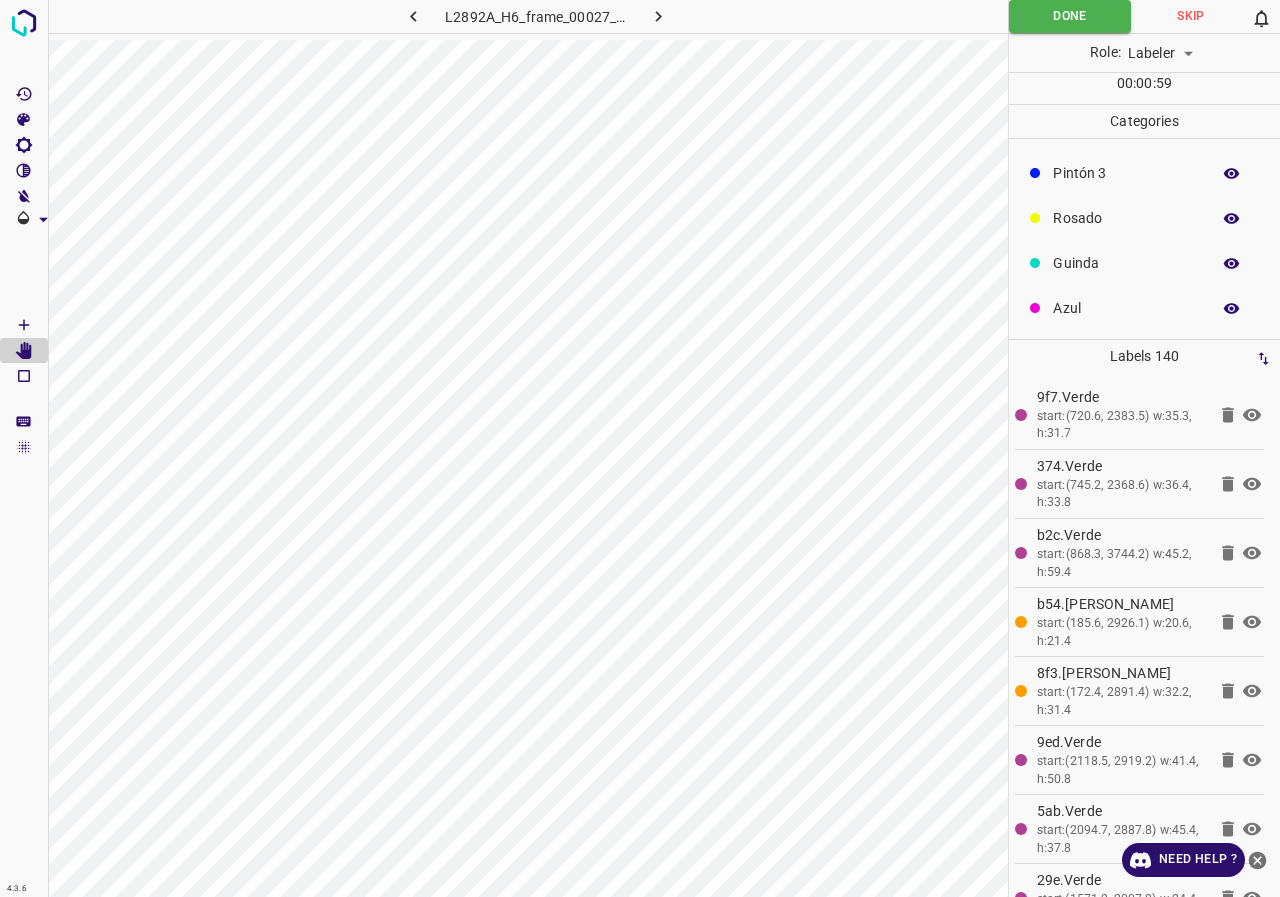 scroll, scrollTop: 0, scrollLeft: 0, axis: both 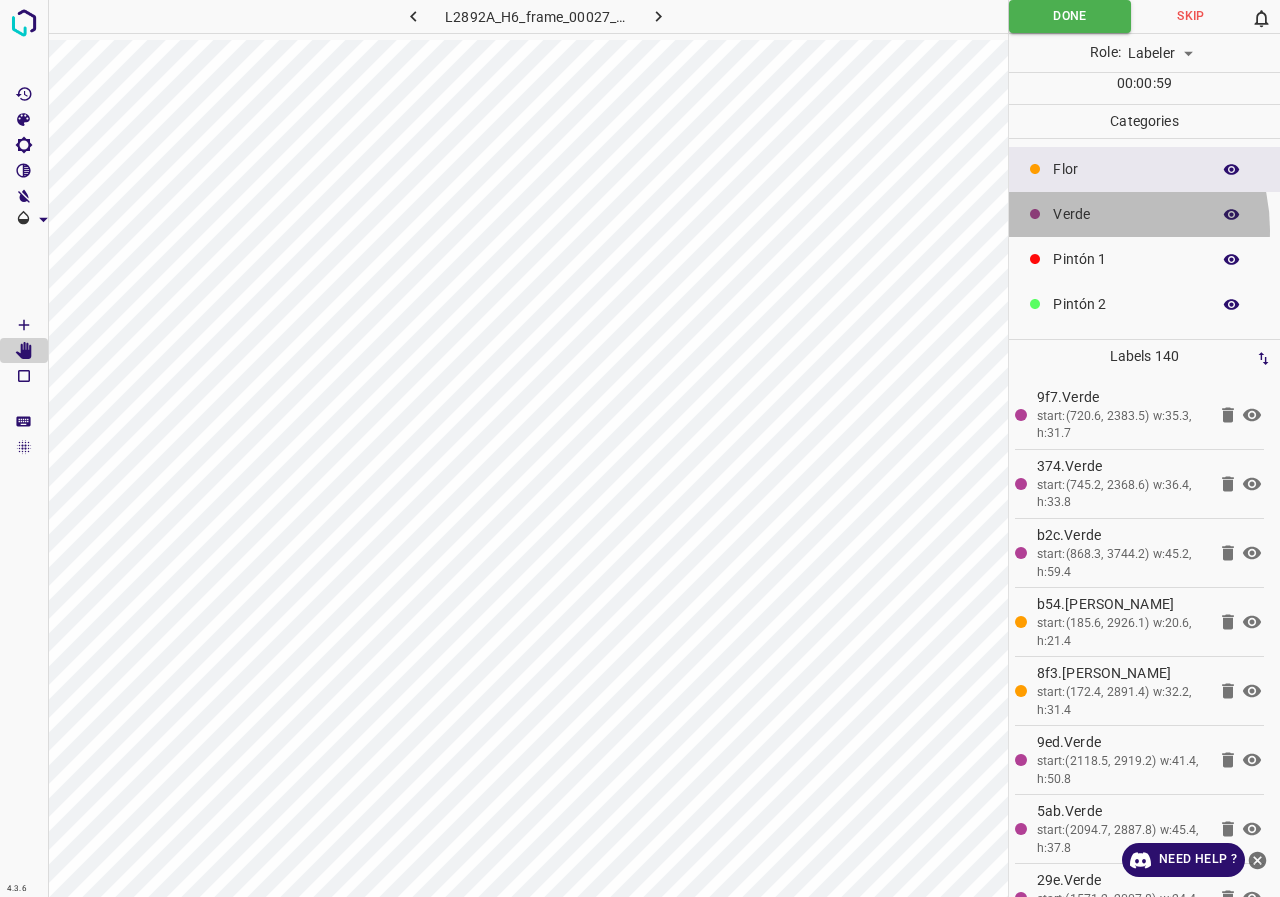 click on "Verde" at bounding box center [1144, 214] 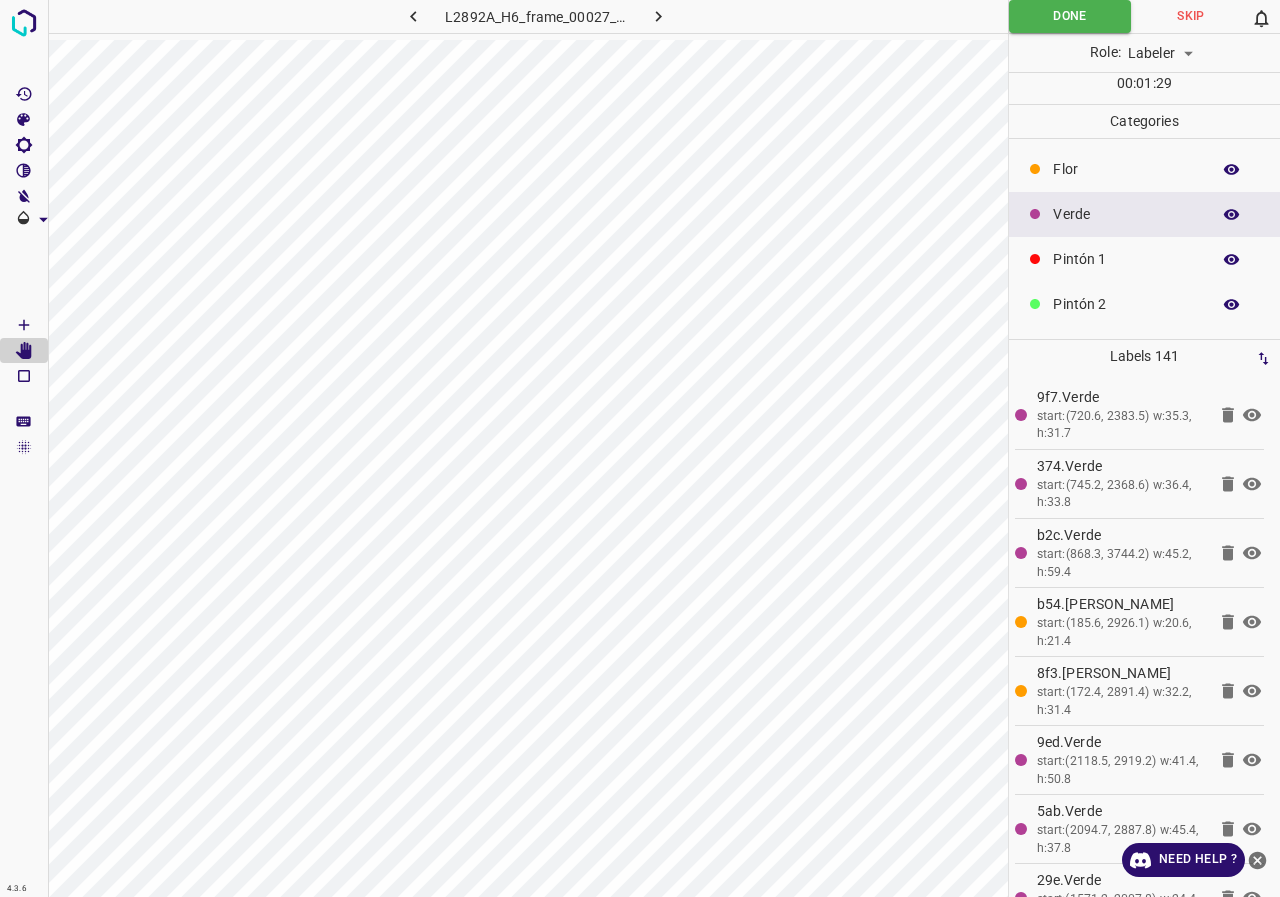 click 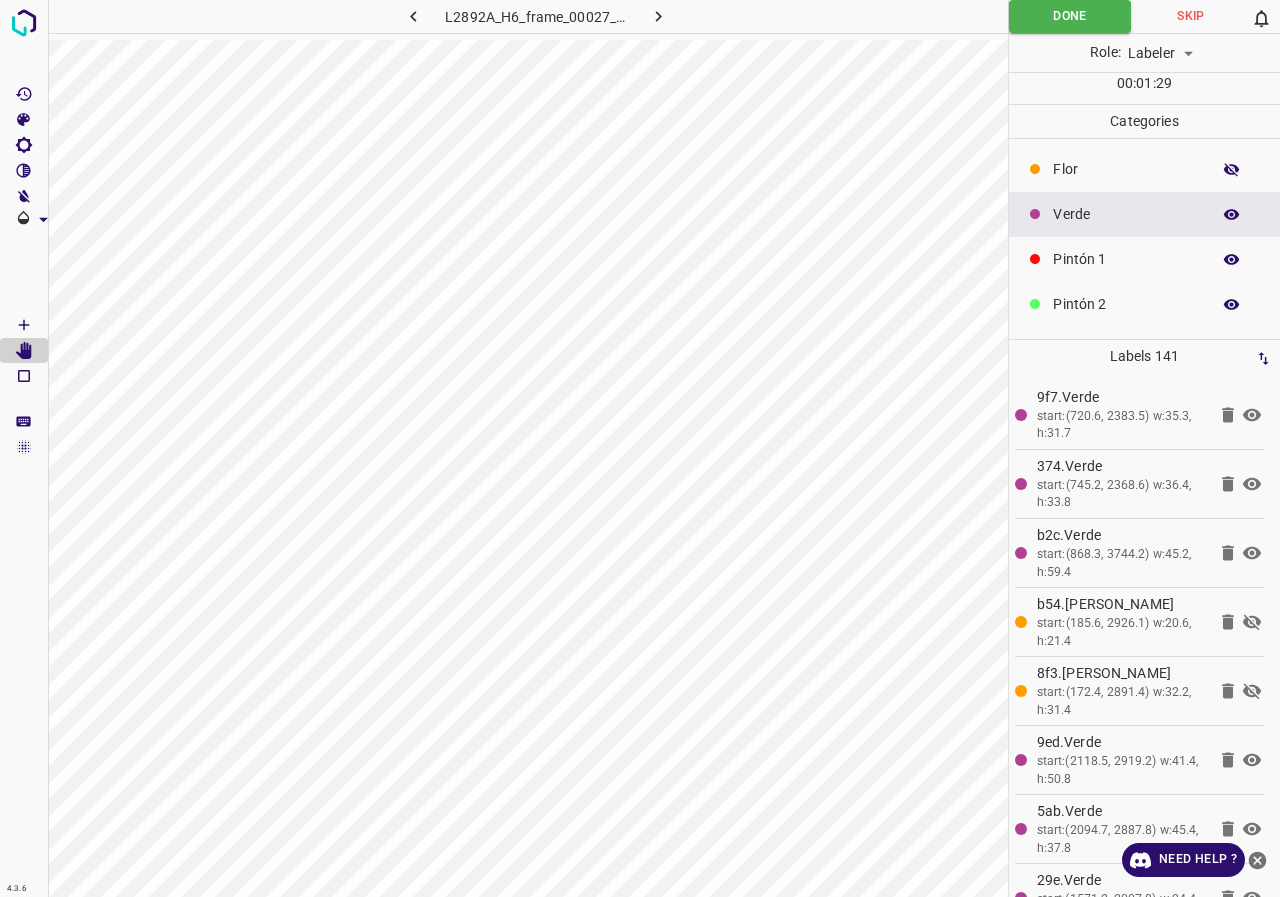 click 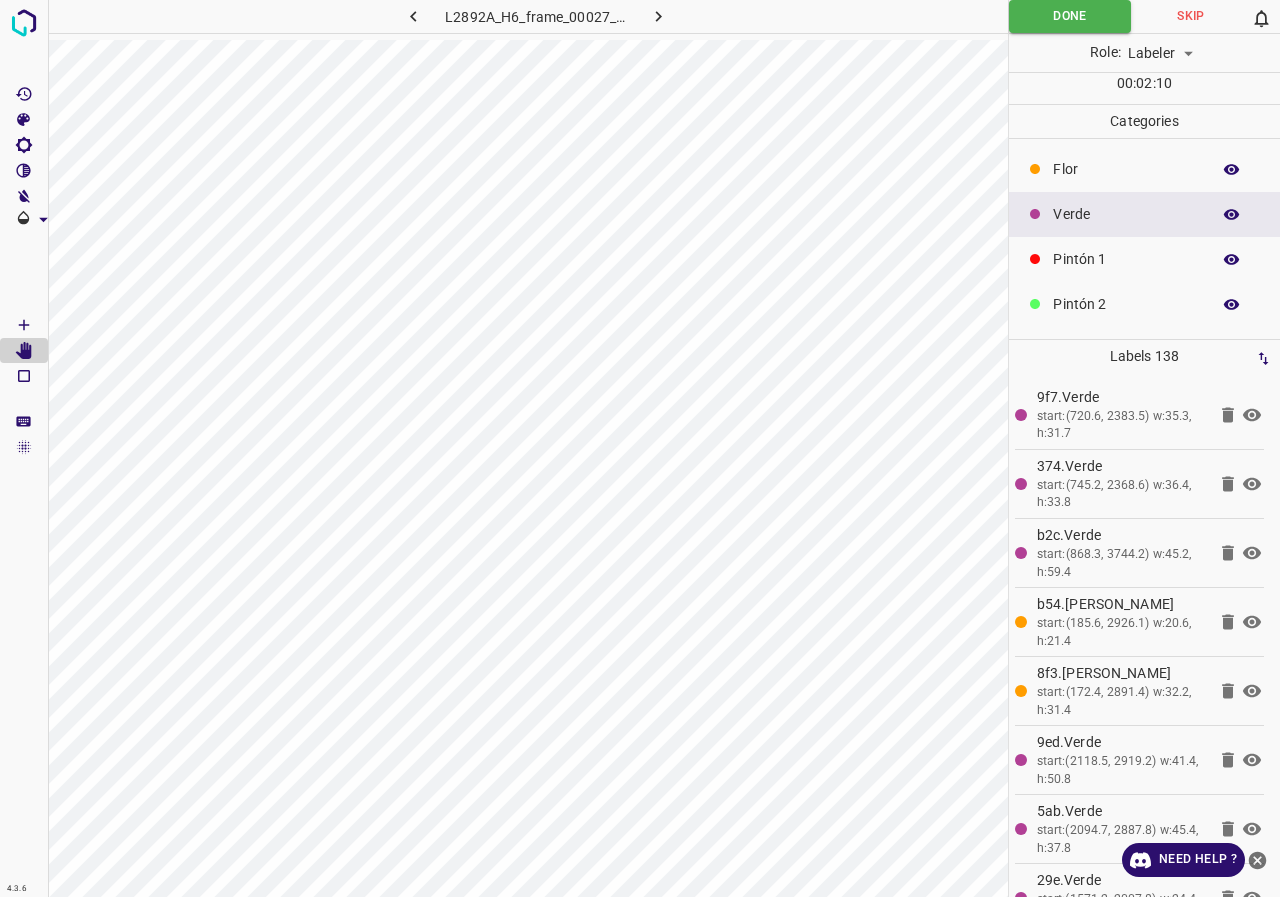 click 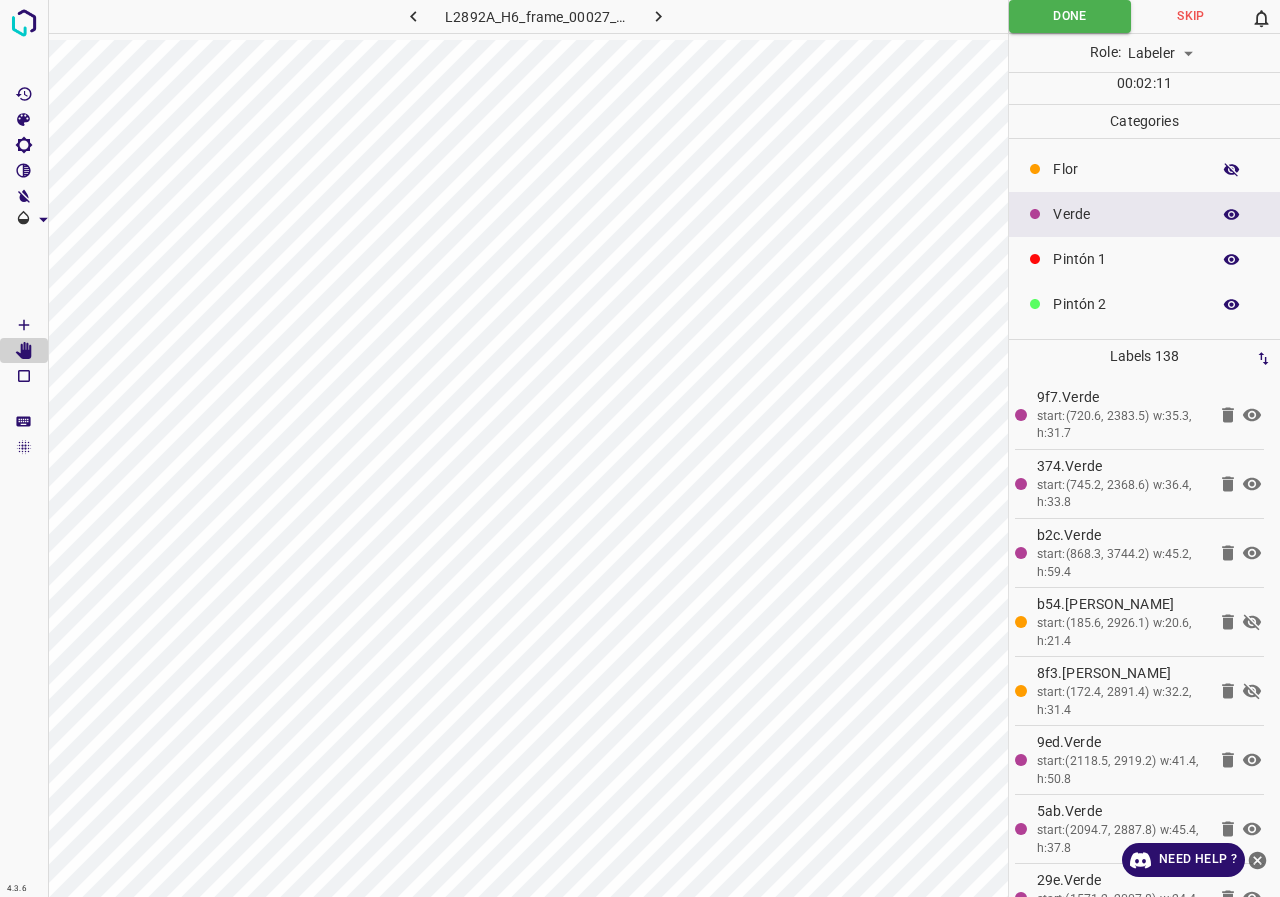 click 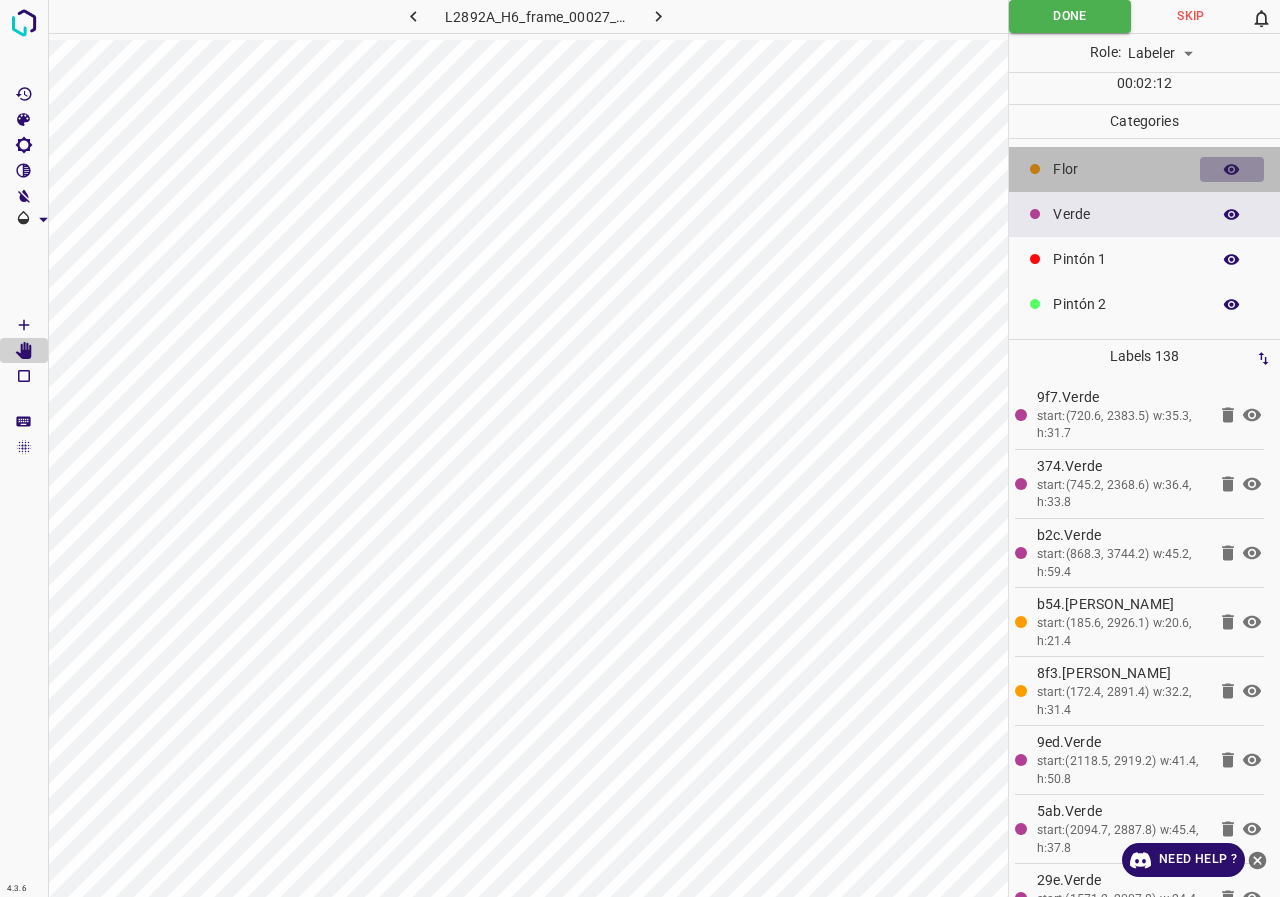 click 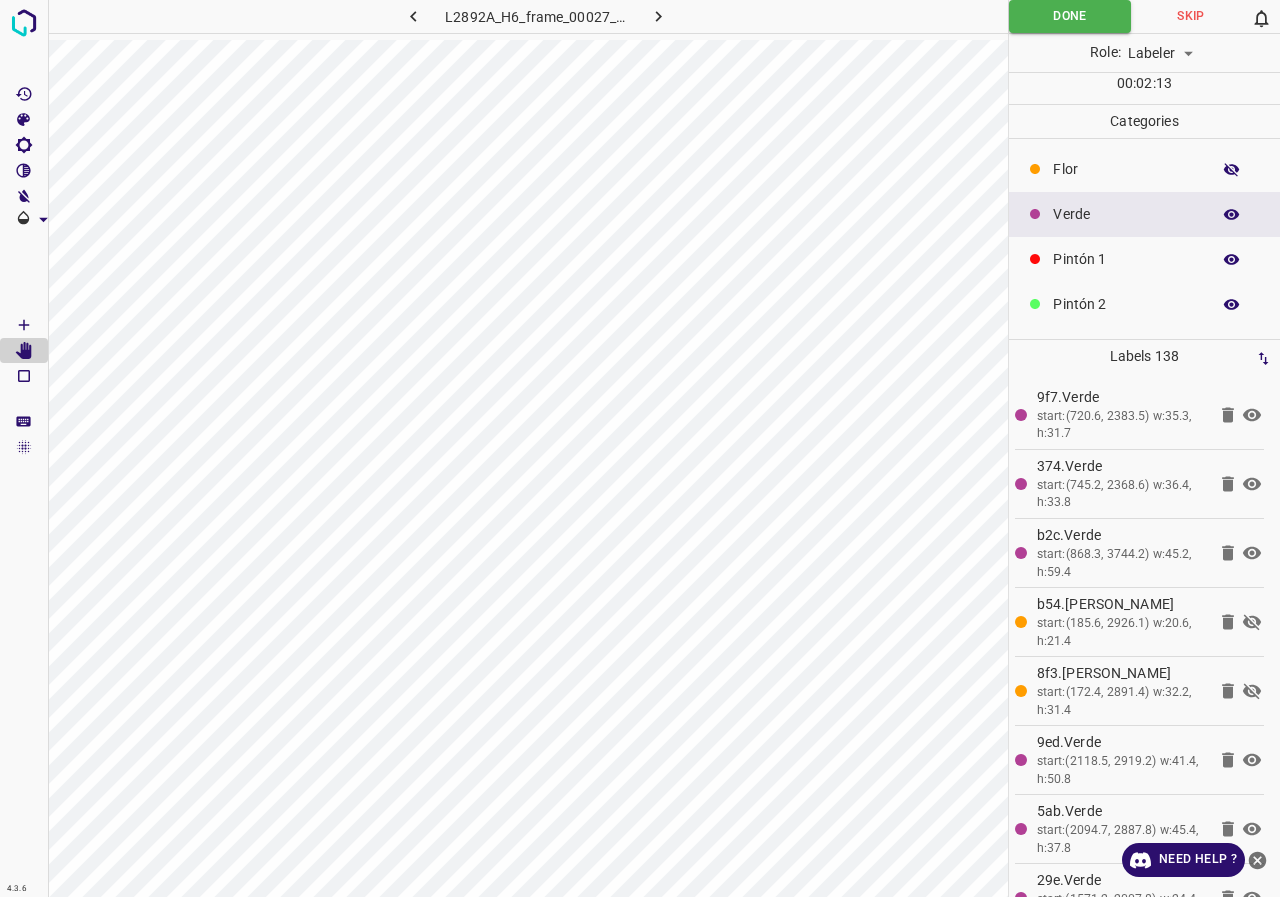click 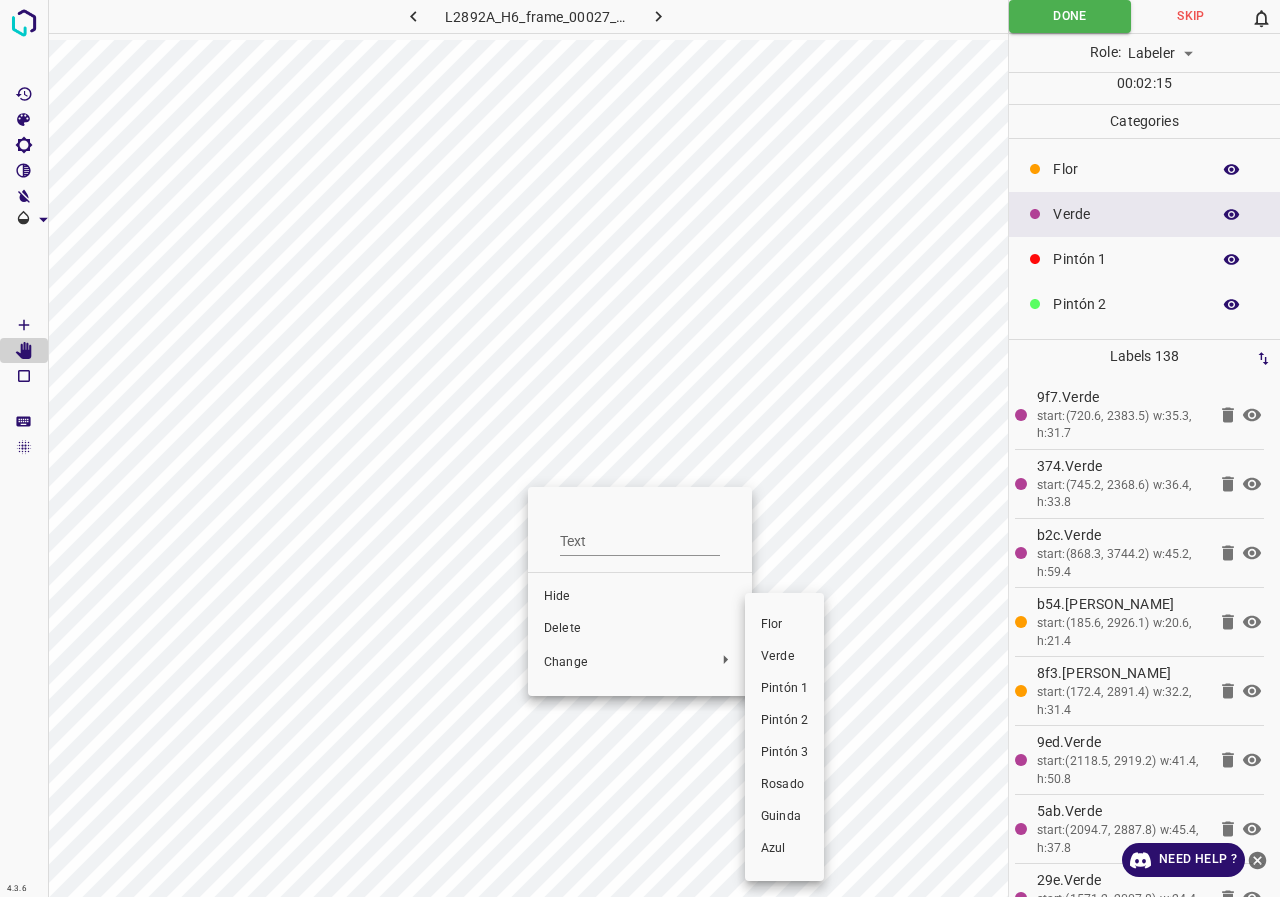 click on "Pintón 1" at bounding box center [784, 689] 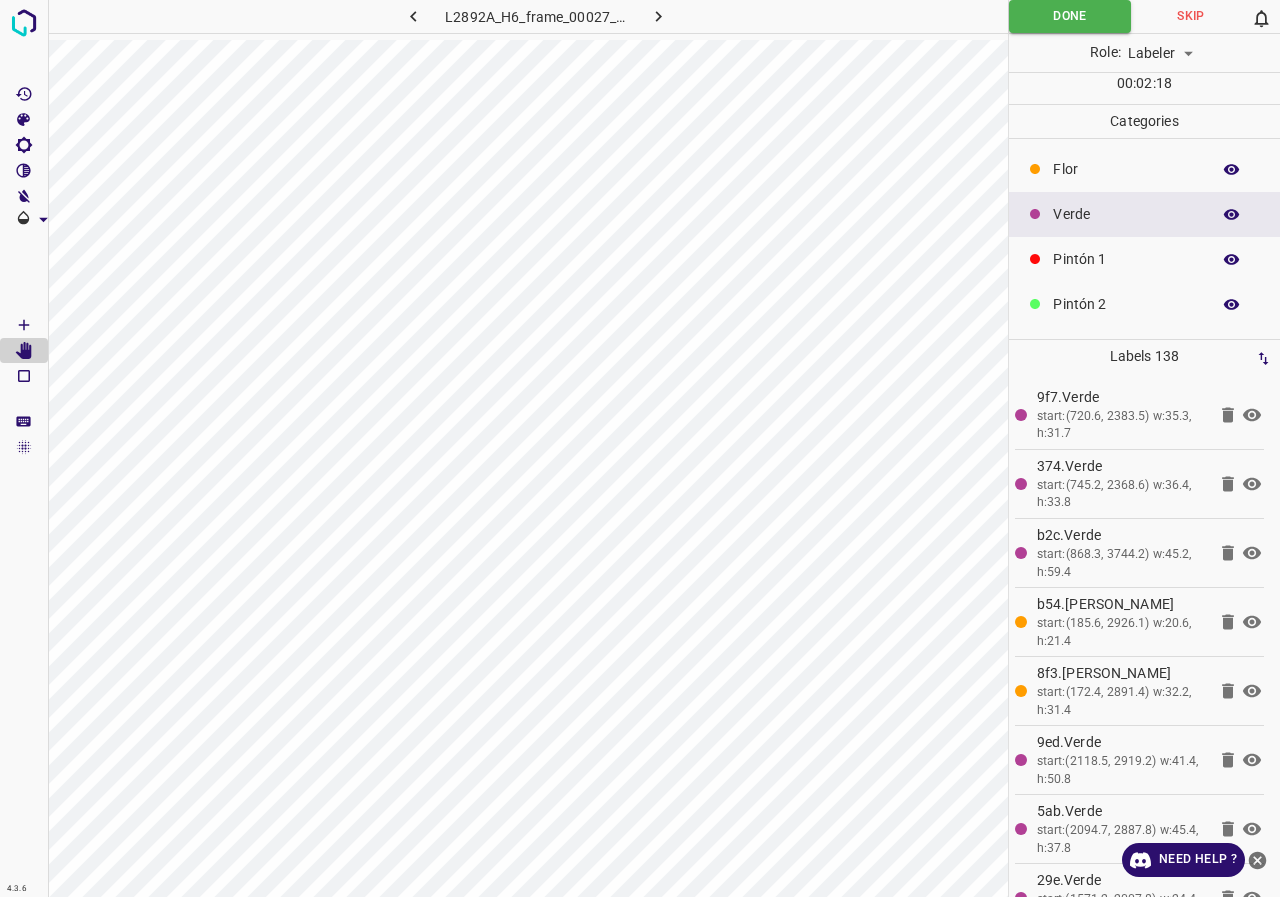 click 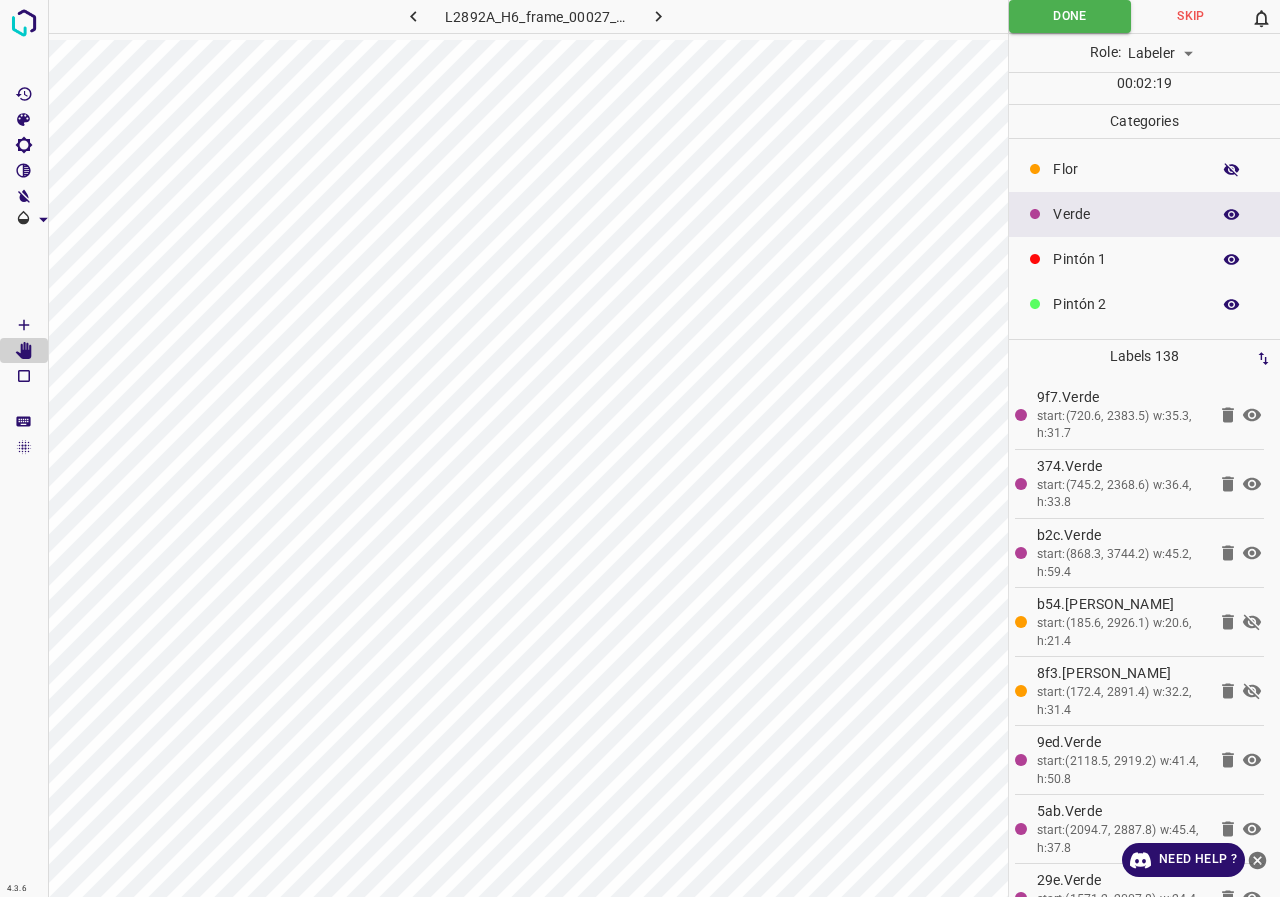 click 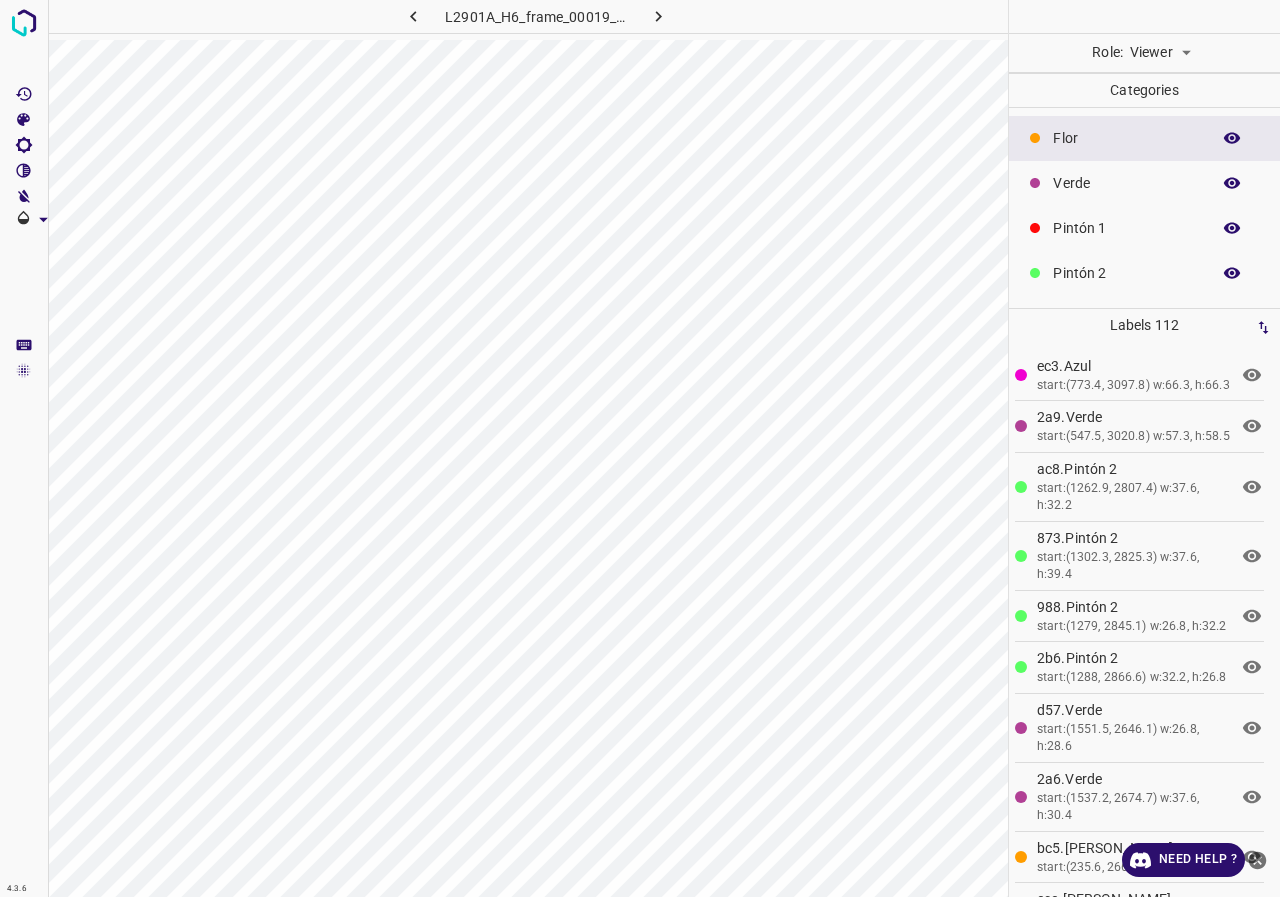 scroll, scrollTop: 0, scrollLeft: 0, axis: both 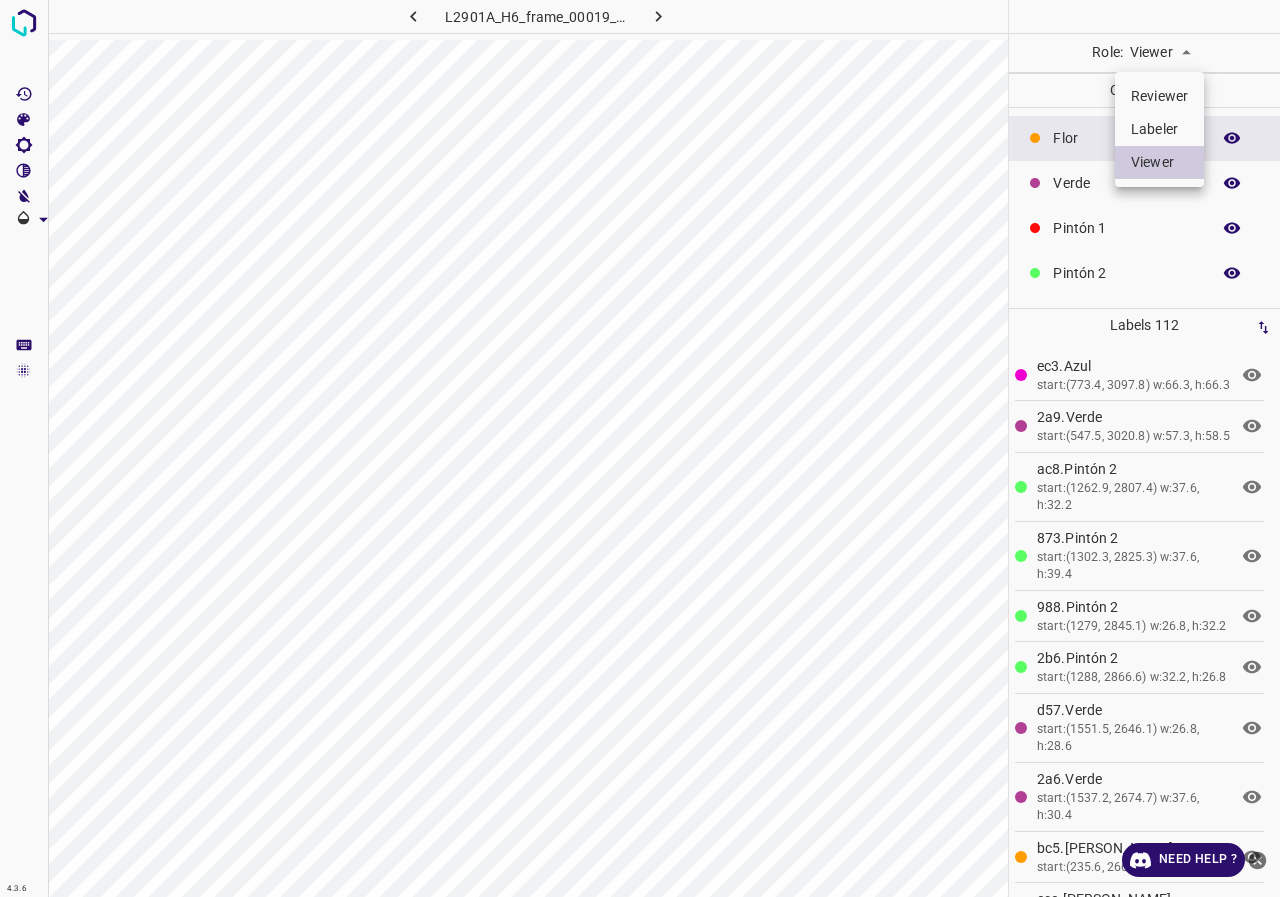 click on "Labeler" at bounding box center (1159, 129) 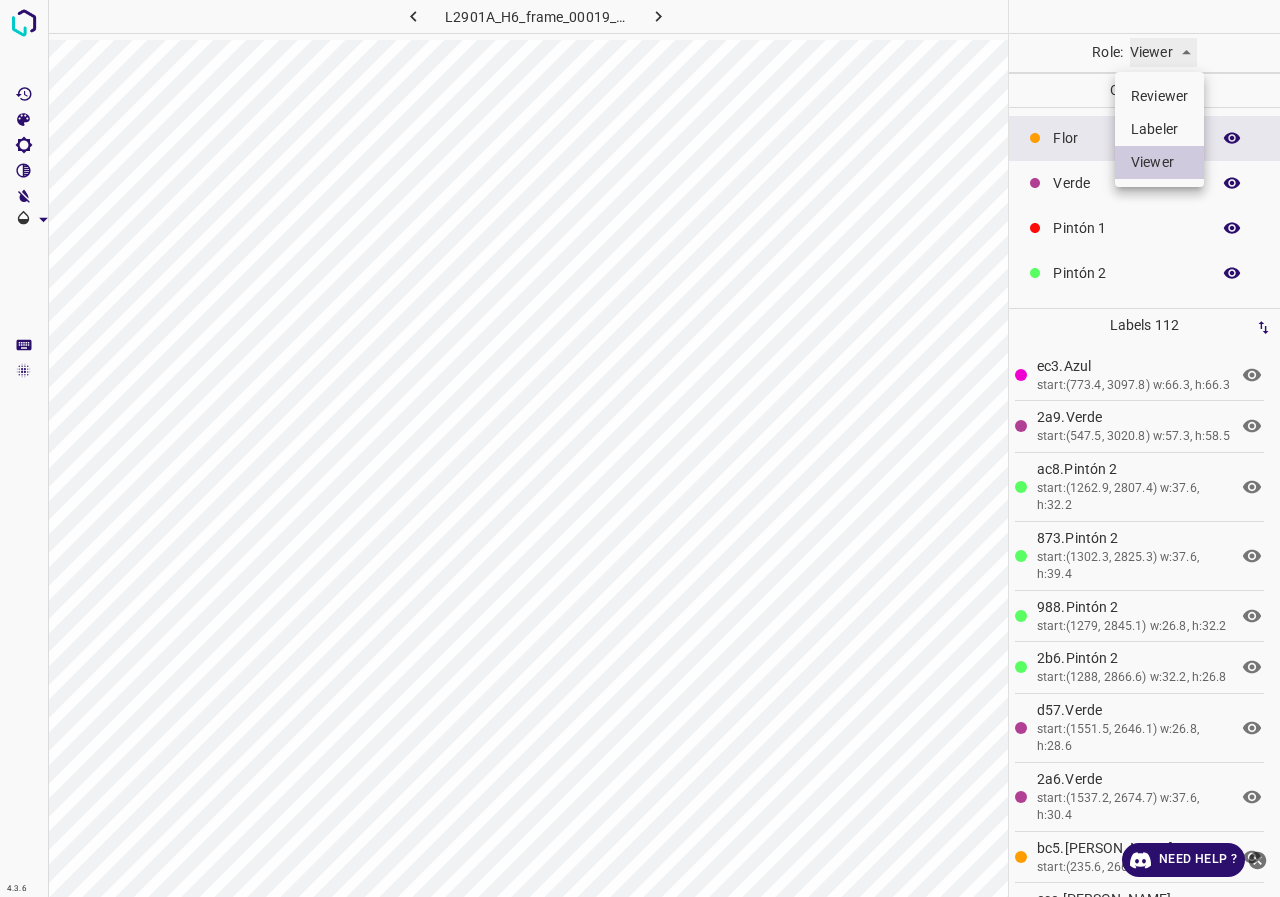 type on "labeler" 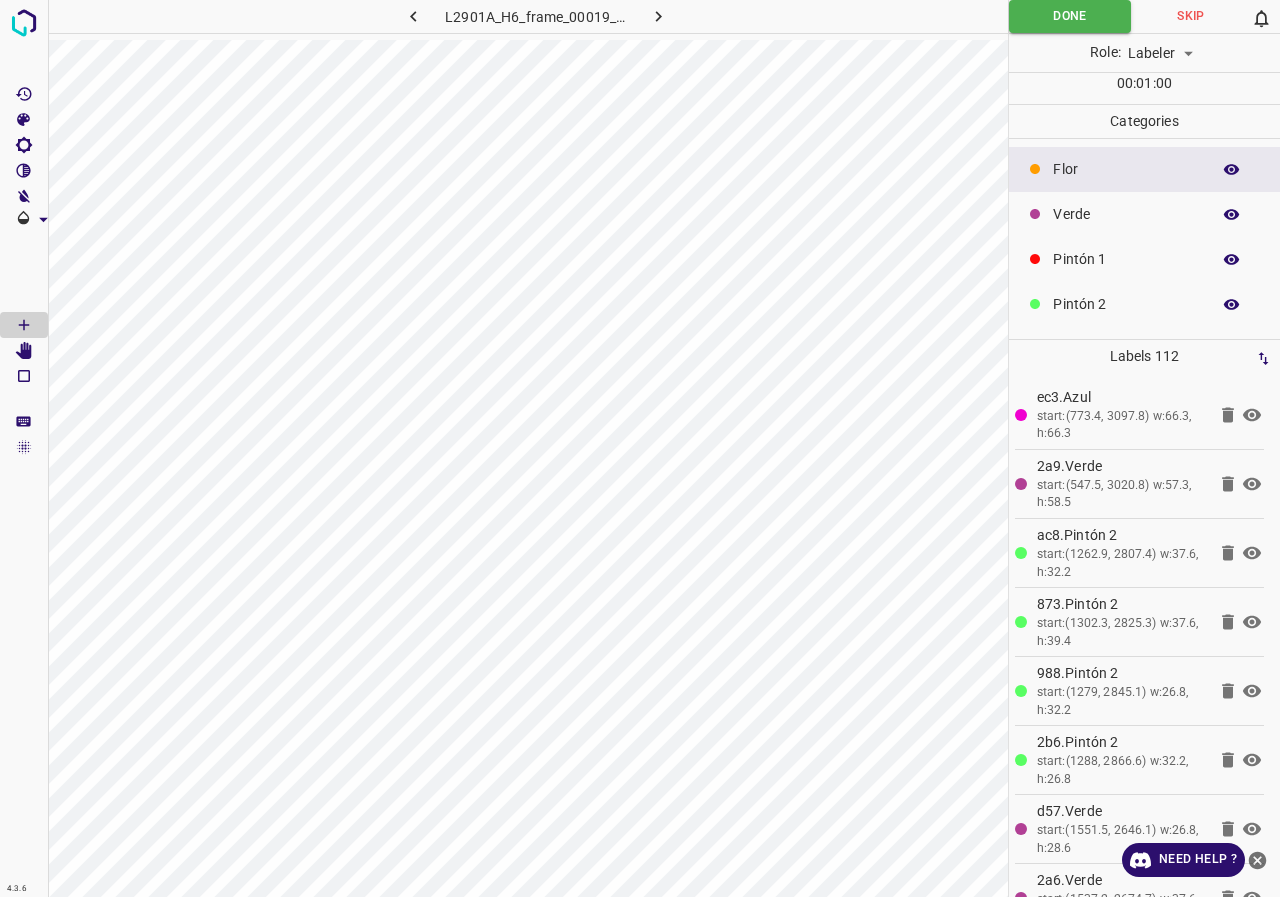 click 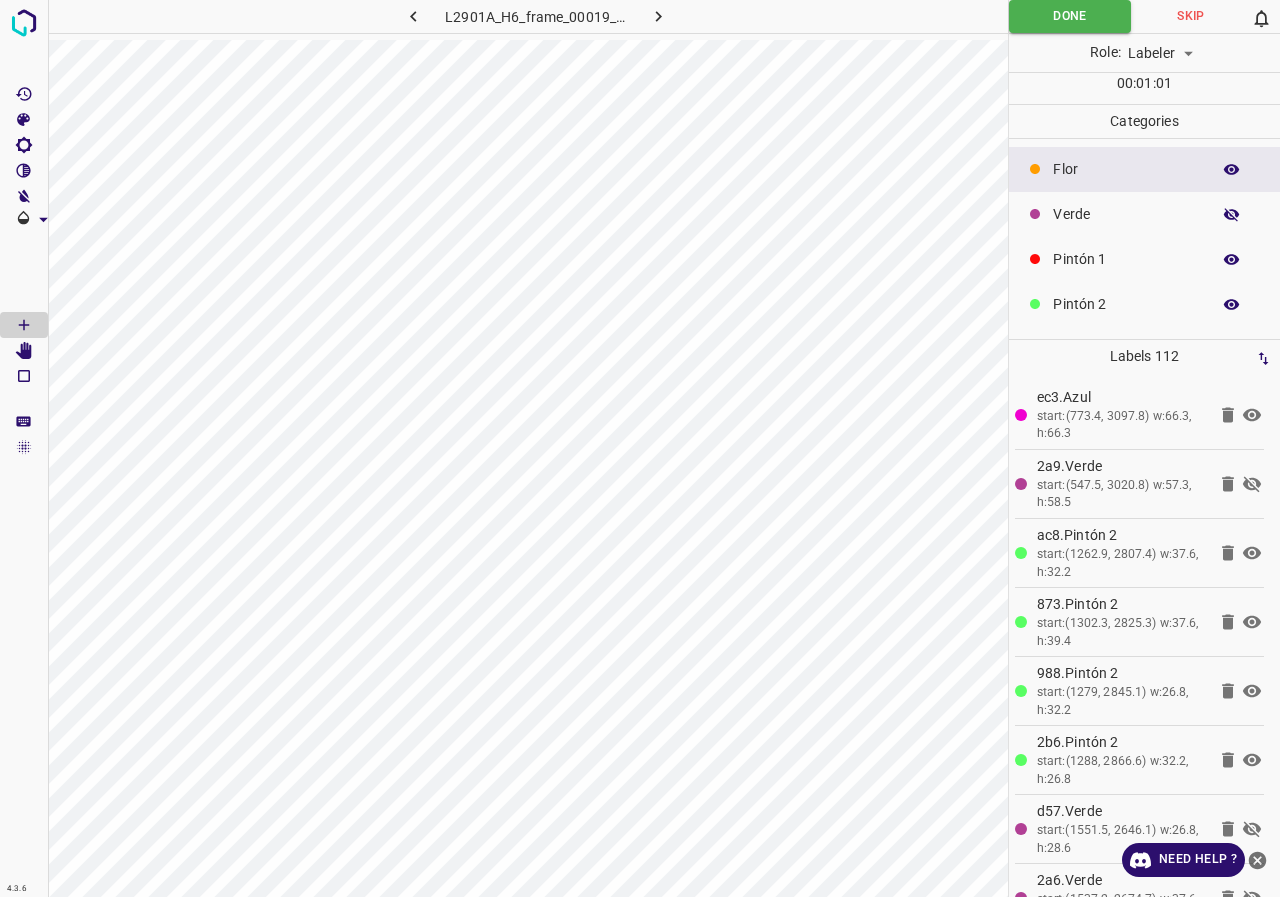 click 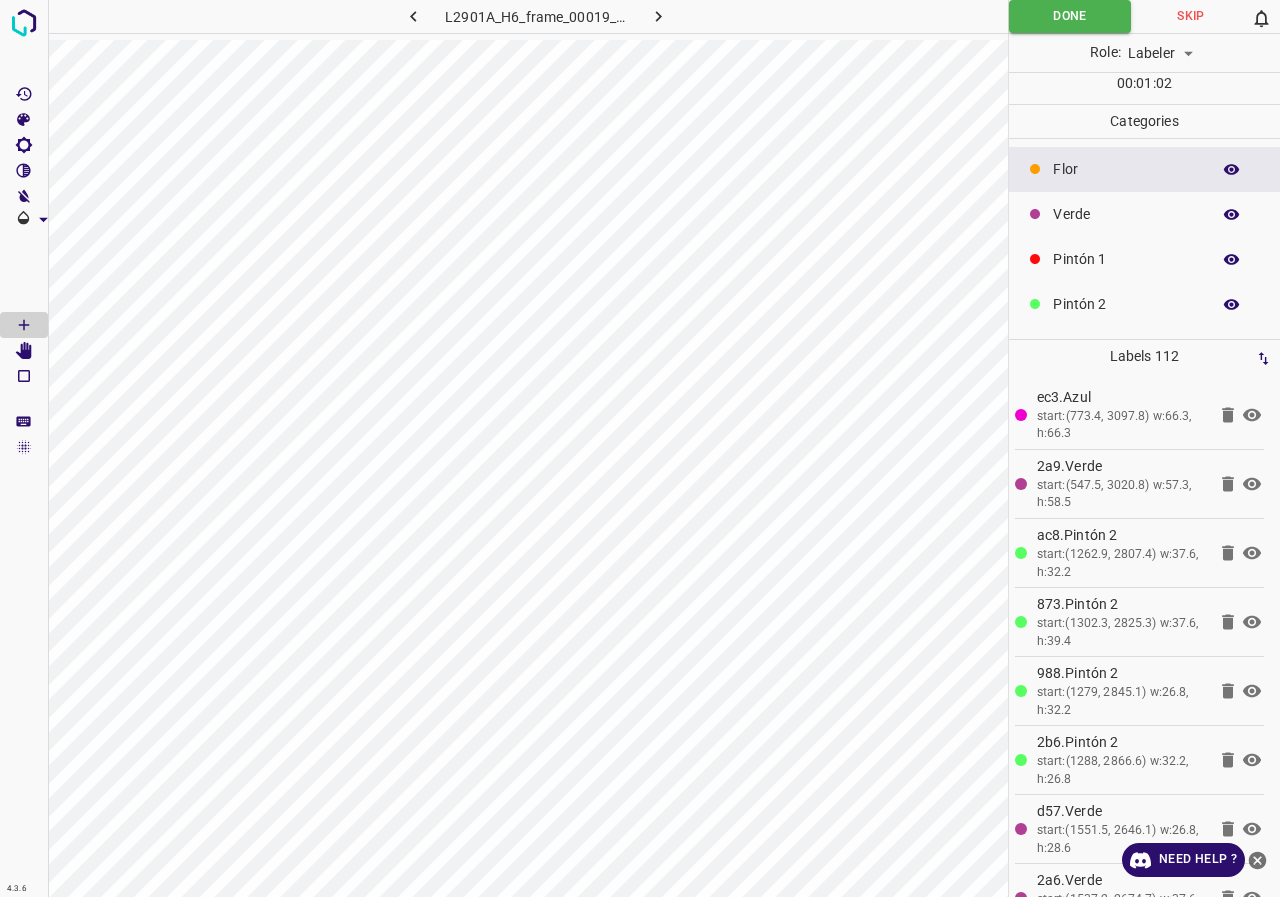 click 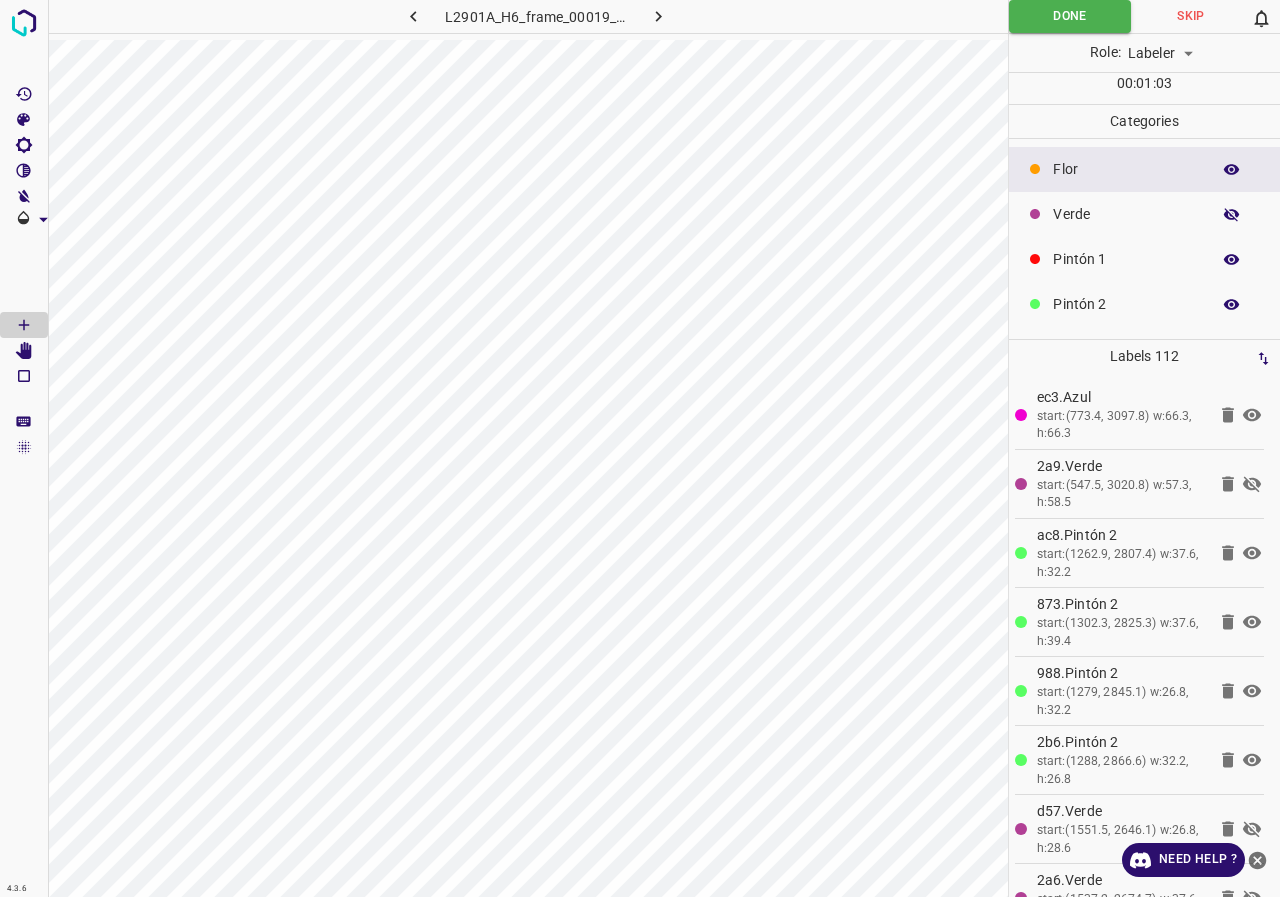 click 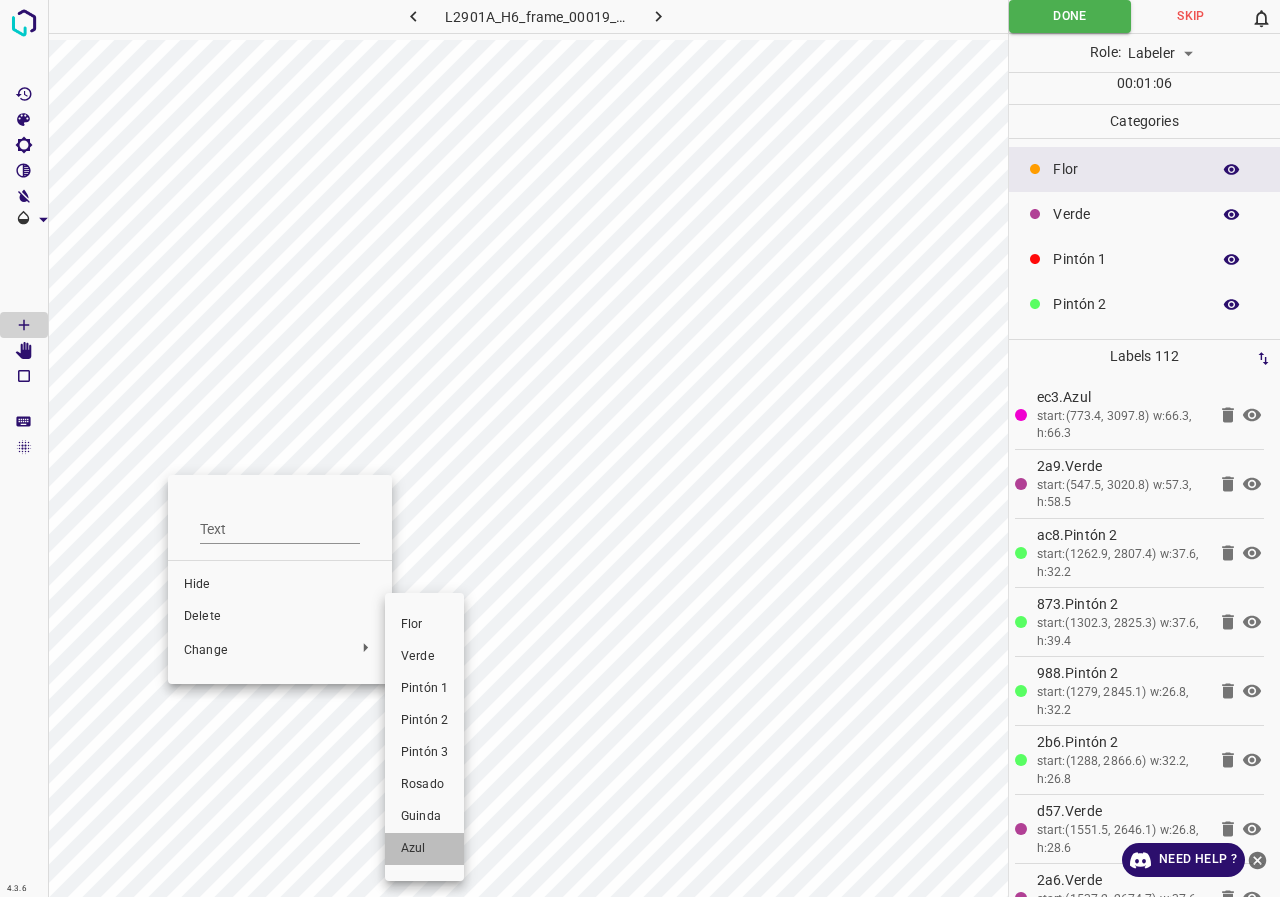 drag, startPoint x: 401, startPoint y: 851, endPoint x: 563, endPoint y: 564, distance: 329.56485 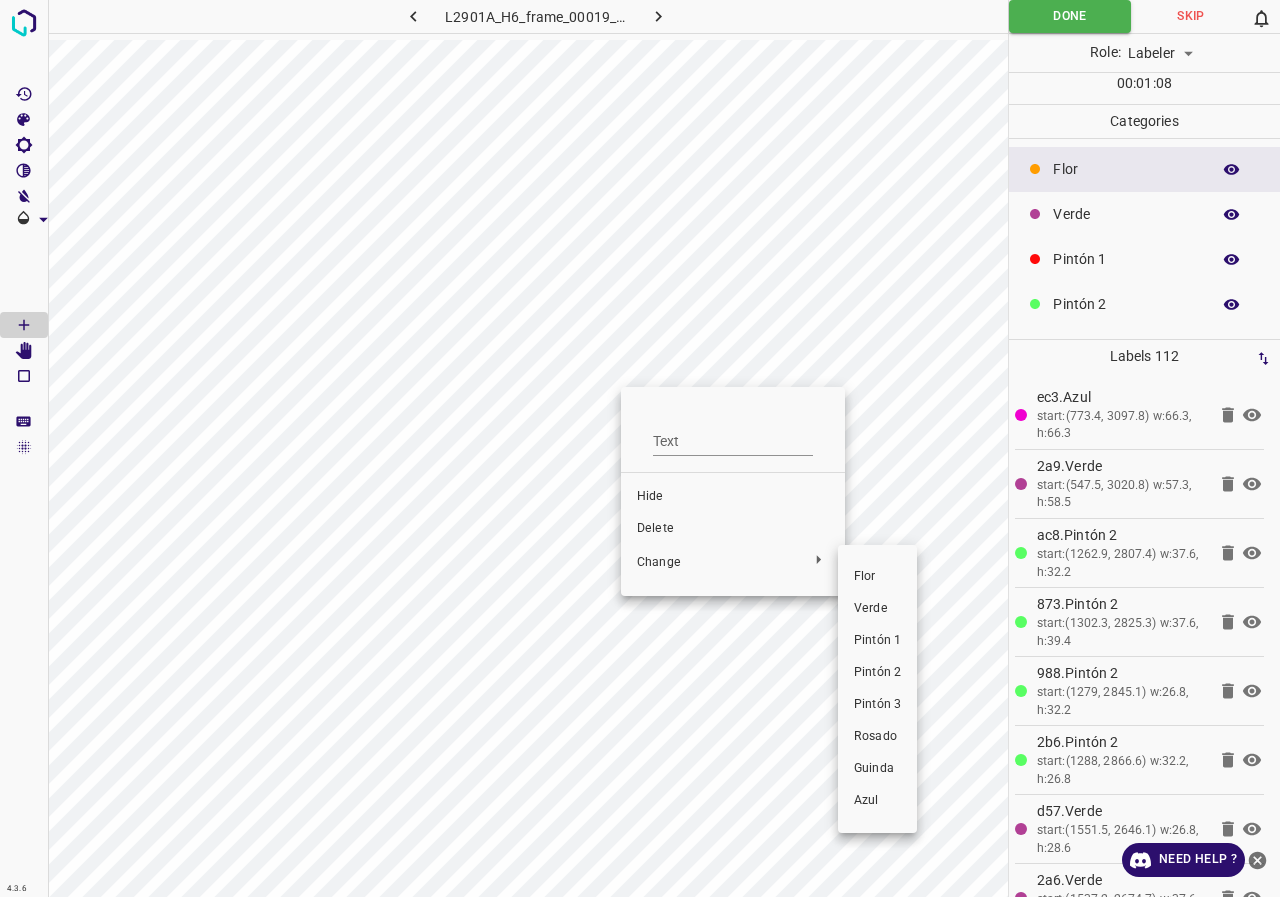 click on "Azul" at bounding box center (877, 801) 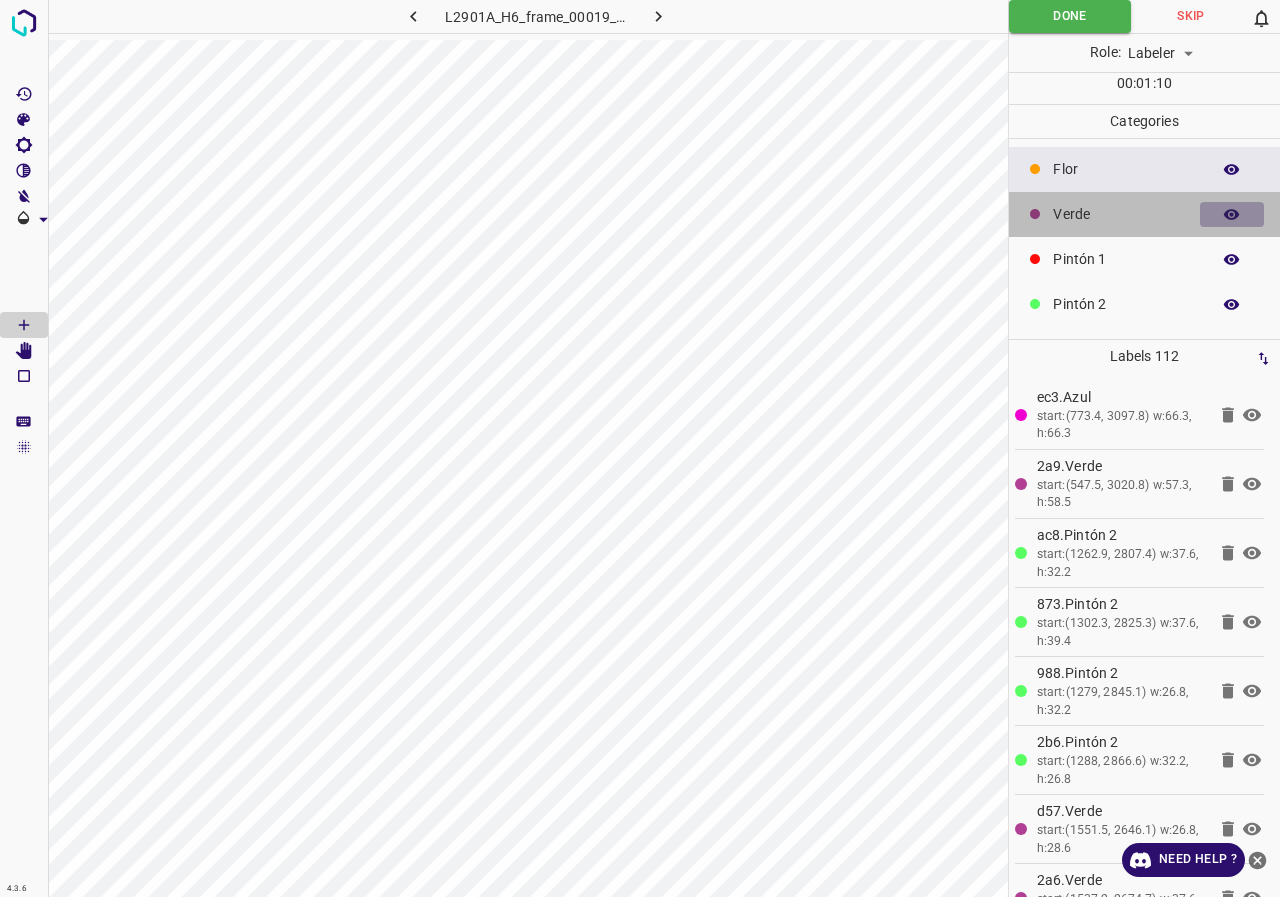 click 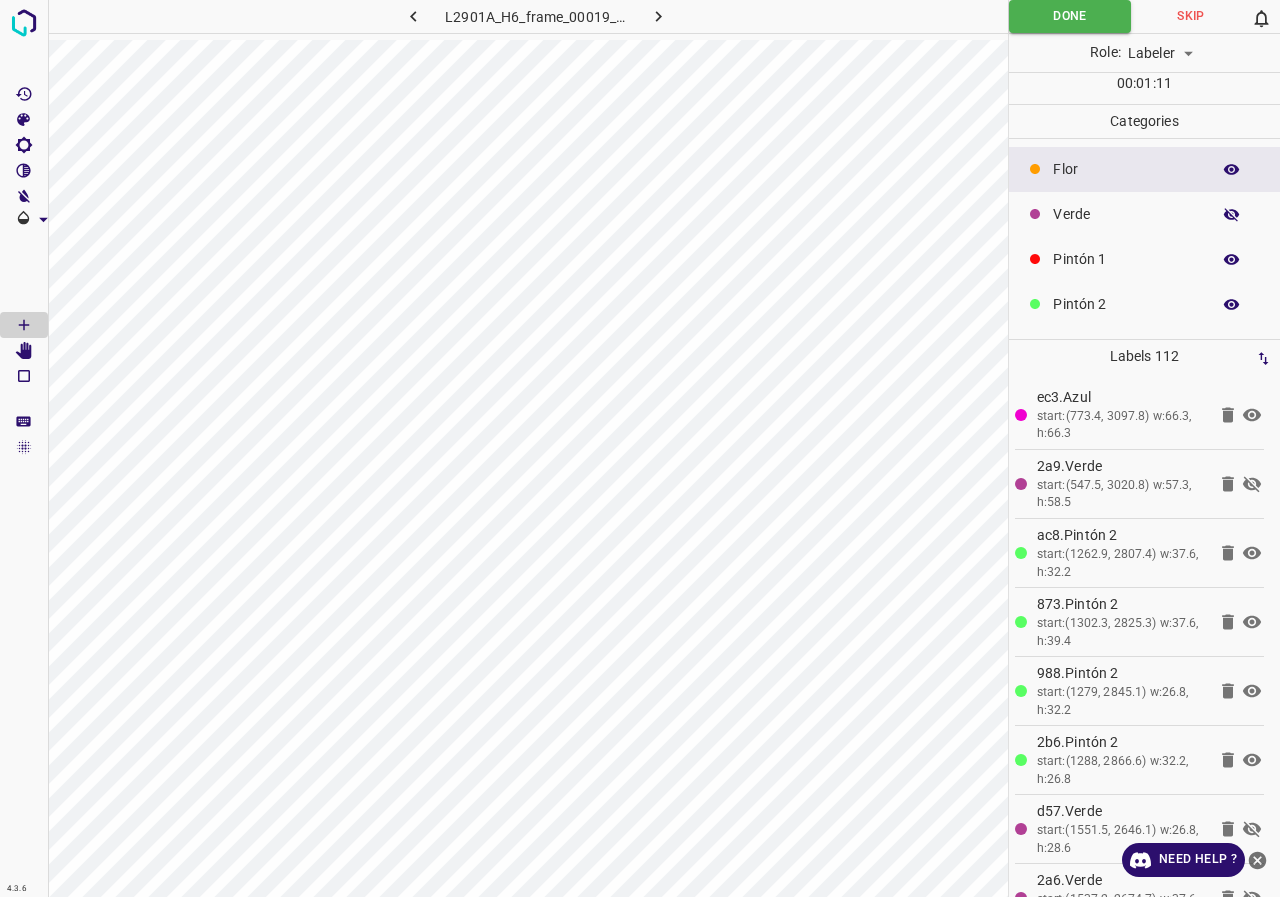 click 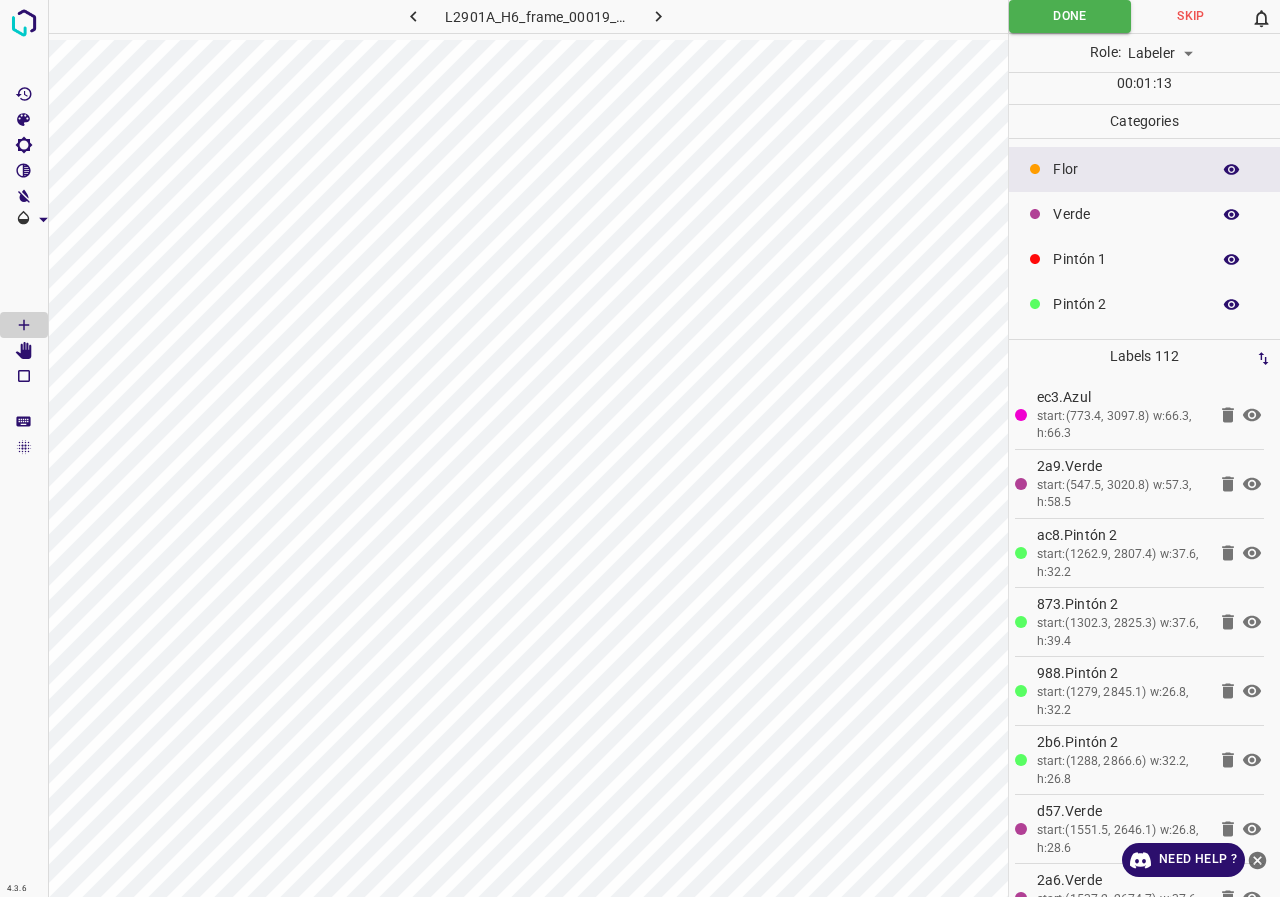 type 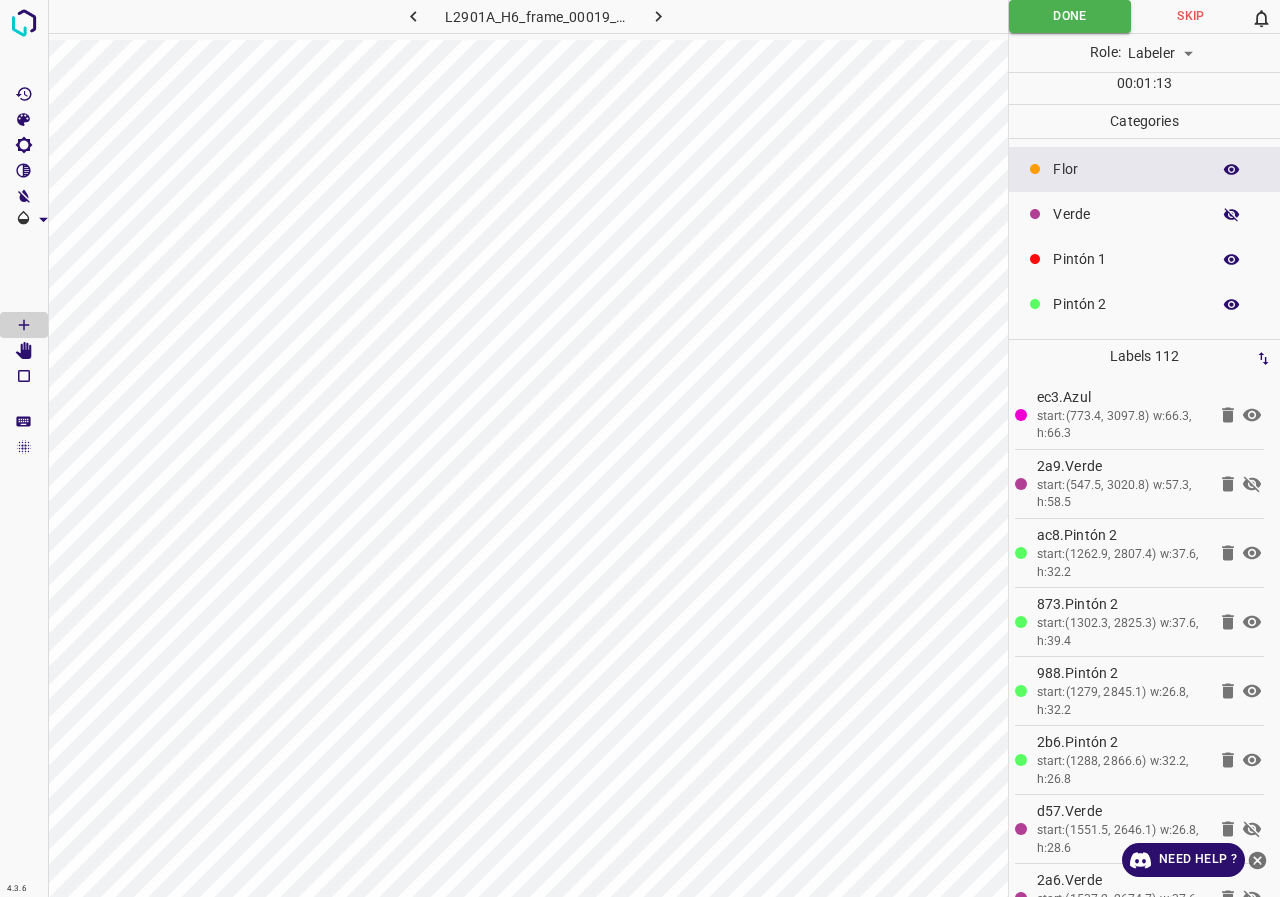 click at bounding box center (1232, 215) 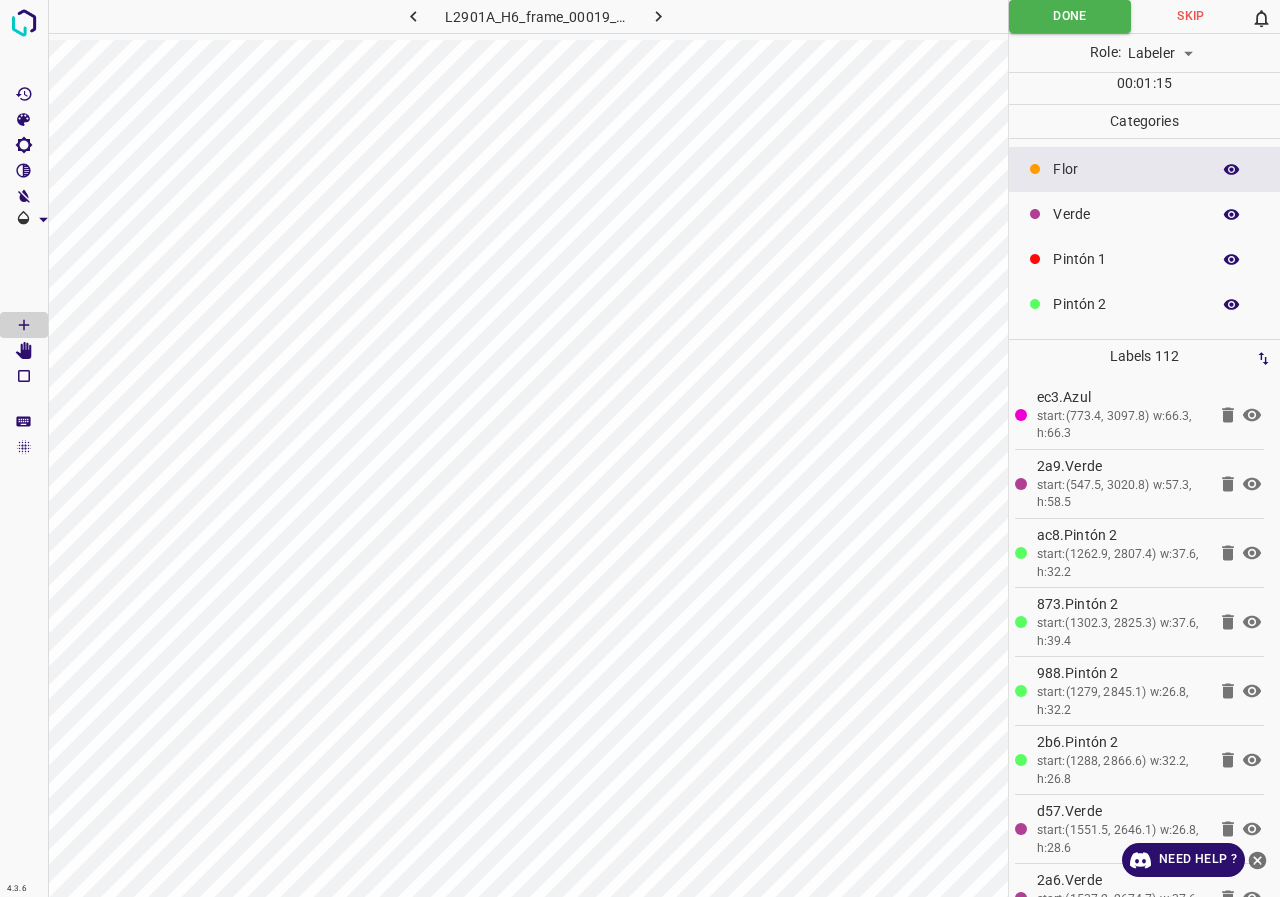 click on "00   : 01   : 15" at bounding box center (1144, 88) 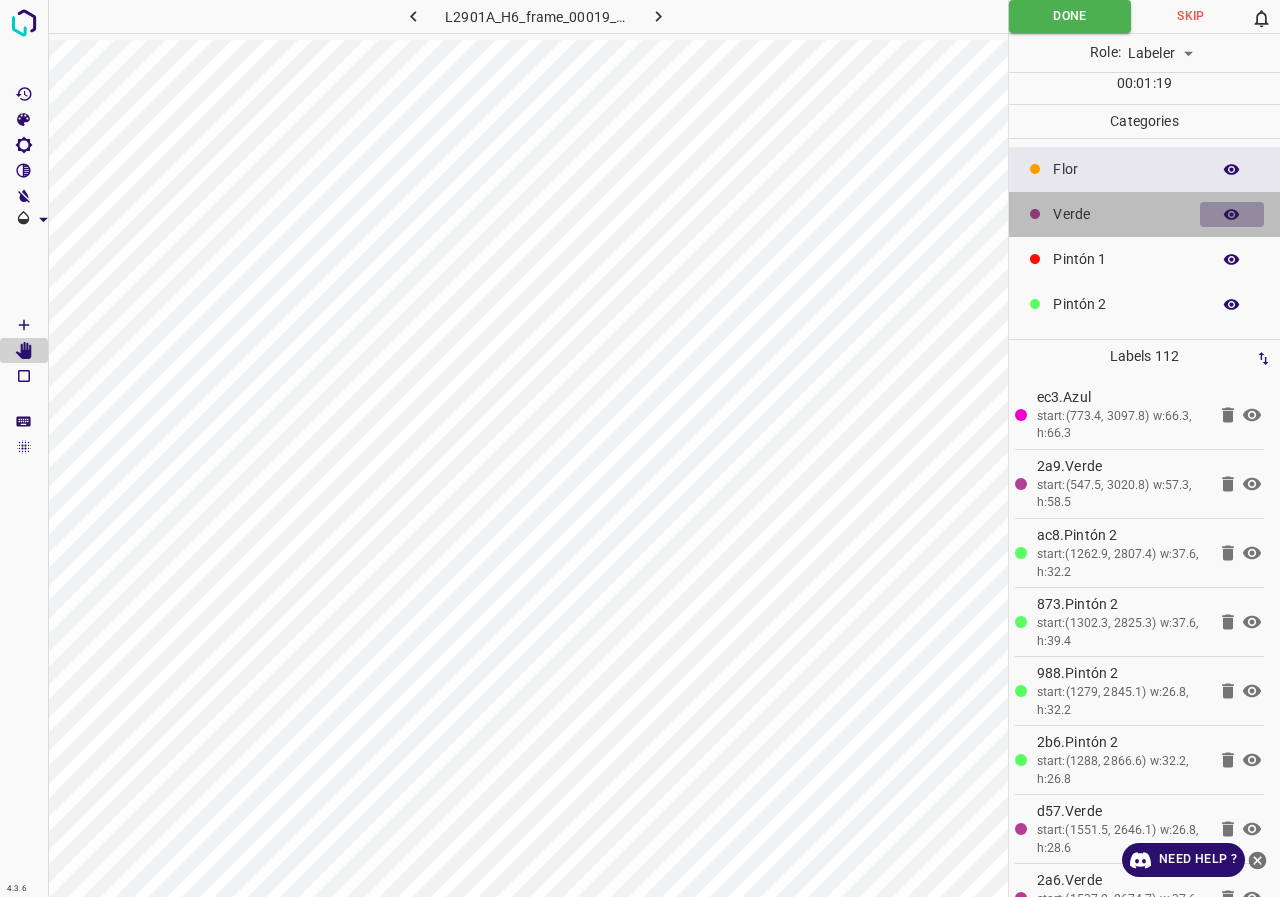 click at bounding box center [1232, 215] 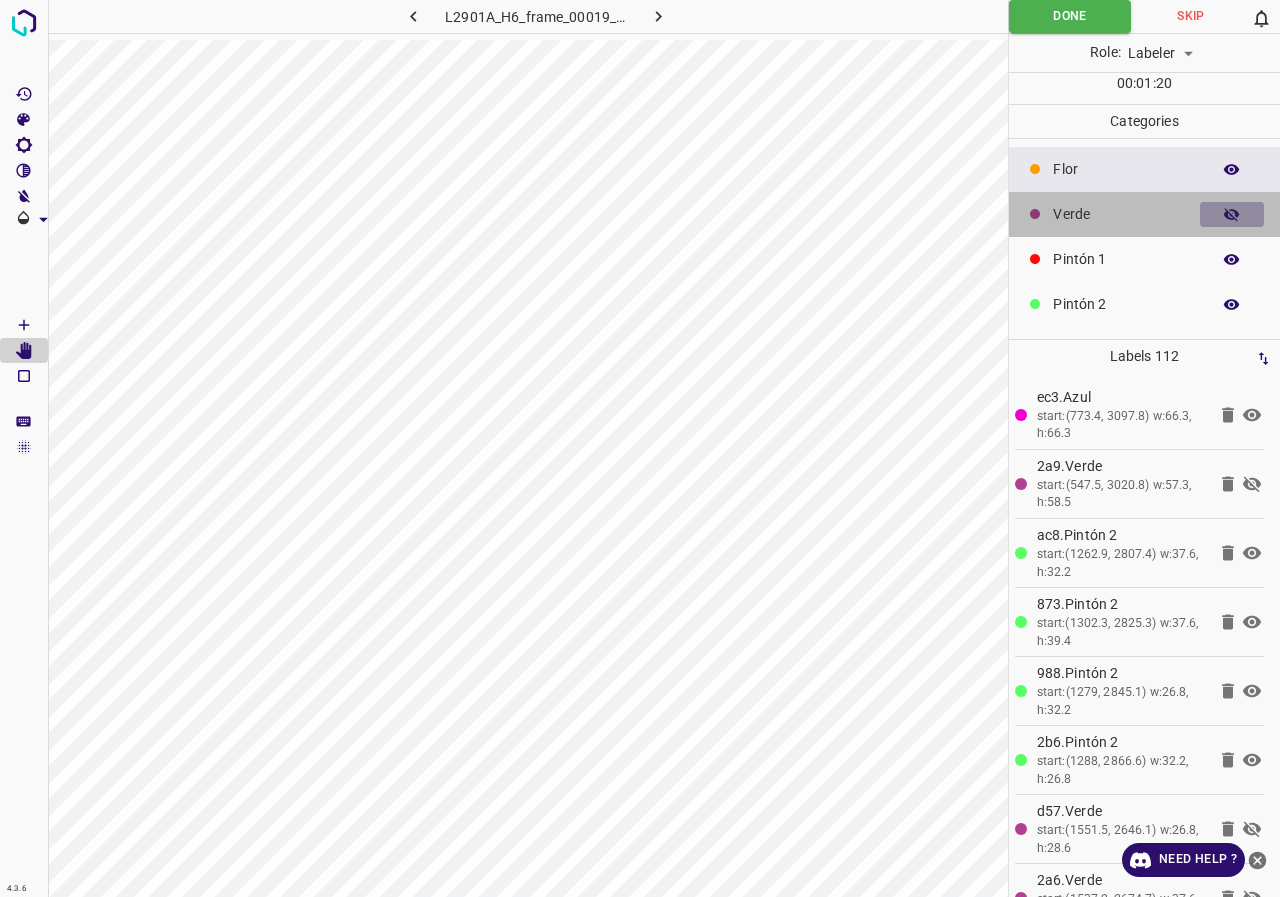 click 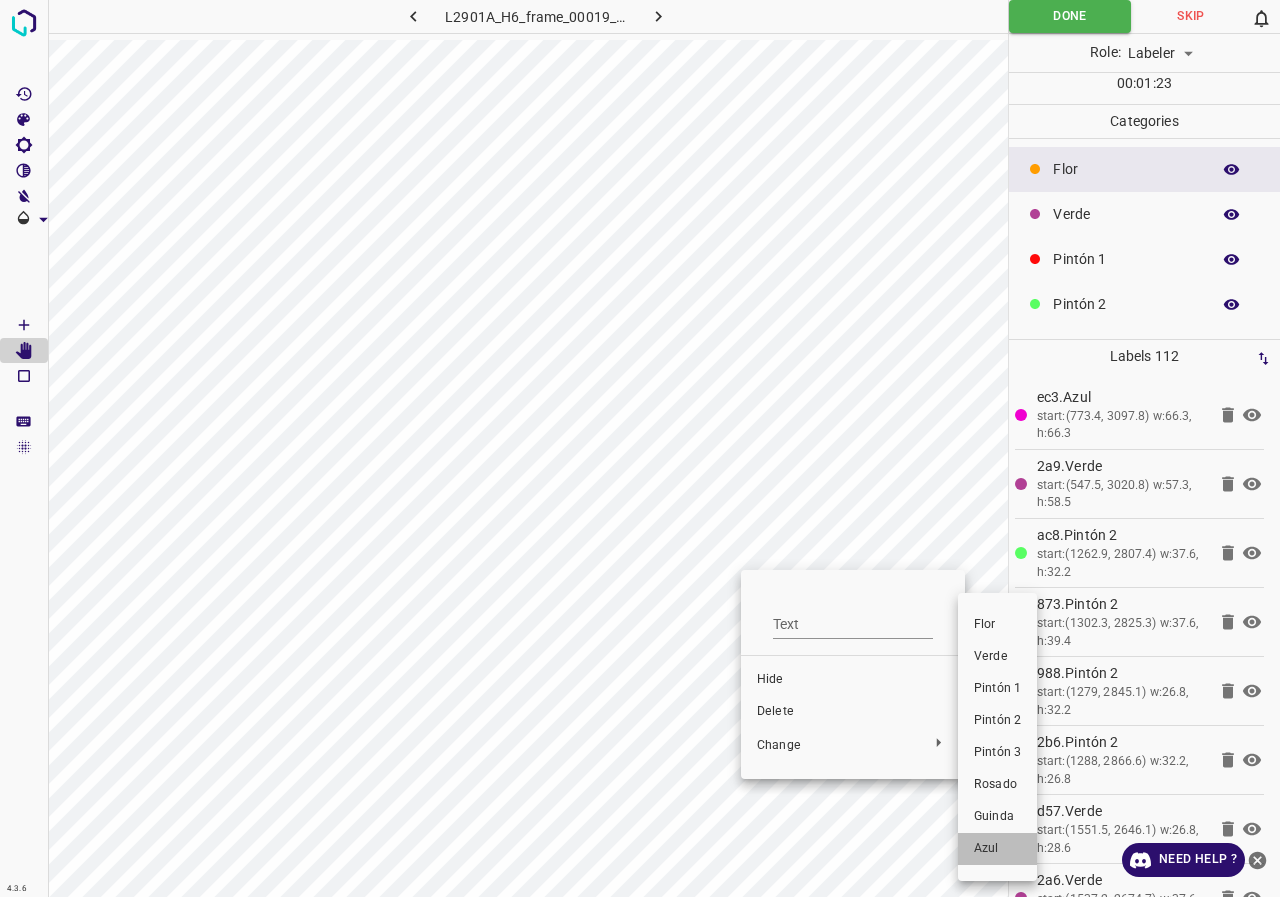click on "Azul" at bounding box center (997, 849) 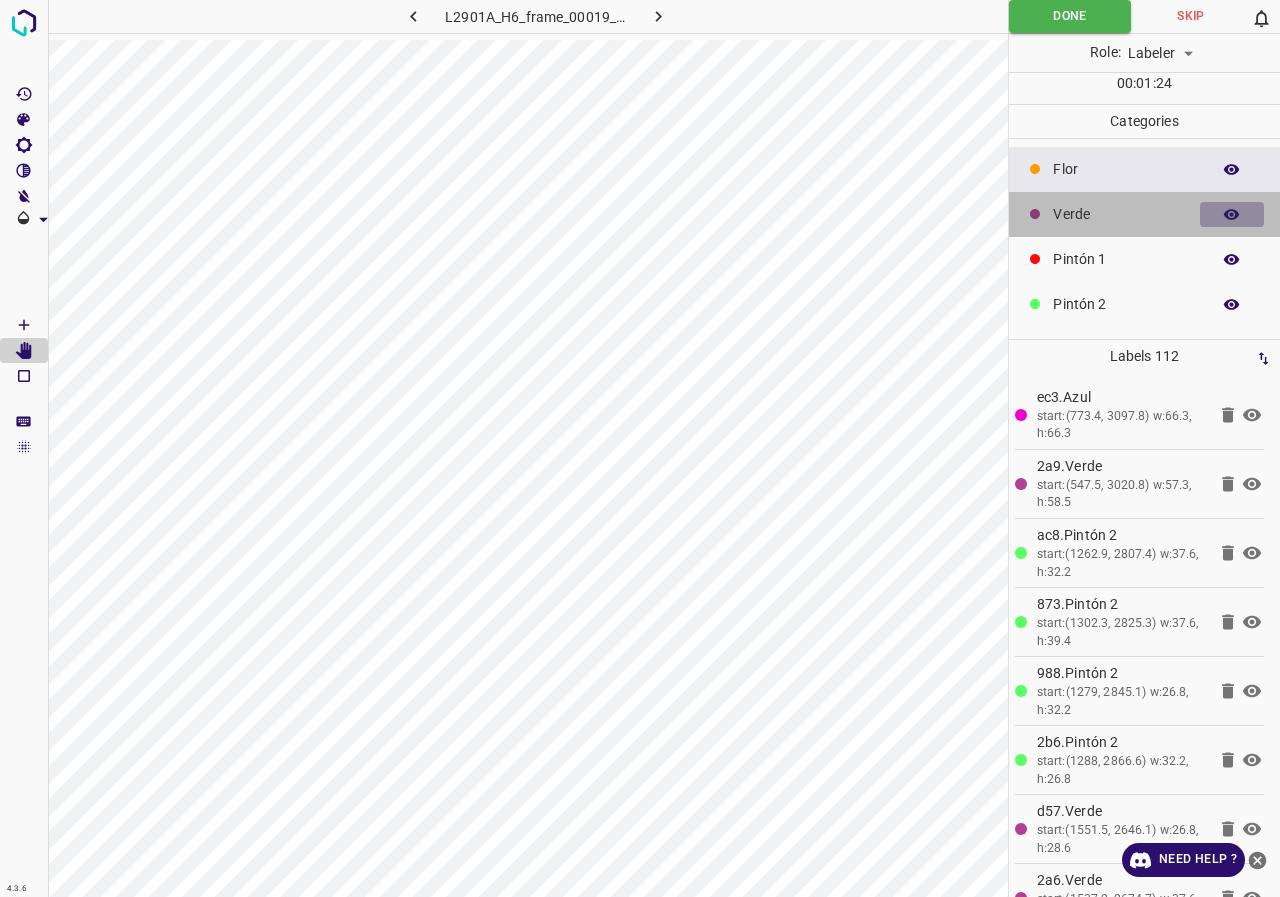 click 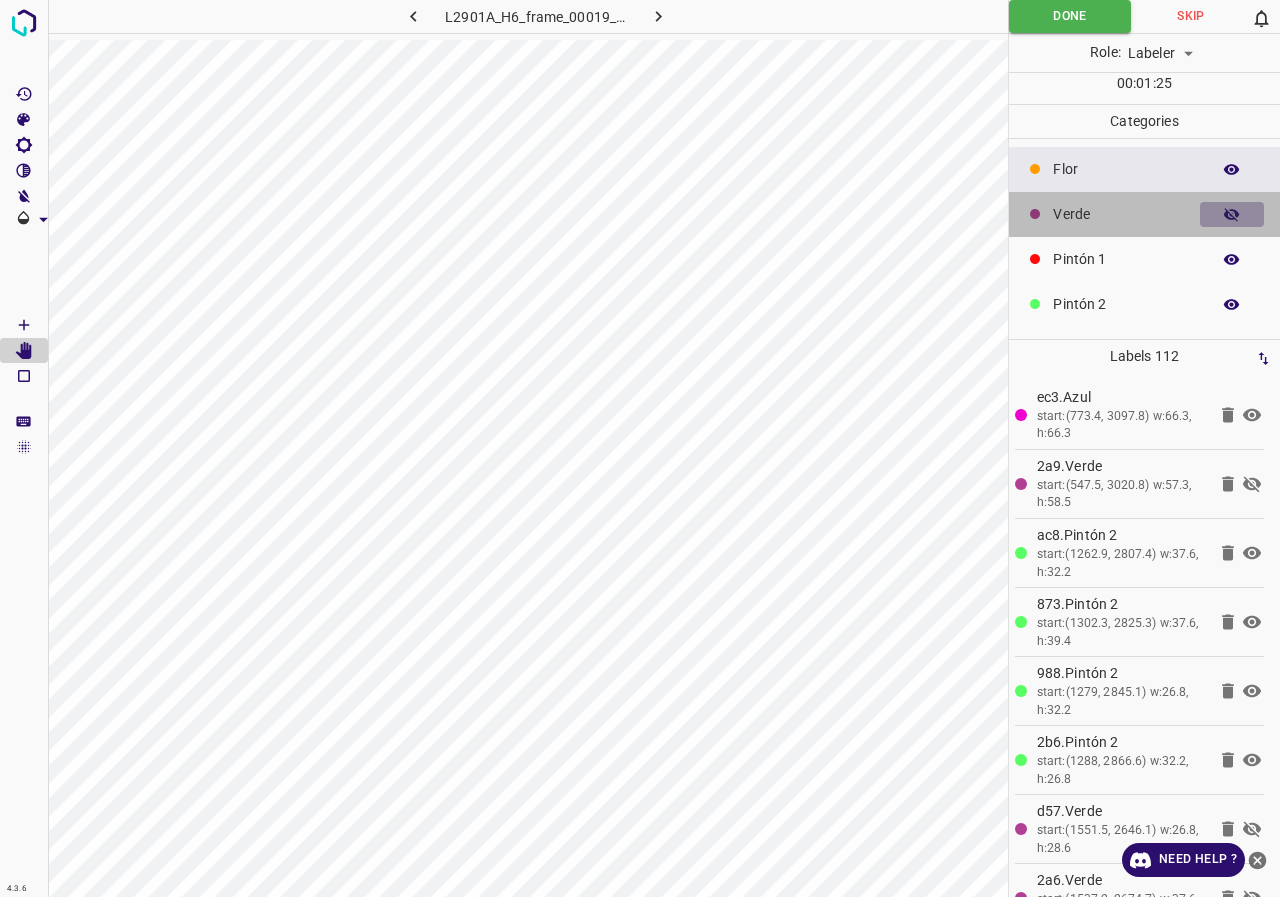 click 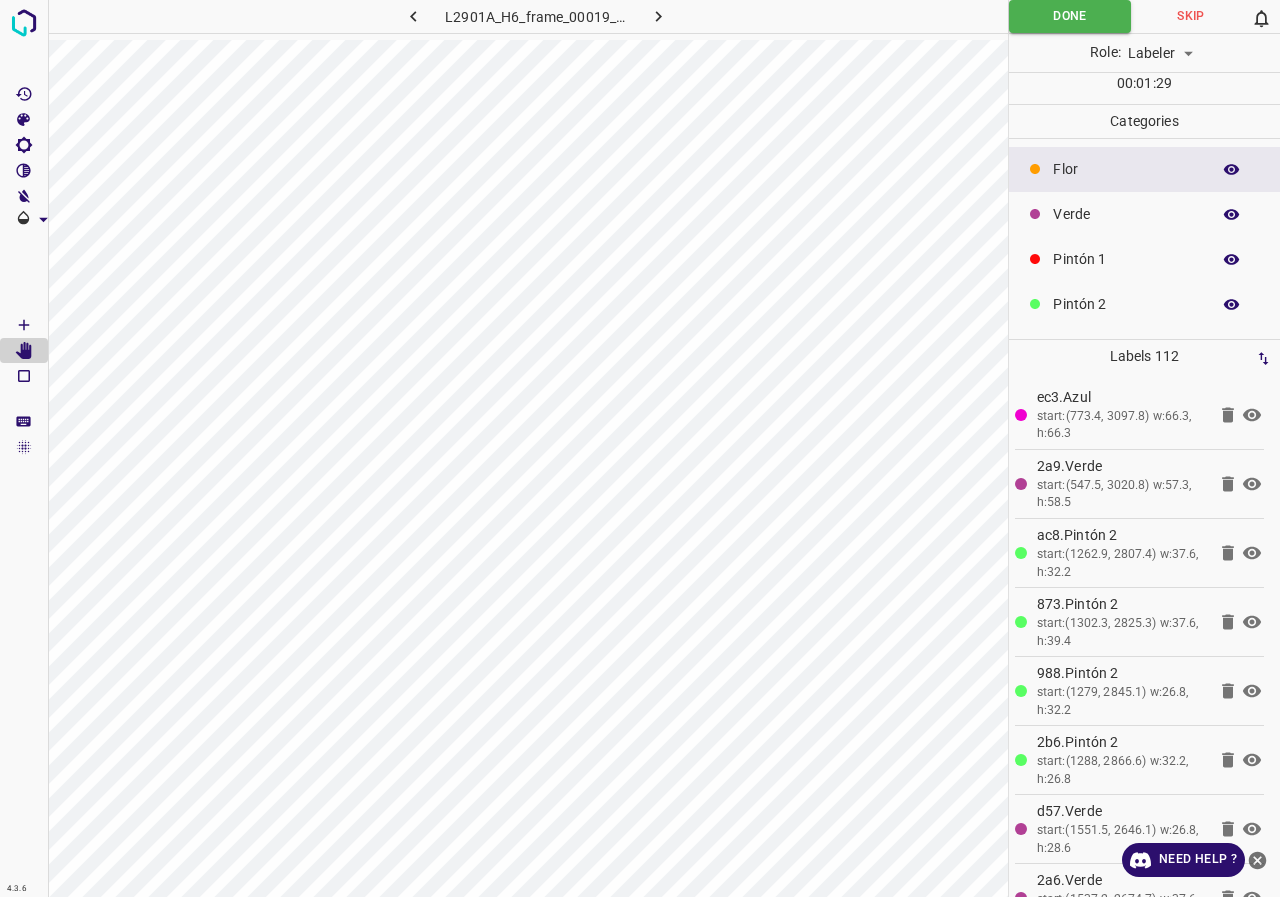 scroll, scrollTop: 100, scrollLeft: 0, axis: vertical 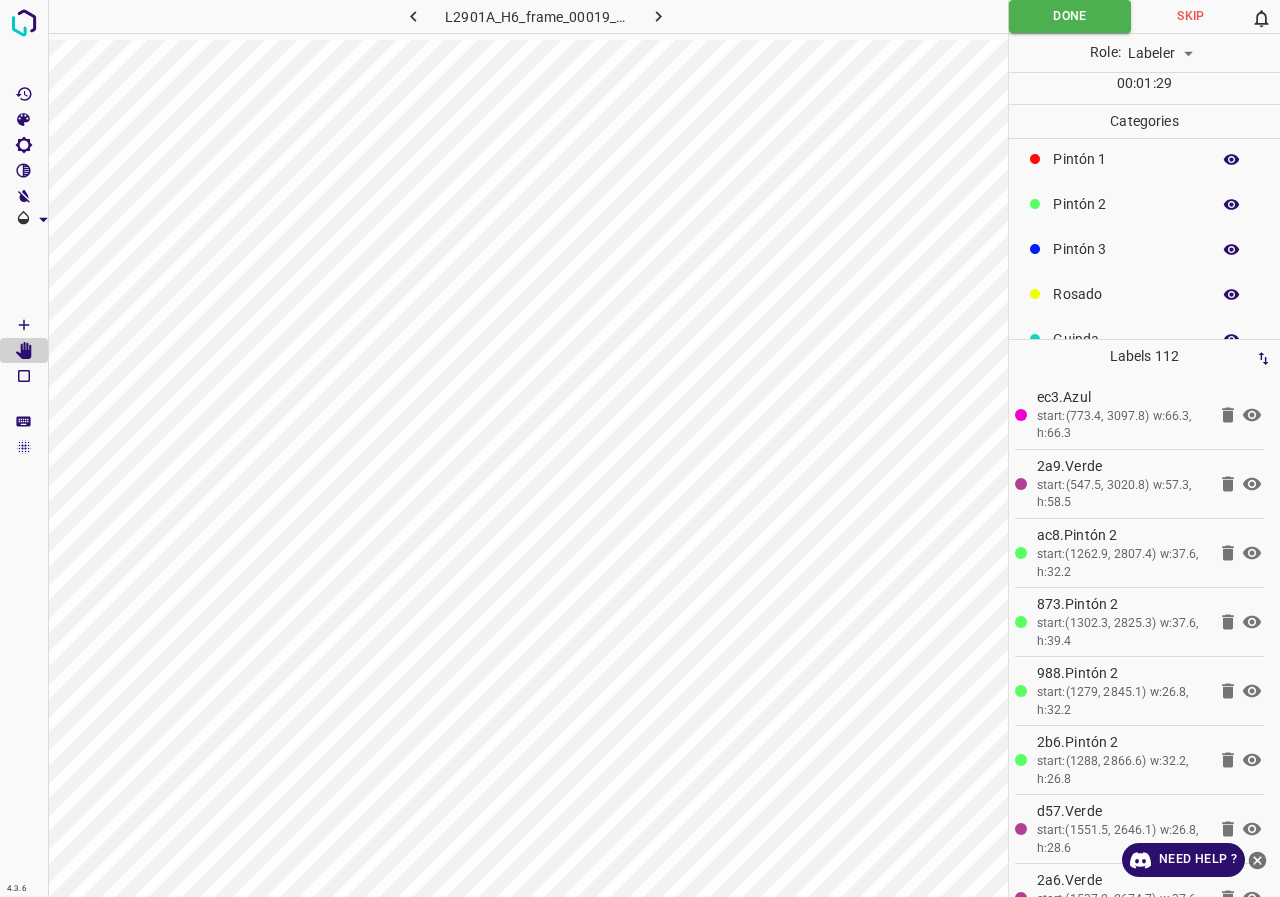 click 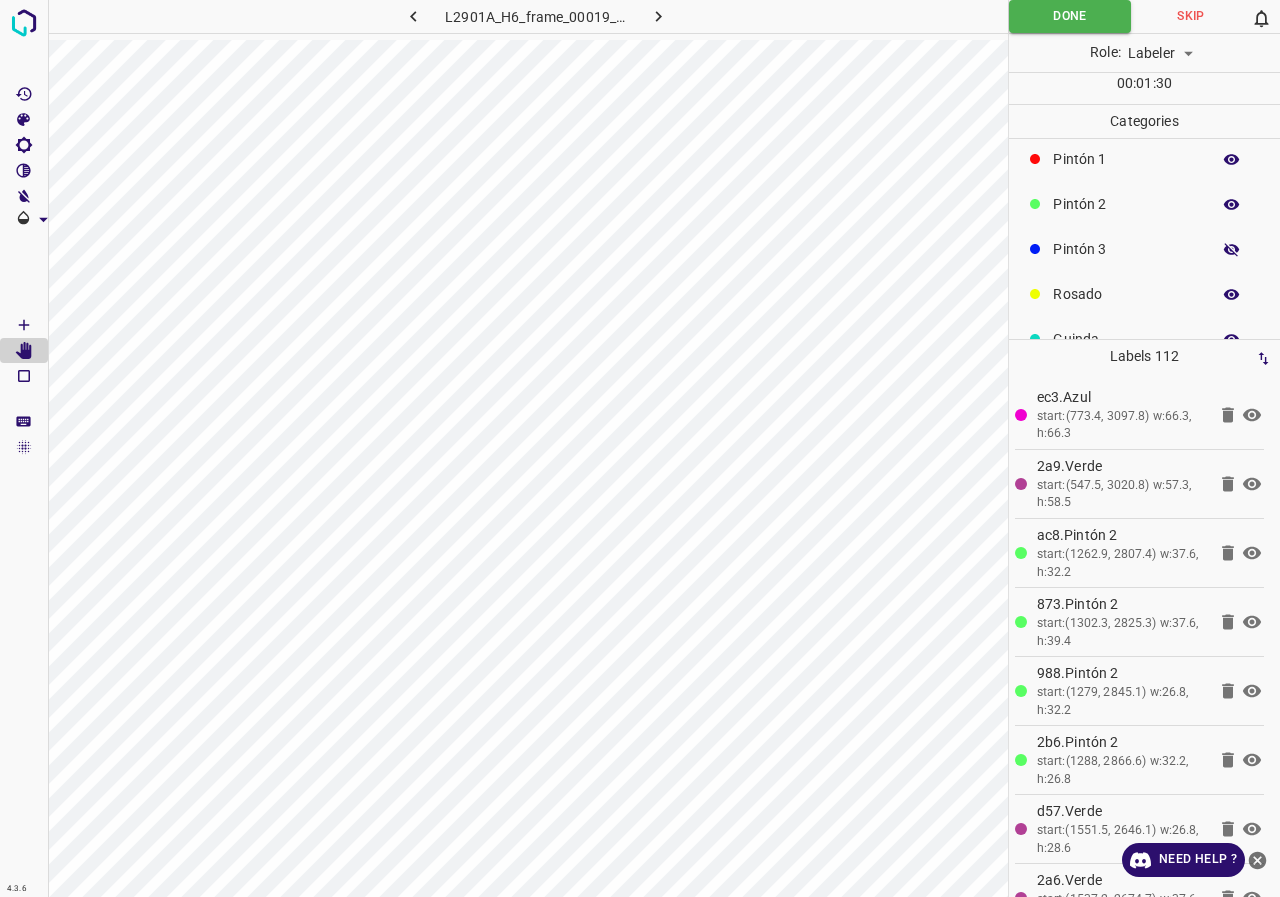 click 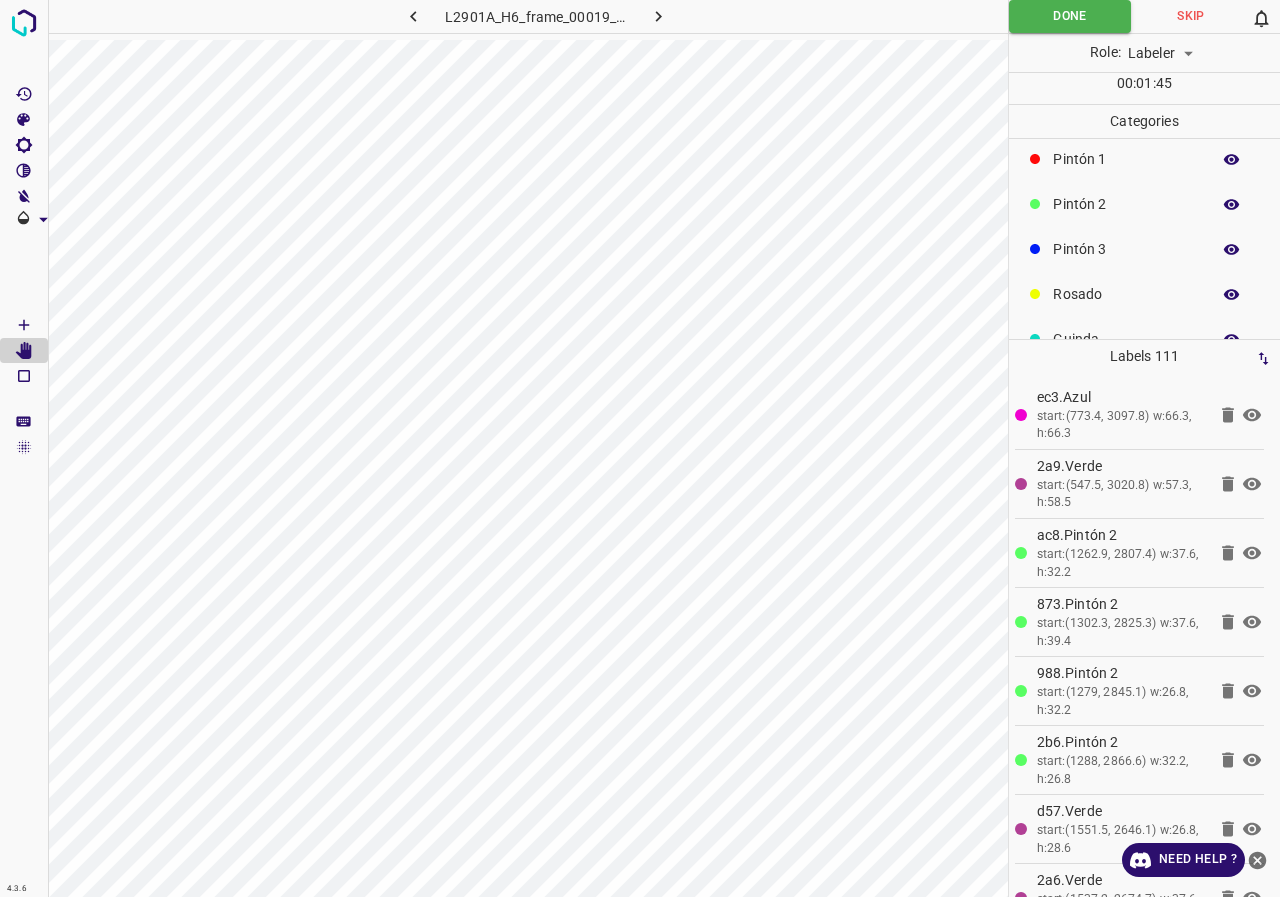 scroll, scrollTop: 0, scrollLeft: 0, axis: both 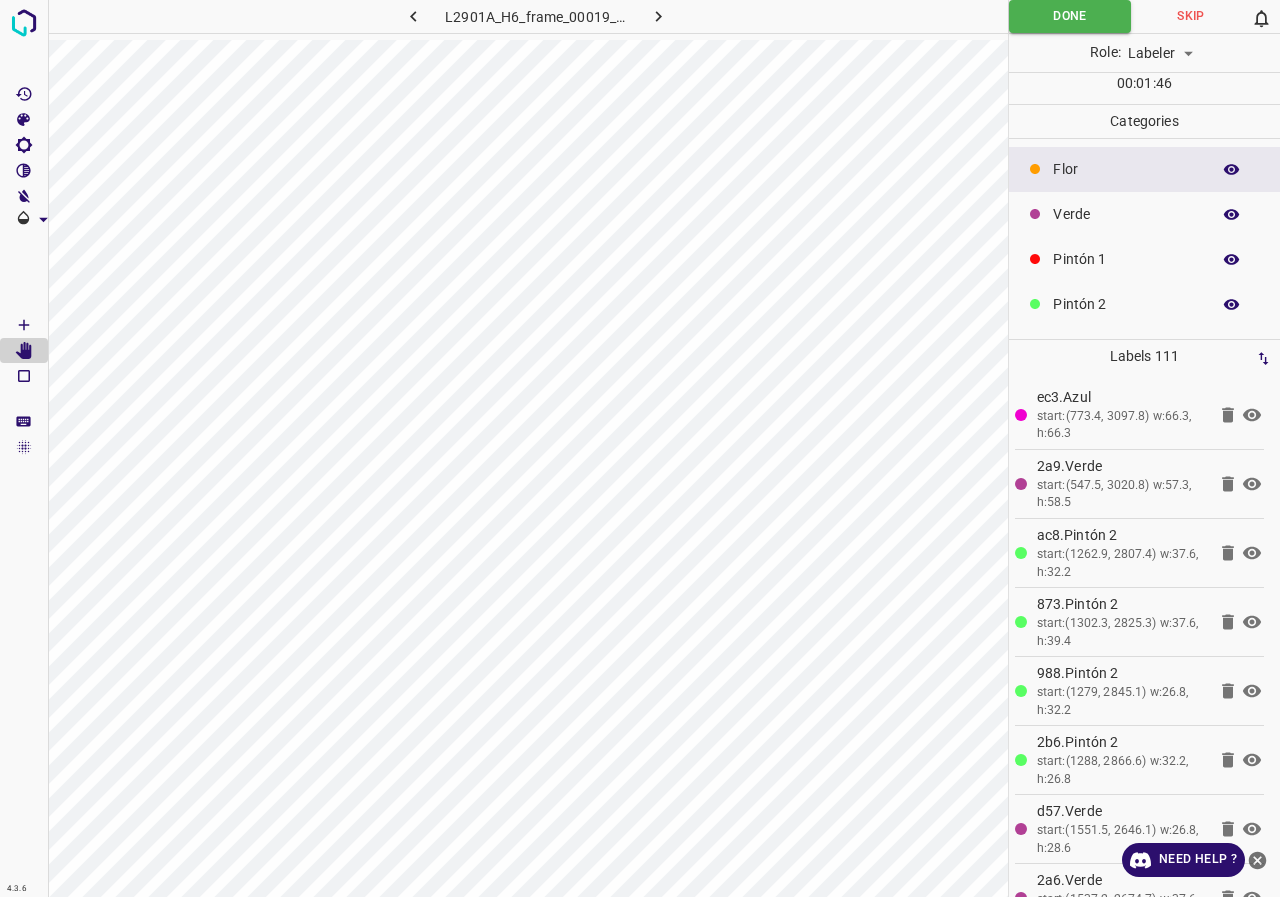 click on "Verde" at bounding box center (1144, 214) 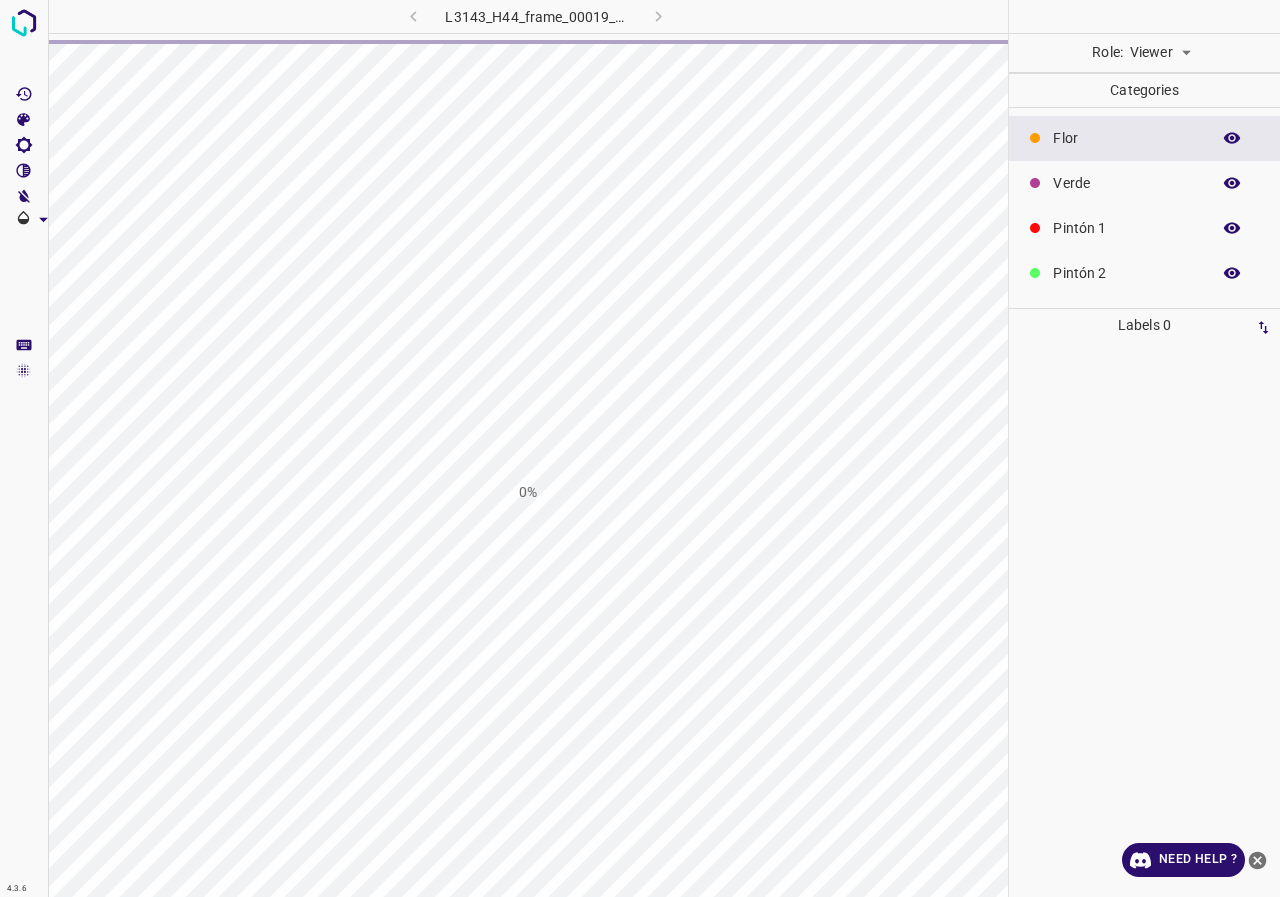 scroll, scrollTop: 0, scrollLeft: 0, axis: both 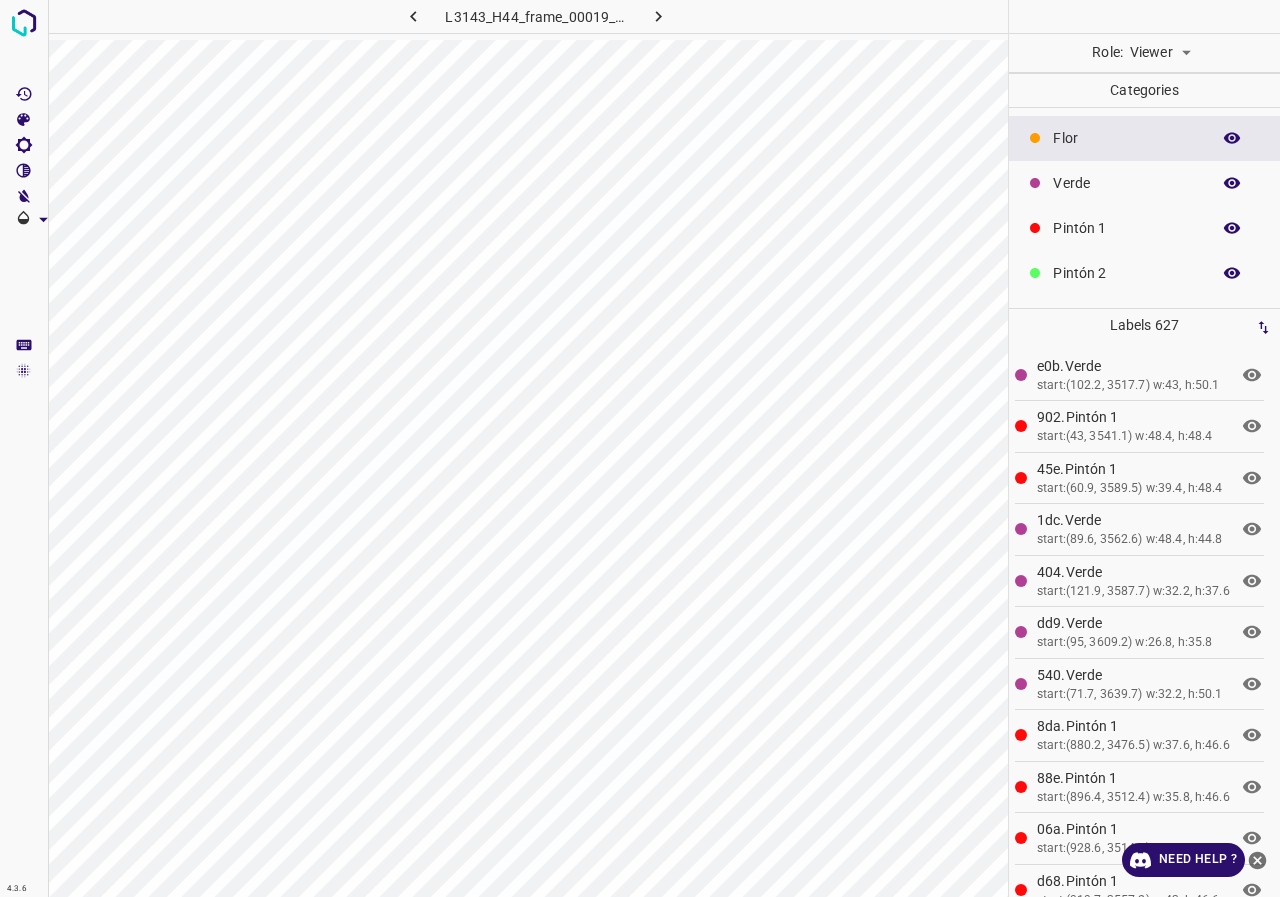 click on "4.3.6  L3143_H44_frame_00019_18351.jpg Role: Viewer viewer Categories [PERSON_NAME] Verde Pintón 1 Pintón 2 Pintón 3 [PERSON_NAME] Azul Labels   627 e0b.Verde
start:(102.2, 3517.7)
w:43, h:50.1
902.Pintón 1
start:(43, 3541.1)
w:48.4, h:48.4
45e.Pintón 1
start:(60.9, 3589.5)
w:39.4, h:48.4
1dc.Verde
start:(89.6, 3562.6)
w:48.4, h:44.8
404.Verde
start:(121.9, 3587.7)
w:32.2, h:37.6
dd9.Verde
start:(95, 3609.2)
w:26.8, h:35.8
540.Verde
start:(71.7, 3639.7)
w:32.2, h:50.1
8da.Pintón 1
start:(880.2, 3476.5)
w:37.6, h:46.6
88e.Pintón 1
start:(896.4, 3512.4)
w:35.8, h:46.6
06a.Pintón 1
start:(928.6, 3514.2)
w:41.2, h:50.1
d68.Pintón 1
start:(919.7, 3557.2)
w:43, h:46.6
12f.Pintón 1
start:(953.7, 3557.2)
w:30.4, h:37.6
8f1.Pintón 1" at bounding box center (640, 448) 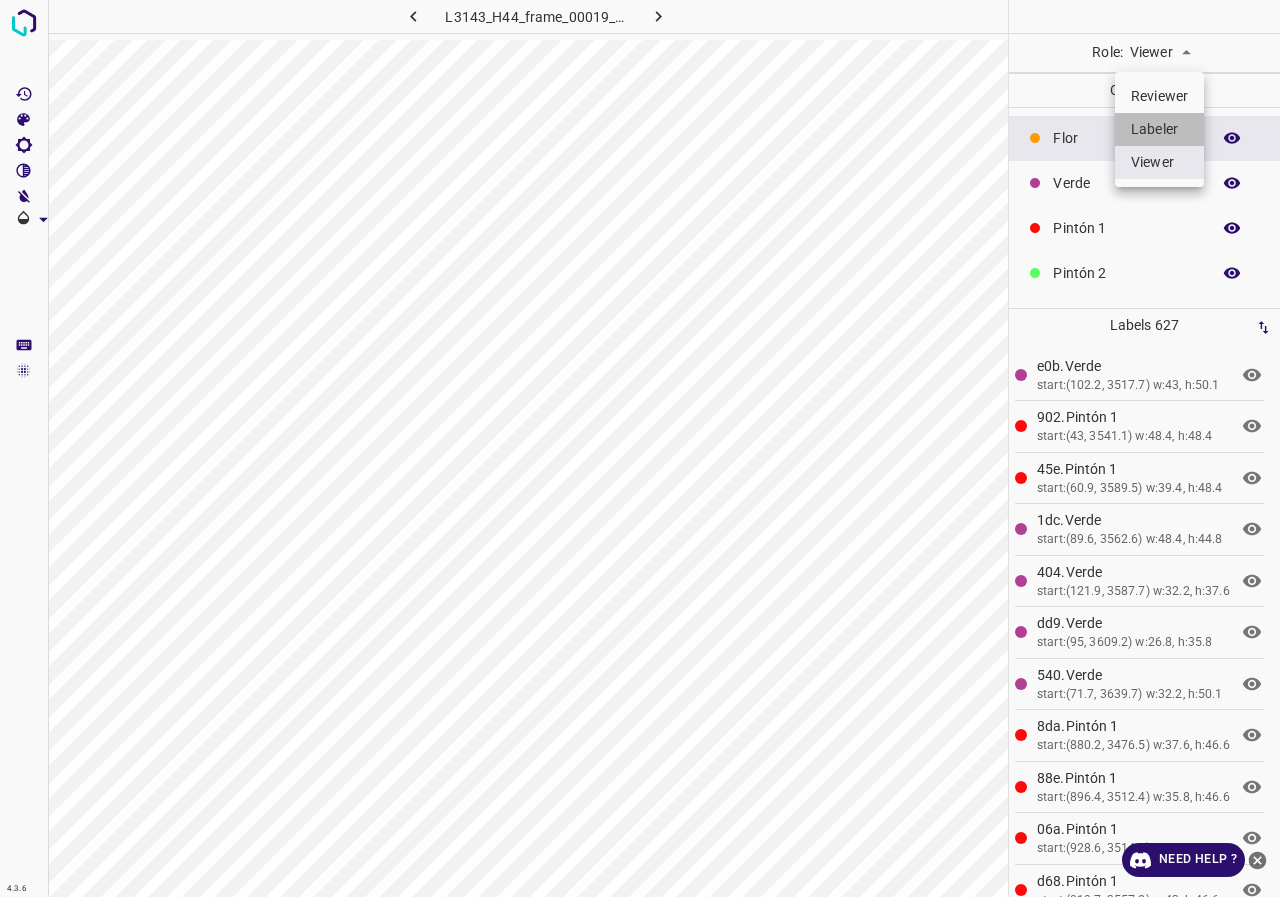 click on "Labeler" at bounding box center [1159, 129] 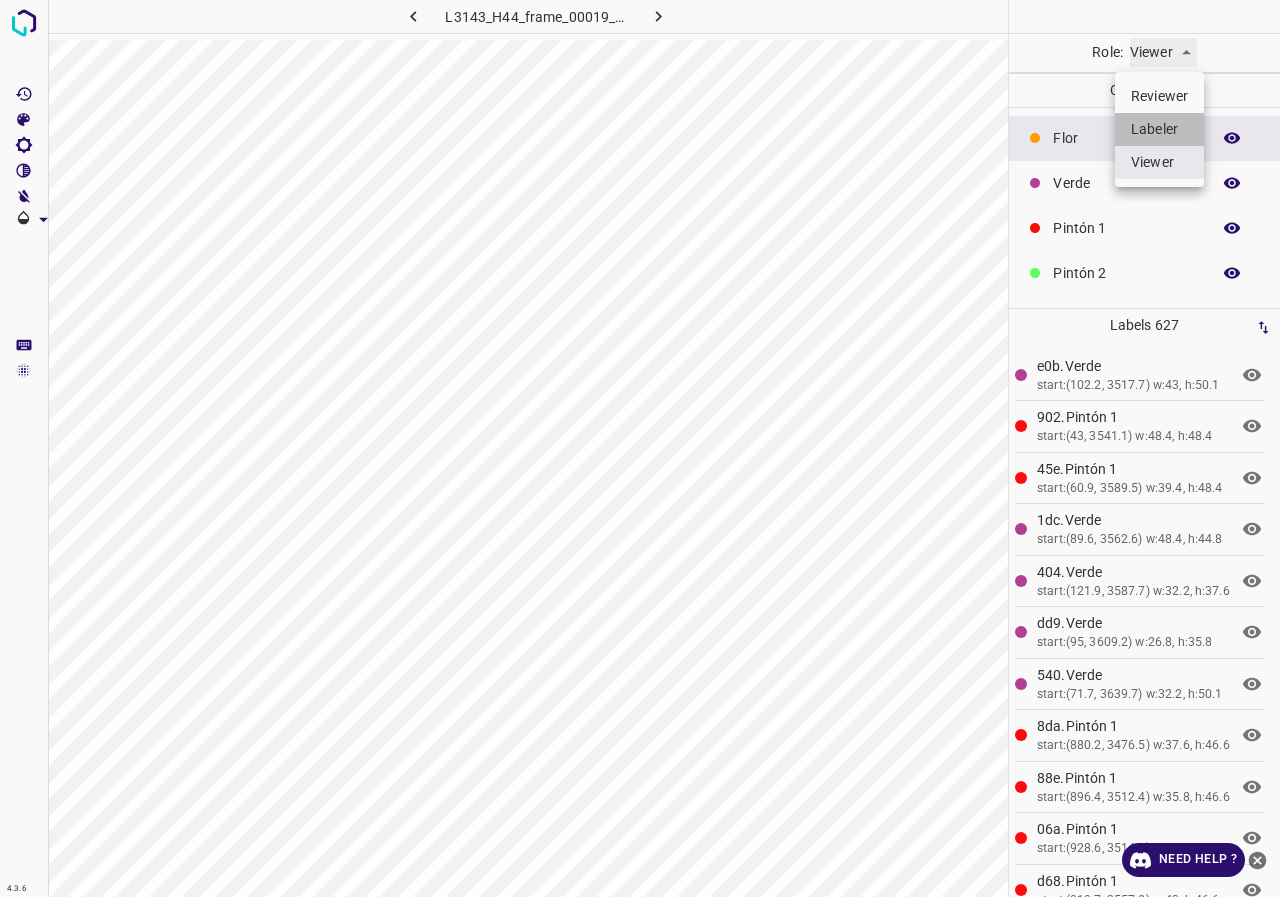 type on "labeler" 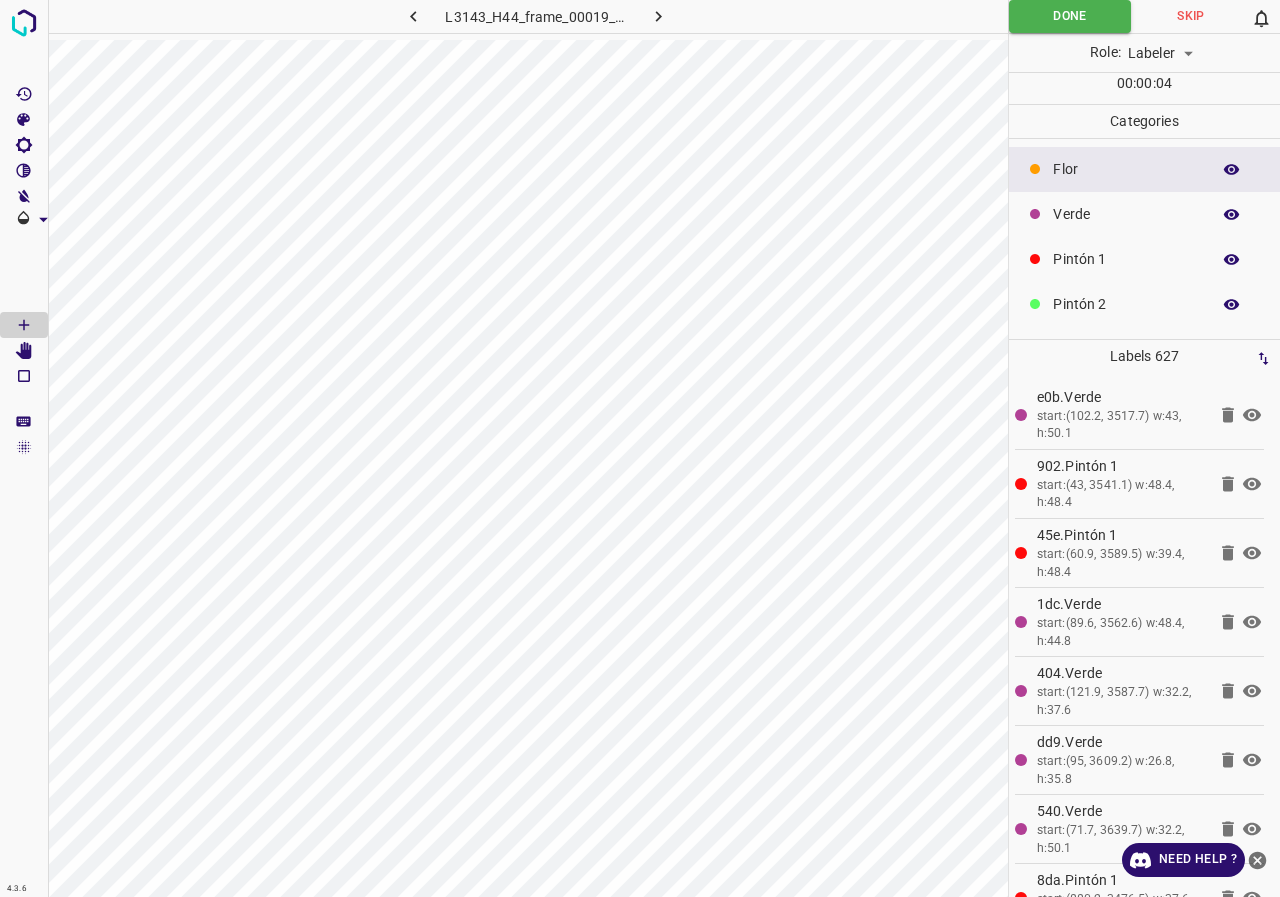 click at bounding box center (1232, 215) 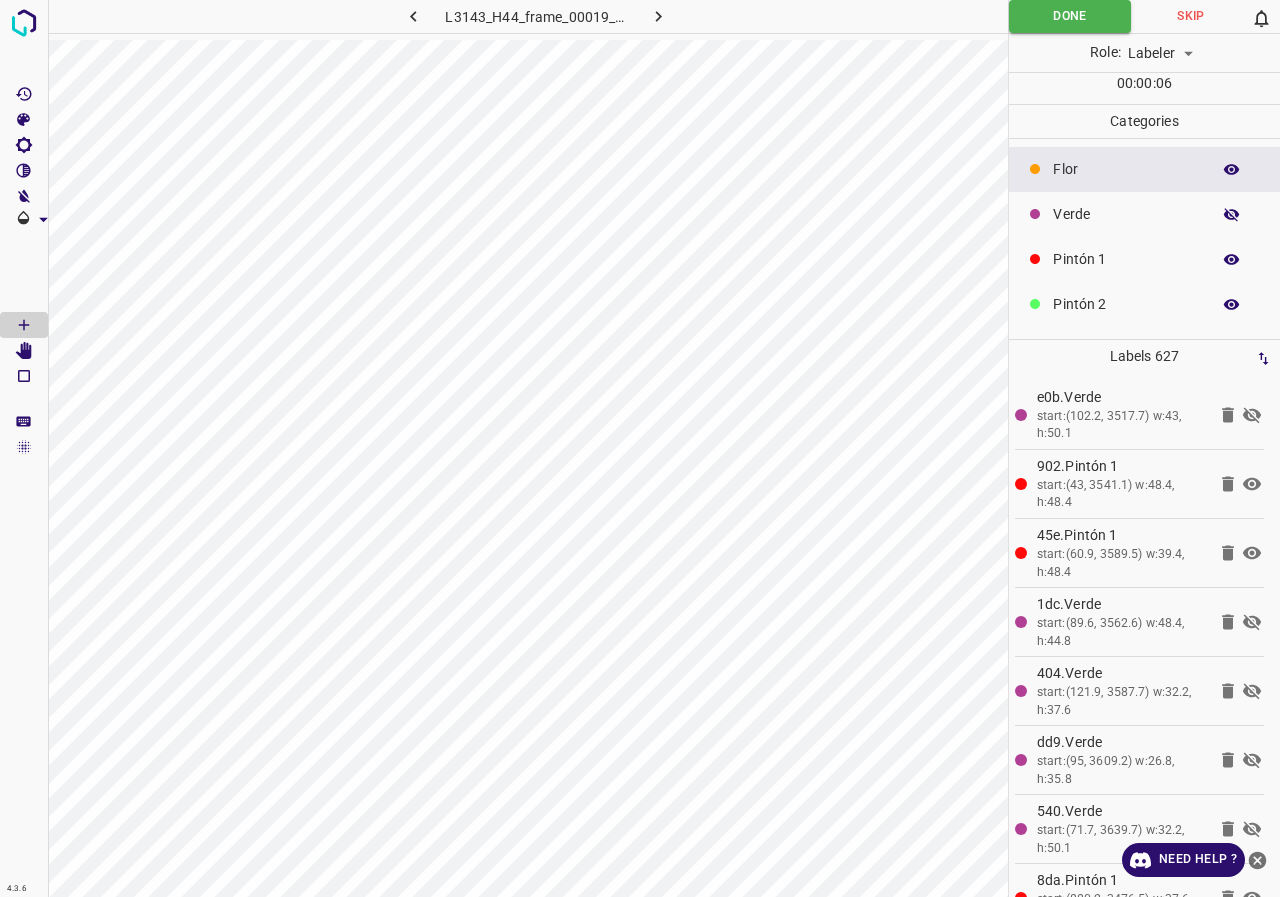 type 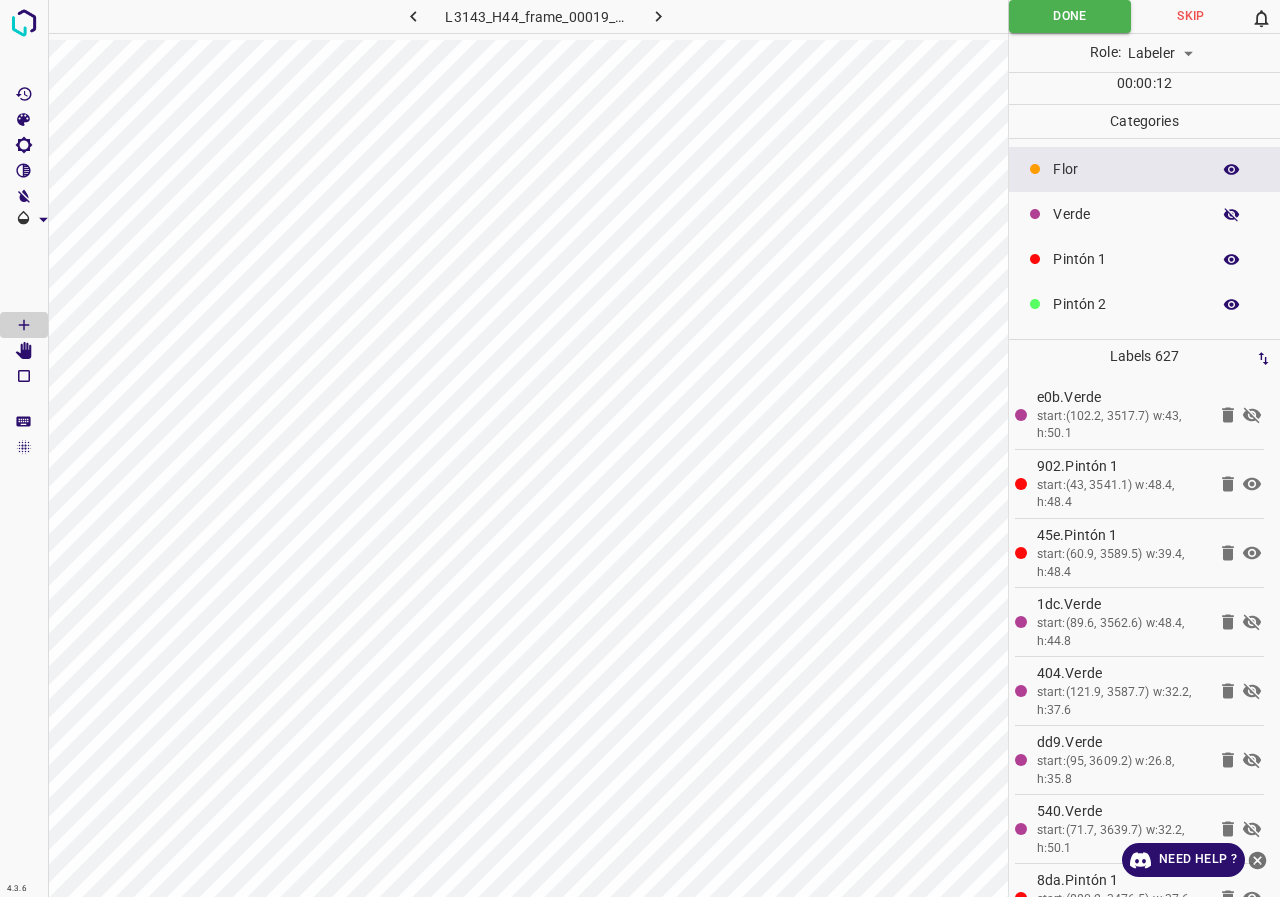 click 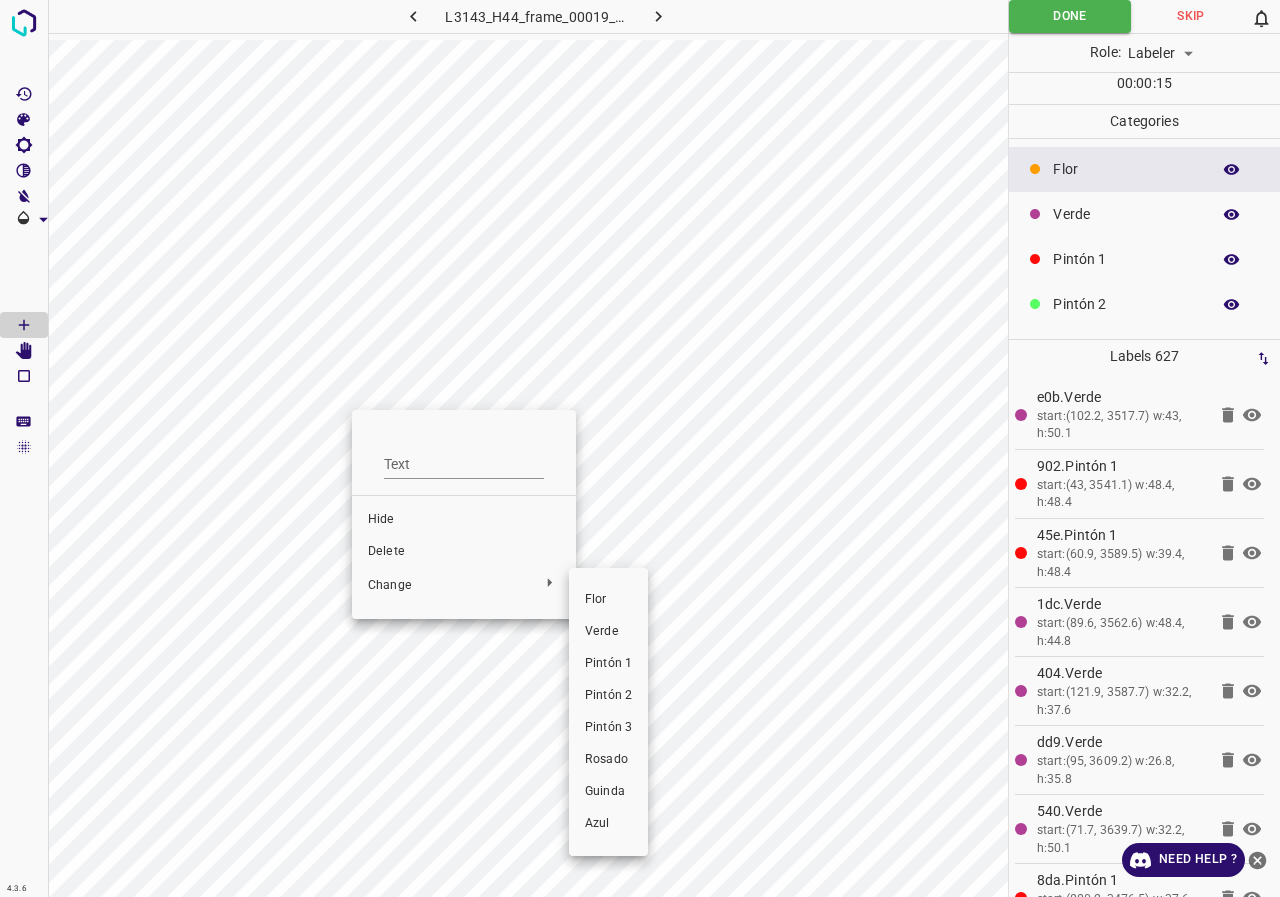 click on "Pintón 1" at bounding box center [608, 664] 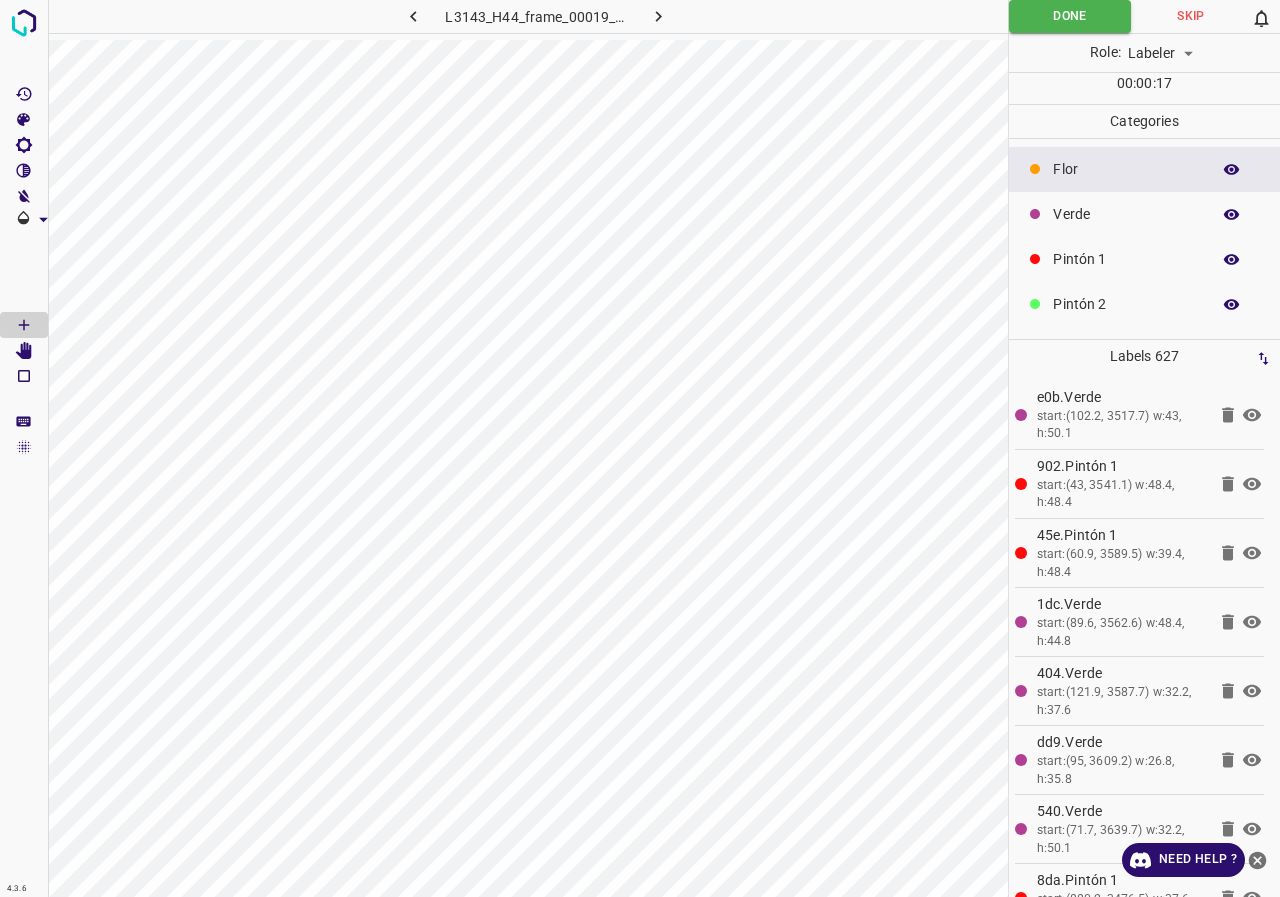 click 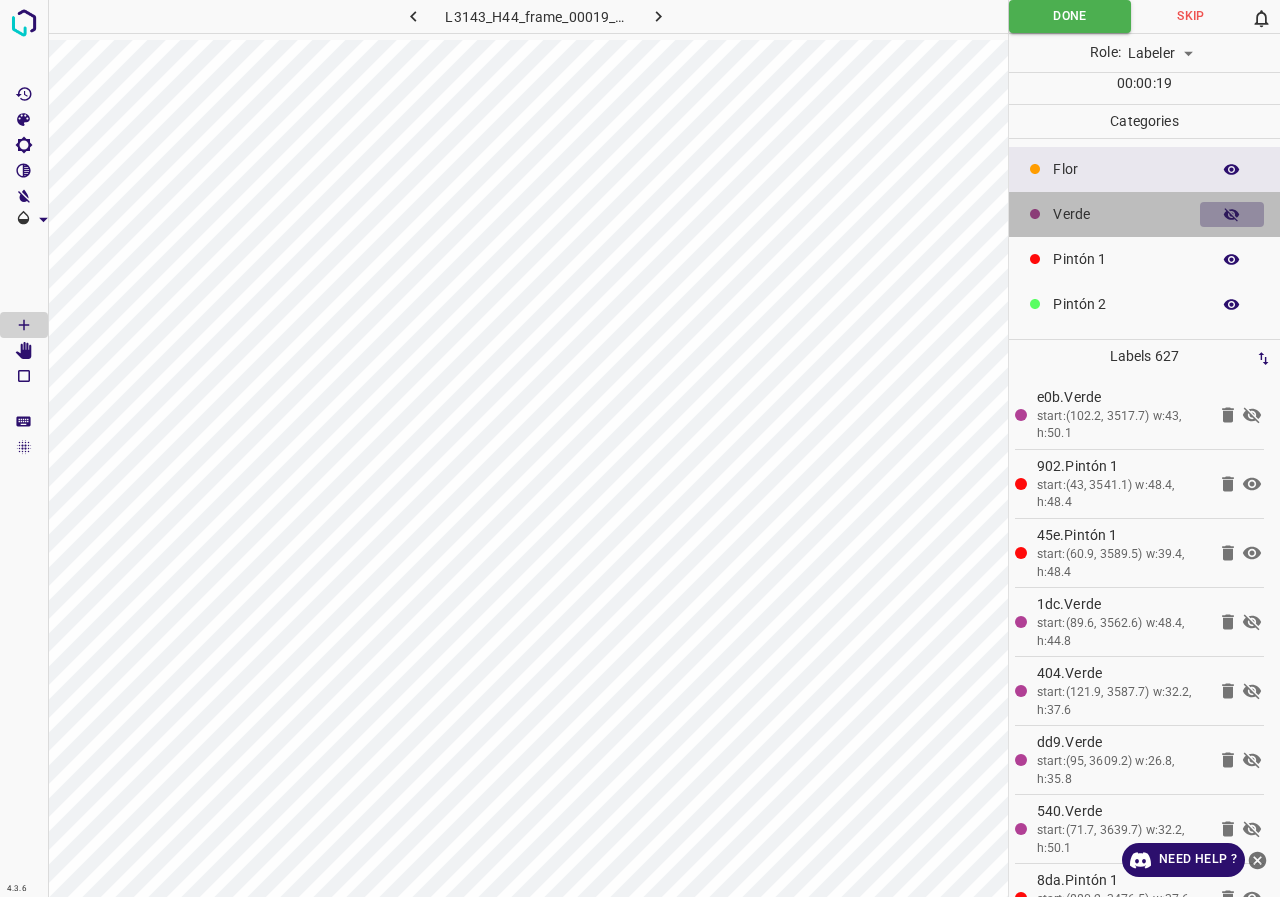 click 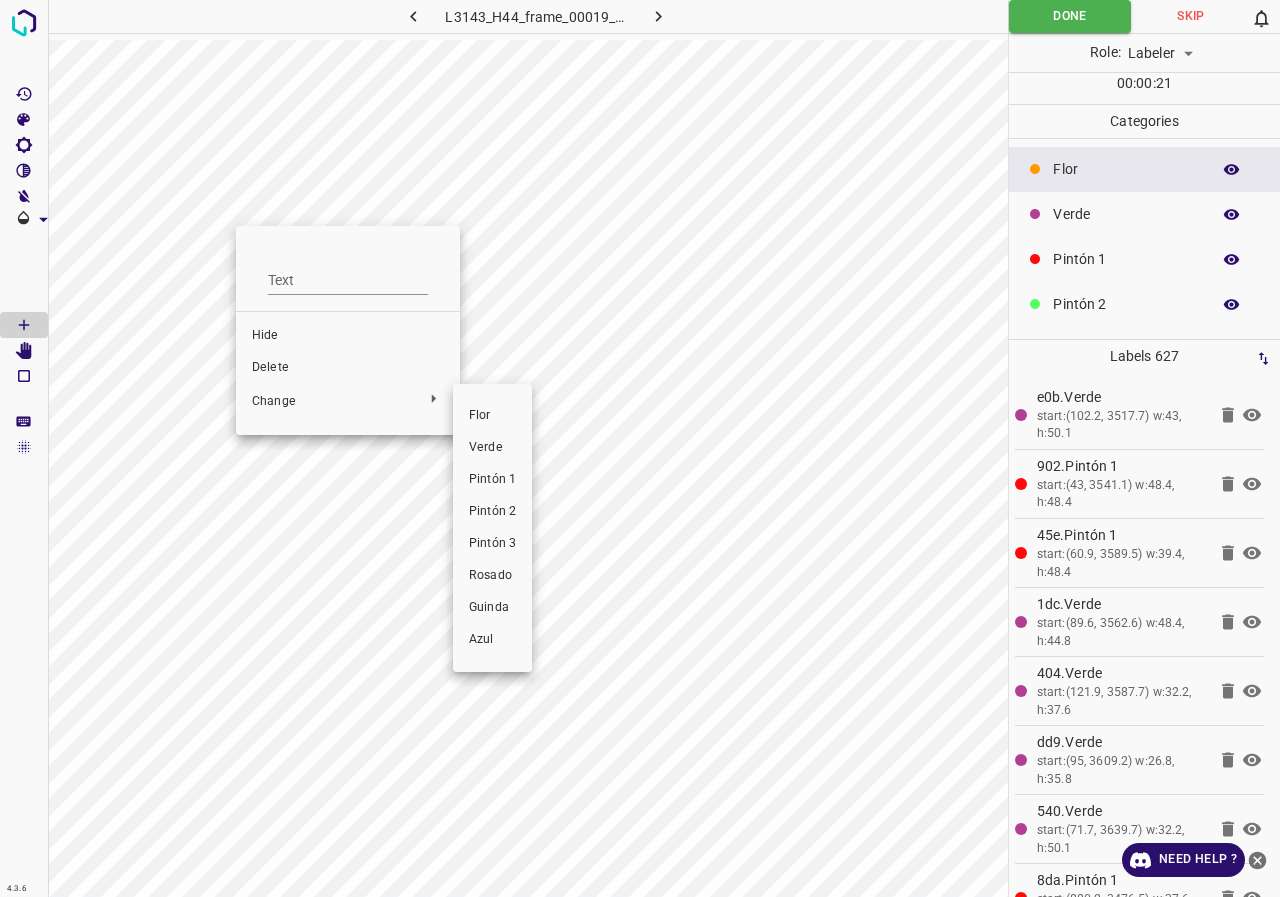 drag, startPoint x: 495, startPoint y: 475, endPoint x: 204, endPoint y: 281, distance: 349.73846 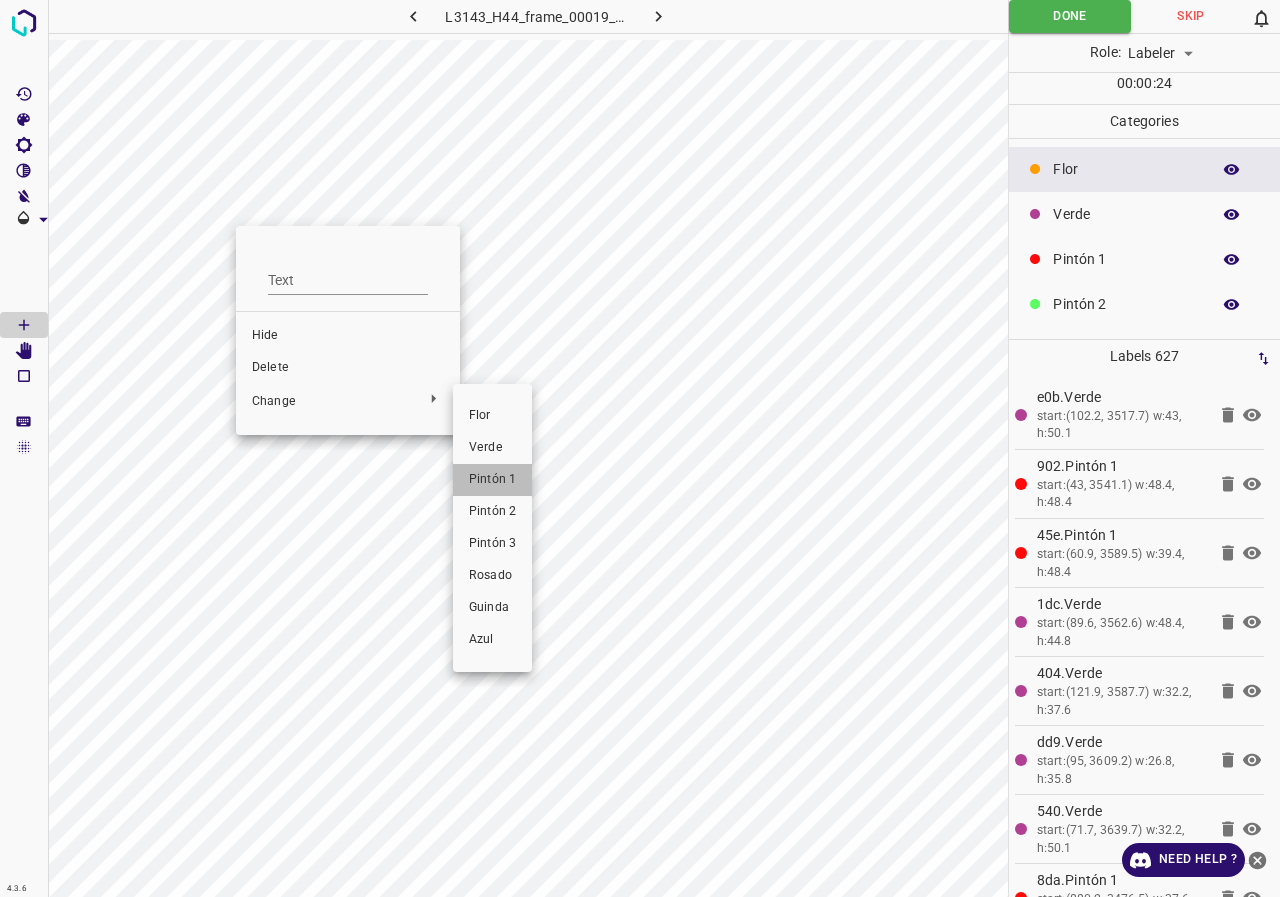 drag, startPoint x: 481, startPoint y: 482, endPoint x: 216, endPoint y: 264, distance: 343.14575 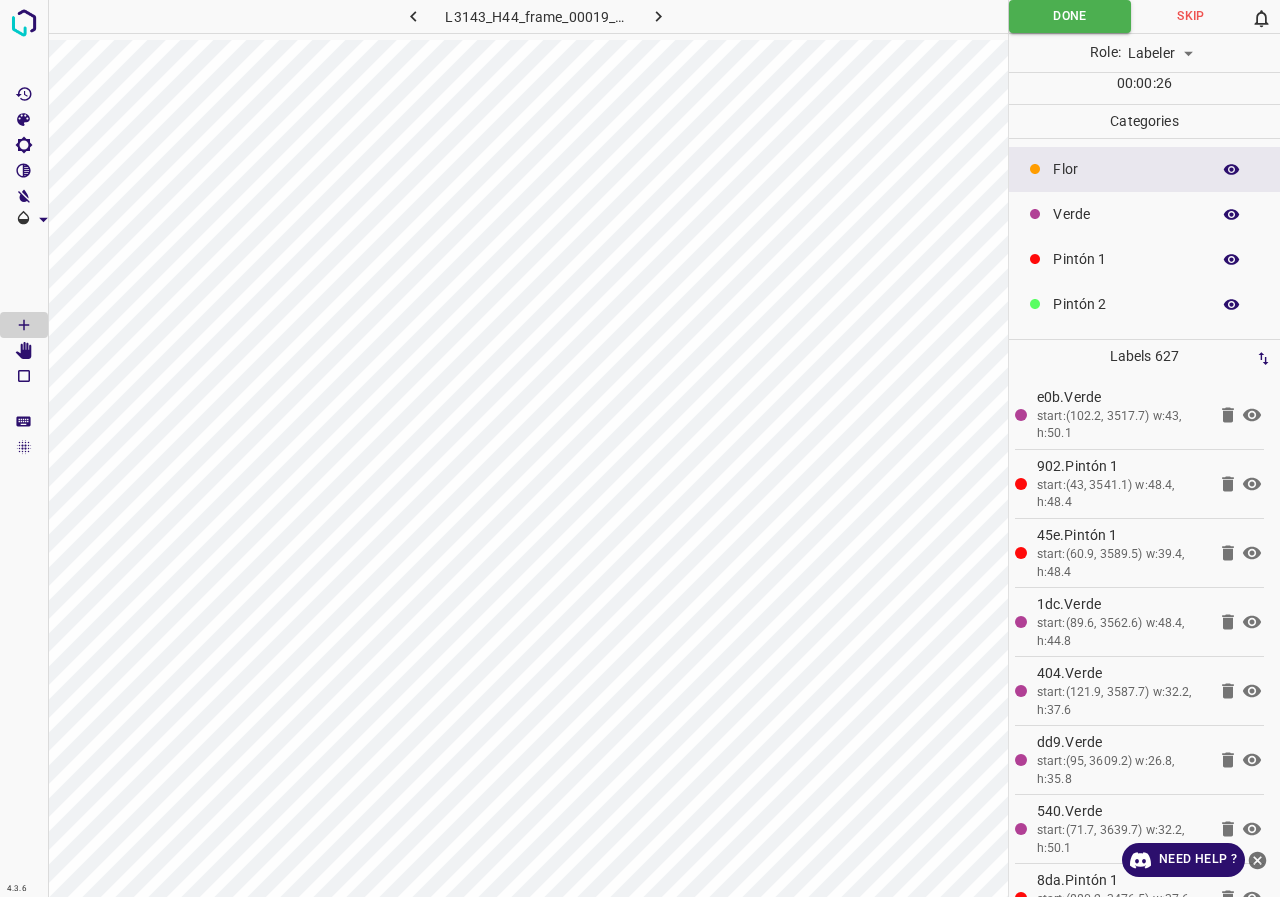click at bounding box center [1232, 215] 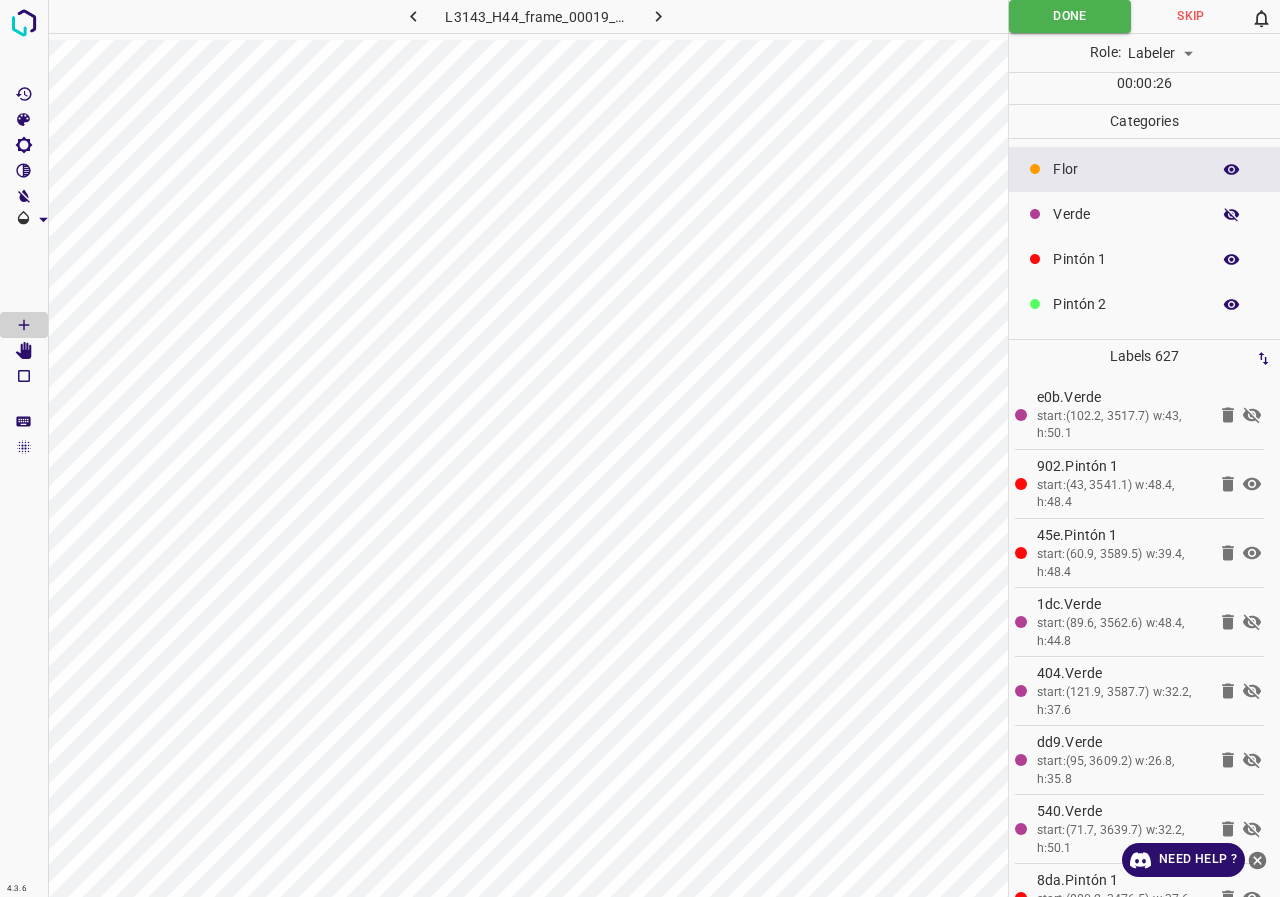 click at bounding box center (1232, 215) 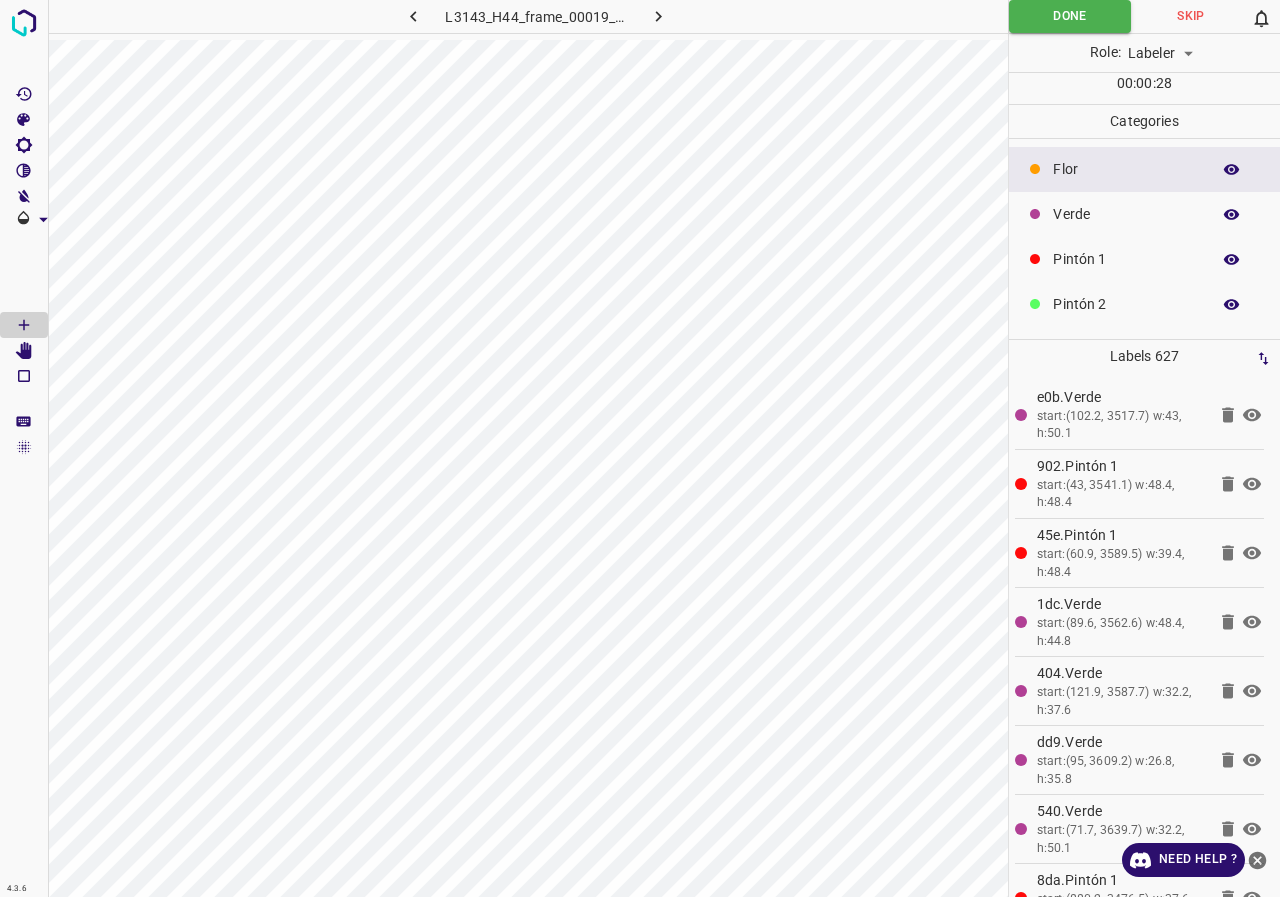 click on "00   : 00   : 28" at bounding box center [1144, 88] 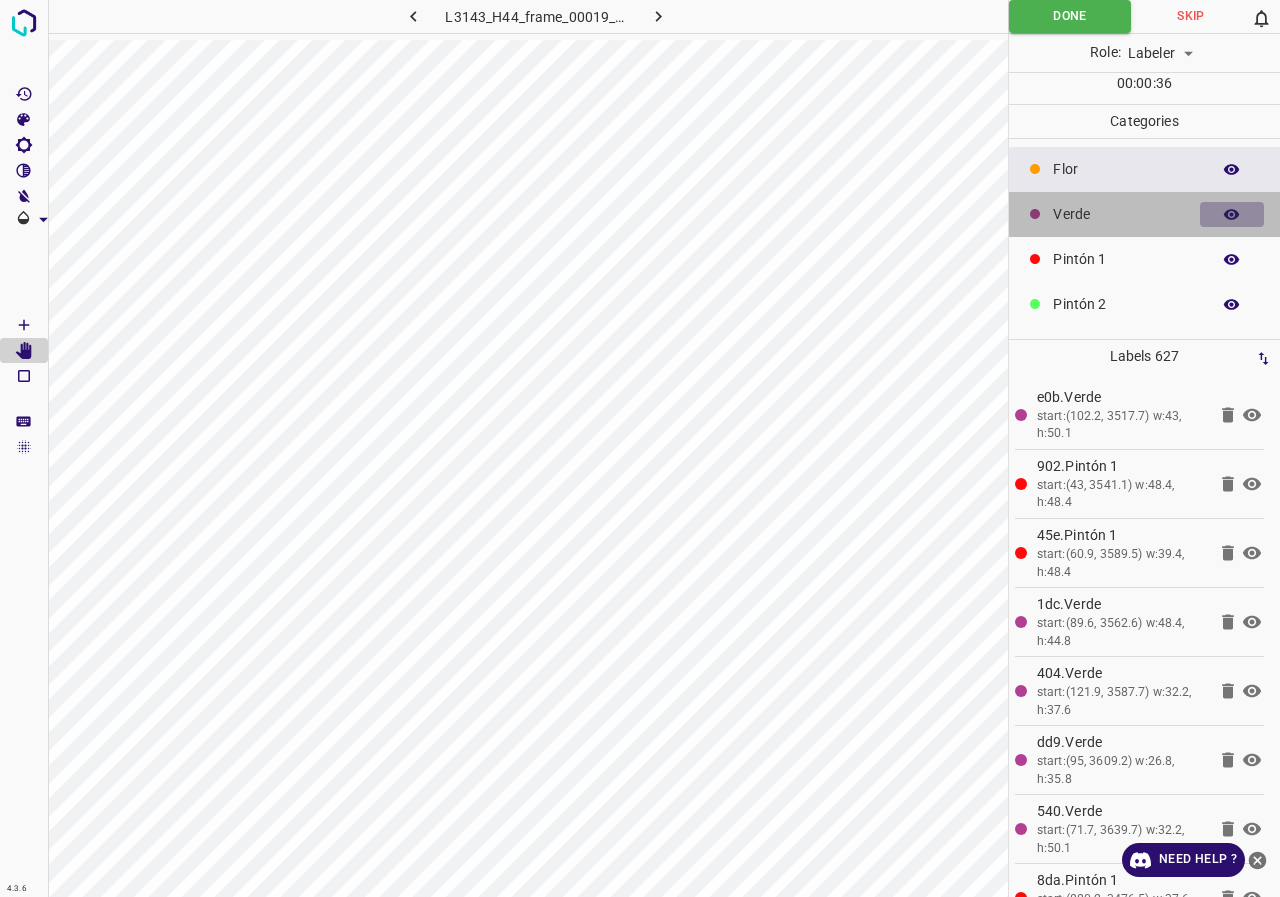 click 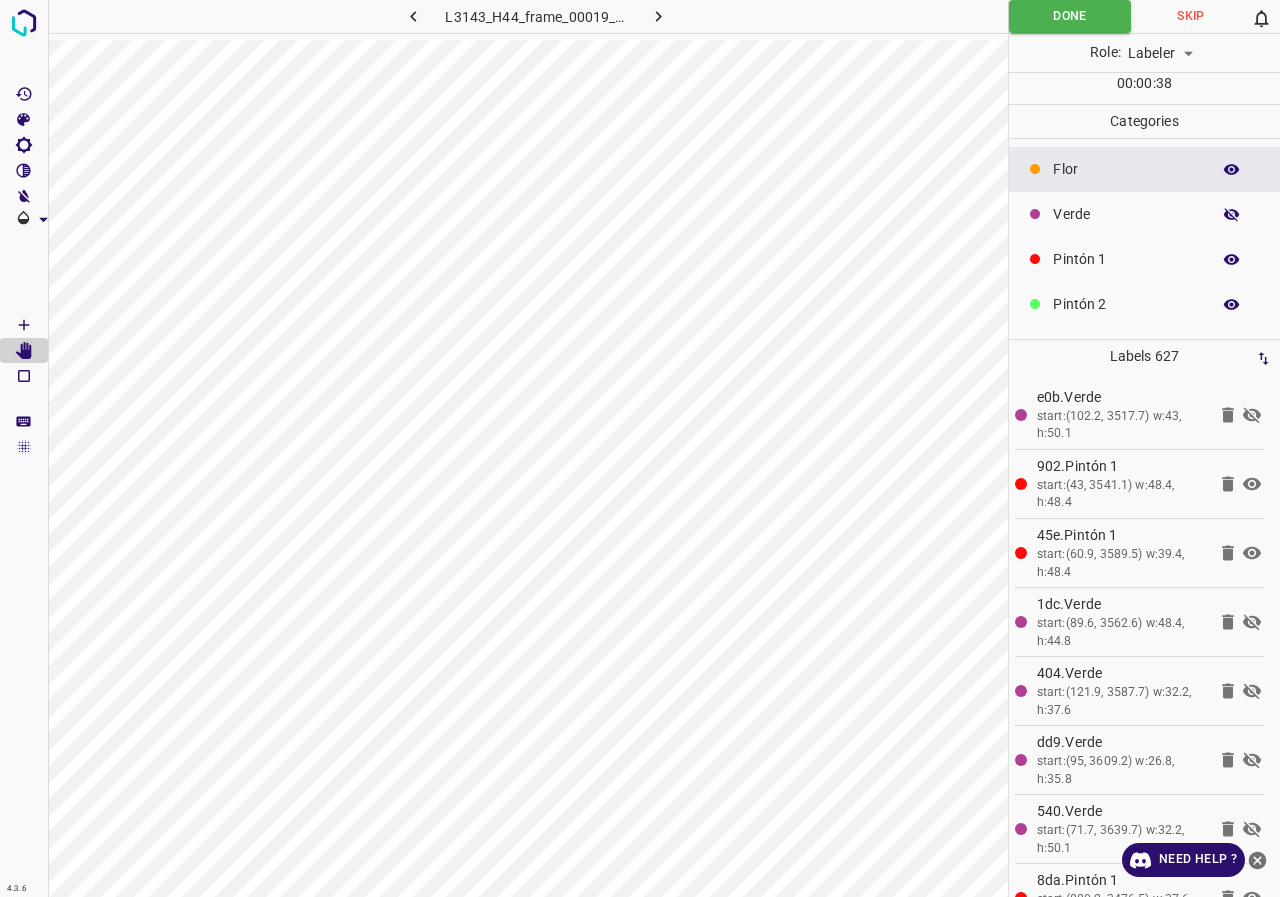 click 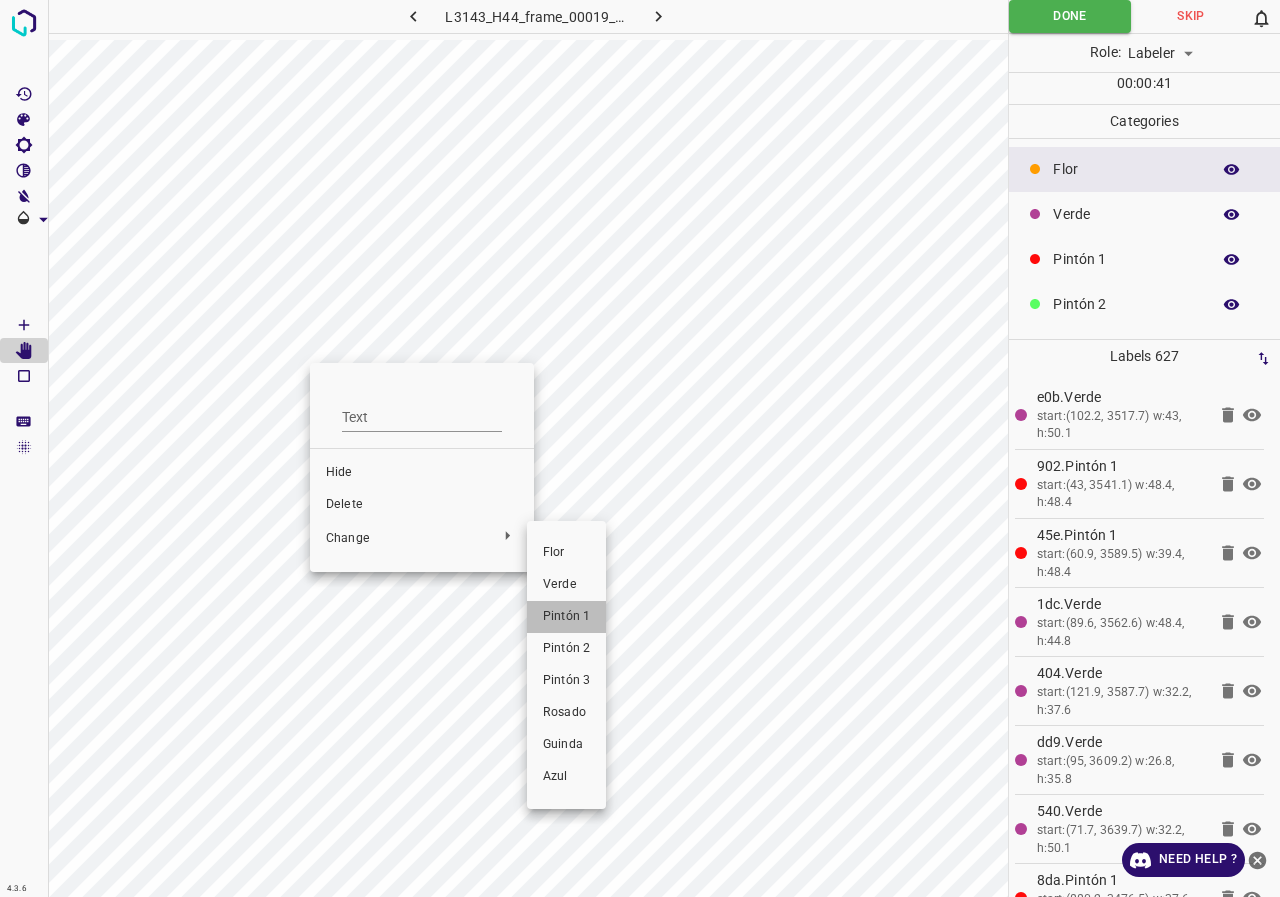 click on "Pintón 1" at bounding box center [566, 617] 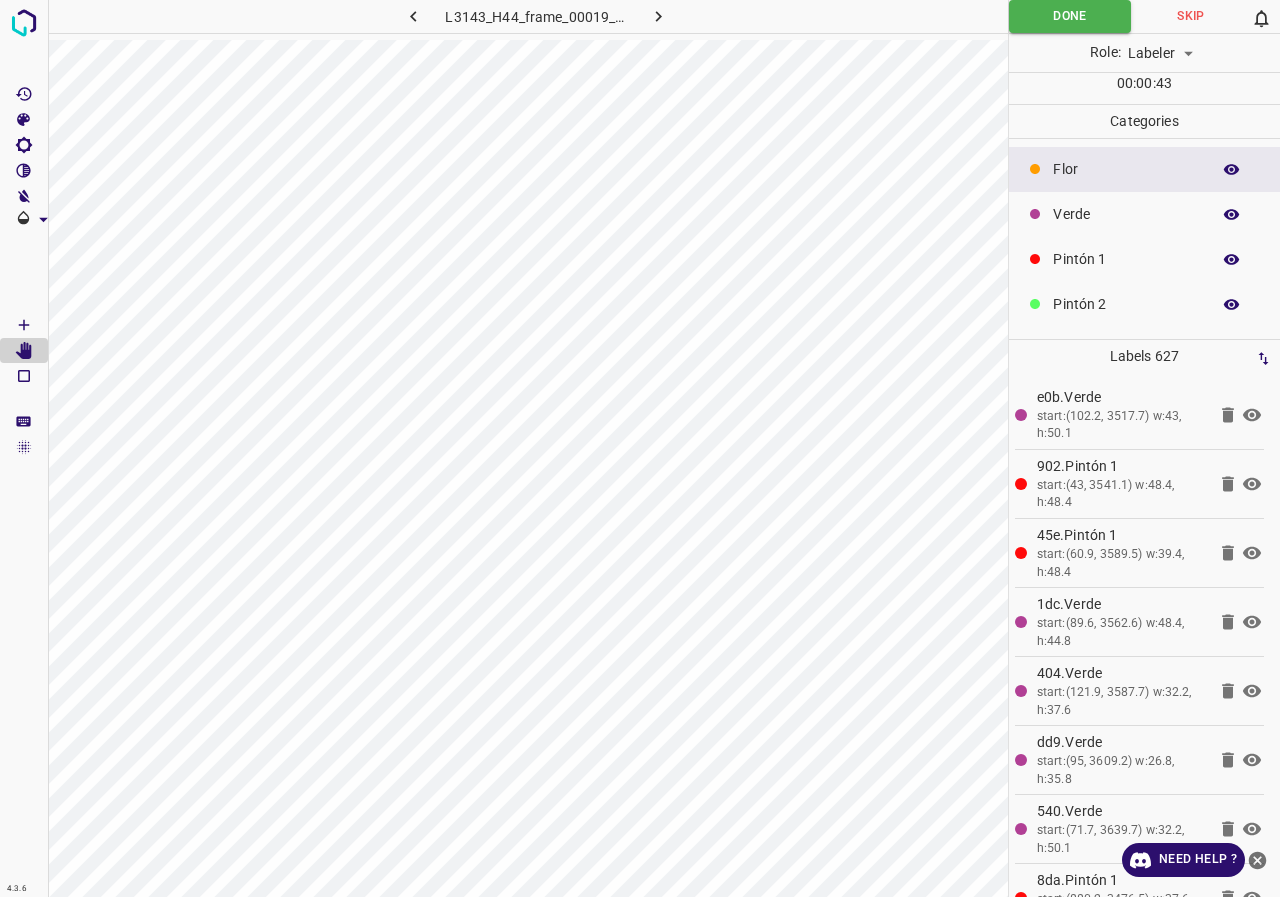 click 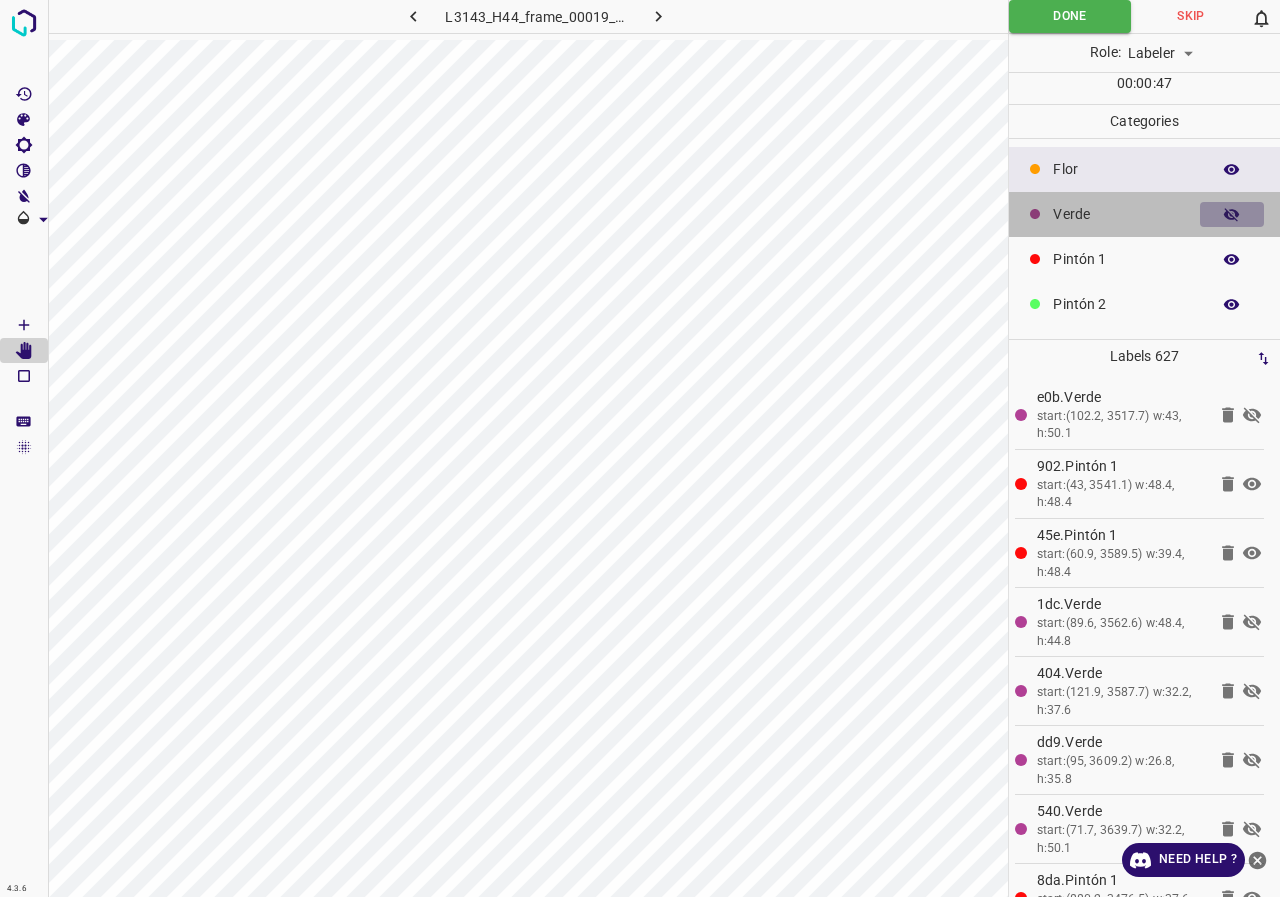click at bounding box center (1232, 215) 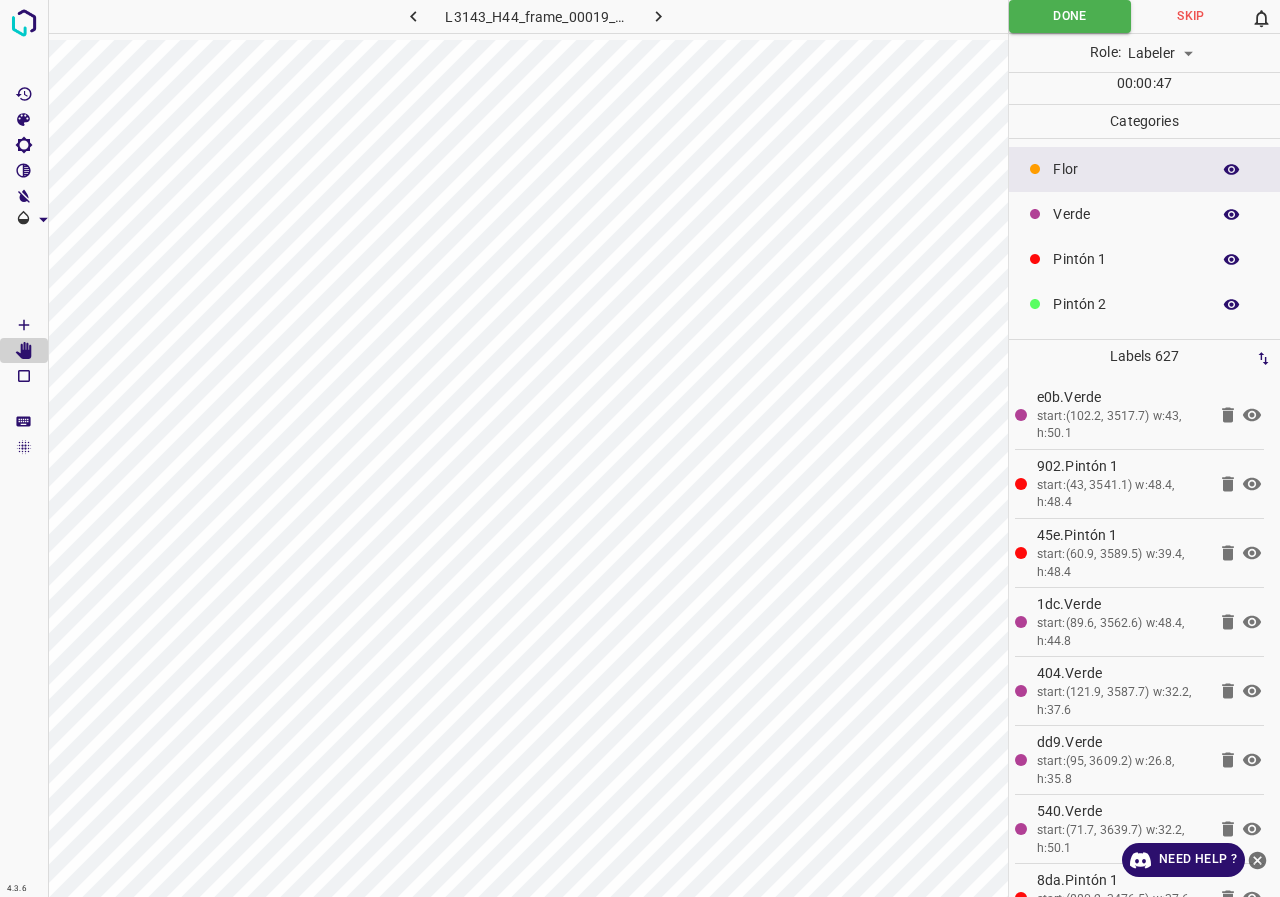 click at bounding box center [1232, 215] 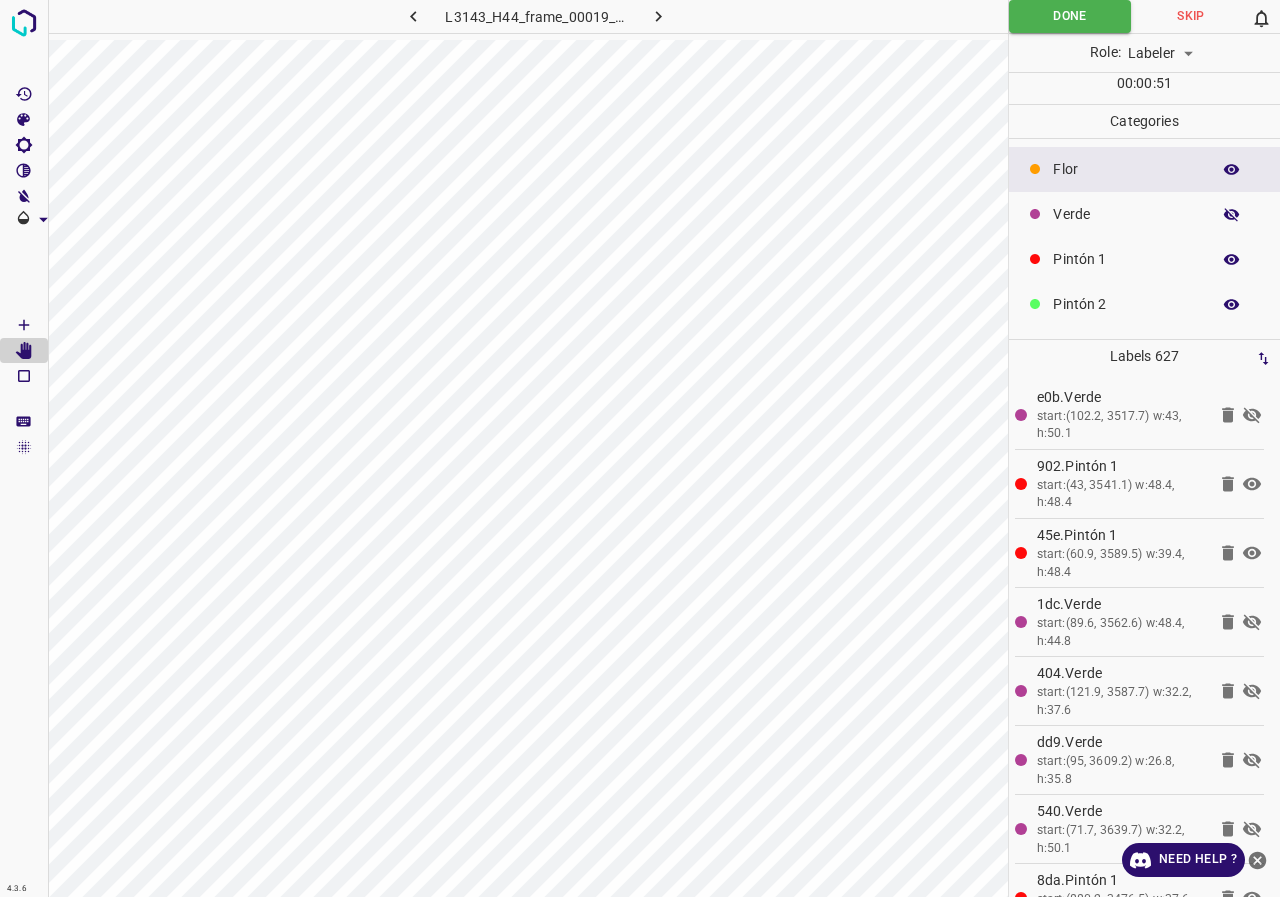 click 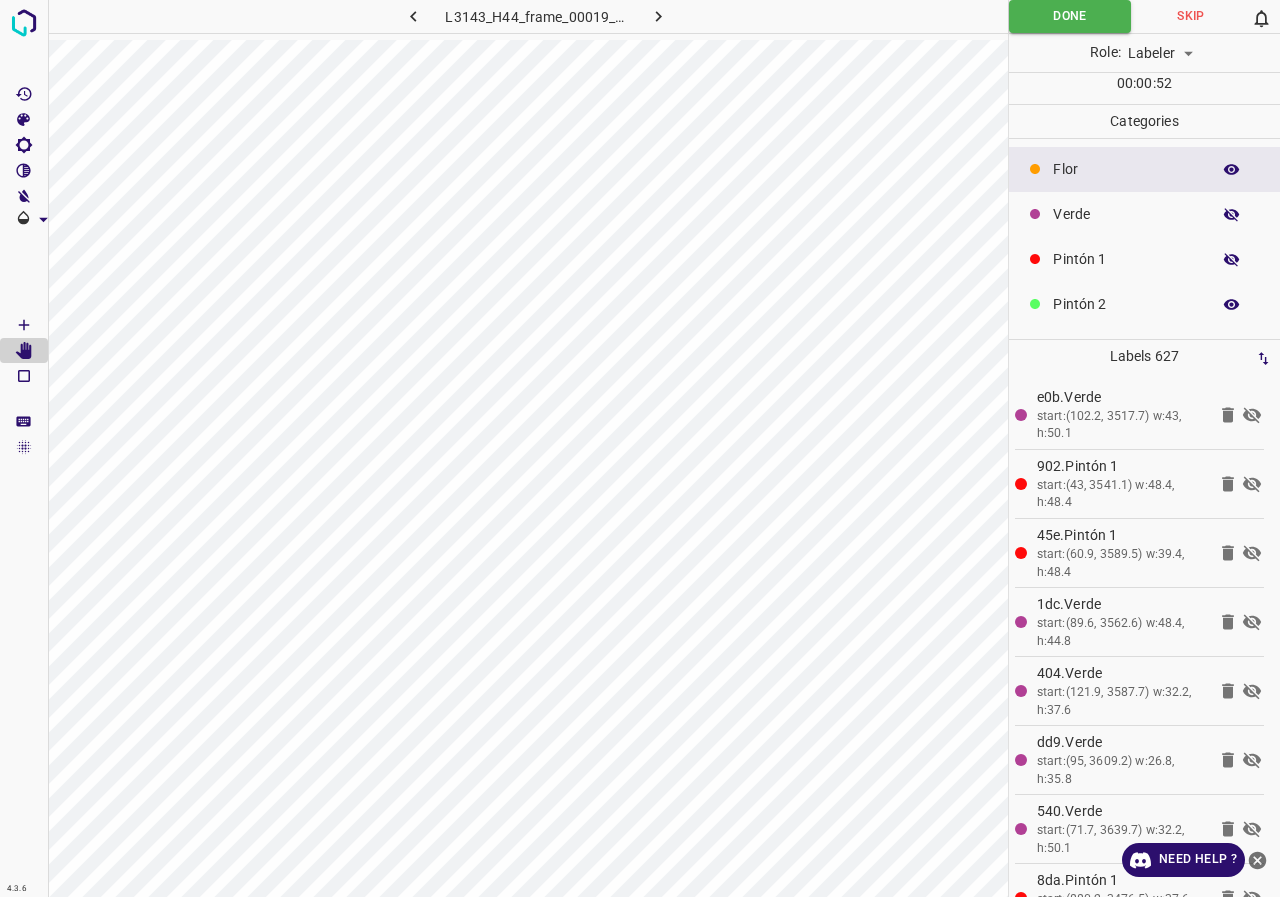 click 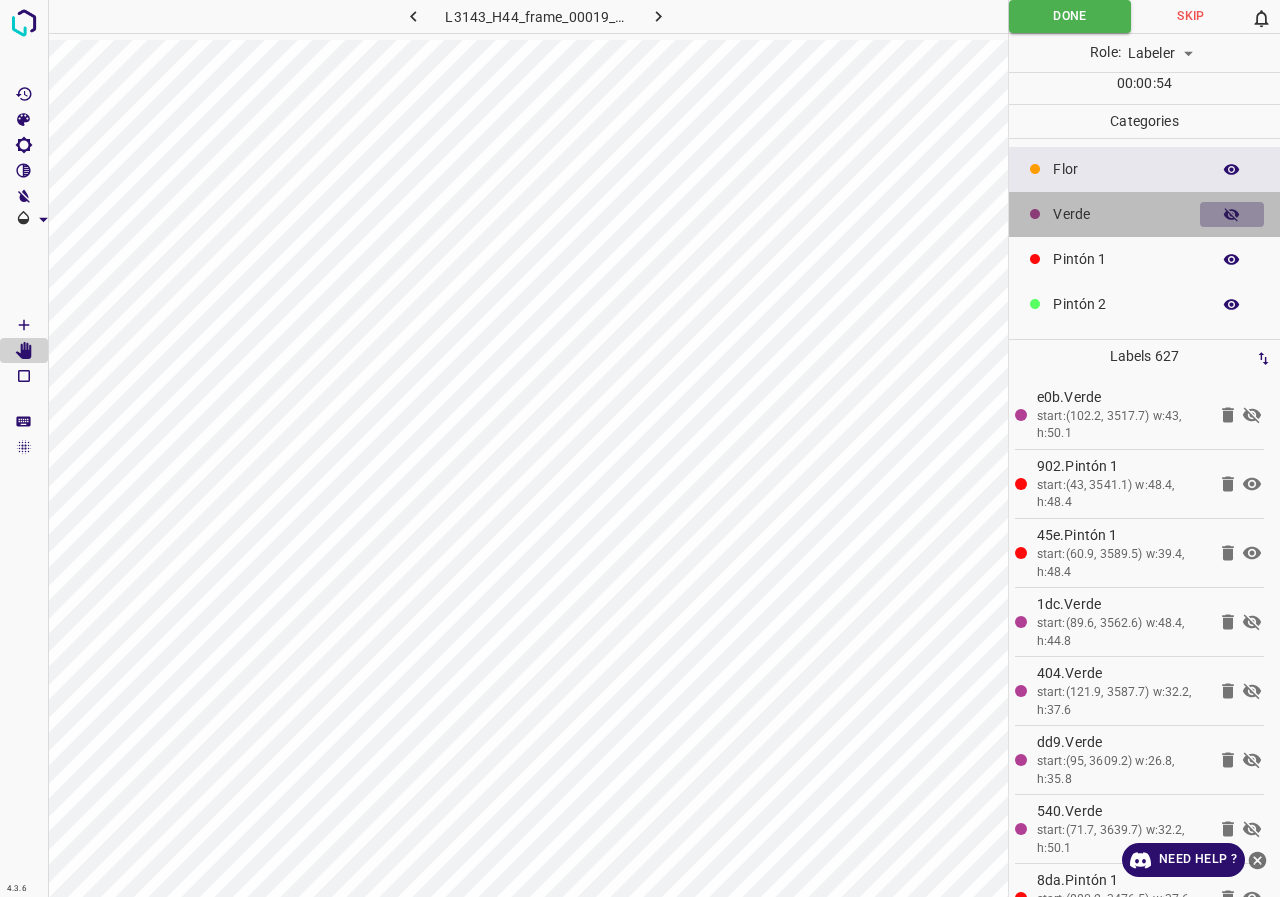click 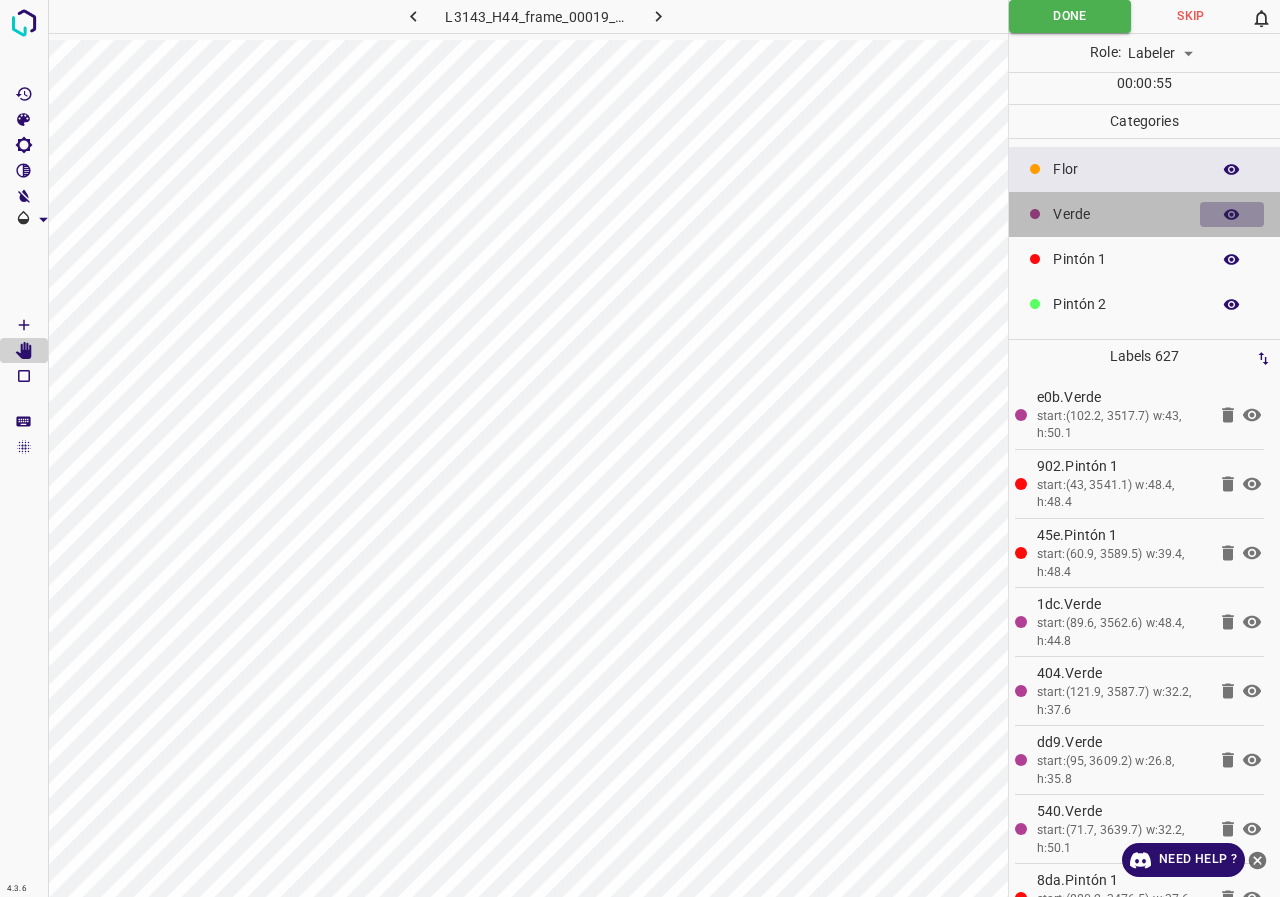 click 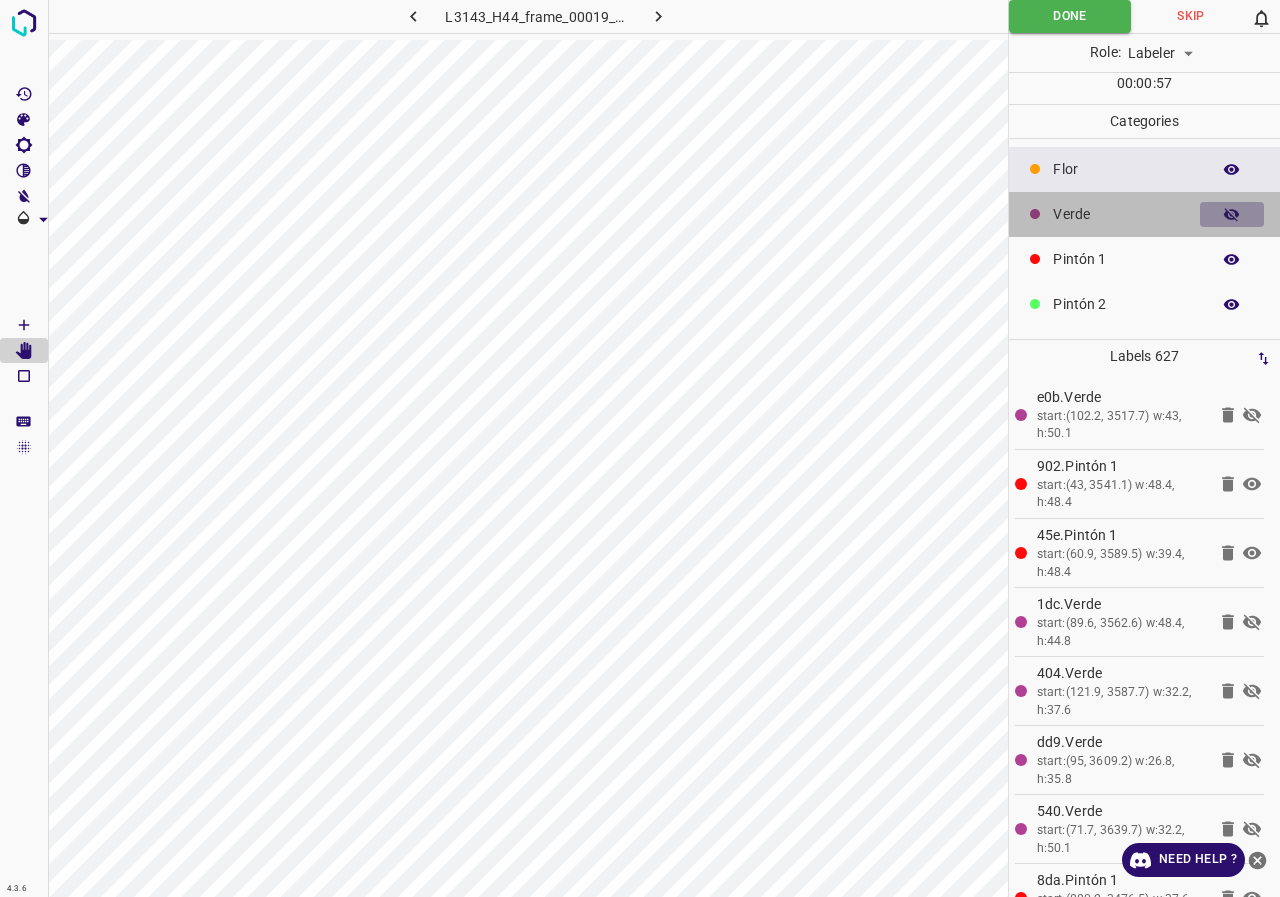 click 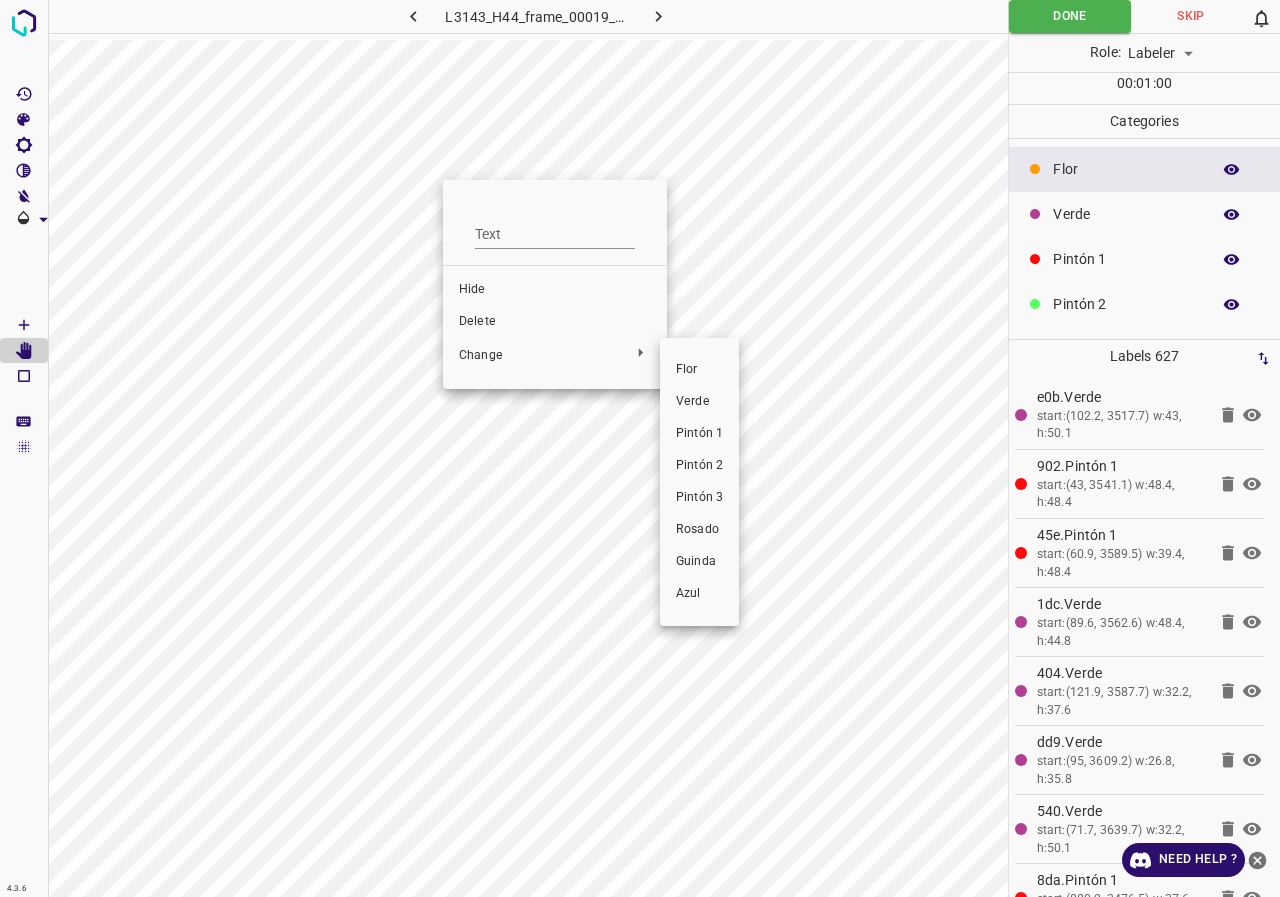 click on "Pintón 1" at bounding box center (699, 434) 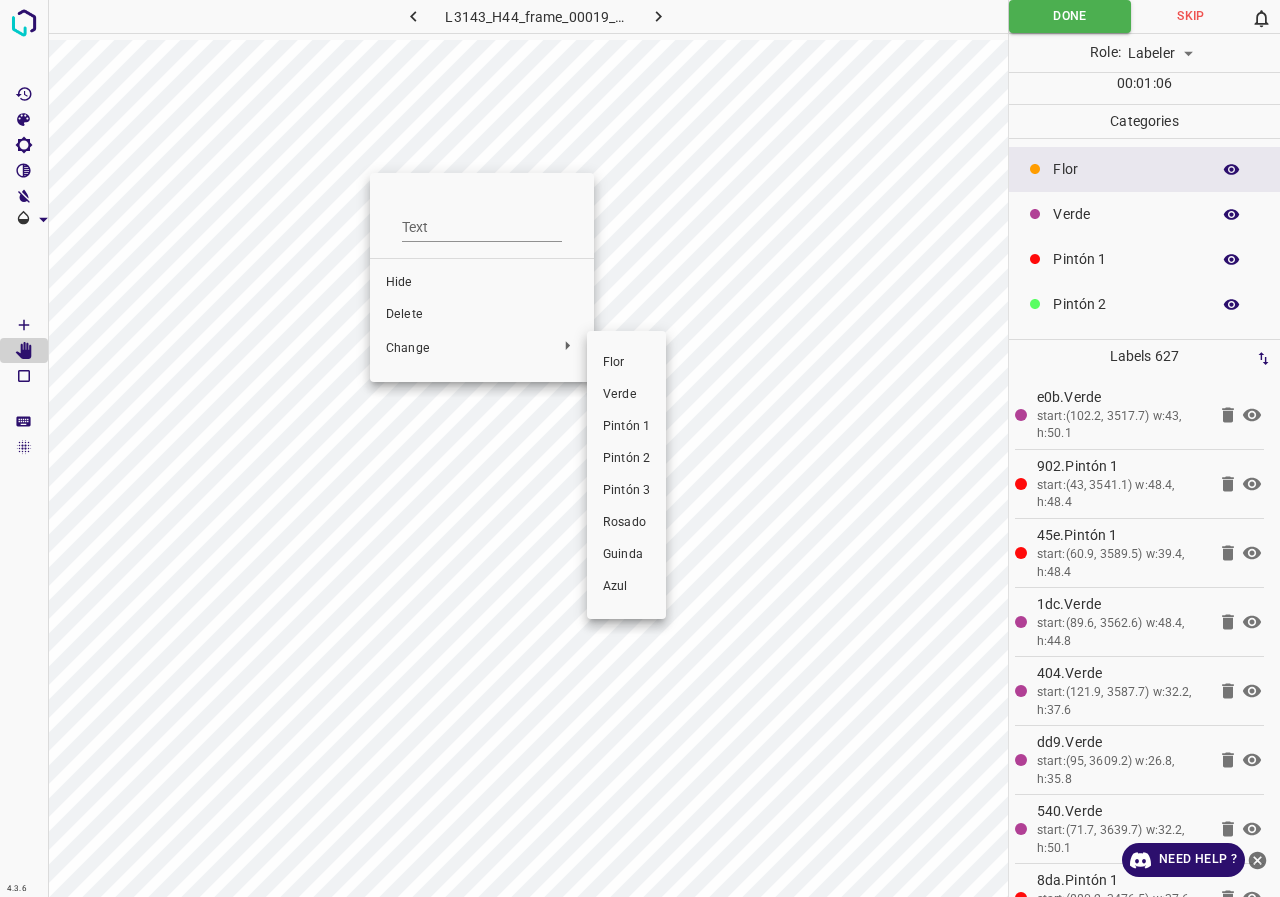 click on "Pintón 1" at bounding box center (626, 427) 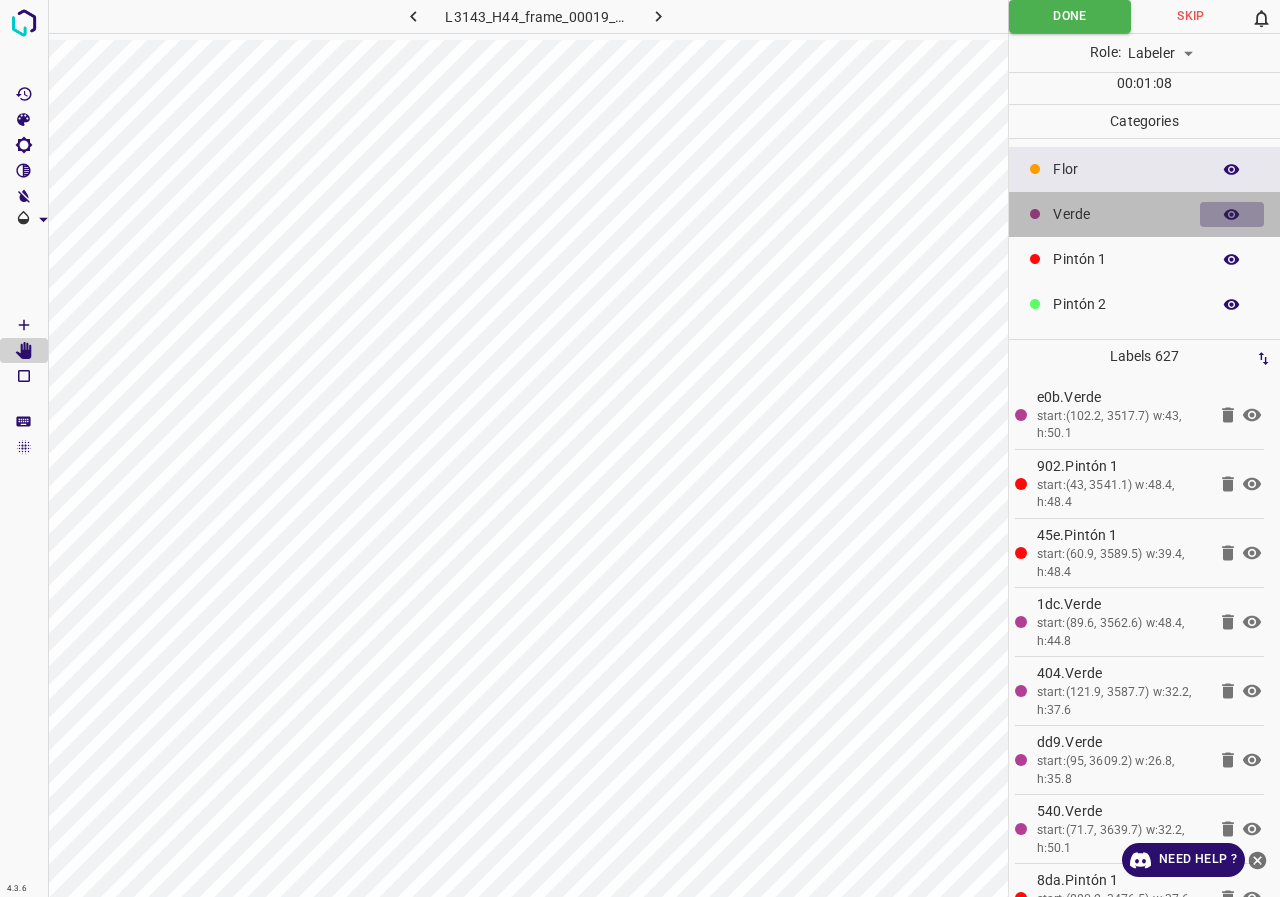 click 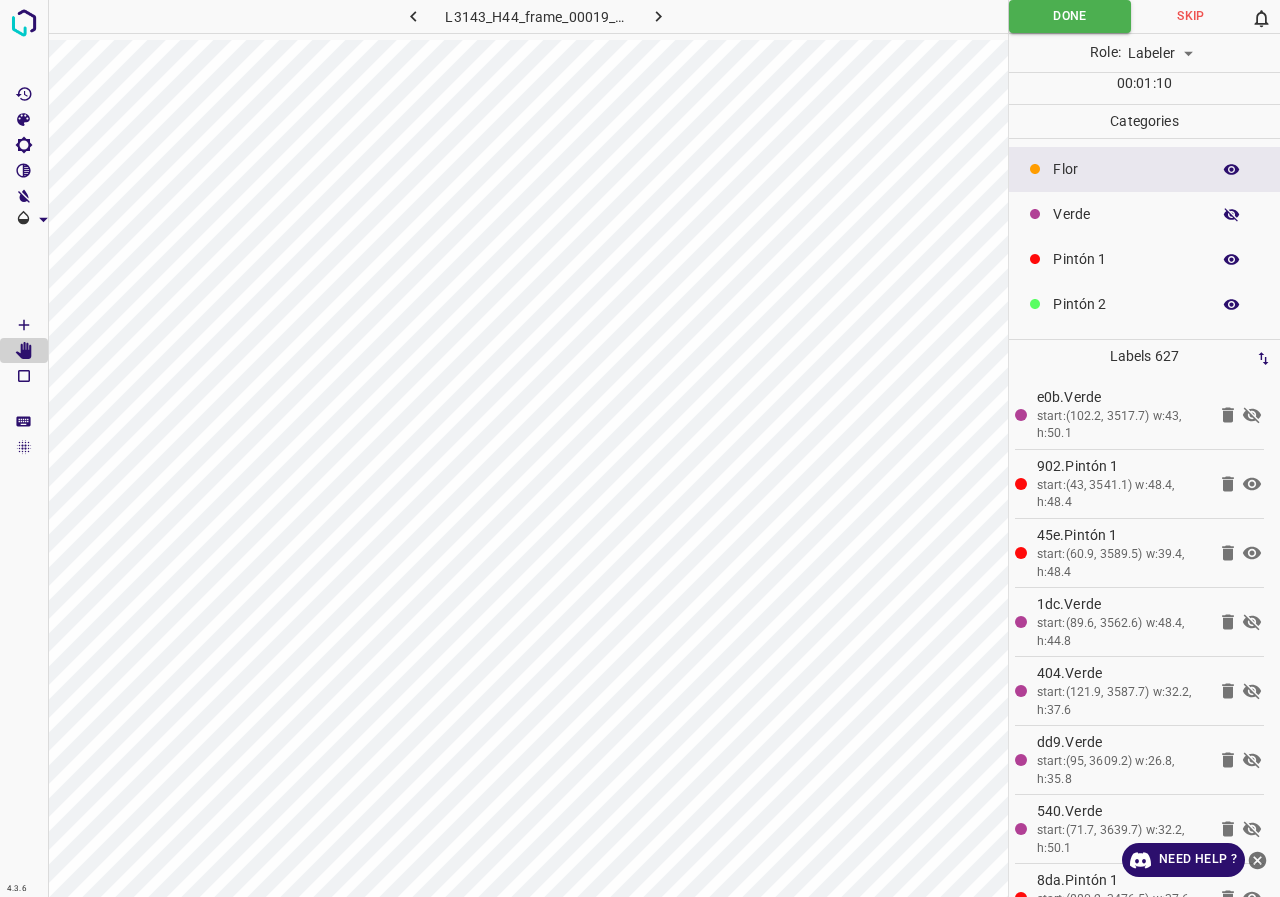 click 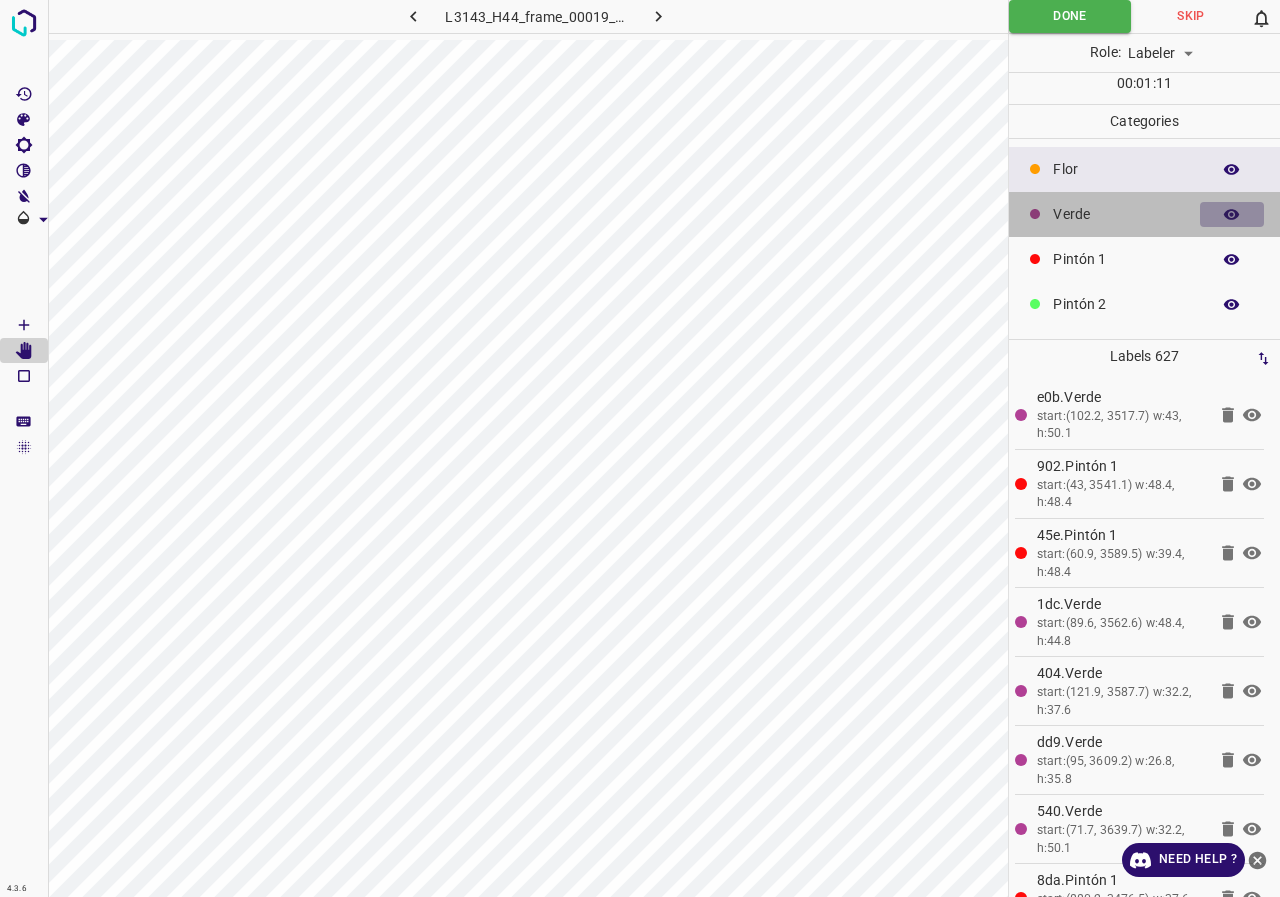 click 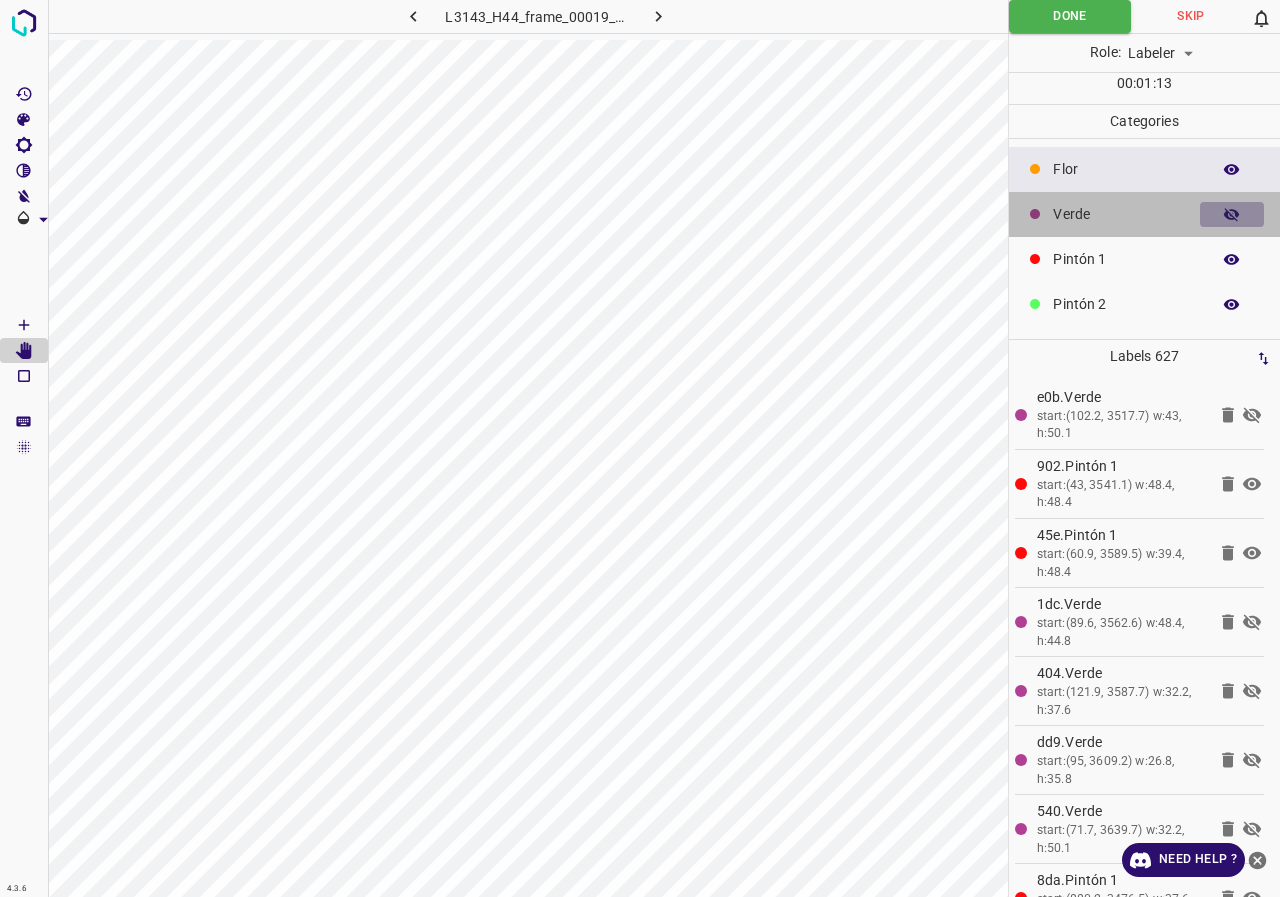 click 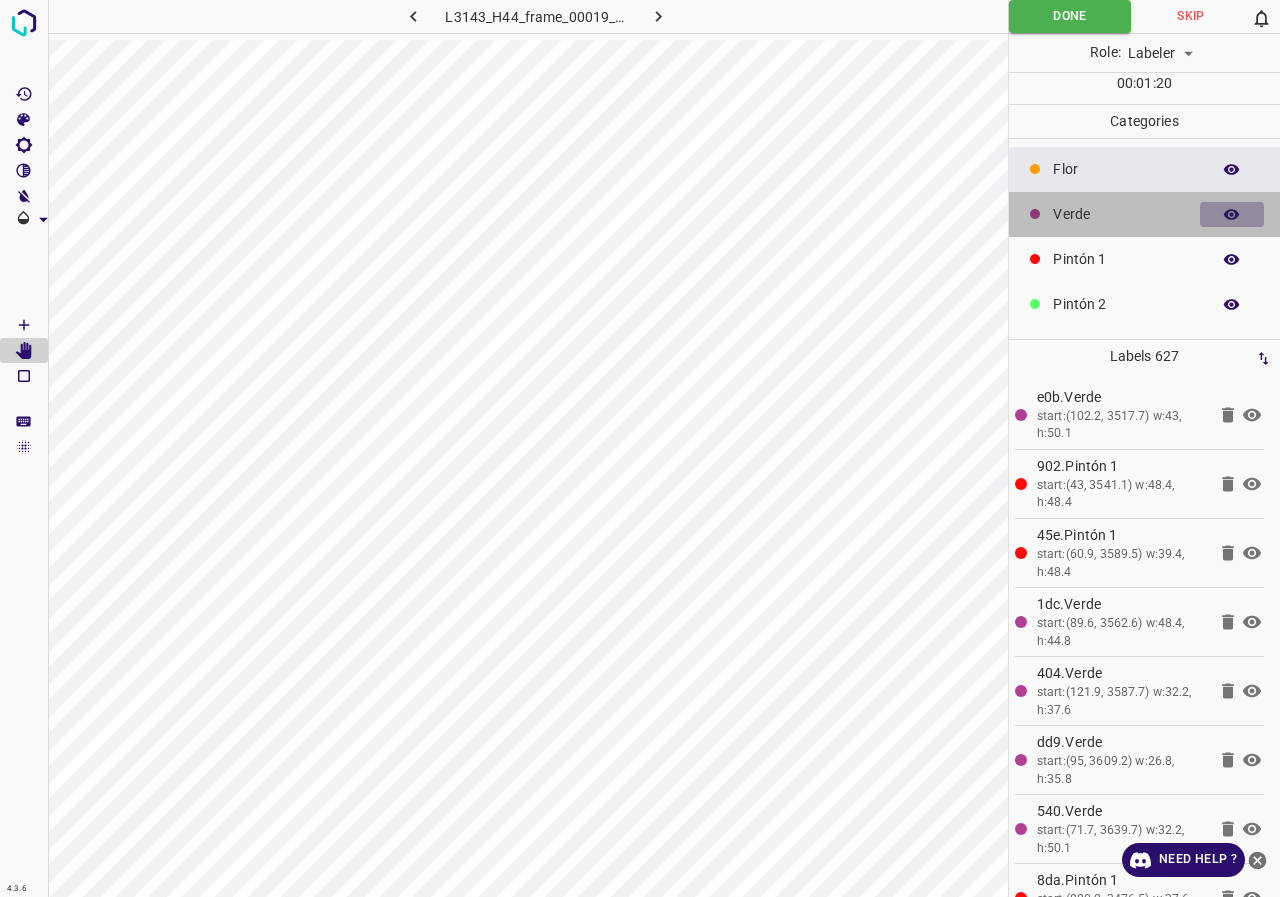 click 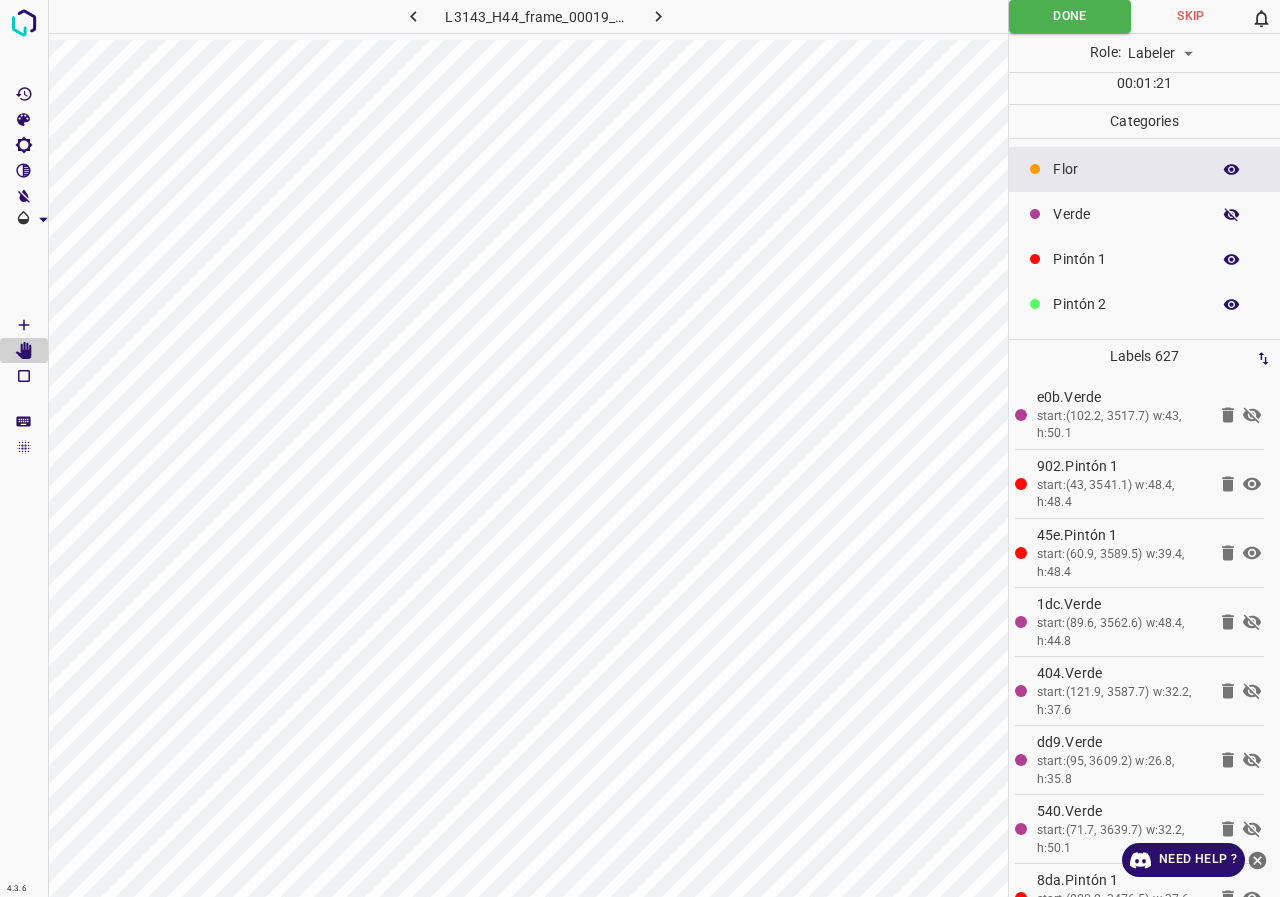 click 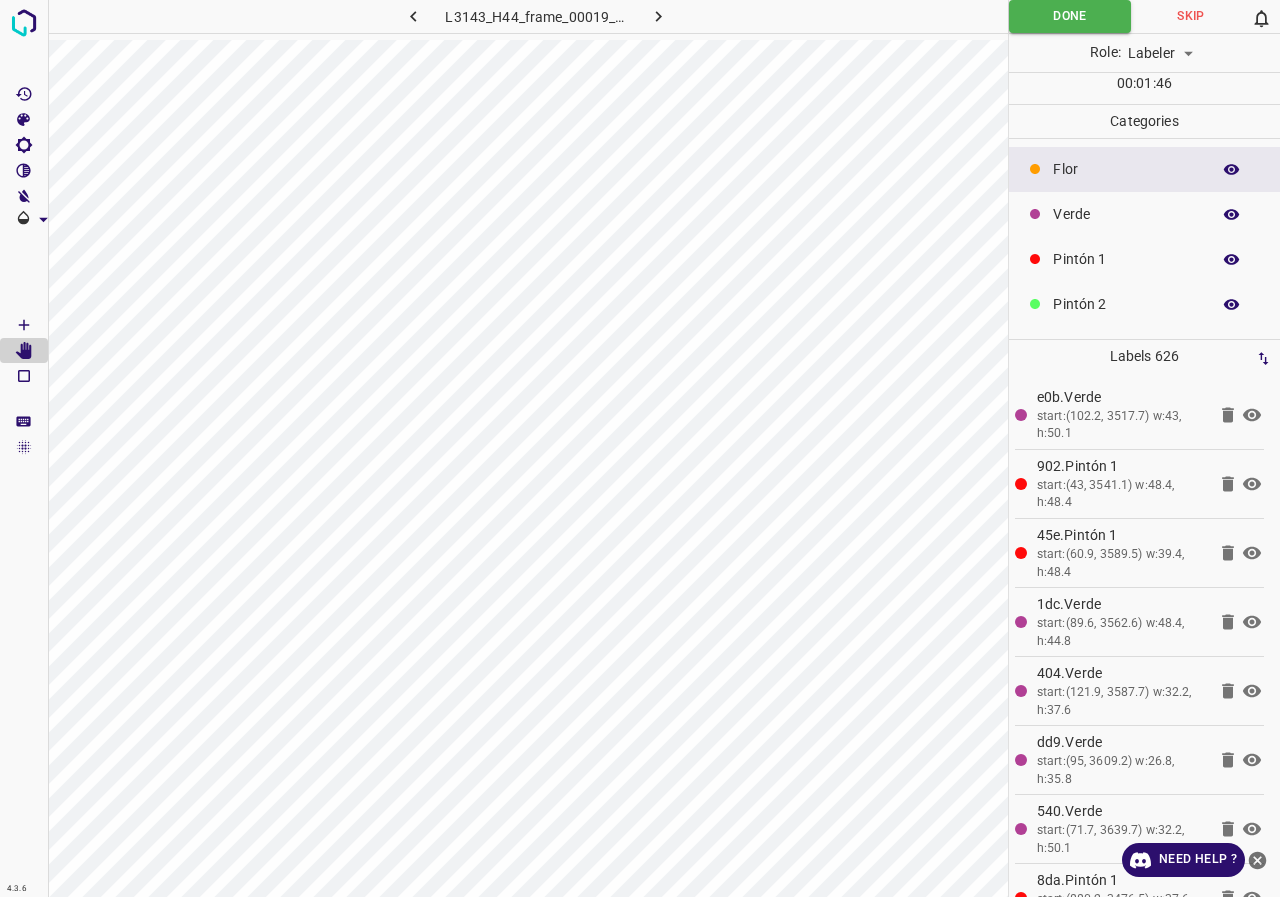 click 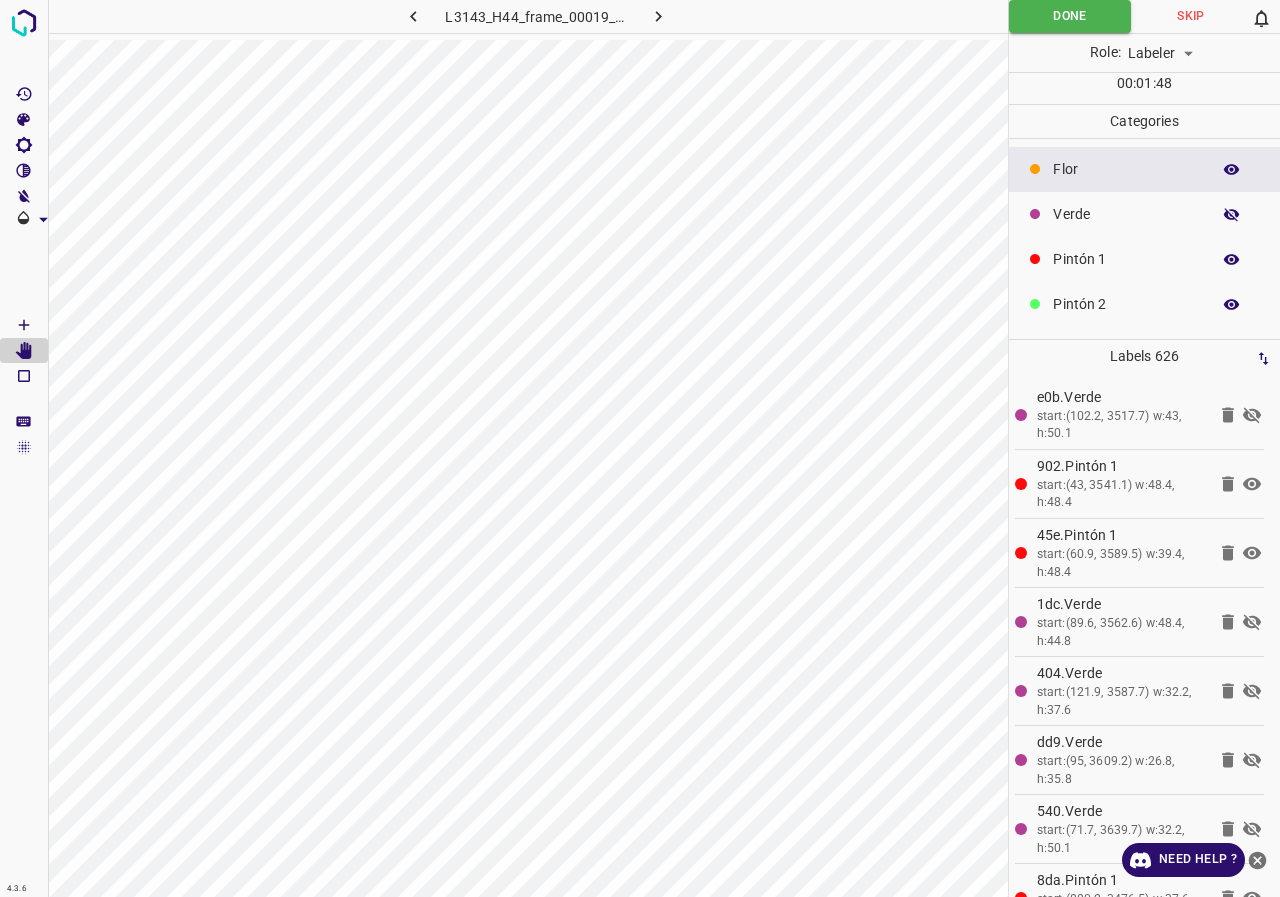 click 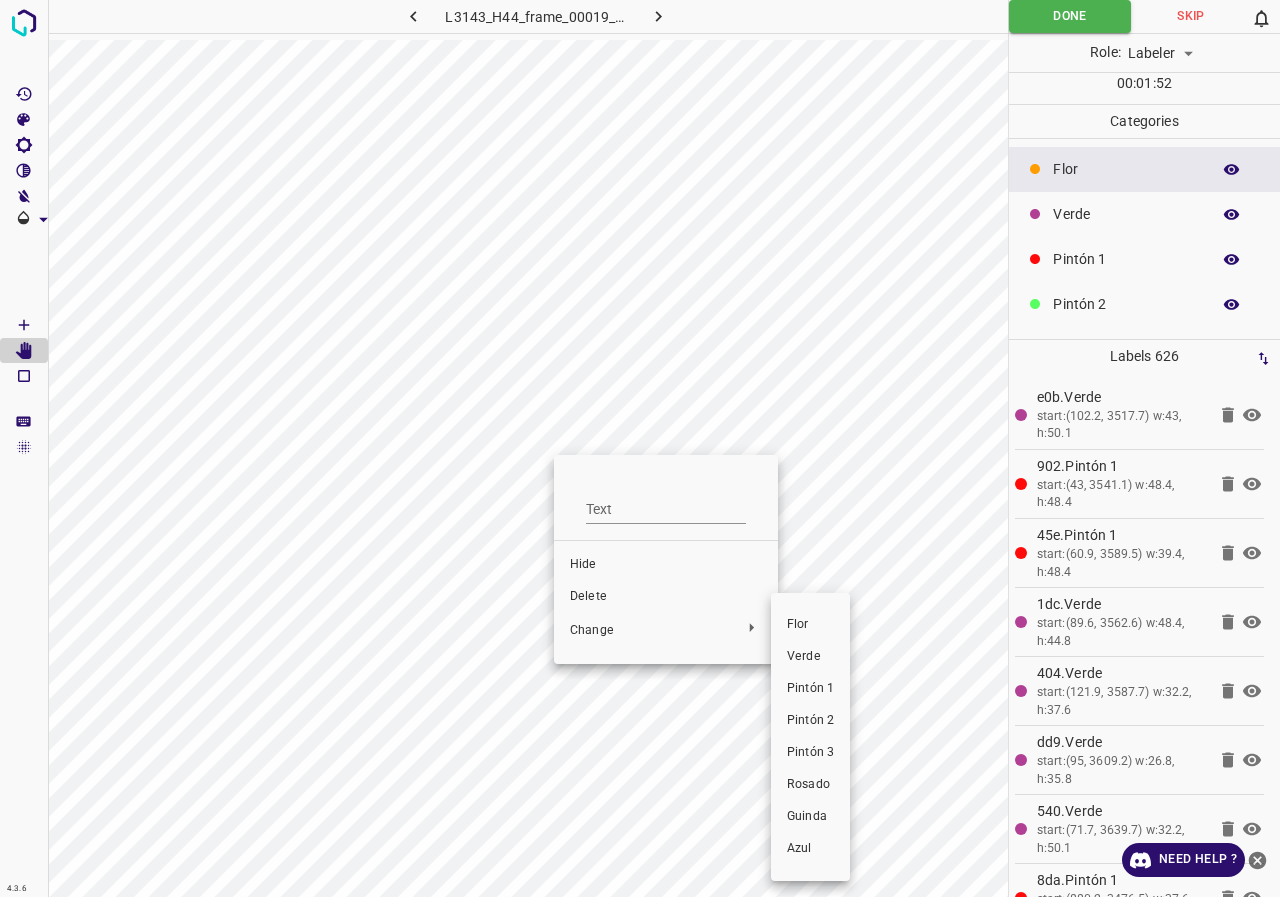click on "Pintón 1" at bounding box center [810, 689] 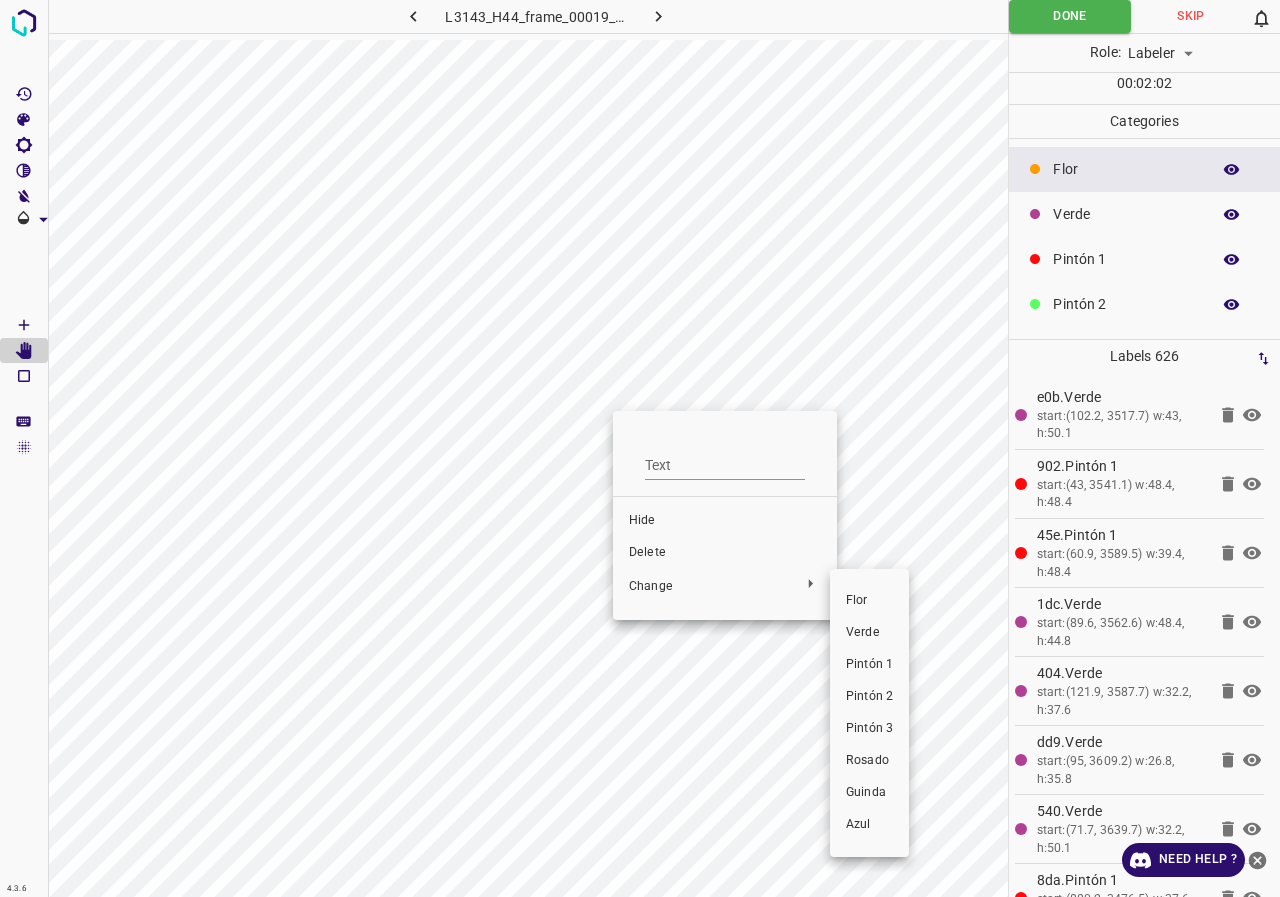 click on "Pintón 1" at bounding box center [869, 665] 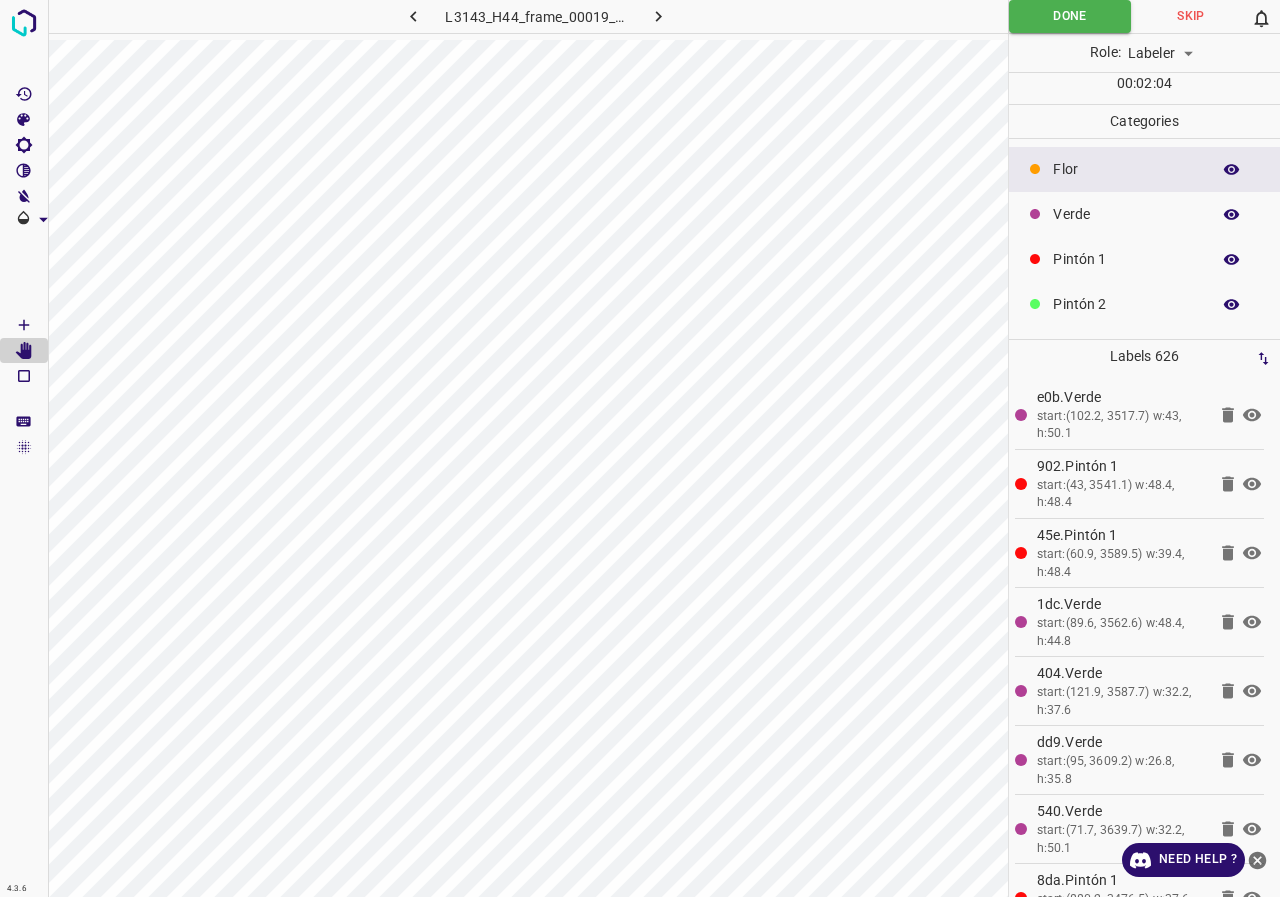 click 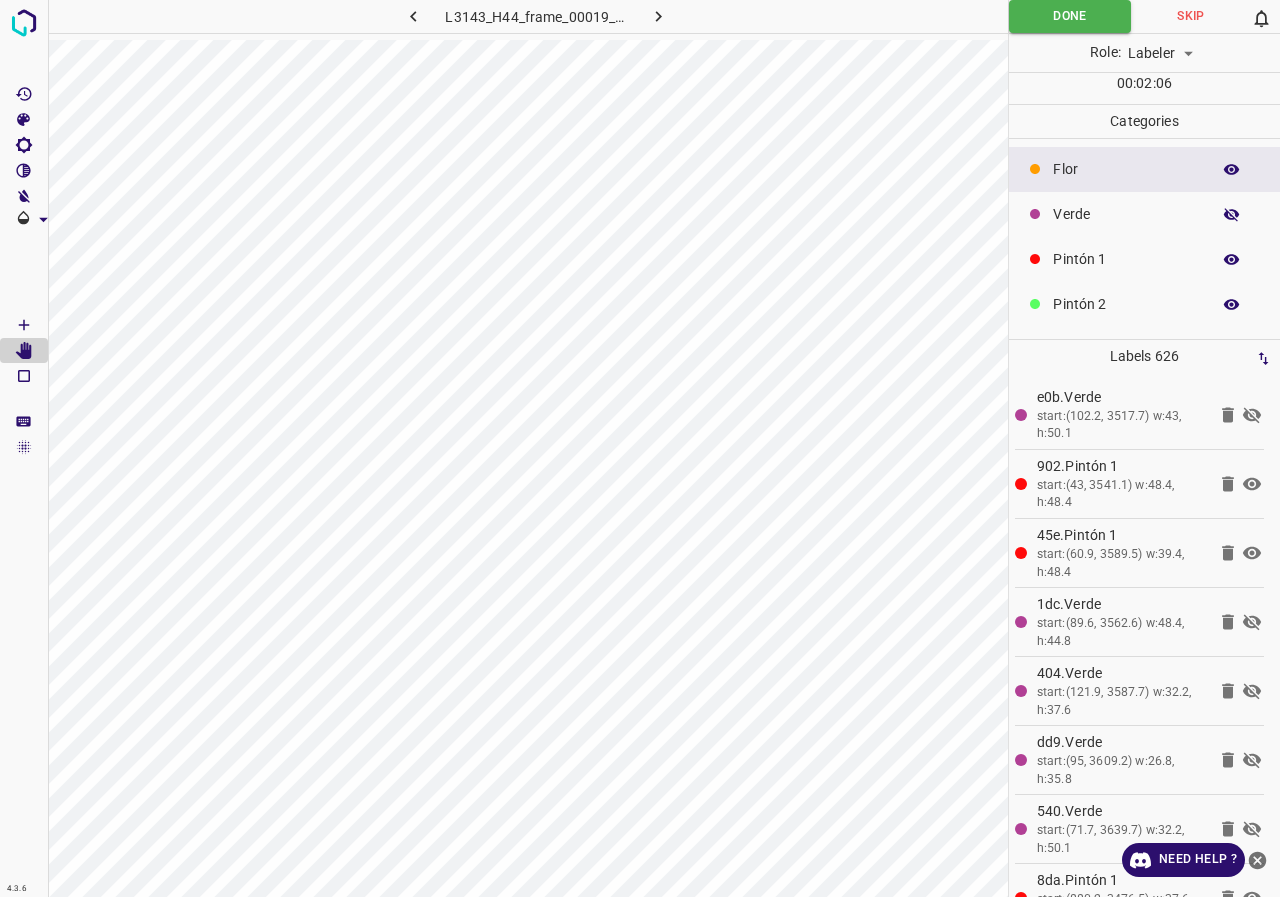 click 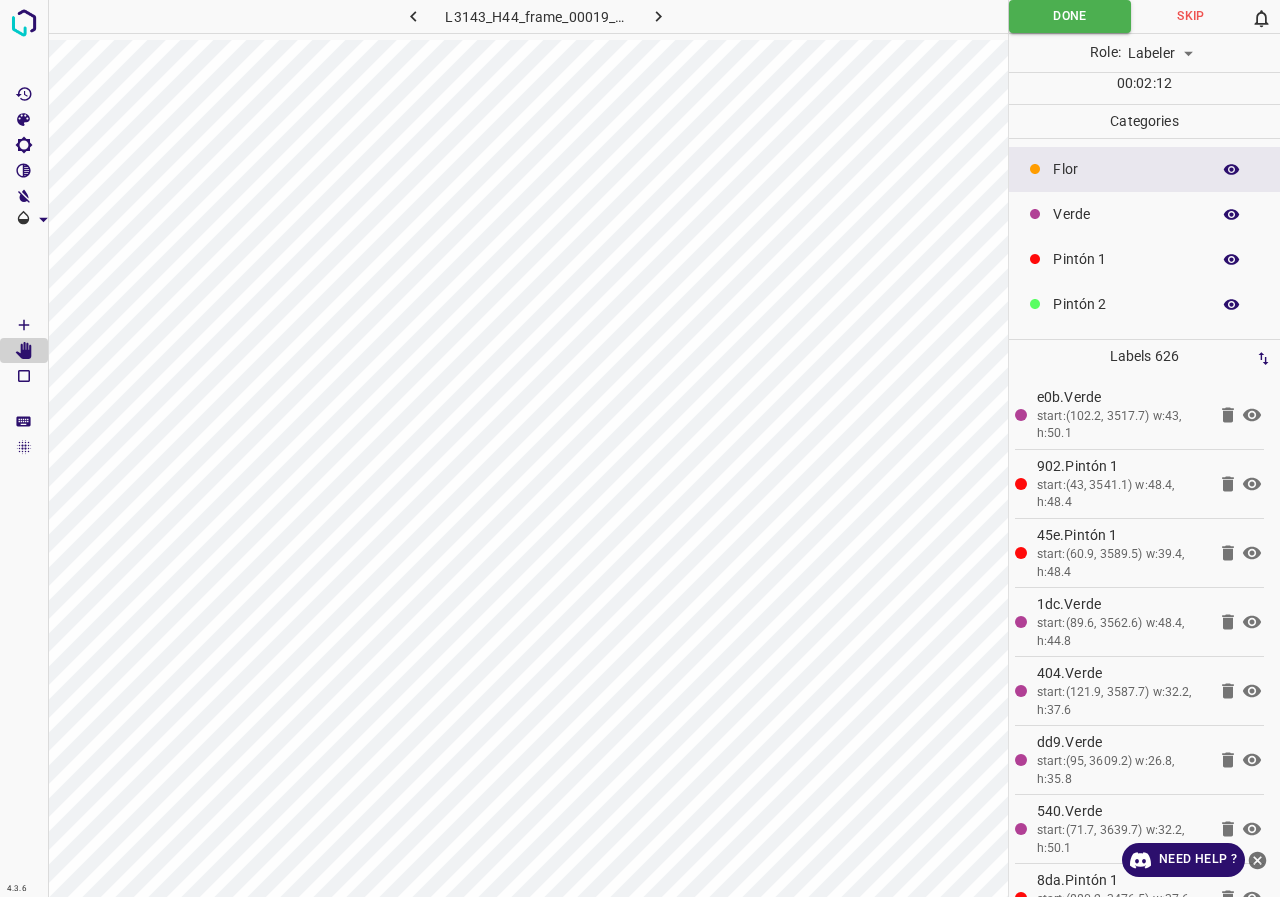 click 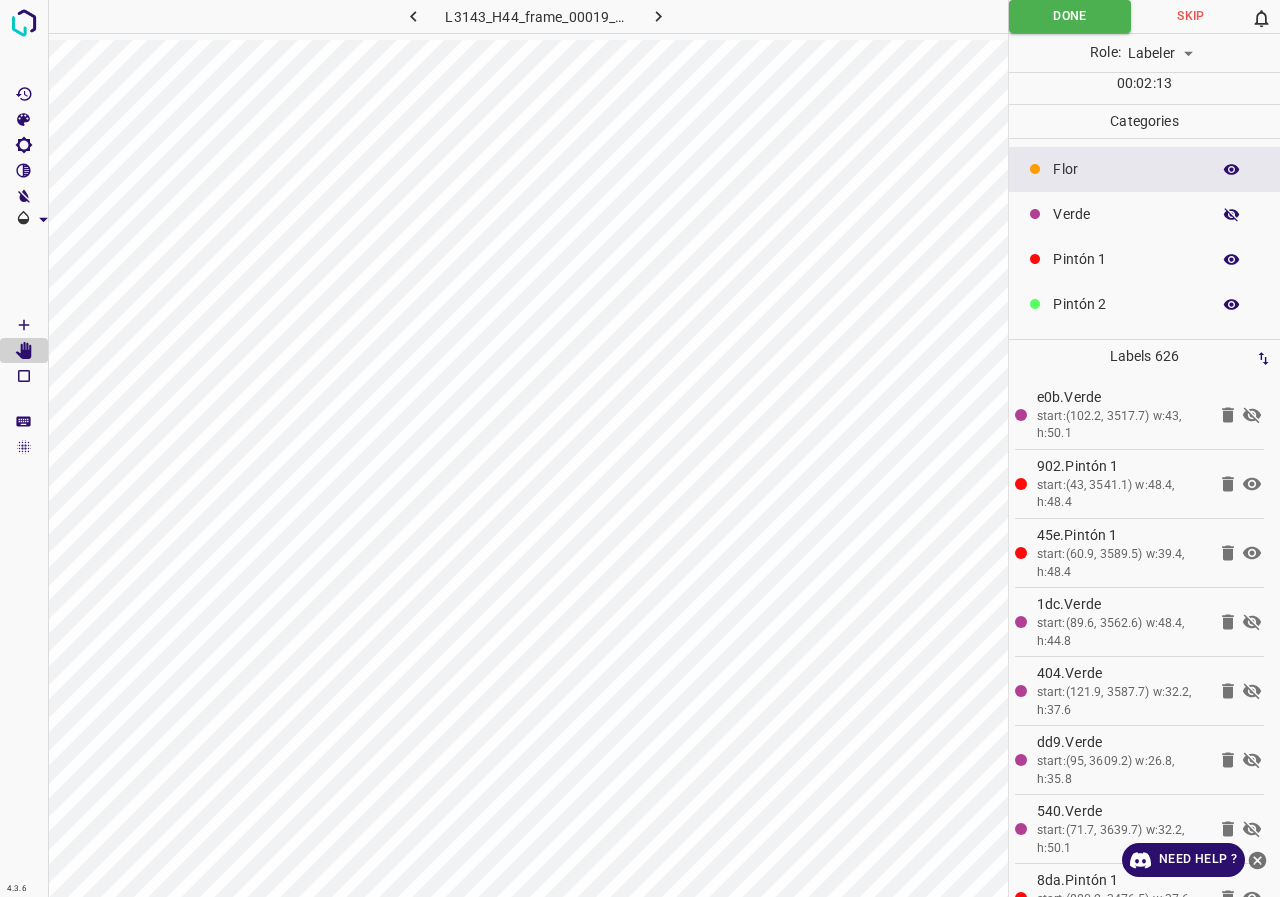 click 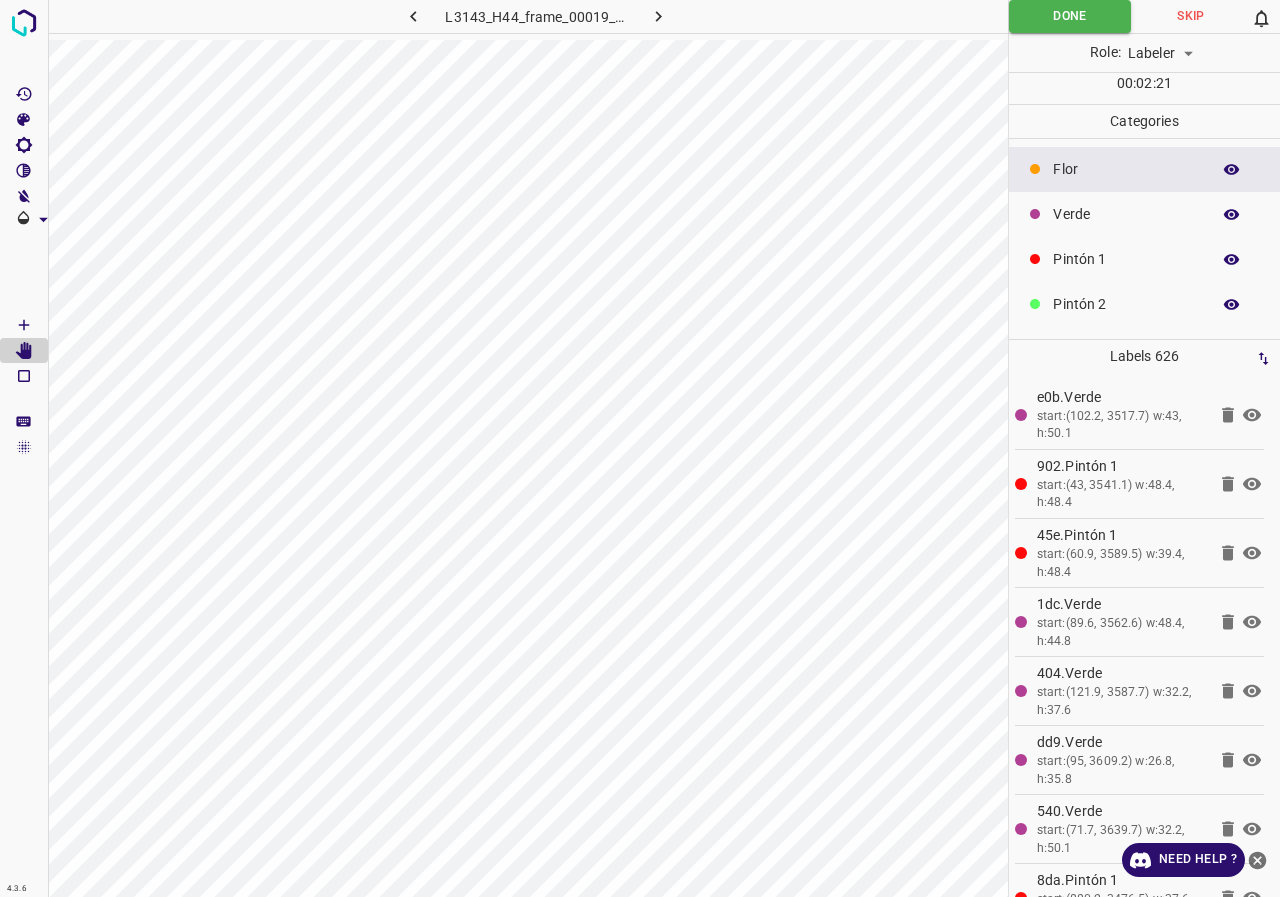 click 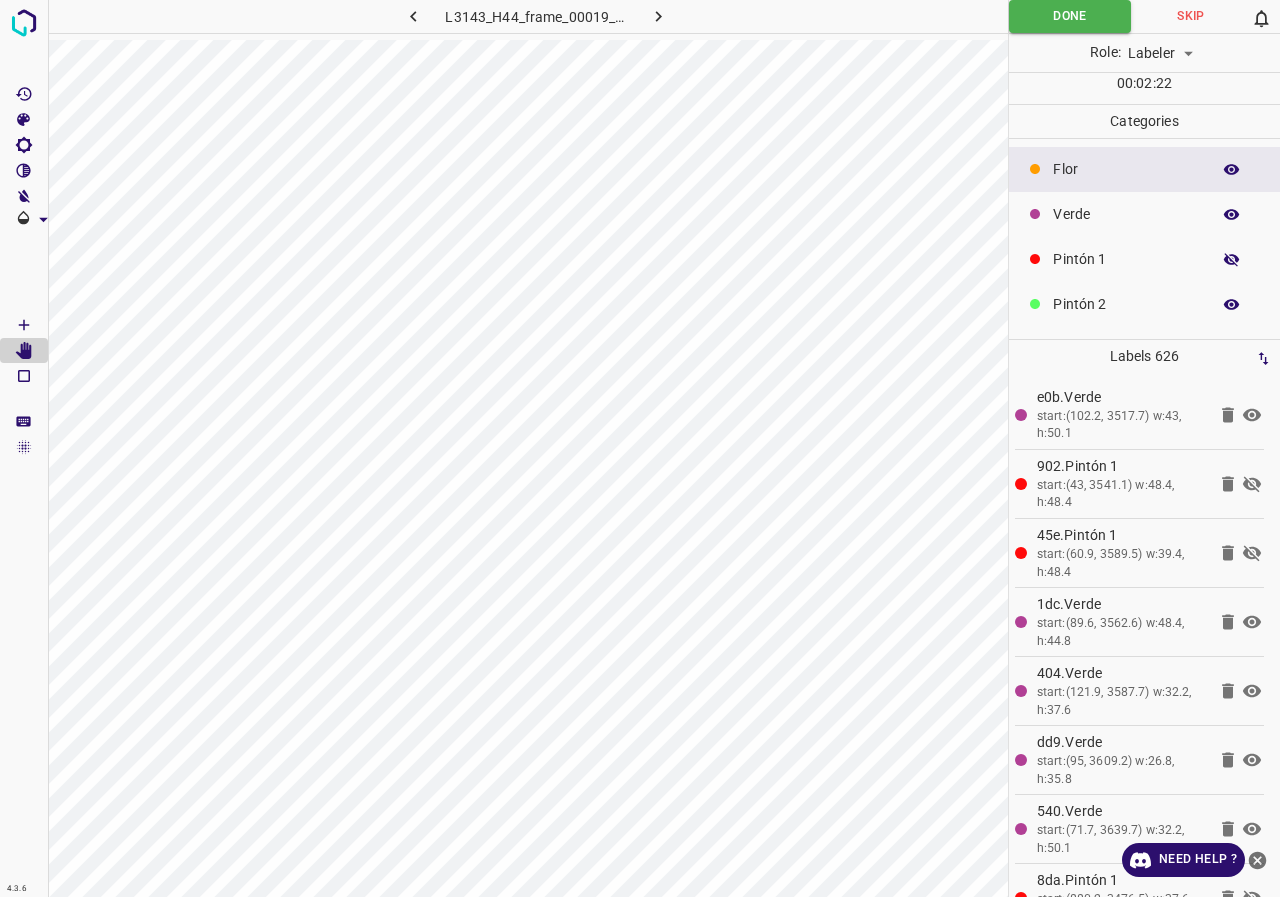 click 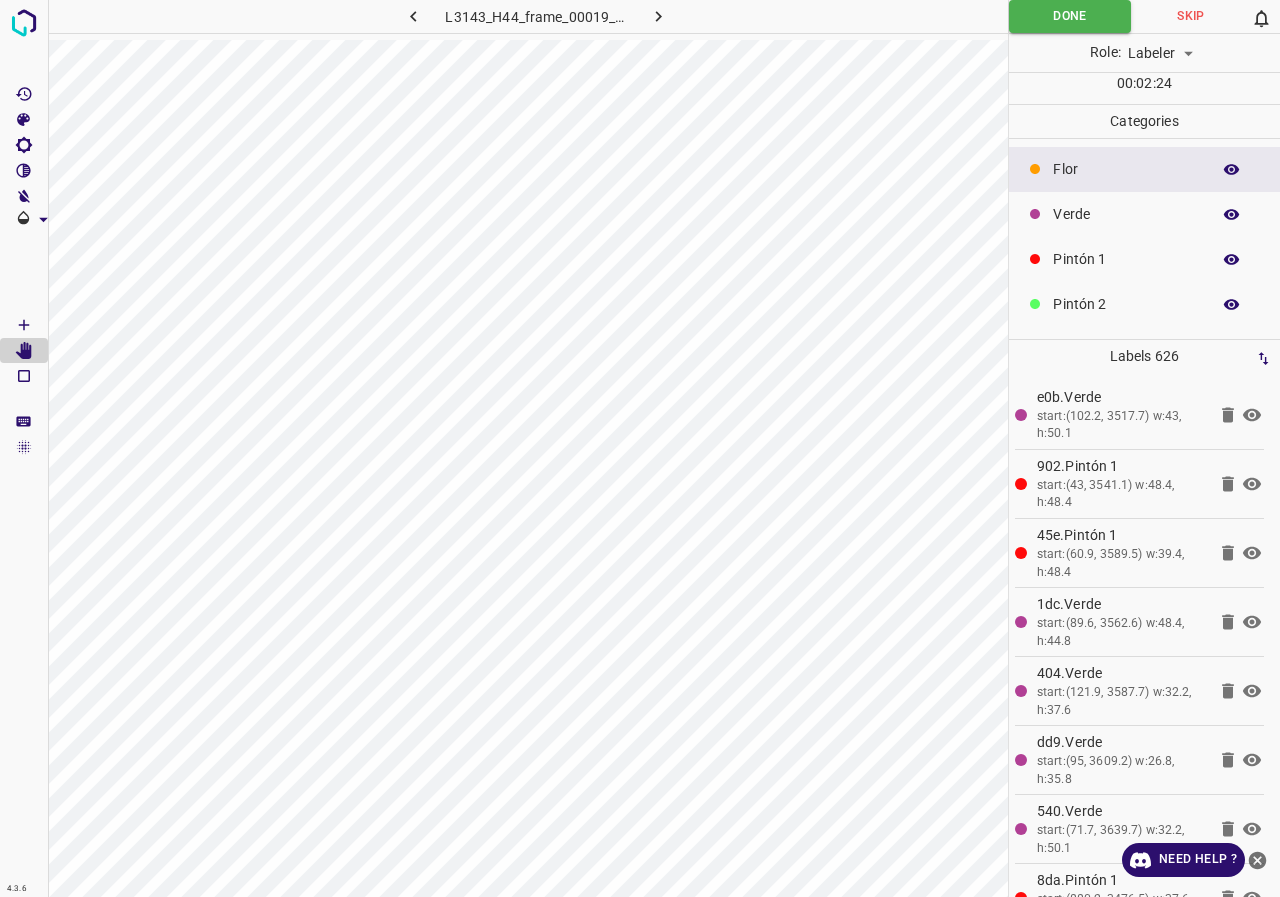 click 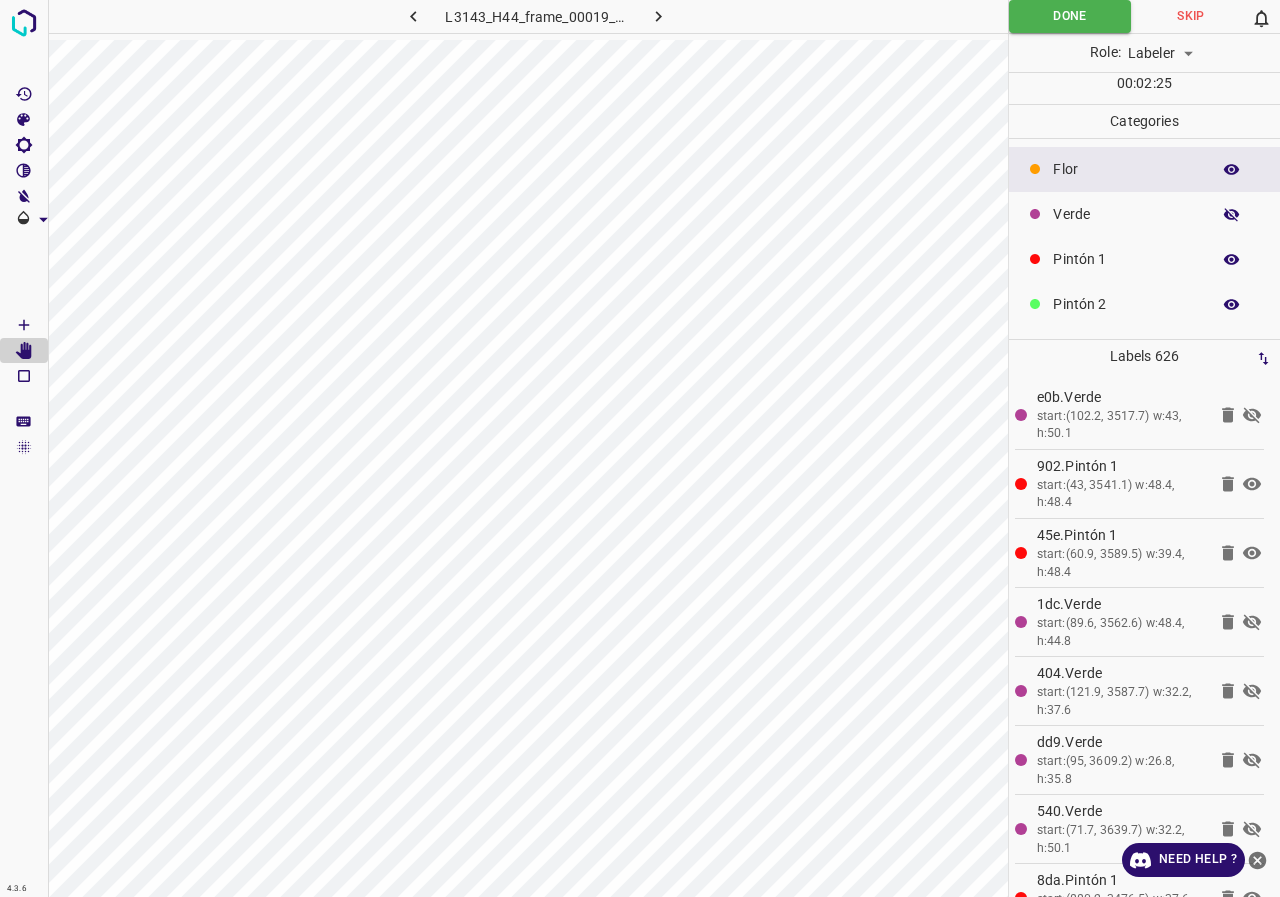 click 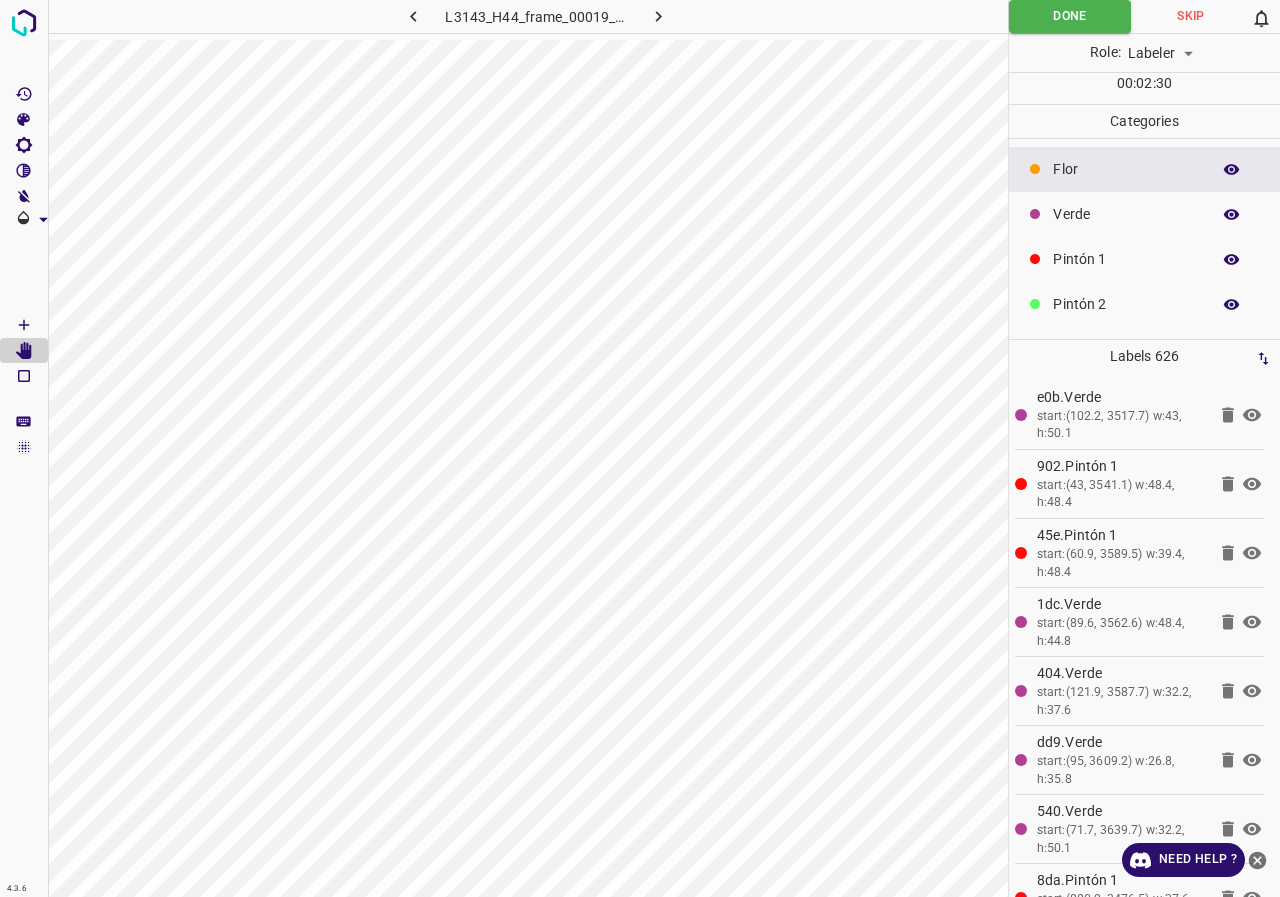 click 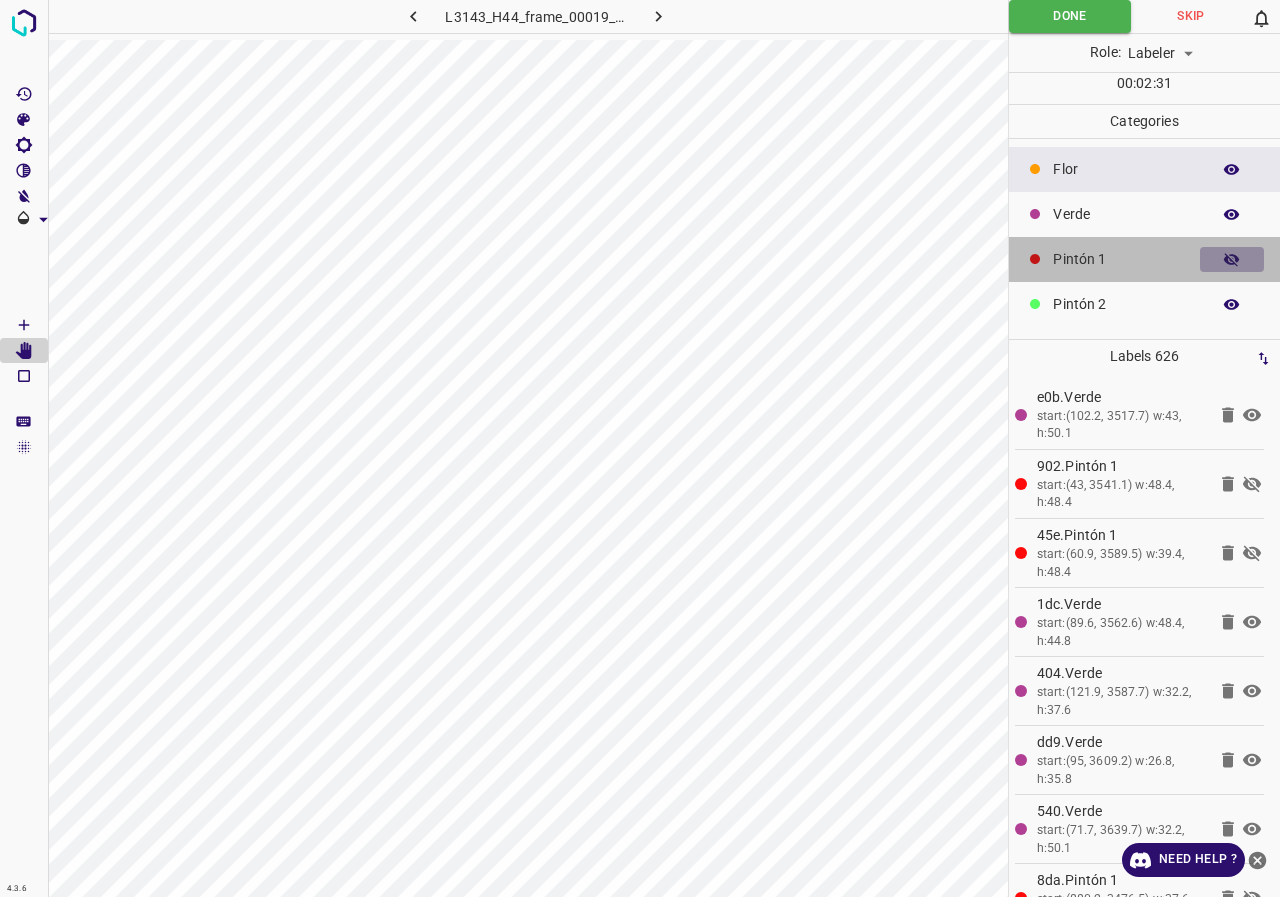 click 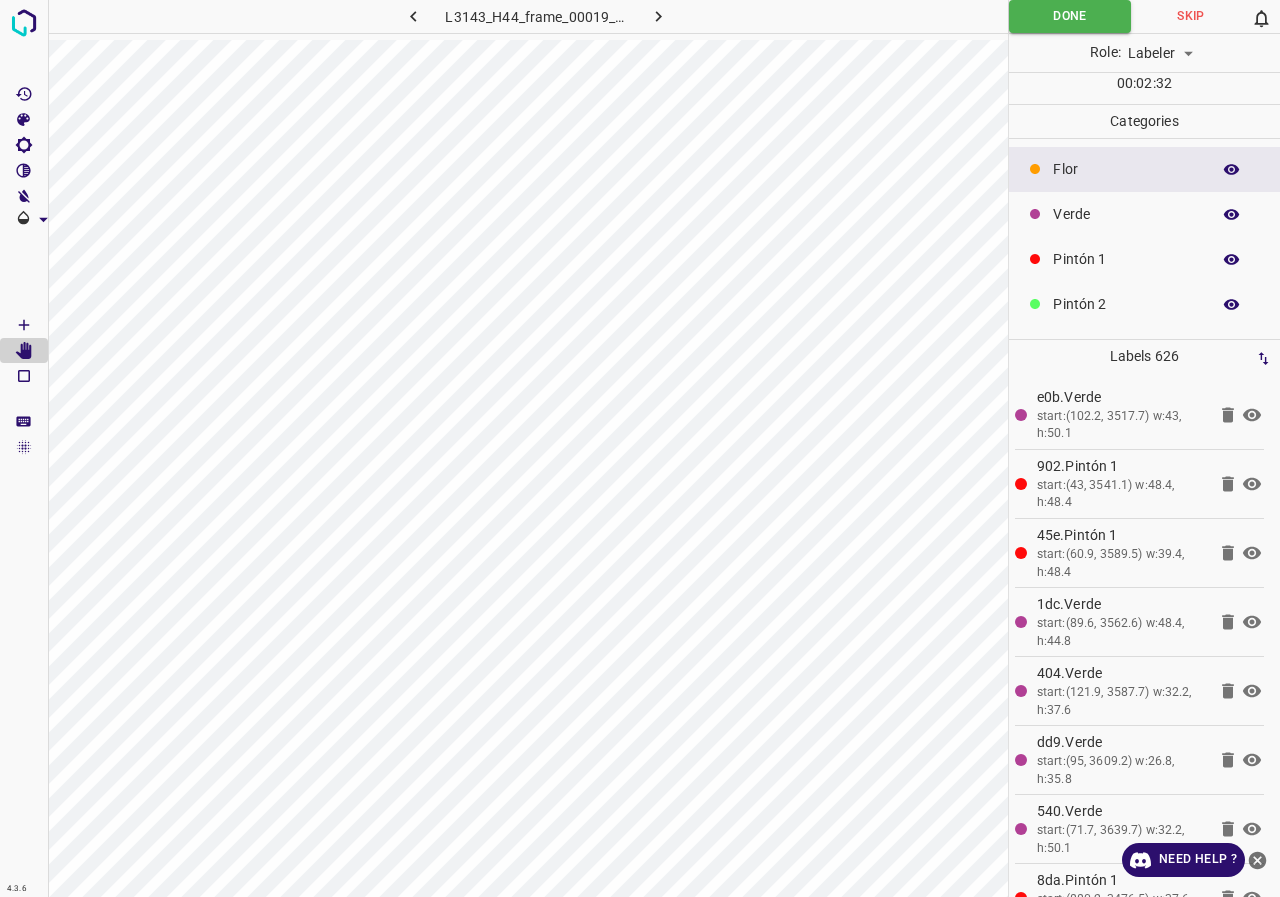click at bounding box center [1232, 215] 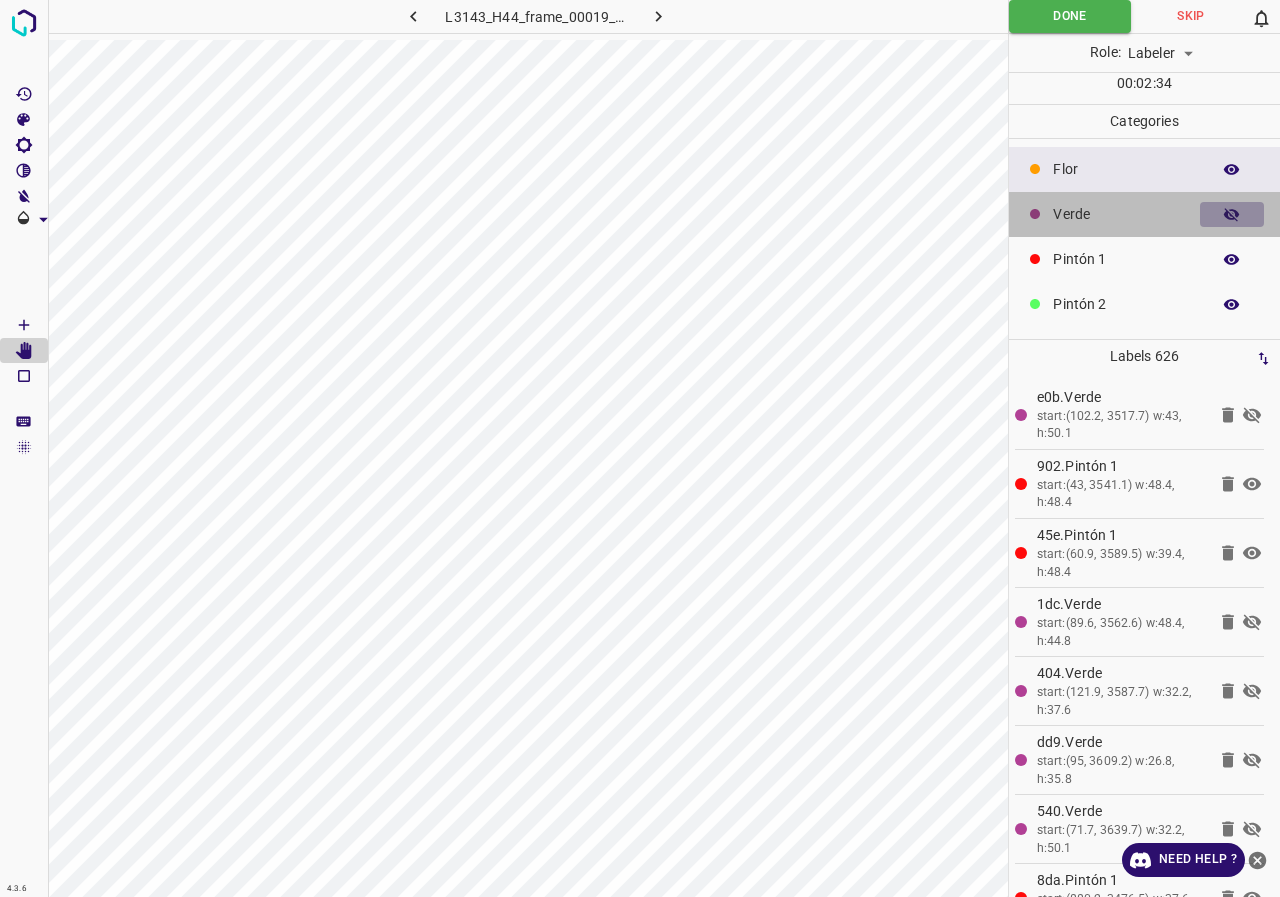 click at bounding box center [1232, 215] 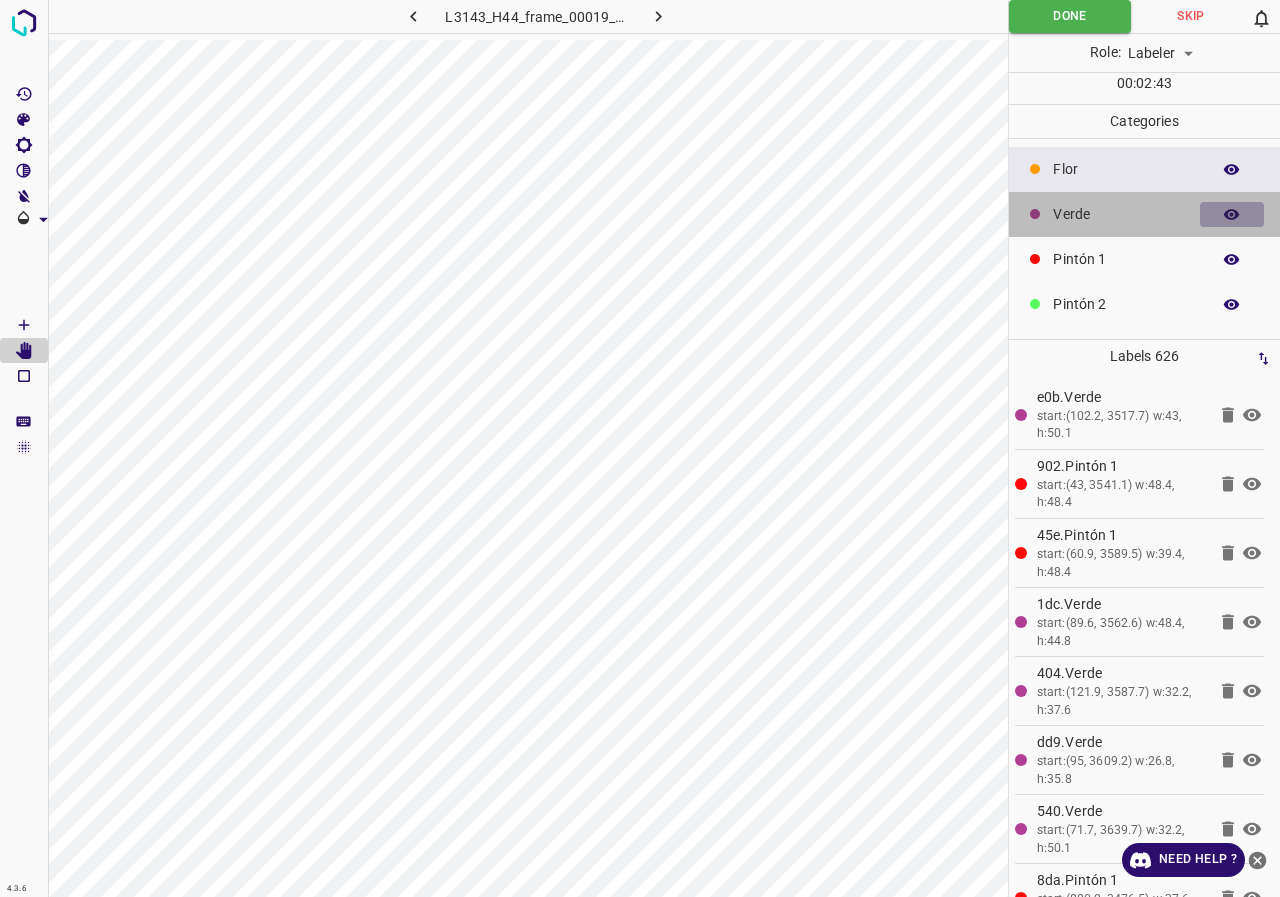 click 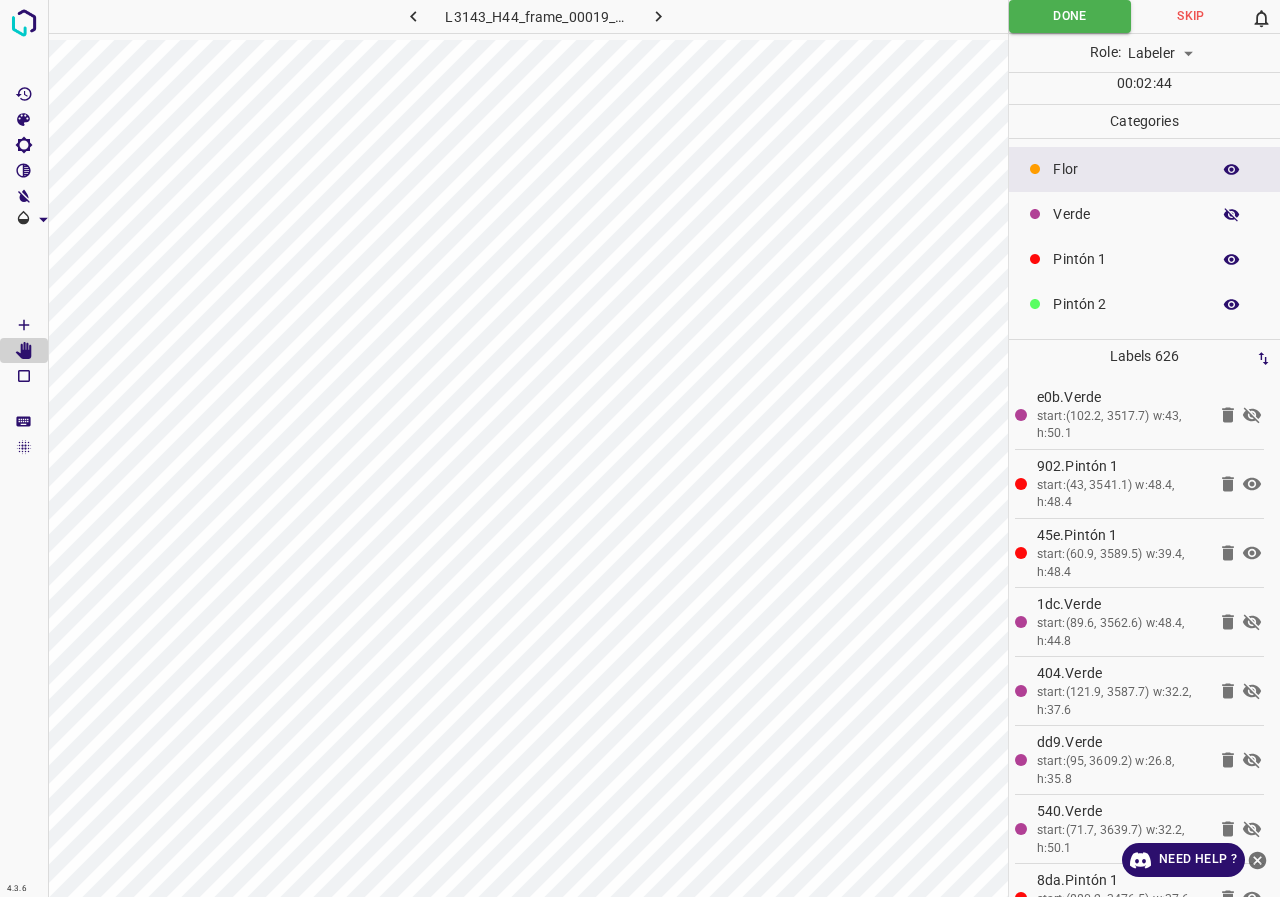 click 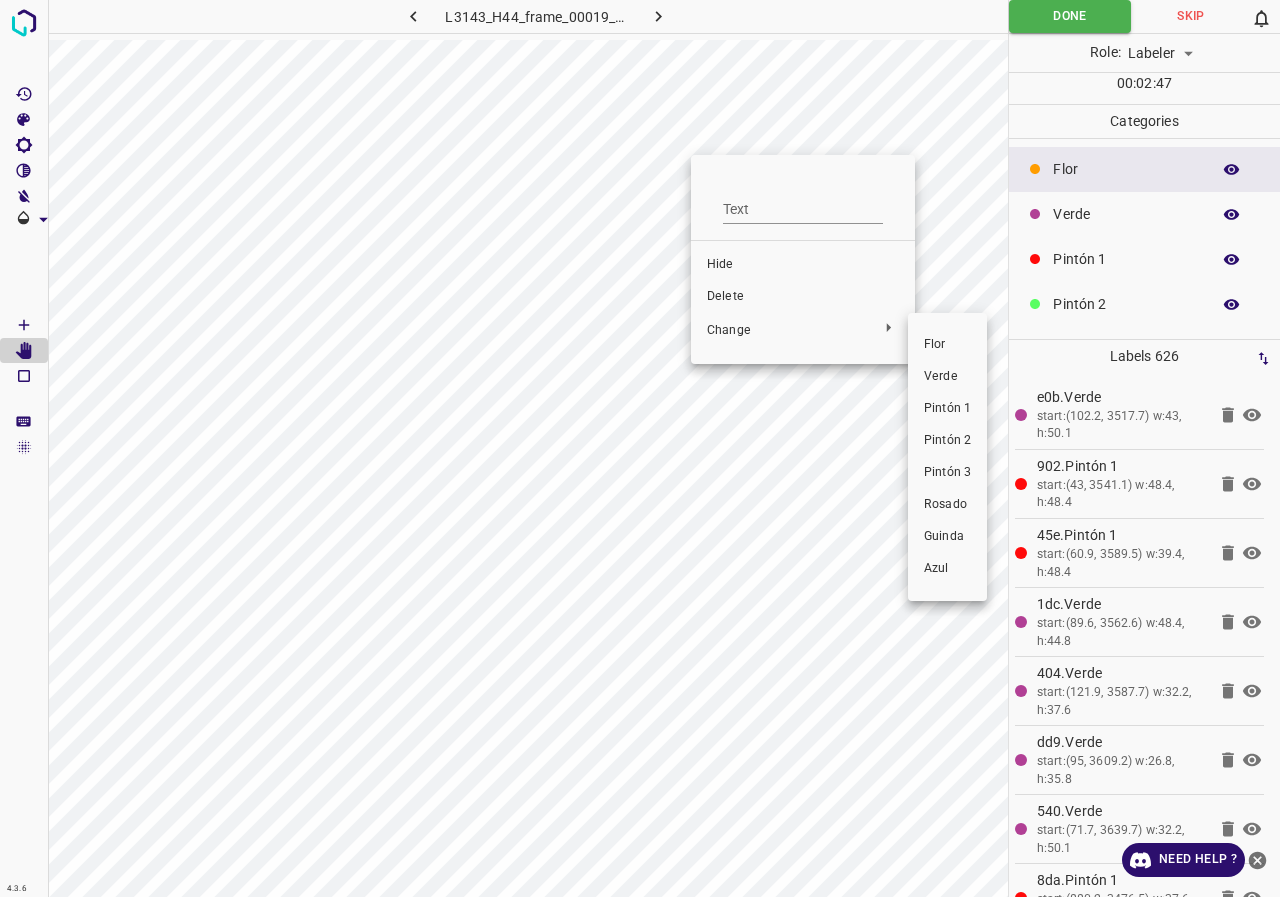 drag, startPoint x: 952, startPoint y: 408, endPoint x: 811, endPoint y: 287, distance: 185.80096 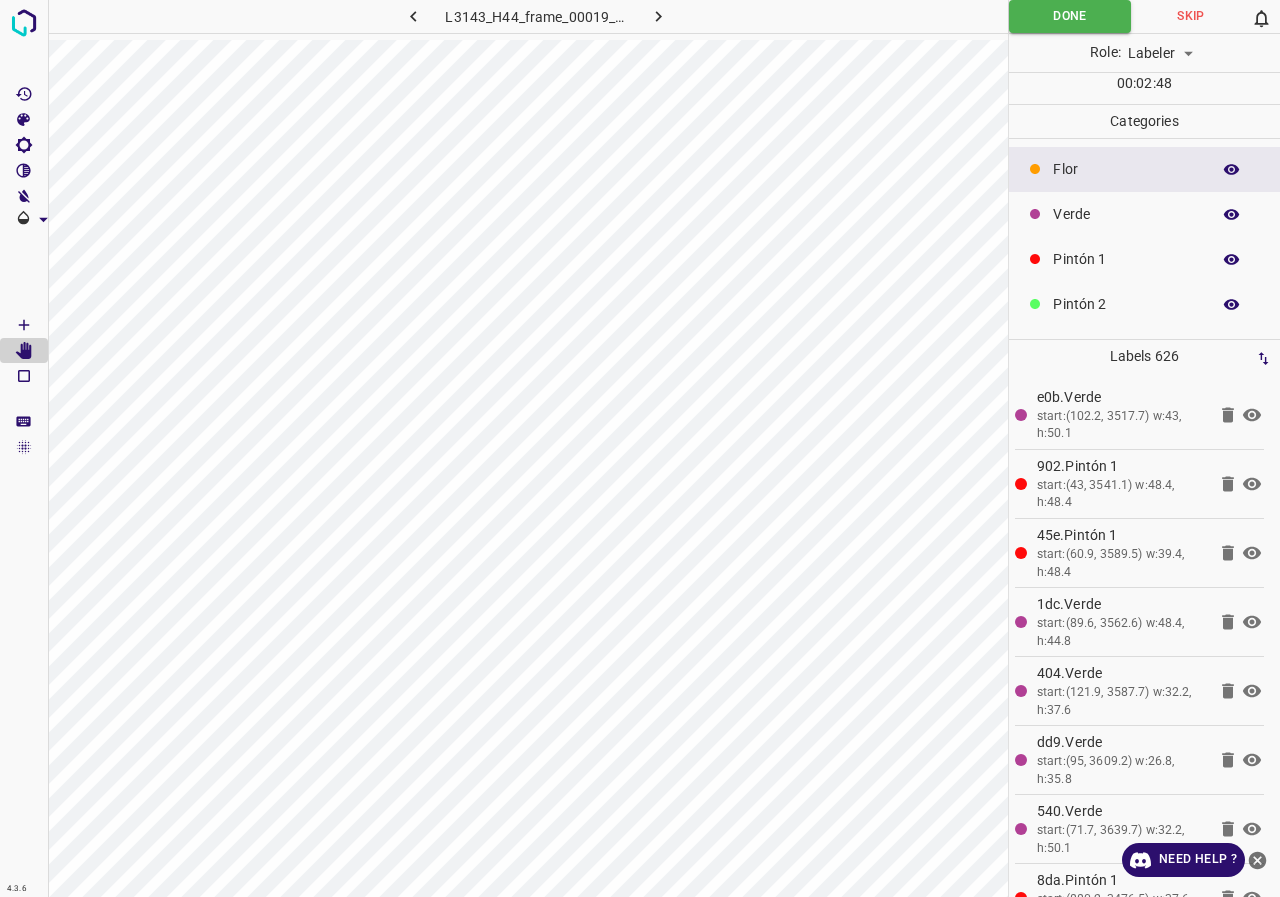click 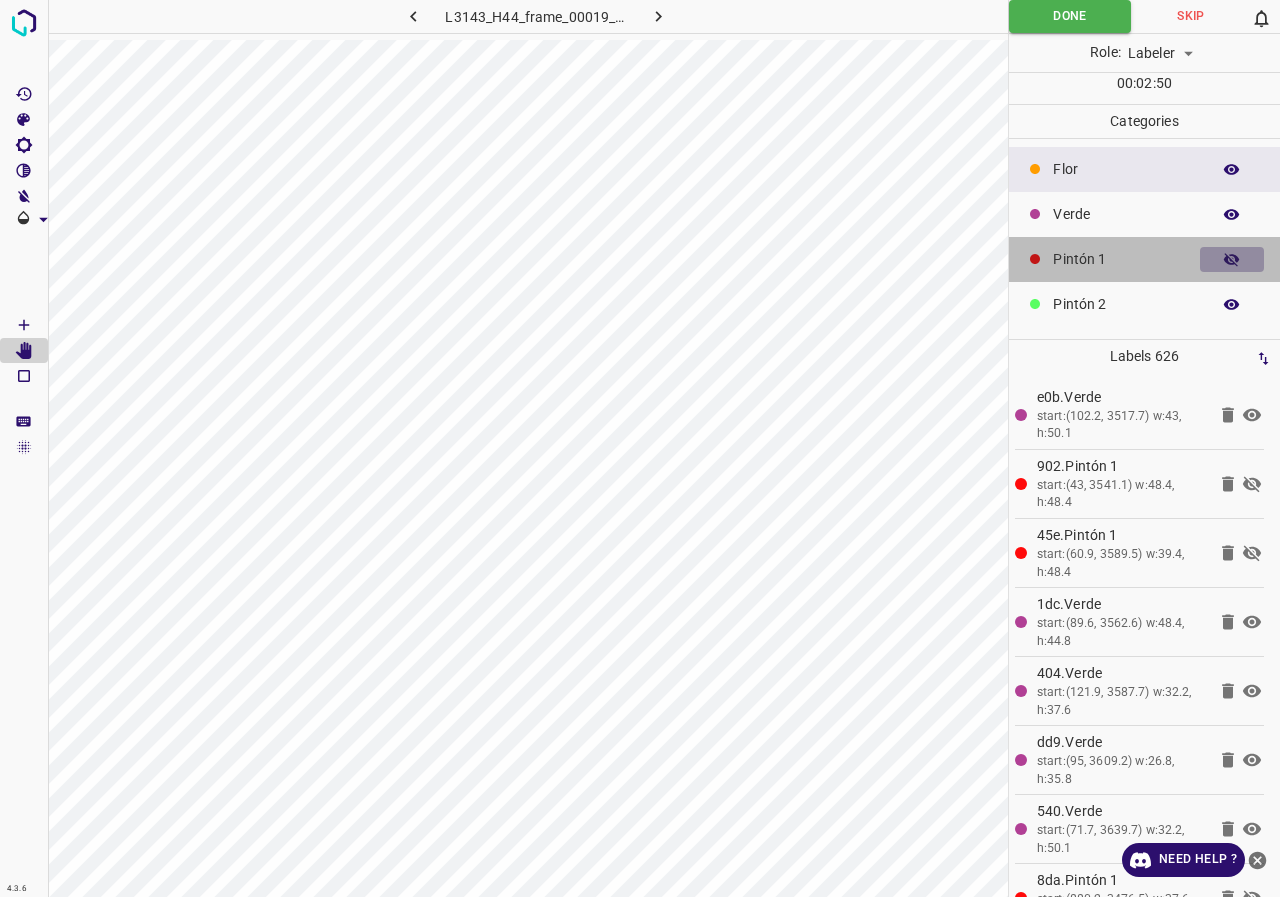 click 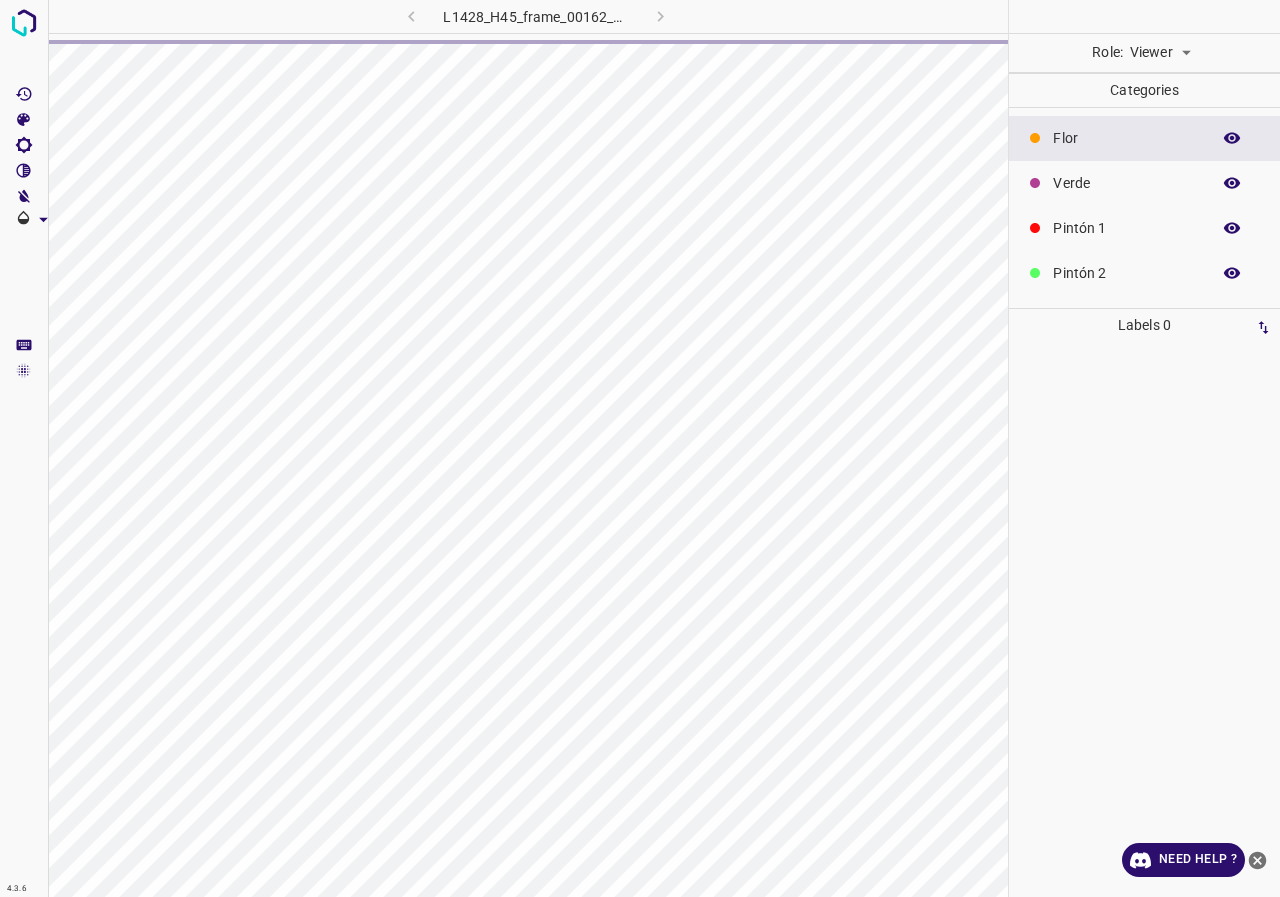 scroll, scrollTop: 0, scrollLeft: 0, axis: both 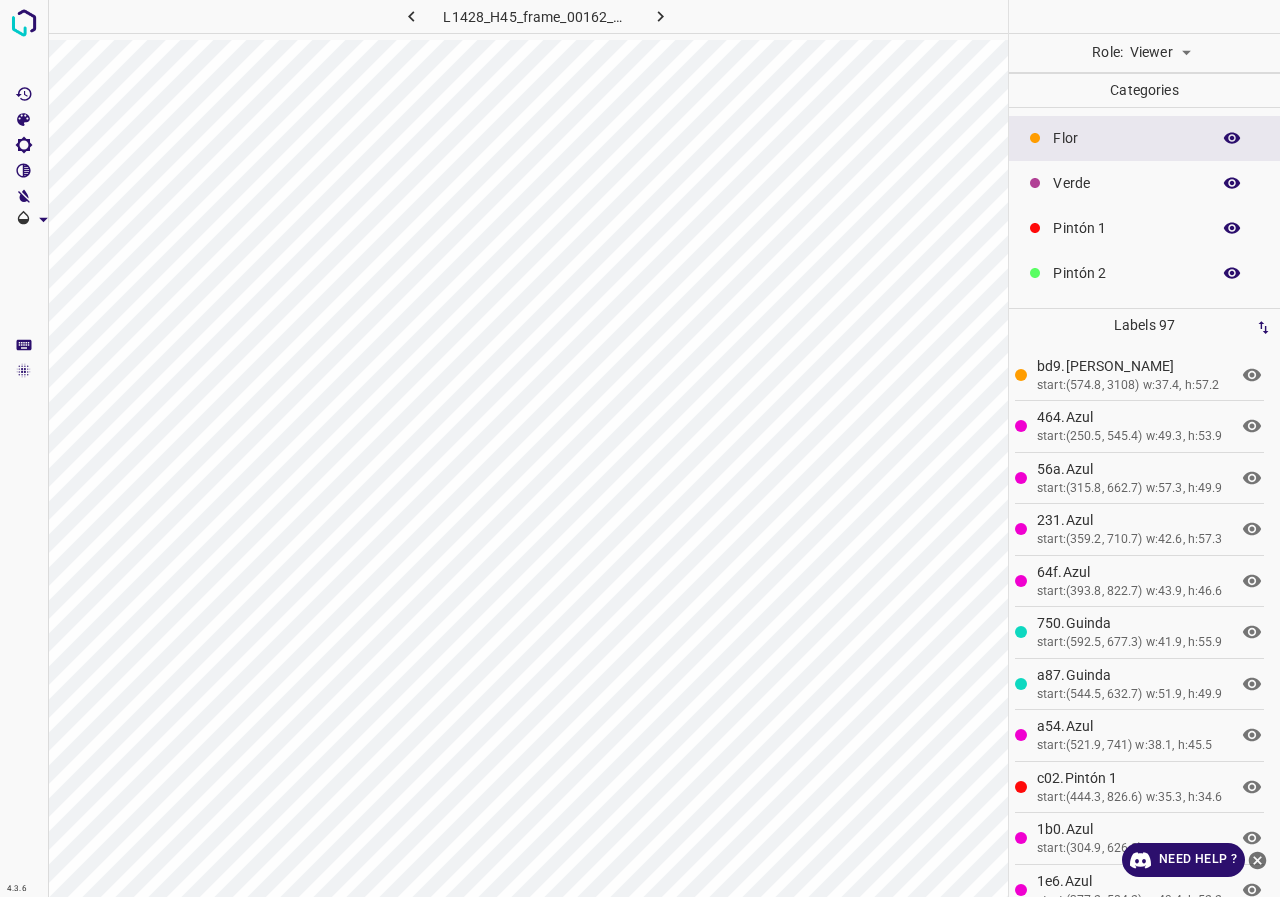 click on "4.3.6  L1428_H45_frame_00162_156723.jpg Role: Viewer viewer Categories [PERSON_NAME] Verde Pintón 1 Pintón 2 Pintón 3 [PERSON_NAME] Azul Labels   97 bd9.[PERSON_NAME]
start:(574.8, 3108)
w:37.4, h:57.2
464.Azul
start:(250.5, 545.4)
w:49.3, h:53.9
56a.Azul
start:(315.8, 662.7)
w:57.3, h:49.9
231.Azul
start:(359.2, 710.7)
w:42.6, h:57.3
64f.Azul
start:(393.8, 822.7)
w:43.9, h:46.6
750.Guinda
start:(592.5, 677.3)
w:41.9, h:55.9
a87.Guinda
start:(544.5, 632.7)
w:51.9, h:49.9
a54.Azul
start:(521.9, 741)
w:38.1, h:45.5
c02.Pintón 1
start:(444.3, 826.6)
w:35.3, h:34.6
1b0.Azul
start:(304.9, 626.9)
w:62.7, h:46.5
1e6.Azul
start:(377.2, 584.2)
w:49.4, h:52.2
348.Pintón 3
start:(427.1, 587.2)
w:36.9, h:47.9
e86.Guinda 7b1.Azul 16d.Azul e0f.Azul 1 2" at bounding box center (640, 448) 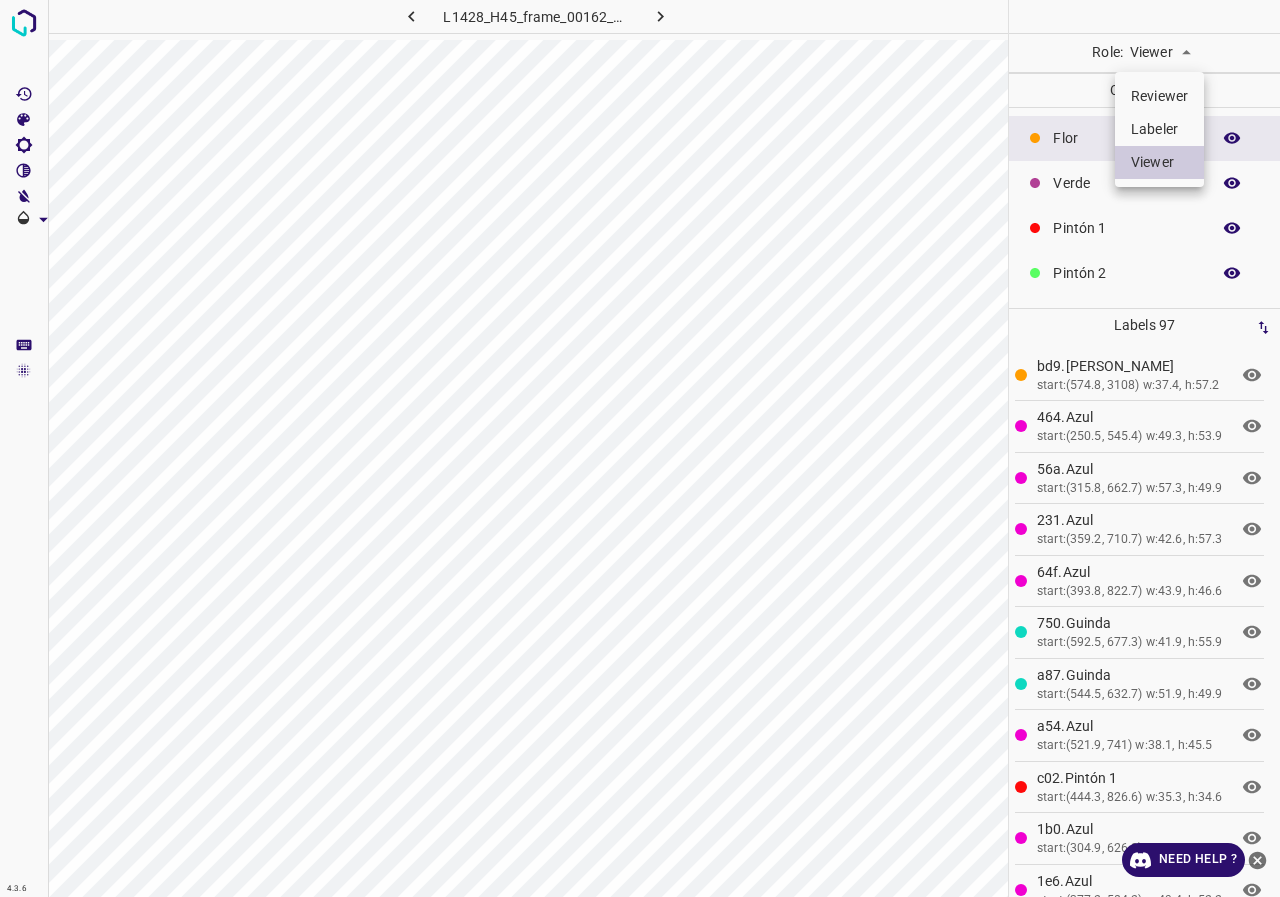 click on "Labeler" at bounding box center [1159, 129] 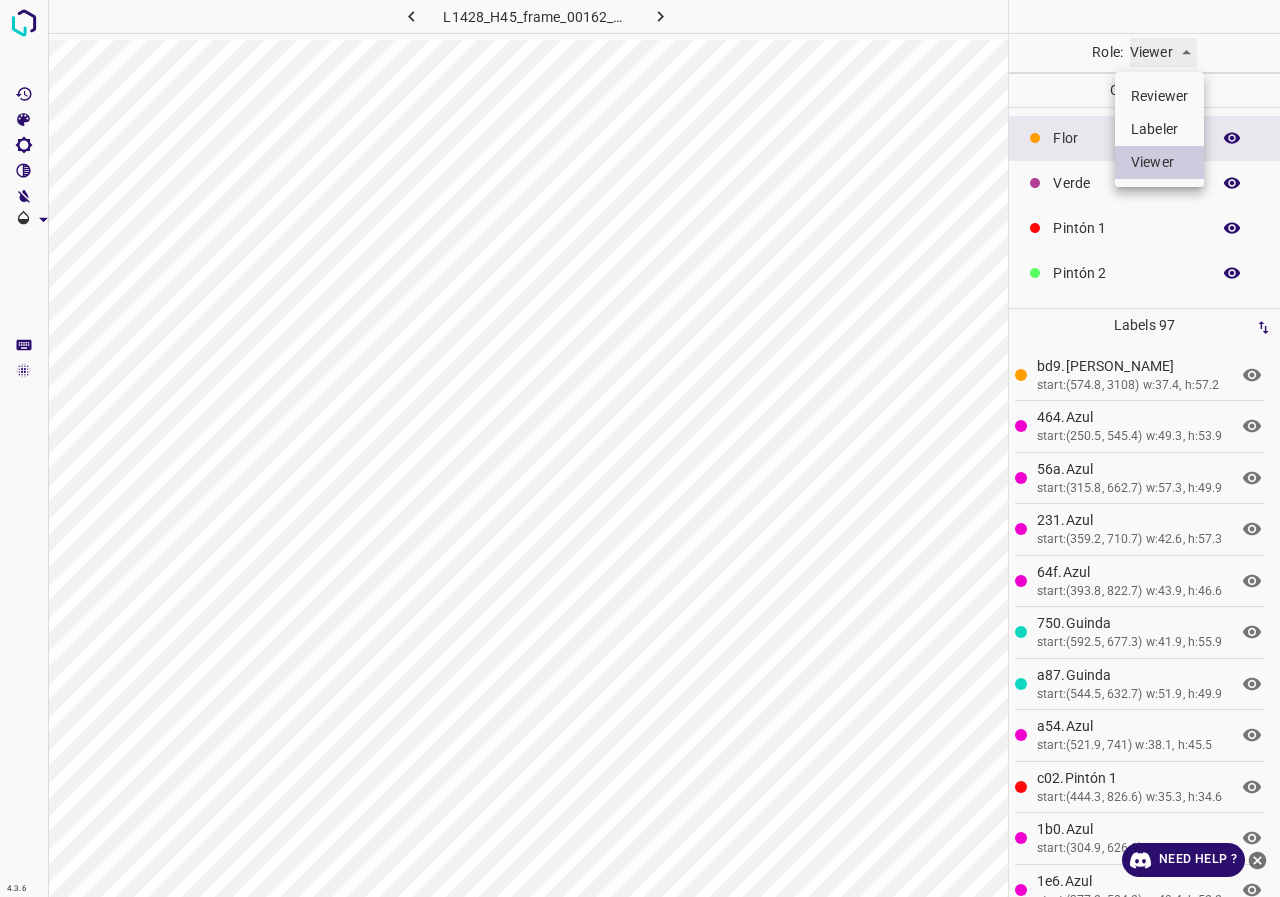 type on "labeler" 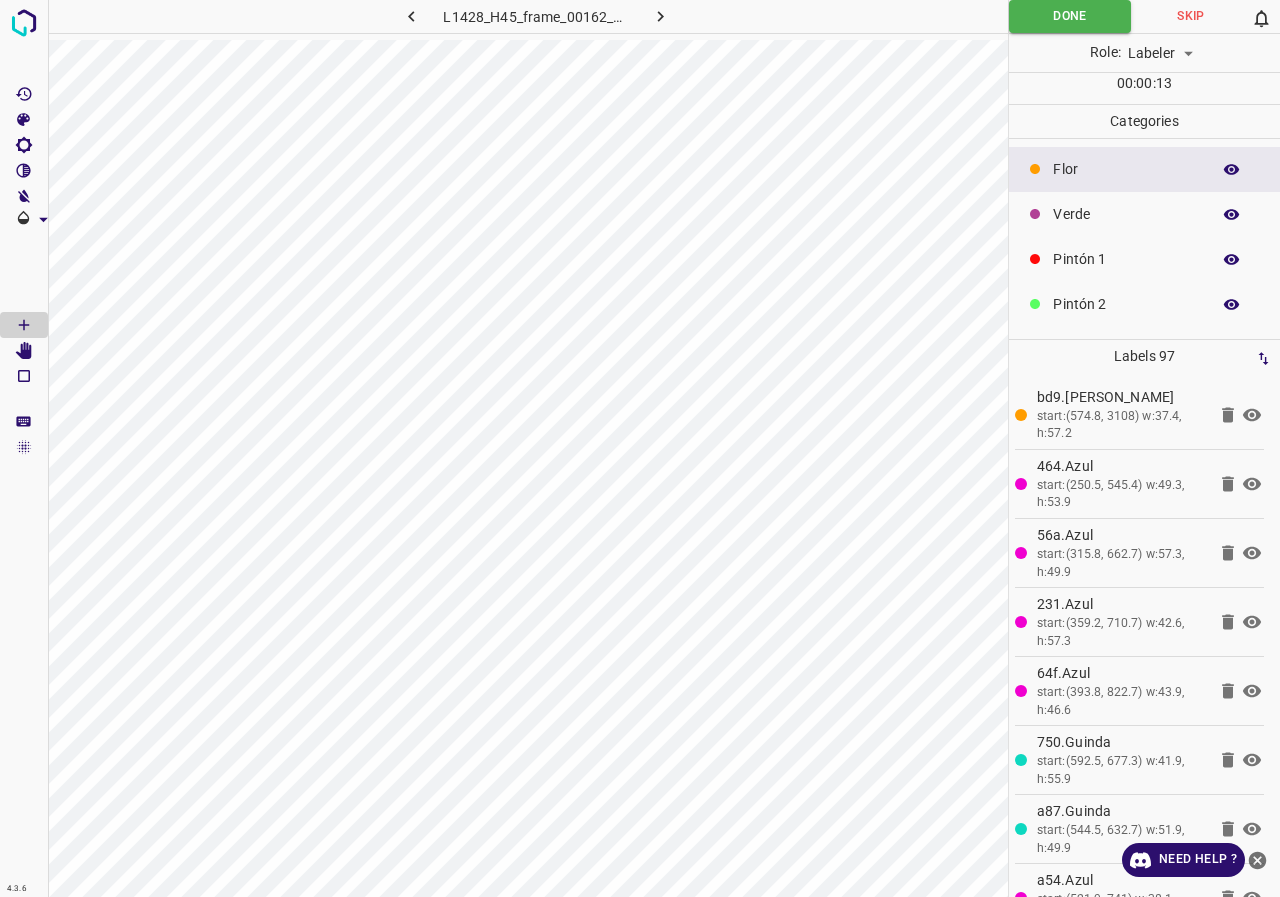 scroll, scrollTop: 176, scrollLeft: 0, axis: vertical 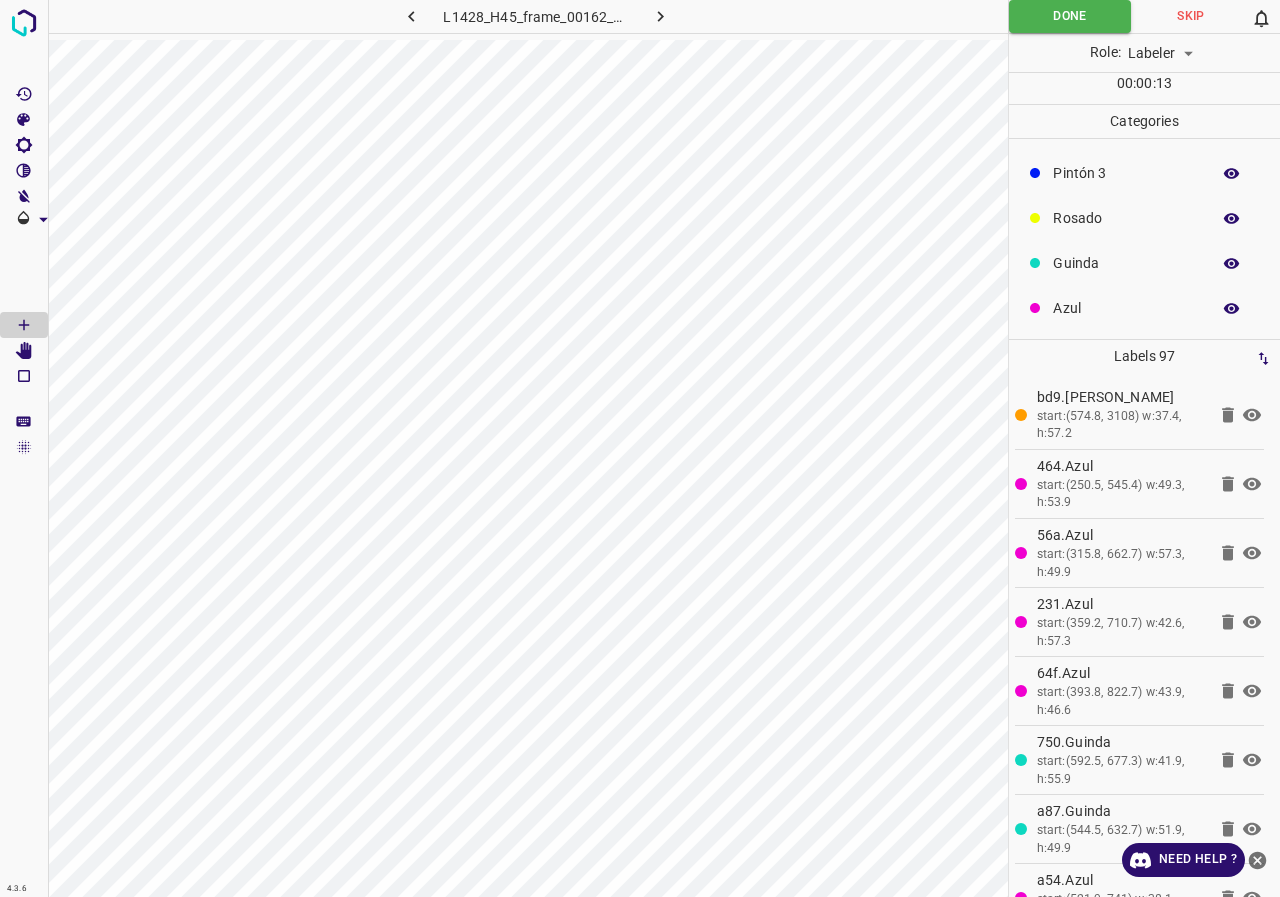 click 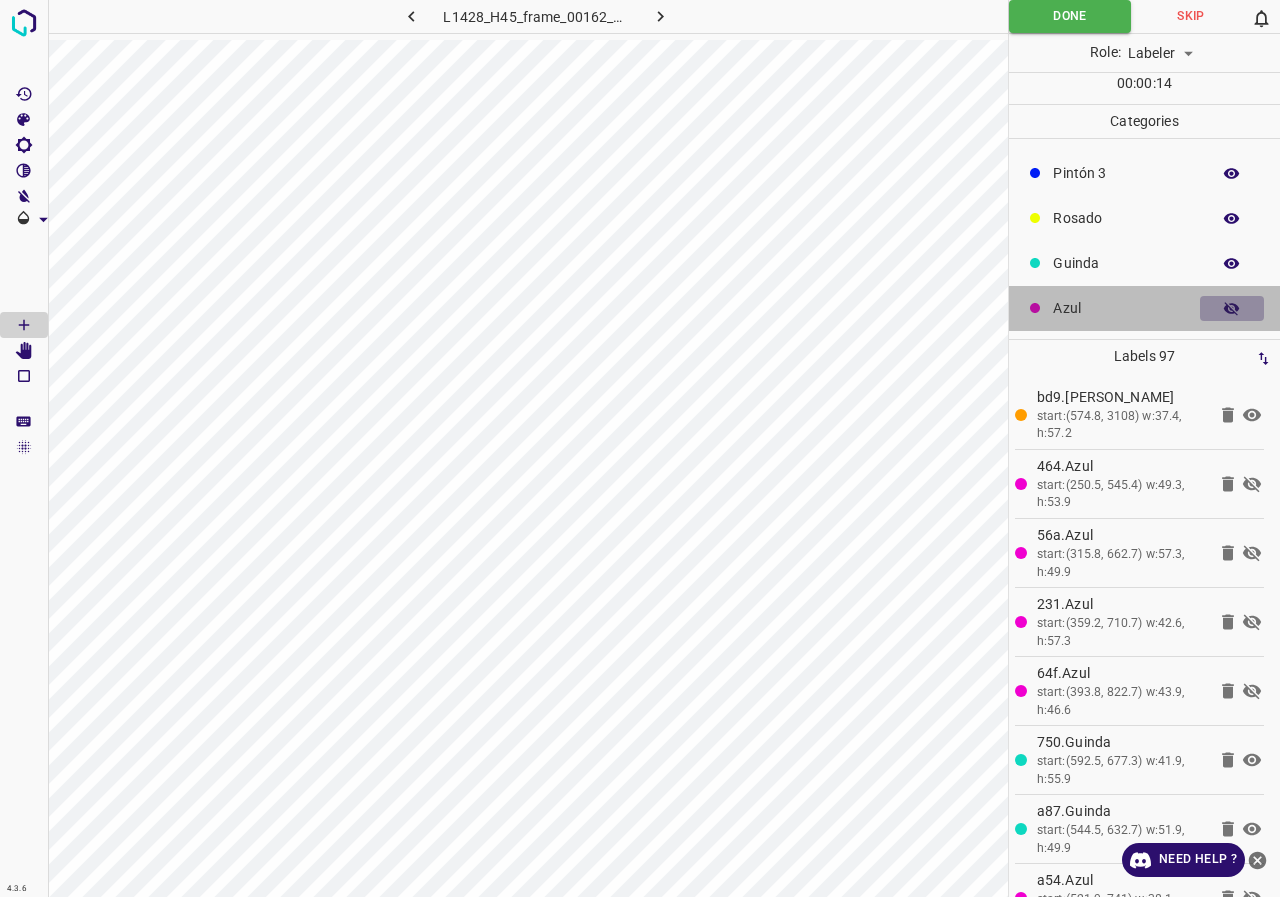 click 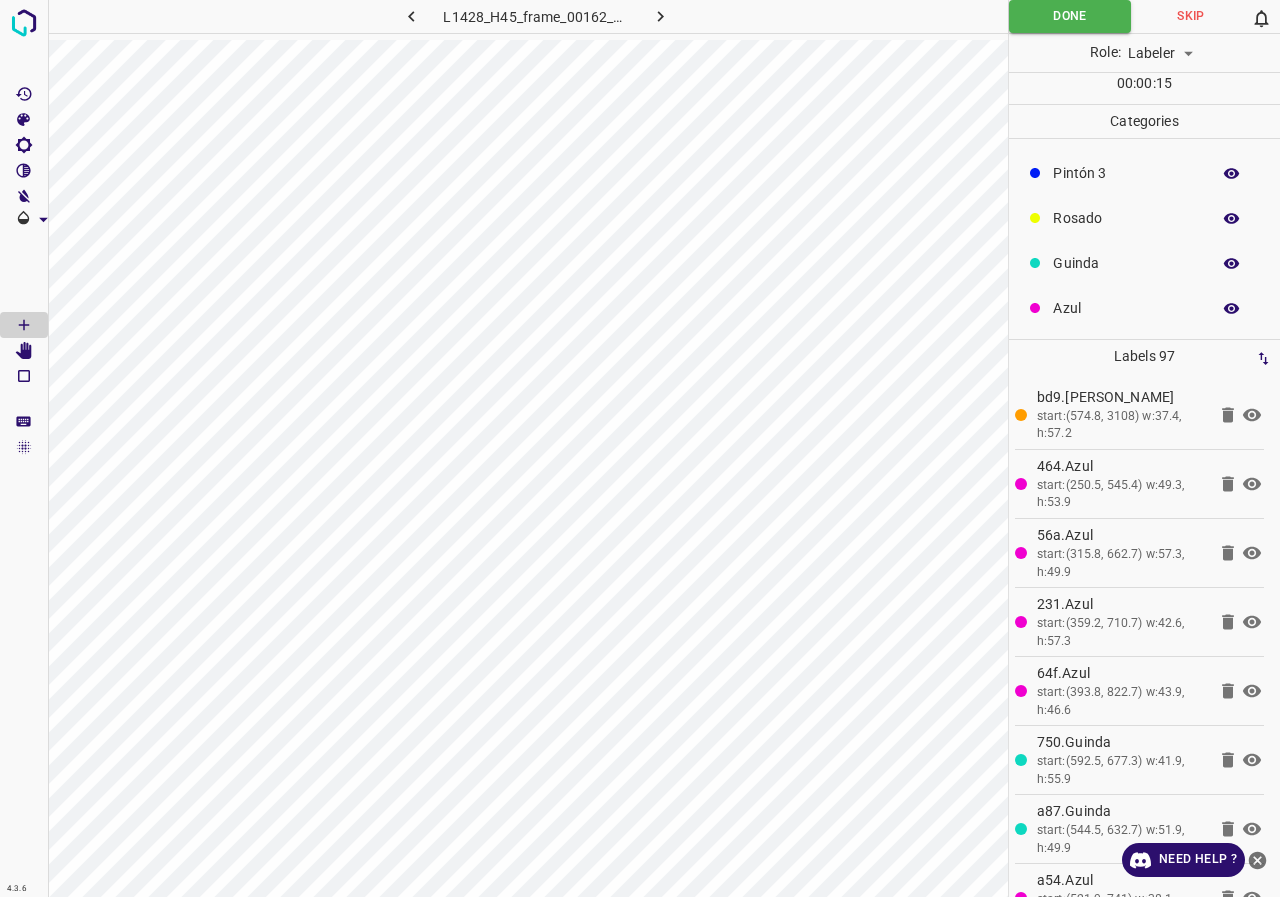 type 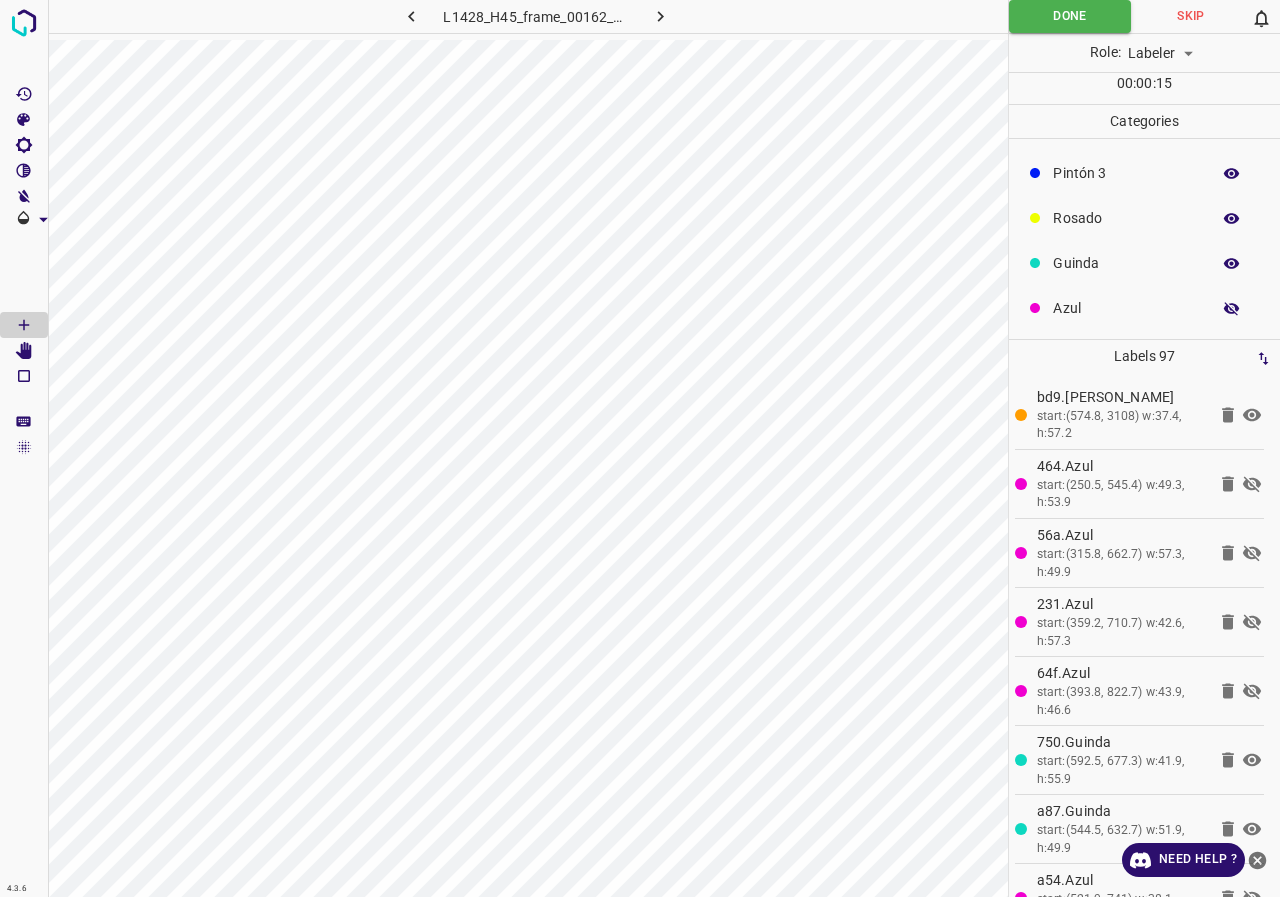 click at bounding box center [1232, 309] 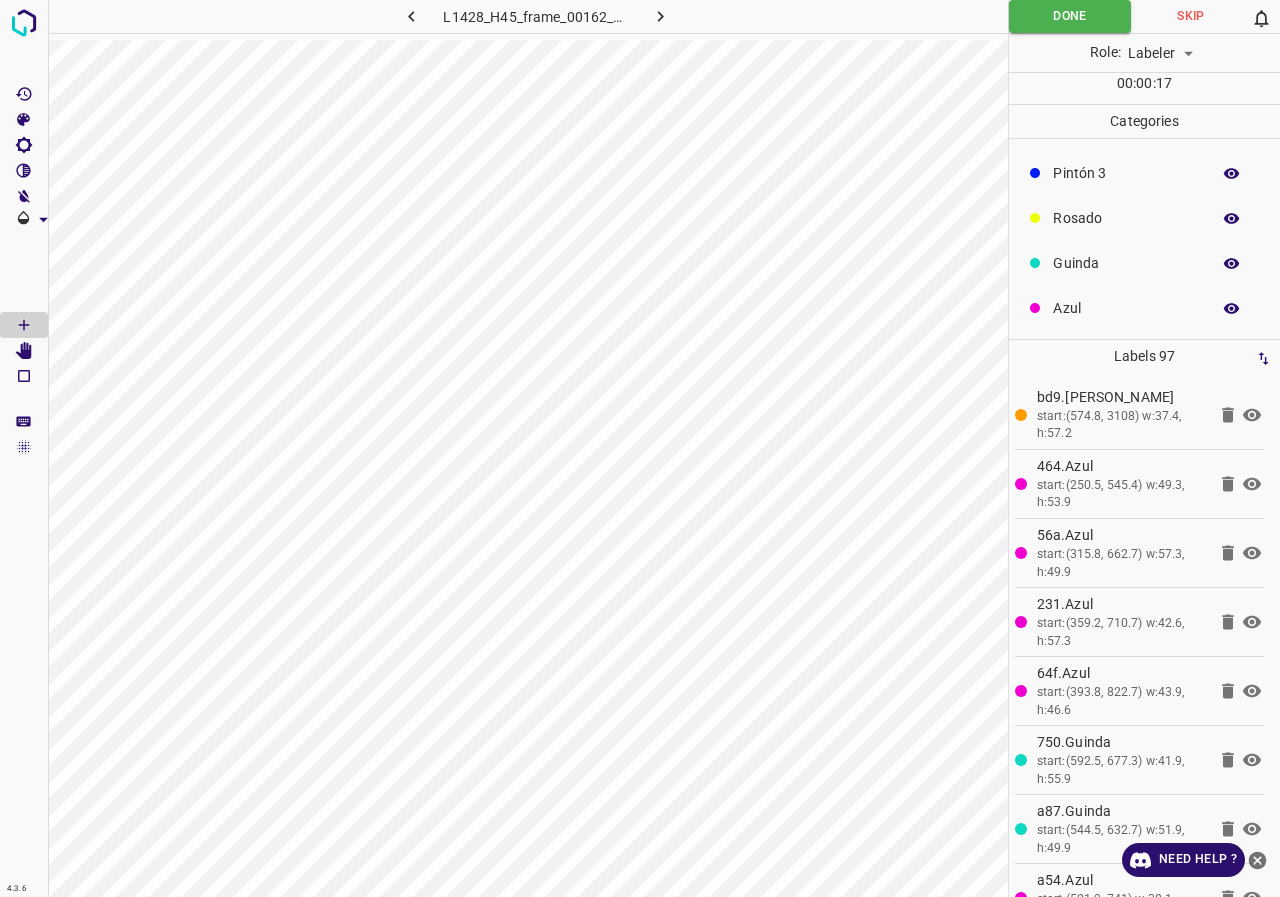 click at bounding box center [1232, 309] 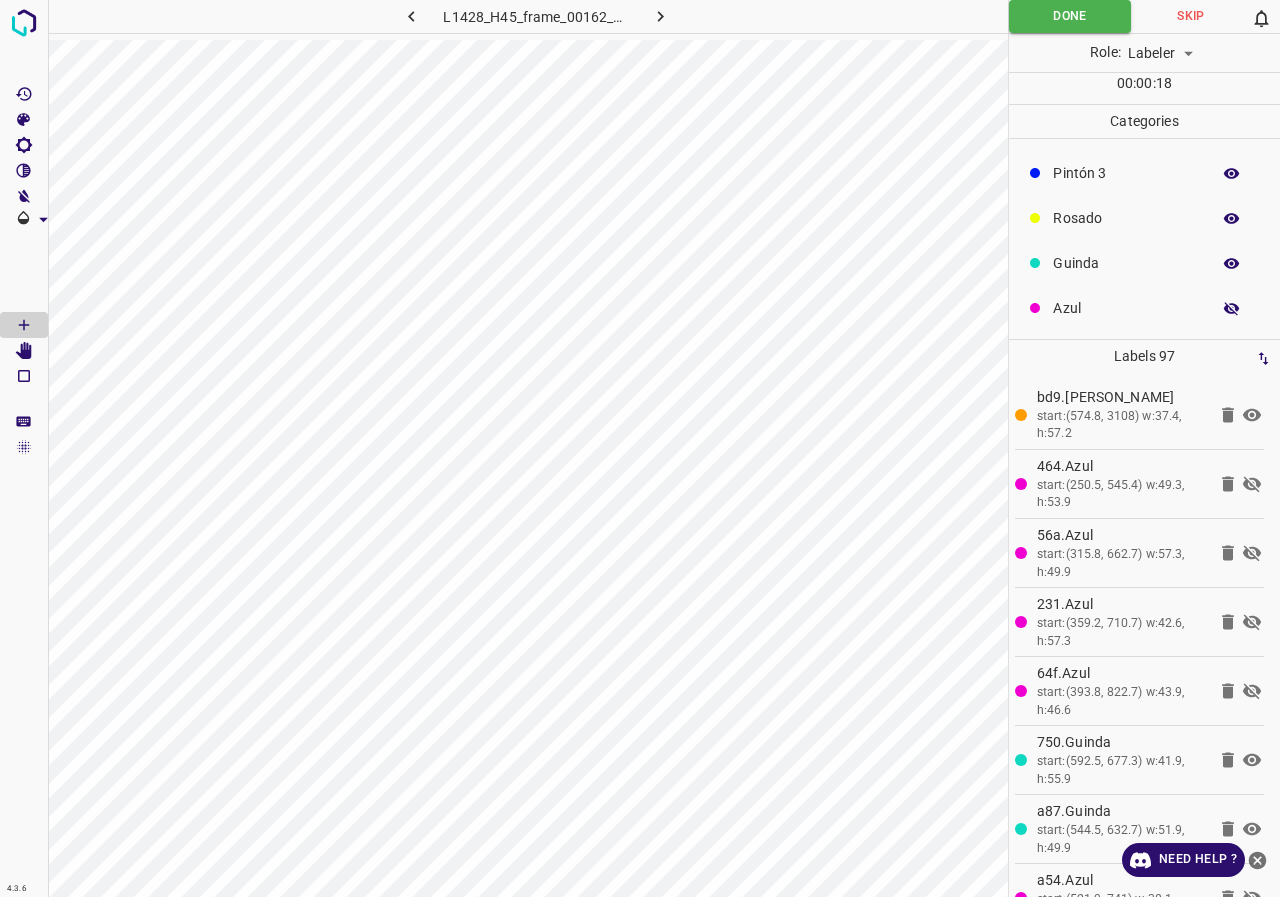 click at bounding box center (1232, 309) 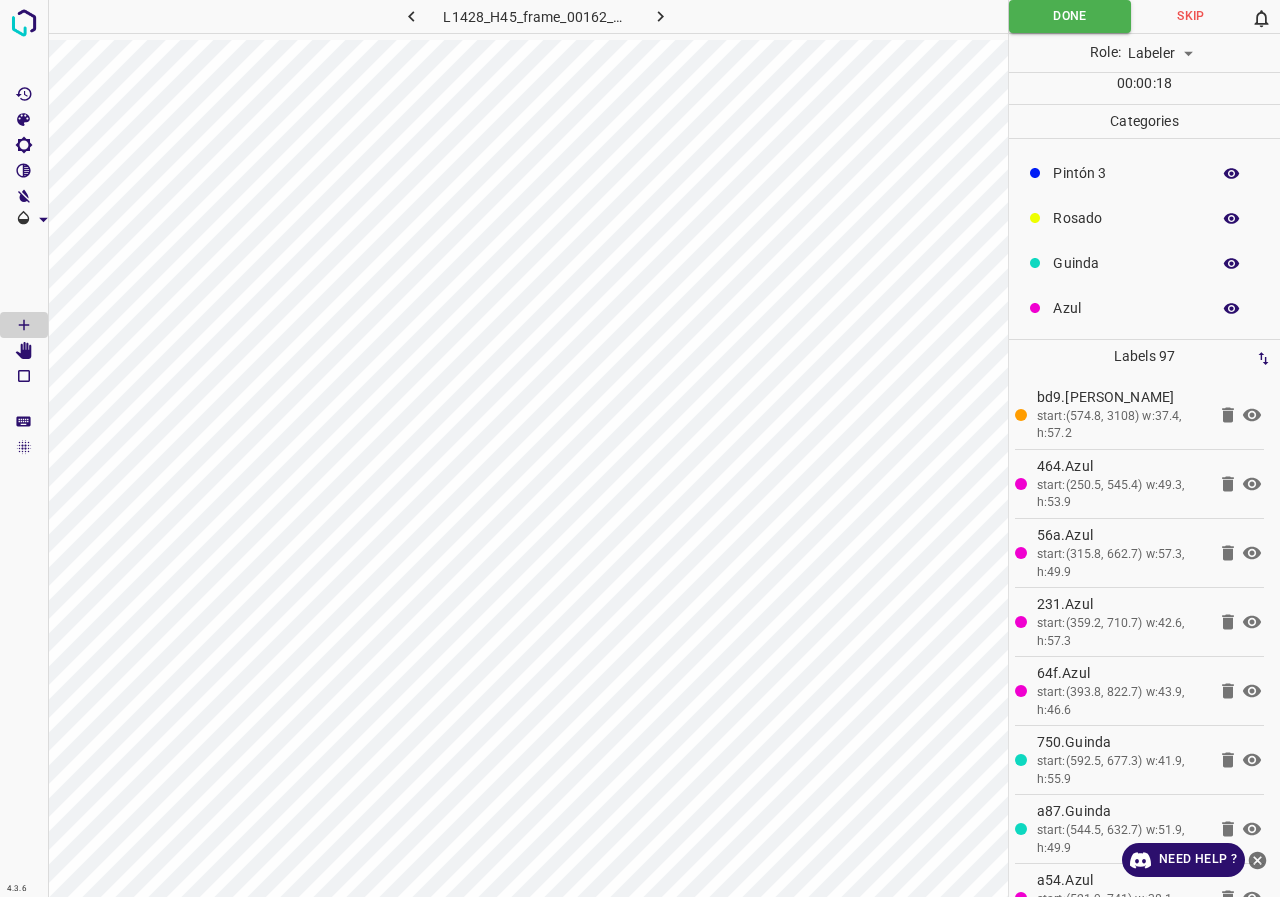 click at bounding box center (24, 448) 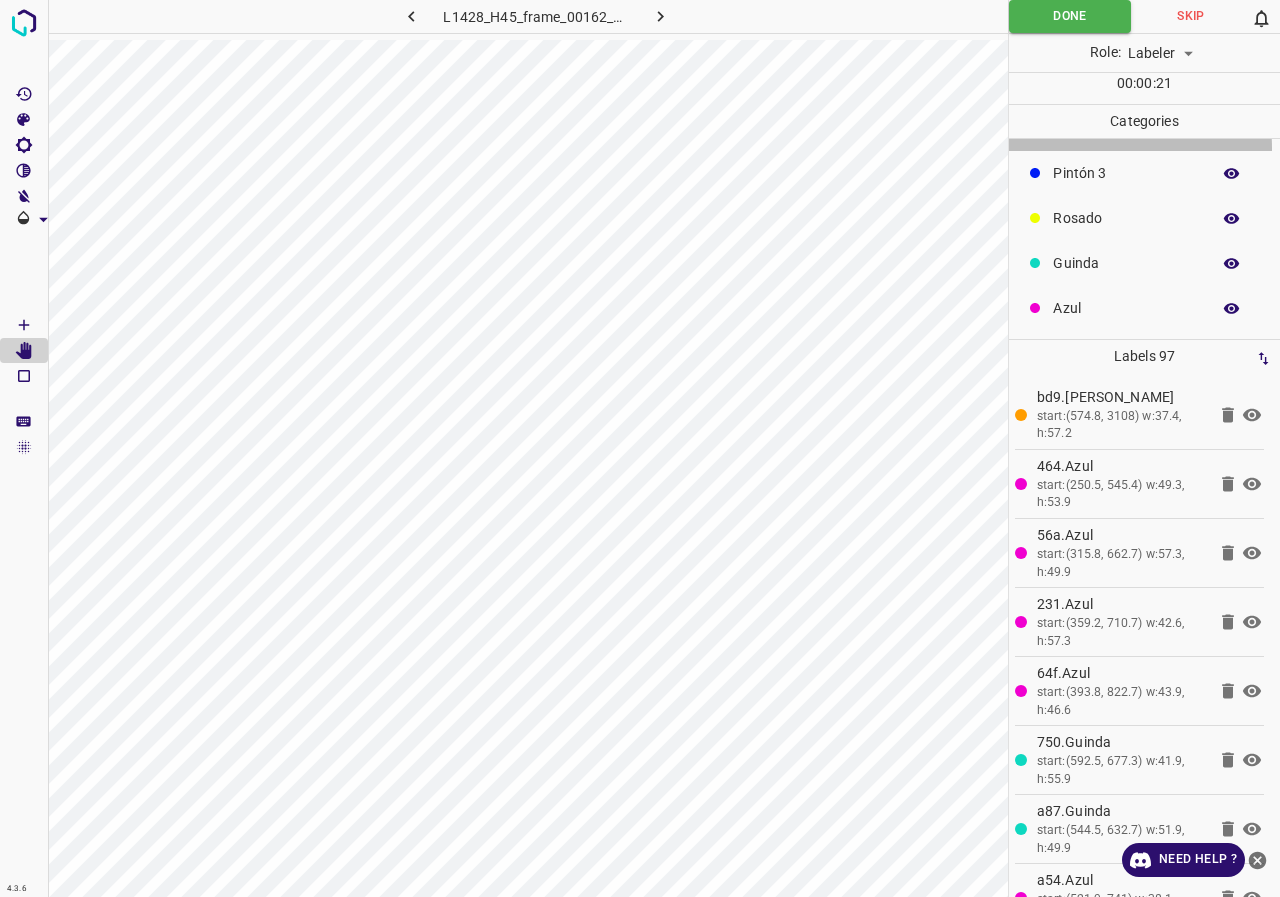 click on "Pintón 2" at bounding box center (1144, 128) 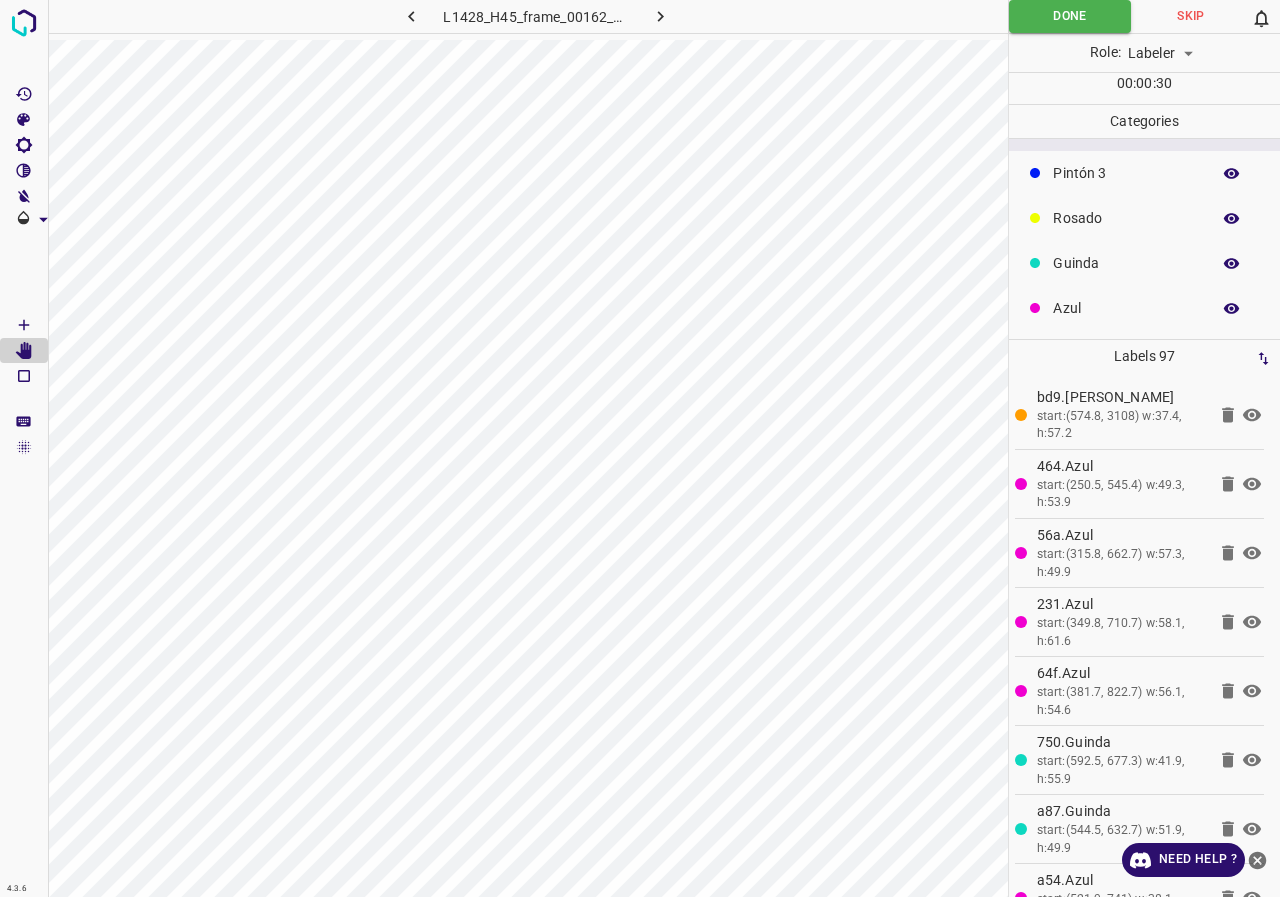 click on "Azul" at bounding box center (1126, 308) 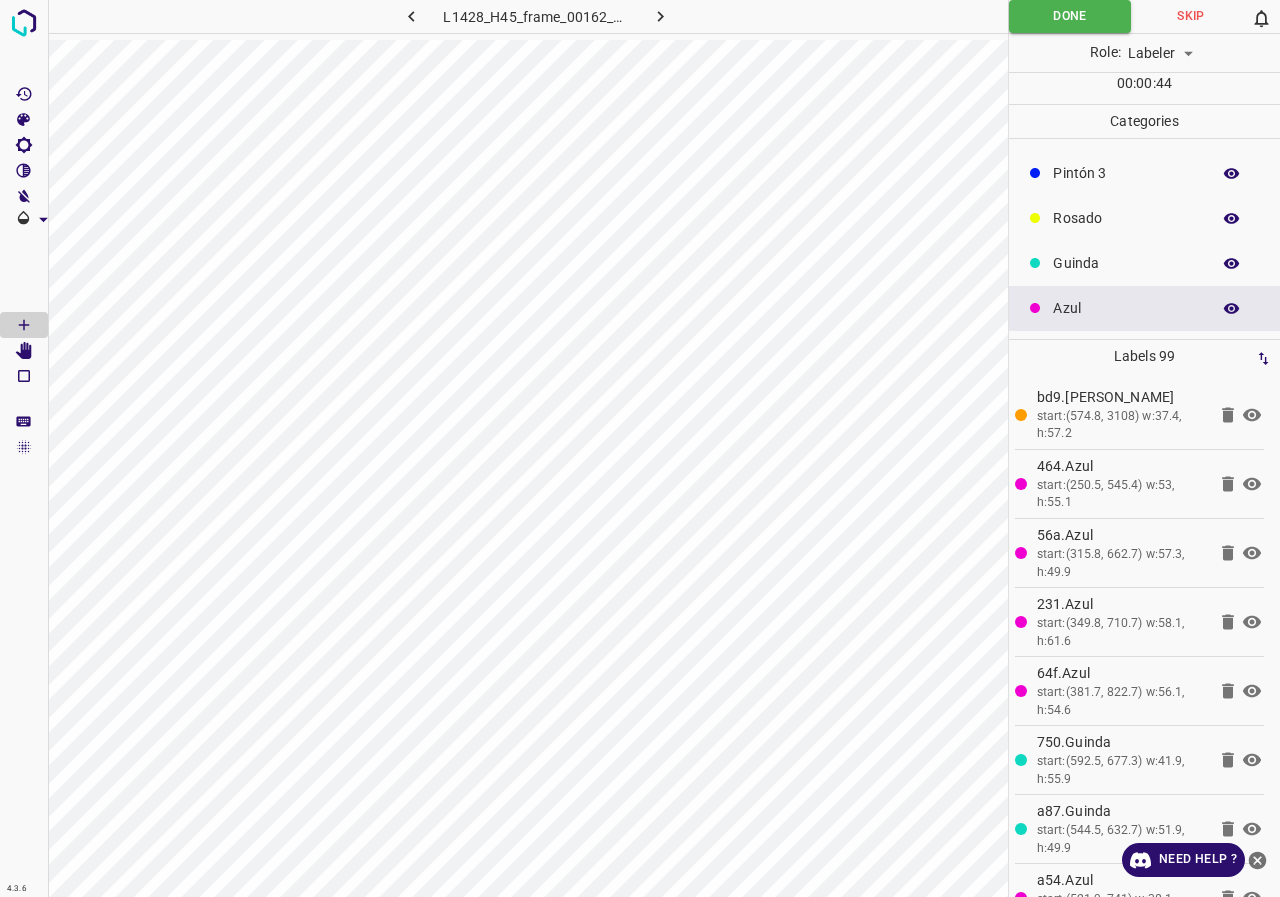 click 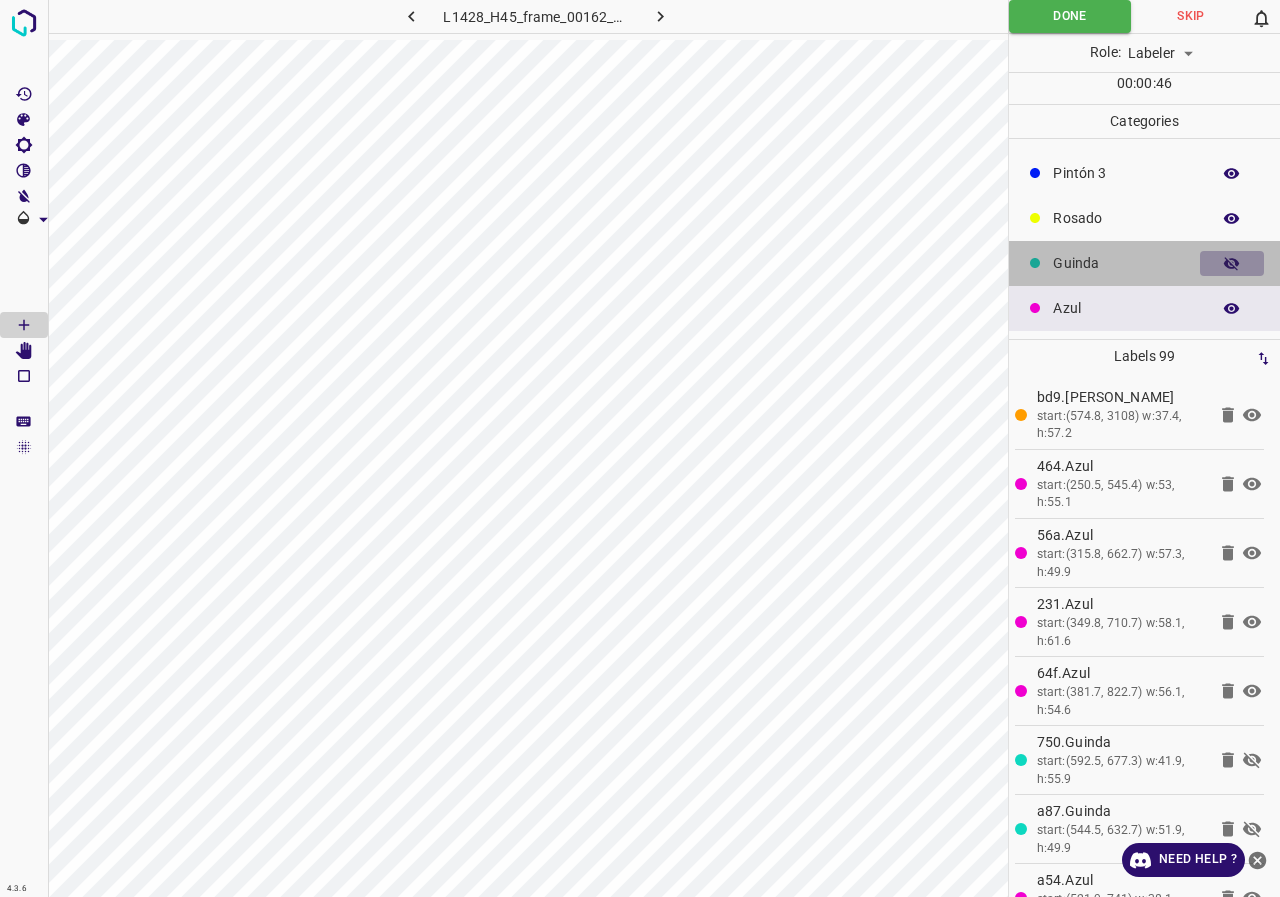 click 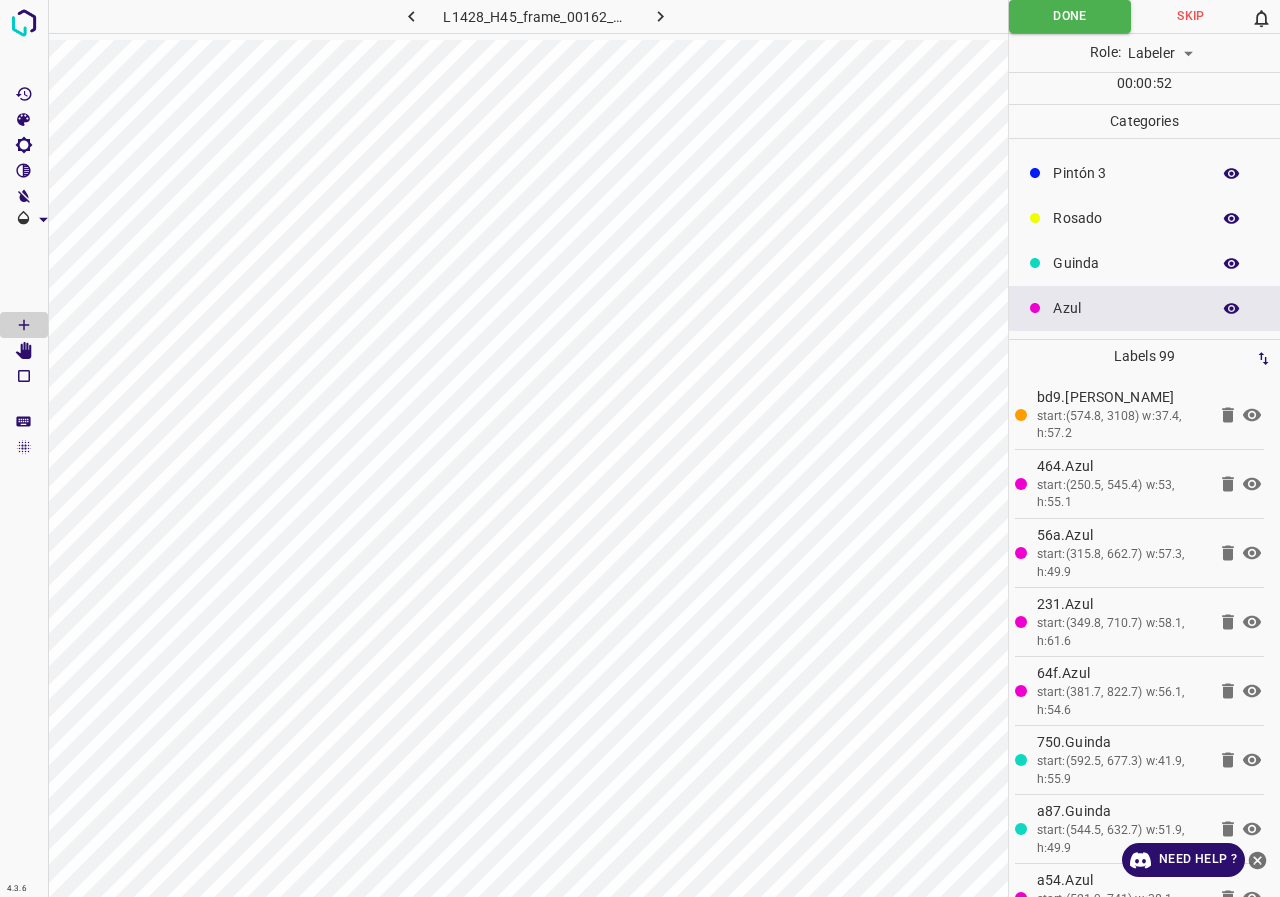 scroll, scrollTop: 0, scrollLeft: 0, axis: both 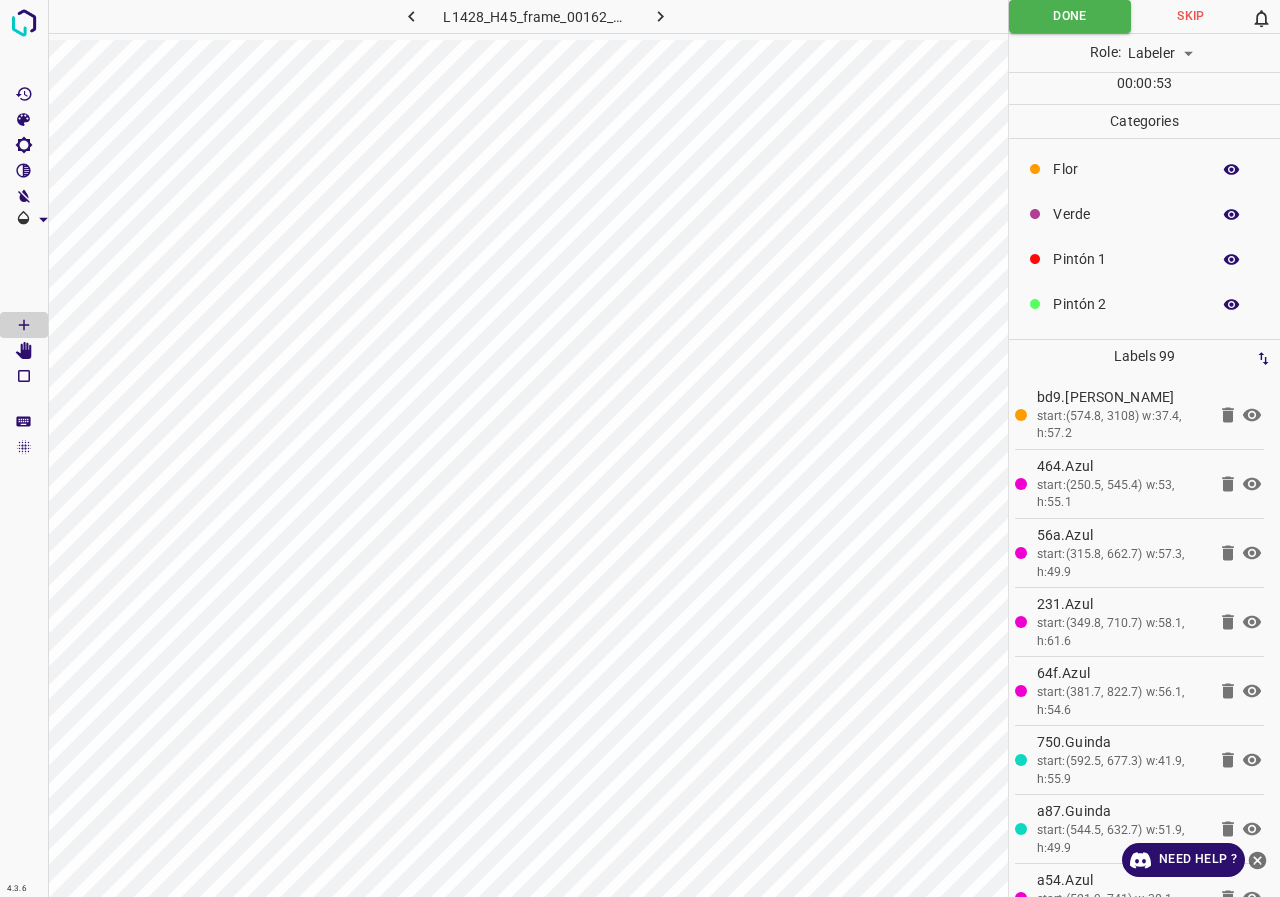 click 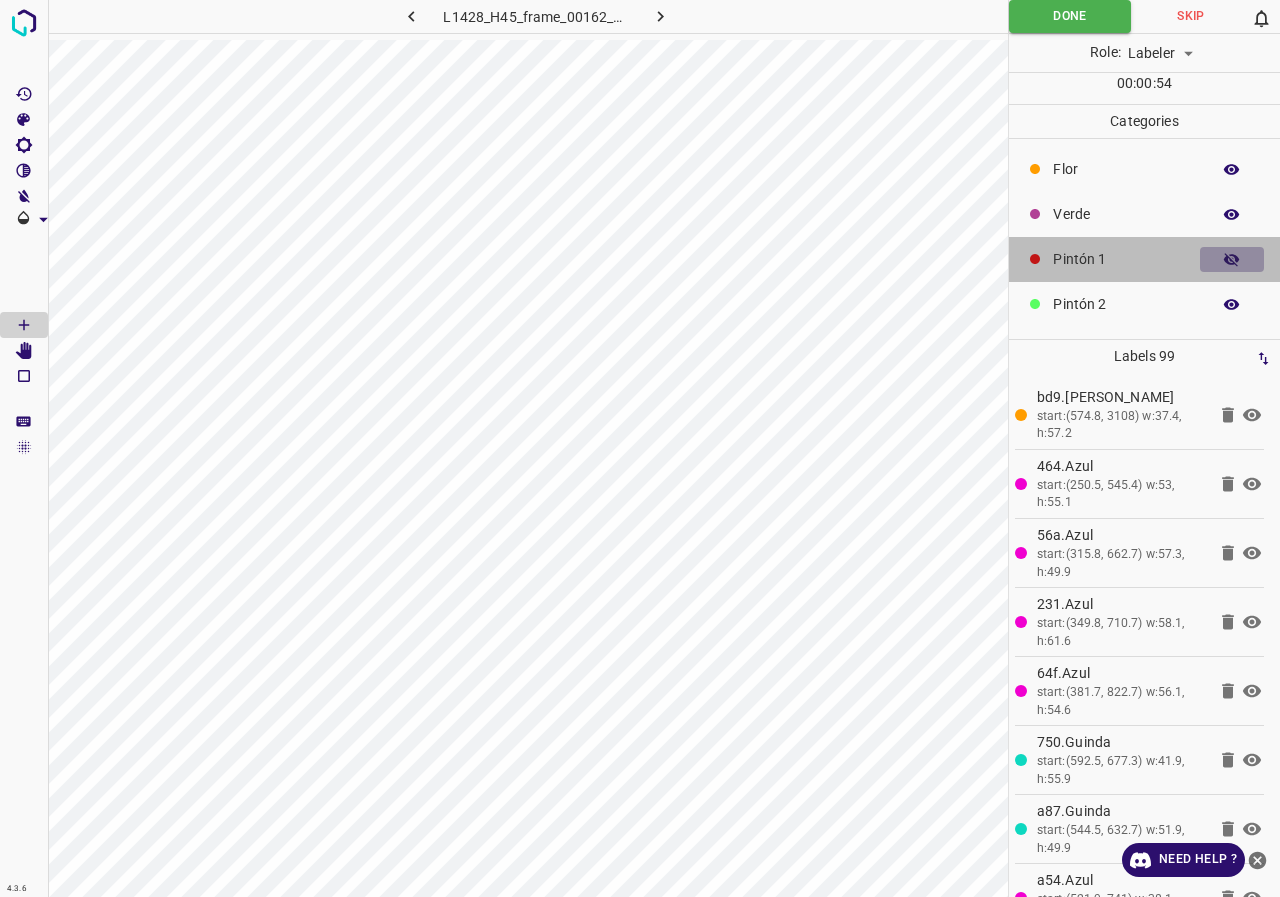 click 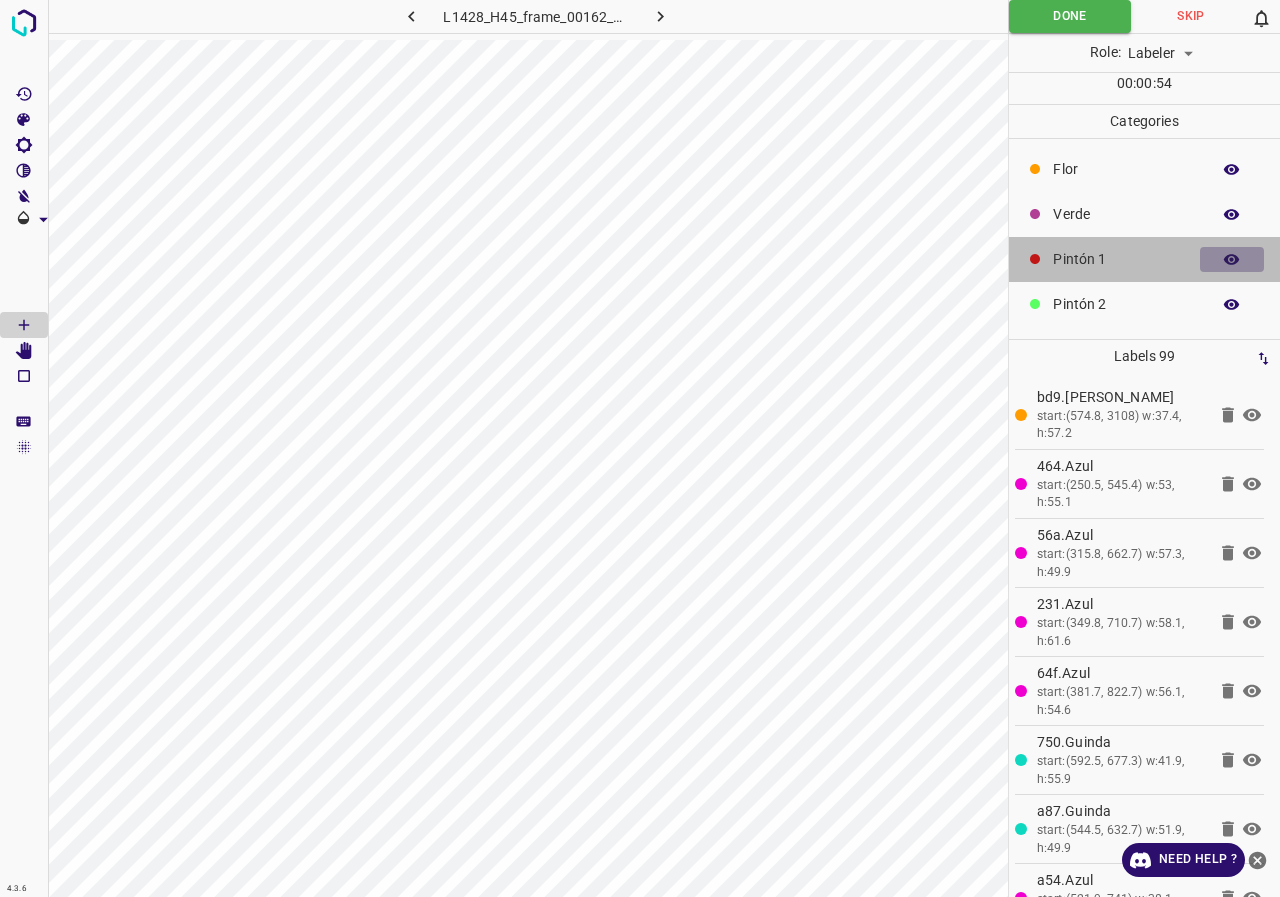 click 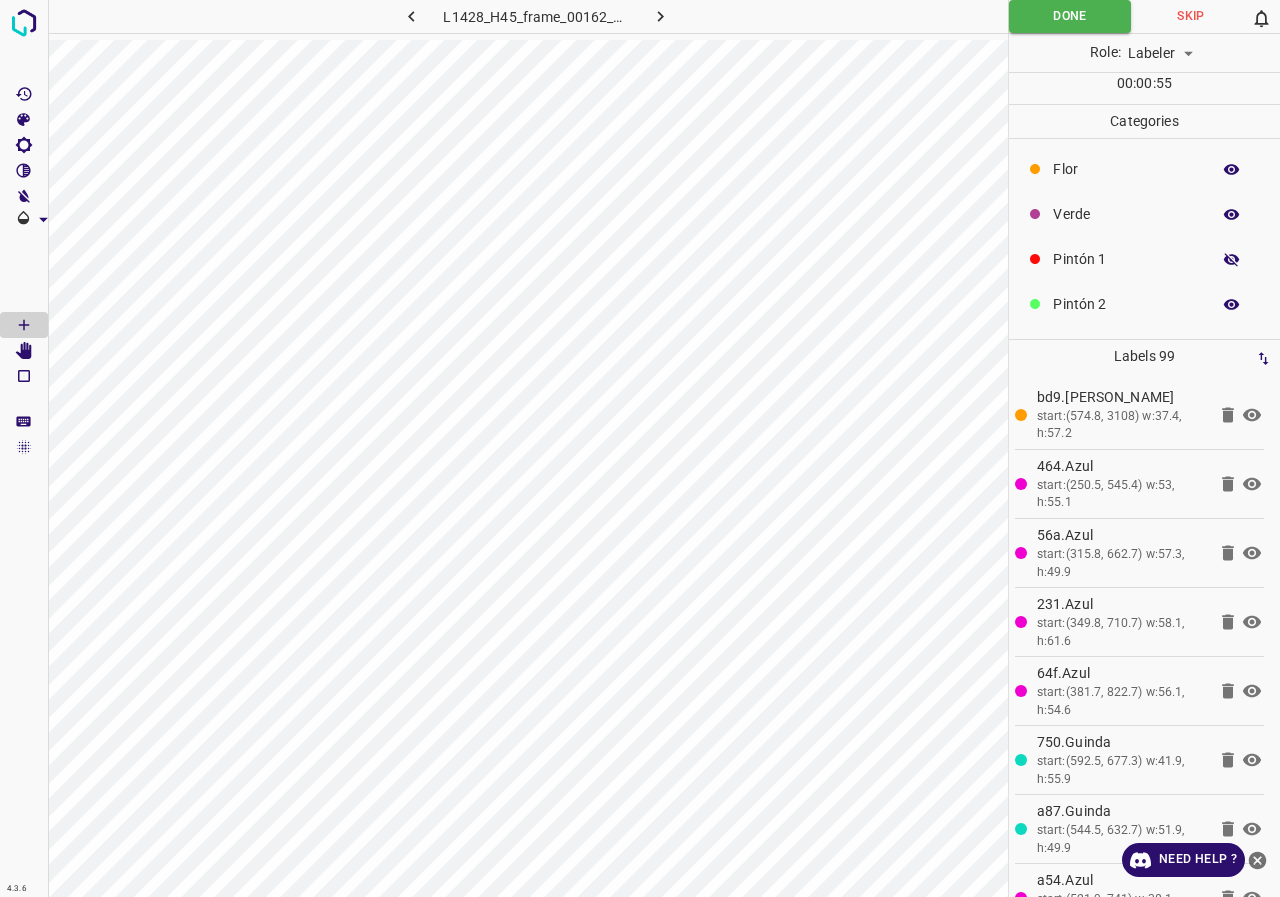 click 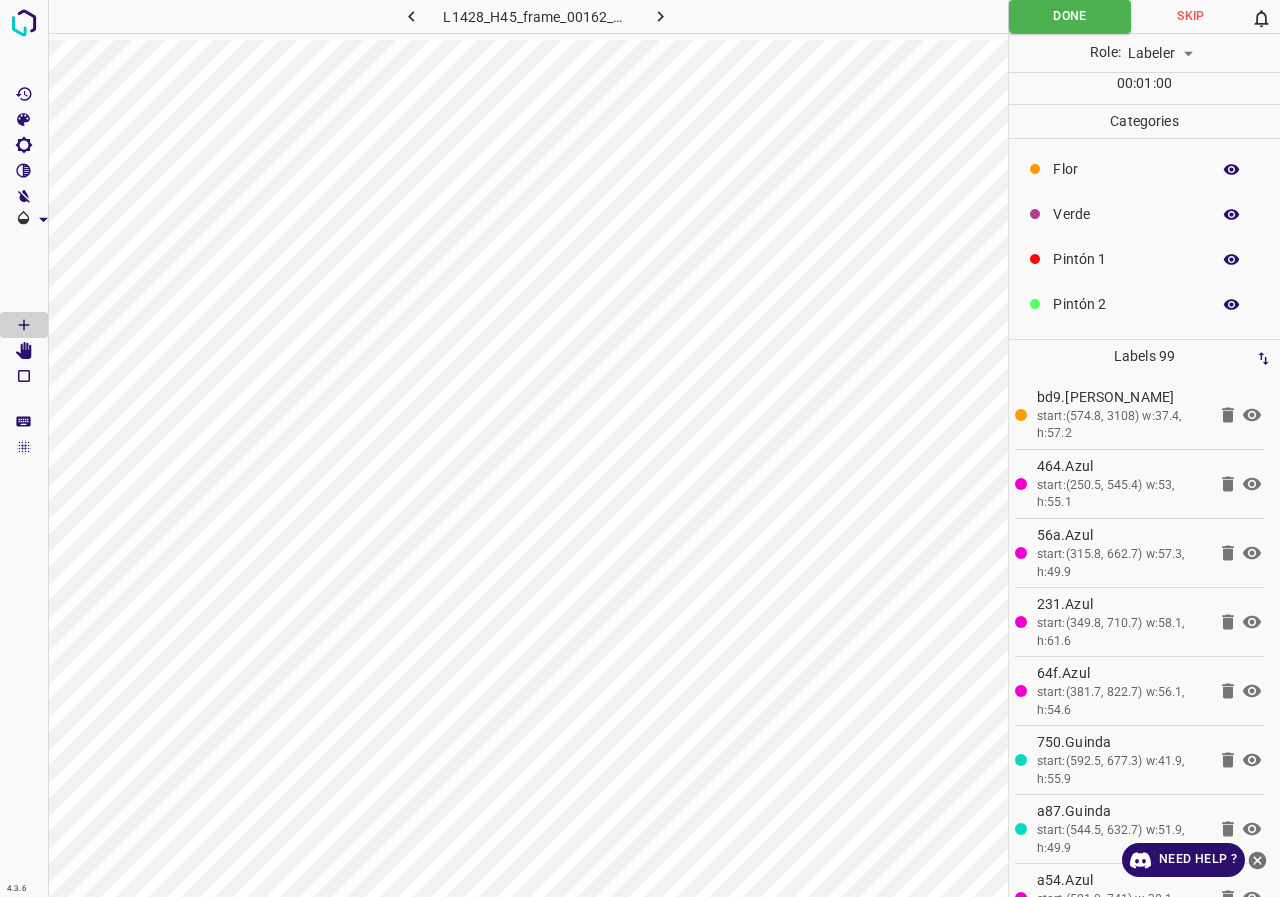 click at bounding box center (1232, 215) 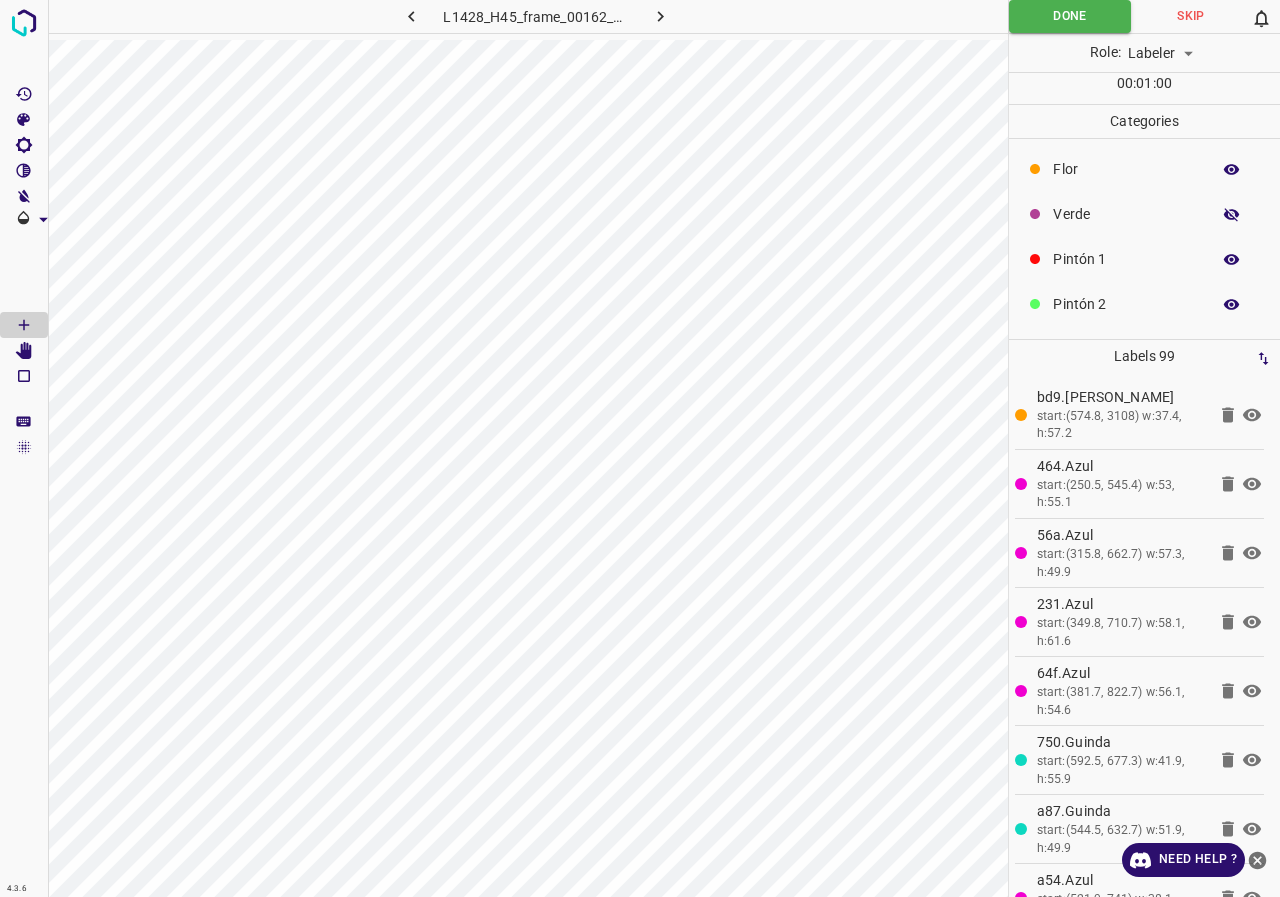 click at bounding box center [1232, 215] 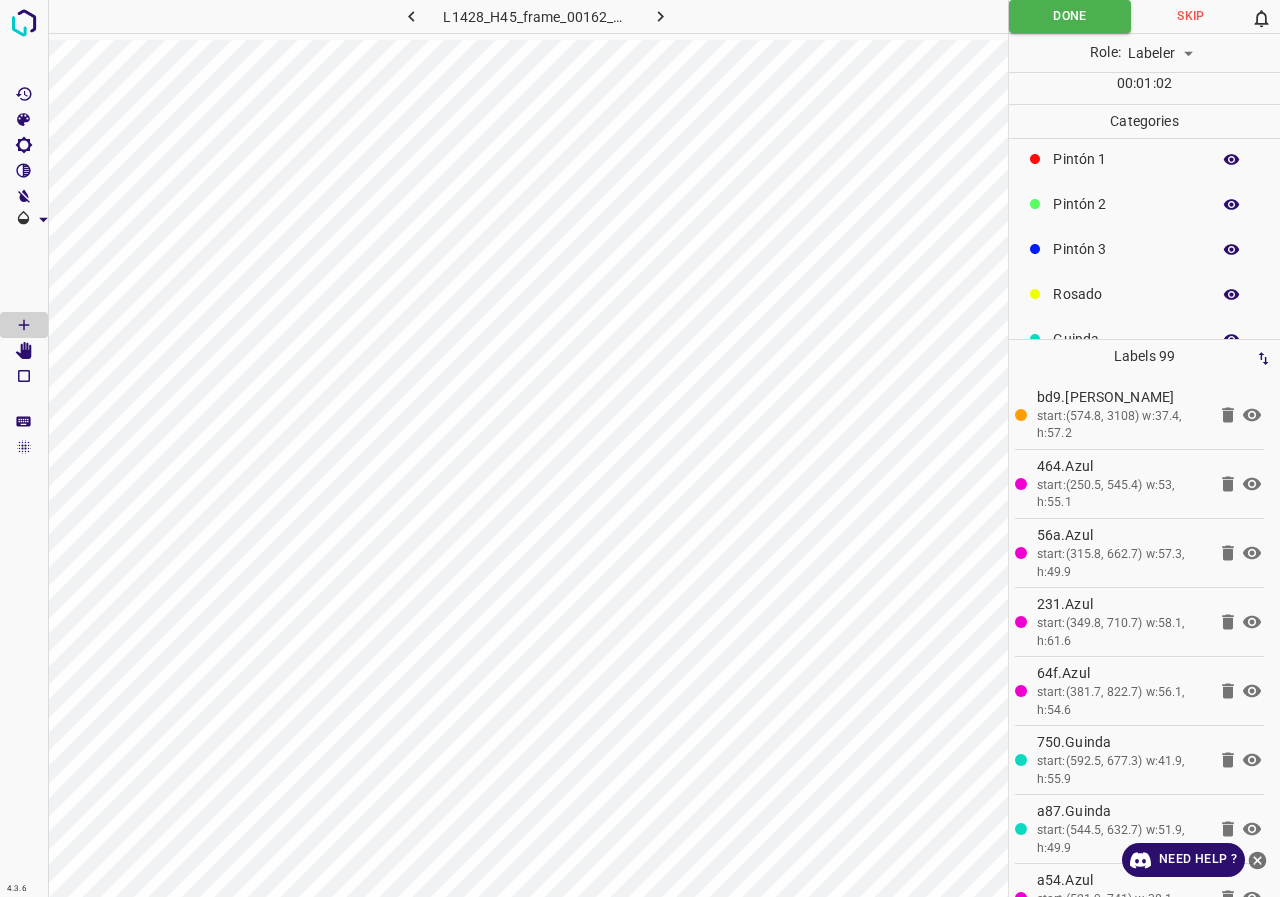 scroll, scrollTop: 176, scrollLeft: 0, axis: vertical 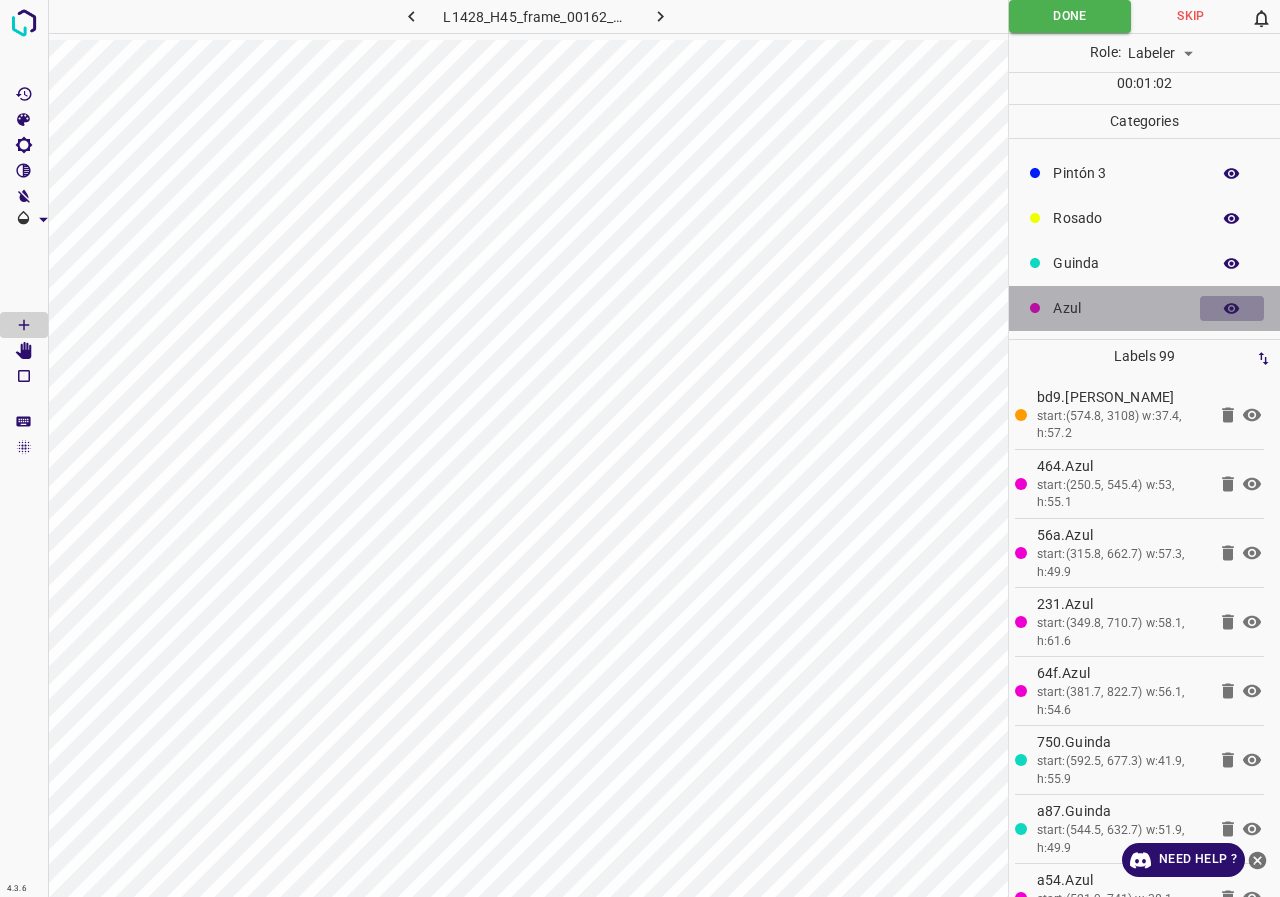 click 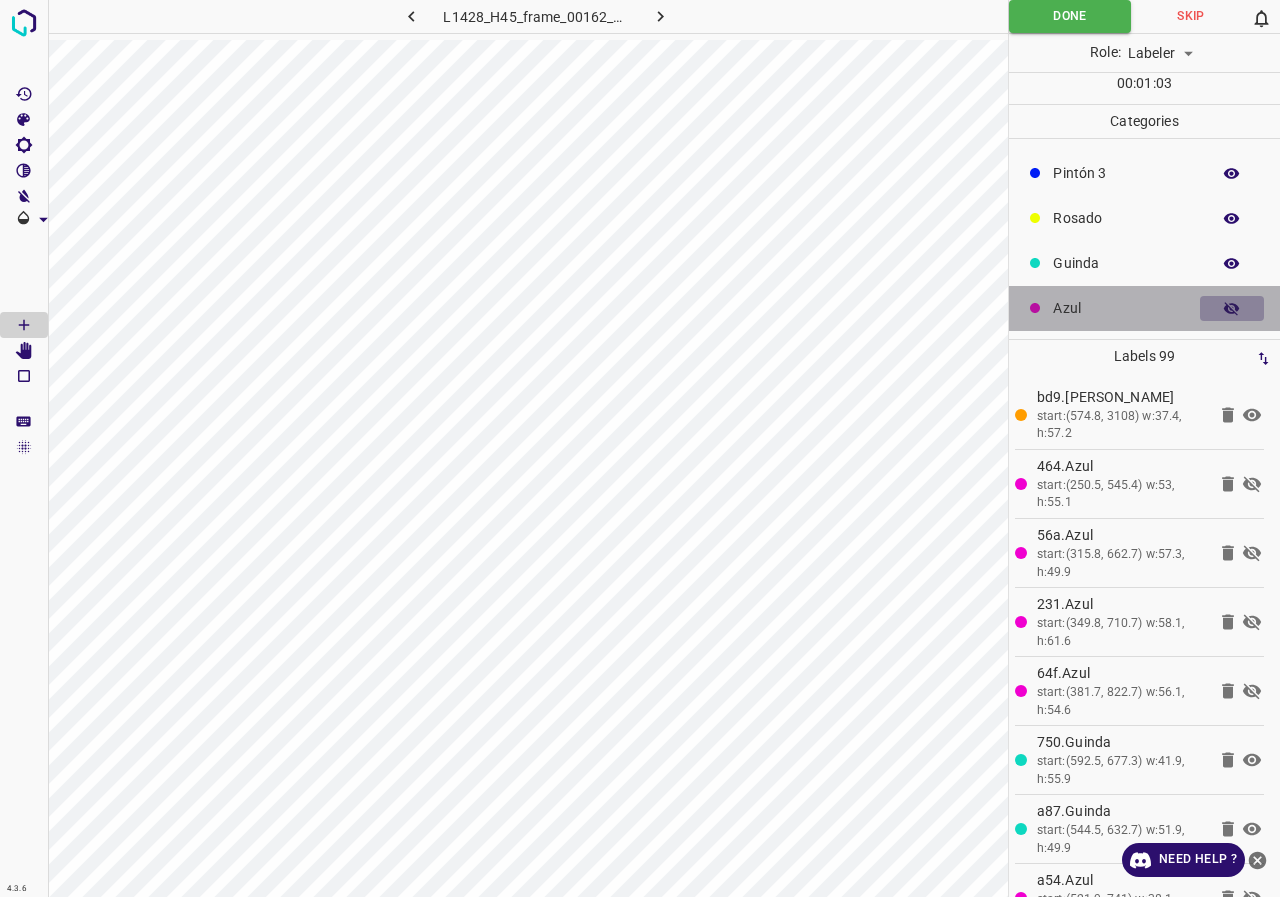 click 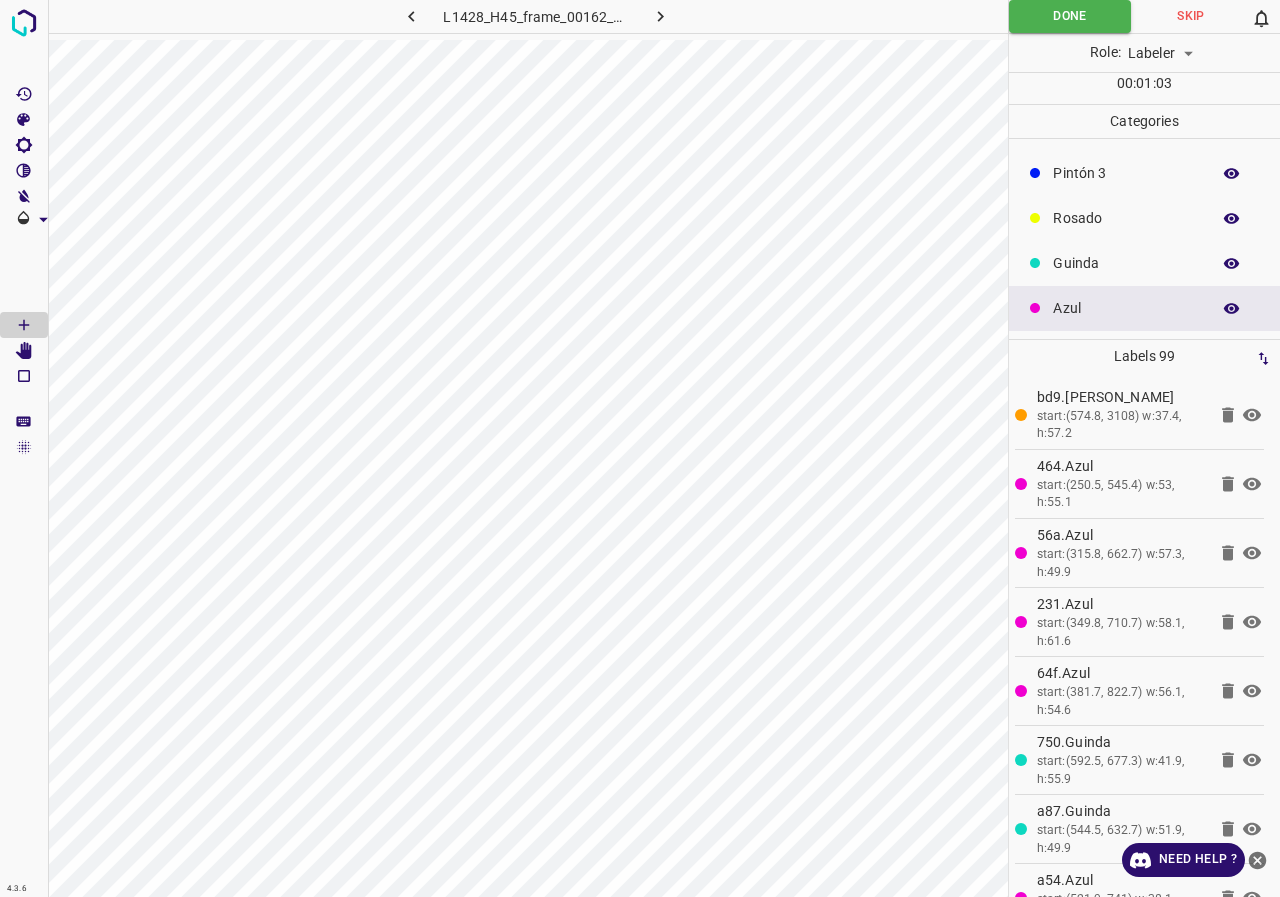 click at bounding box center (1232, 309) 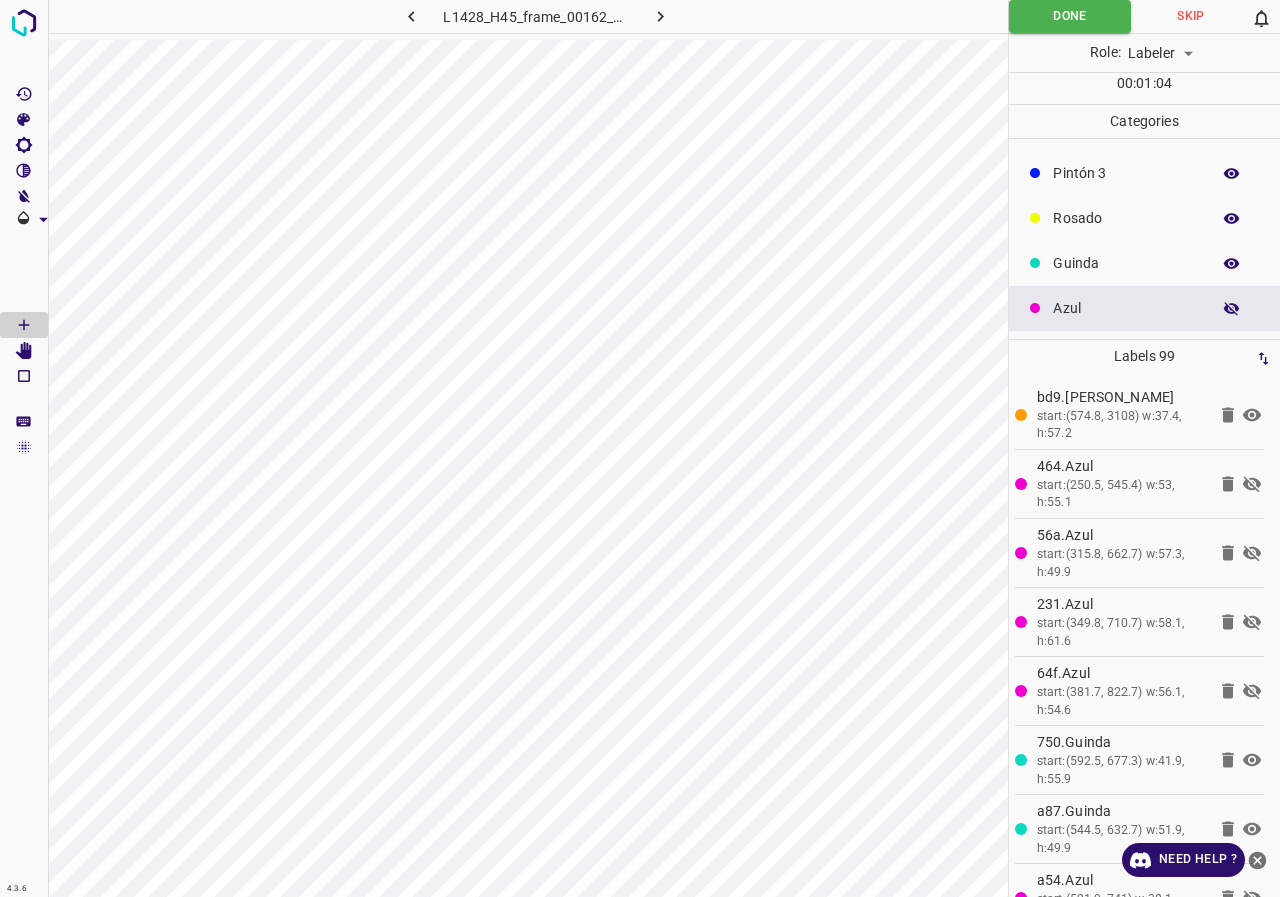 click at bounding box center (1232, 309) 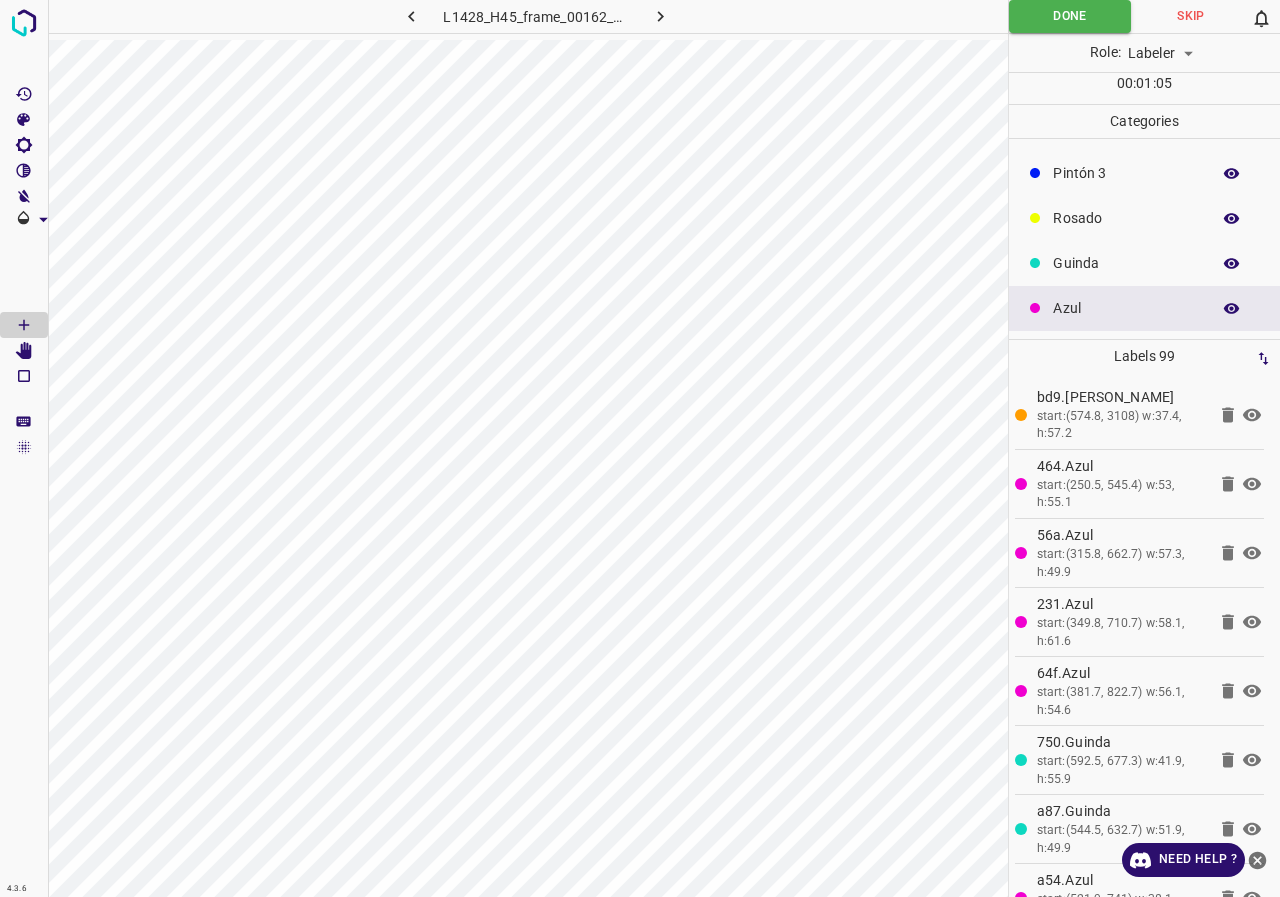 drag, startPoint x: 1093, startPoint y: 82, endPoint x: 1058, endPoint y: 95, distance: 37.336308 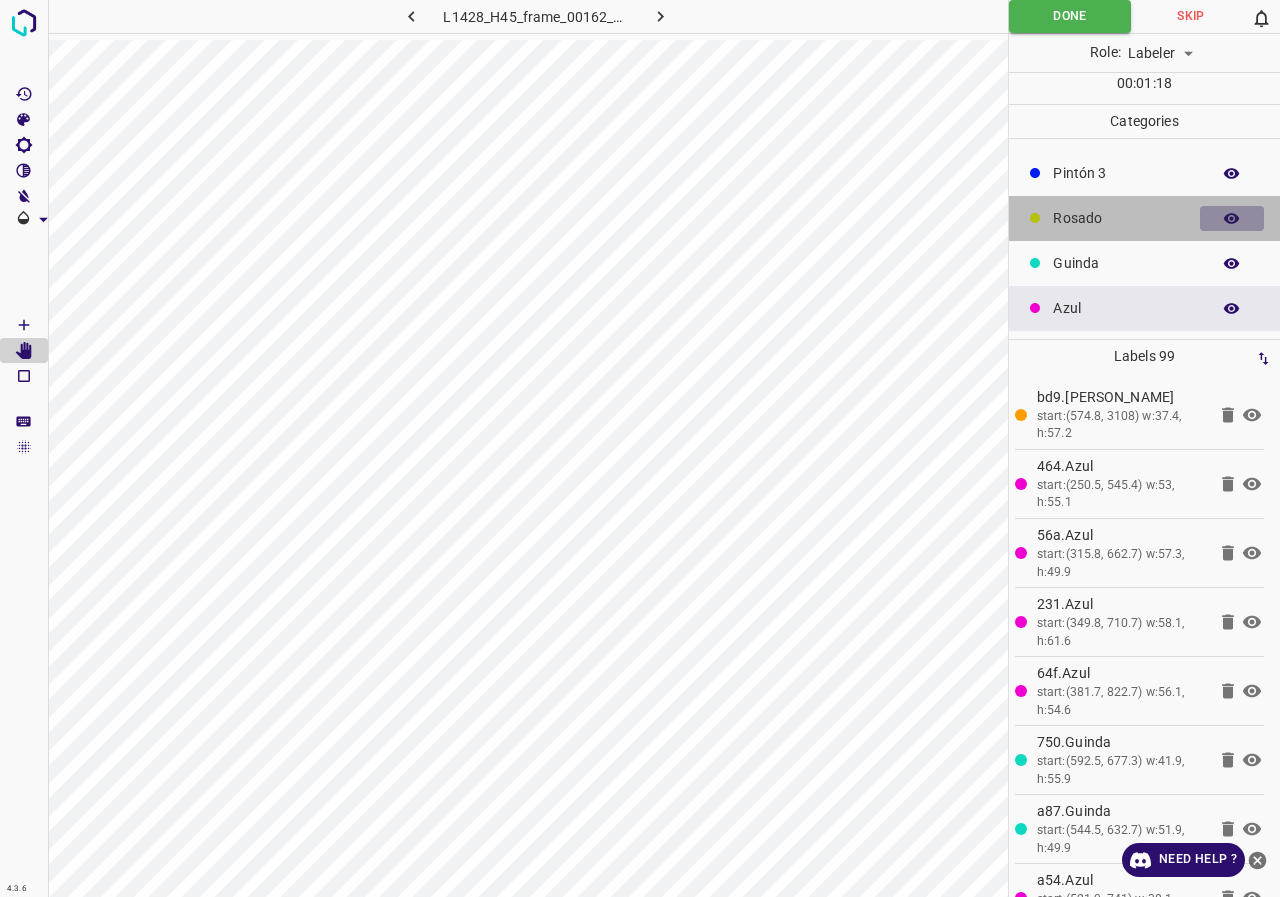 click 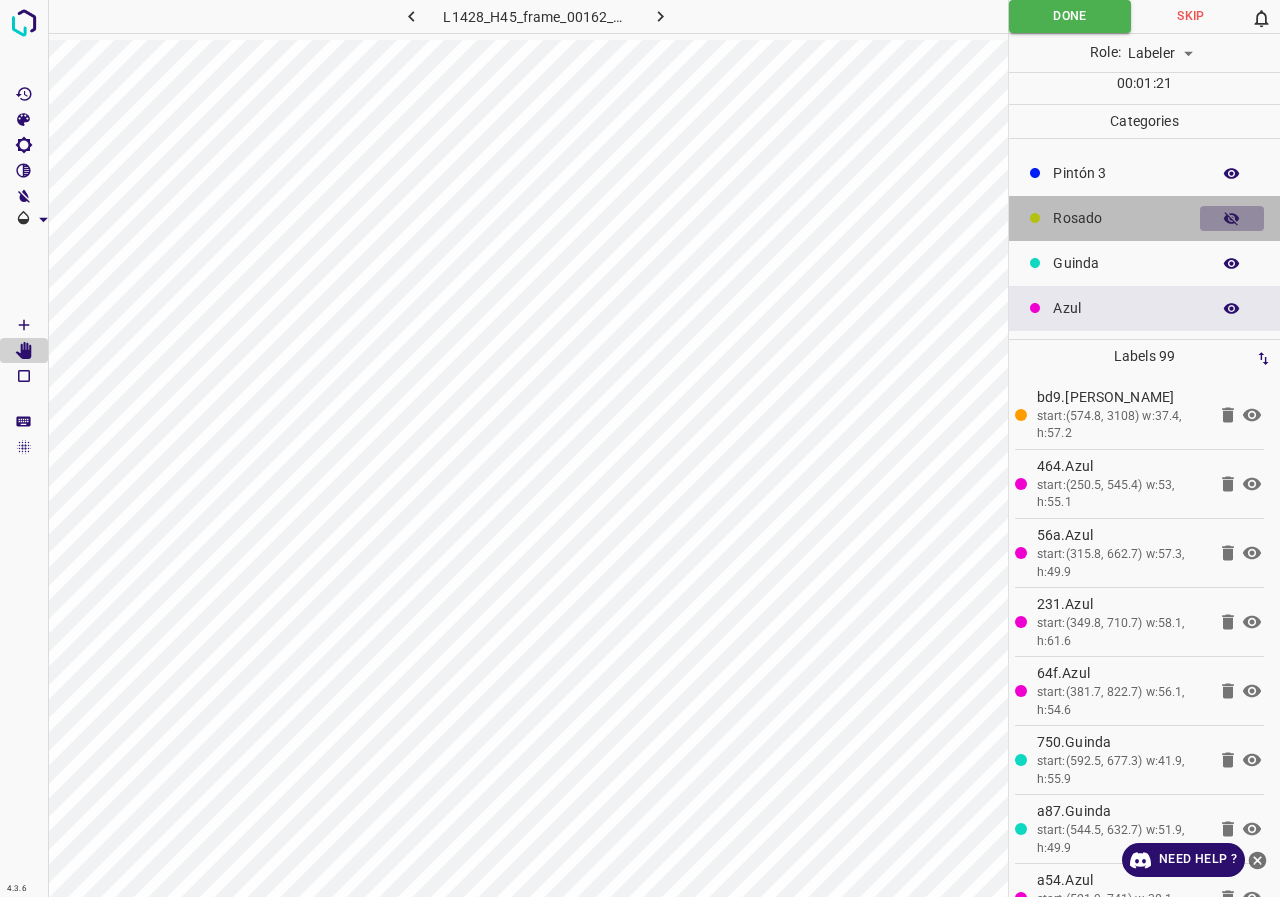 click 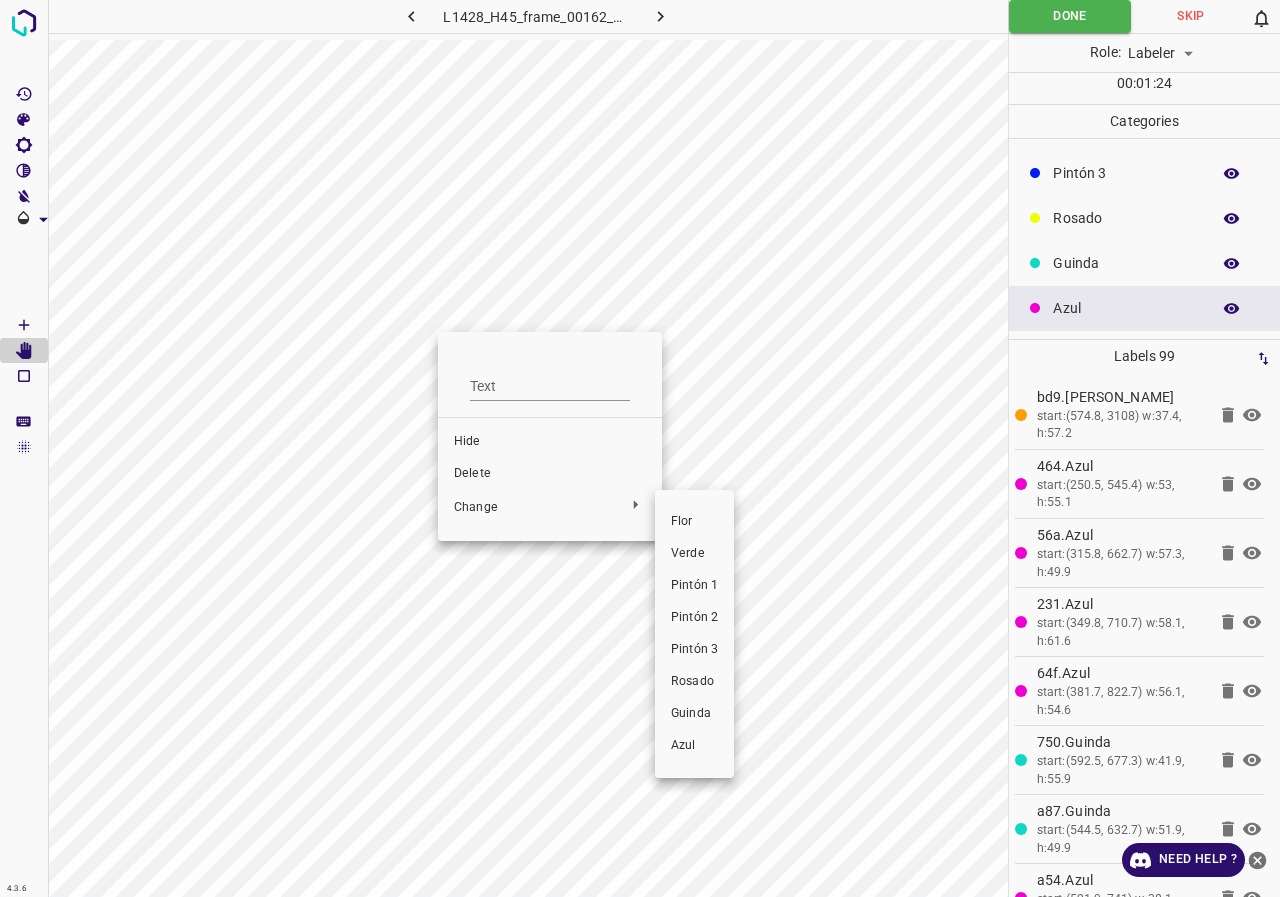 click on "Pintón 3" at bounding box center [694, 650] 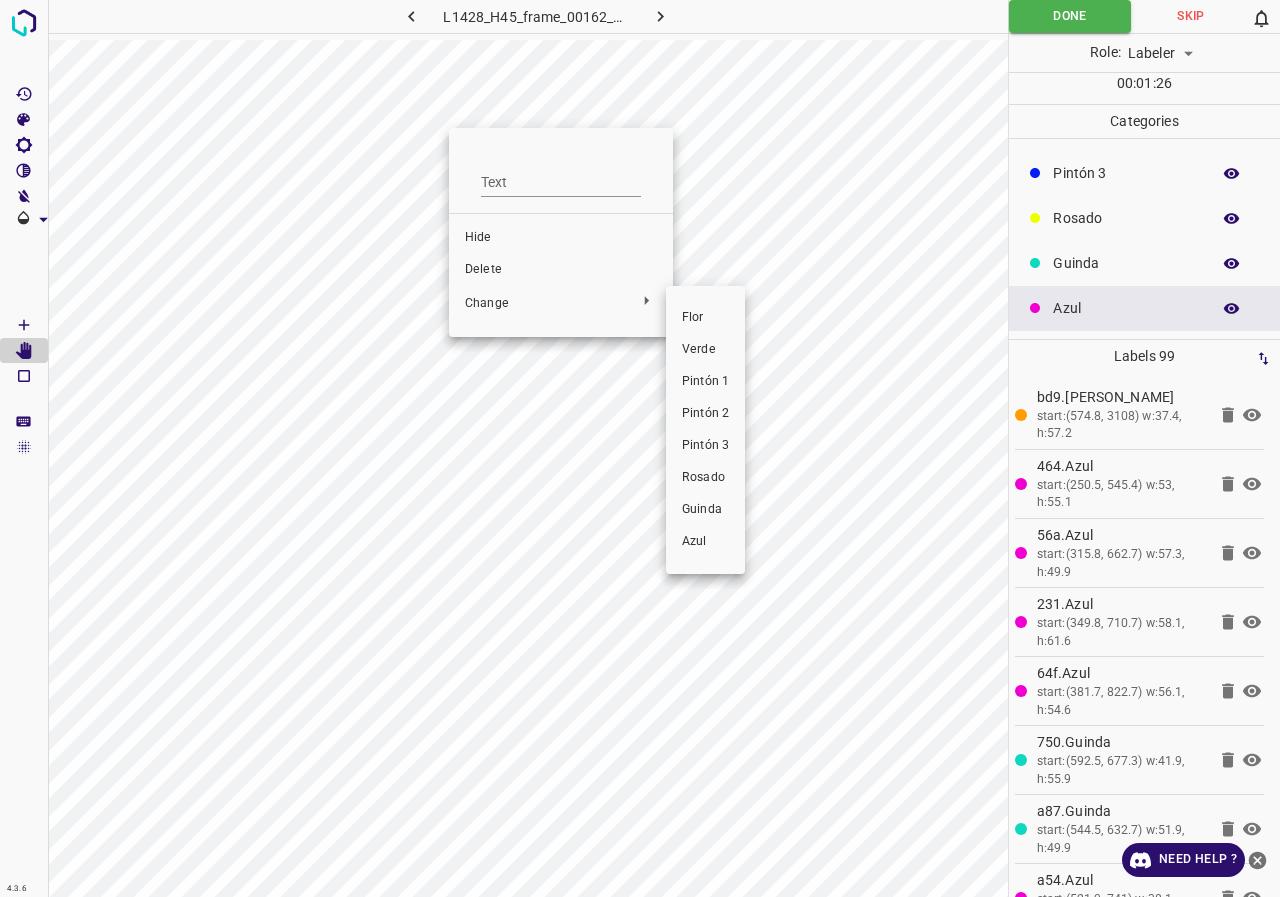 click on "Pintón 3" at bounding box center [705, 446] 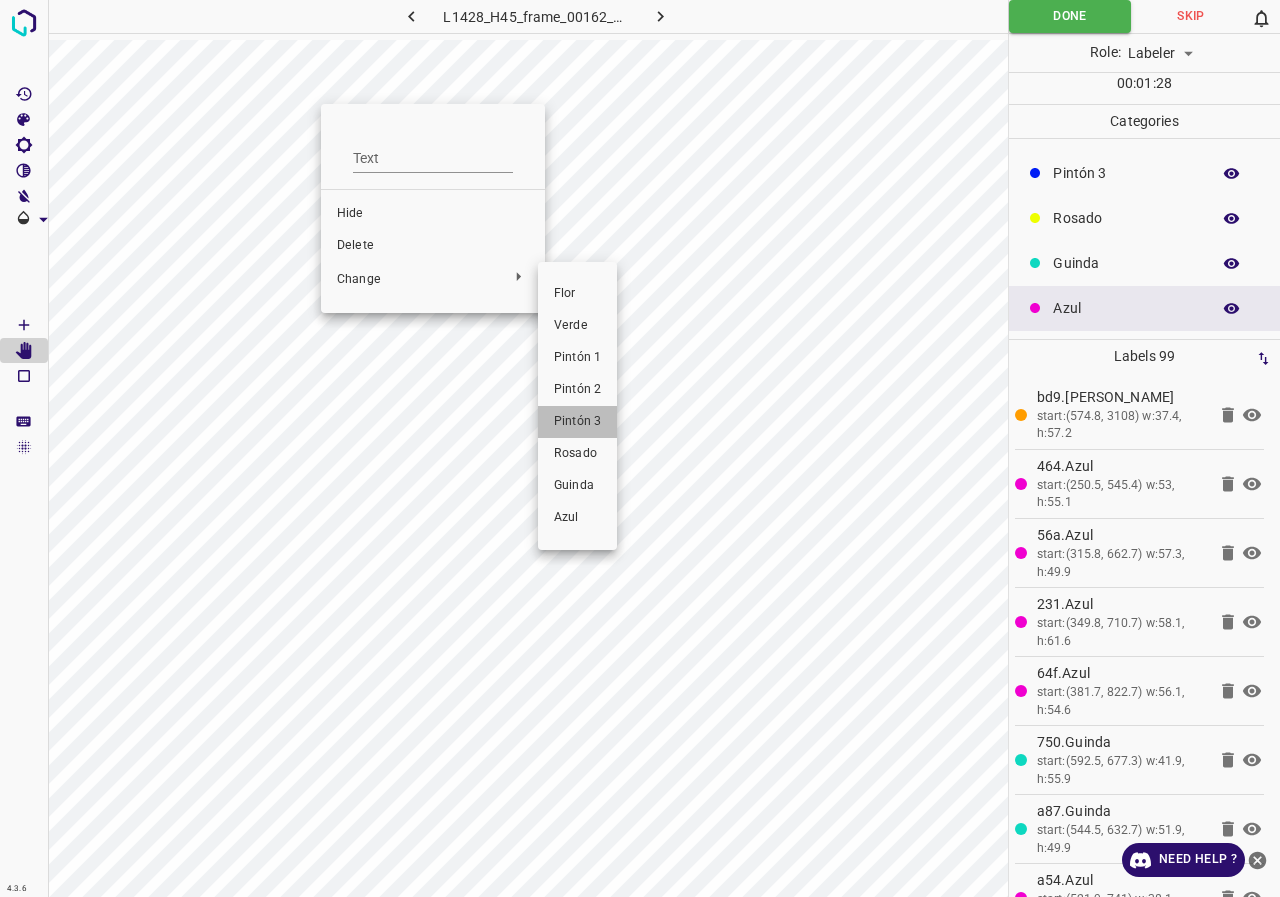 click on "Pintón 3" at bounding box center (577, 422) 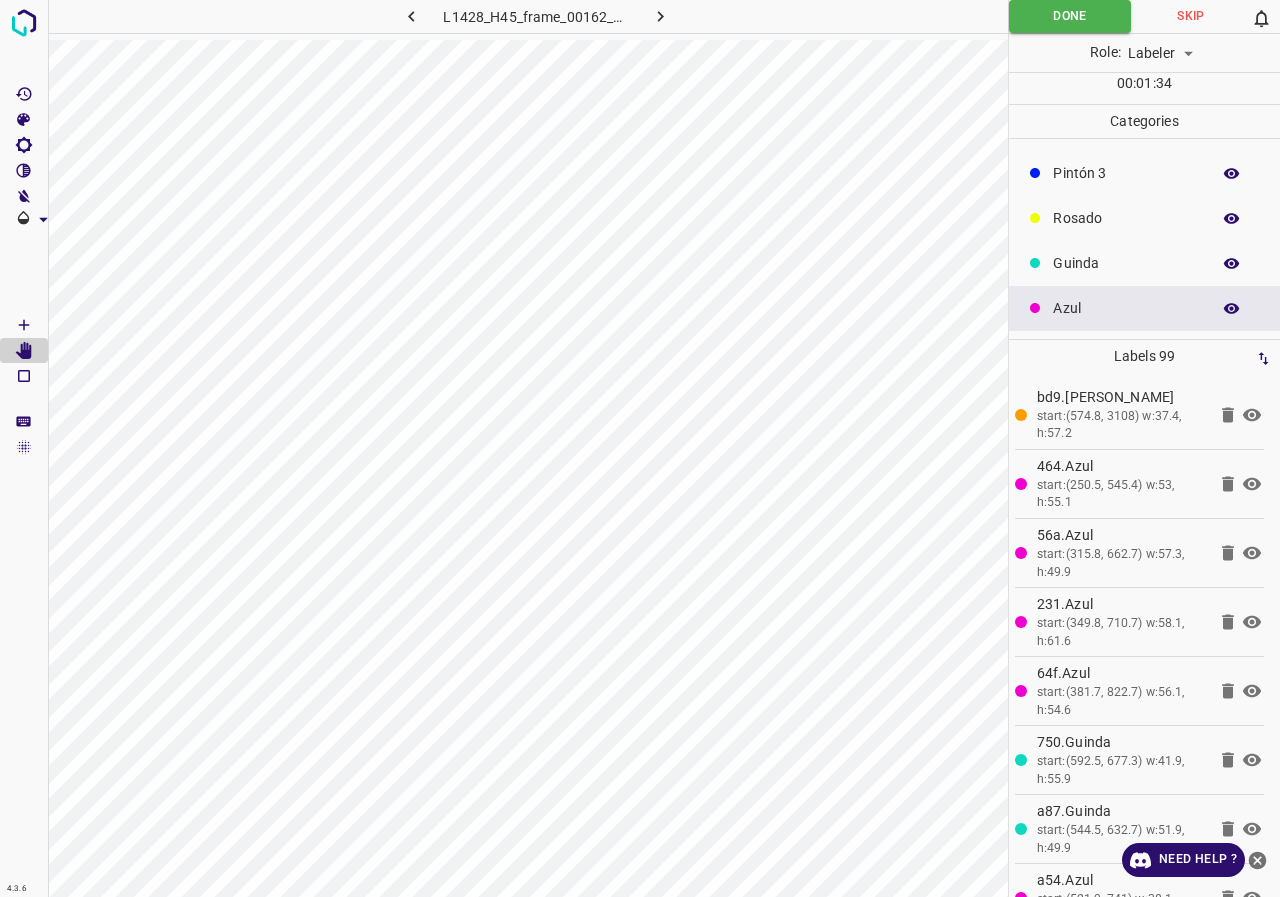 scroll, scrollTop: 0, scrollLeft: 0, axis: both 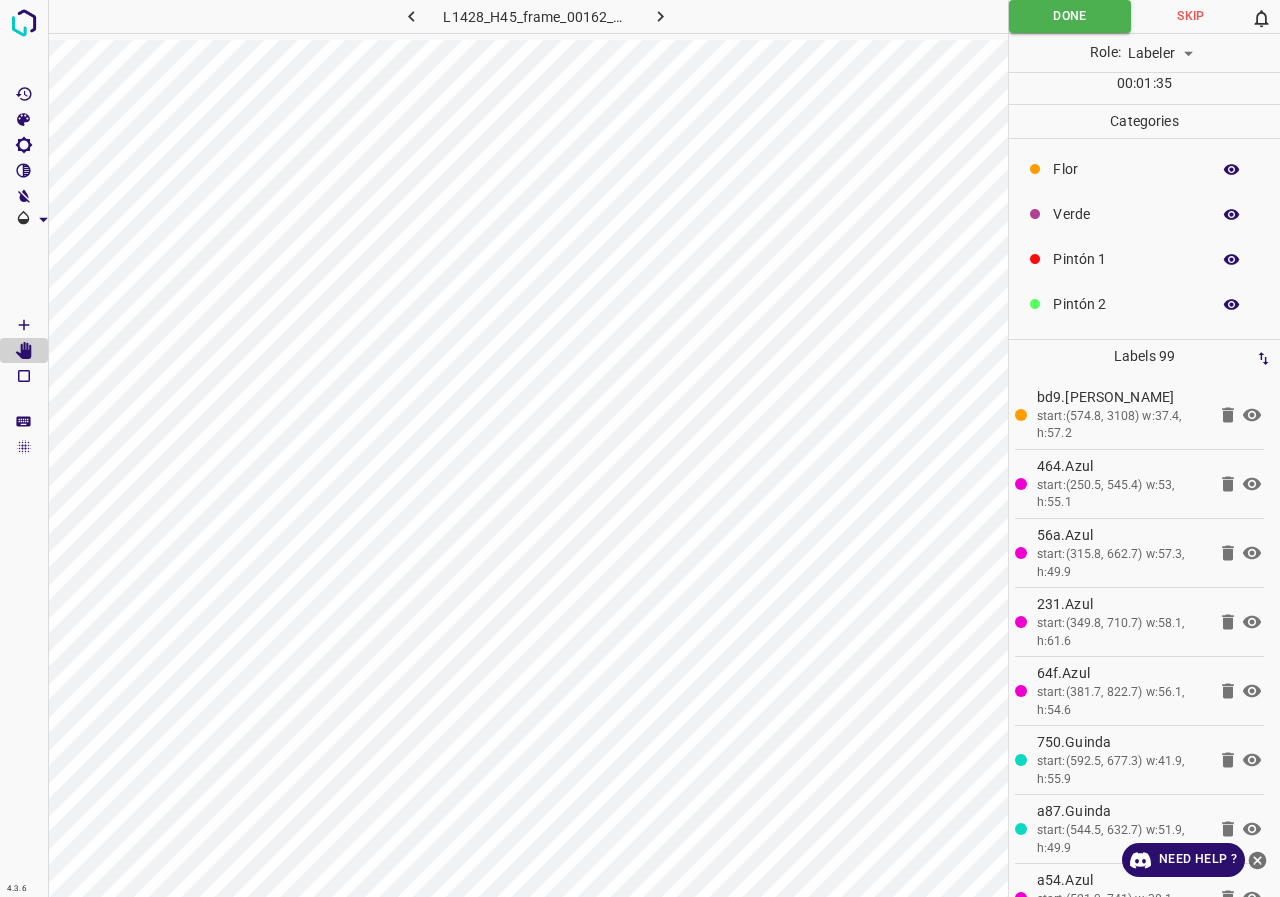 click 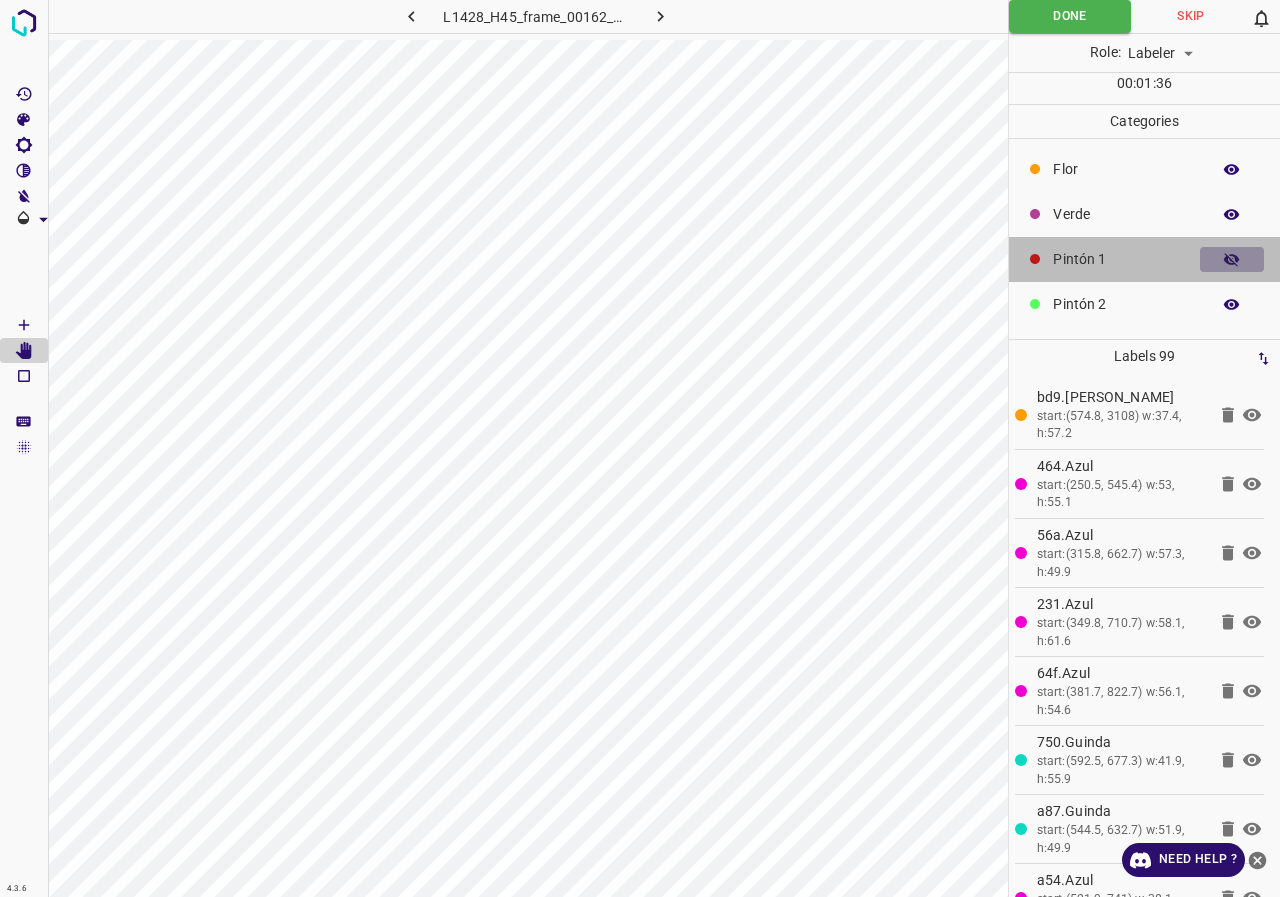 click 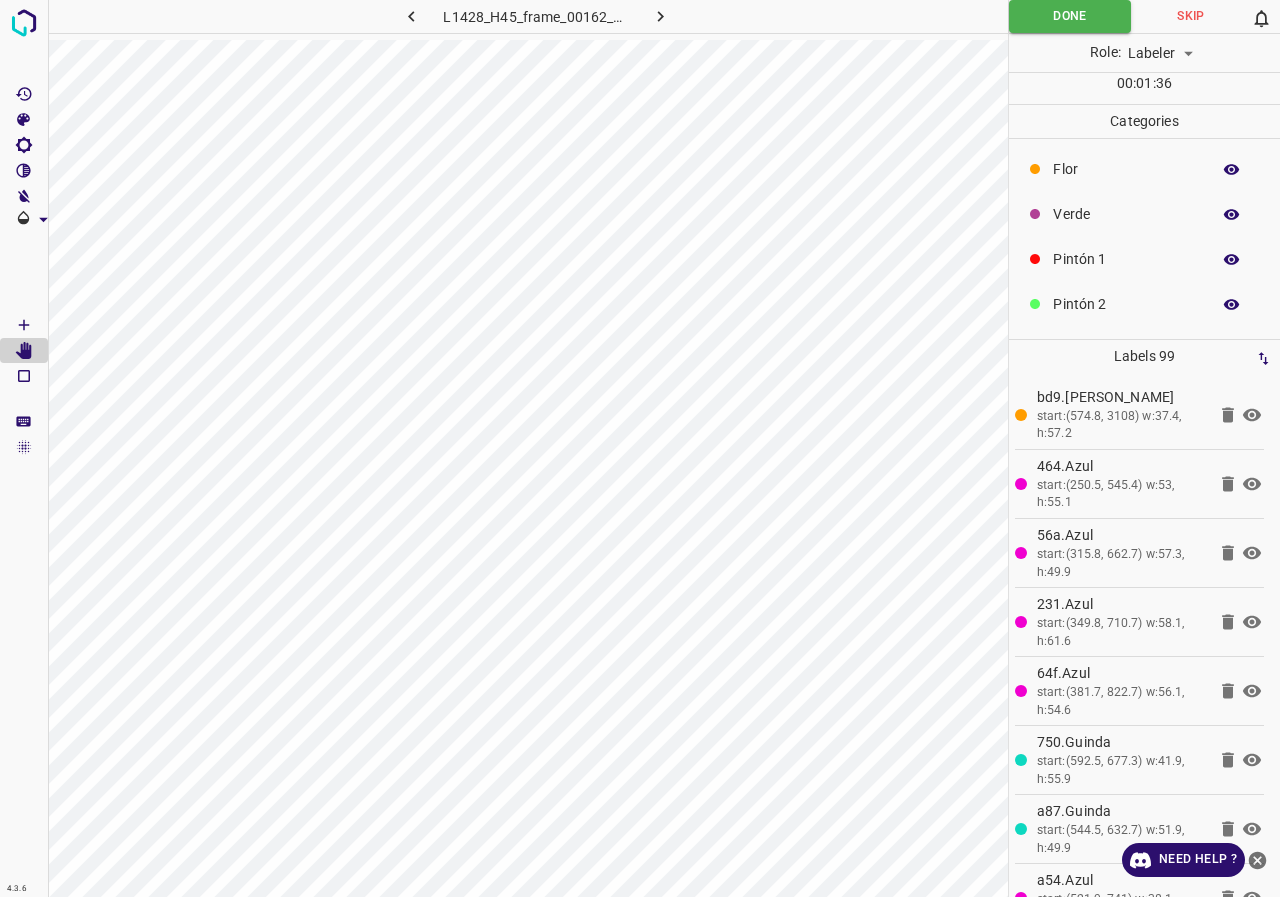 scroll, scrollTop: 176, scrollLeft: 0, axis: vertical 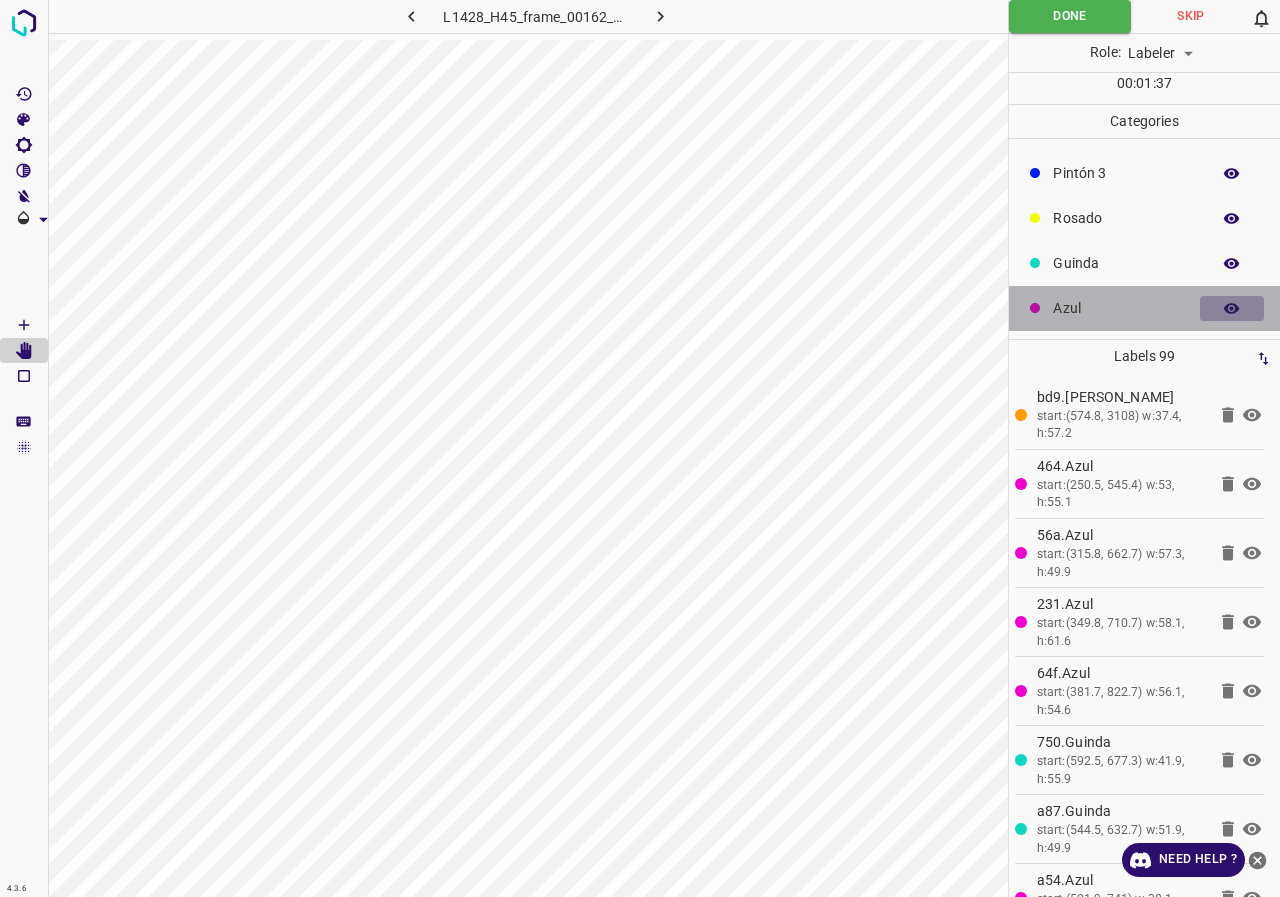 click 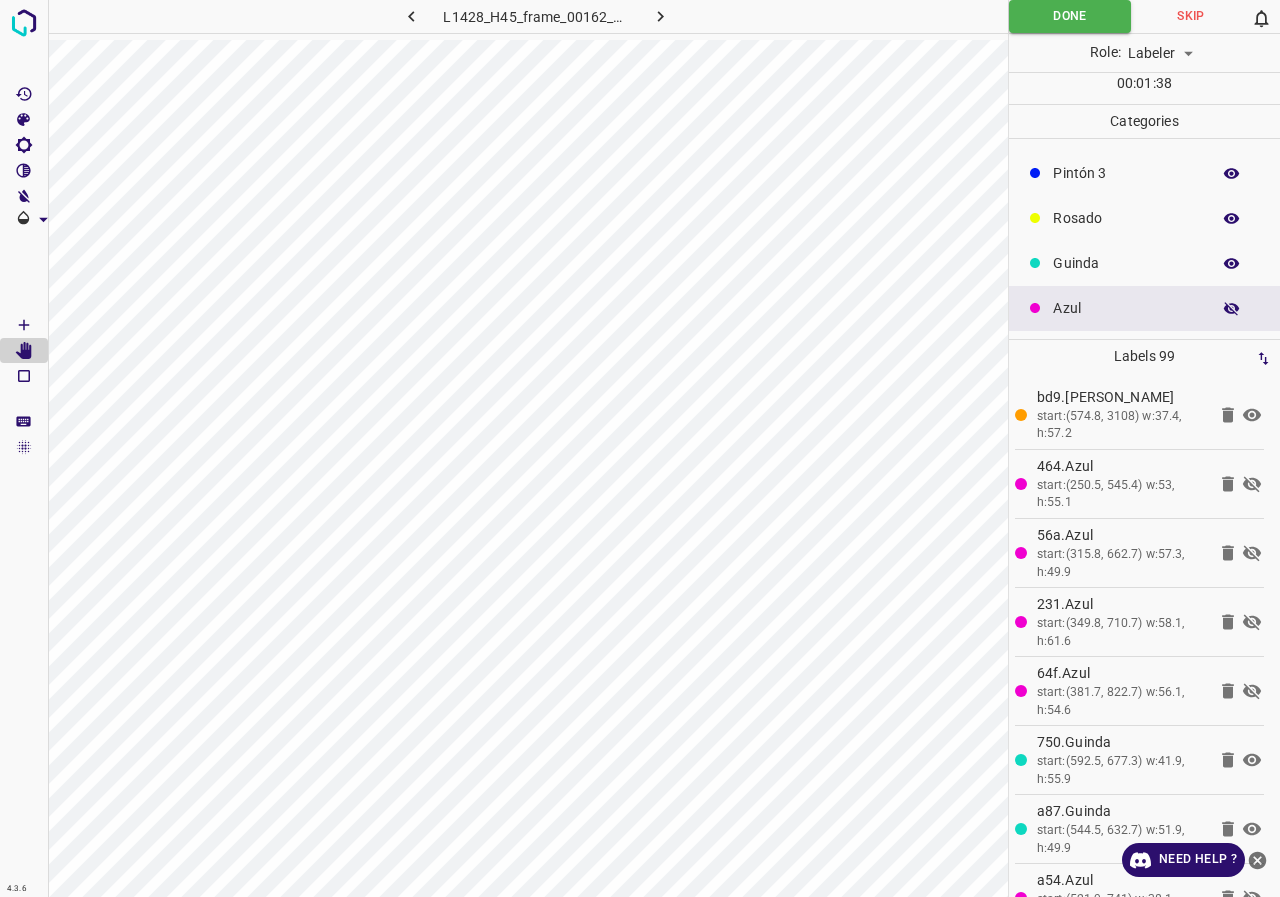 click 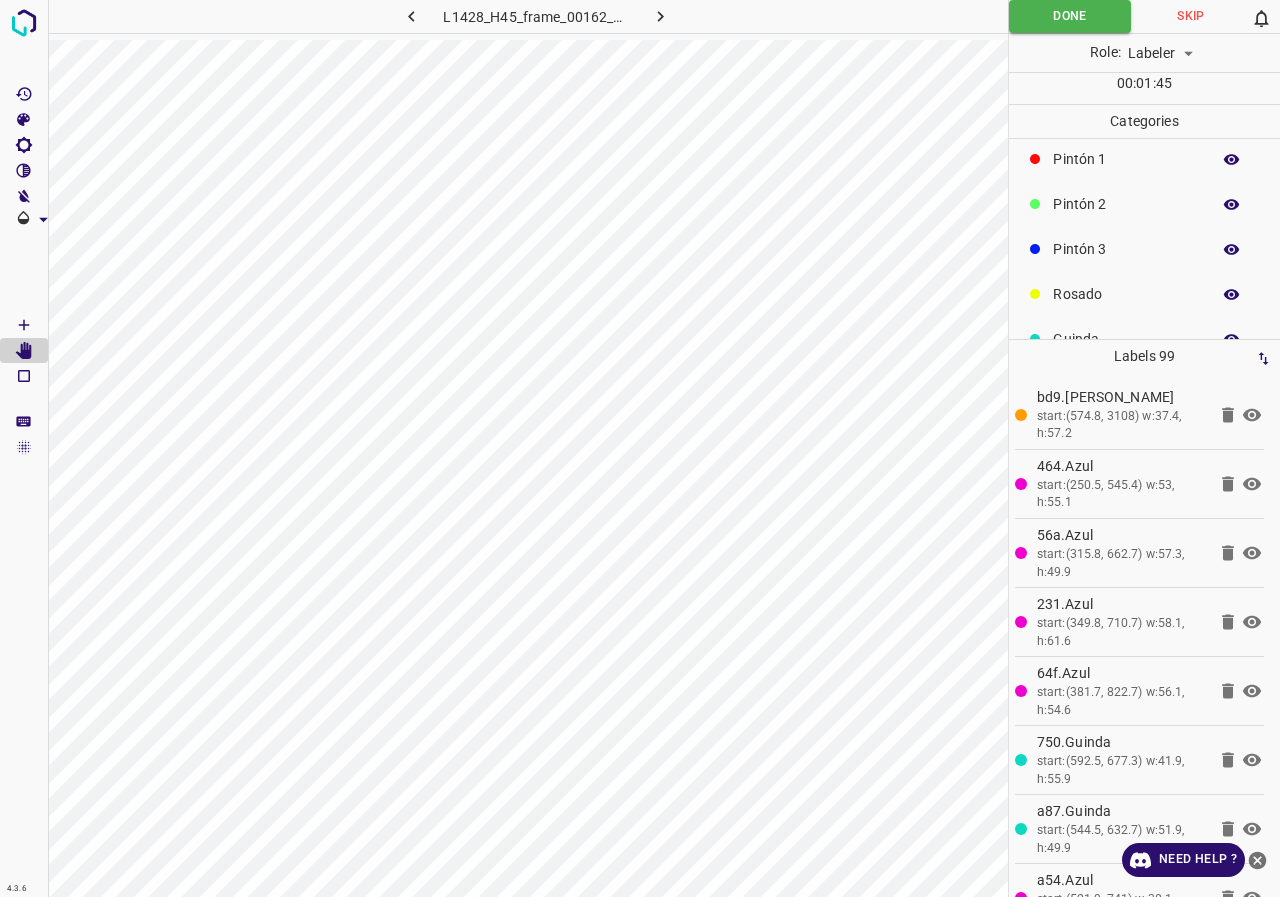 scroll, scrollTop: 0, scrollLeft: 0, axis: both 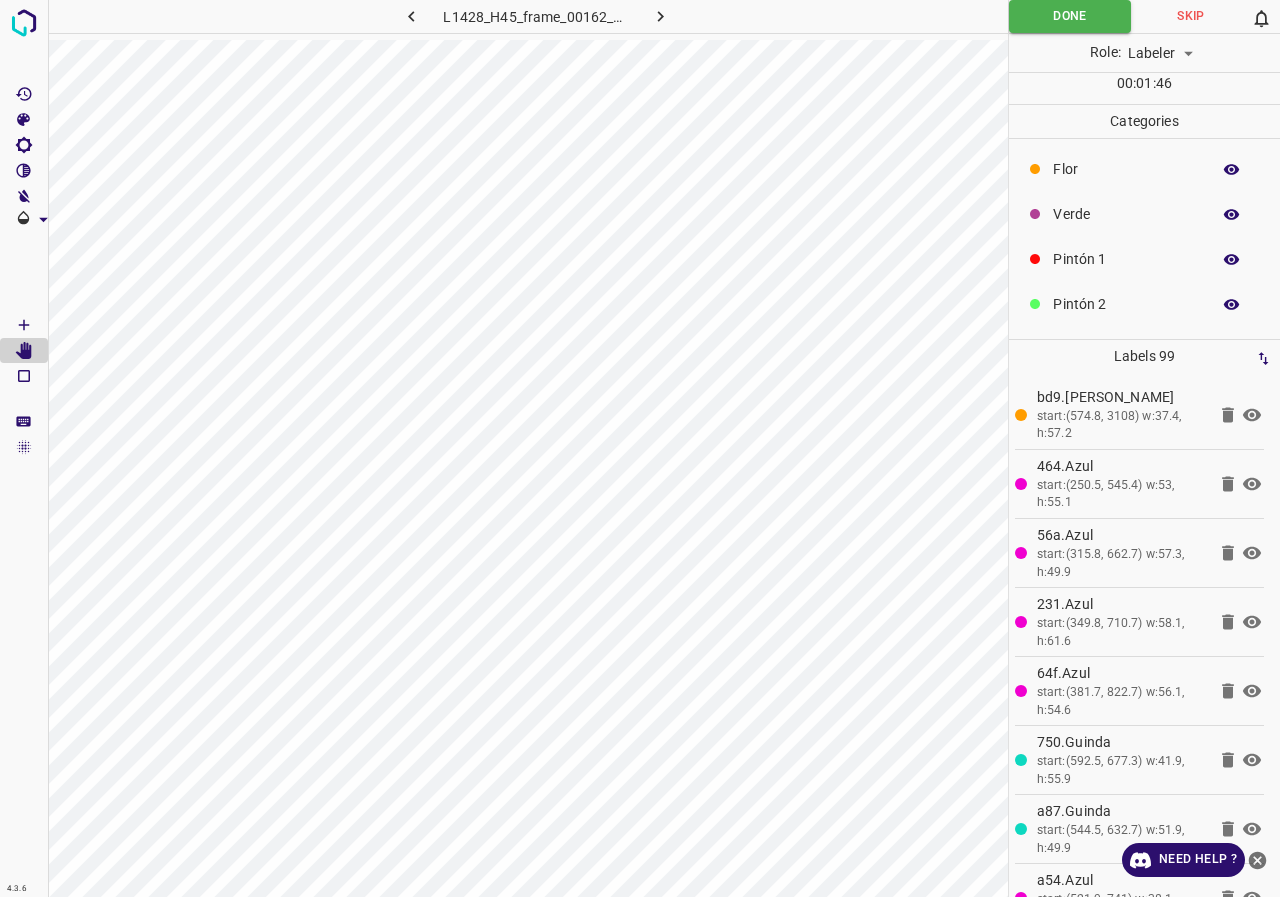 click 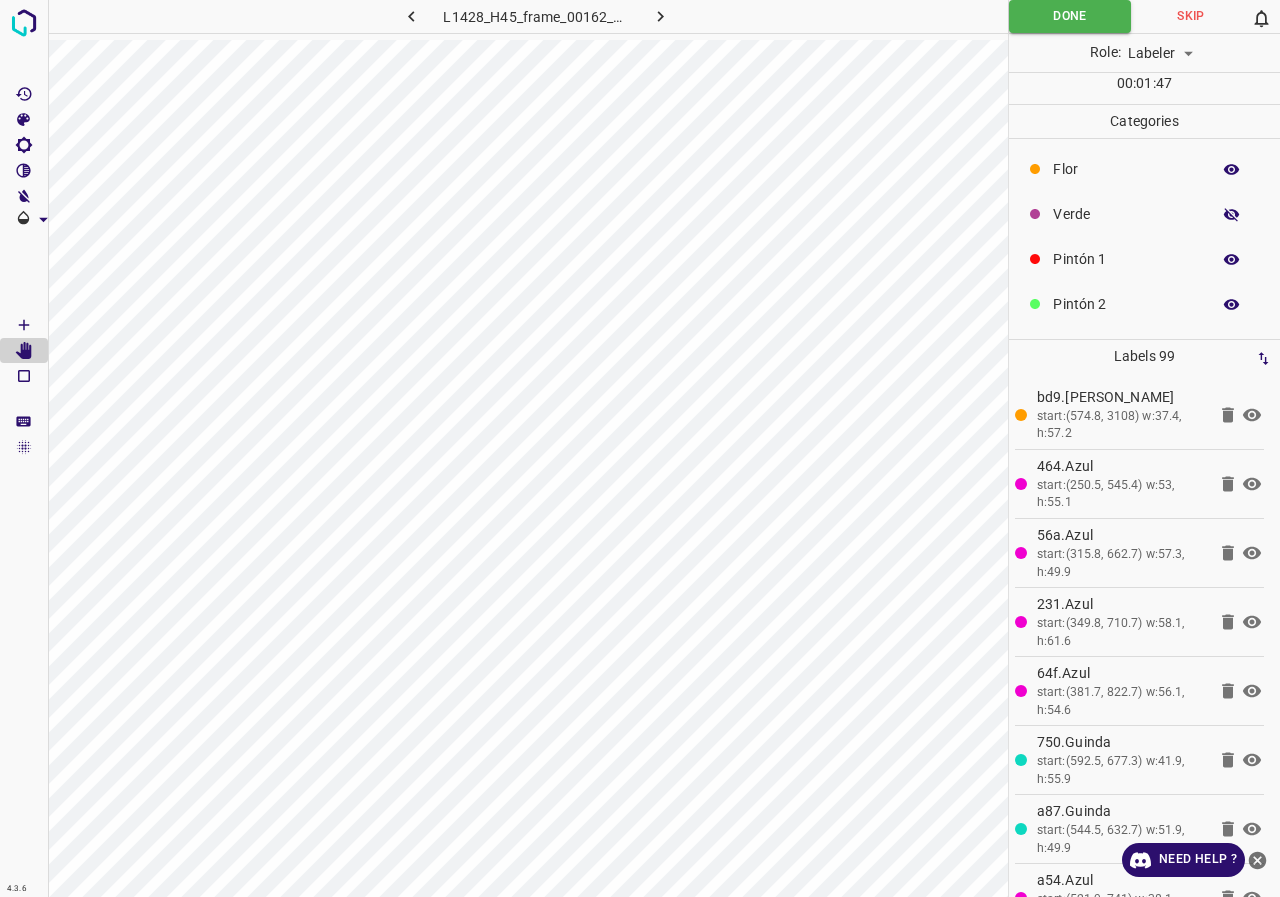 click 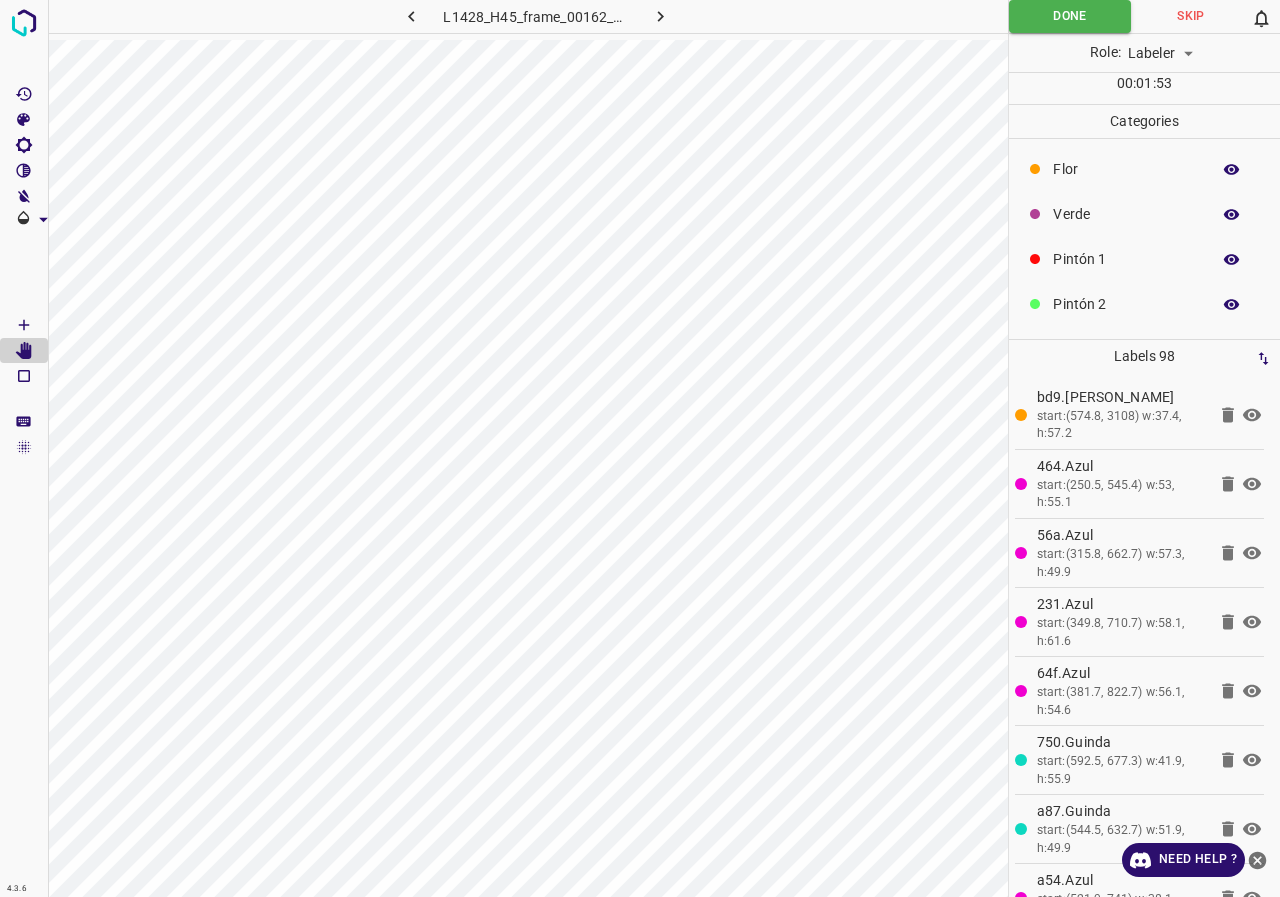 scroll, scrollTop: 176, scrollLeft: 0, axis: vertical 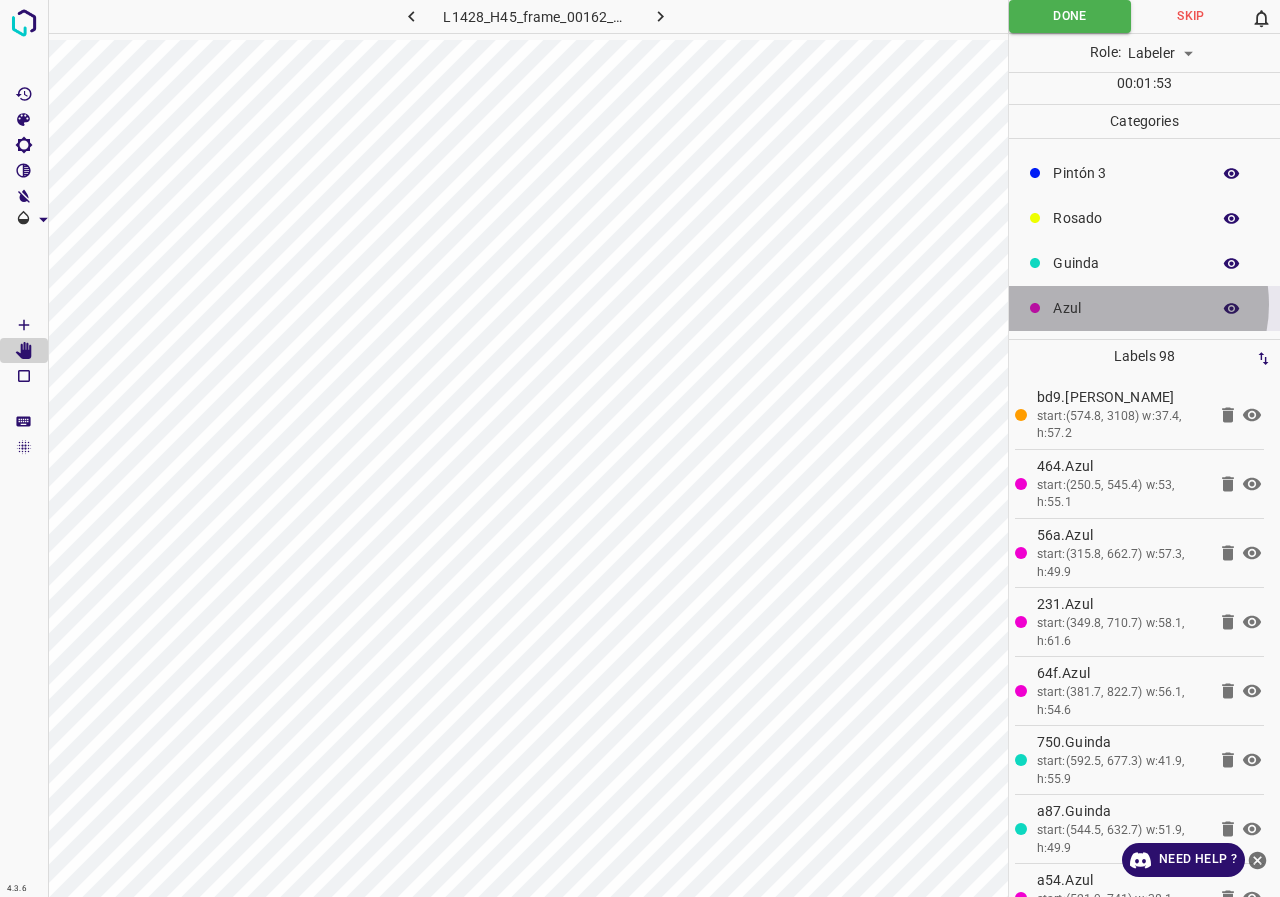 click on "Azul" at bounding box center (1126, 308) 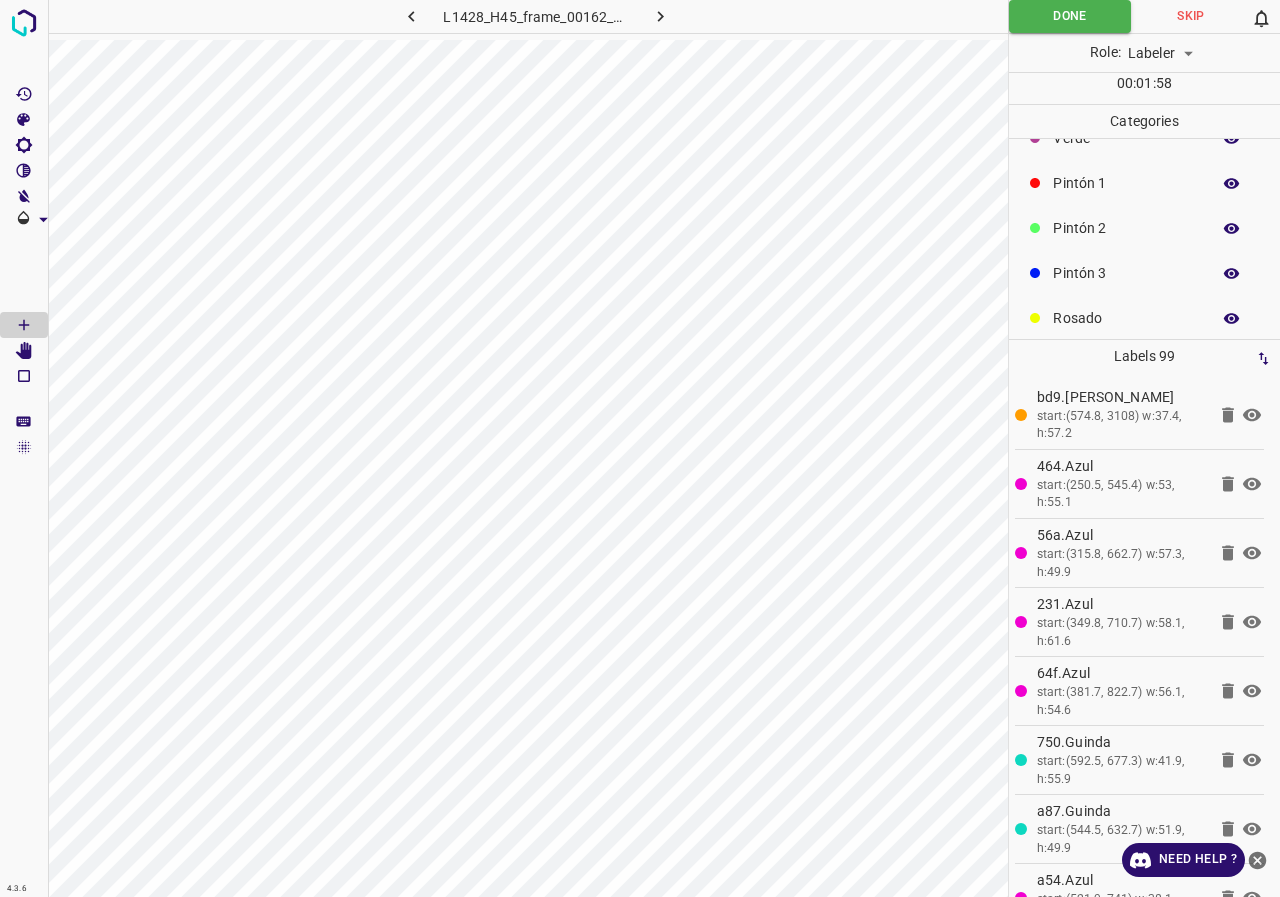 scroll, scrollTop: 0, scrollLeft: 0, axis: both 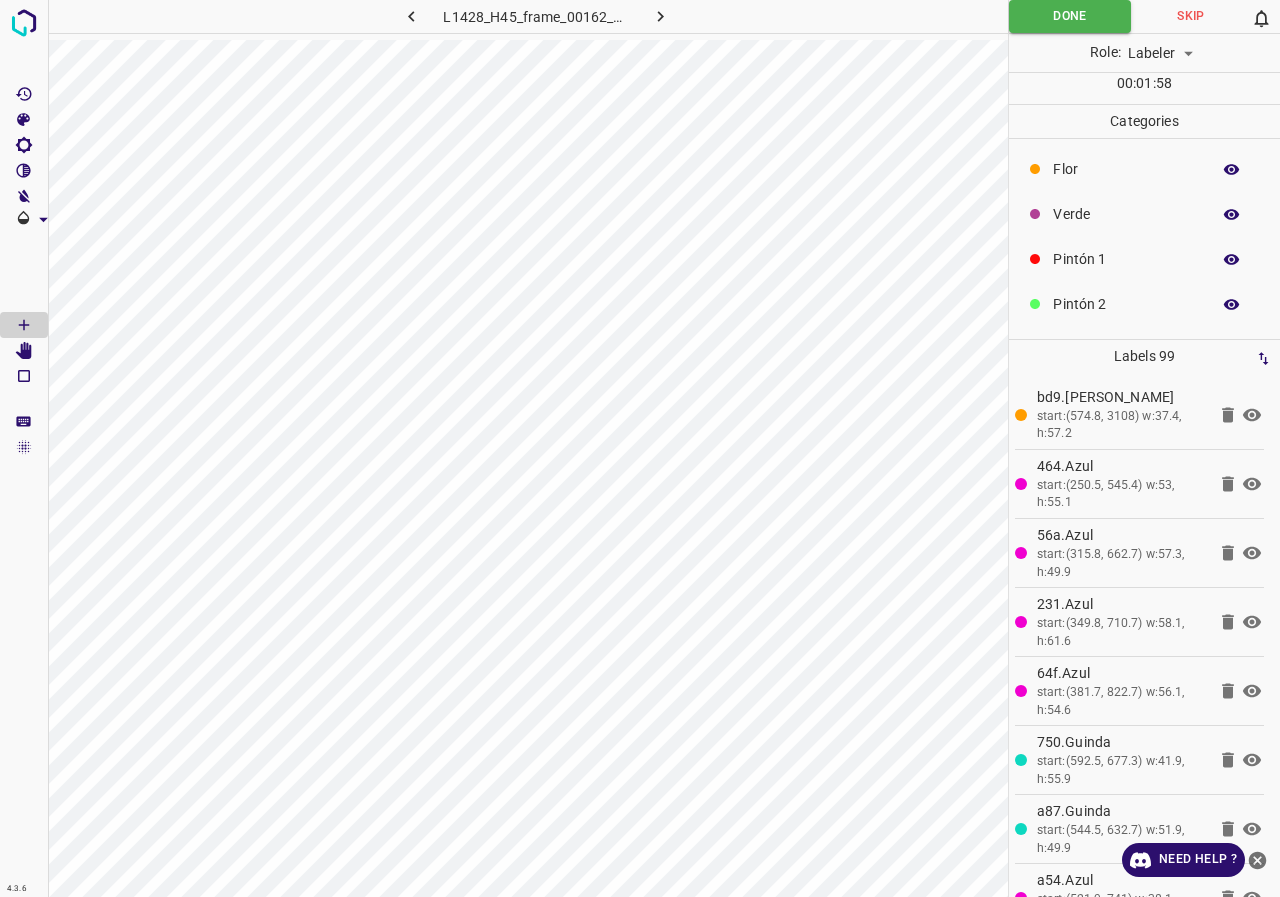click on "Verde" at bounding box center (1144, 214) 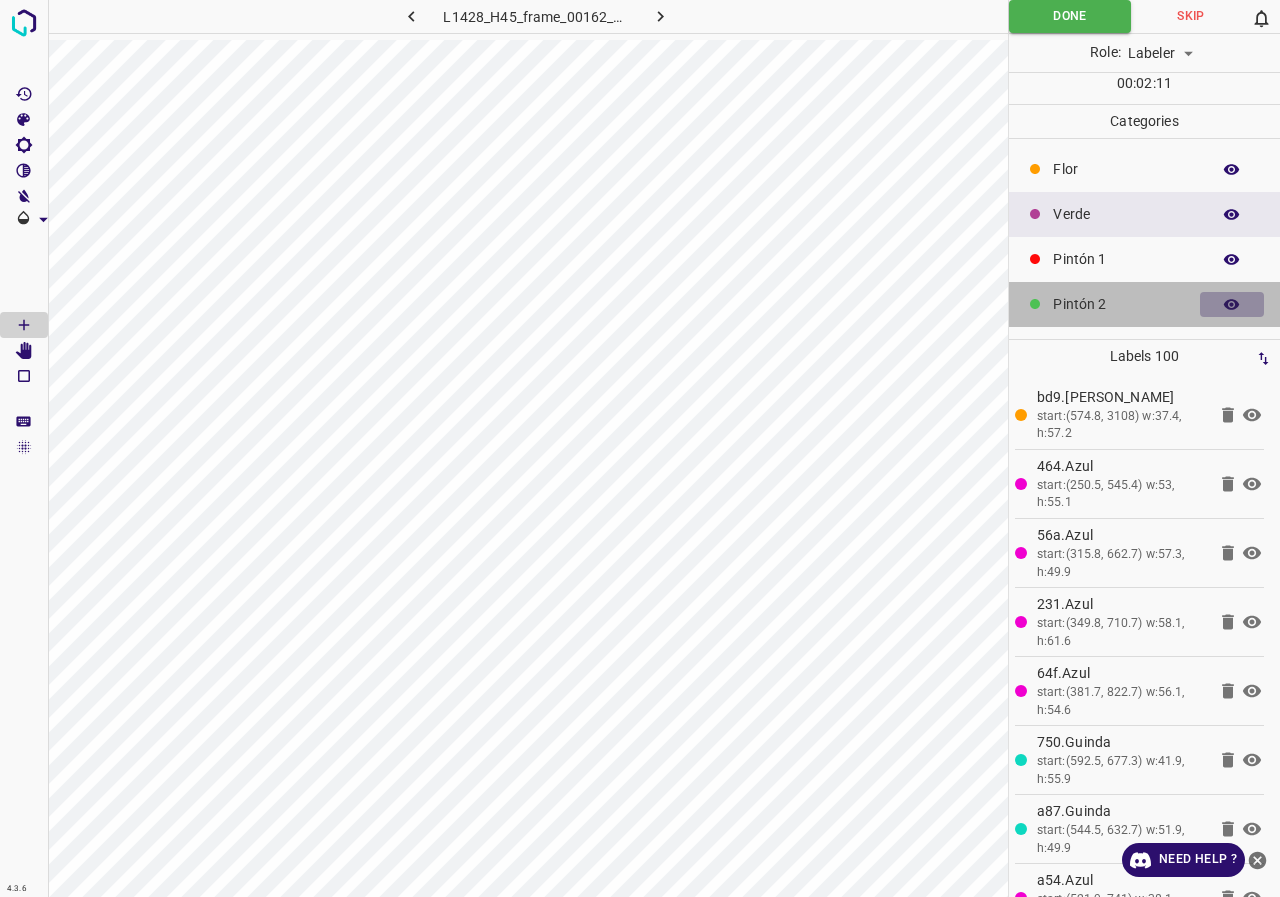 click 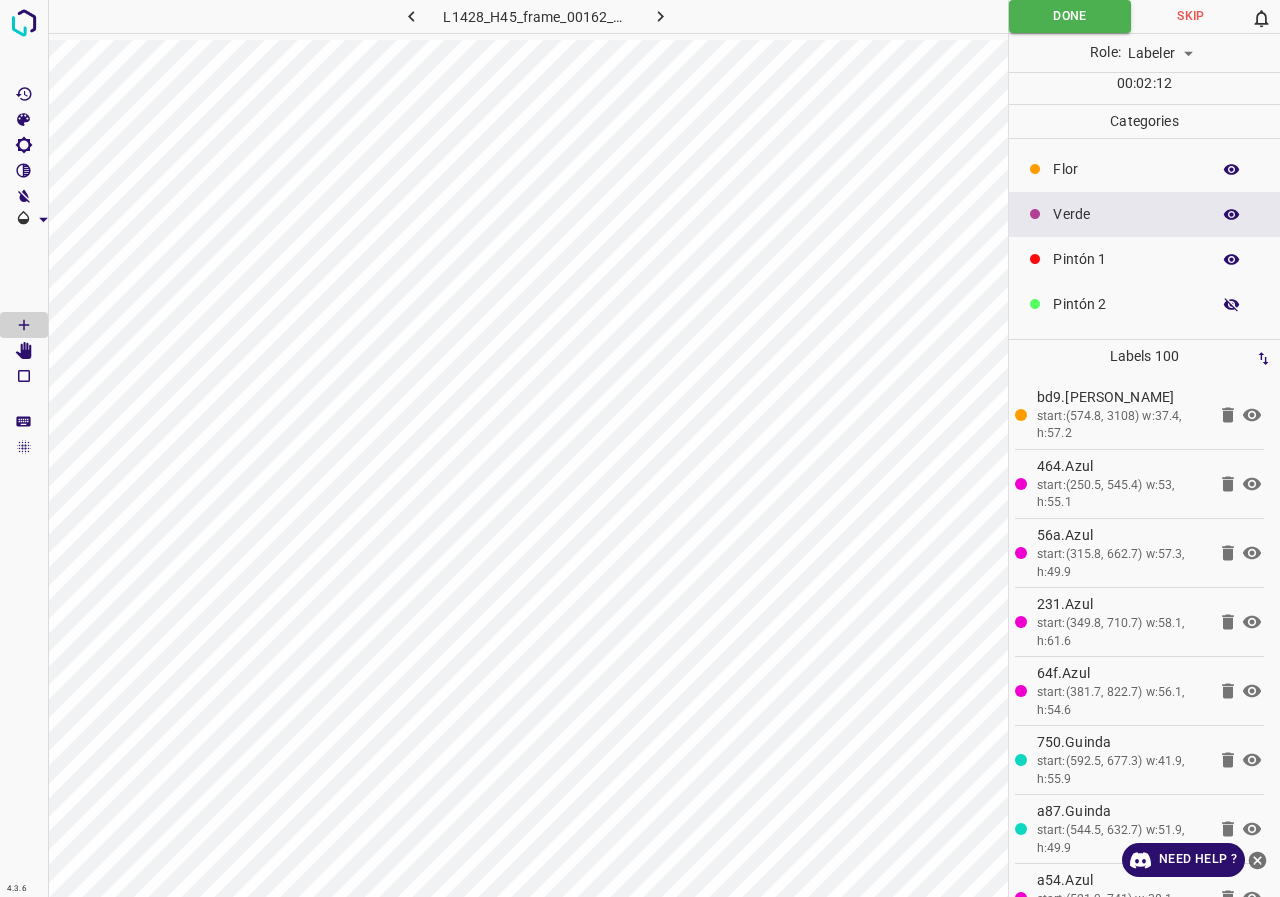click 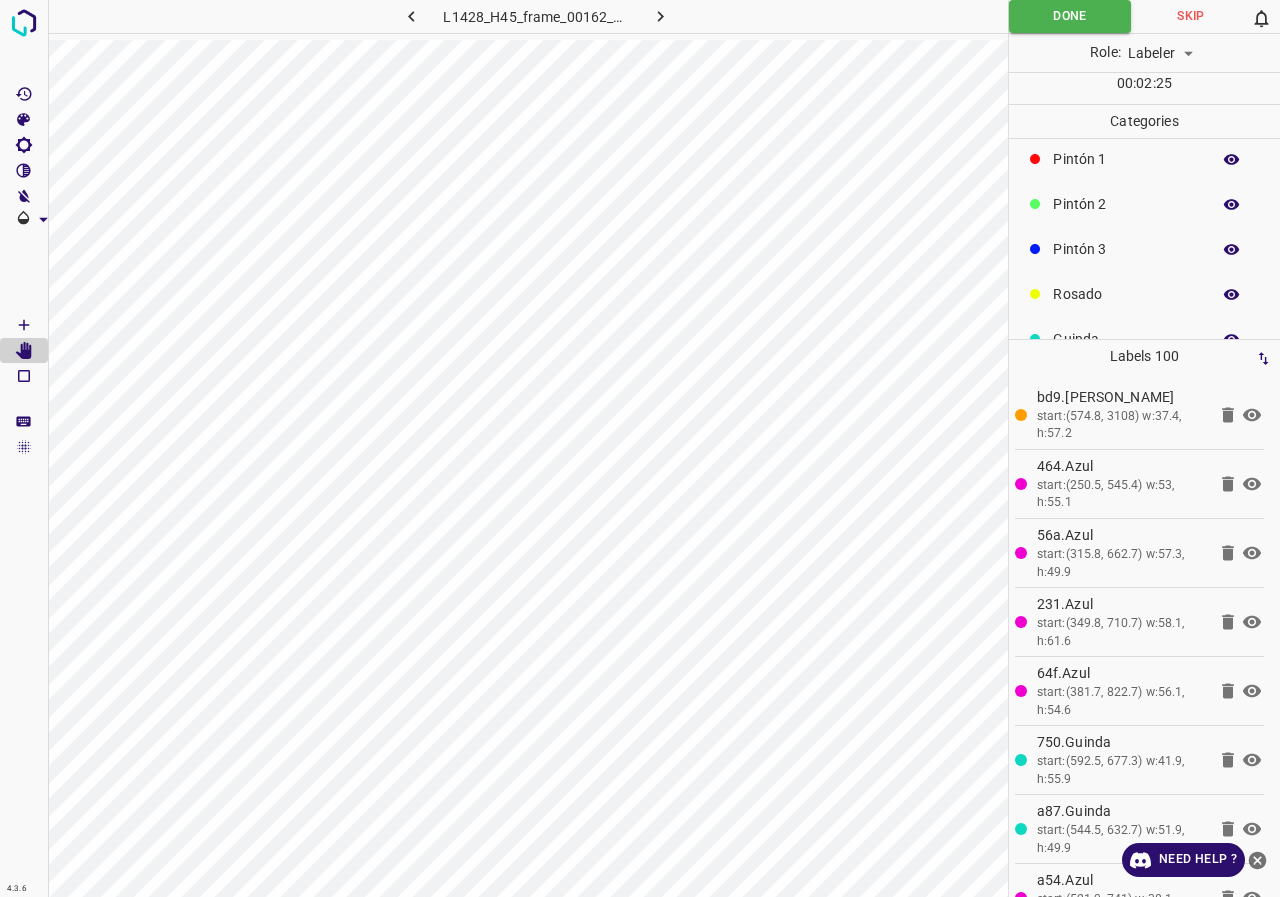 scroll, scrollTop: 176, scrollLeft: 0, axis: vertical 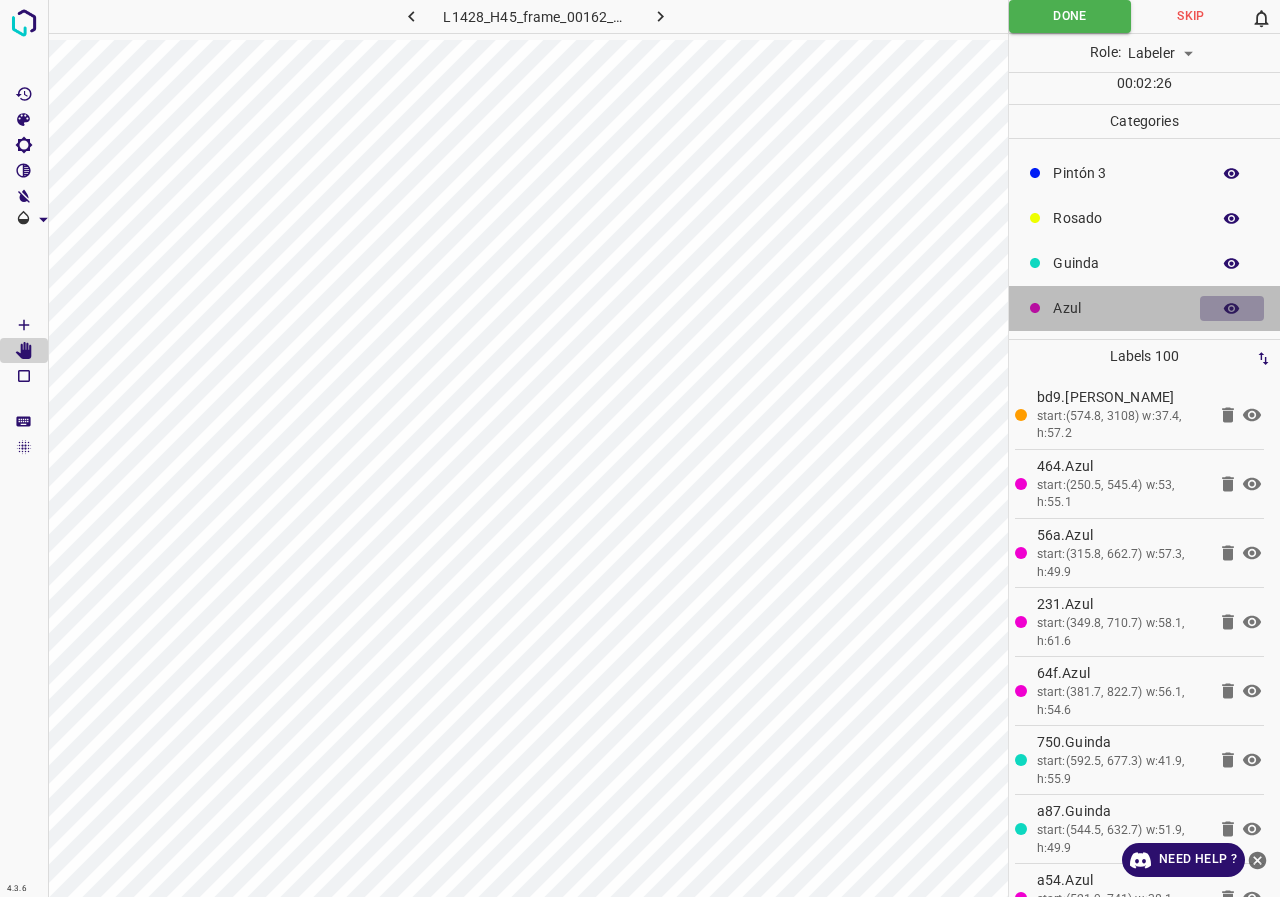 click at bounding box center (1232, 309) 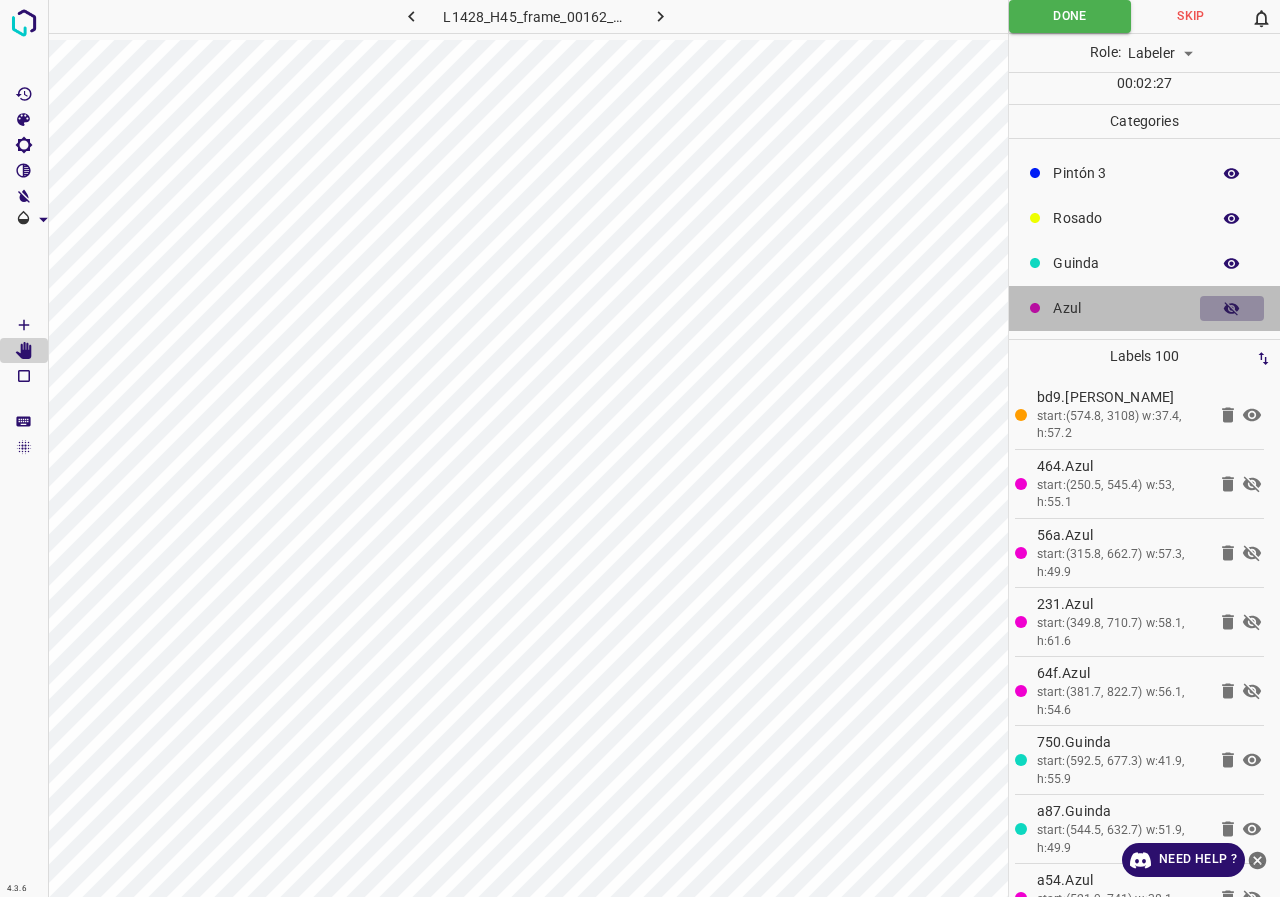 click at bounding box center (1232, 309) 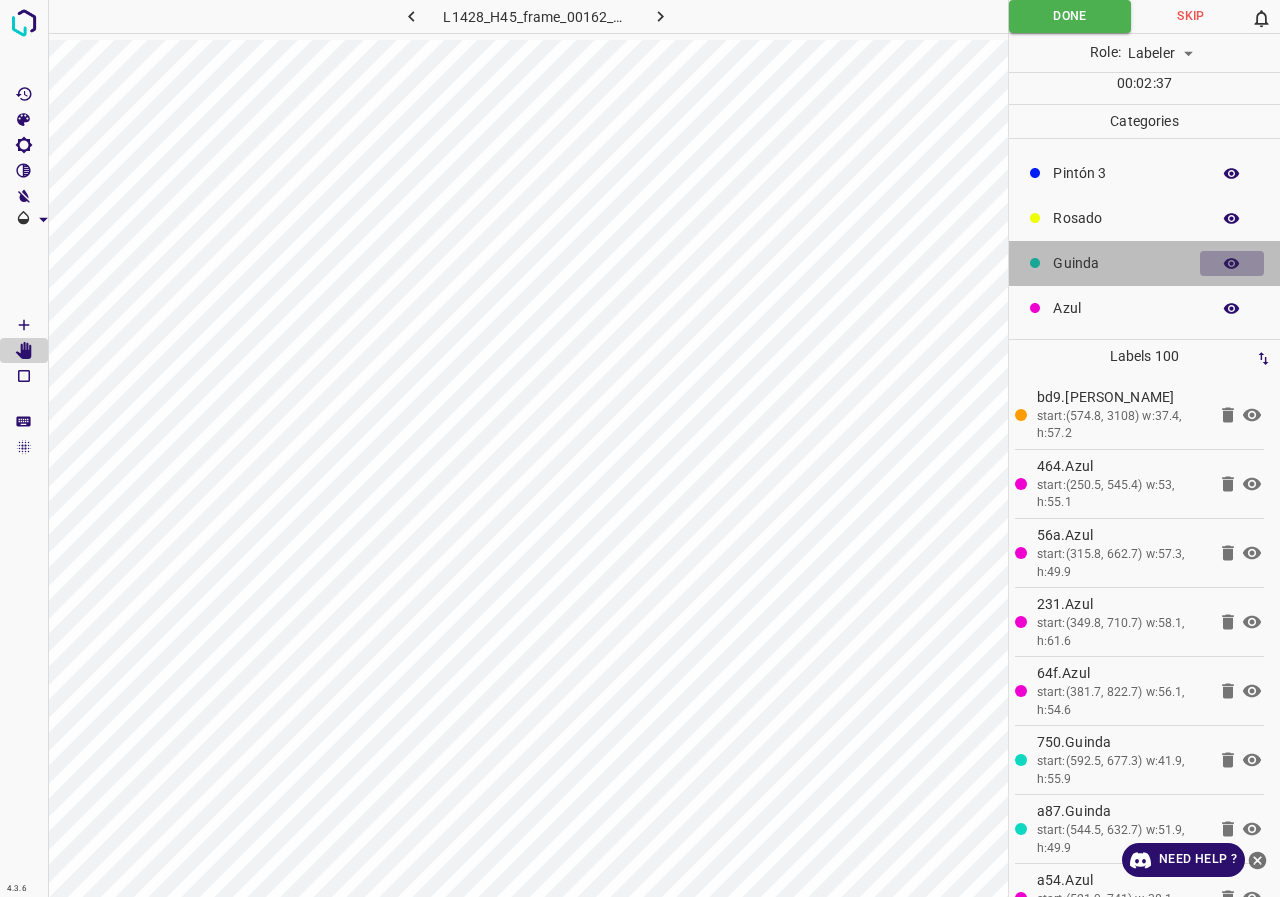 click at bounding box center [1232, 264] 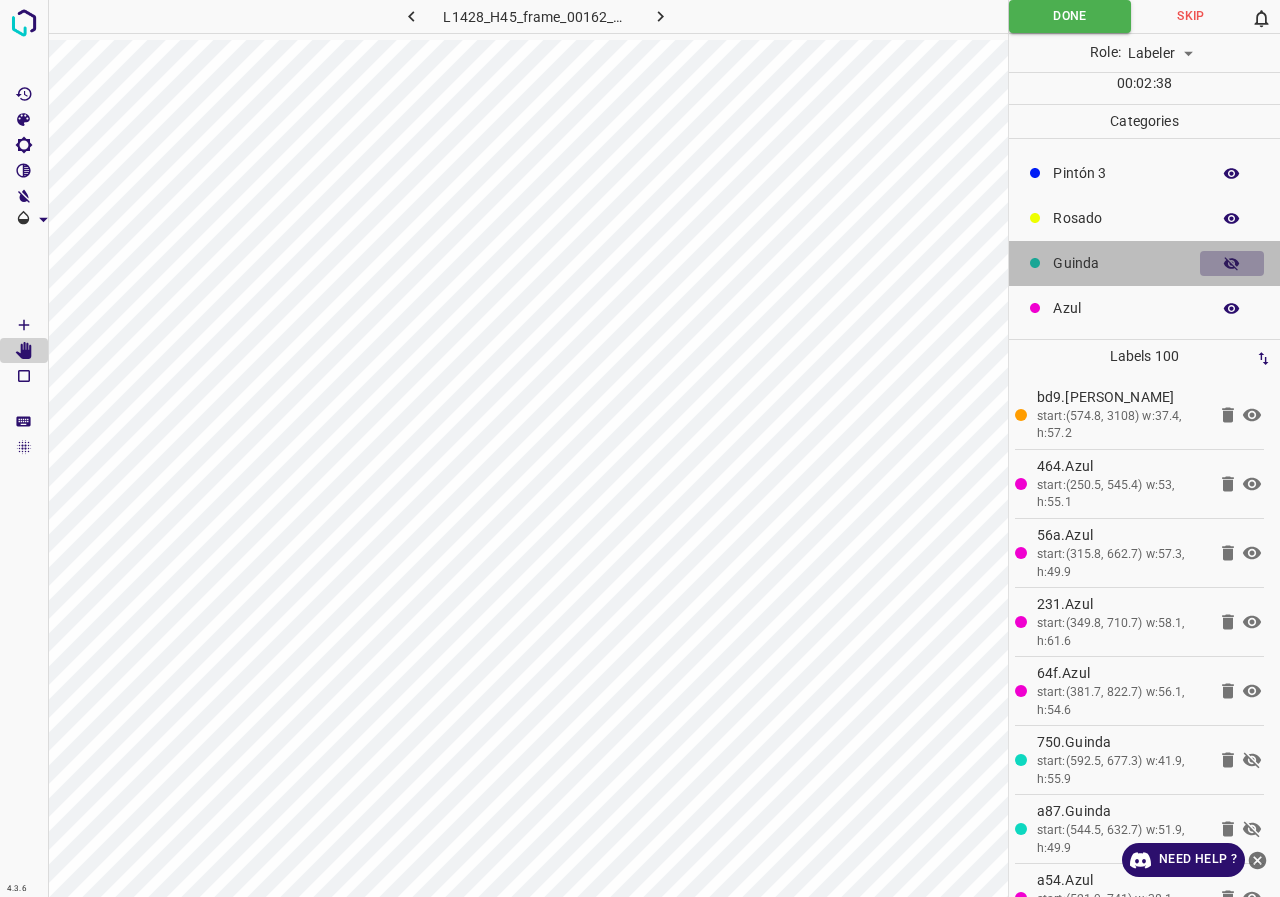click at bounding box center [1232, 264] 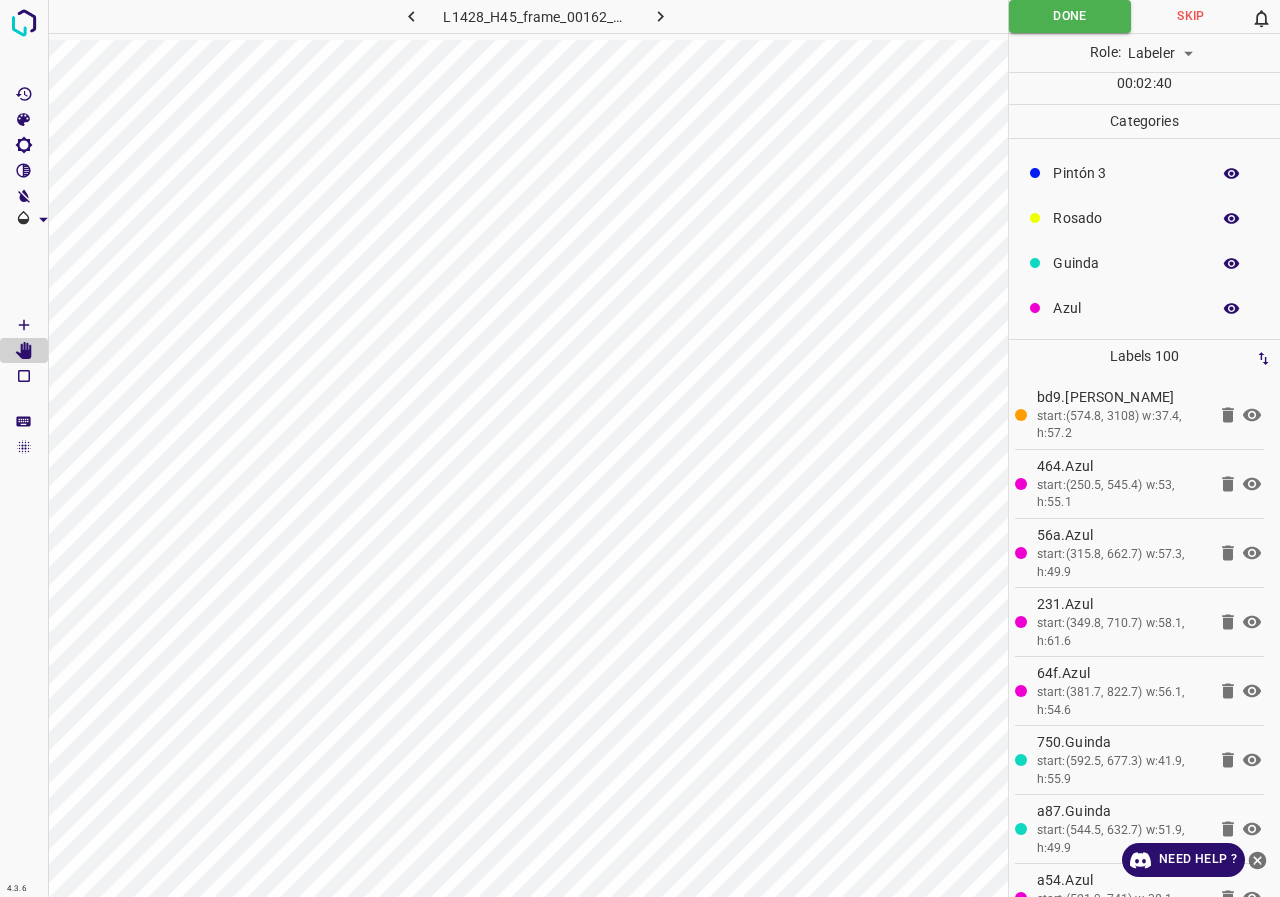 click on "Azul" at bounding box center [1144, 308] 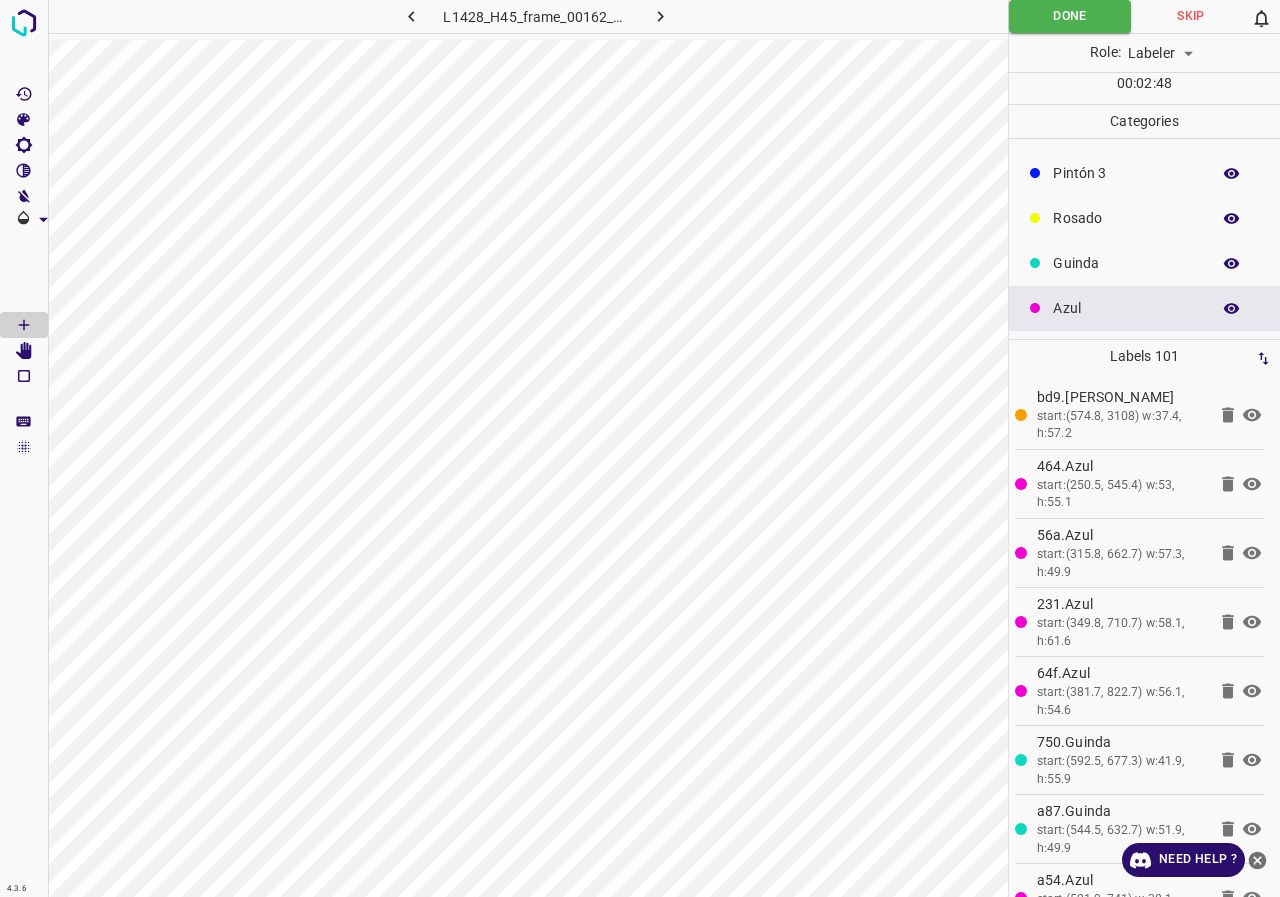 click at bounding box center [1232, 264] 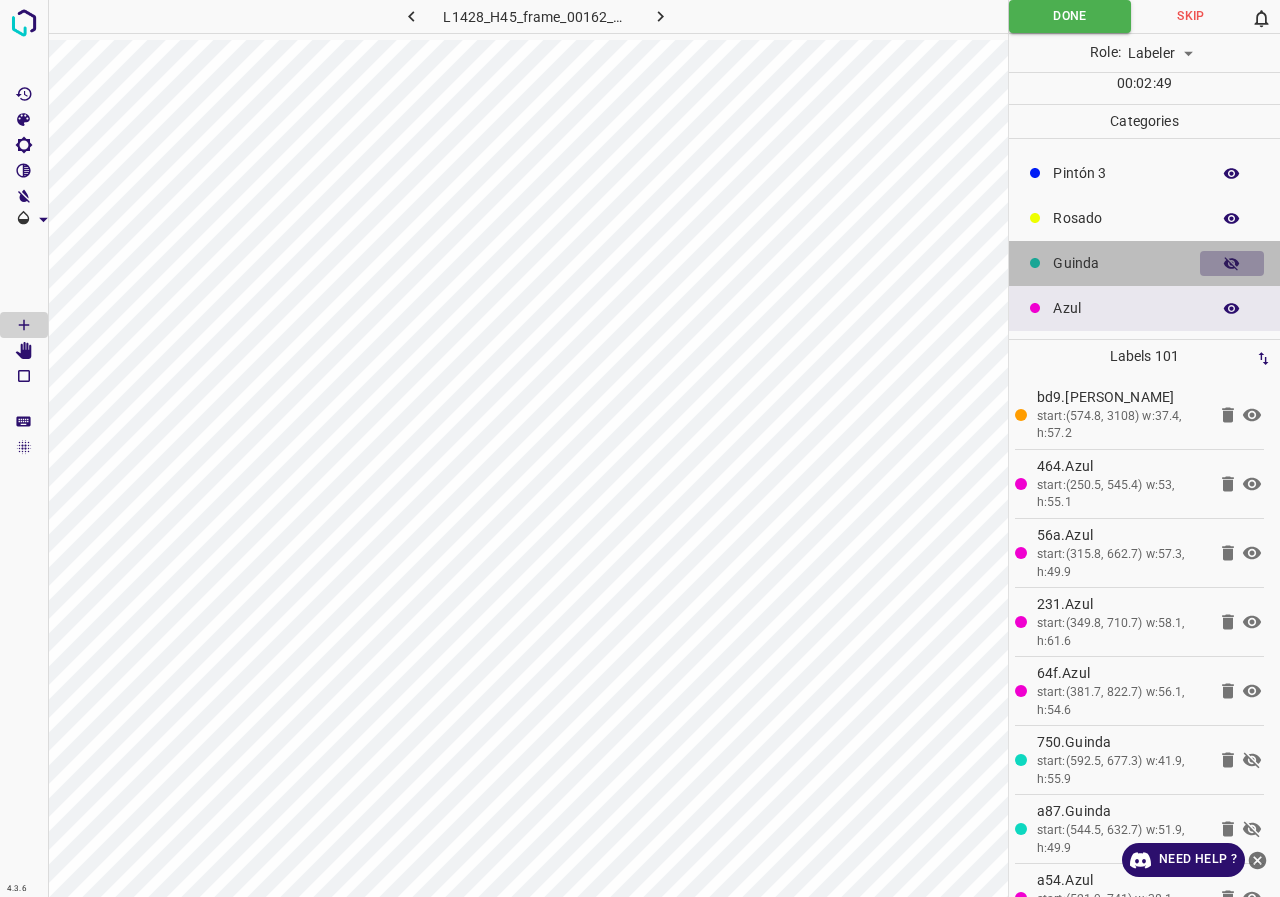 click at bounding box center (1232, 264) 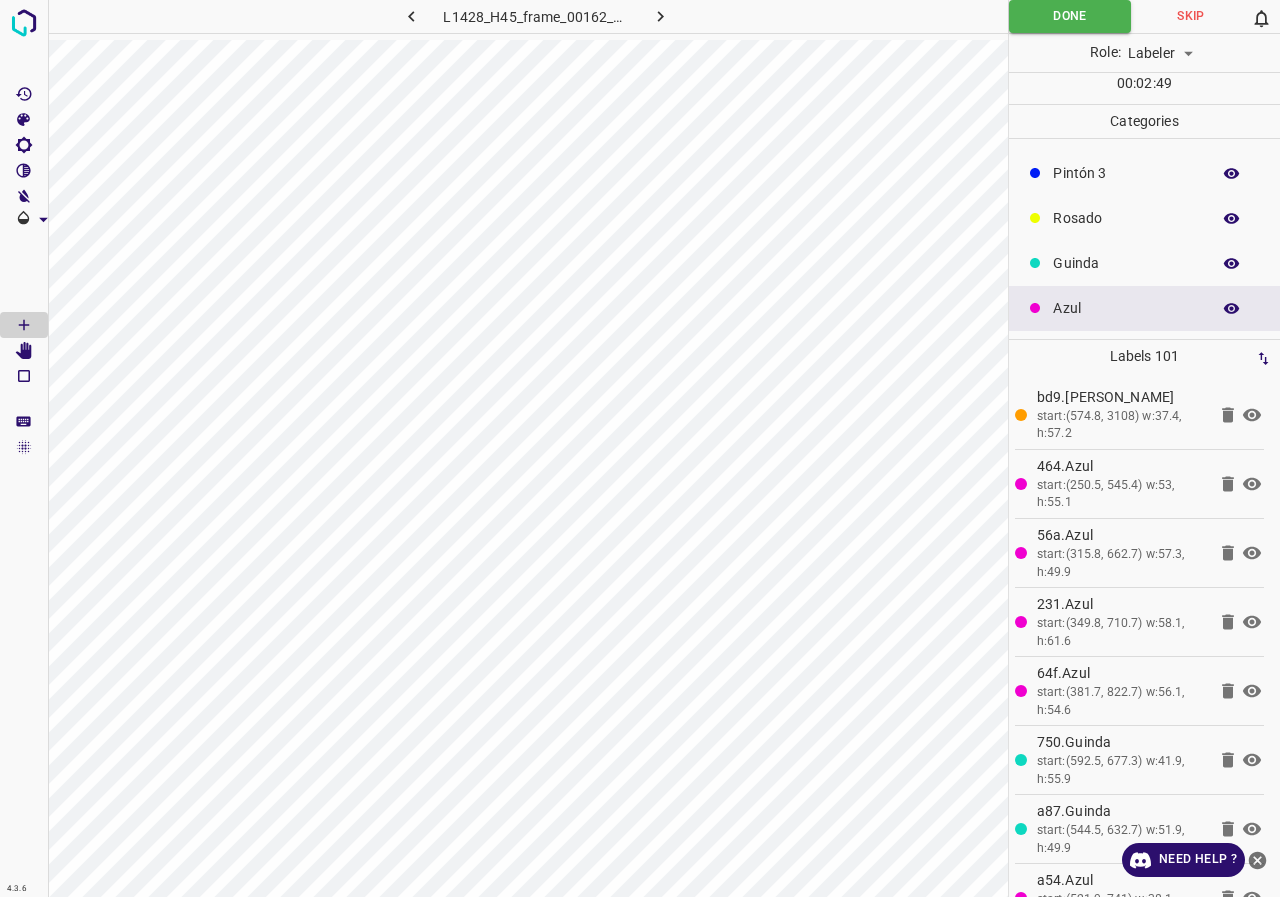type 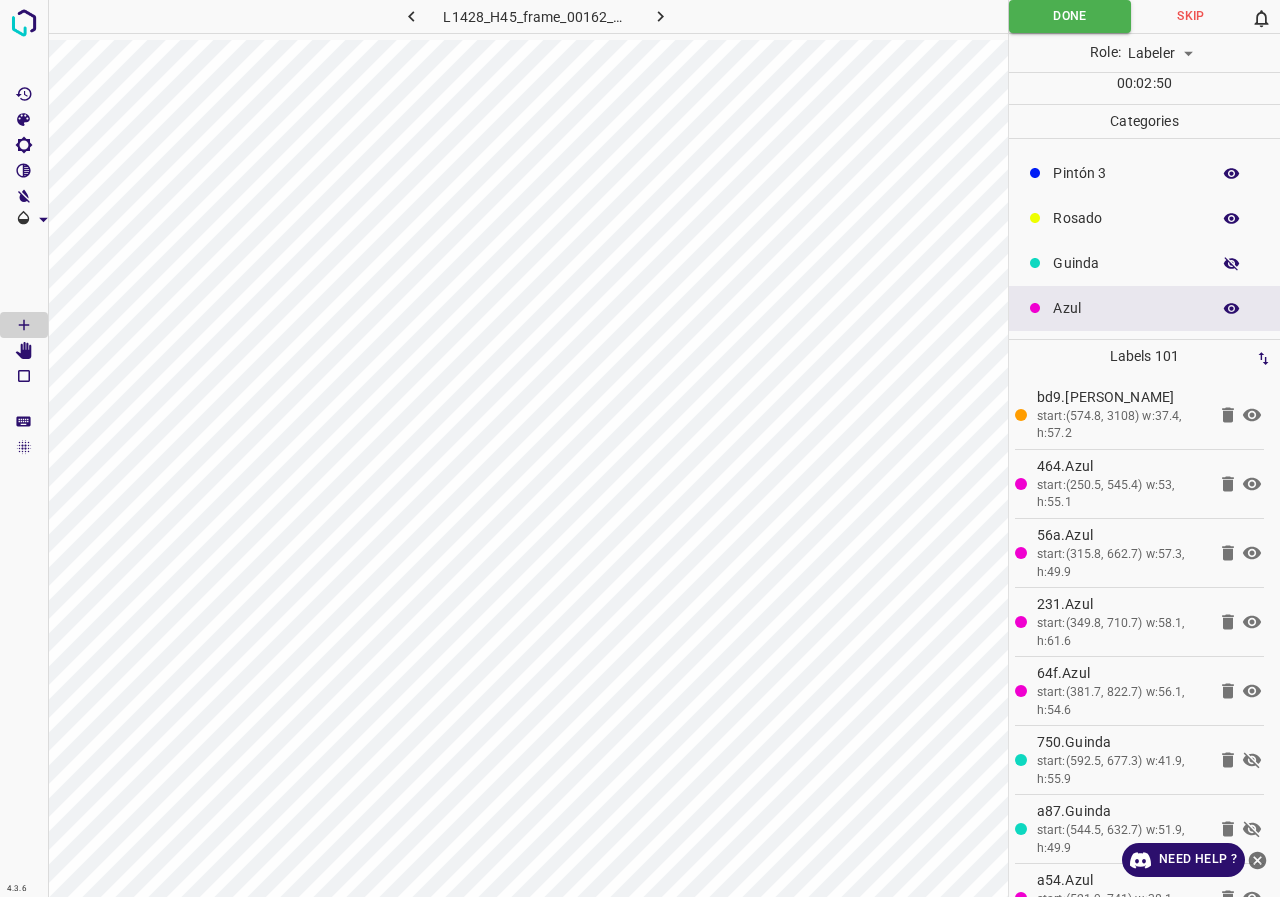 click at bounding box center (1232, 264) 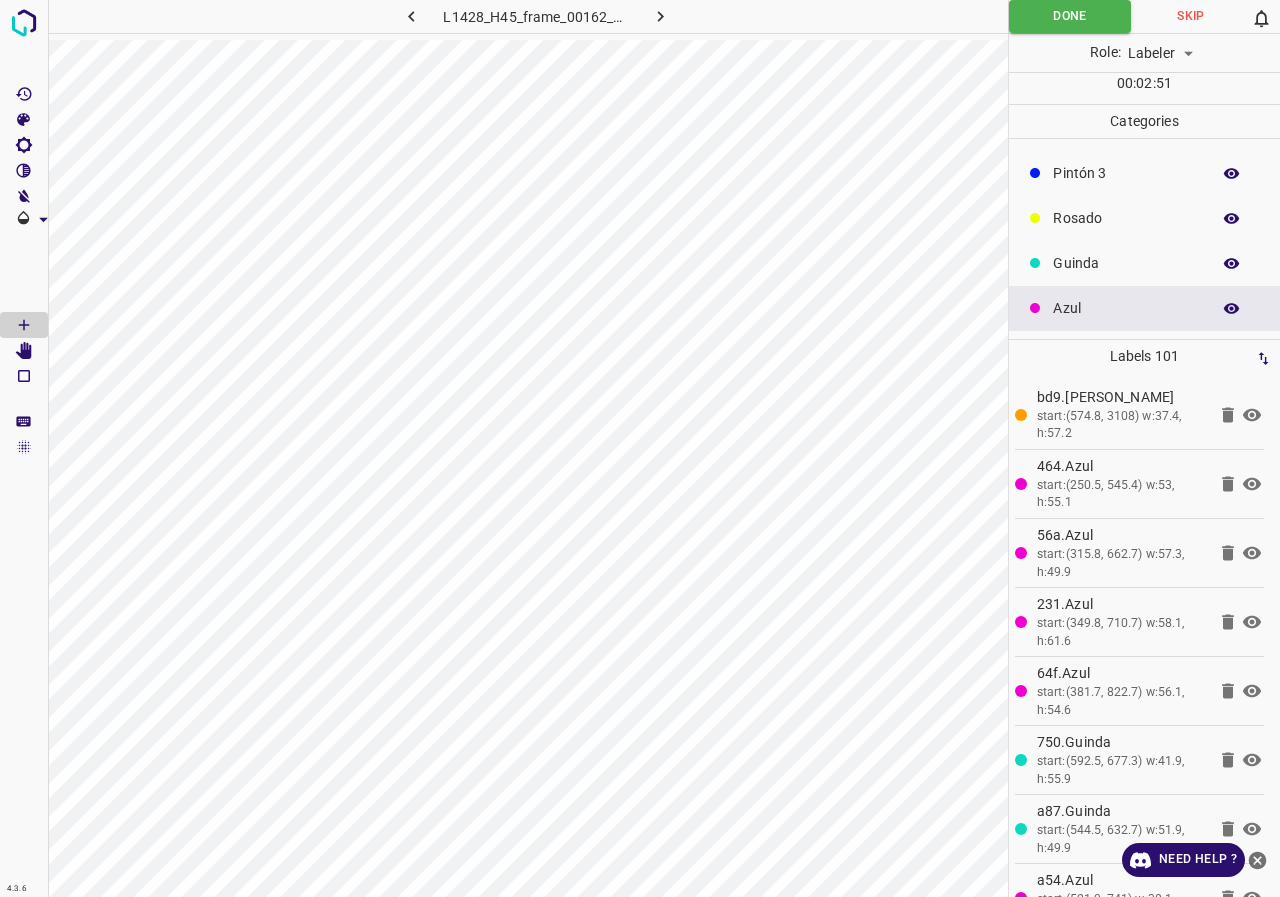 click on "Guinda" at bounding box center [1126, 263] 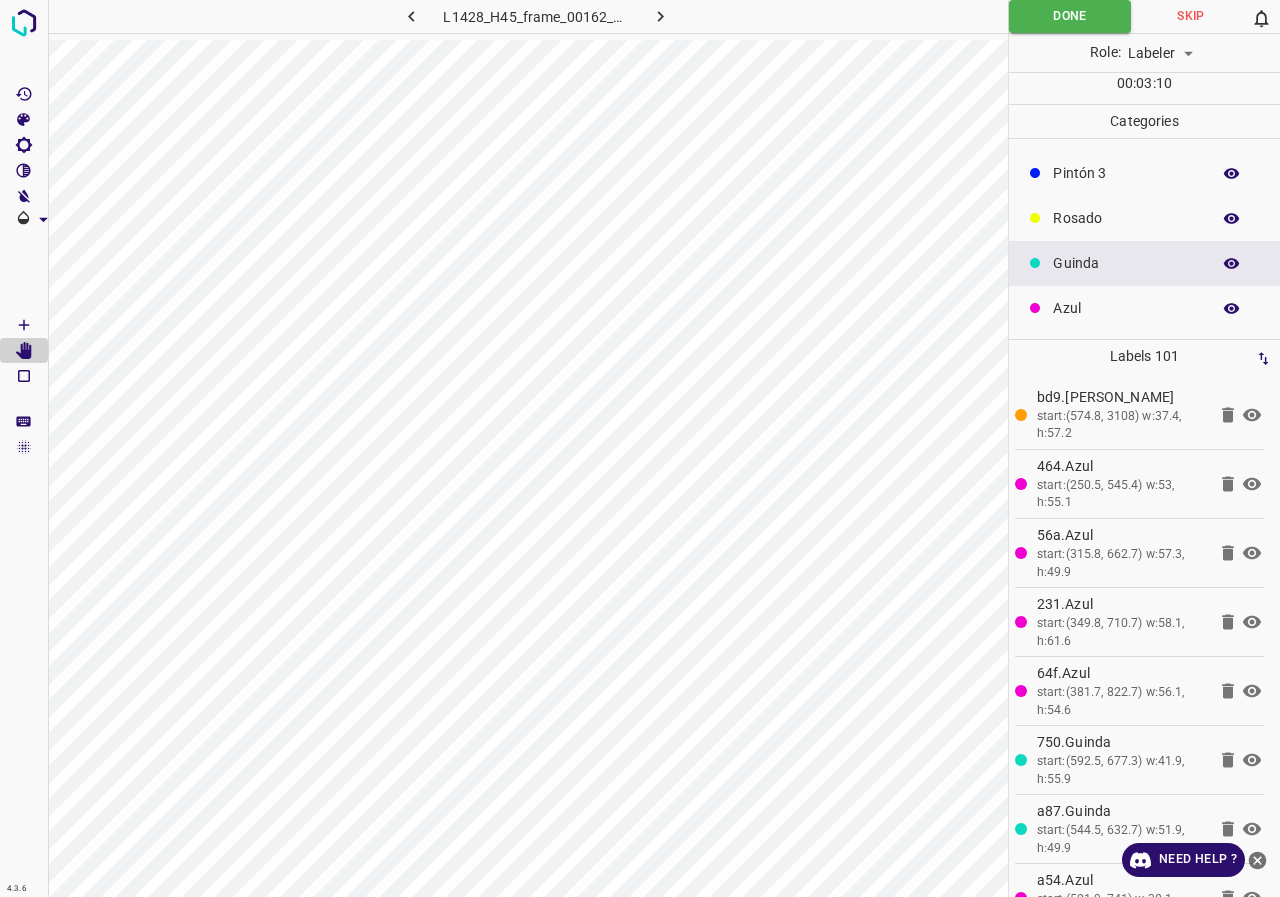 scroll, scrollTop: 0, scrollLeft: 0, axis: both 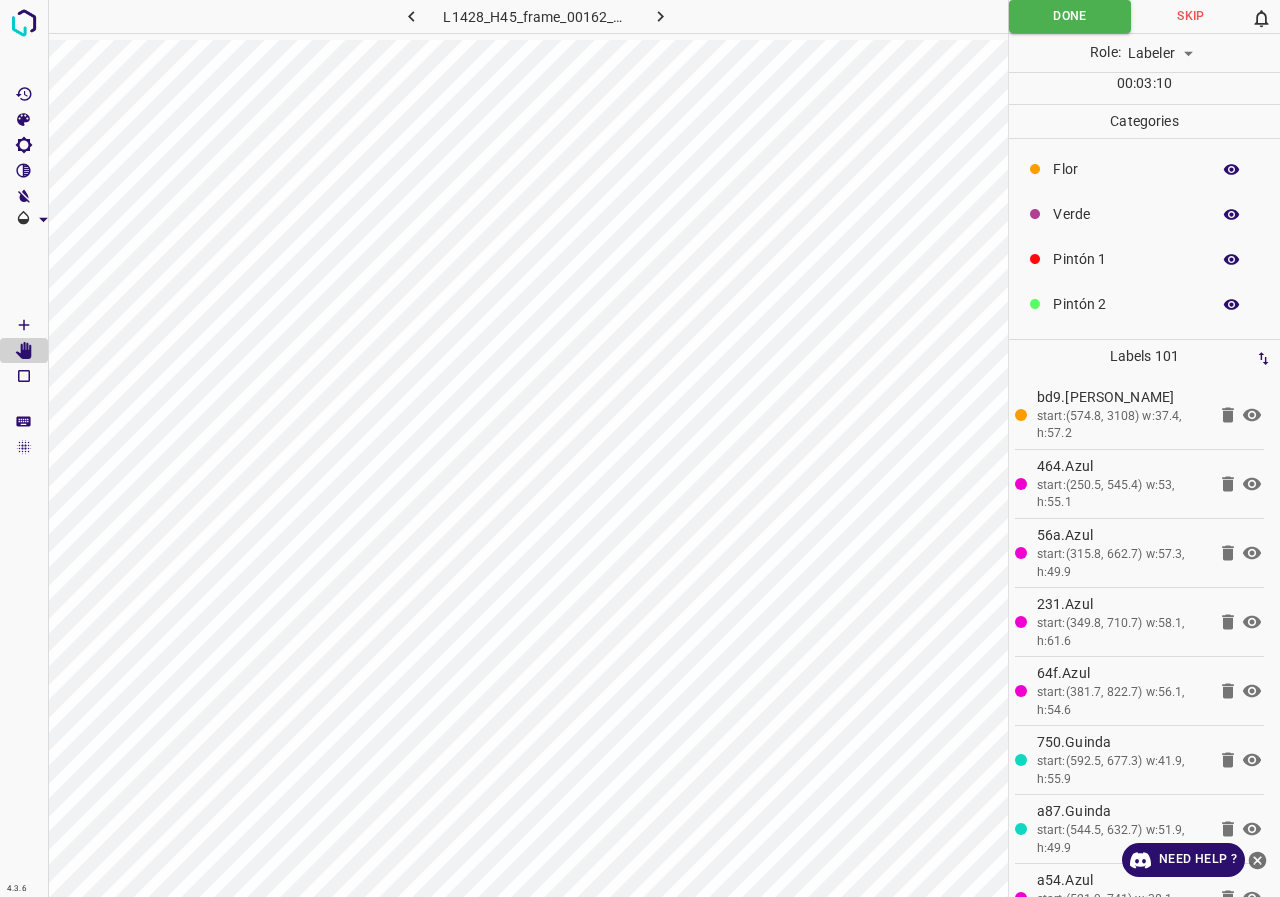 click on "Flor" at bounding box center (1126, 169) 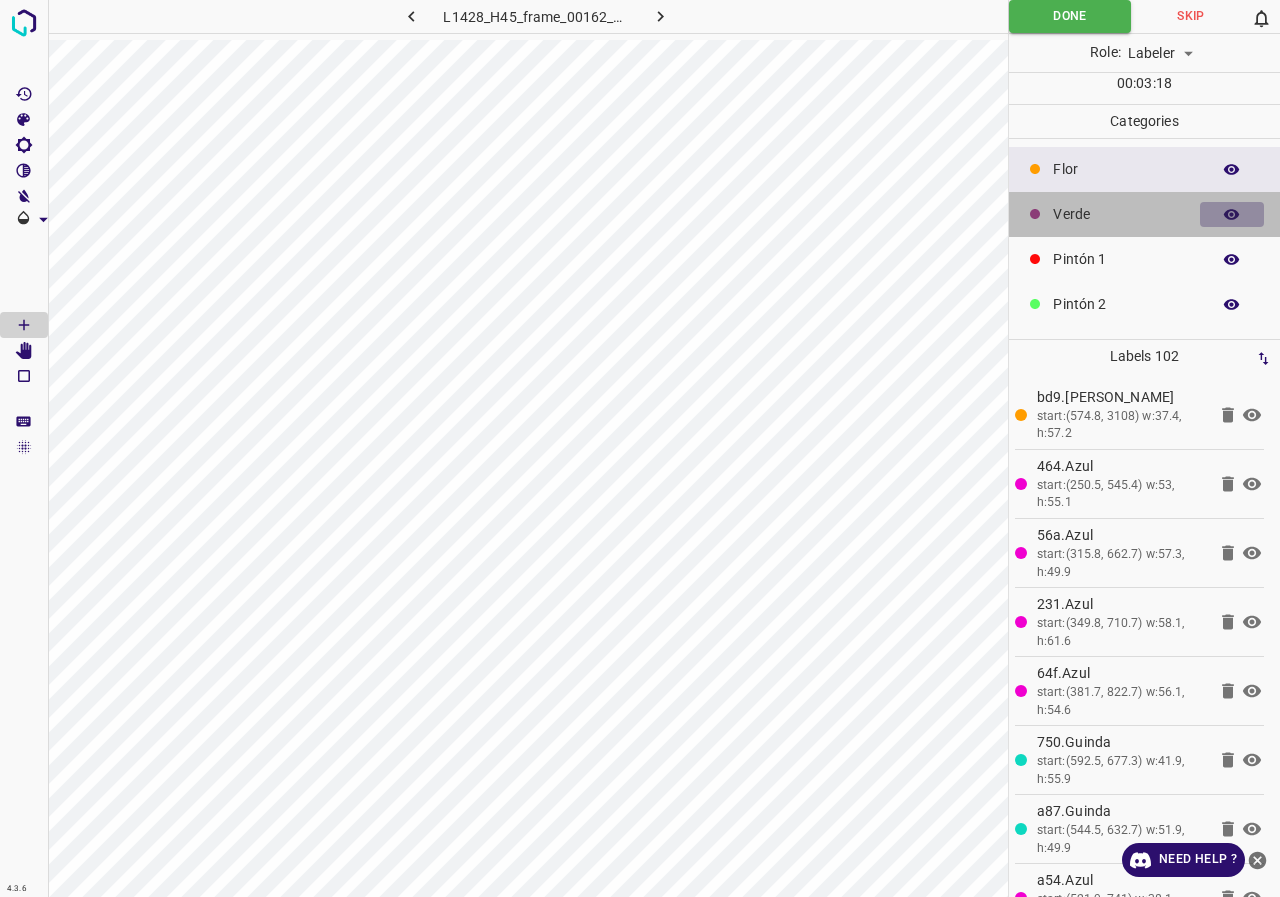 click 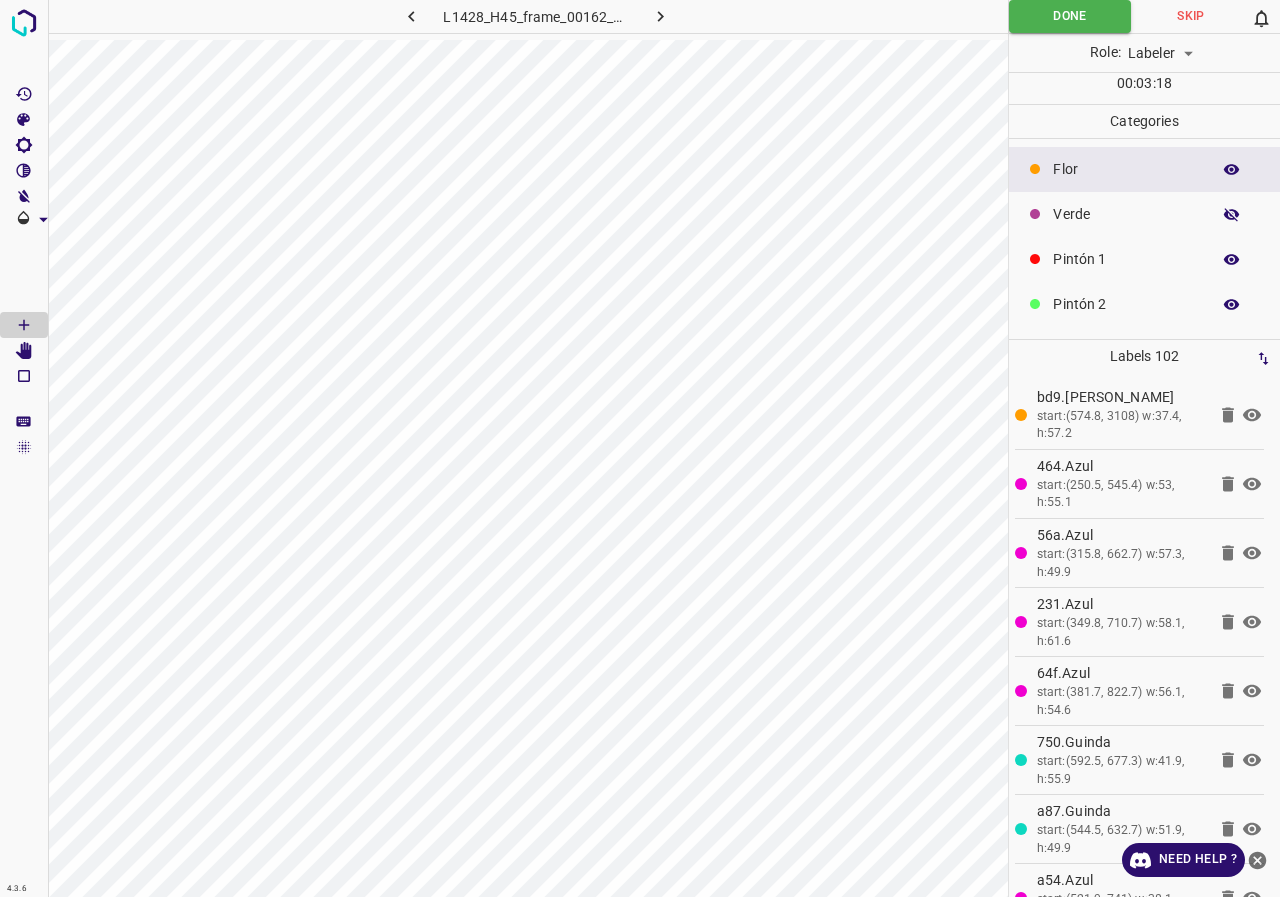 click 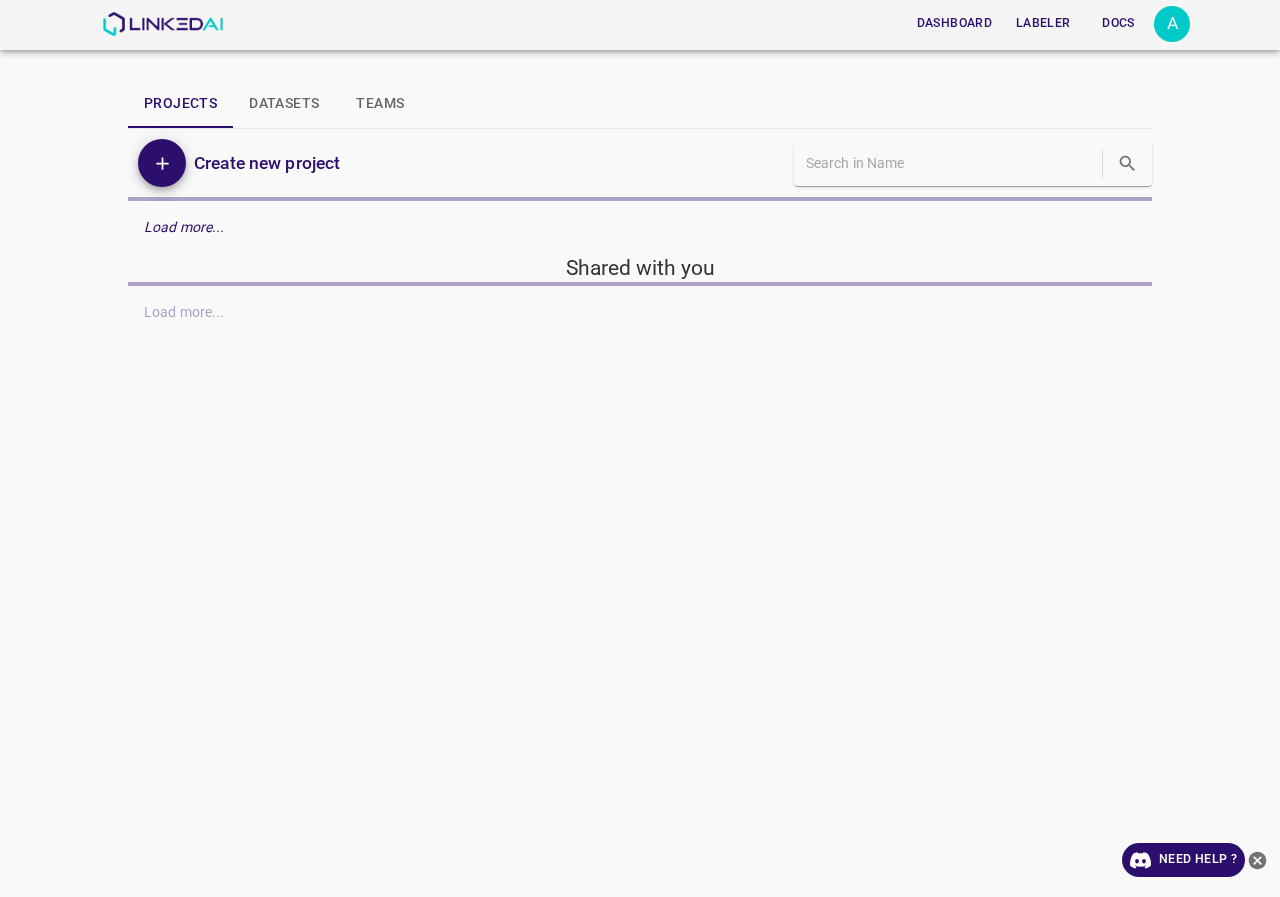 scroll, scrollTop: 0, scrollLeft: 0, axis: both 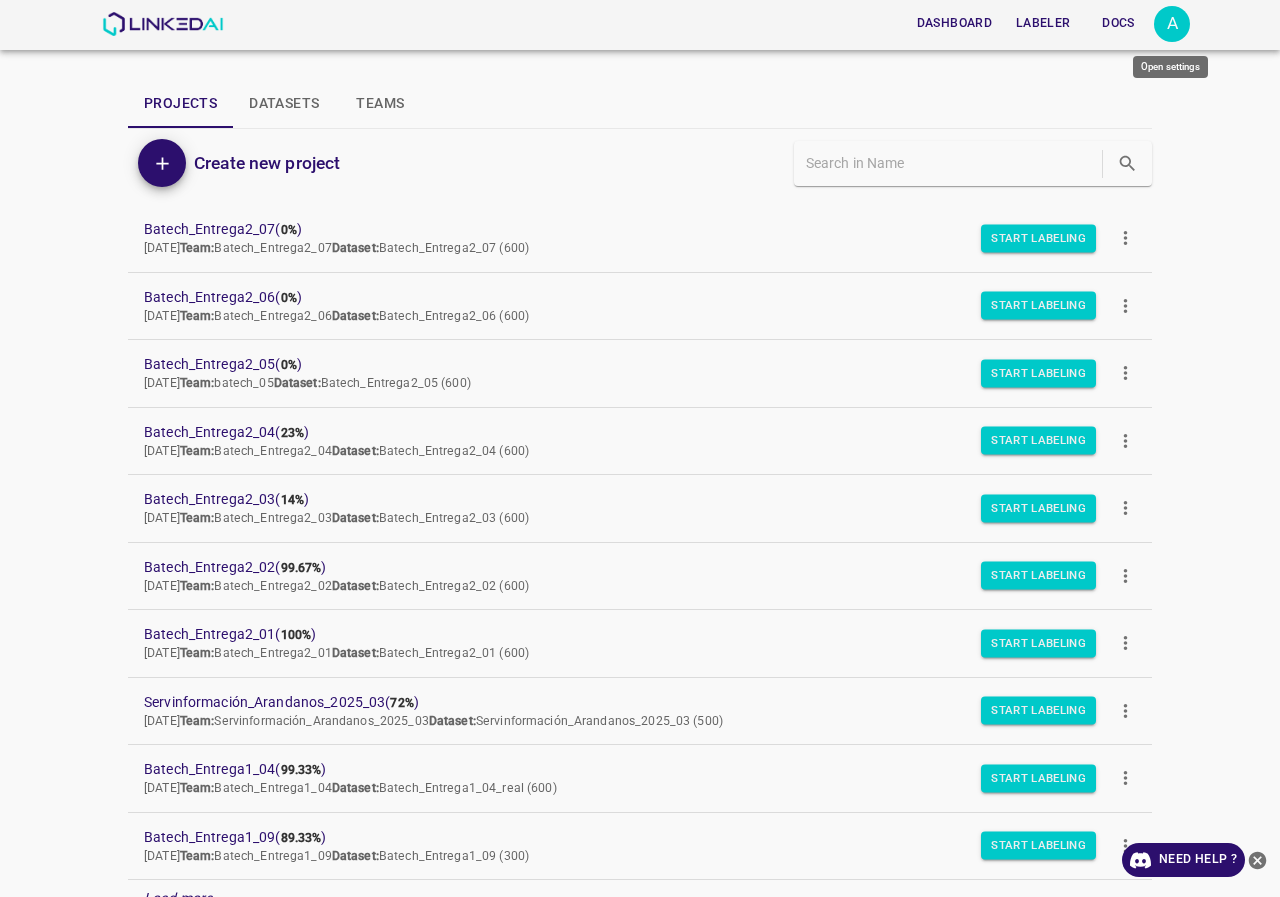 click on "A" at bounding box center [1172, 24] 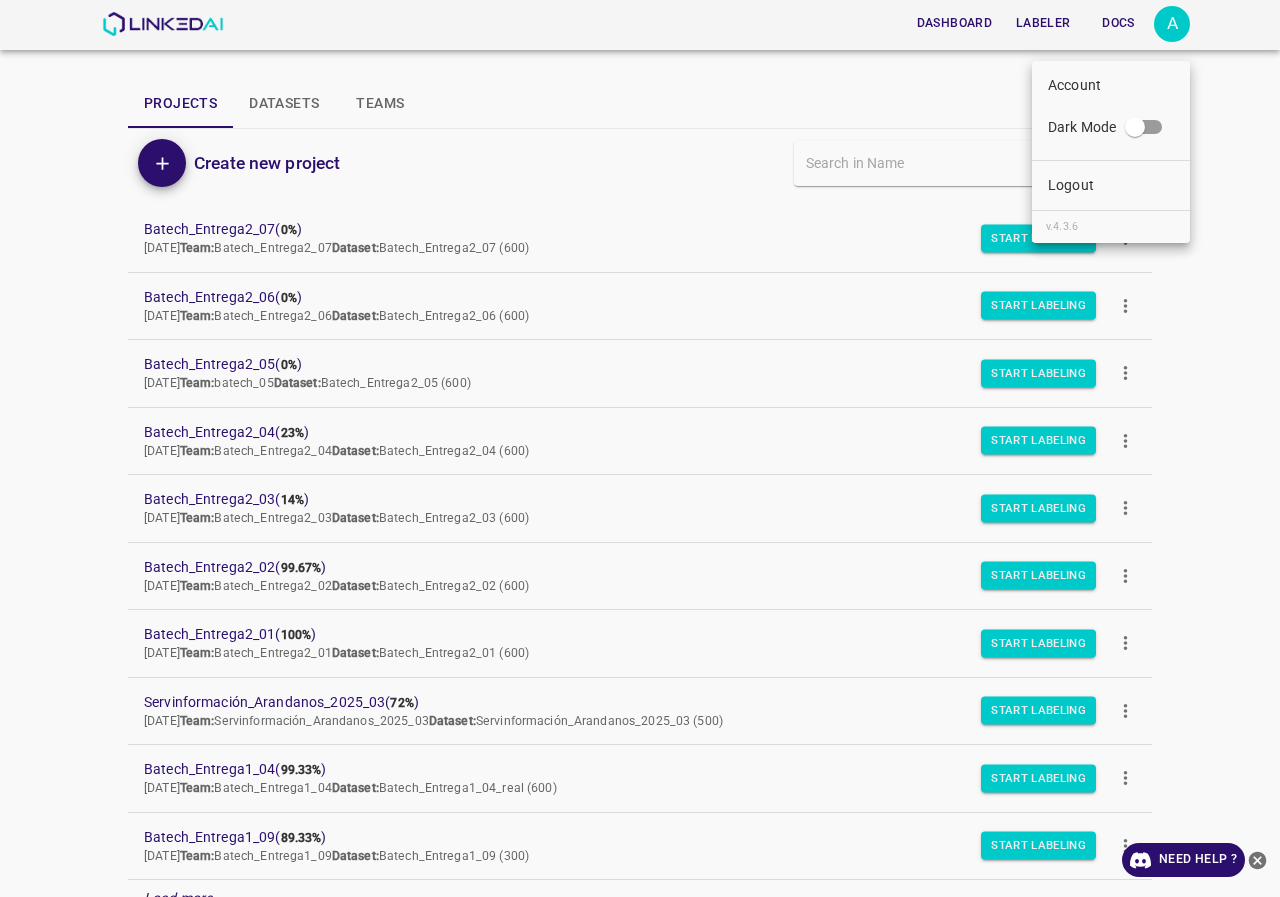 click on "Logout" at bounding box center (1111, 185) 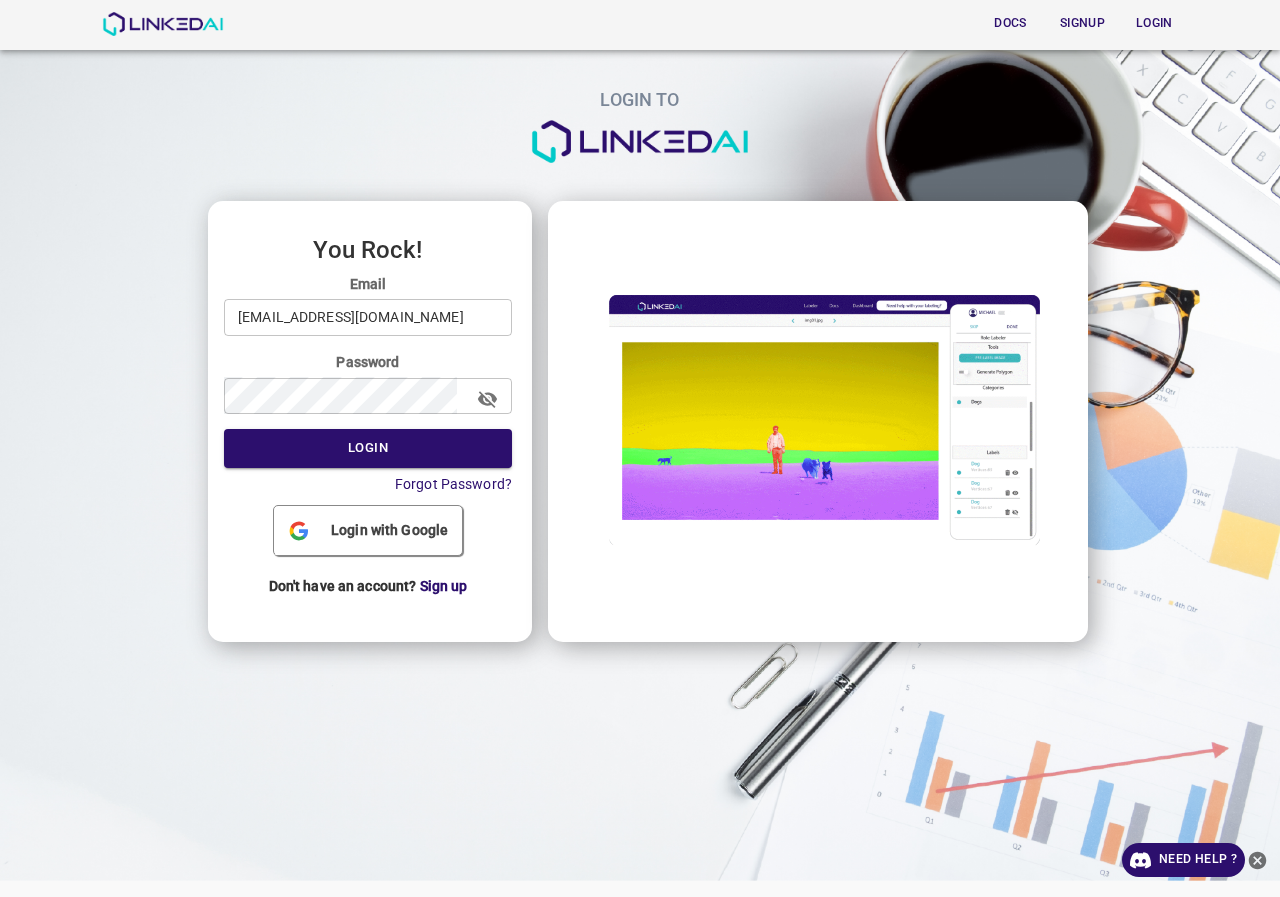 click on "[EMAIL_ADDRESS][DOMAIN_NAME]" at bounding box center [368, 317] 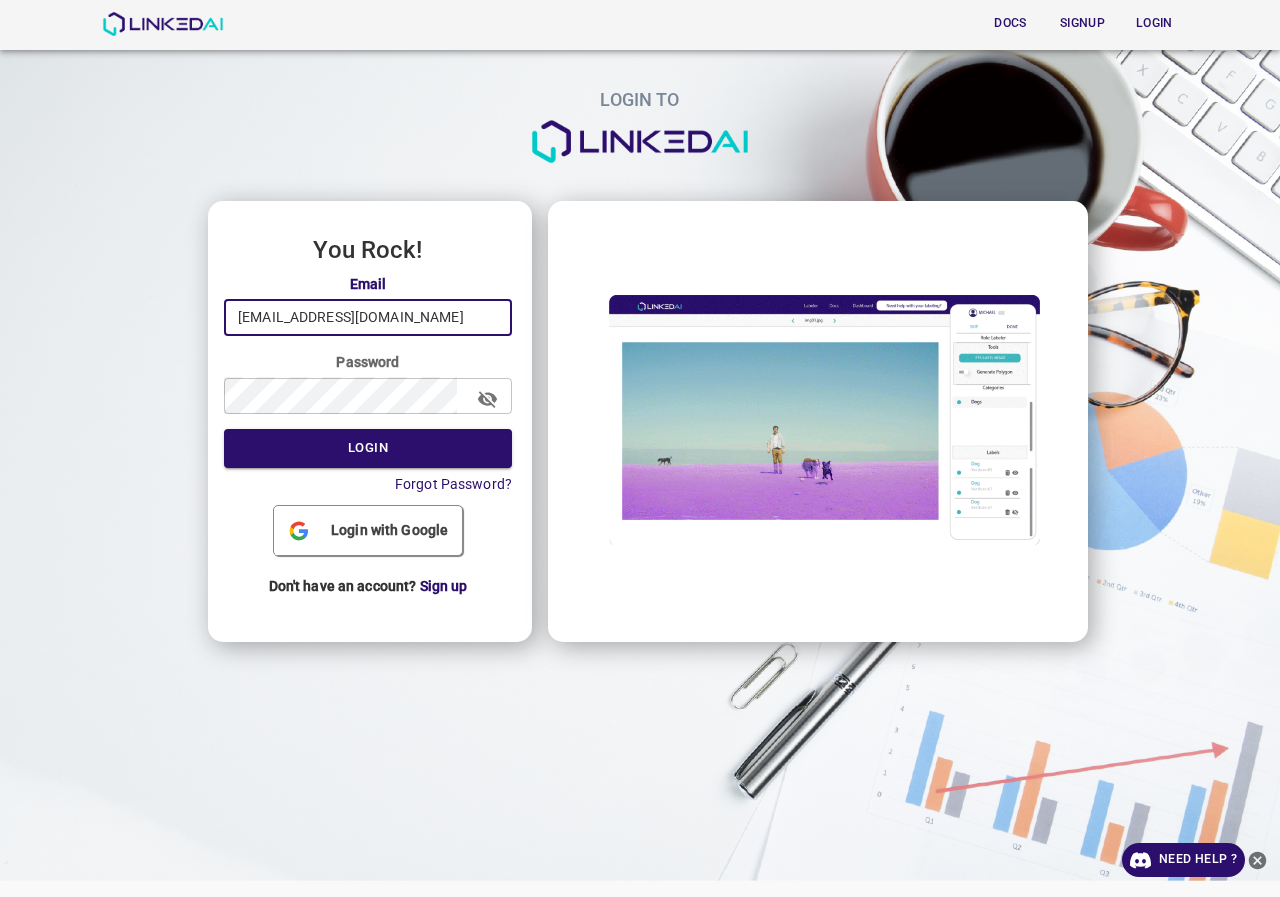 type on "[EMAIL_ADDRESS][DOMAIN_NAME]" 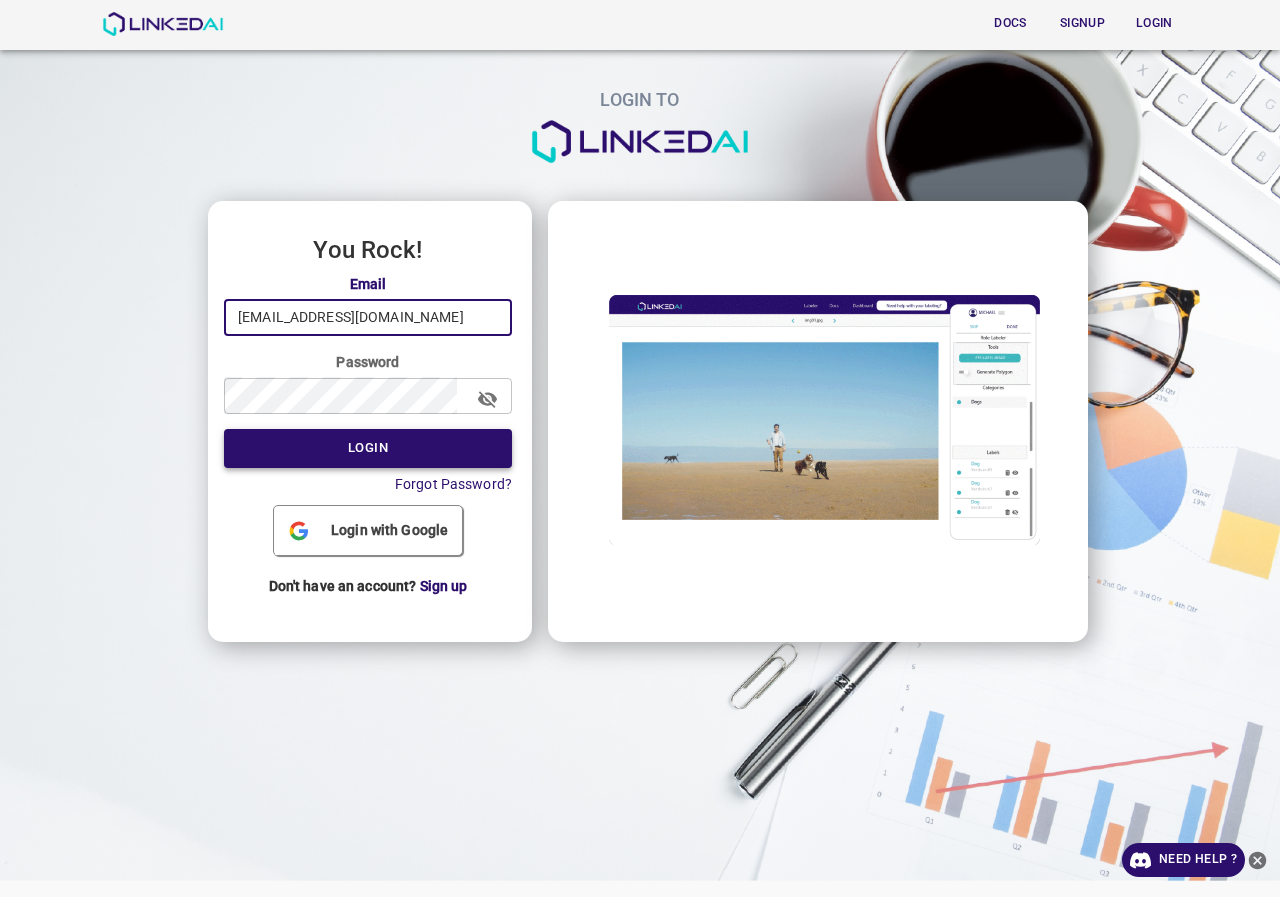 click on "Login" at bounding box center [368, 448] 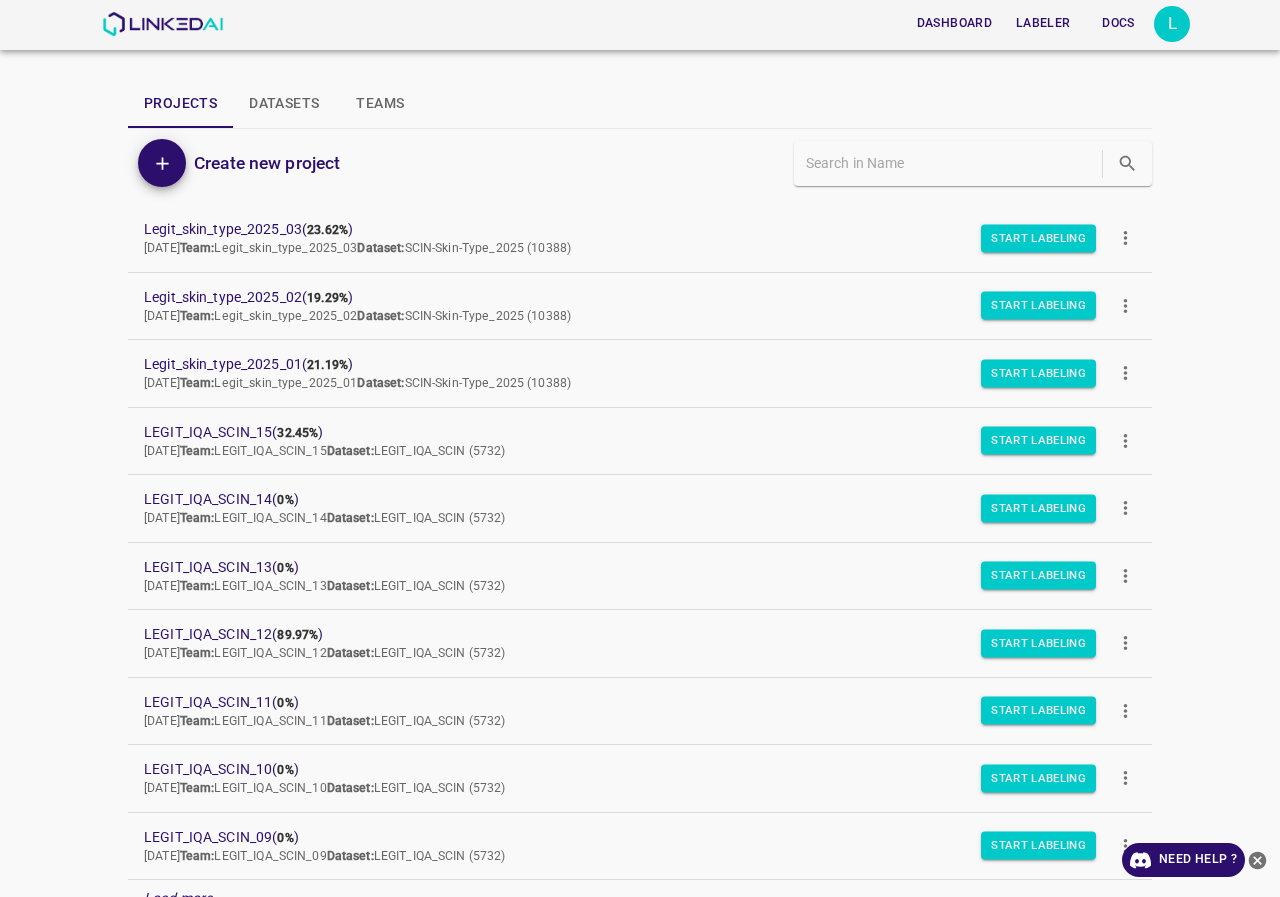 click on "Datasets" at bounding box center (284, 104) 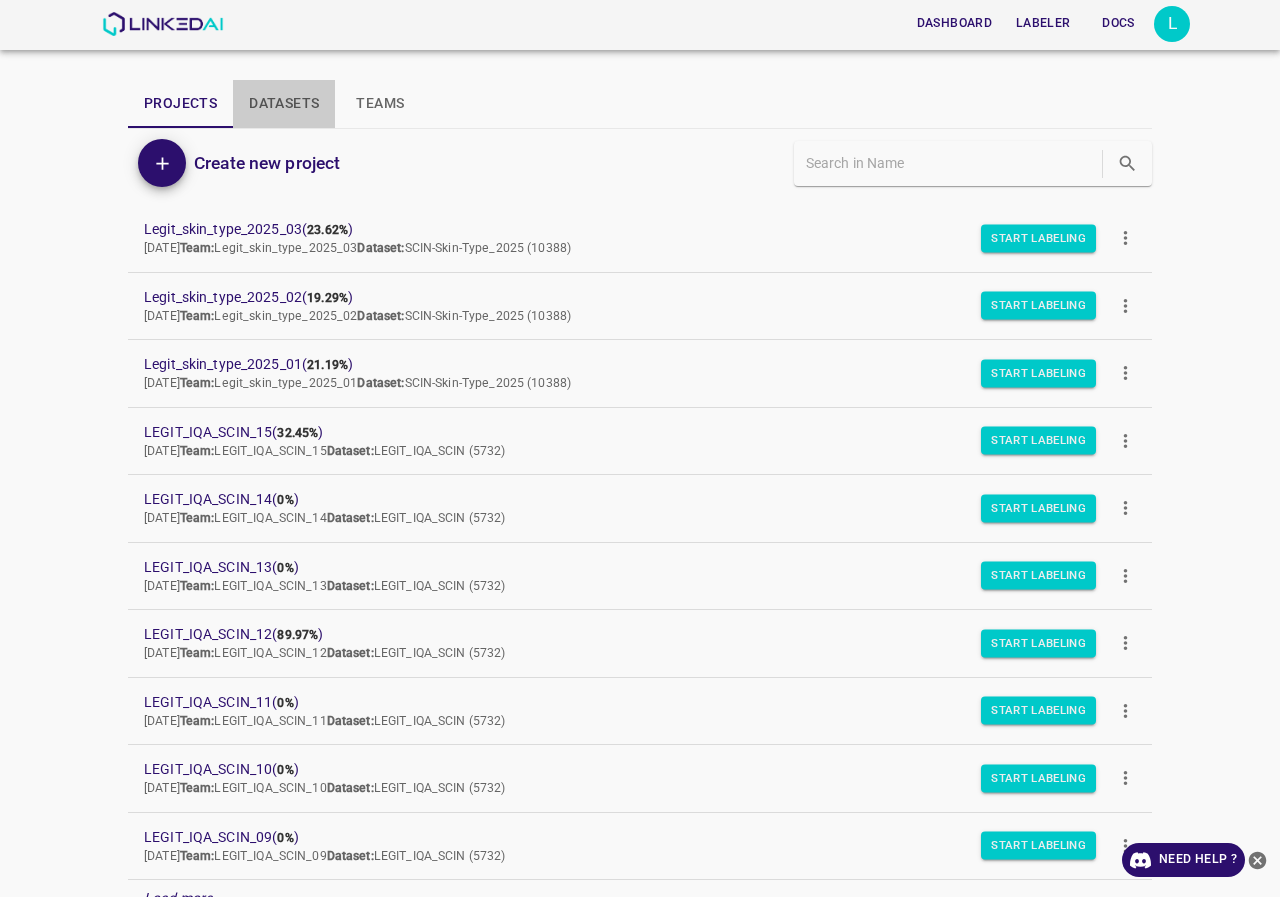 click on "Datasets" at bounding box center (284, 104) 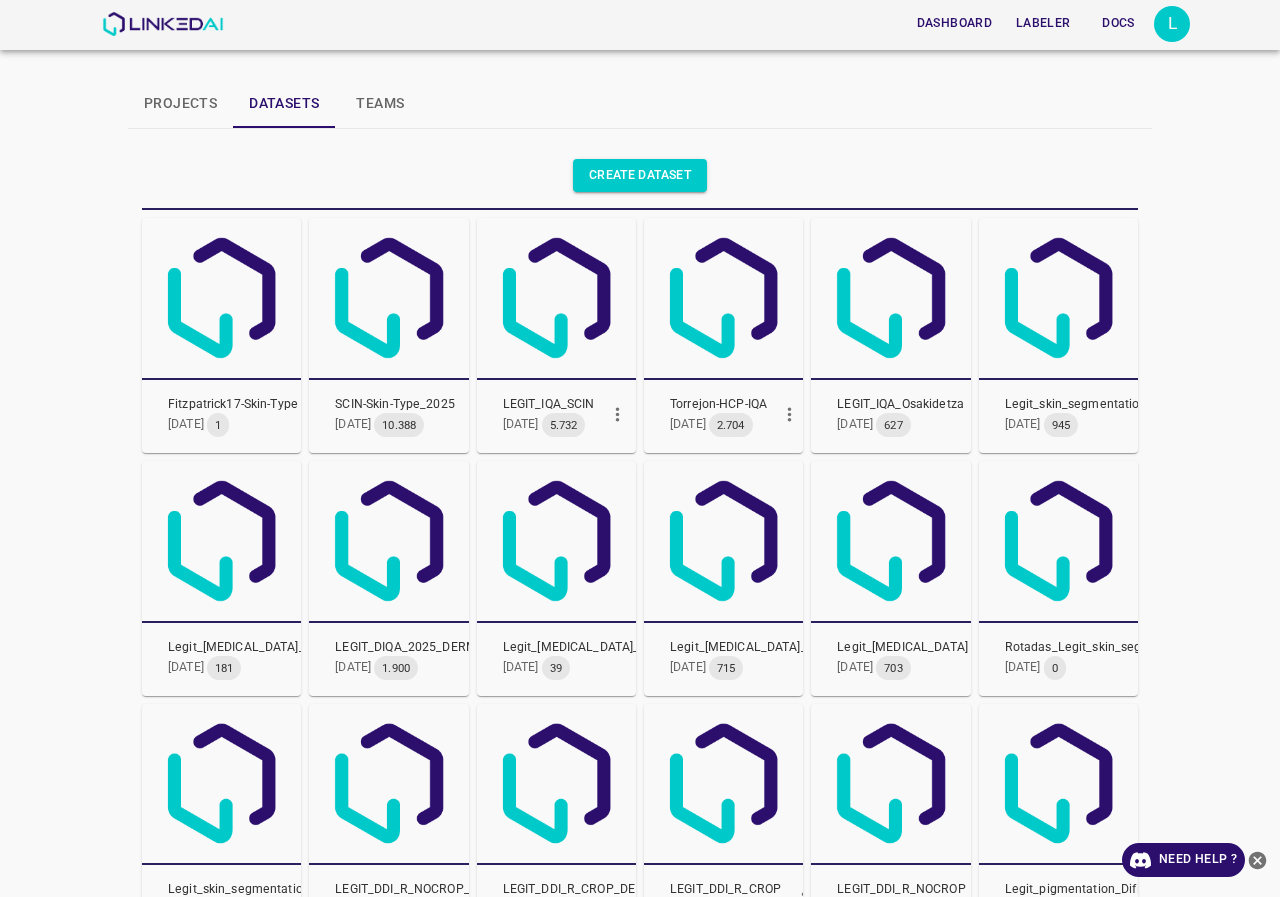 click on "Projects" at bounding box center (180, 104) 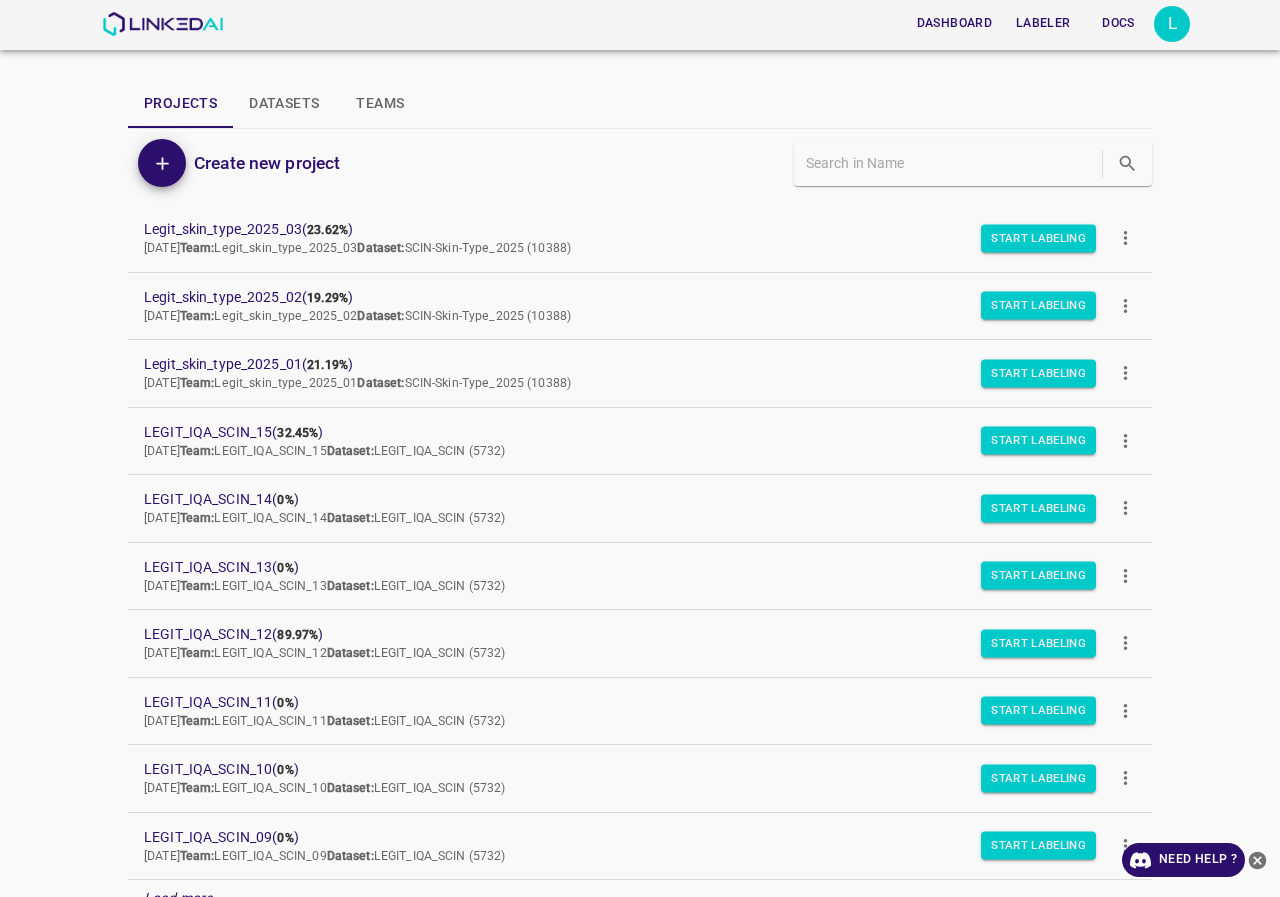 click on "Dashboard Labeler Docs L" at bounding box center (646, 24) 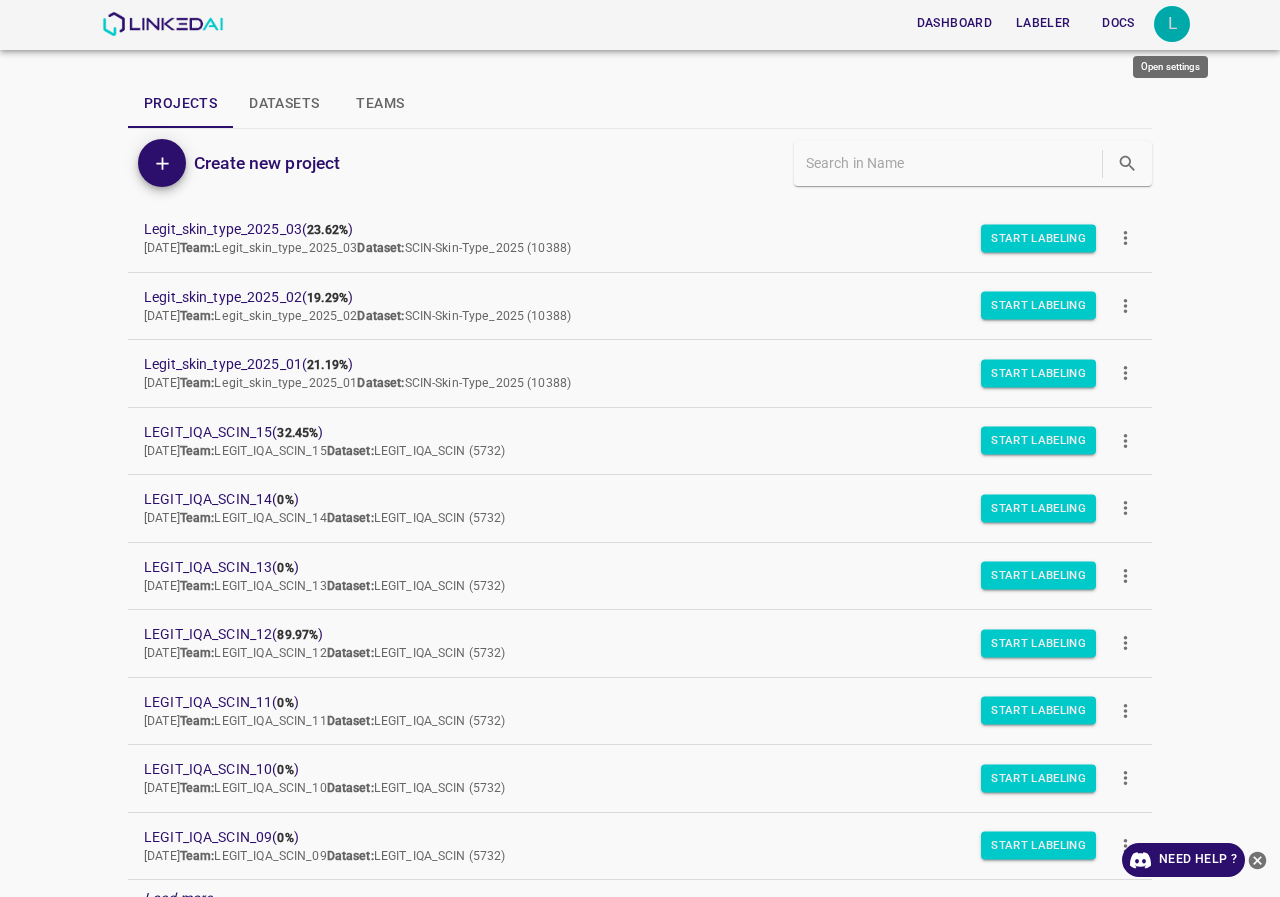 click on "L" at bounding box center [1172, 24] 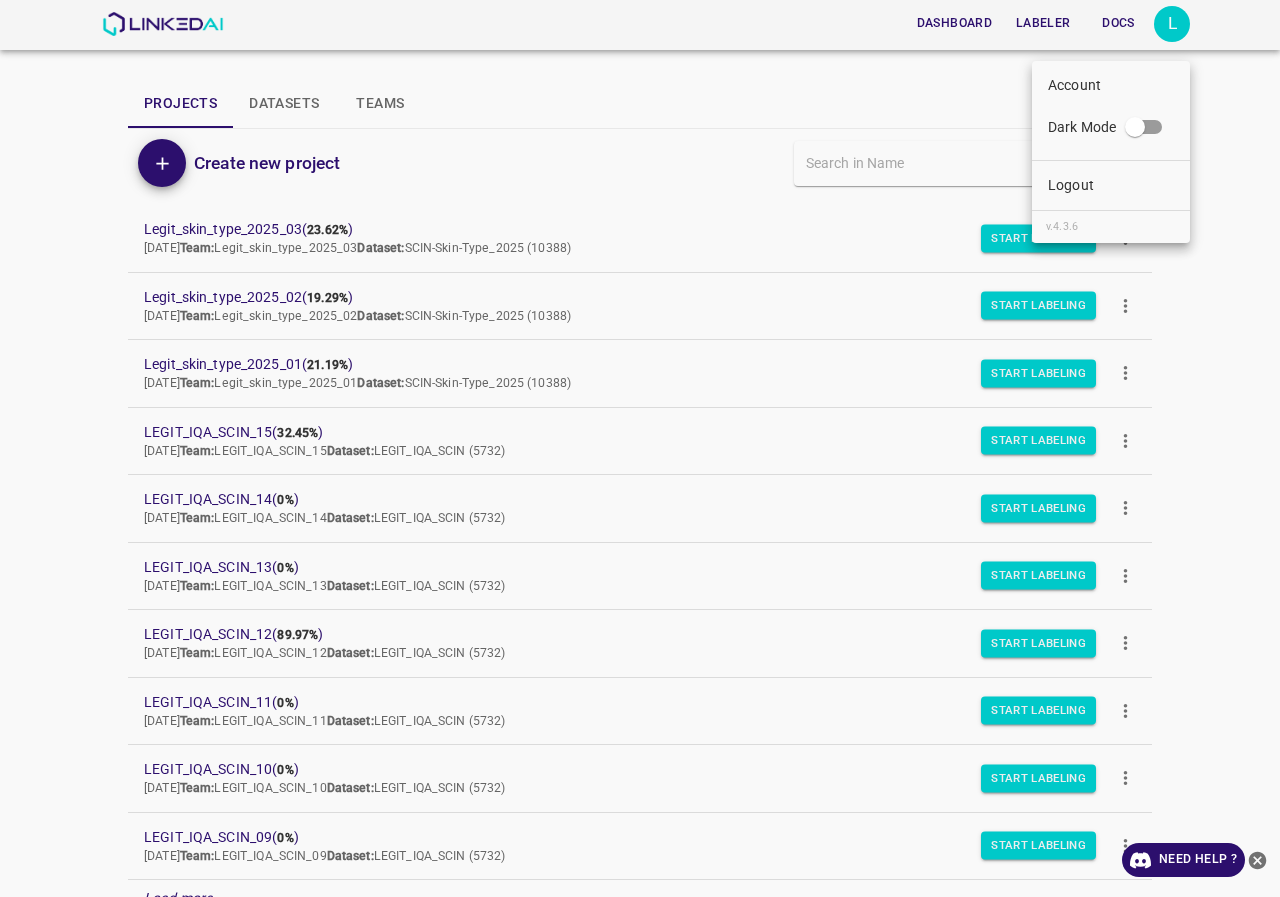 click on "Account Dark Mode Logout v.4.3.6" at bounding box center (1111, 152) 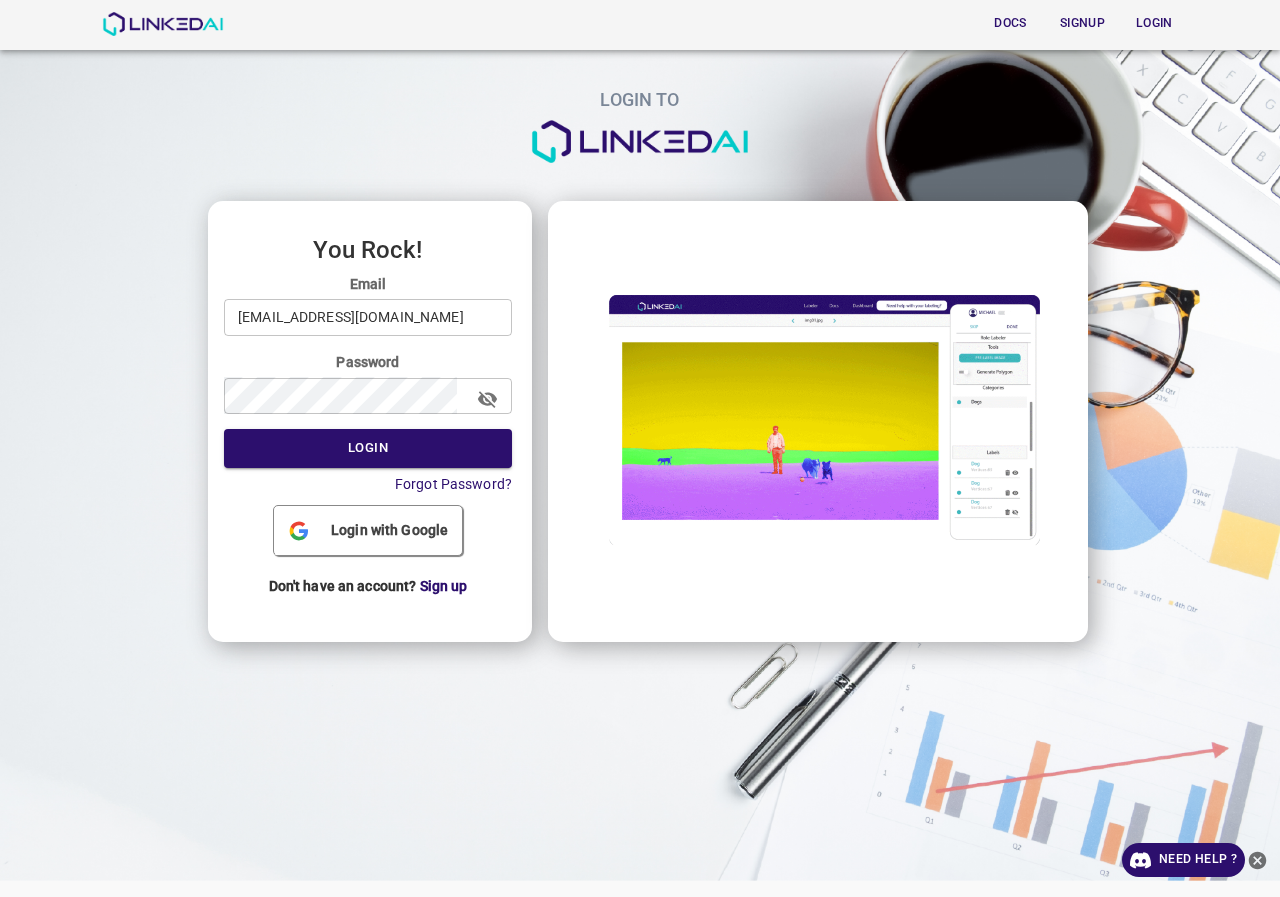 click on "legit@linkedai.co" at bounding box center [368, 317] 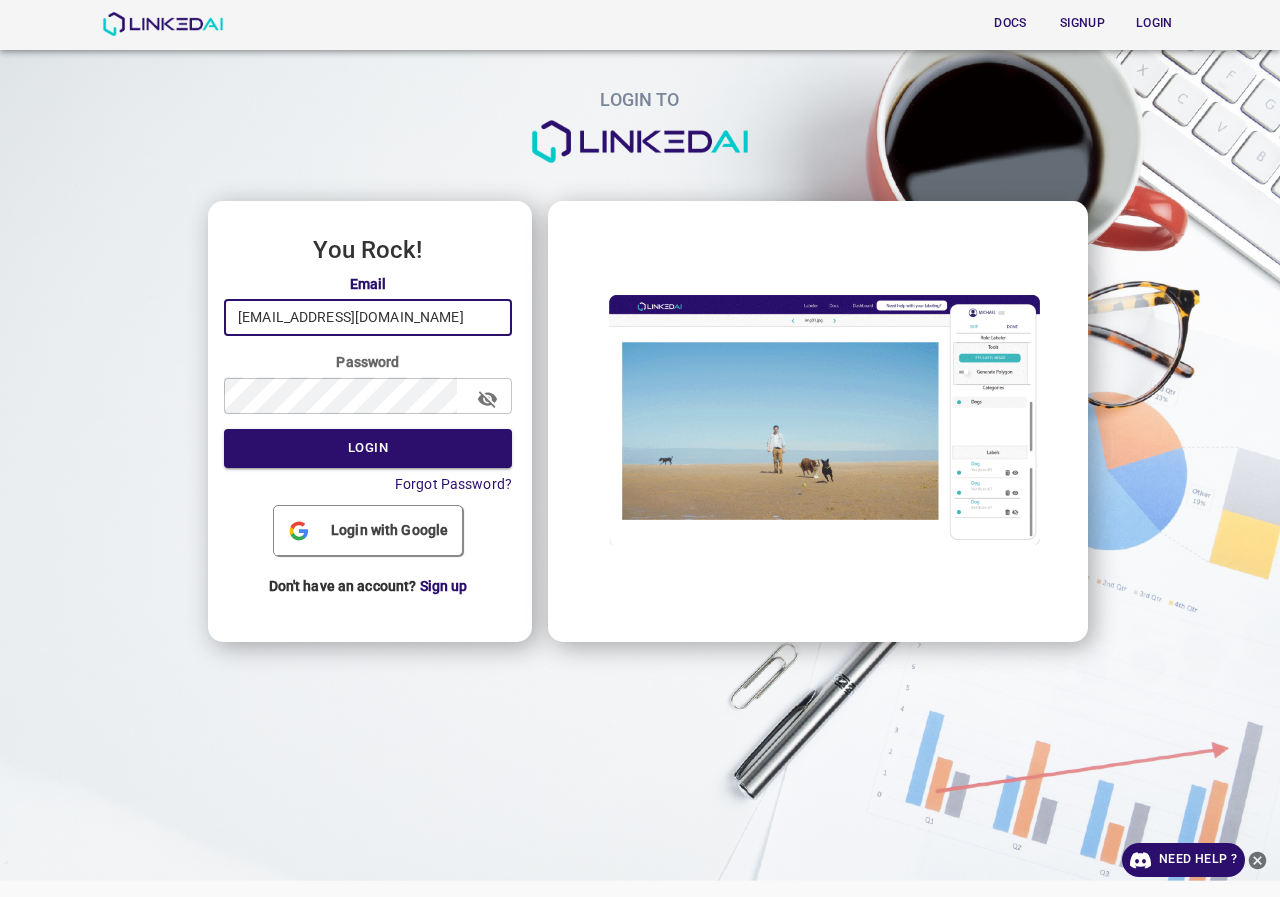 type on "admin@linkedai.co" 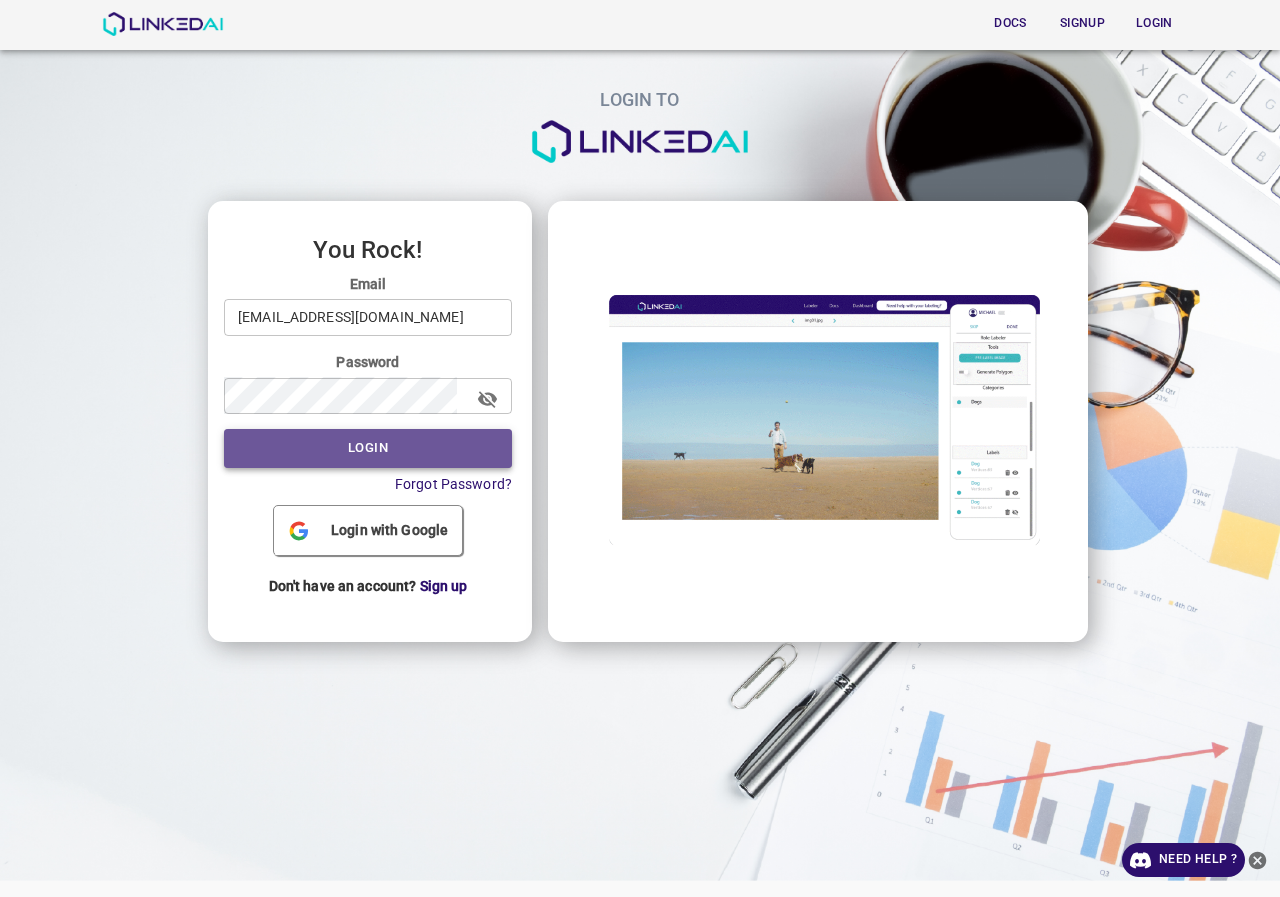 click on "Login" at bounding box center [368, 448] 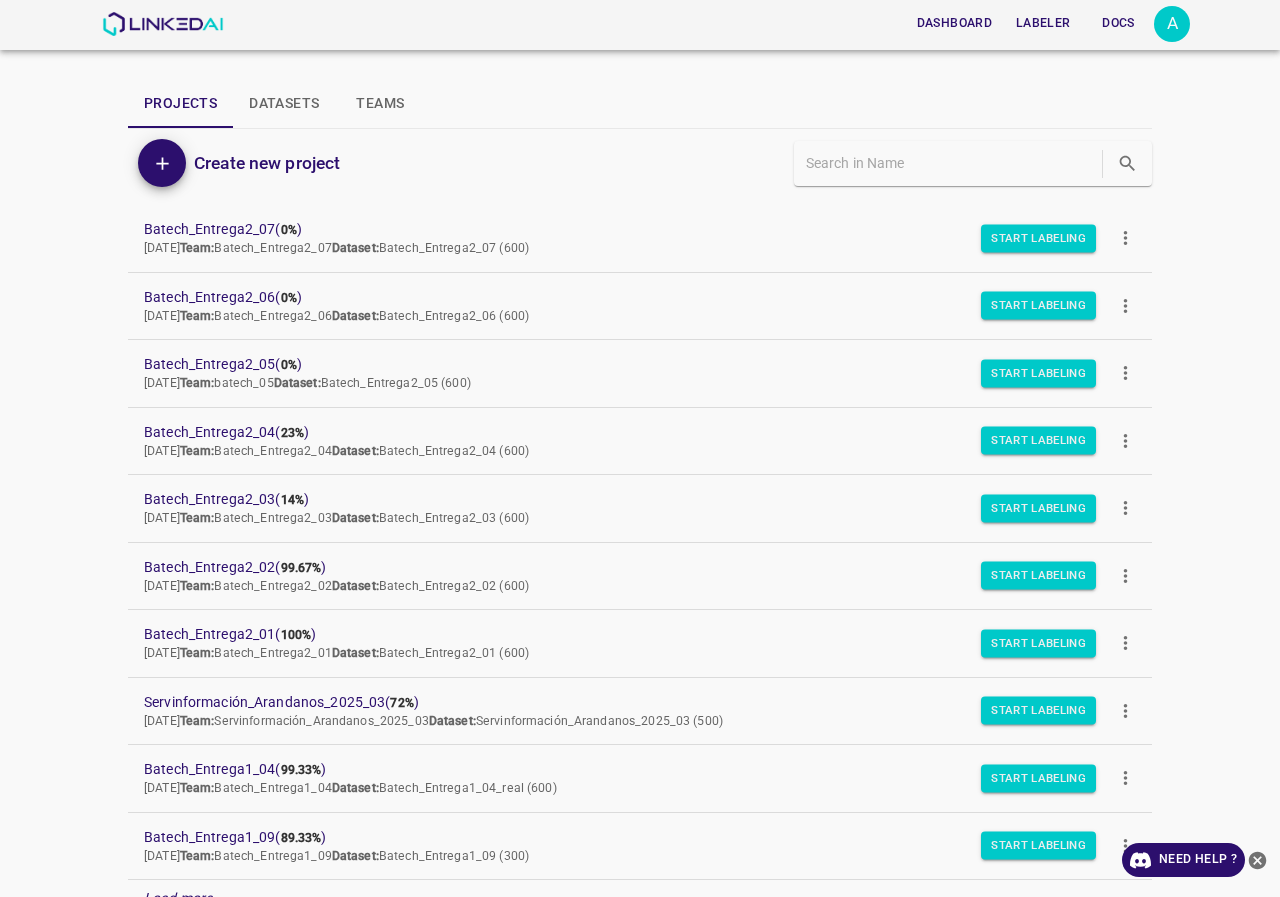 scroll, scrollTop: 200, scrollLeft: 0, axis: vertical 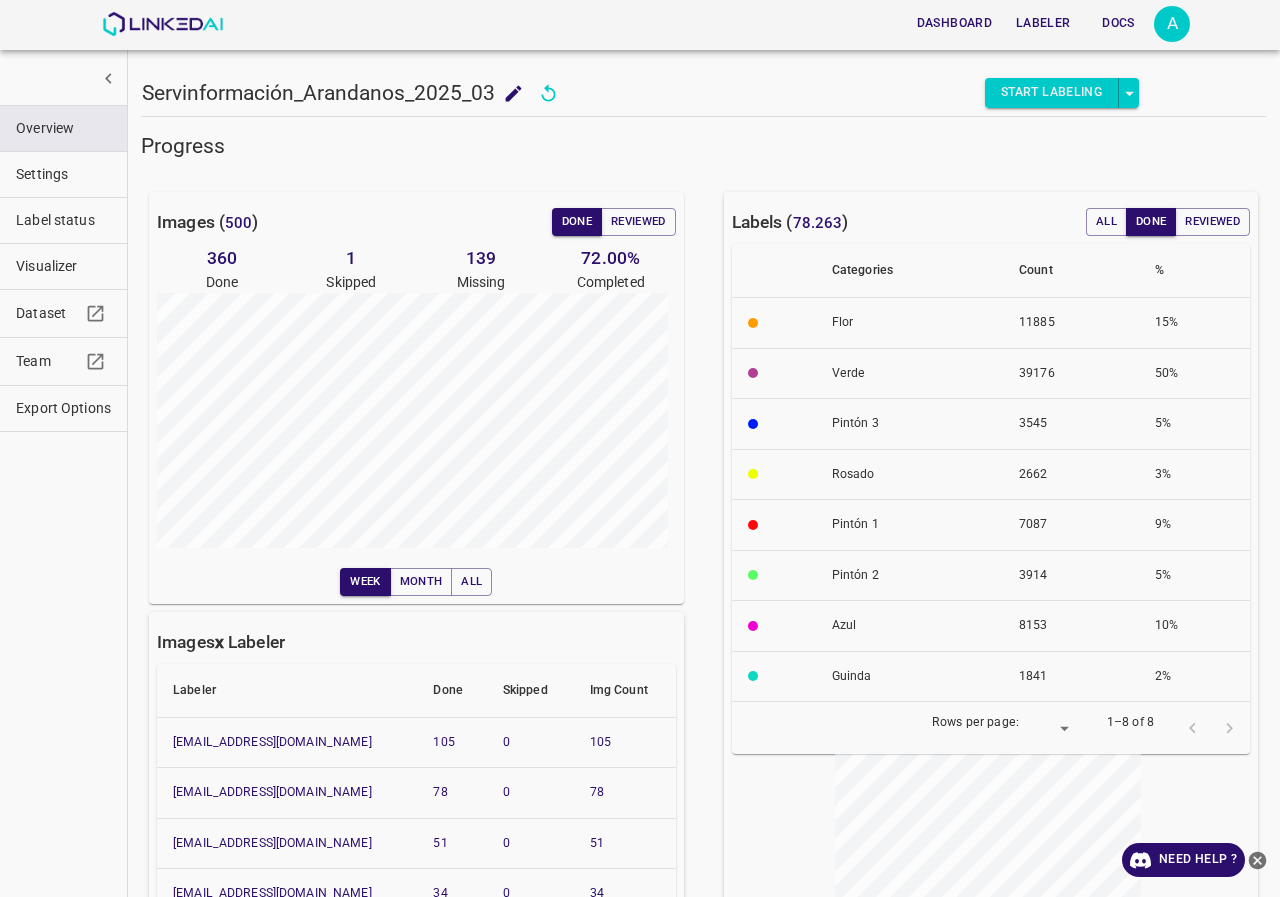 click on "Label status" at bounding box center [63, 220] 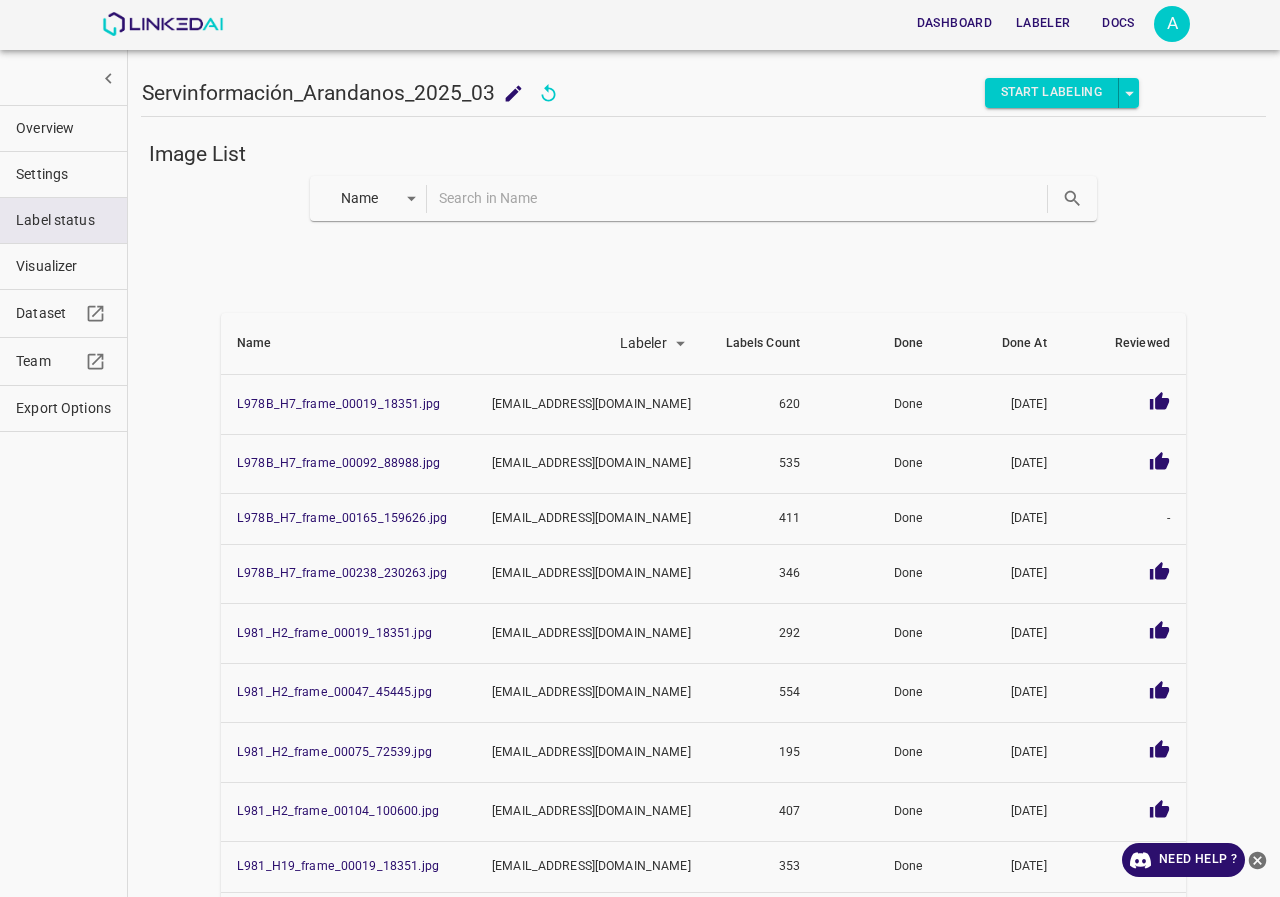 click at bounding box center [741, 198] 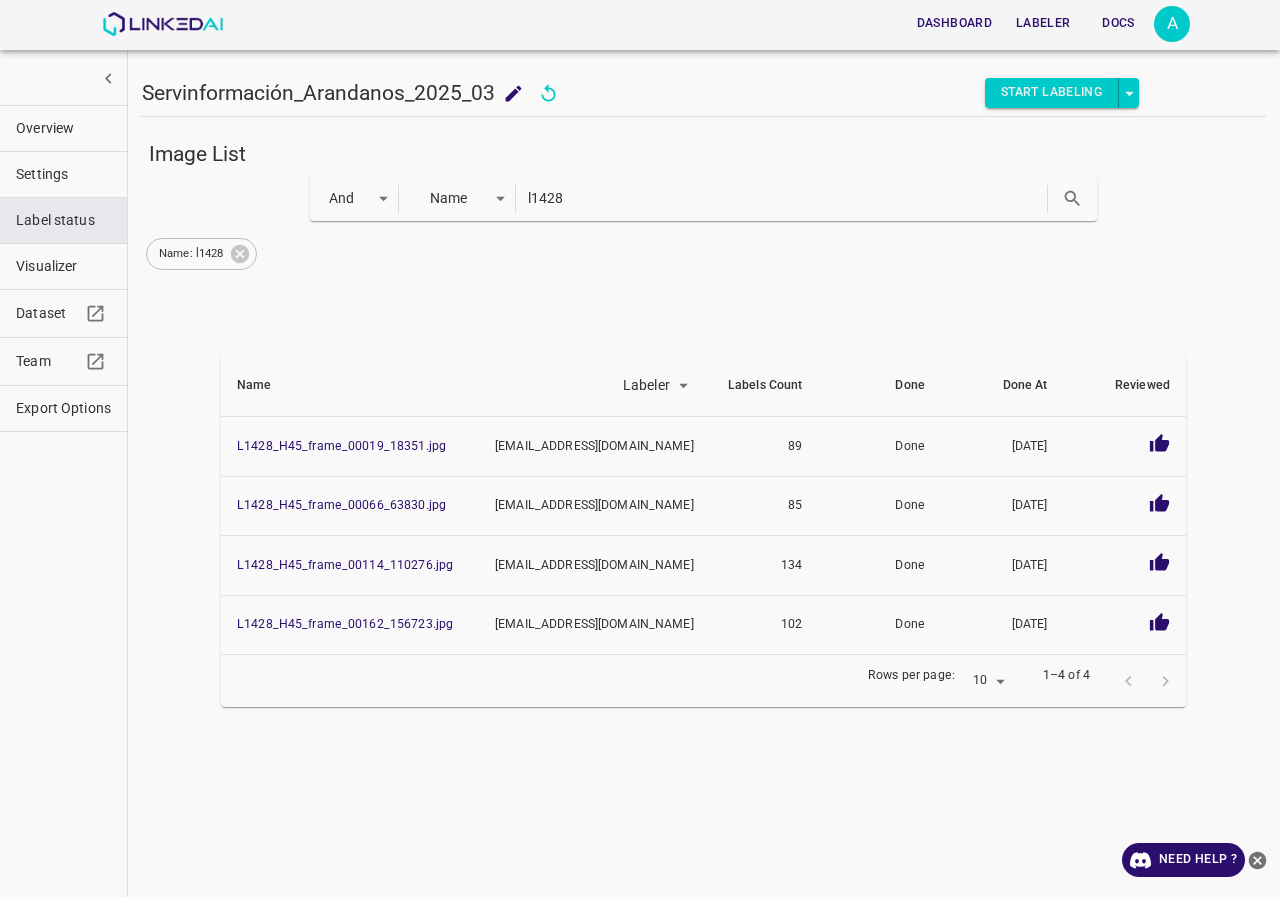 drag, startPoint x: 234, startPoint y: 255, endPoint x: 381, endPoint y: 228, distance: 149.45903 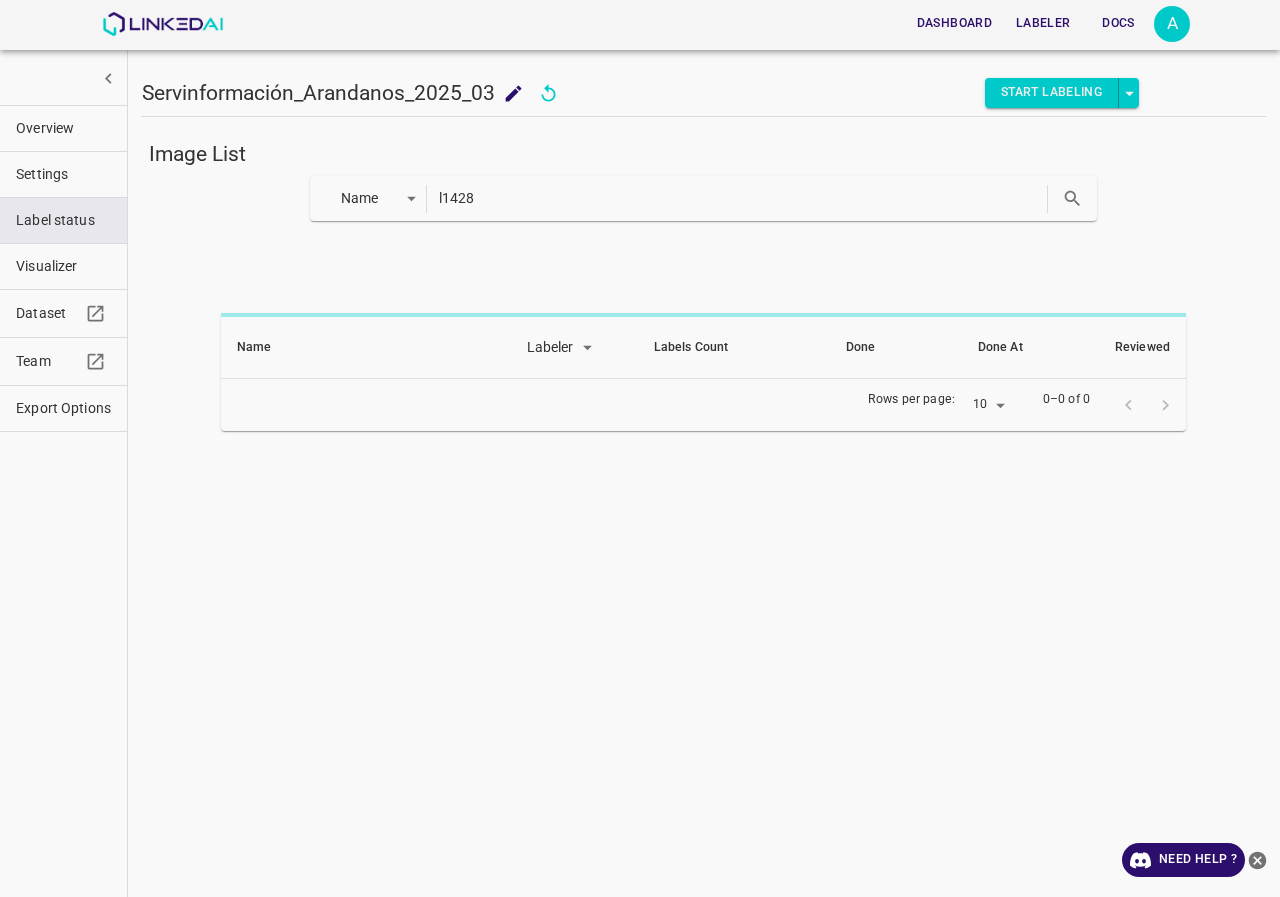 drag, startPoint x: 588, startPoint y: 193, endPoint x: 326, endPoint y: 194, distance: 262.00192 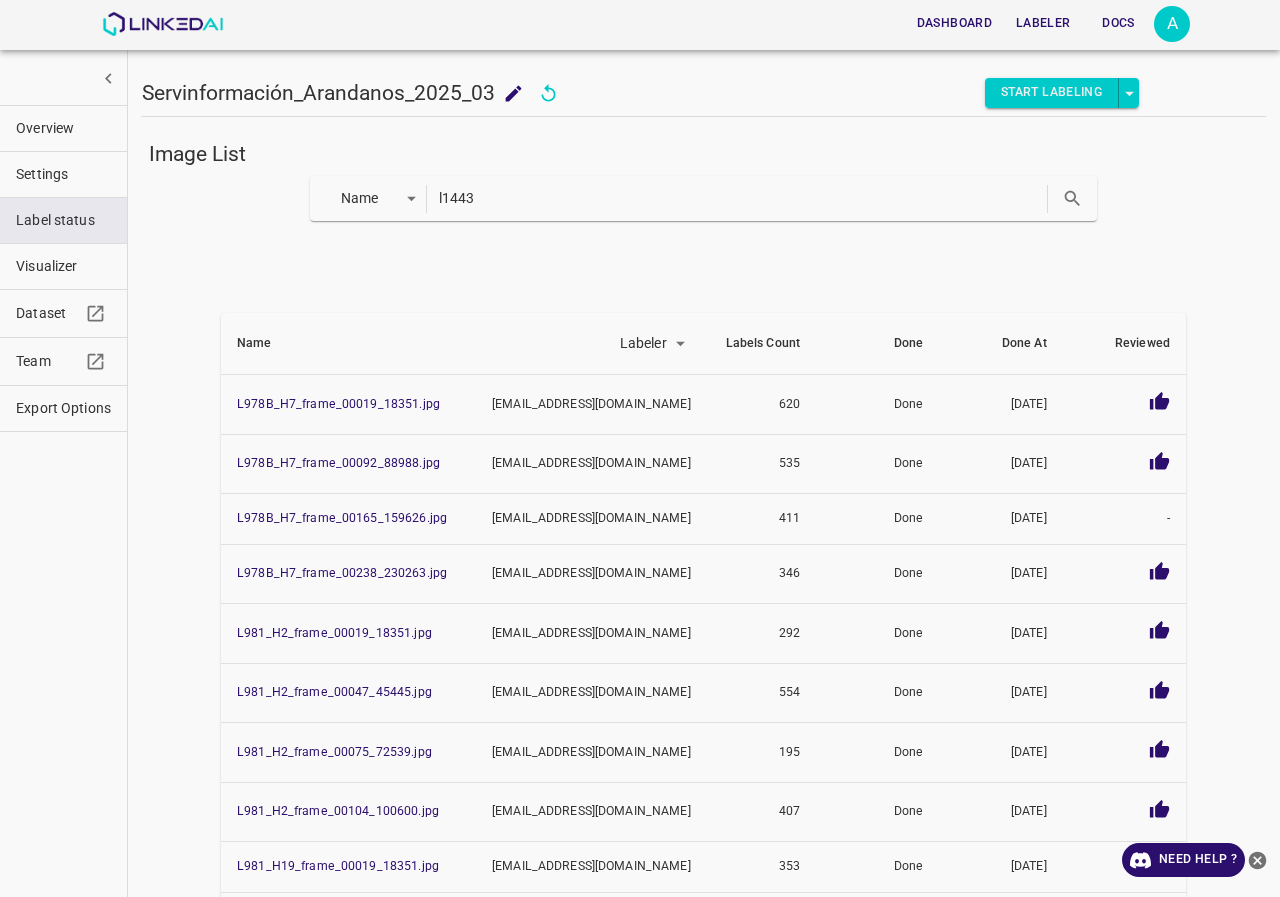 type on "l1443" 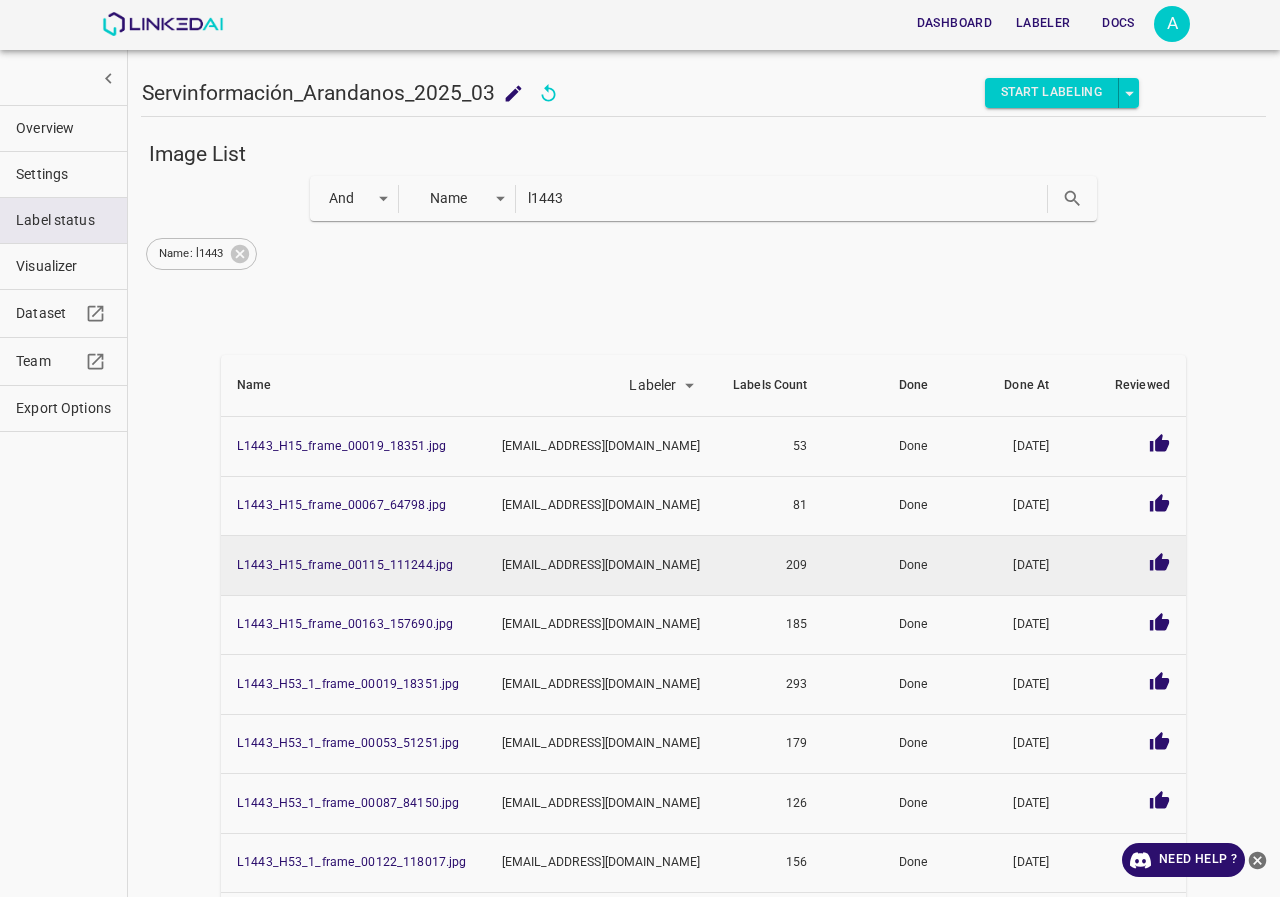 scroll, scrollTop: 157, scrollLeft: 0, axis: vertical 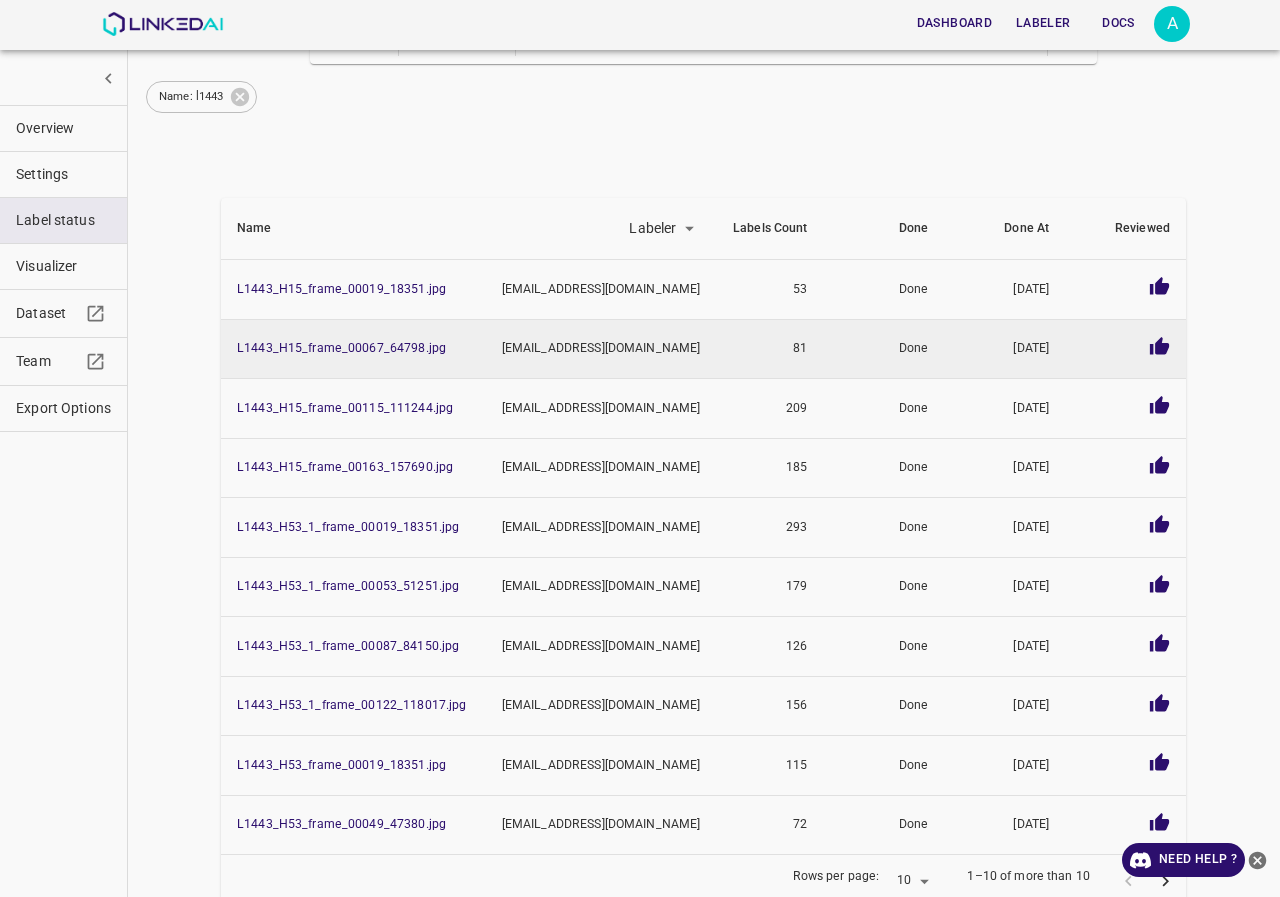 drag, startPoint x: 433, startPoint y: 633, endPoint x: 562, endPoint y: 345, distance: 315.57092 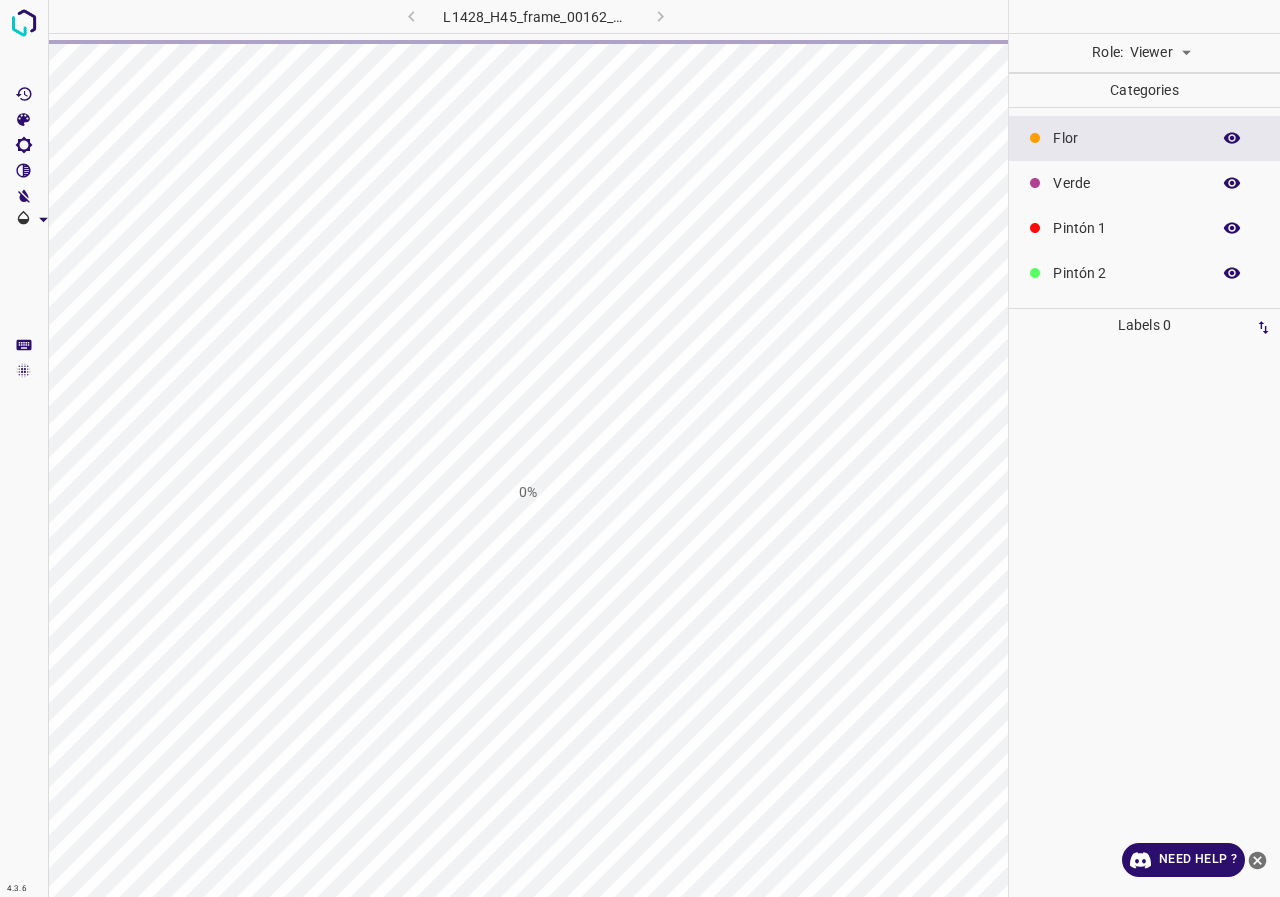 scroll, scrollTop: 0, scrollLeft: 0, axis: both 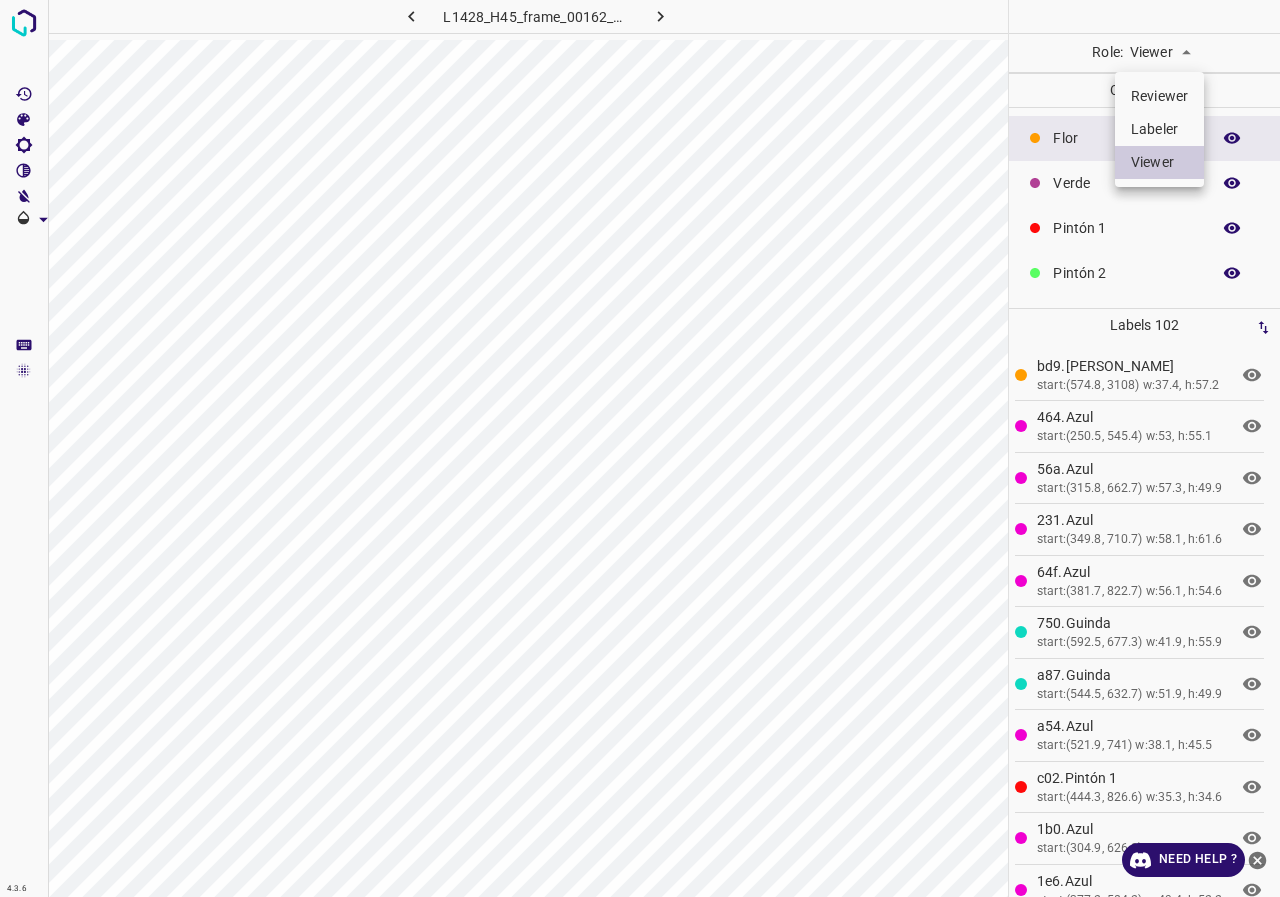 click on "4.3.6  L1428_H45_frame_00162_156723.jpg Role: Viewer viewer Categories [PERSON_NAME] Verde Pintón 1 Pintón 2 Pintón 3 [PERSON_NAME] Azul Labels   102 bd9.[PERSON_NAME]
start:(574.8, 3108)
w:37.4, h:57.2
464.Azul
start:(250.5, 545.4)
w:53, h:55.1
56a.Azul
start:(315.8, 662.7)
w:57.3, h:49.9
231.Azul
start:(349.8, 710.7)
w:58.1, h:61.6
64f.Azul
start:(381.7, 822.7)
w:56.1, h:54.6
750.Guinda
start:(592.5, 677.3)
w:41.9, h:55.9
a87.Guinda
start:(544.5, 632.7)
w:51.9, h:49.9
a54.Azul
start:(521.9, 741)
w:38.1, h:45.5
c02.Pintón 1
start:(444.3, 826.6)
w:35.3, h:34.6
1b0.Azul
start:(304.9, 626.9)
w:62.7, h:46.5
1e6.Azul
start:(377.2, 584.2)
w:49.4, h:52.2
348.Pintón 3
start:(427.1, 587.2)
w:36.9, h:47.9
e86.Guinda 7b1.Azul 16d.Azul e0f.Azul 1 2 3" at bounding box center (640, 448) 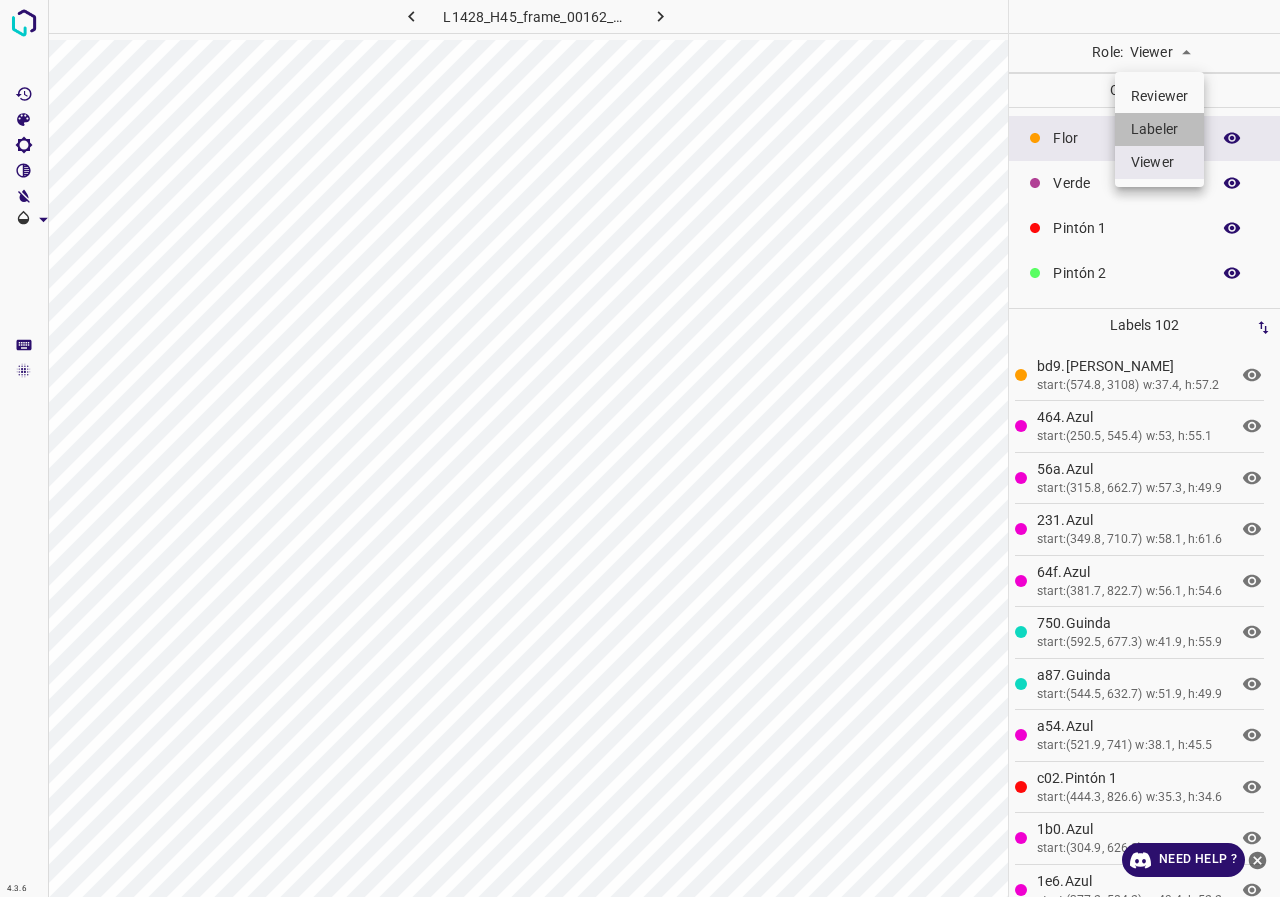 click on "Labeler" at bounding box center [1159, 129] 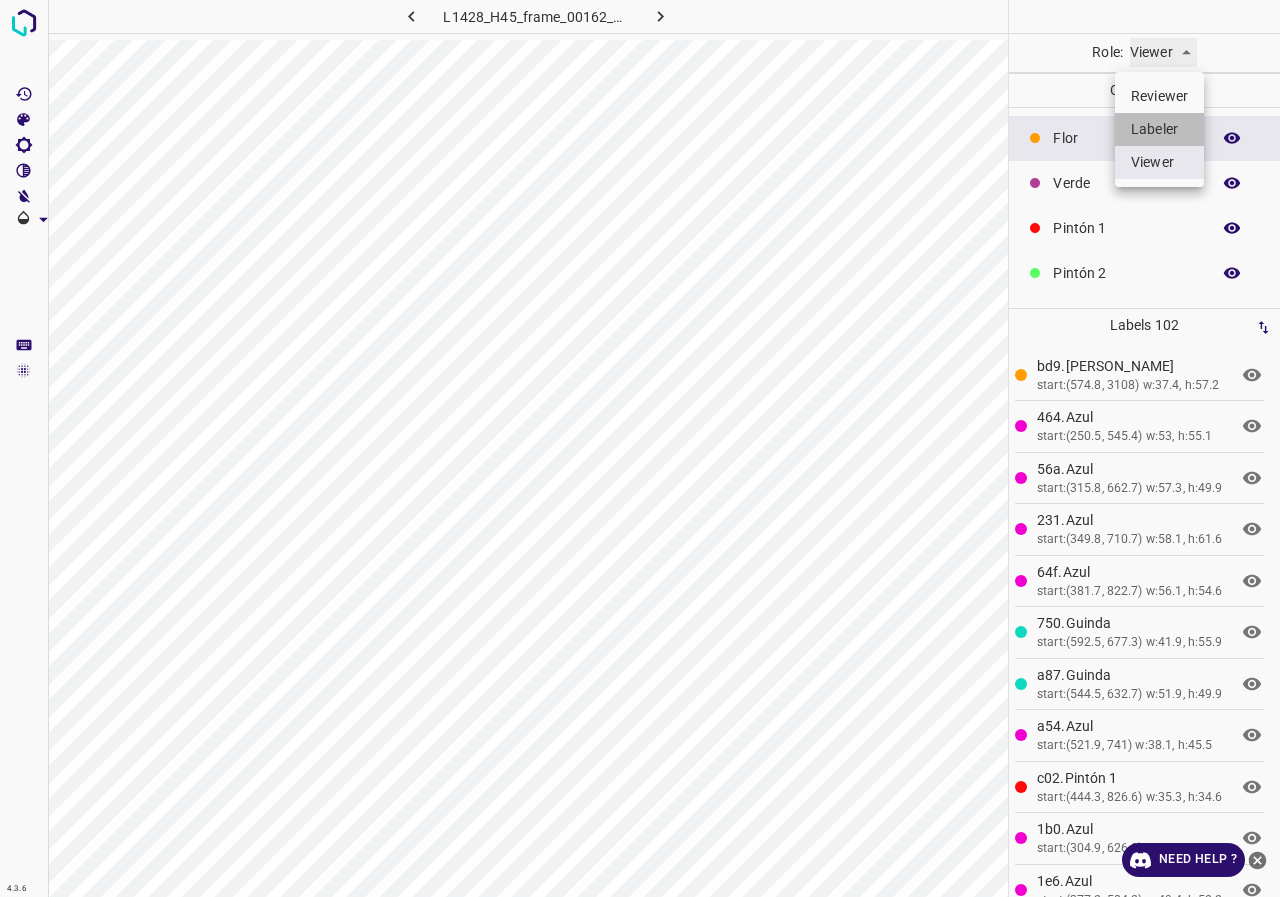type on "labeler" 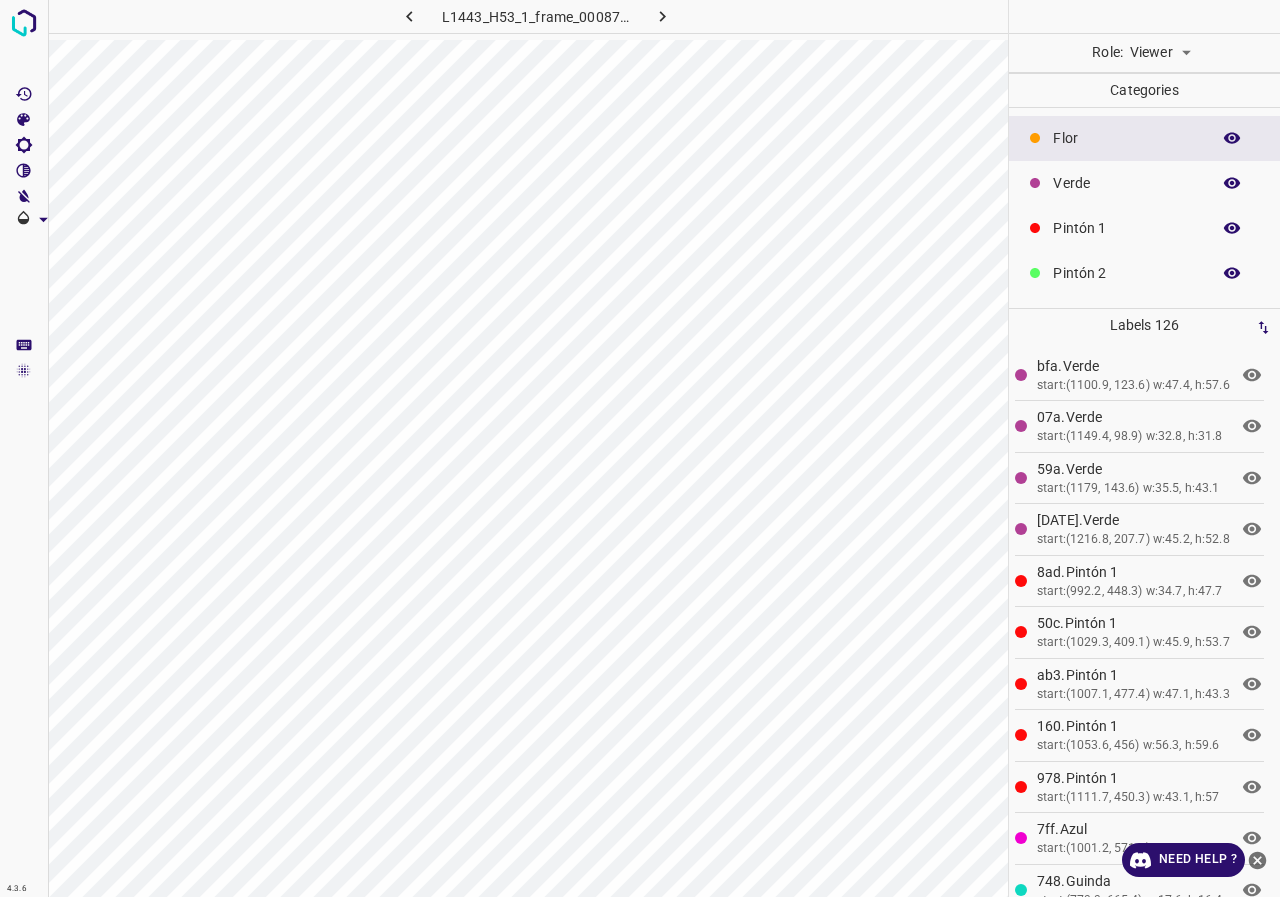 scroll, scrollTop: 0, scrollLeft: 0, axis: both 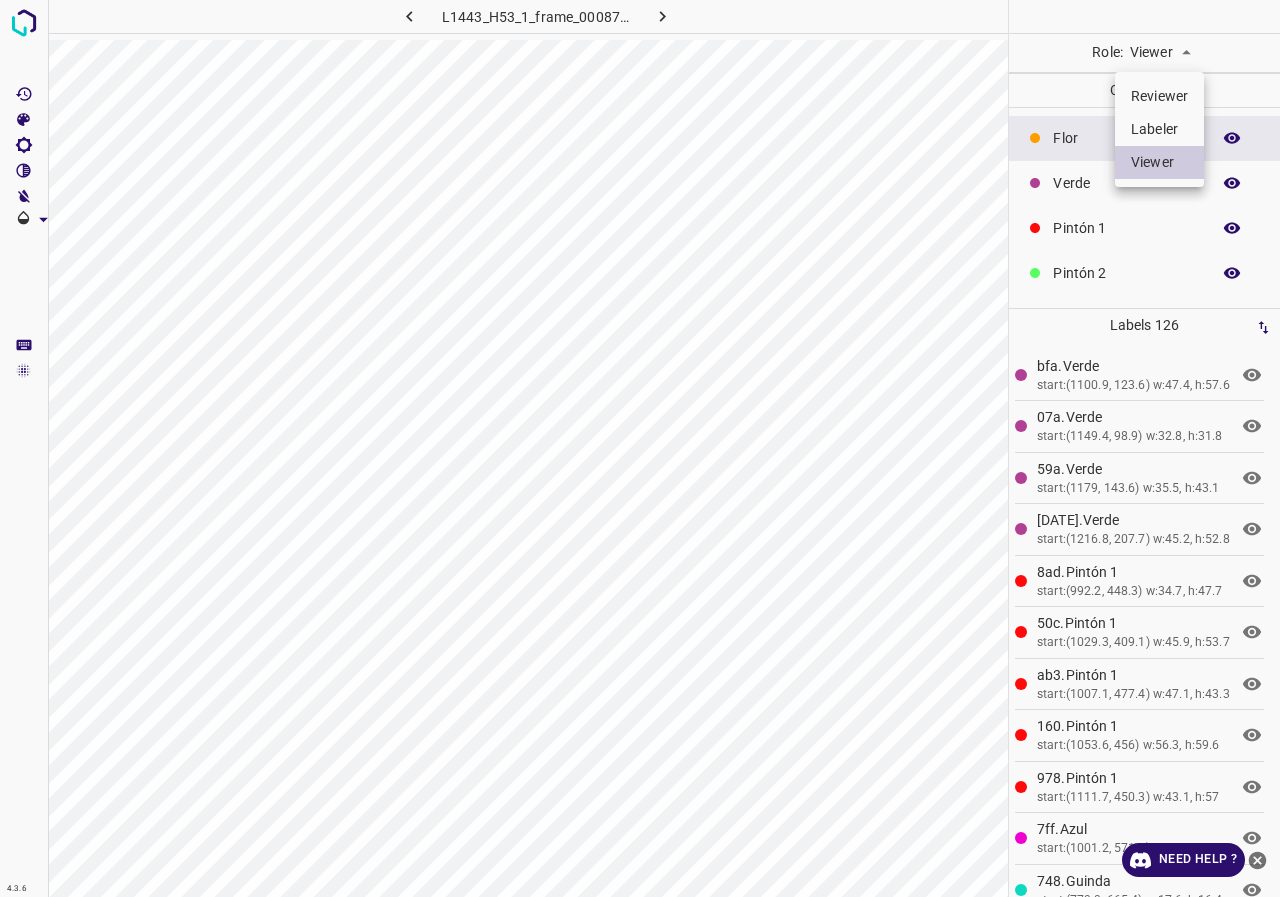 click on "Labeler" at bounding box center [1159, 129] 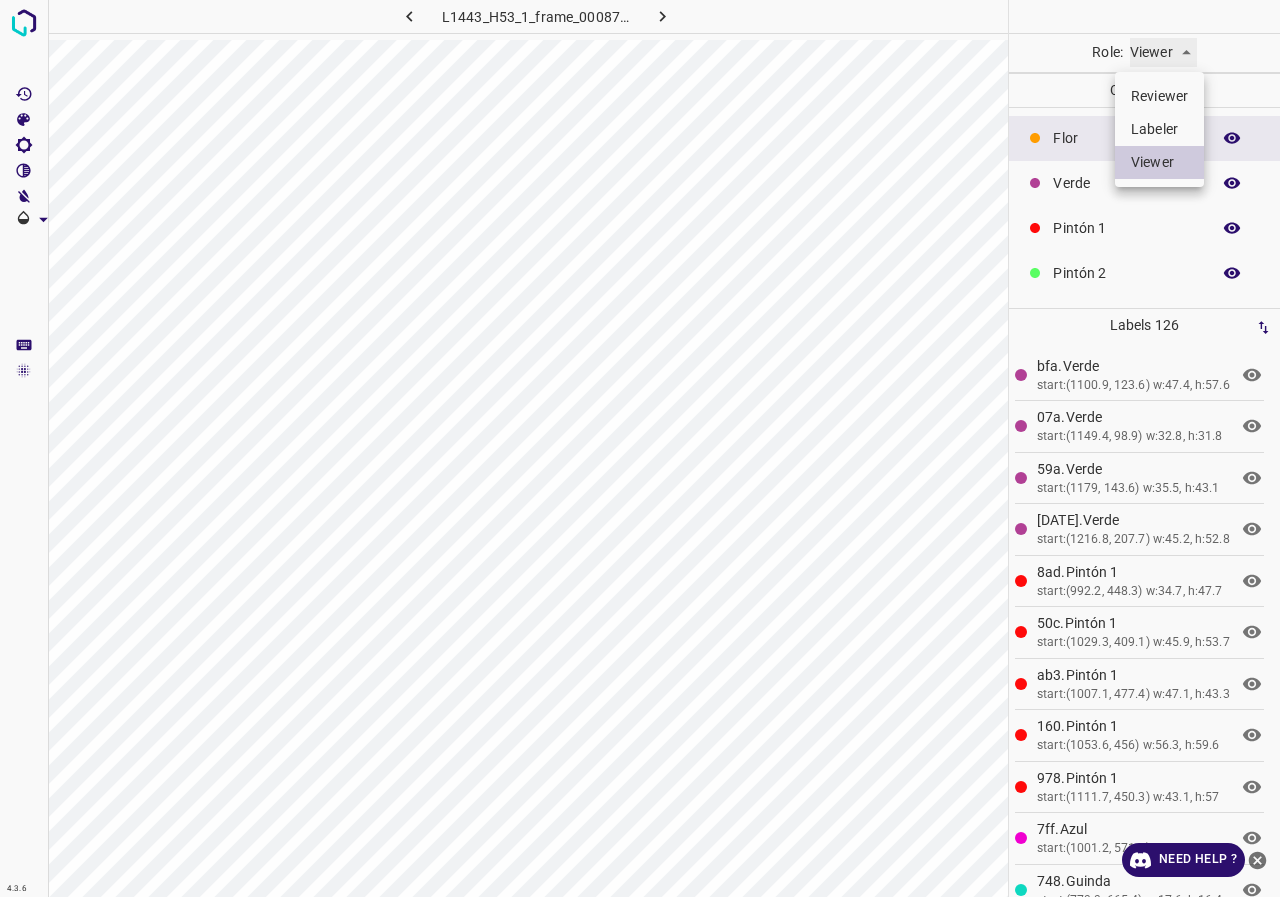 type on "labeler" 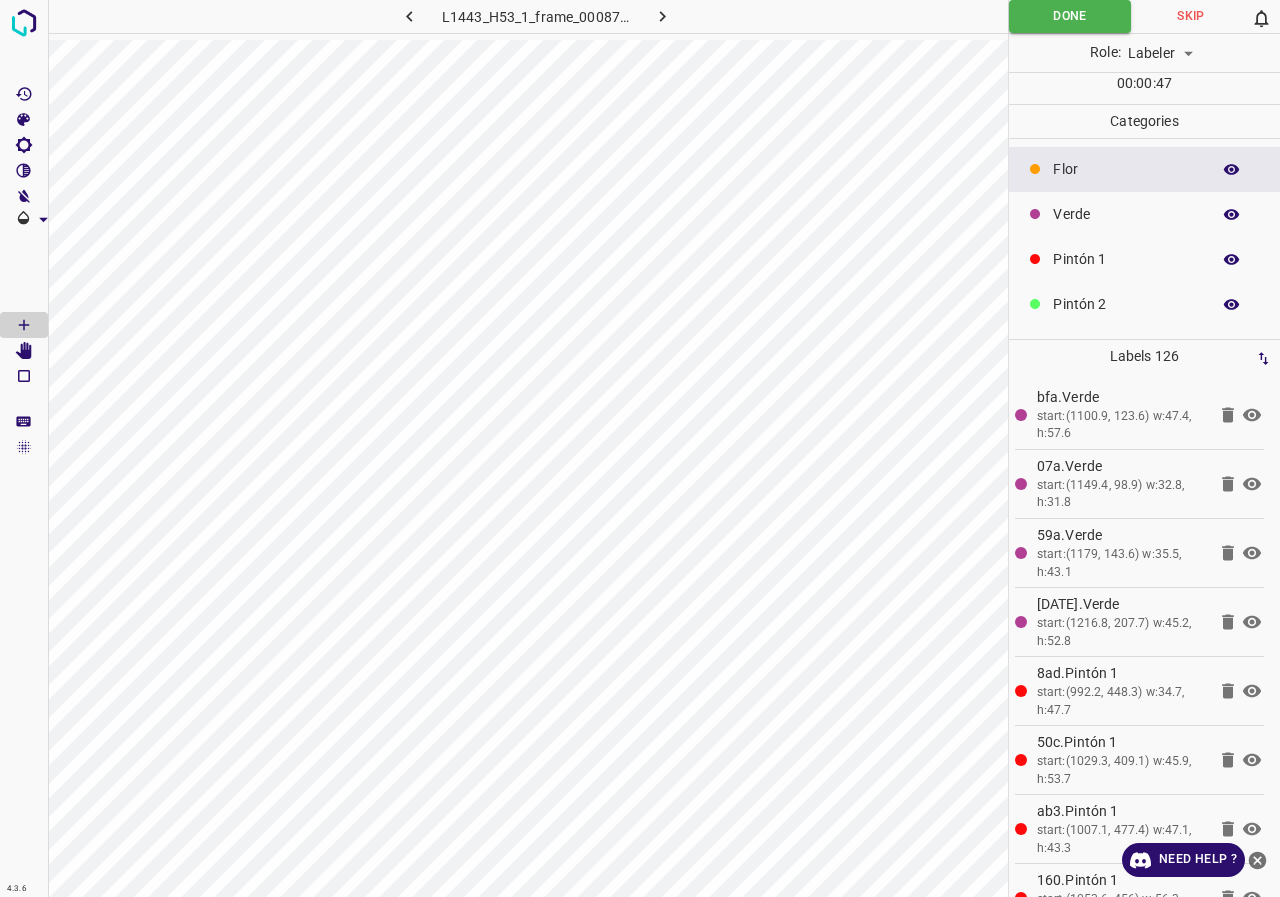 click on "Verde" at bounding box center [1126, 214] 